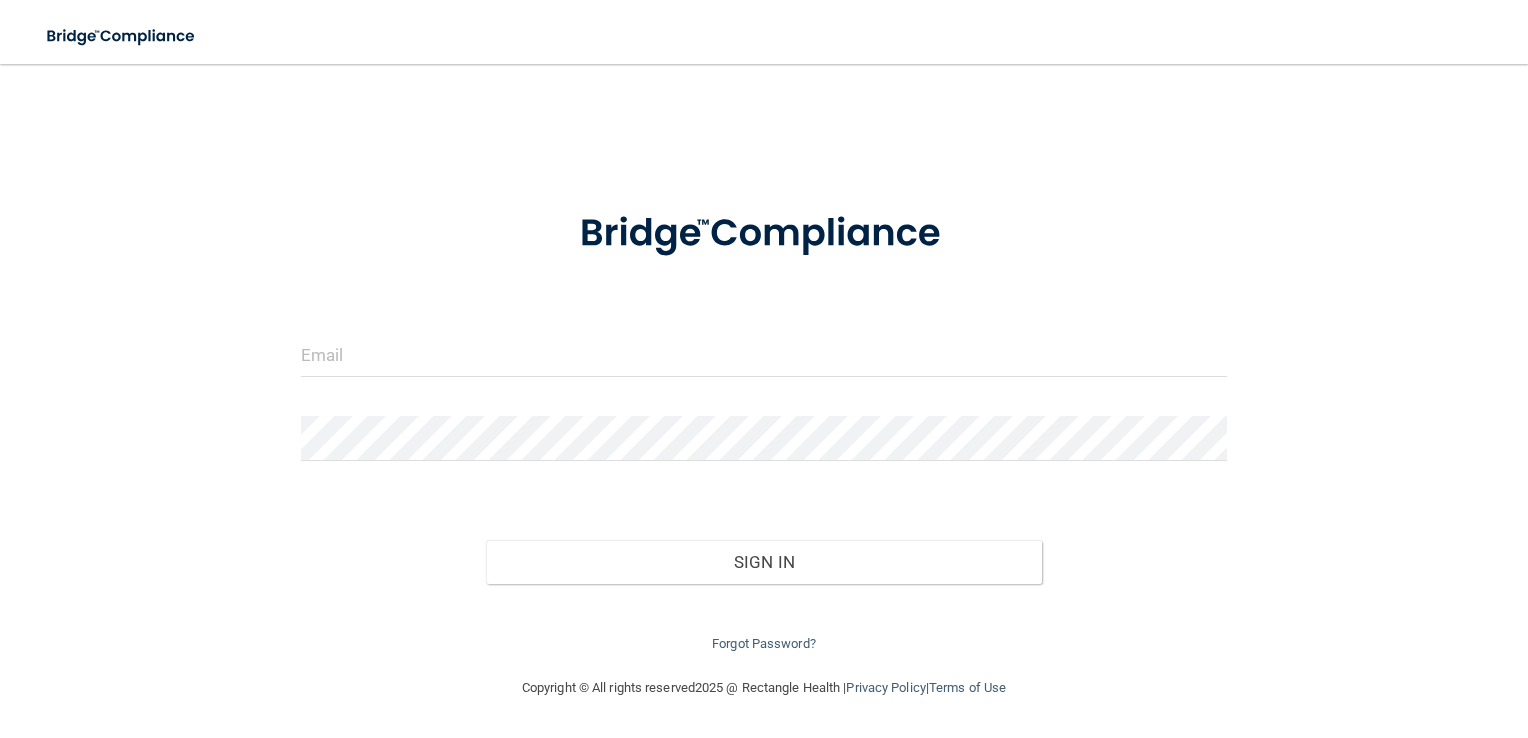 scroll, scrollTop: 0, scrollLeft: 0, axis: both 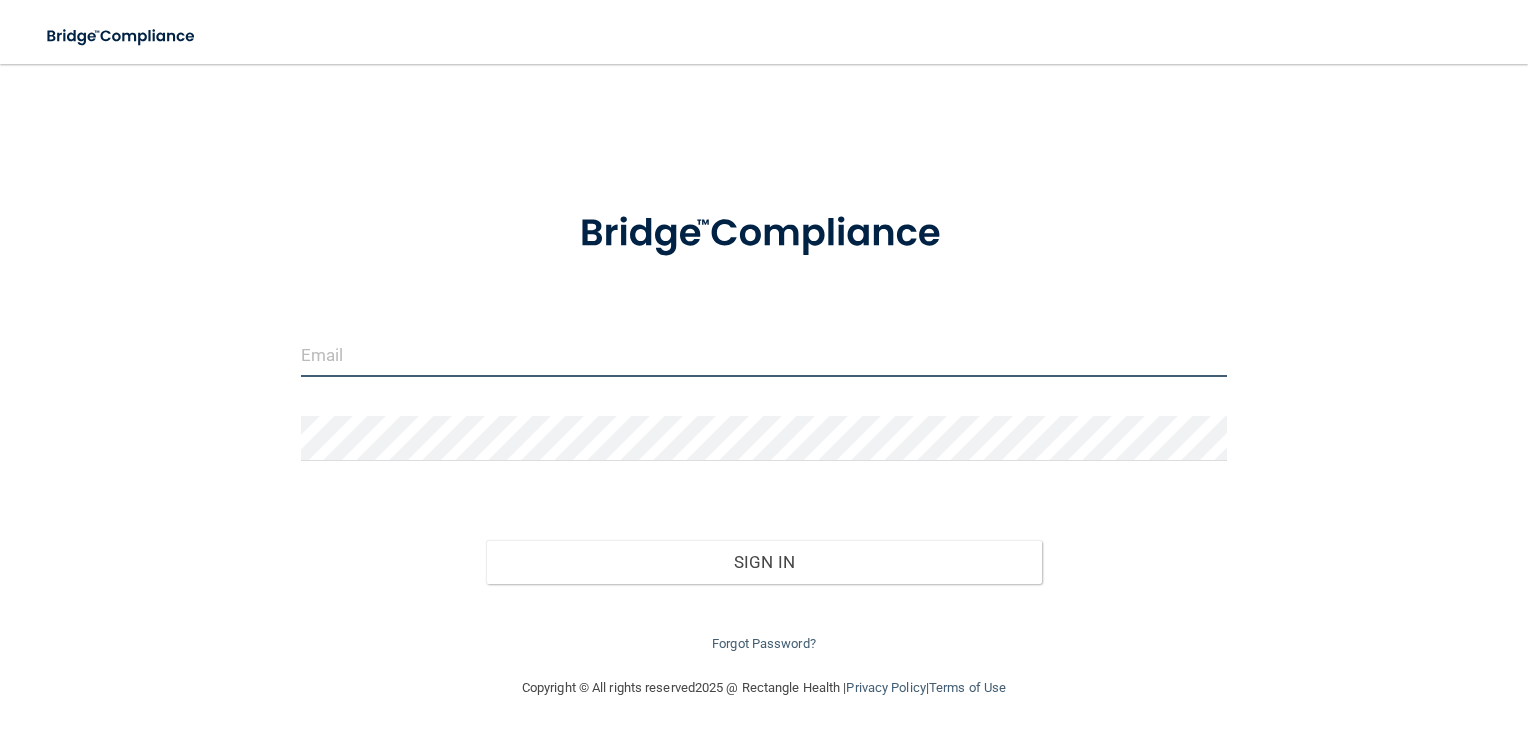 click at bounding box center [764, 354] 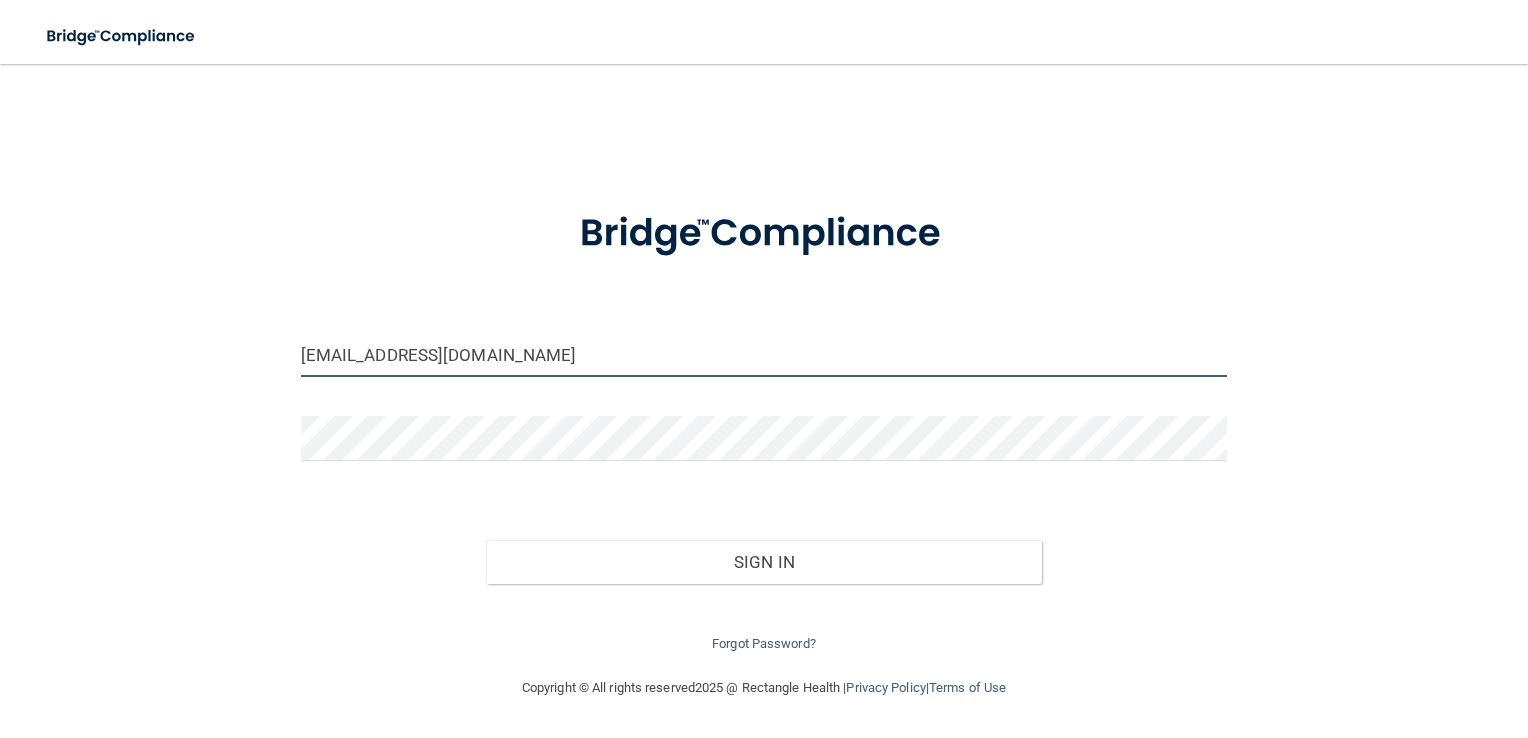 type on "[EMAIL_ADDRESS][DOMAIN_NAME]" 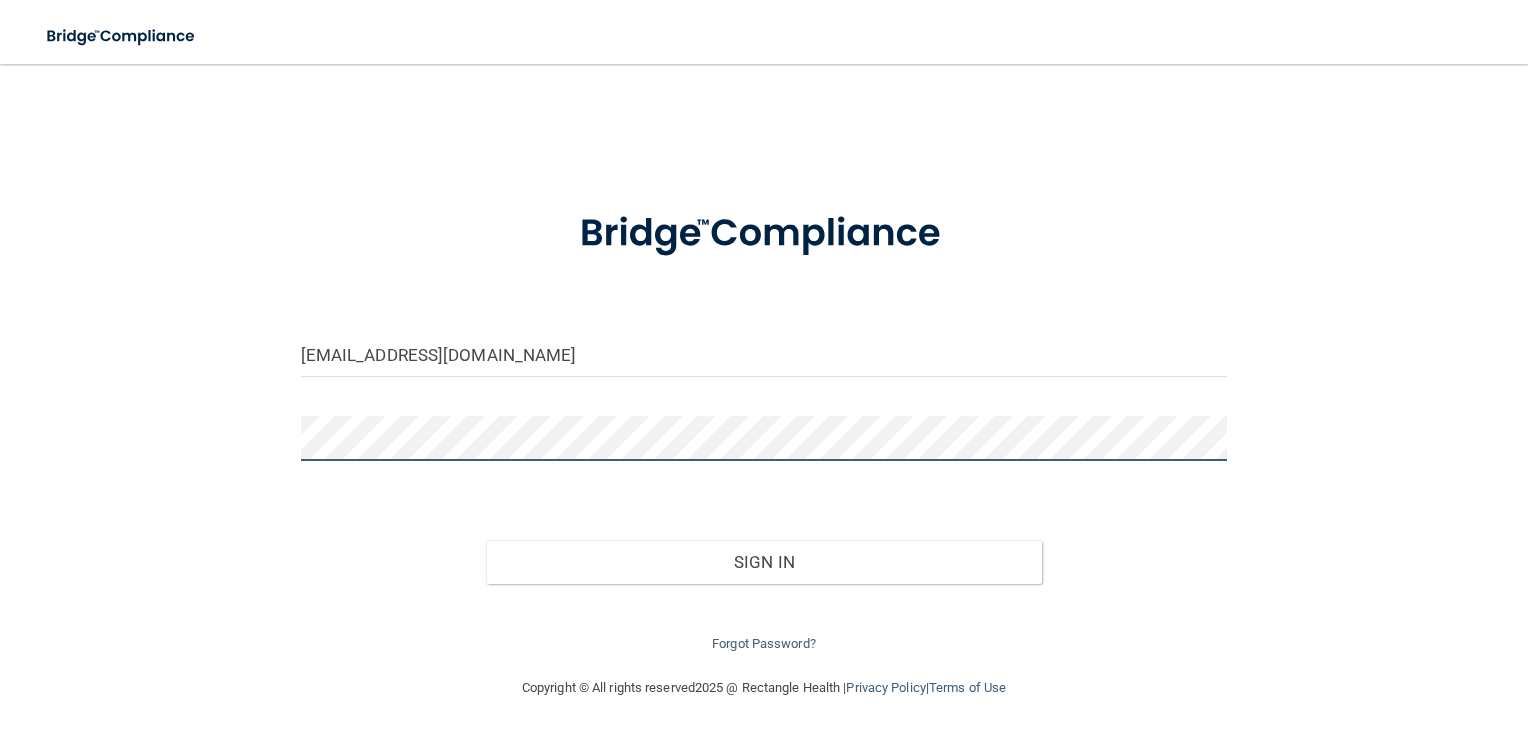 click on "Sign In" at bounding box center (764, 562) 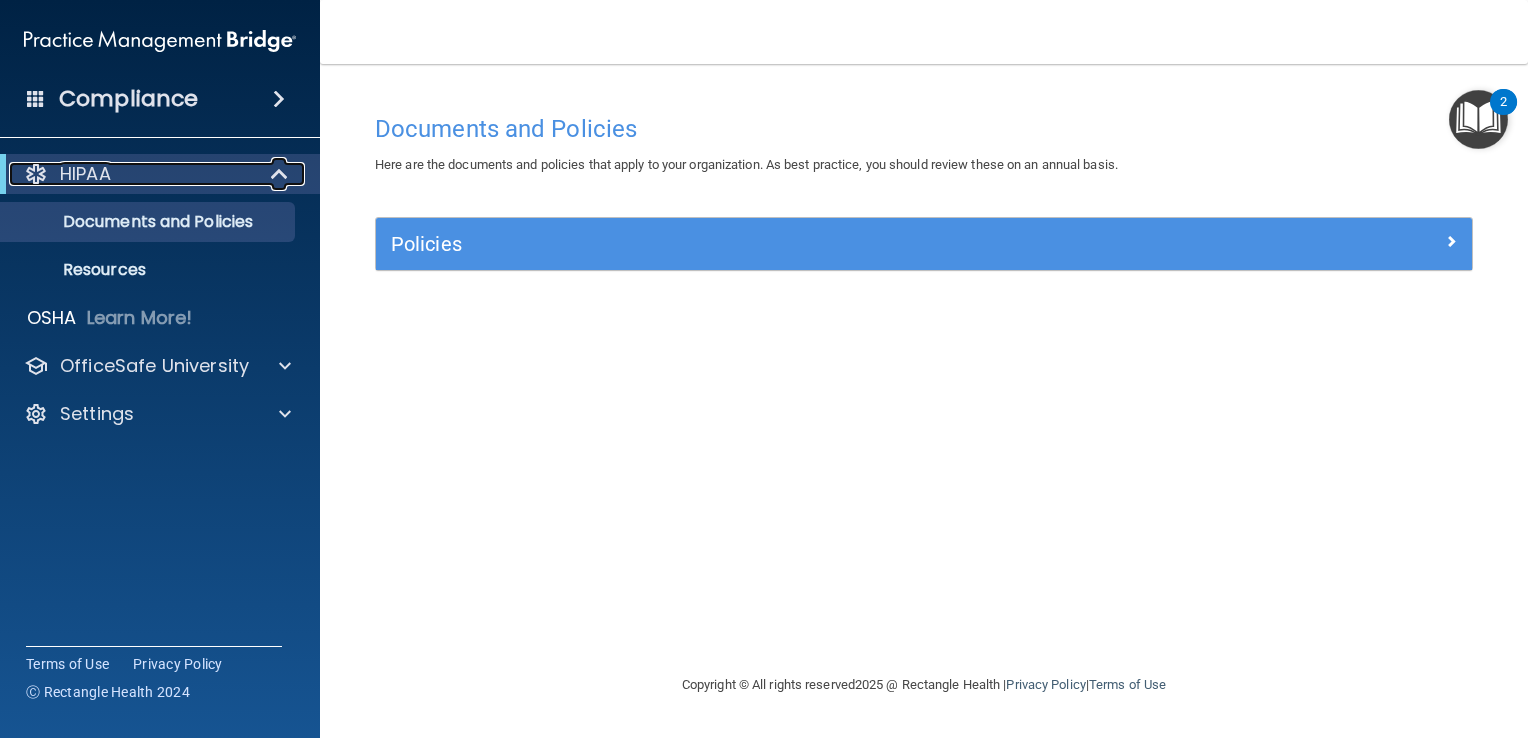 click on "HIPAA" at bounding box center [132, 174] 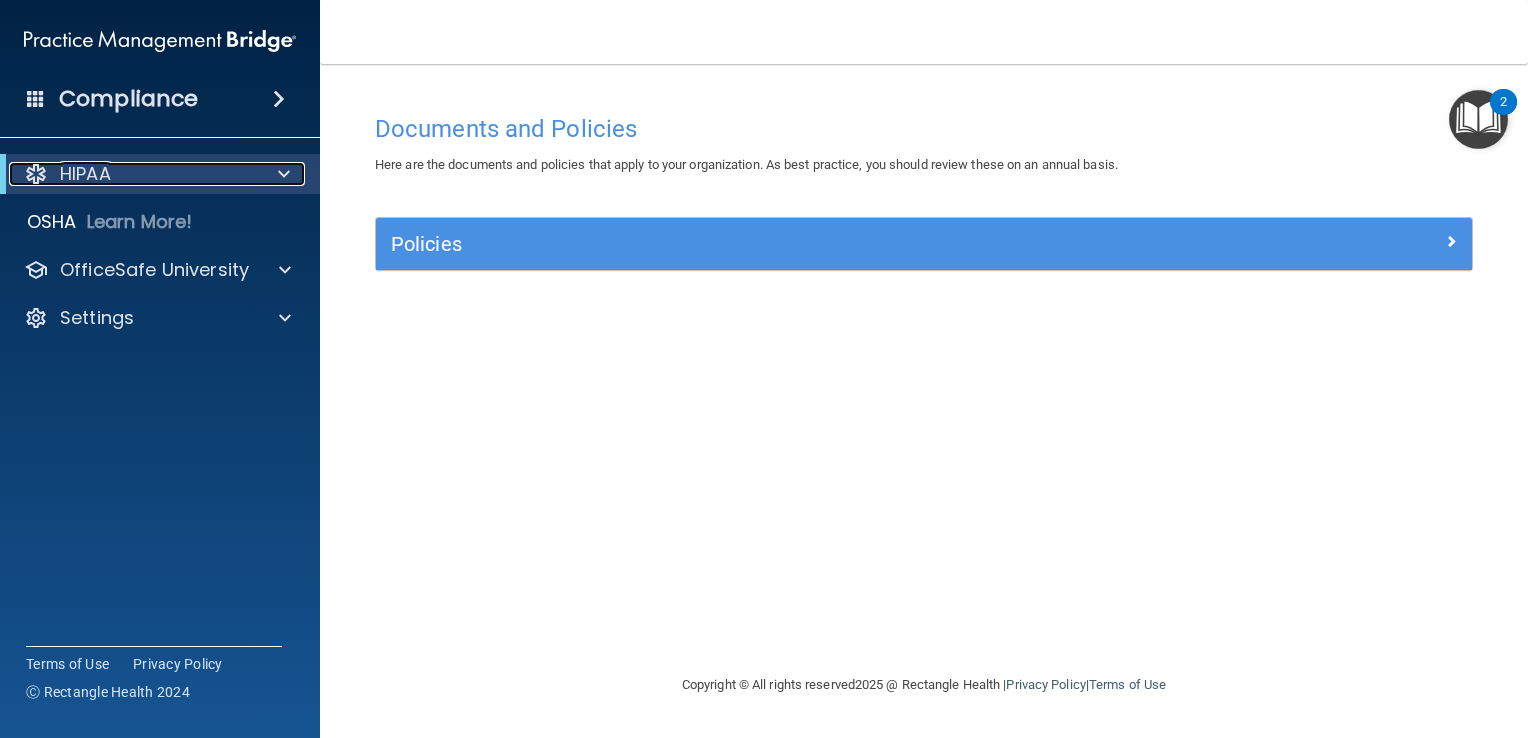 click on "HIPAA" at bounding box center [132, 174] 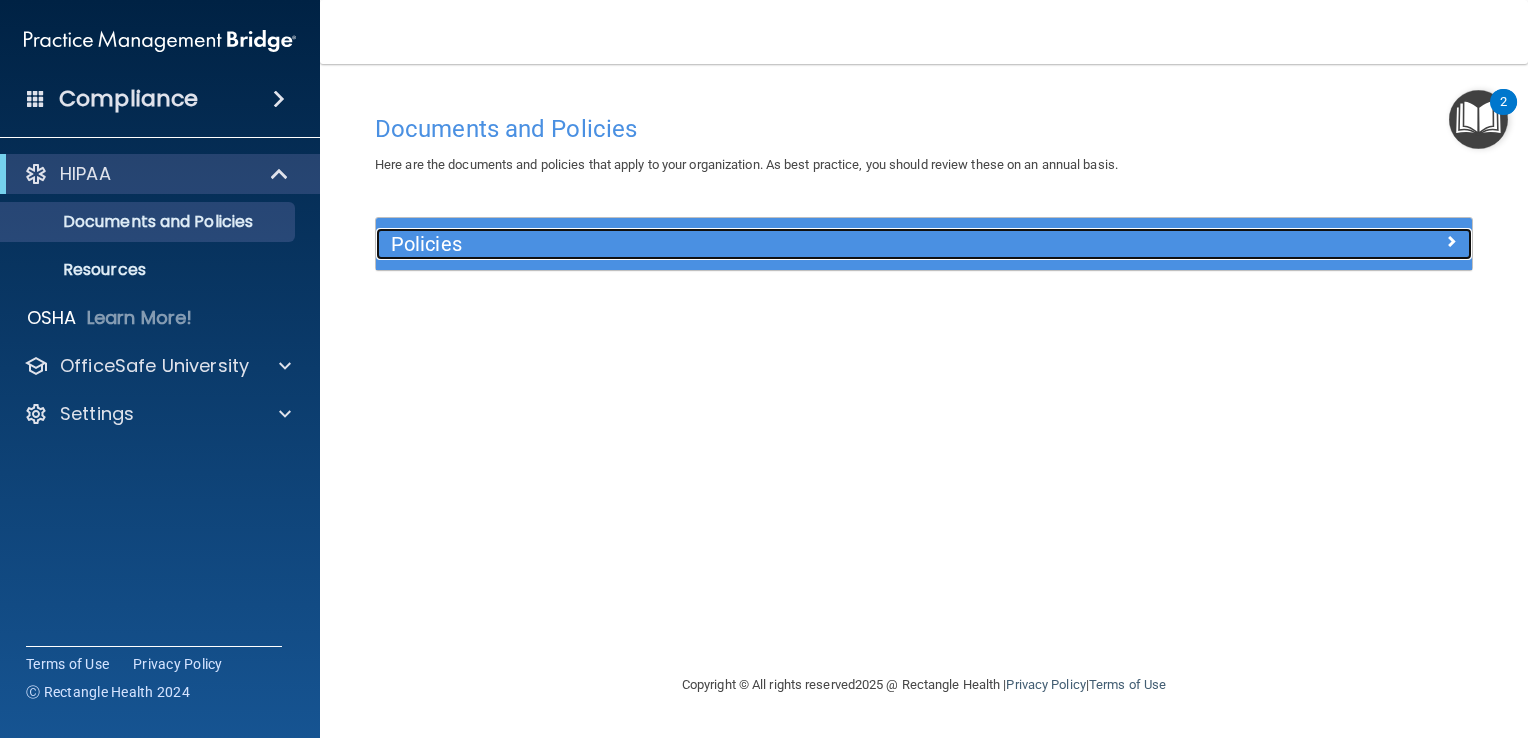 drag, startPoint x: 152, startPoint y: 218, endPoint x: 596, endPoint y: 238, distance: 444.45023 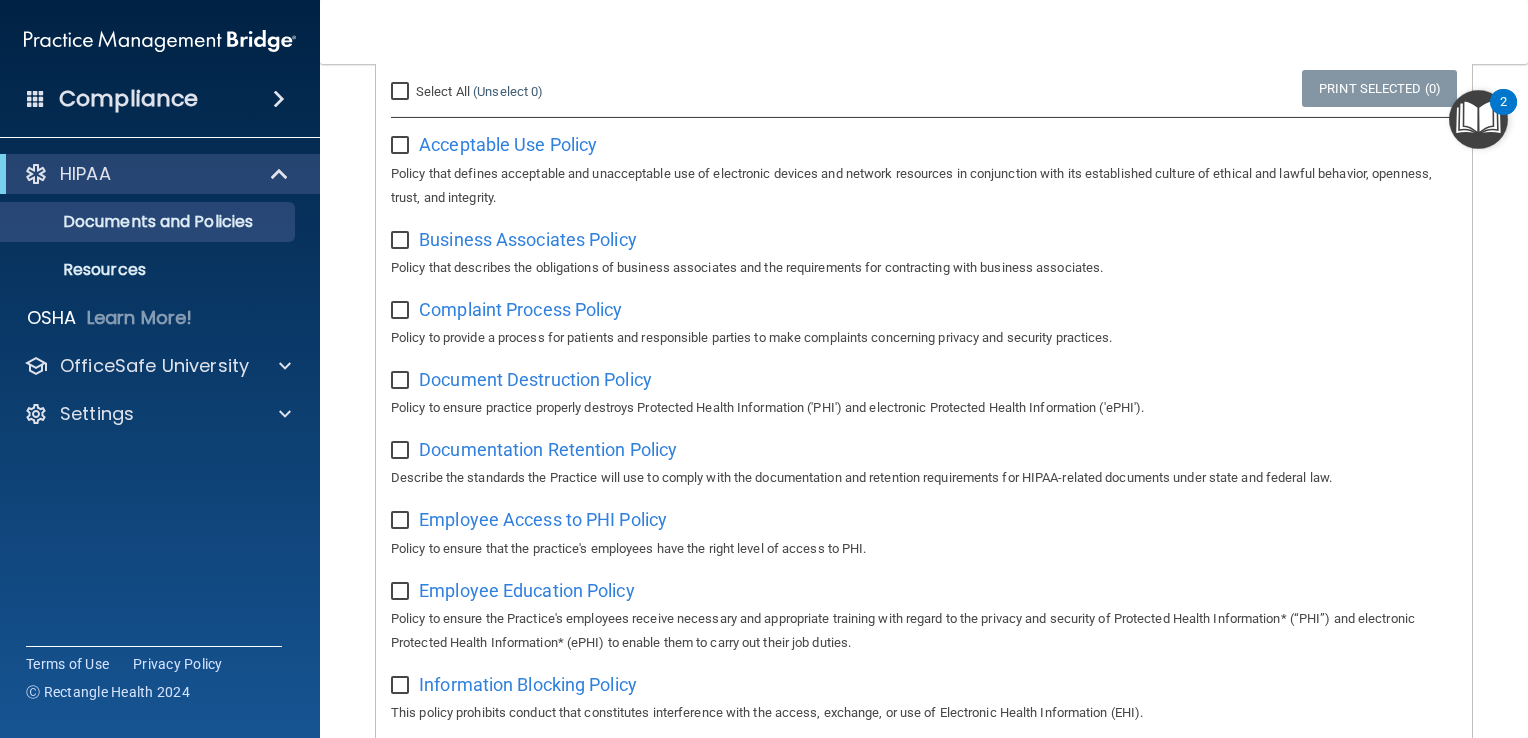 scroll, scrollTop: 214, scrollLeft: 0, axis: vertical 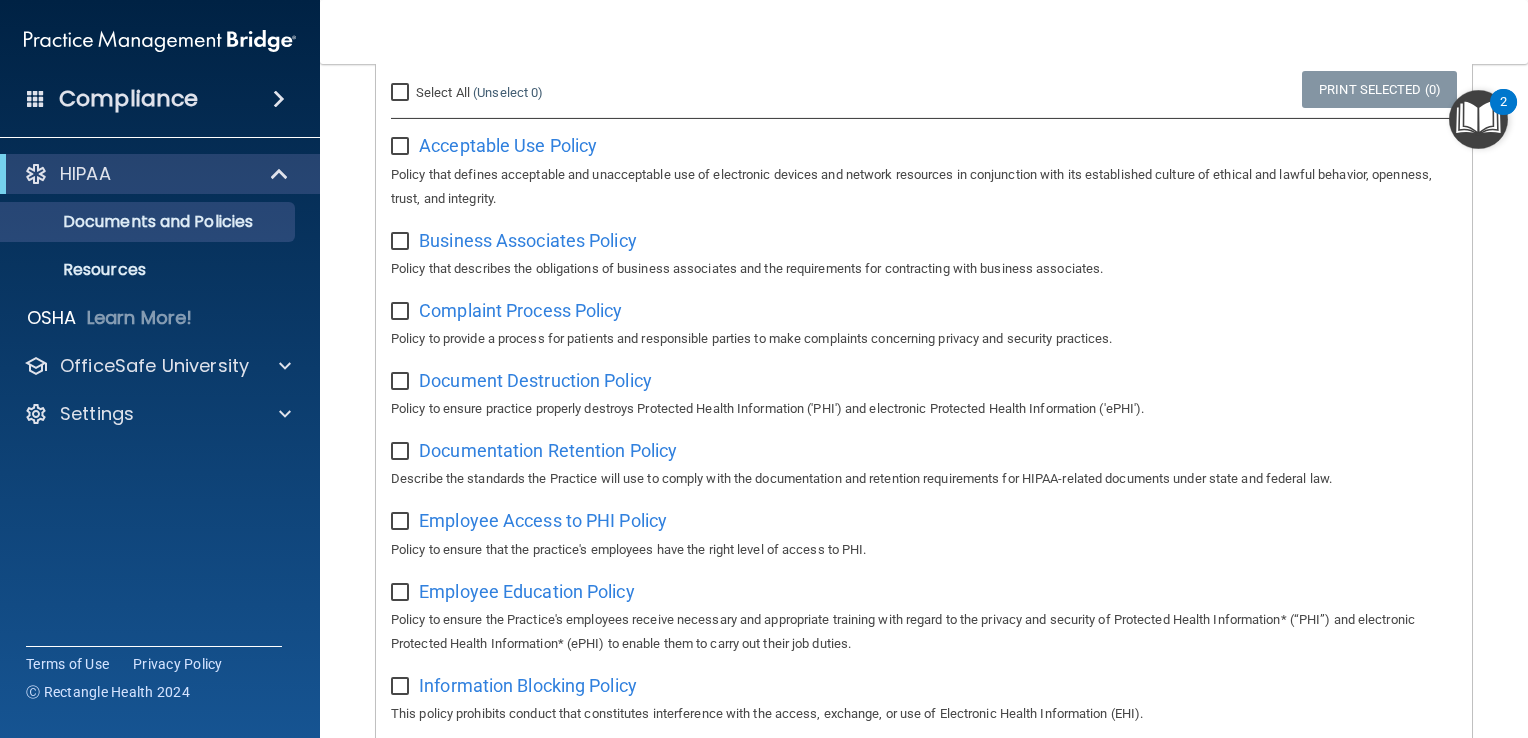 click at bounding box center (1478, 119) 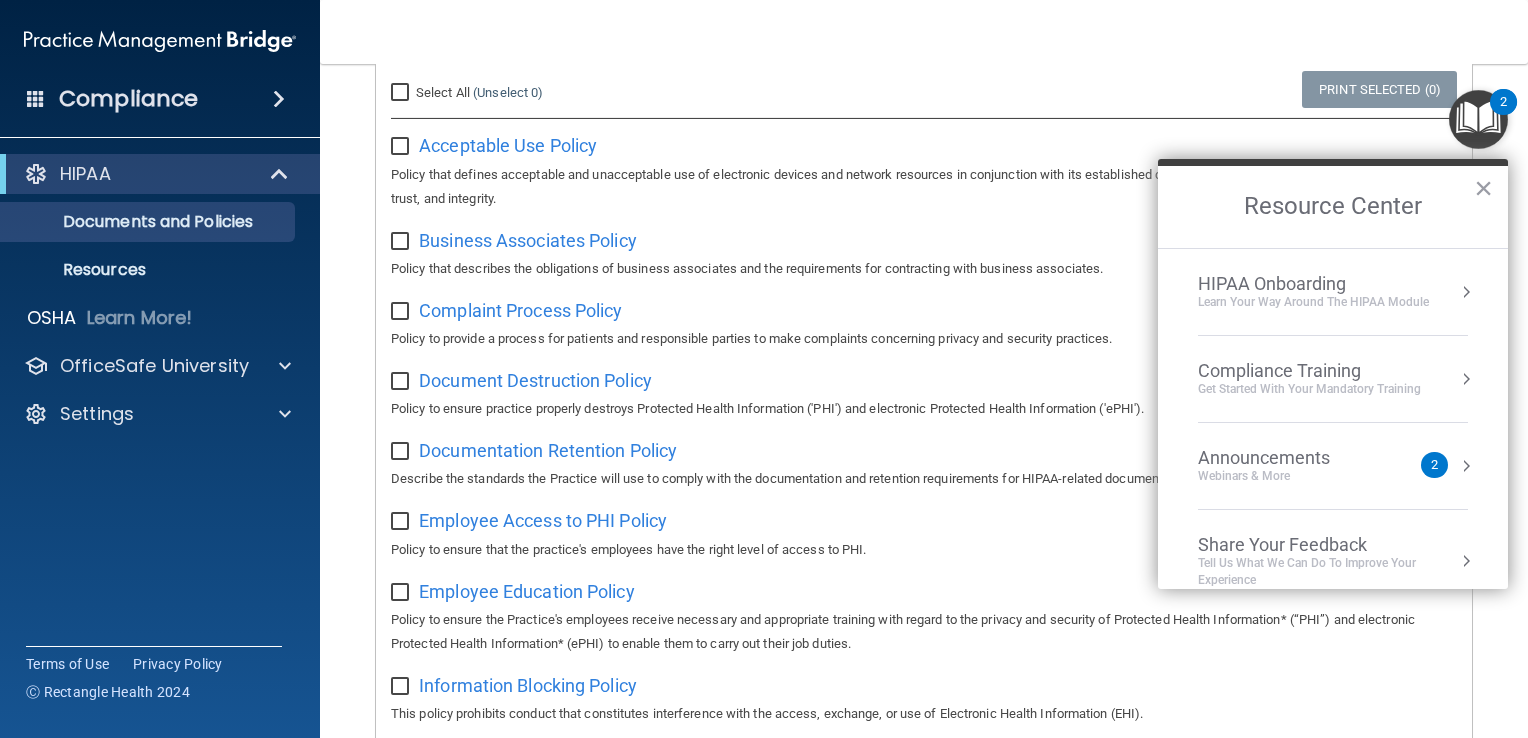 drag, startPoint x: 1332, startPoint y: 286, endPoint x: 1357, endPoint y: 291, distance: 25.495098 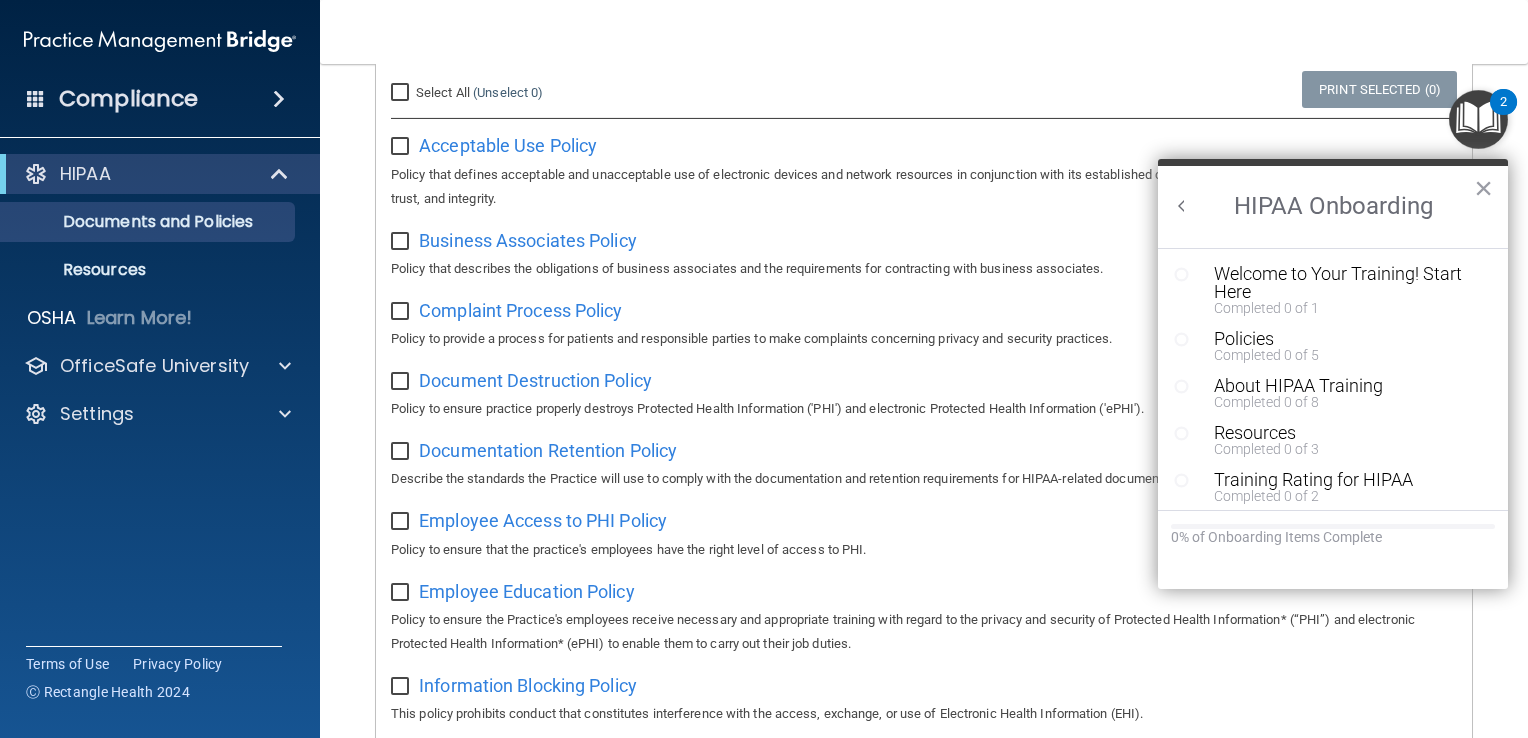 scroll, scrollTop: 0, scrollLeft: 0, axis: both 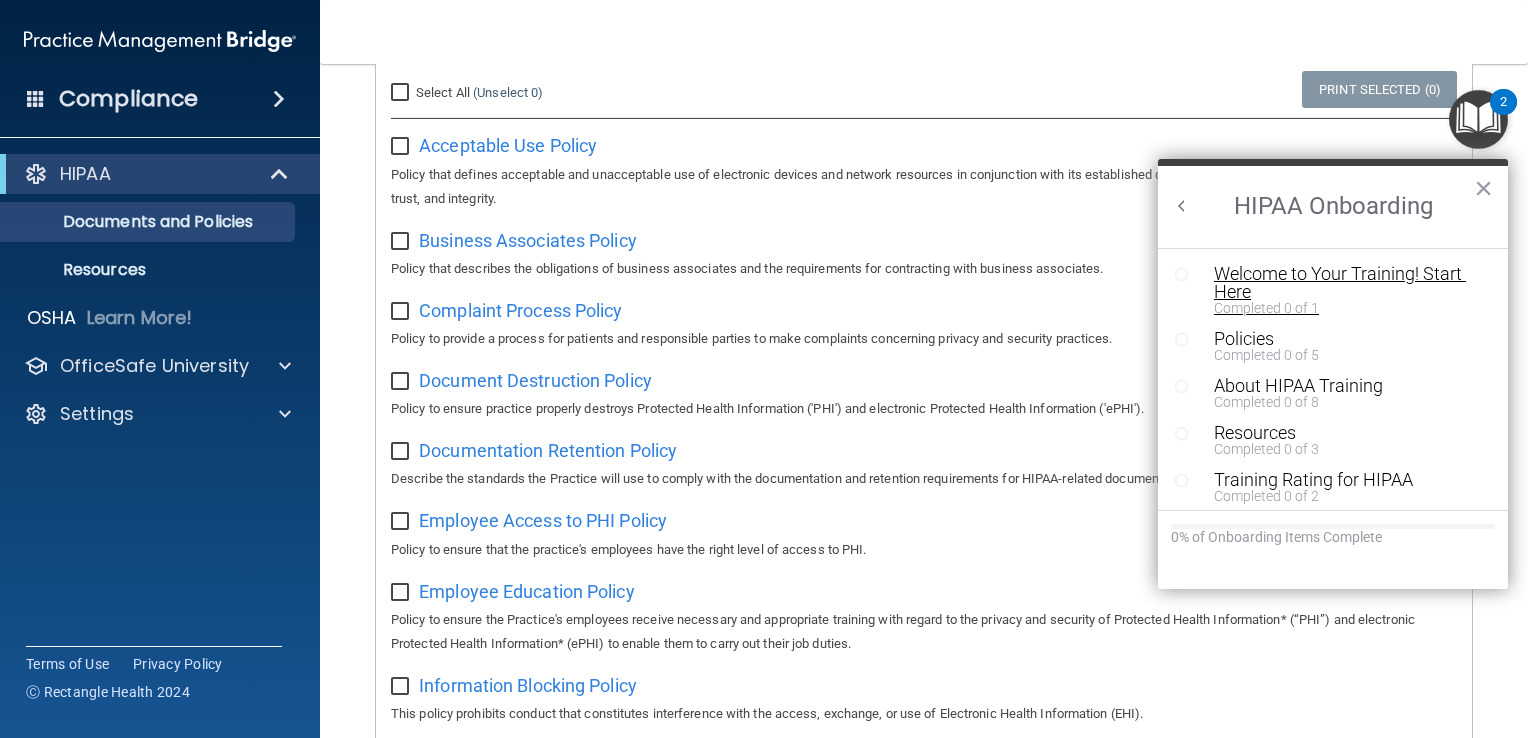 click on "Welcome to Your Training! Start Here" at bounding box center [1340, 283] 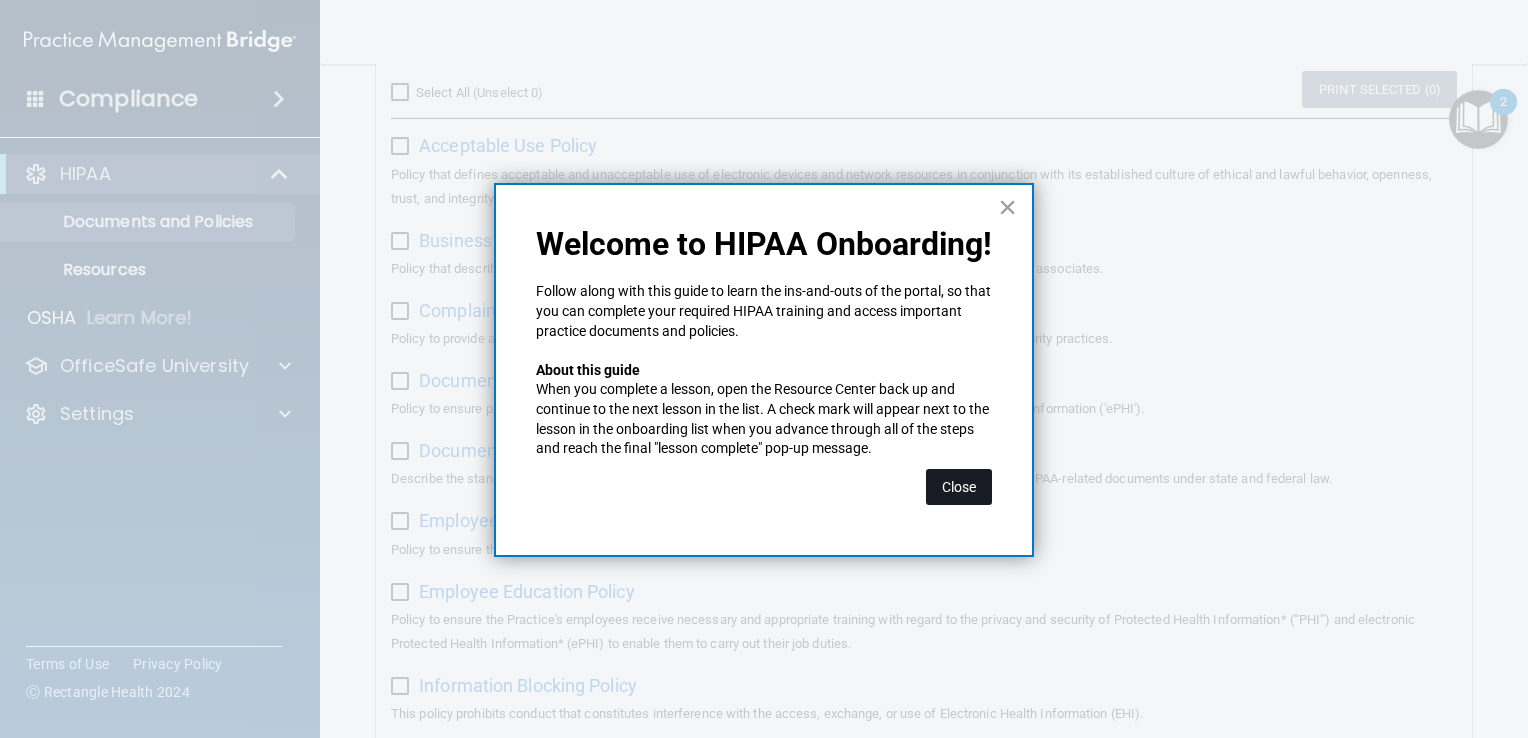click on "Close" at bounding box center (959, 487) 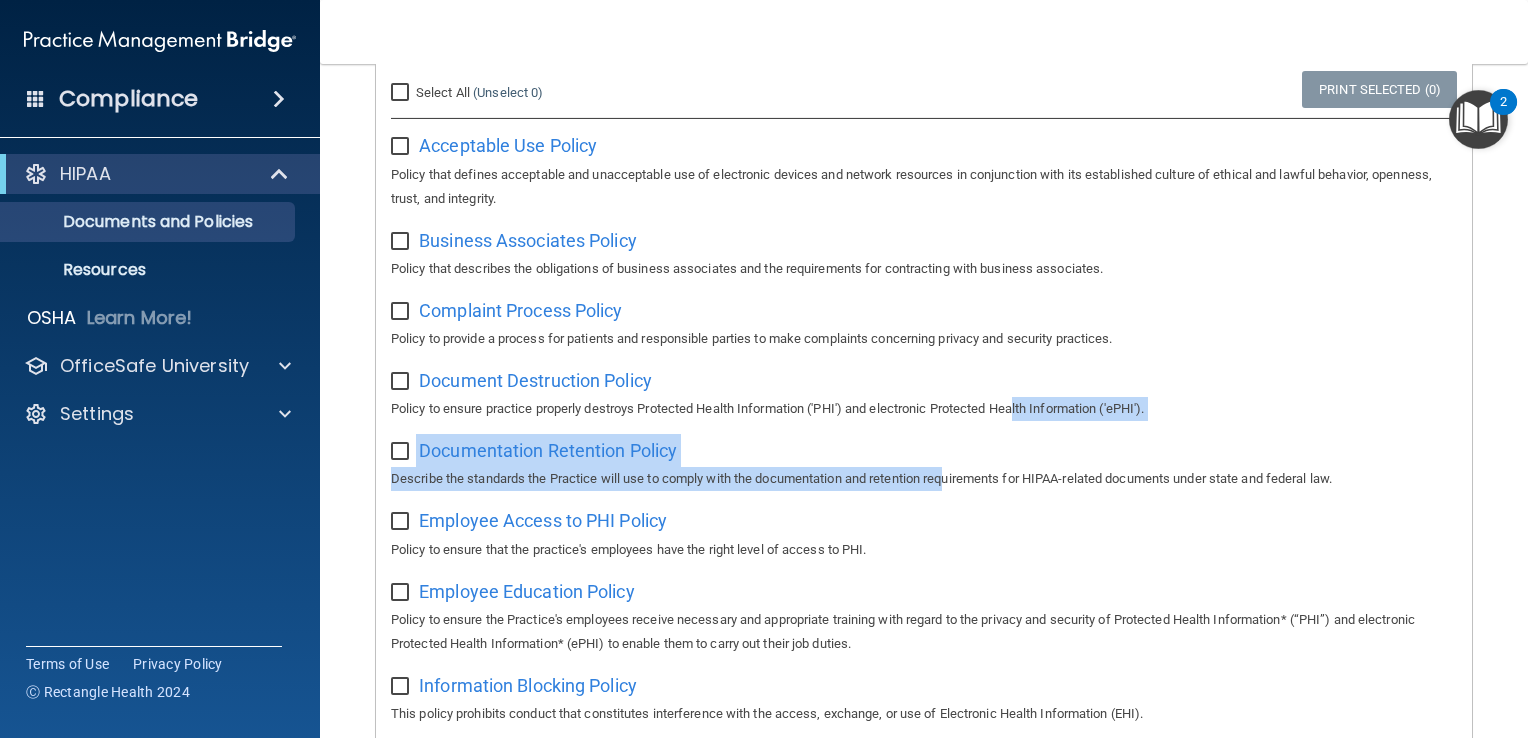 drag, startPoint x: 956, startPoint y: 486, endPoint x: 1025, endPoint y: 411, distance: 101.91173 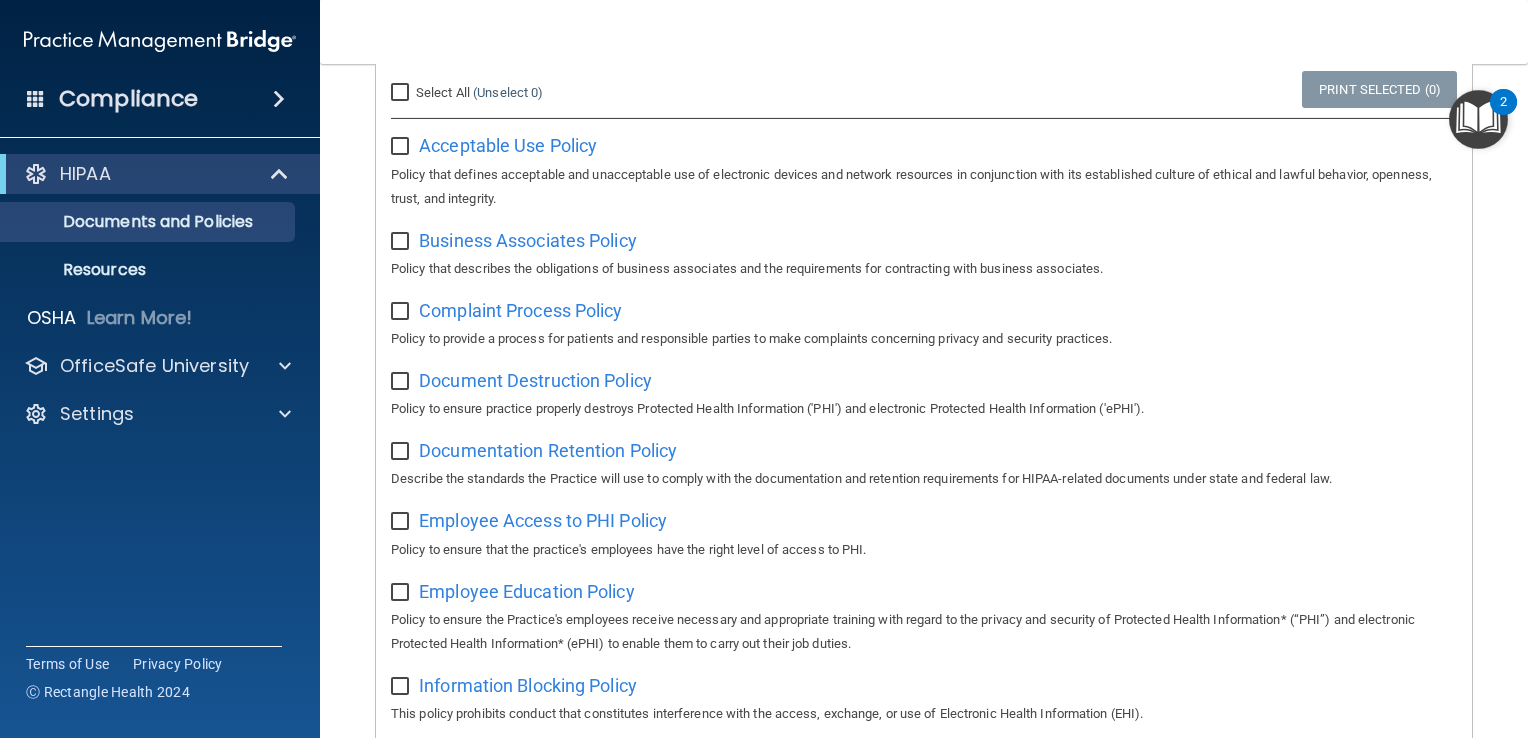 click on "Policy that defines acceptable and unacceptable use of electronic devices and network resources in conjunction with its established culture of ethical and lawful behavior, openness, trust, and integrity." at bounding box center [924, 187] 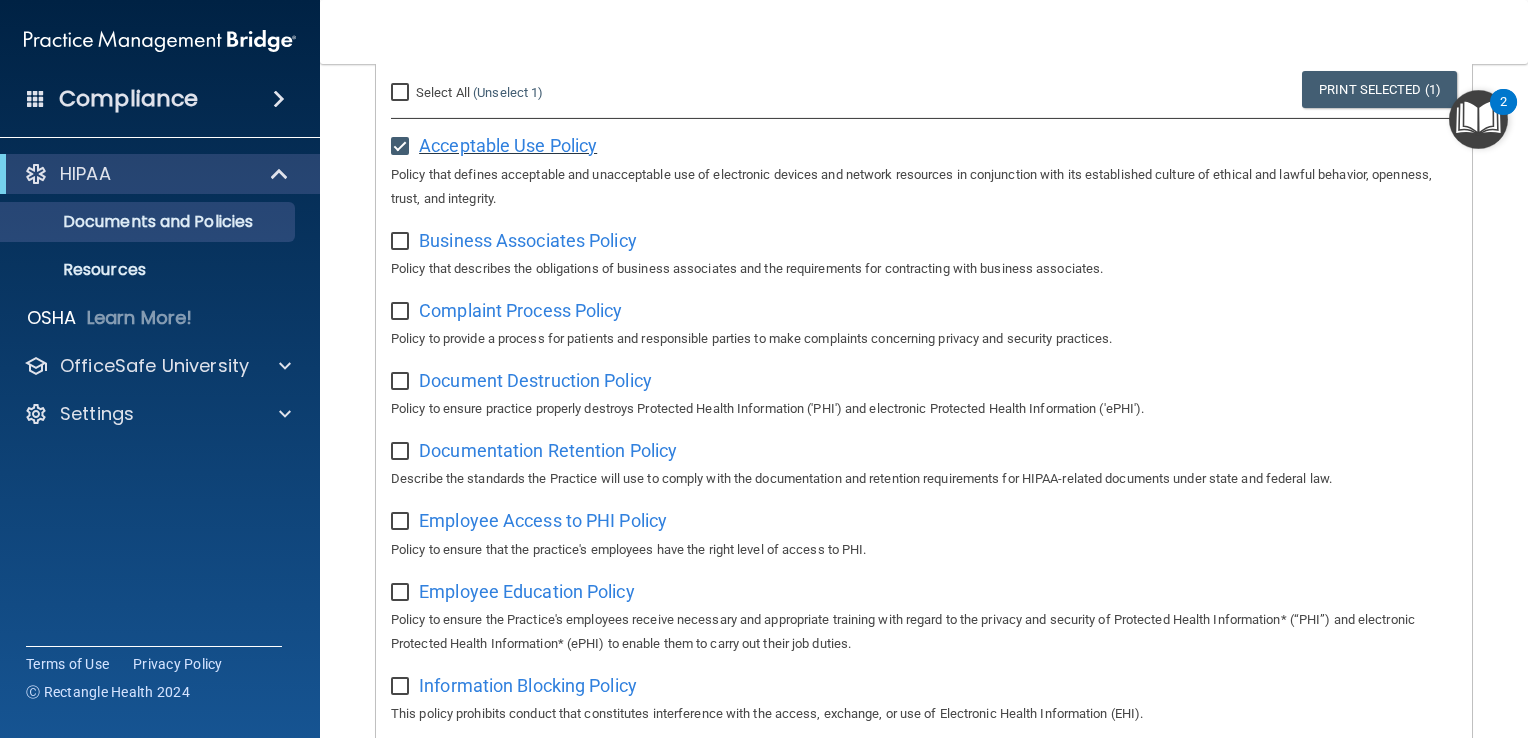 drag, startPoint x: 499, startPoint y: 142, endPoint x: 484, endPoint y: 146, distance: 15.524175 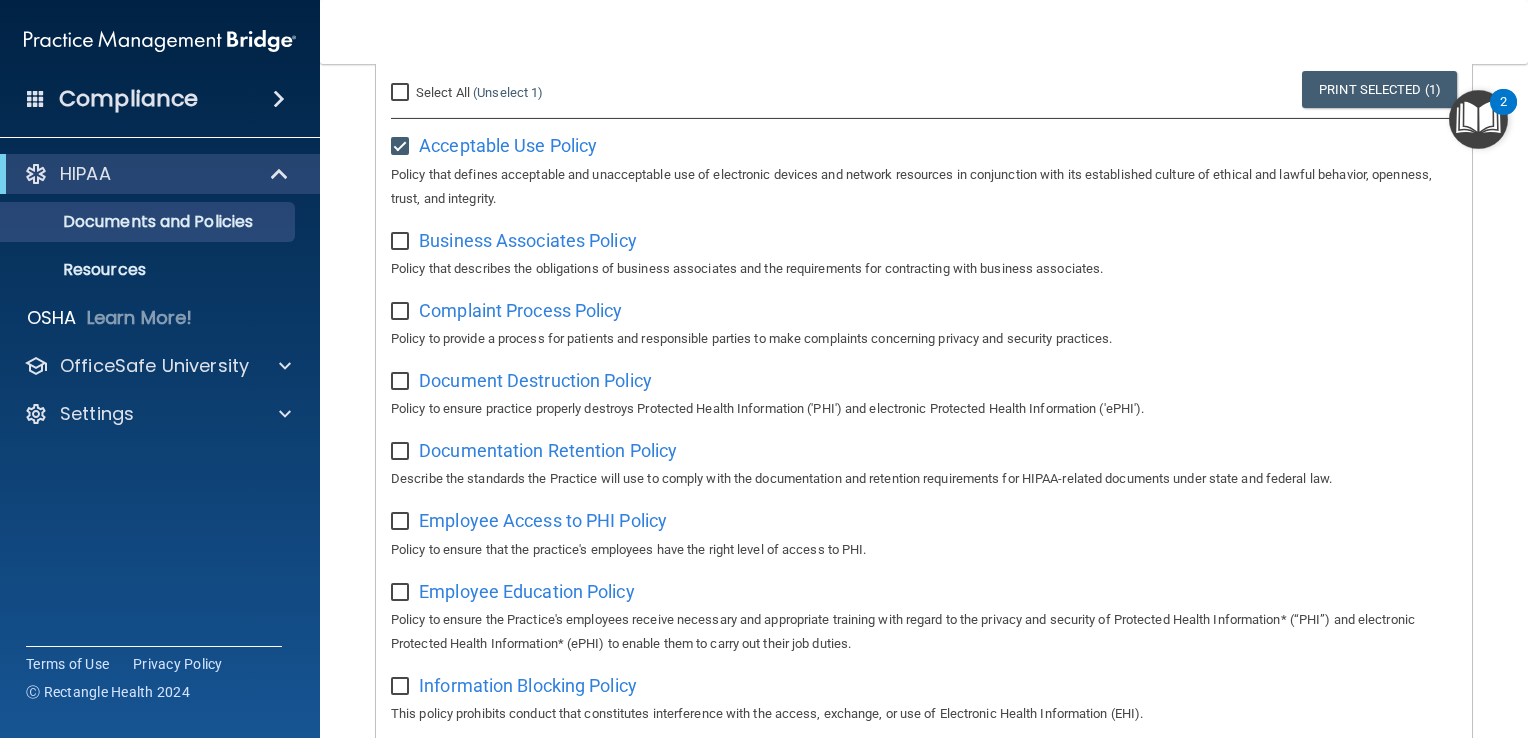 drag, startPoint x: 461, startPoint y: 143, endPoint x: 401, endPoint y: 135, distance: 60.530983 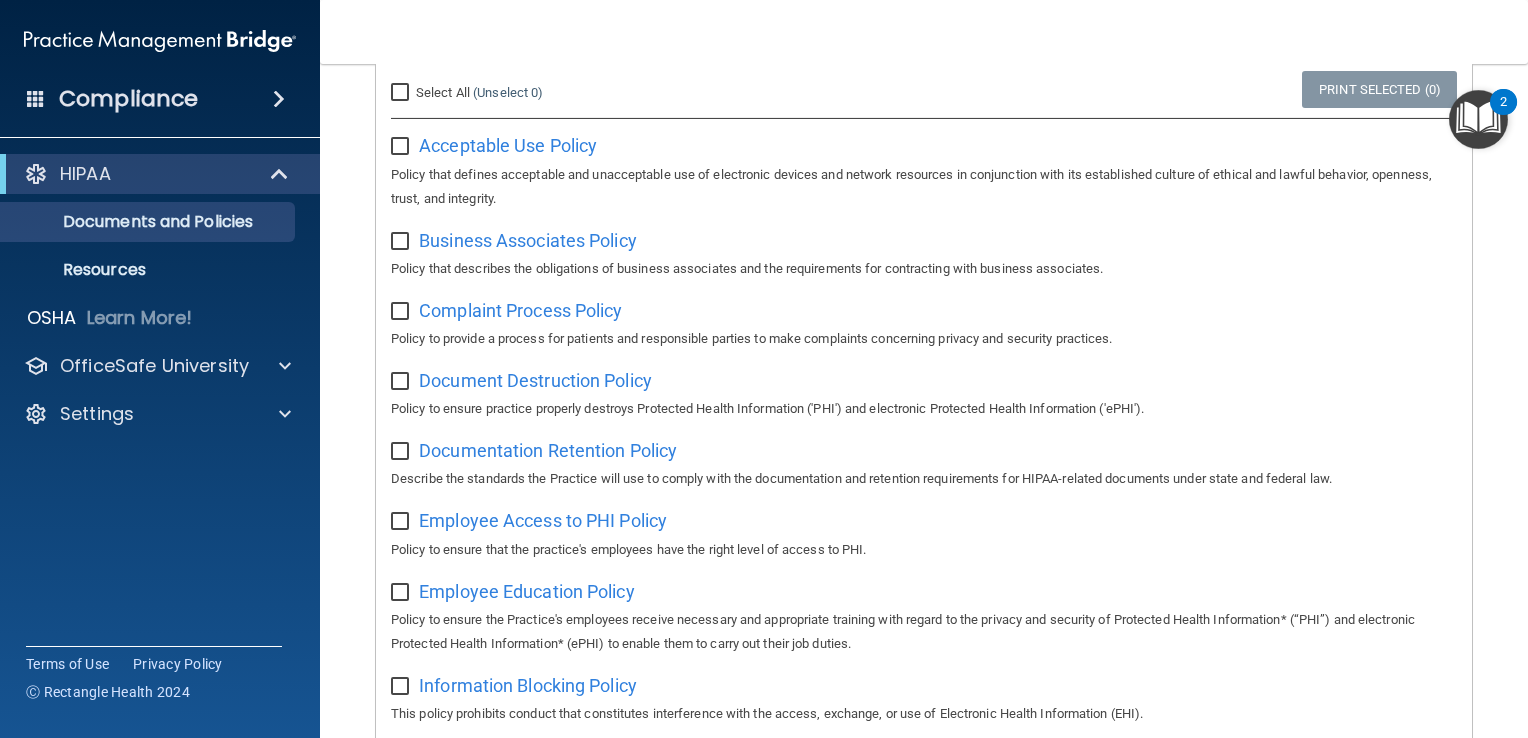 click at bounding box center (402, 147) 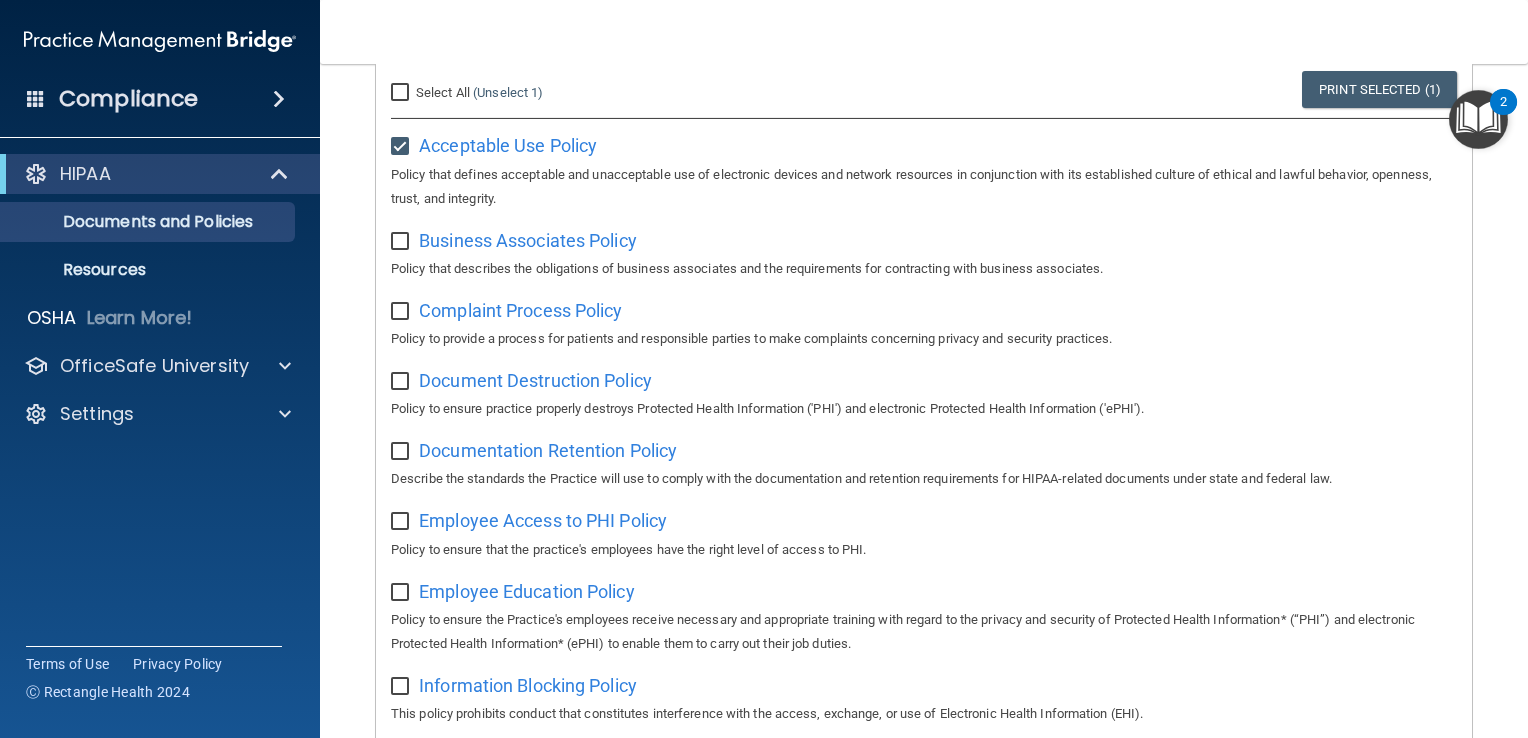 drag, startPoint x: 395, startPoint y: 146, endPoint x: 559, endPoint y: 50, distance: 190.03157 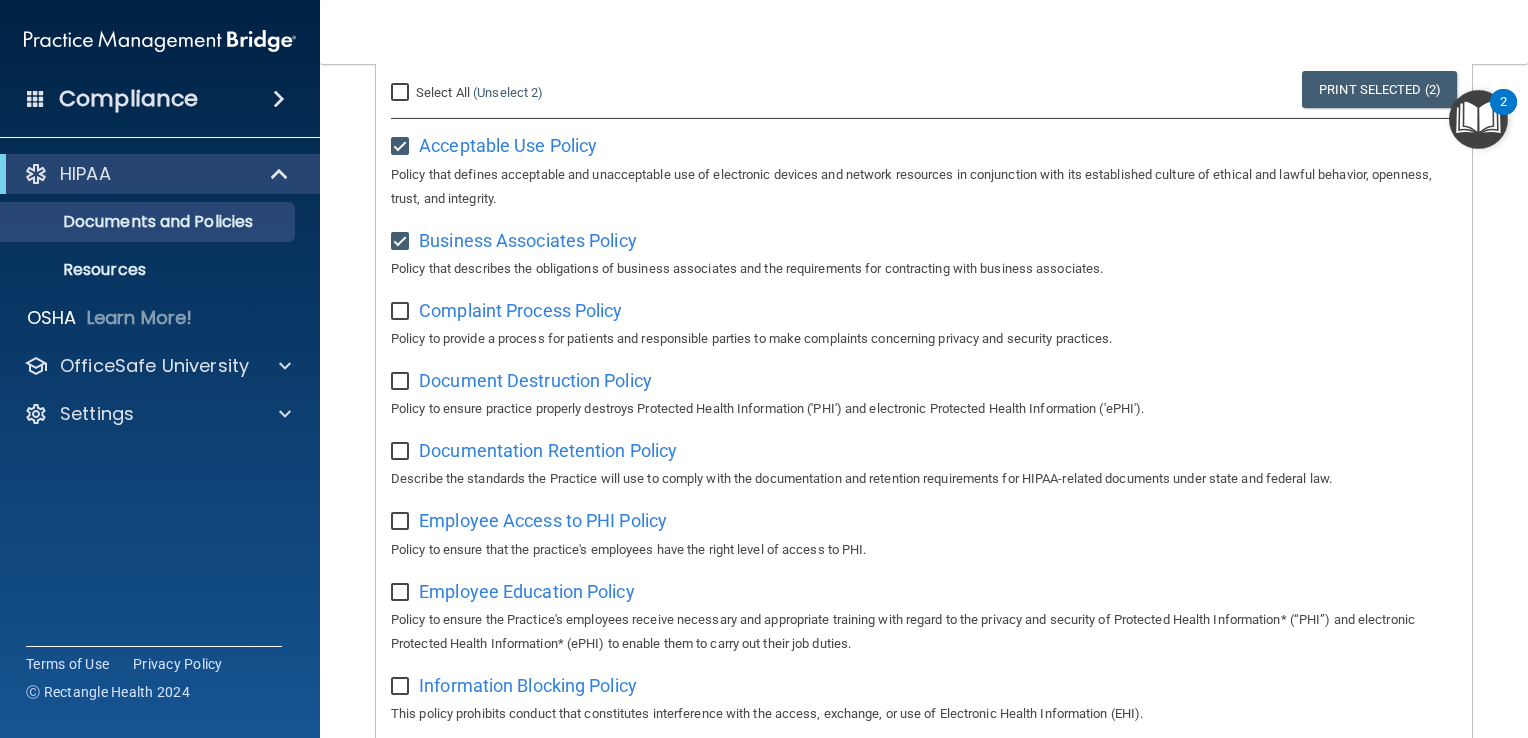 click at bounding box center [402, 242] 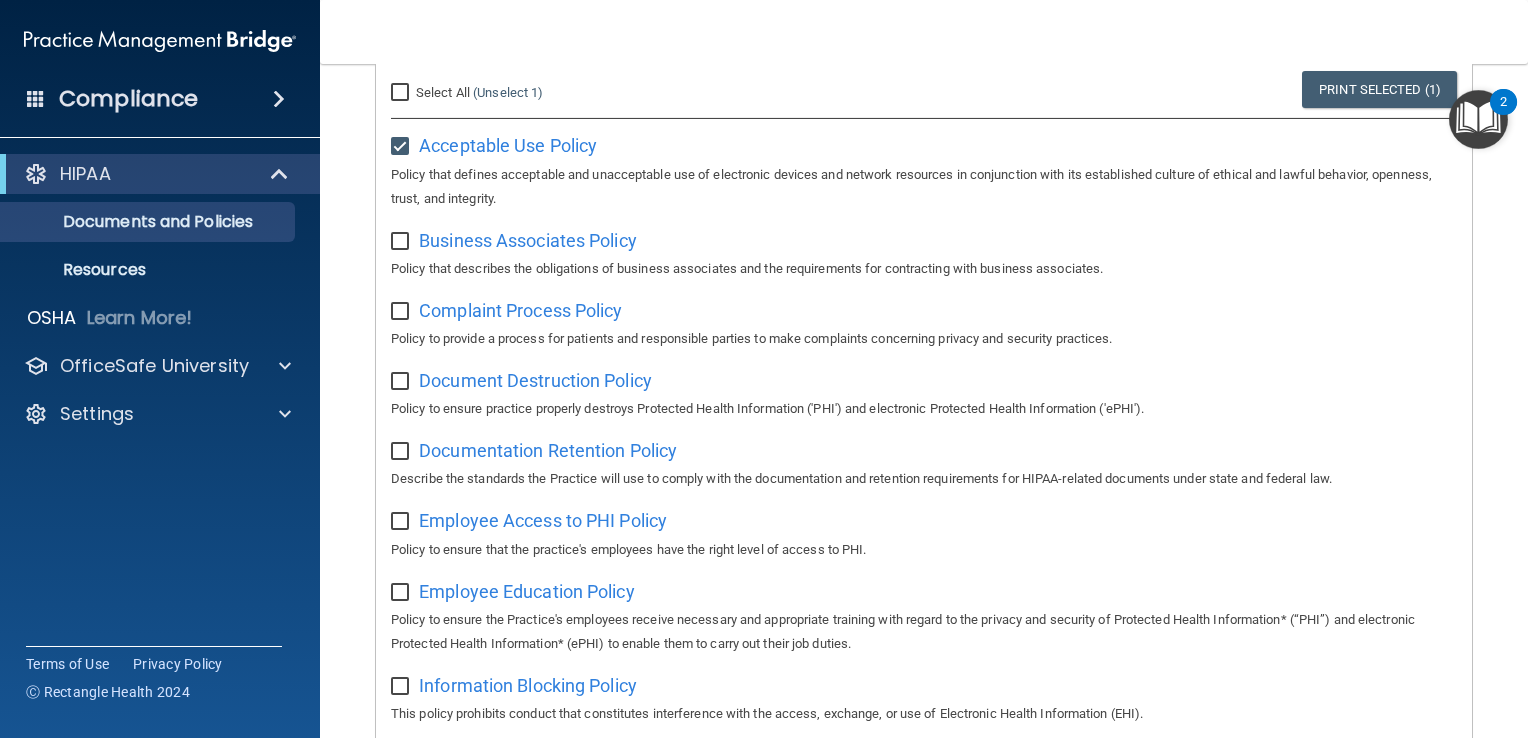 drag, startPoint x: 389, startPoint y: 147, endPoint x: 402, endPoint y: 140, distance: 14.764823 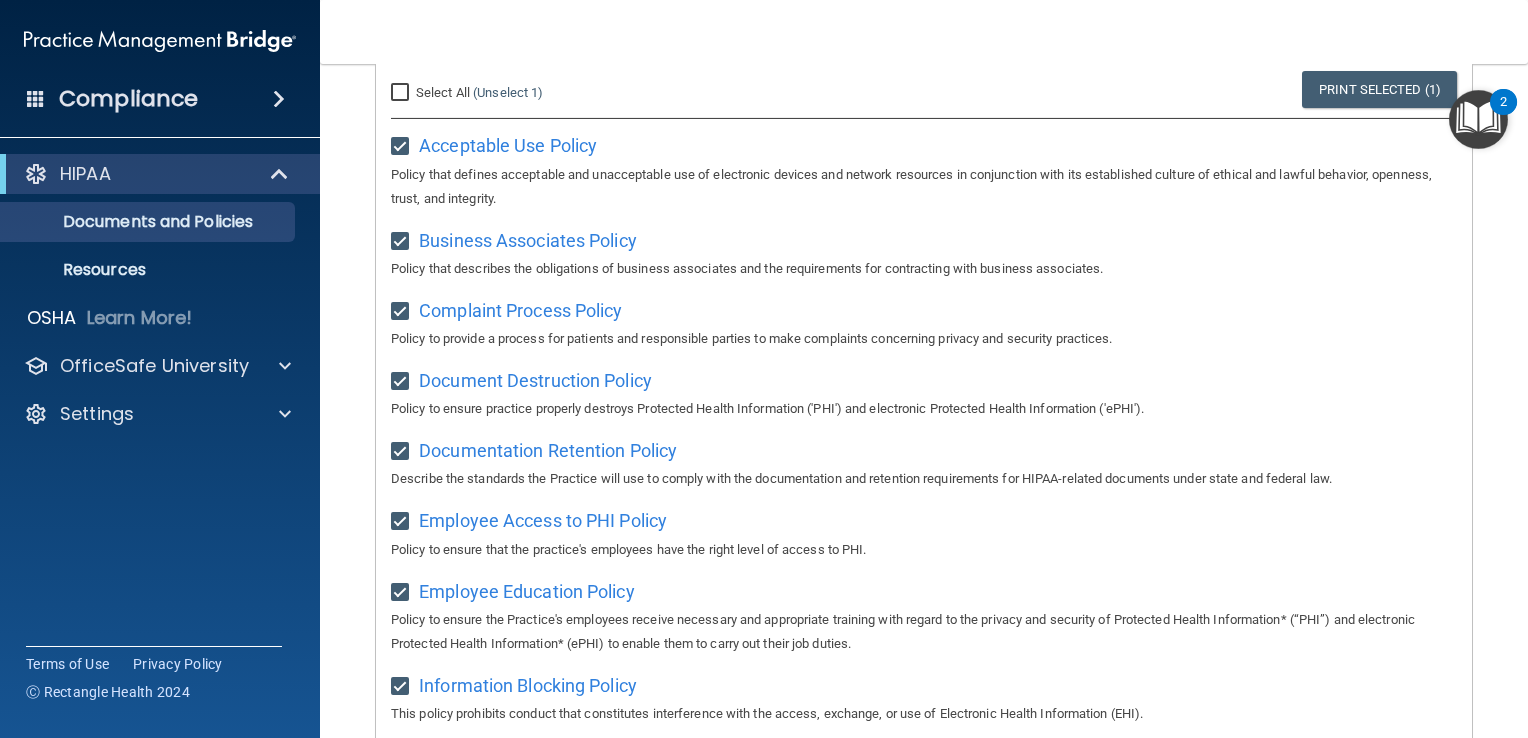 checkbox on "true" 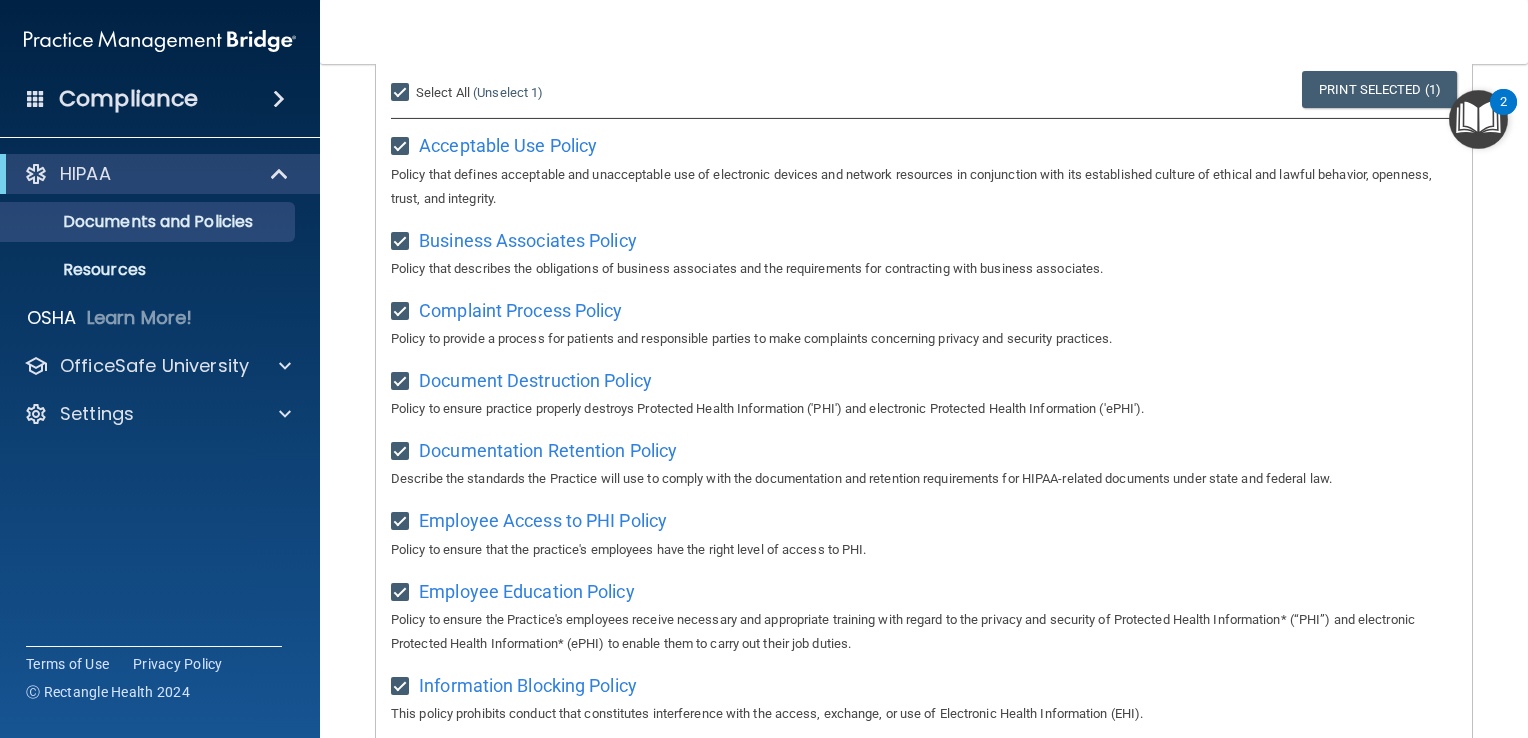 checkbox on "true" 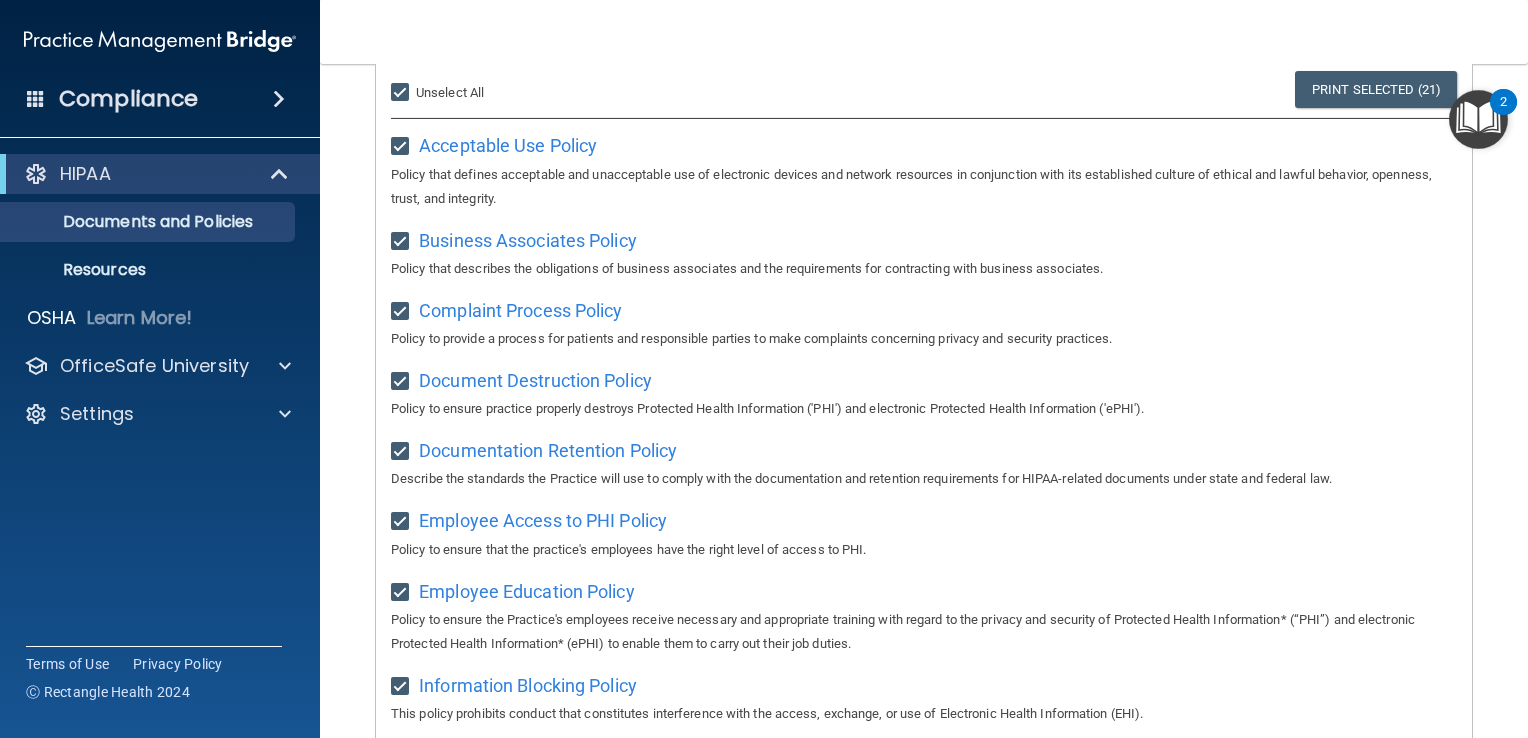 click on "Select All   (Unselect 21)    Unselect All" at bounding box center [402, 93] 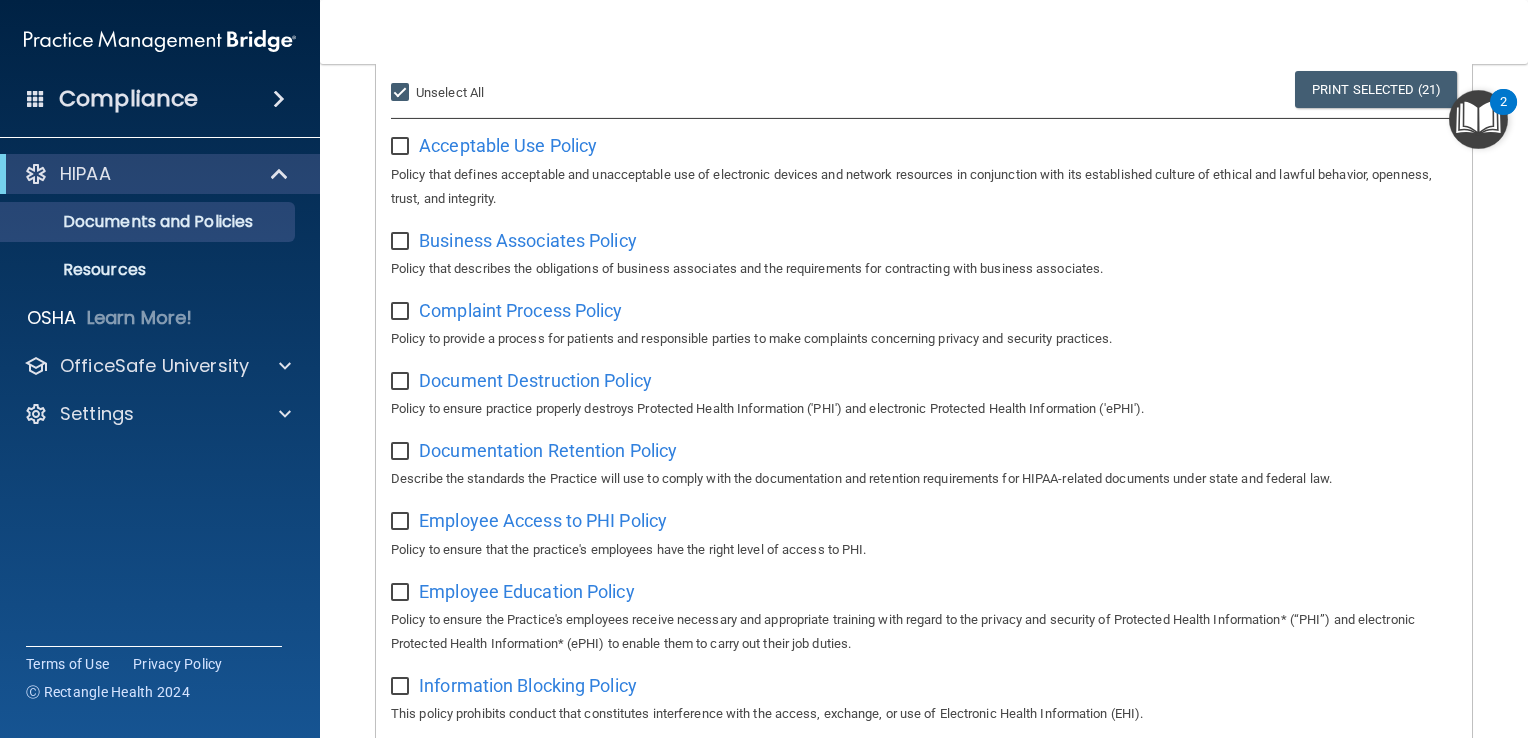 checkbox on "false" 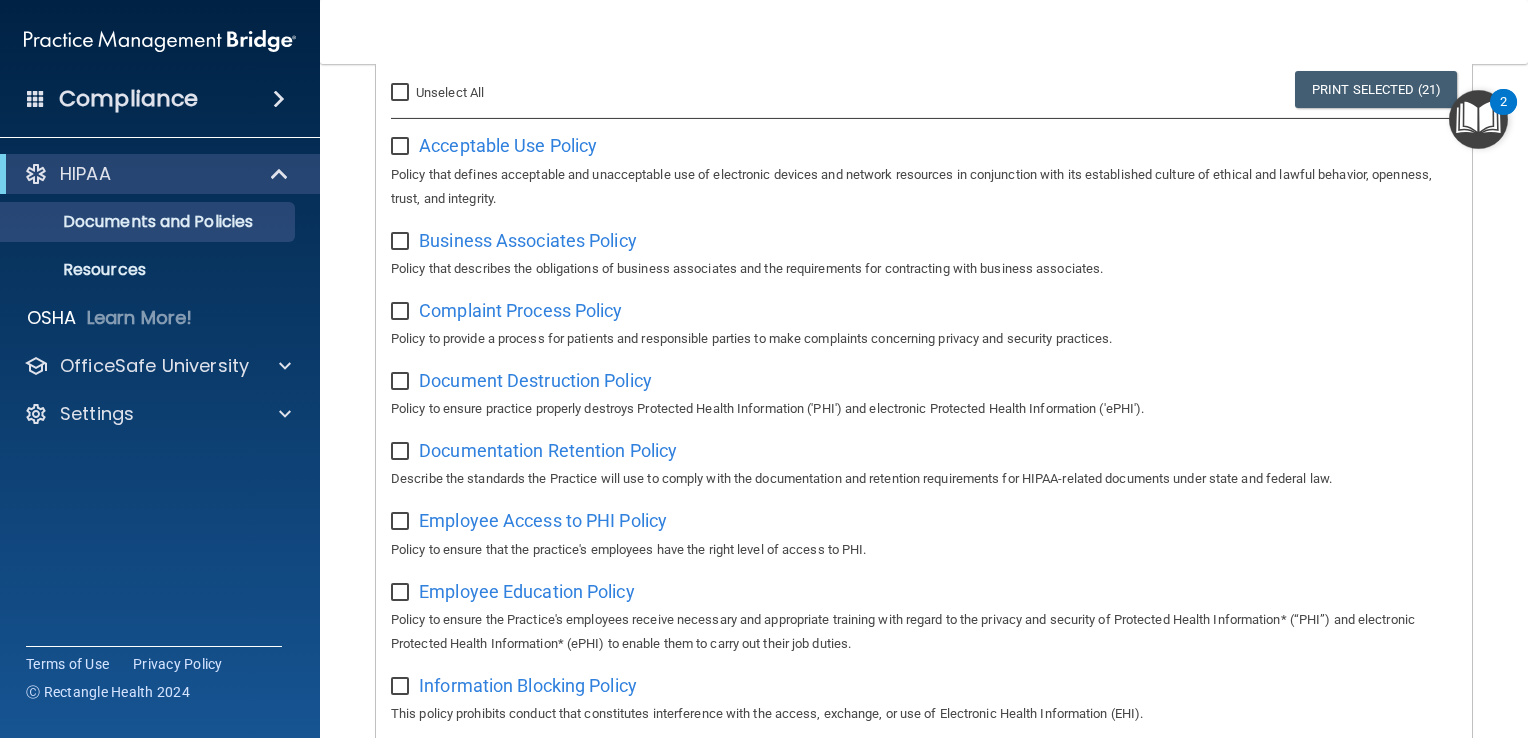 checkbox on "false" 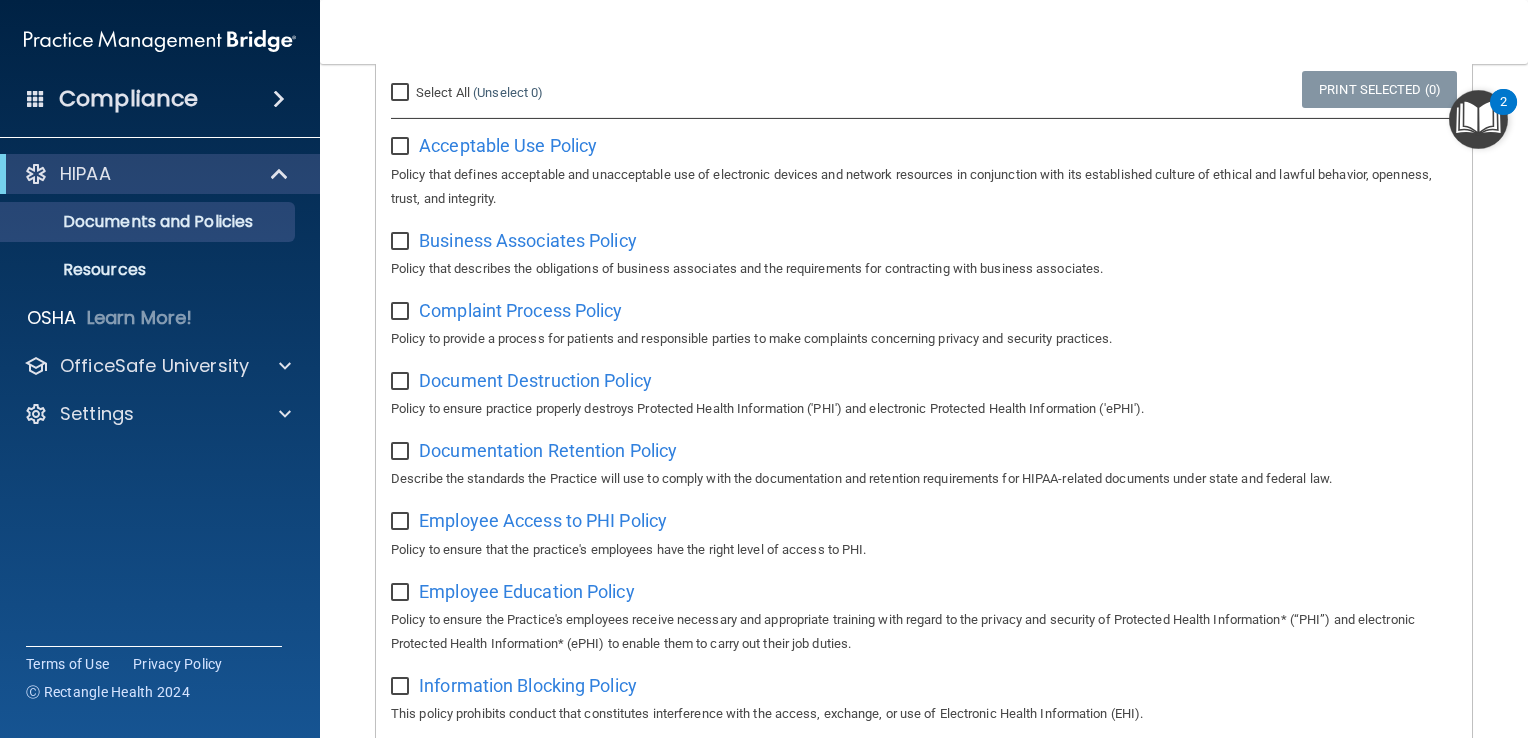 click on "Toggle navigation                                                                                                     [PERSON_NAME]   [EMAIL_ADDRESS][DOMAIN_NAME]                            Manage My Enterprise              Health Within Wellness Center     Manage My Location" at bounding box center [924, 32] 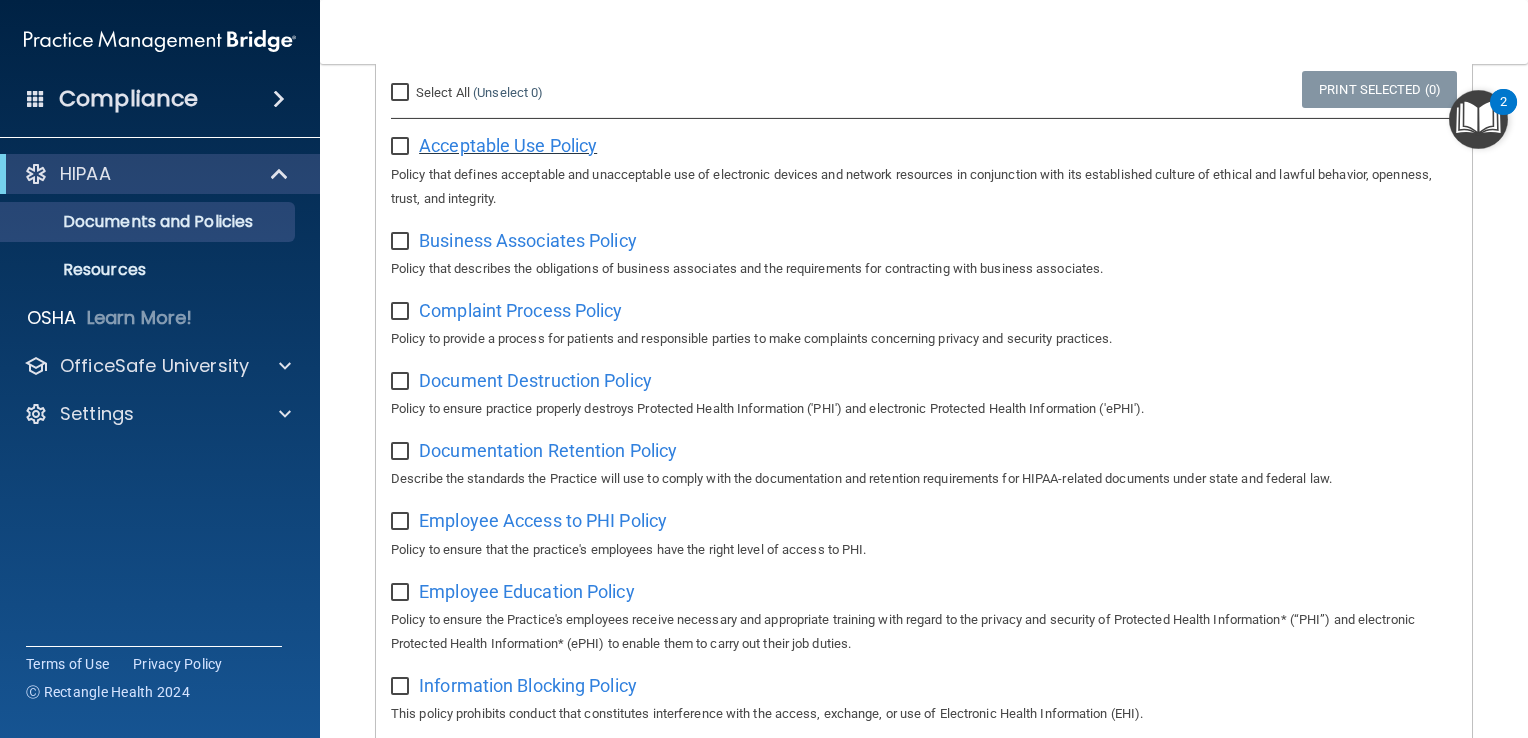drag, startPoint x: 496, startPoint y: 143, endPoint x: 464, endPoint y: 138, distance: 32.38827 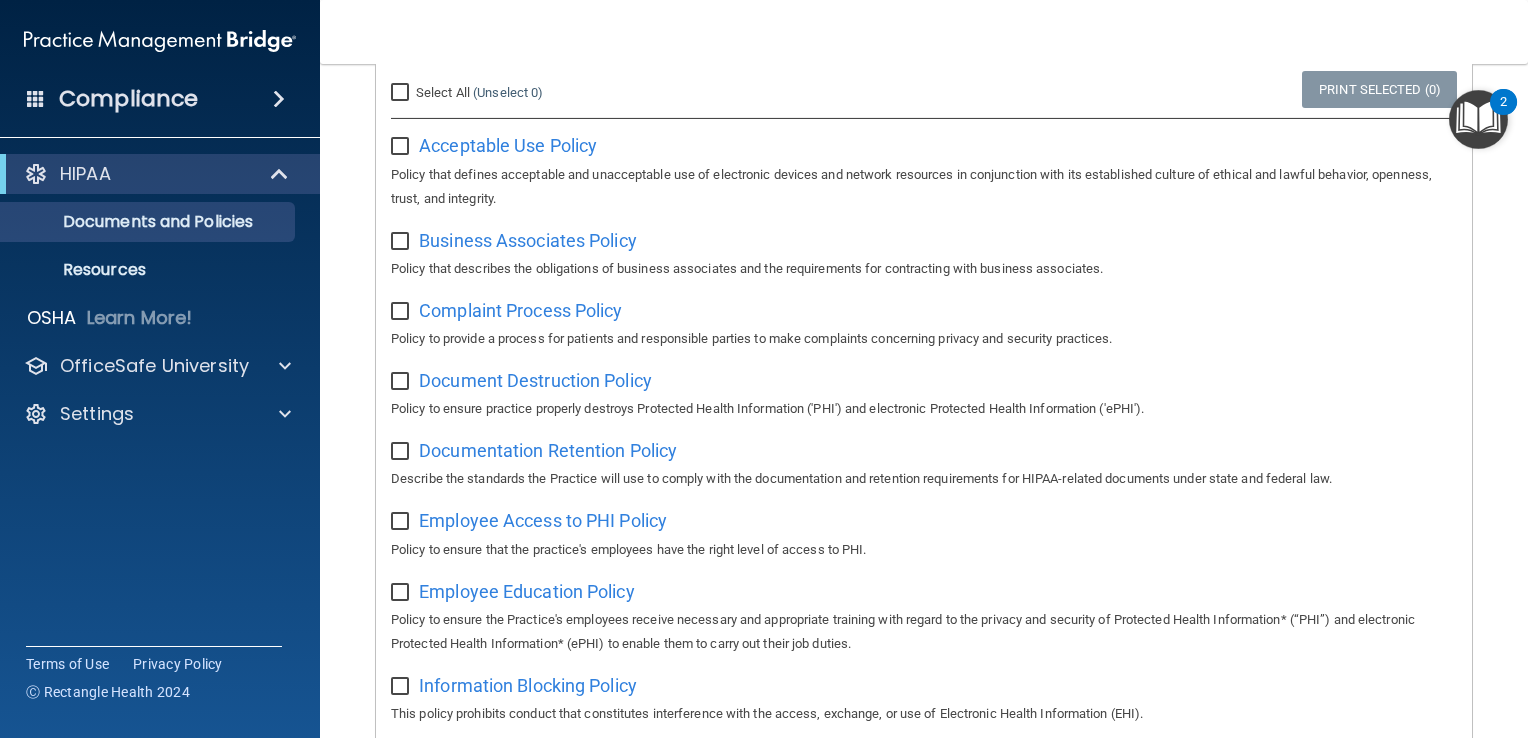 click at bounding box center [403, 140] 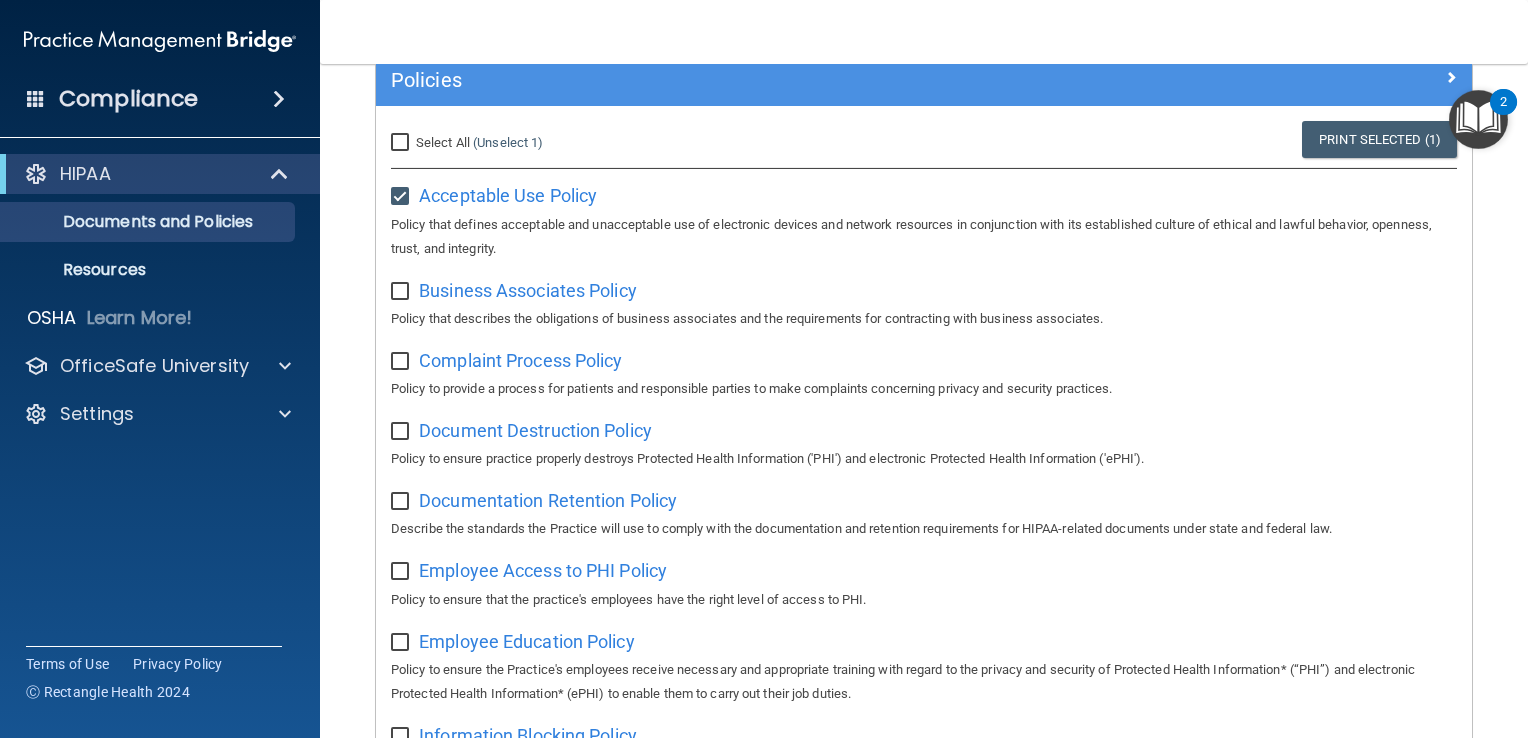 scroll, scrollTop: 163, scrollLeft: 0, axis: vertical 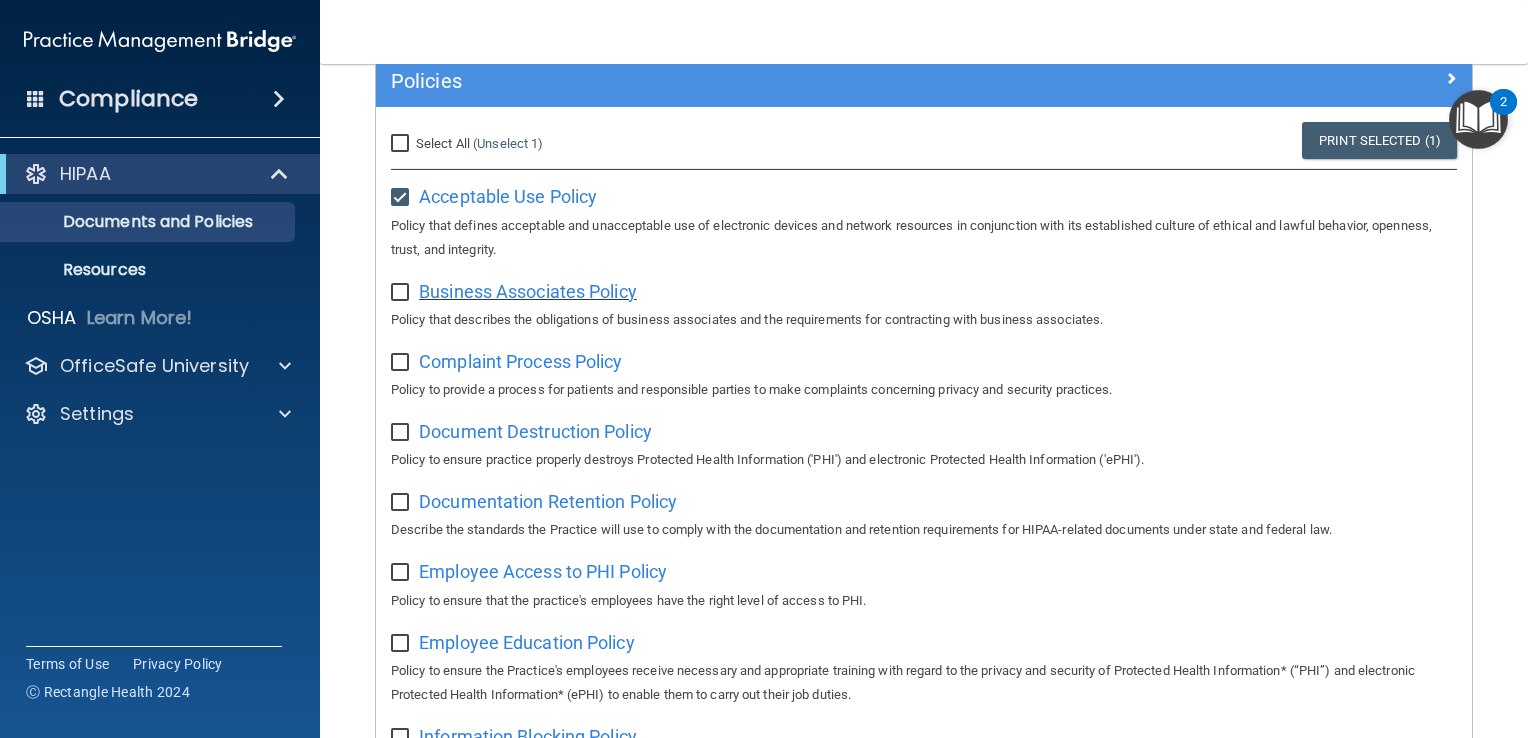 click on "Business Associates Policy" at bounding box center (528, 291) 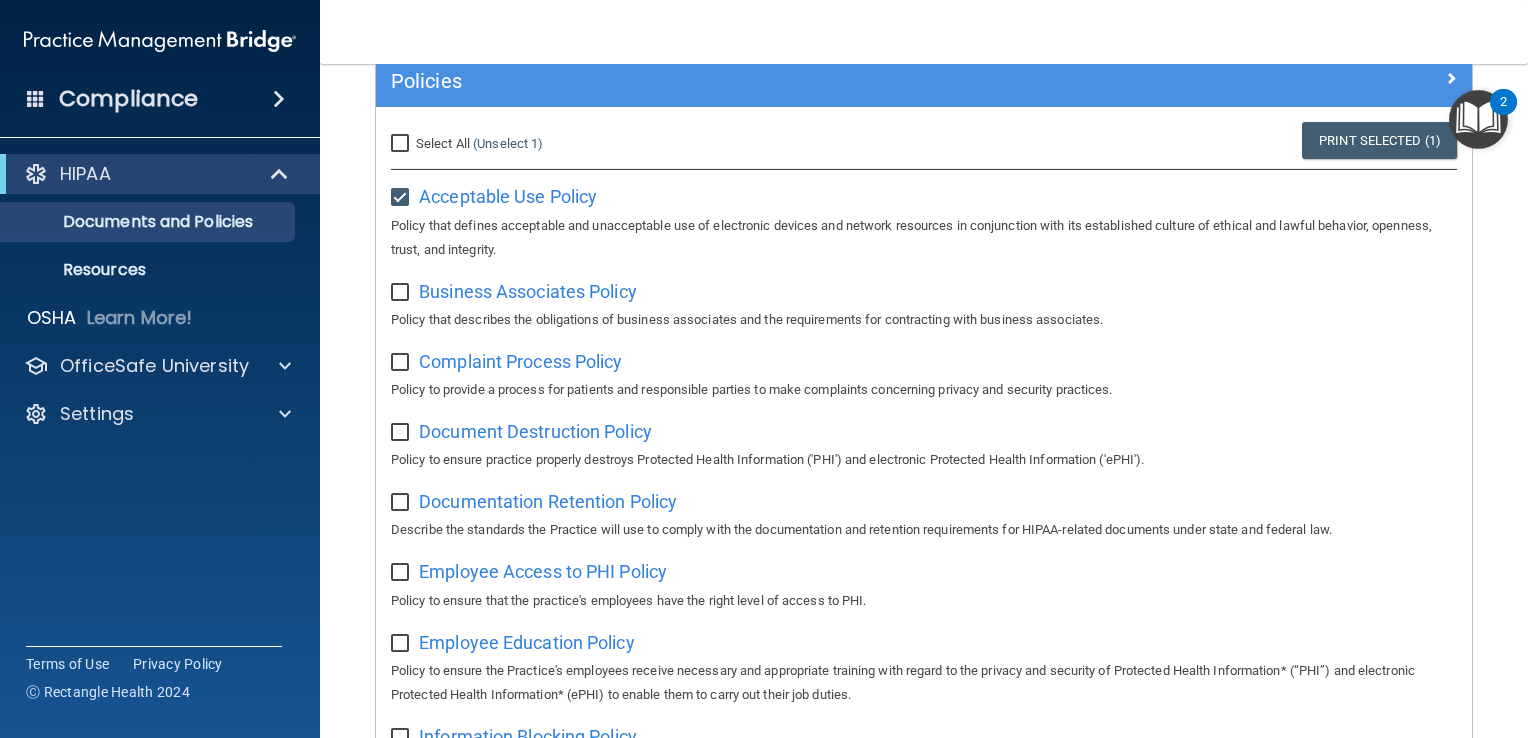 click at bounding box center (402, 293) 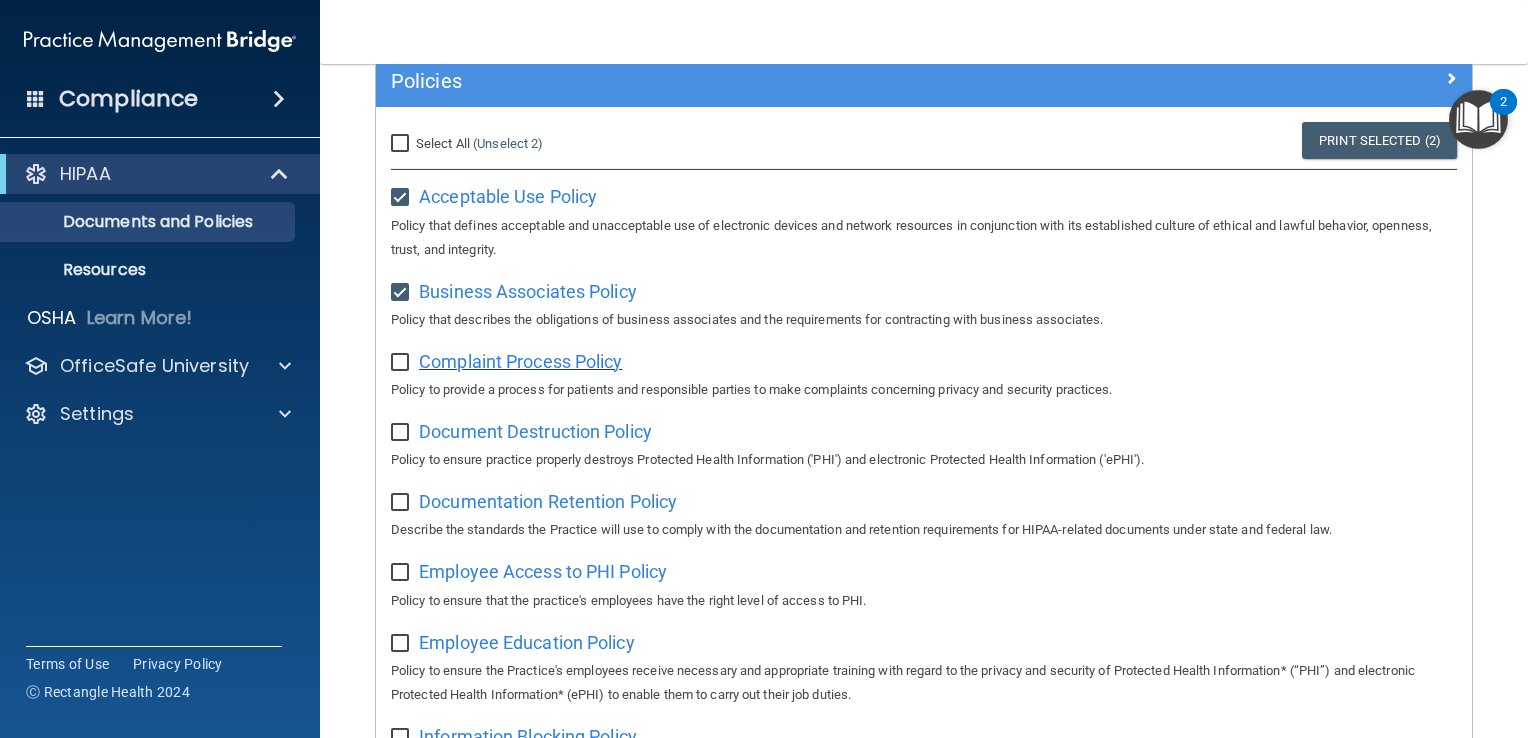 click on "Complaint Process Policy" at bounding box center (520, 361) 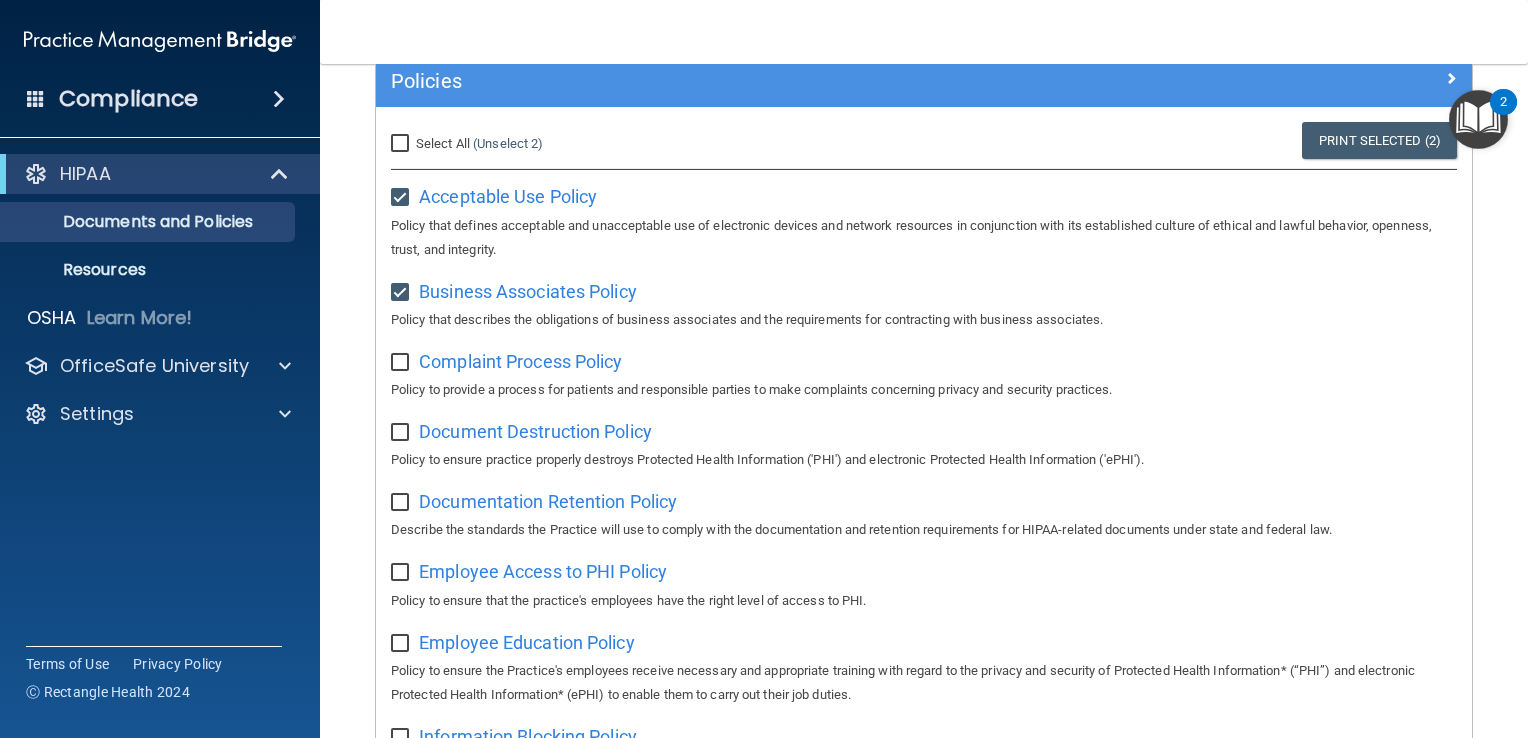 click at bounding box center [402, 363] 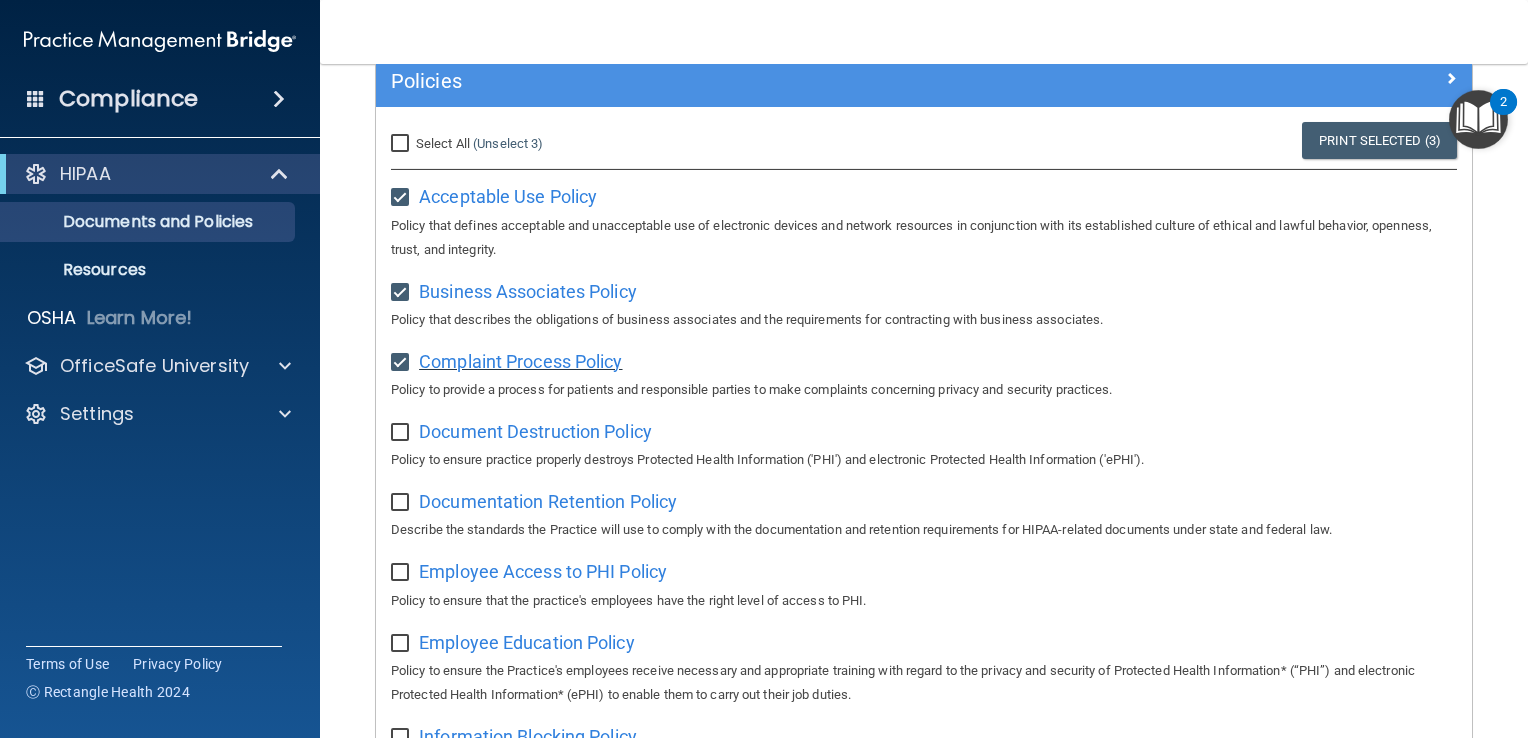 click on "Complaint Process Policy" at bounding box center [520, 361] 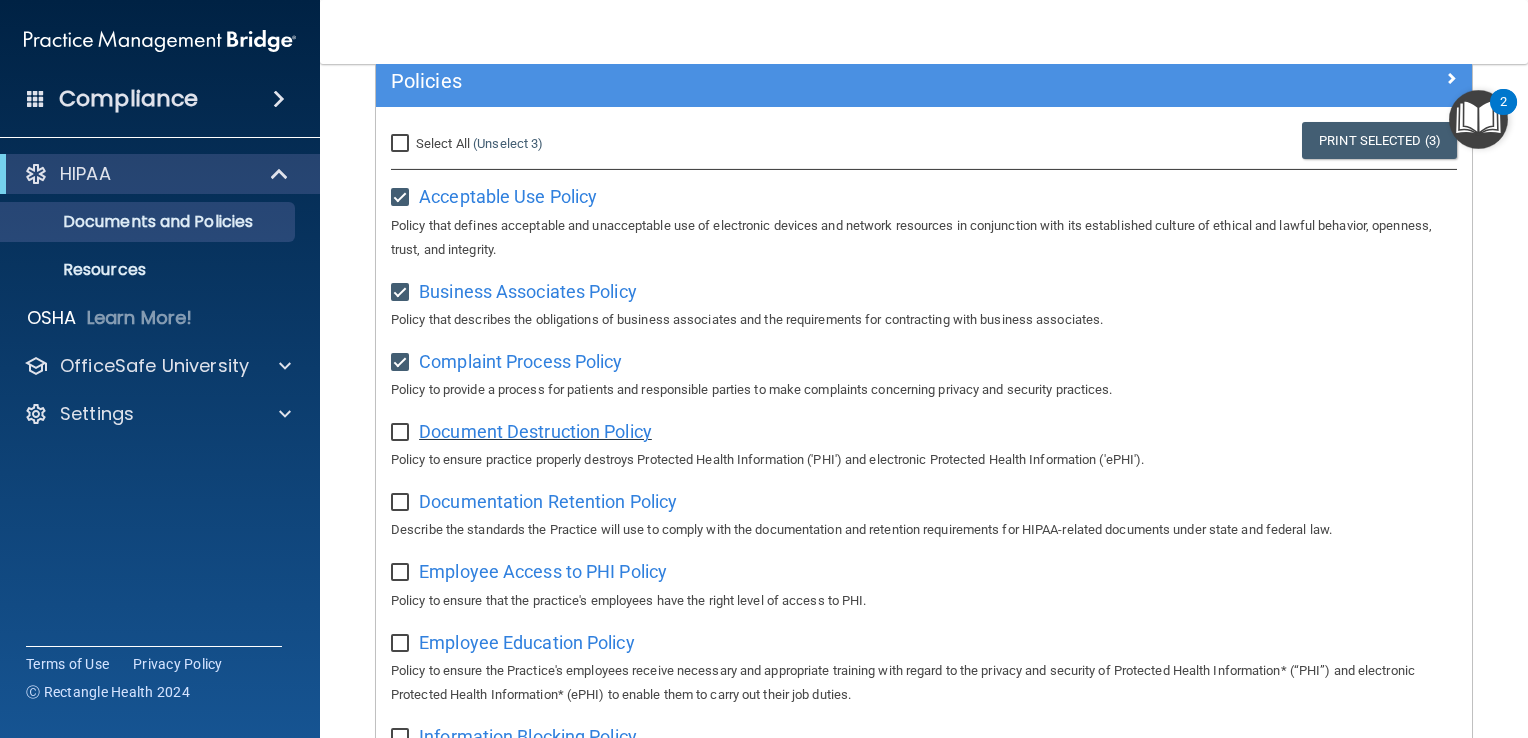 click on "Document Destruction Policy" at bounding box center (535, 431) 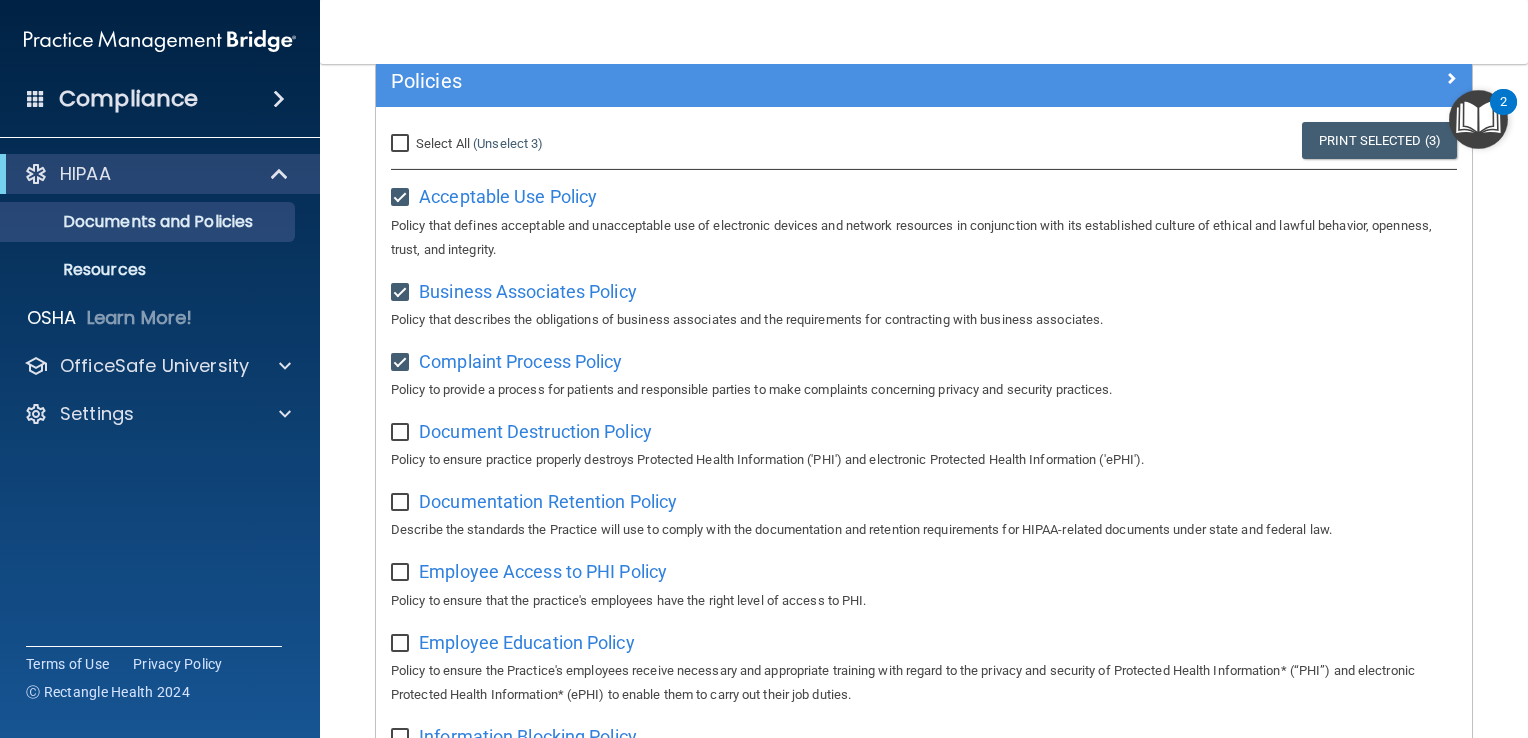 click at bounding box center [402, 433] 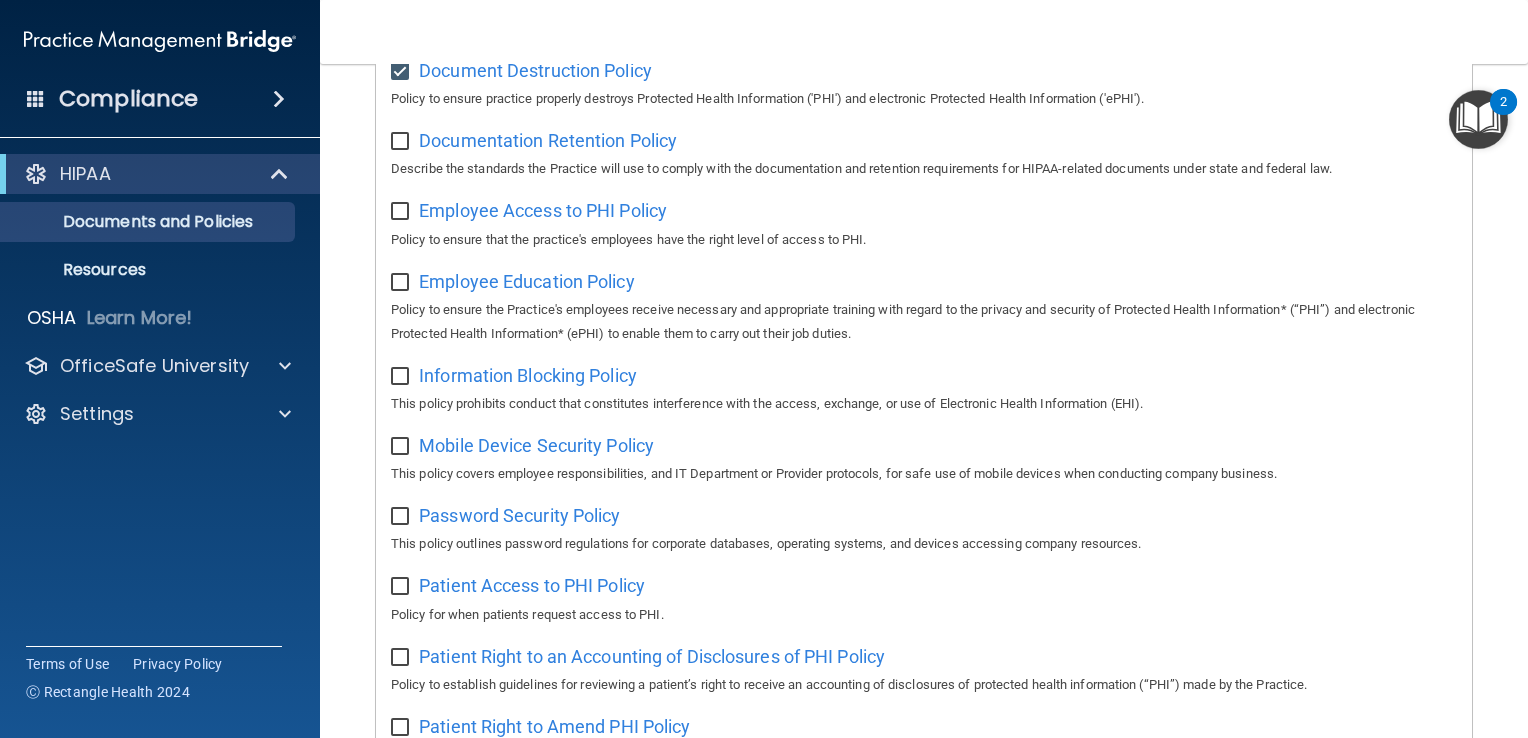 scroll, scrollTop: 449, scrollLeft: 0, axis: vertical 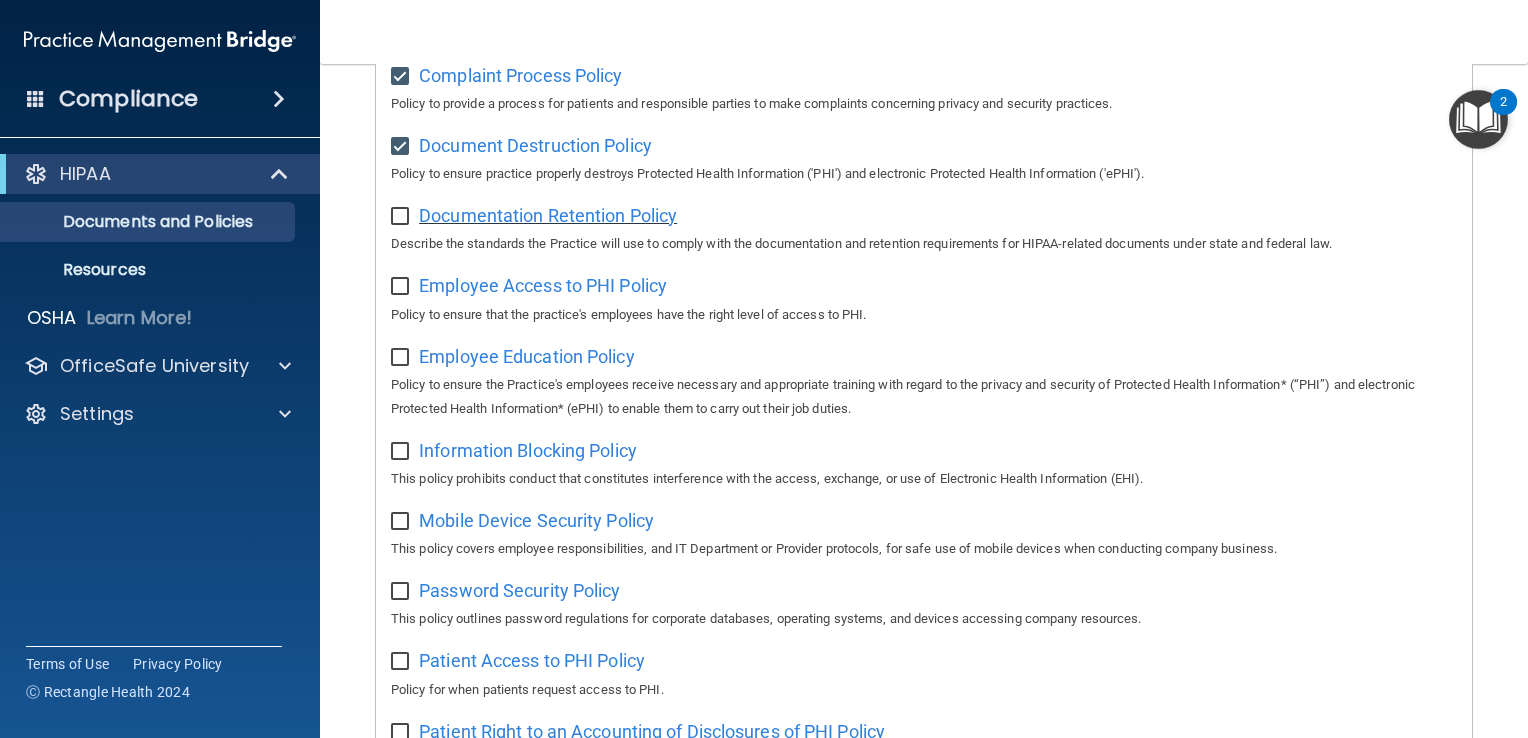 click on "Documentation Retention Policy" at bounding box center [548, 215] 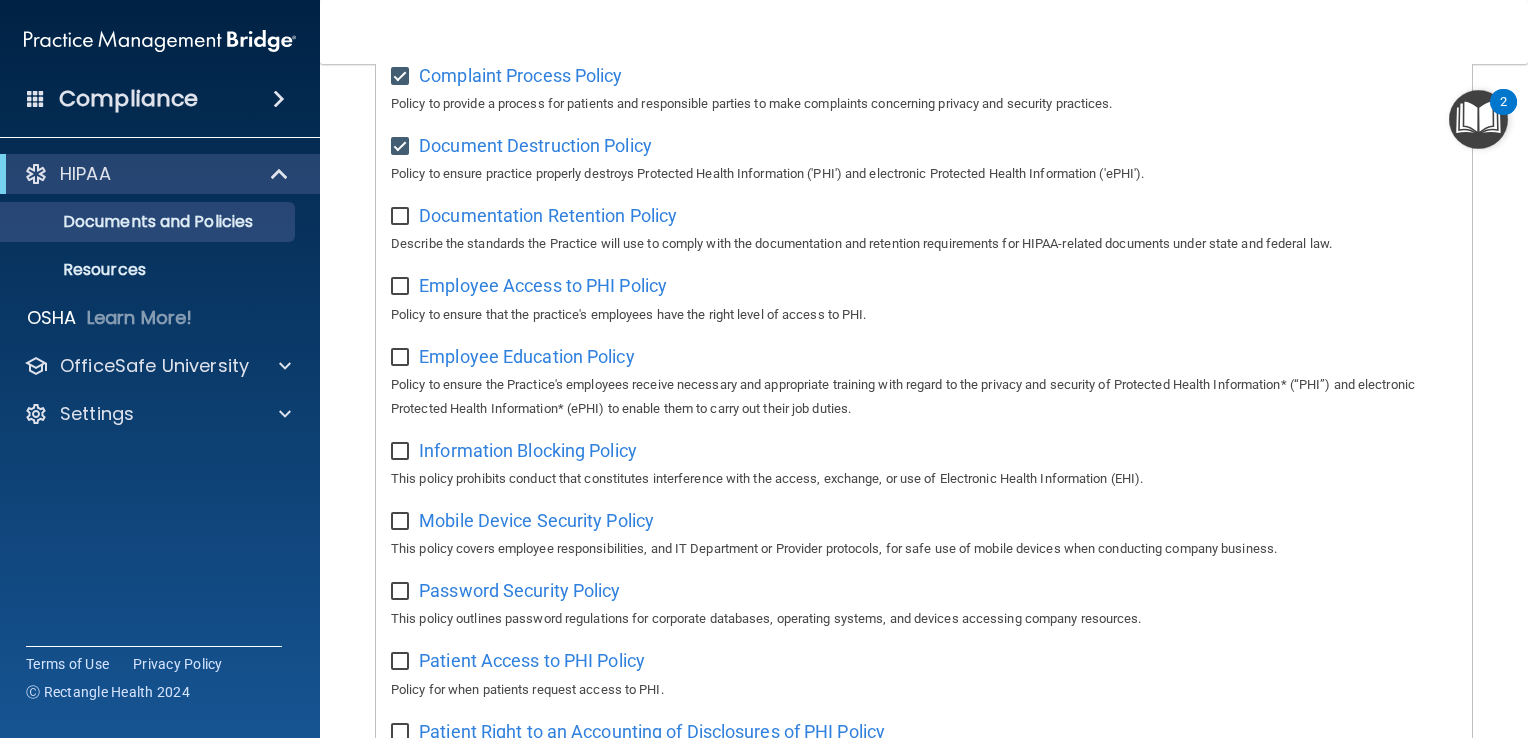 click at bounding box center (402, 217) 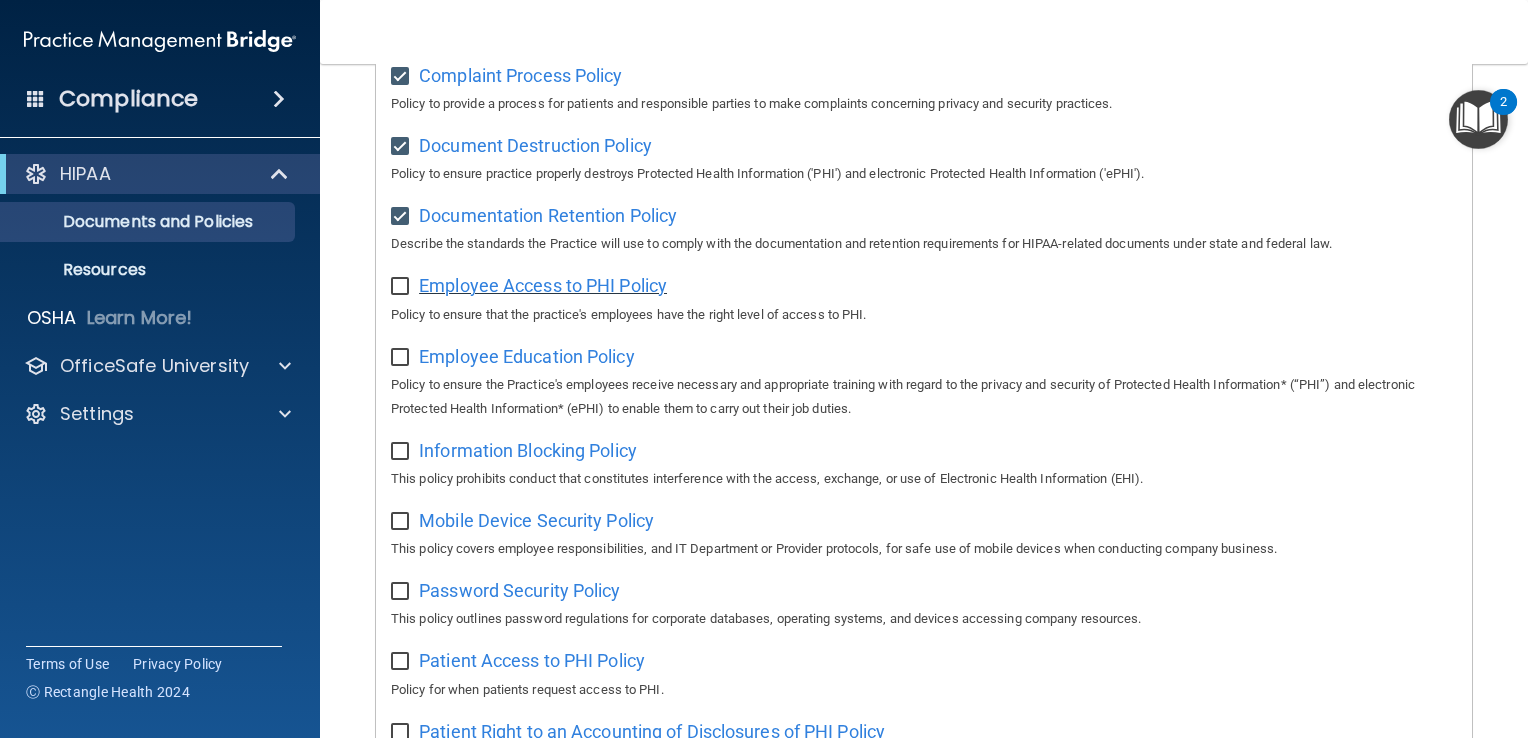 click on "Employee Access to PHI Policy" at bounding box center [543, 285] 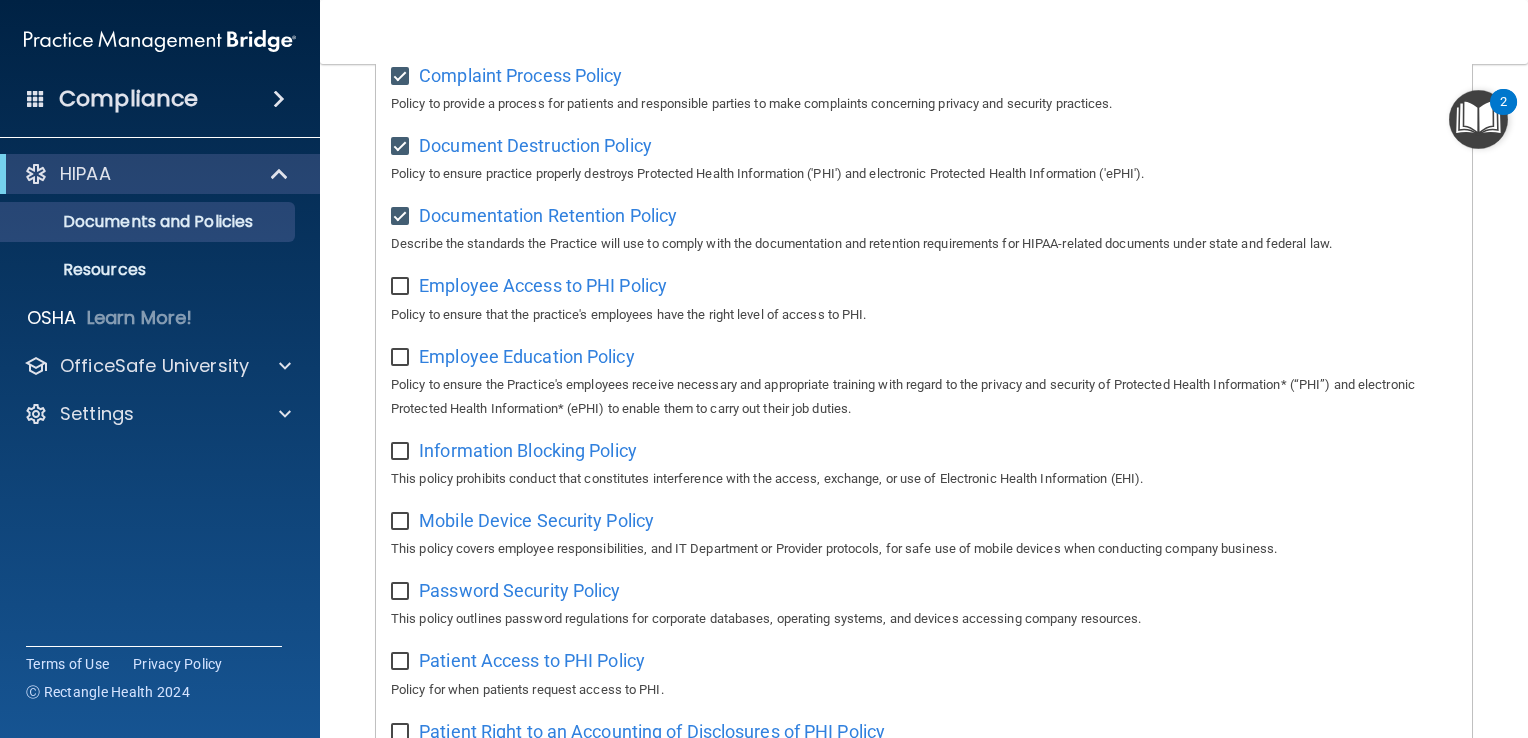 click at bounding box center (402, 287) 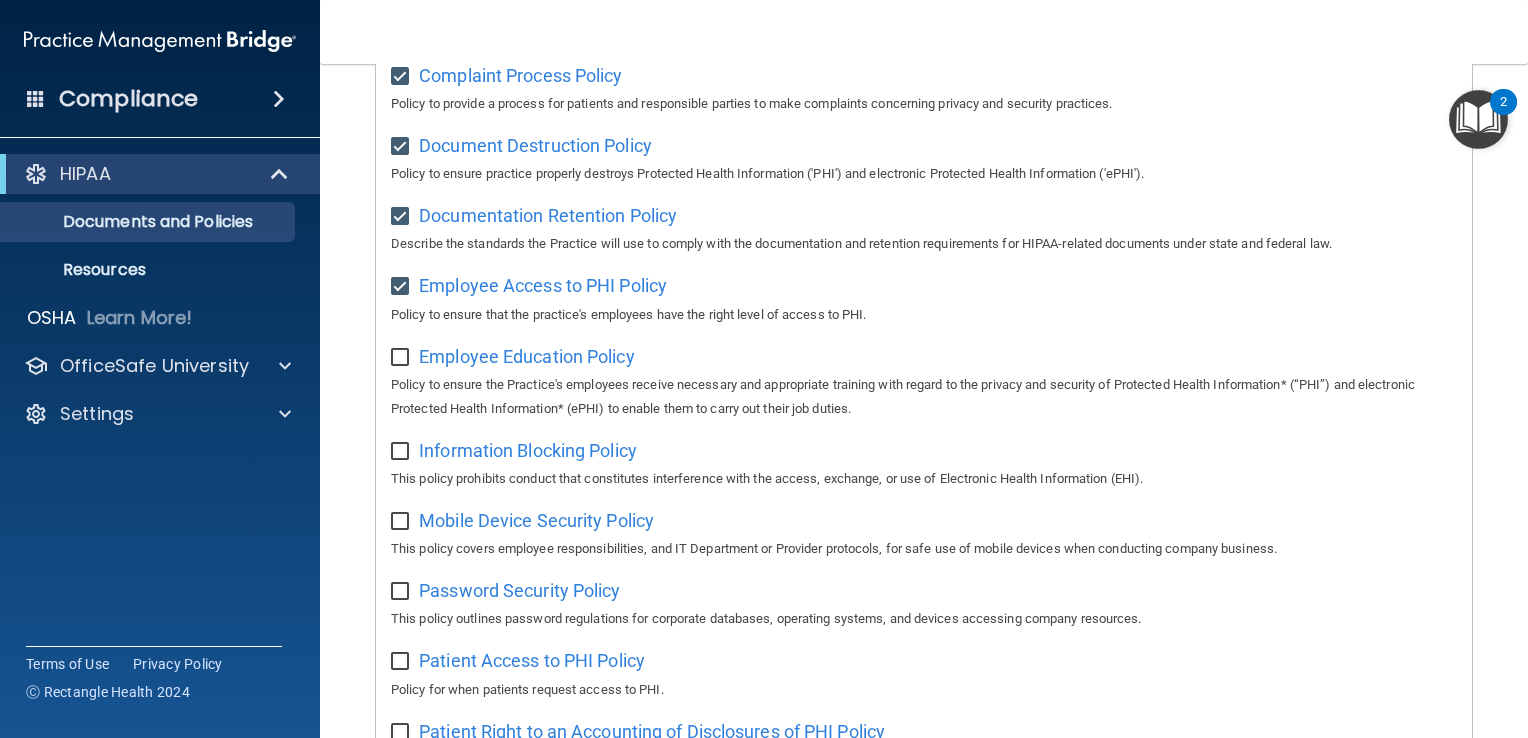 click on "Employee Education Policy                         Policy to ensure the Practice's employees receive necessary and appropriate training with regard to the privacy and security of Protected Health Information* (“PHI”) and electronic Protected Health Information* (ePHI) to enable them to carry out their job duties." at bounding box center [924, 380] 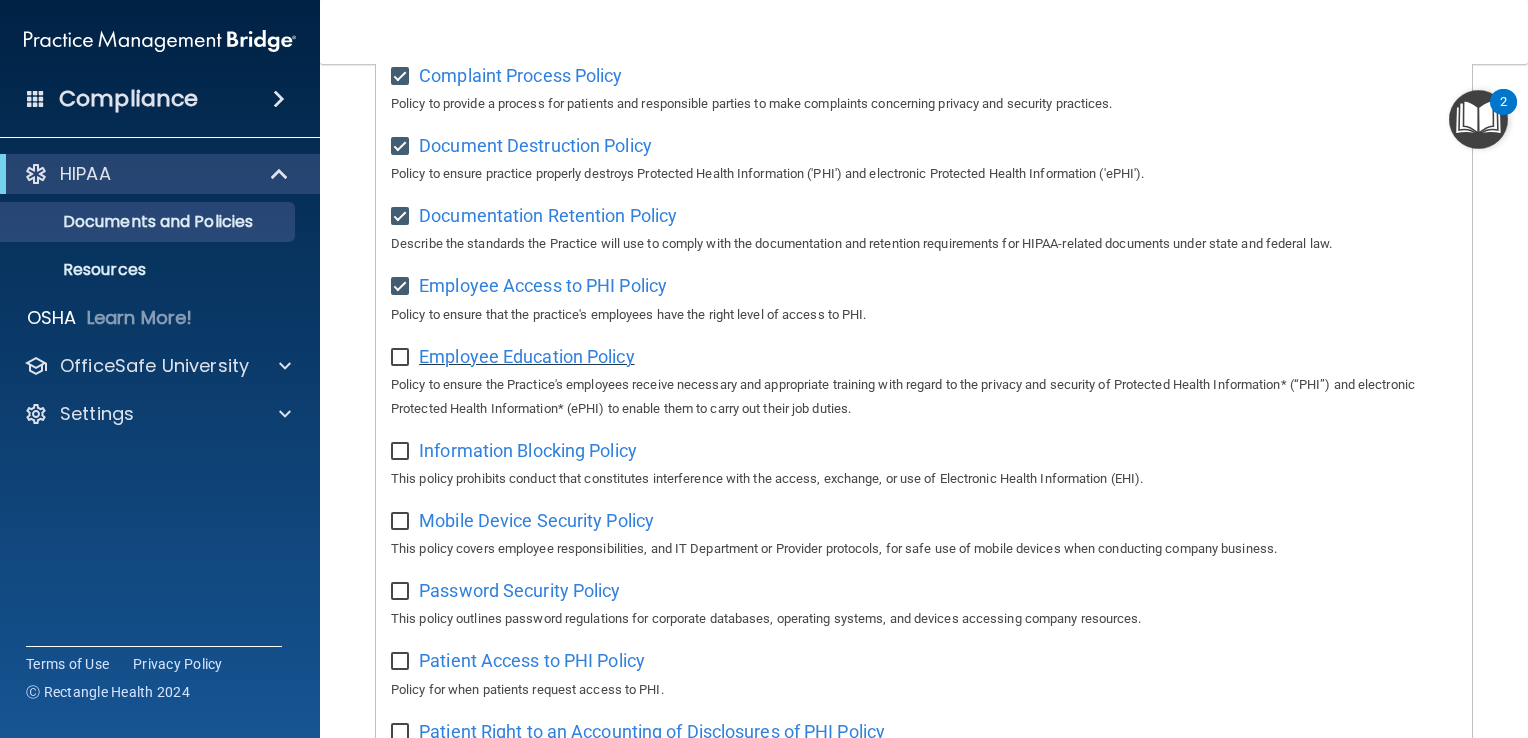 click on "Employee Education Policy" at bounding box center [527, 356] 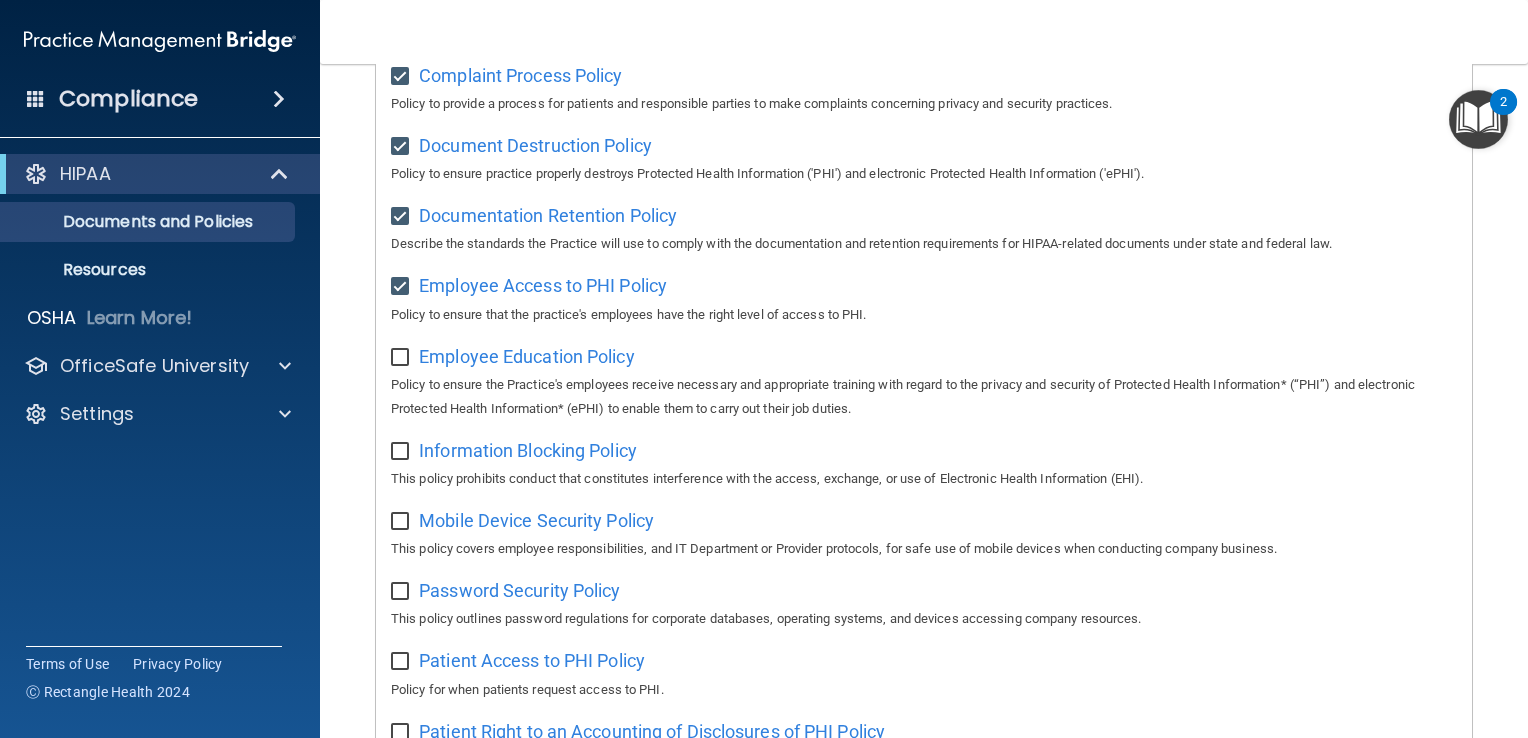 click at bounding box center (402, 358) 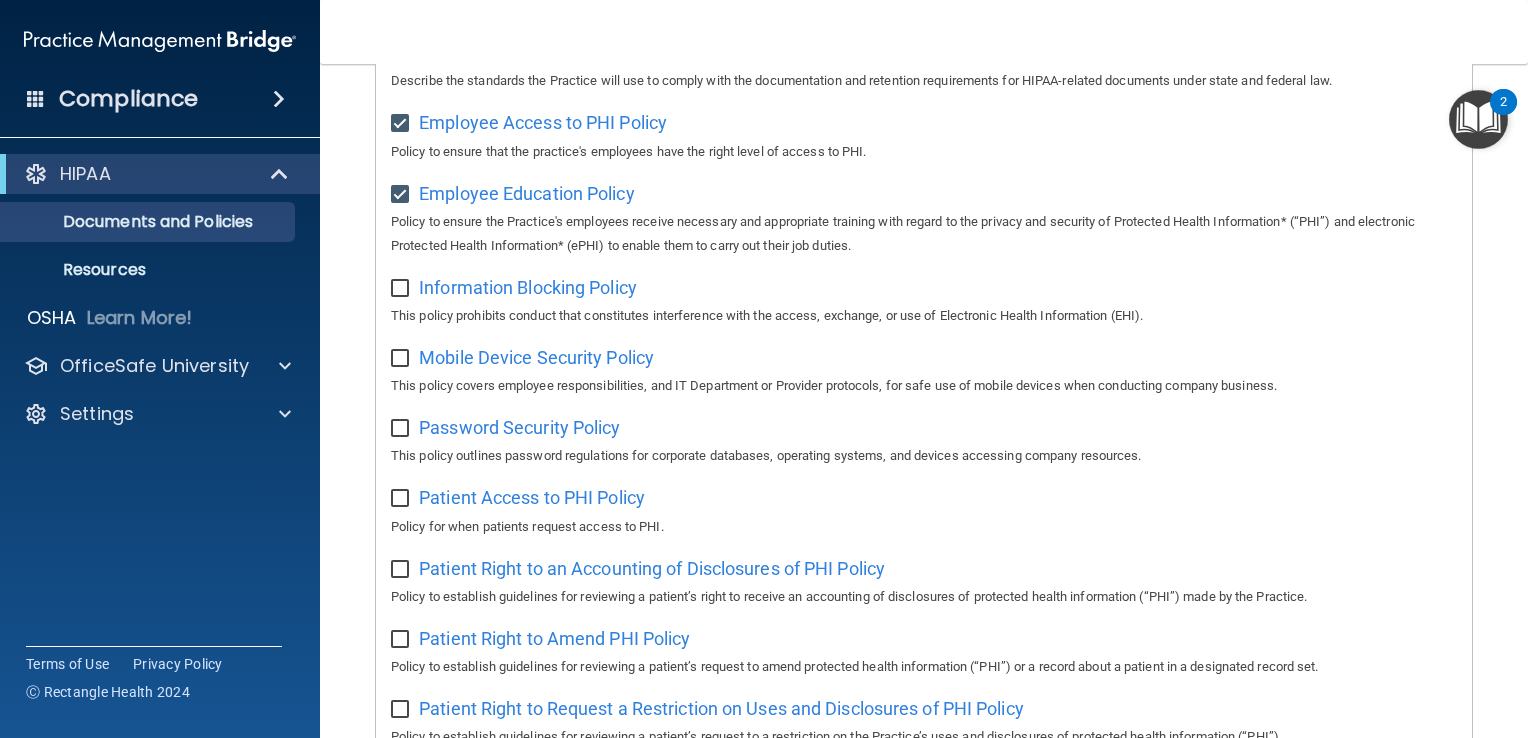 scroll, scrollTop: 613, scrollLeft: 0, axis: vertical 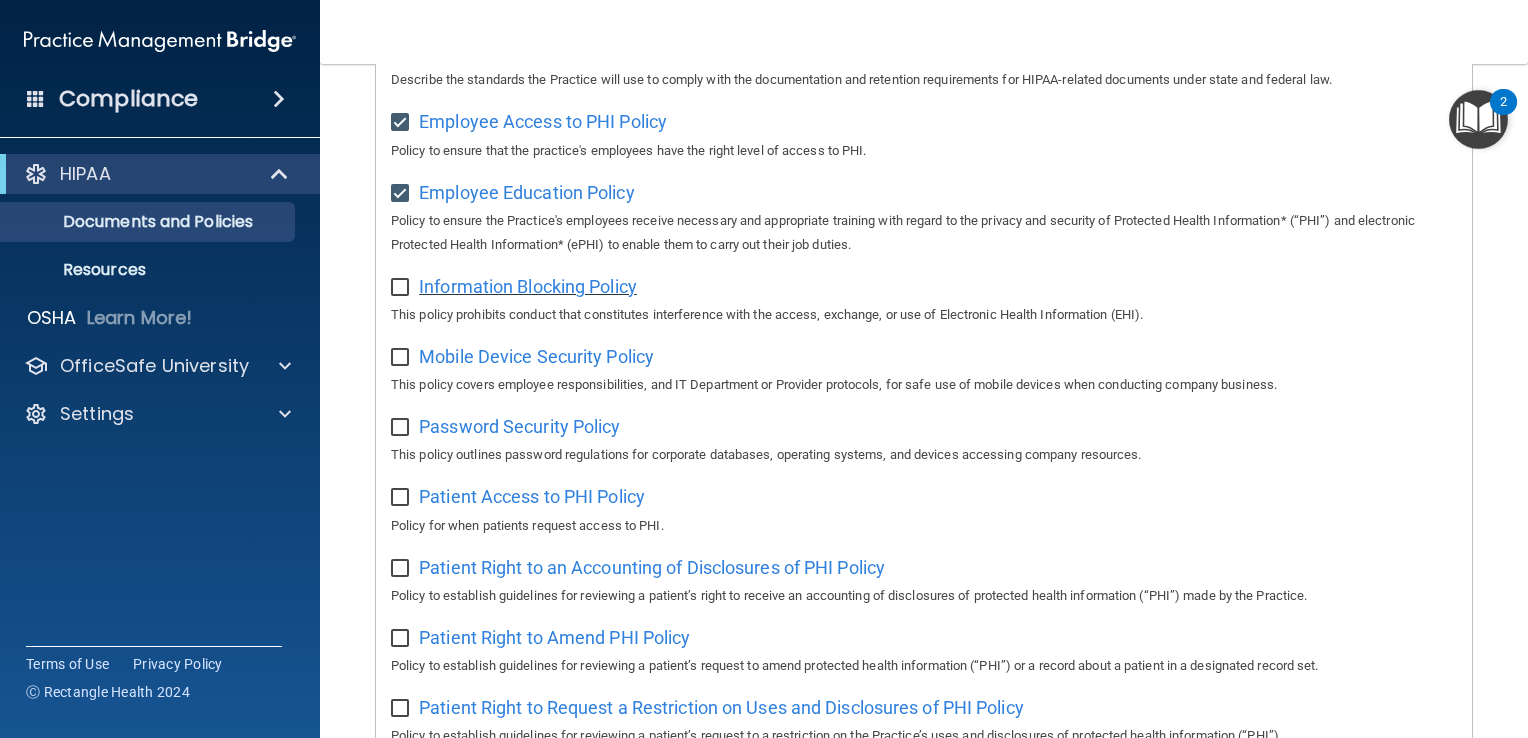 click on "Information Blocking Policy" at bounding box center [528, 286] 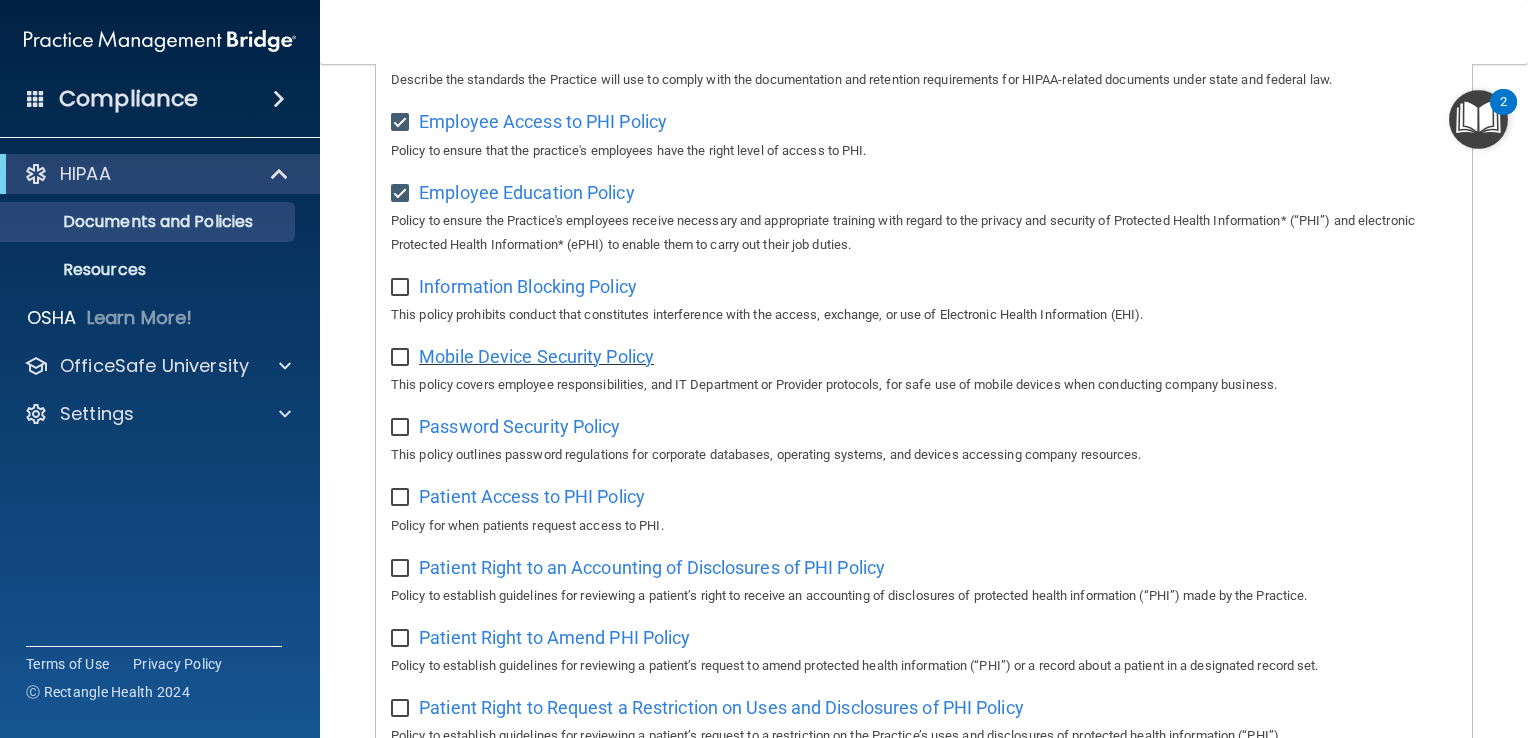 click on "Mobile Device Security Policy" at bounding box center (536, 356) 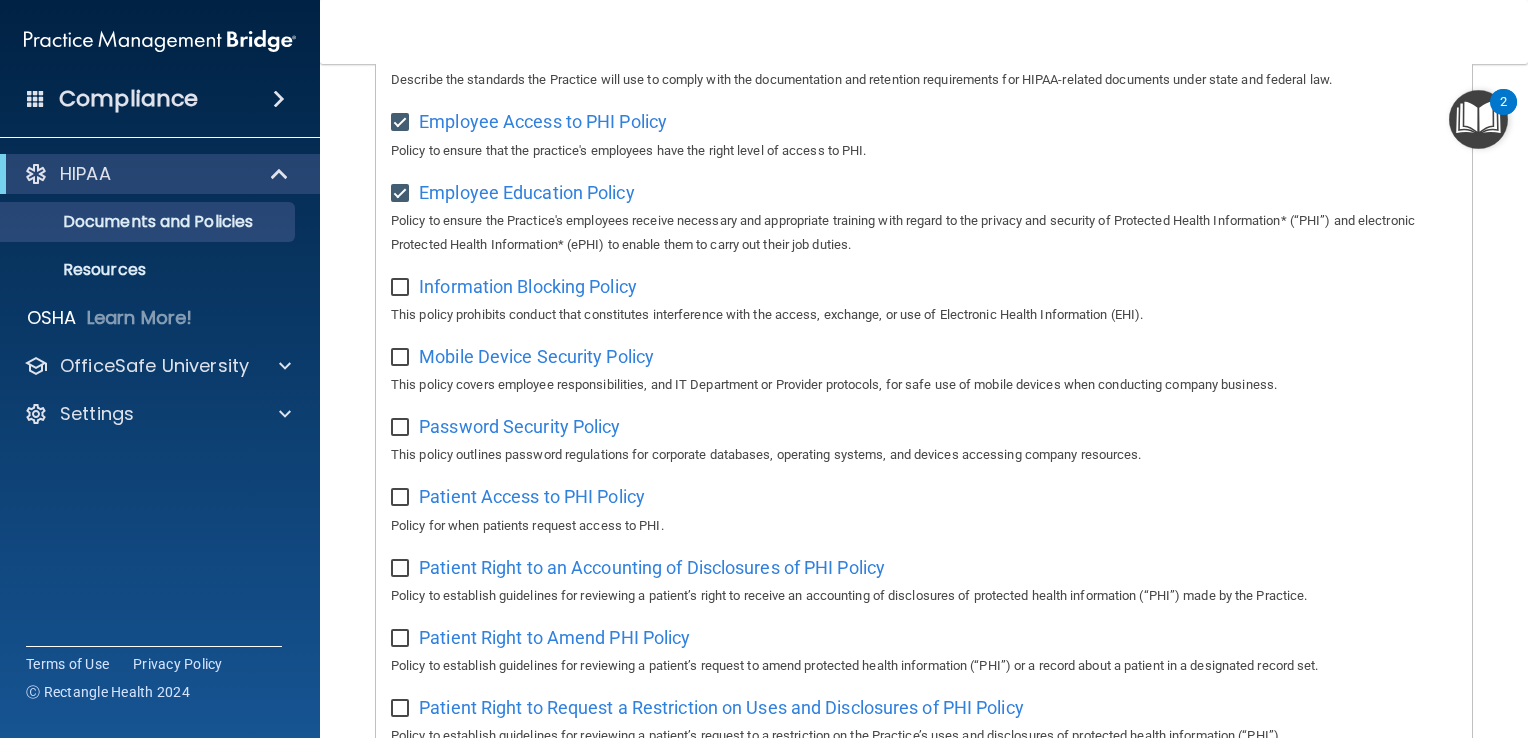 click at bounding box center [402, 288] 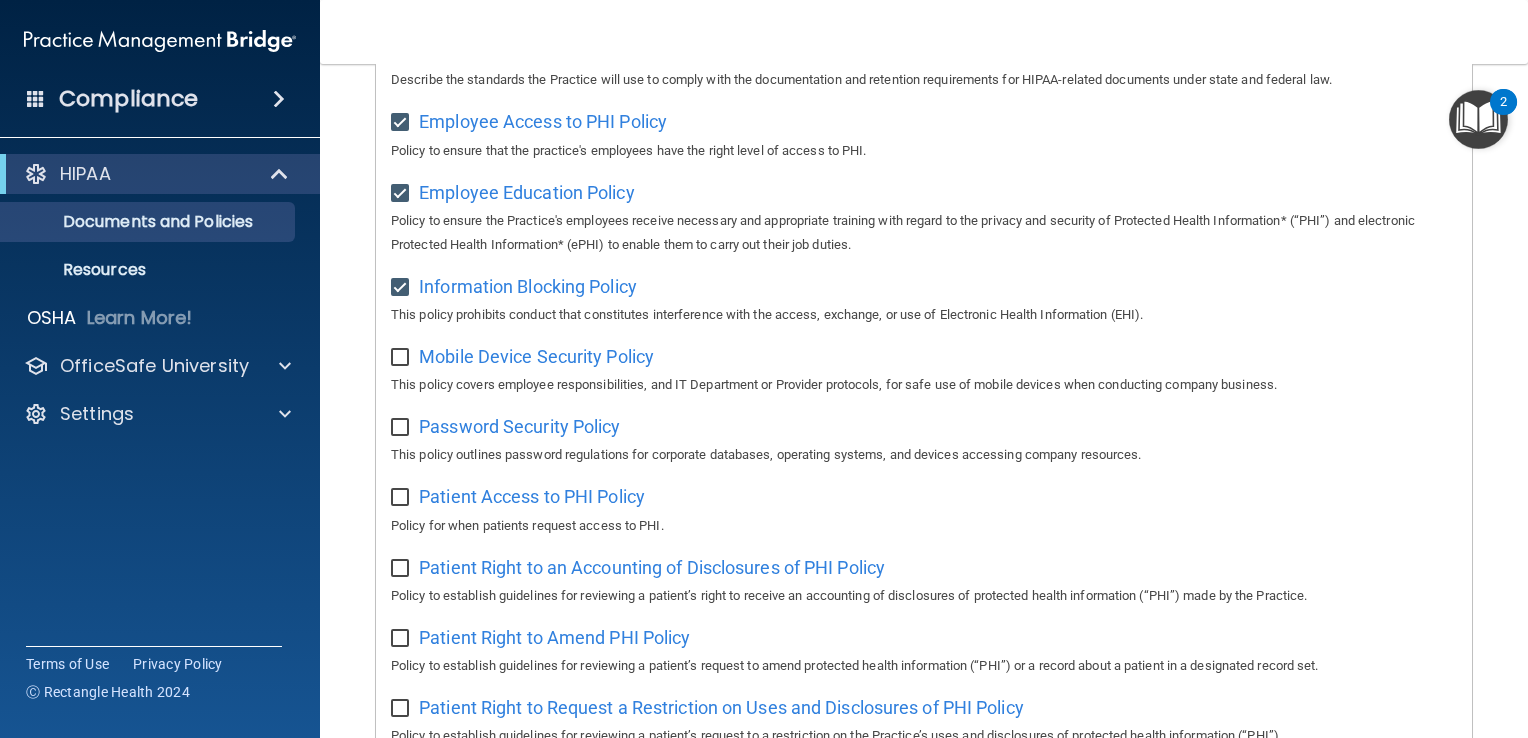 click at bounding box center [402, 358] 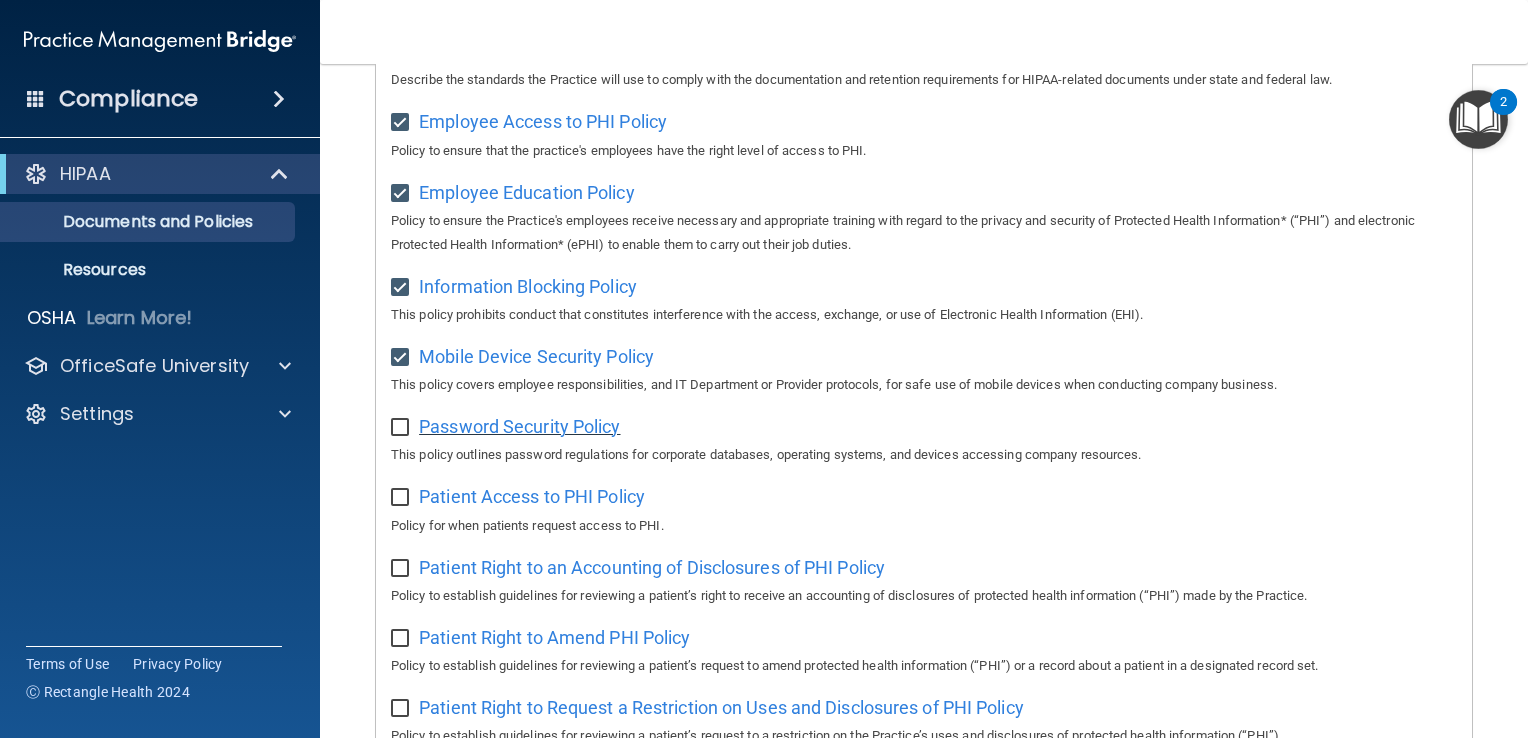 click on "Password Security Policy" at bounding box center (519, 426) 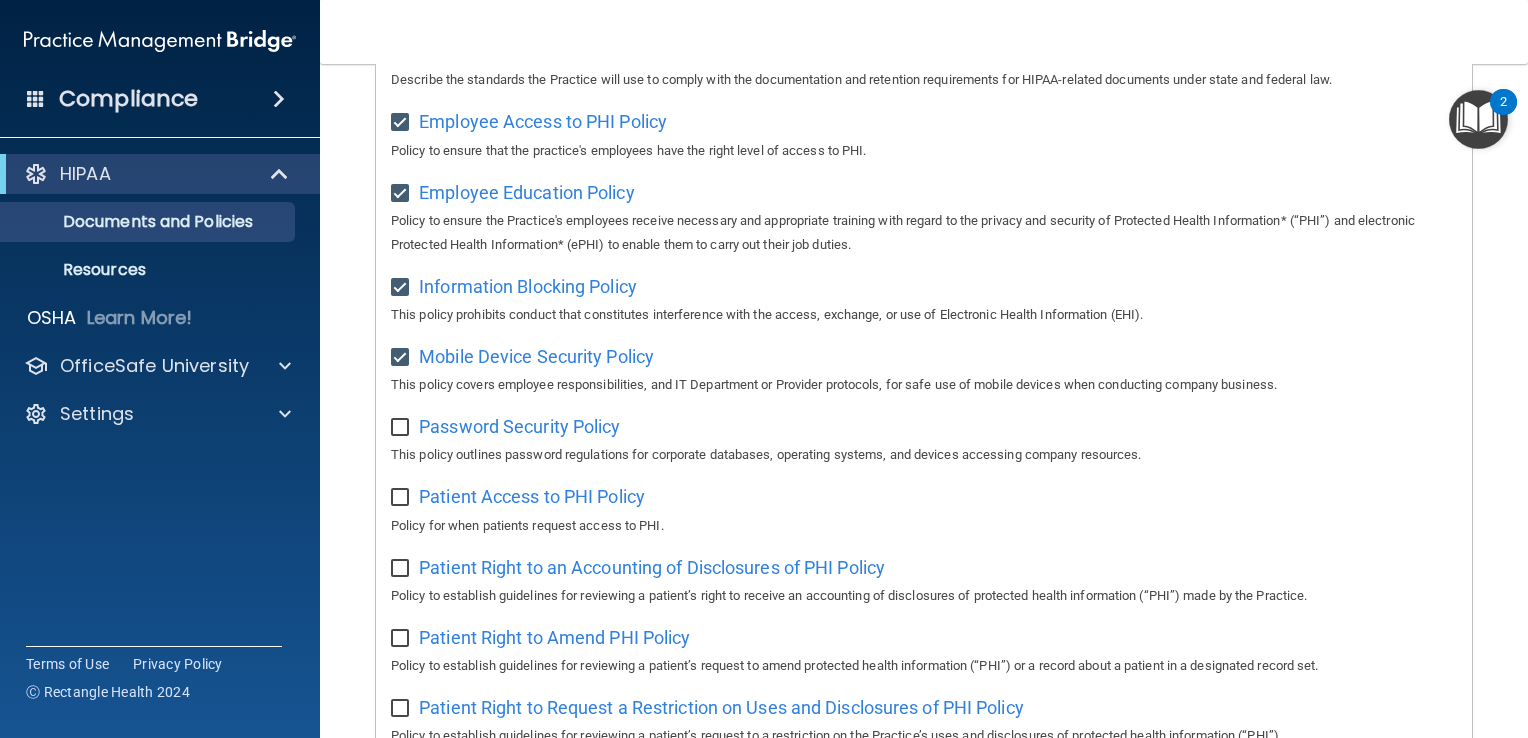 click at bounding box center (402, 428) 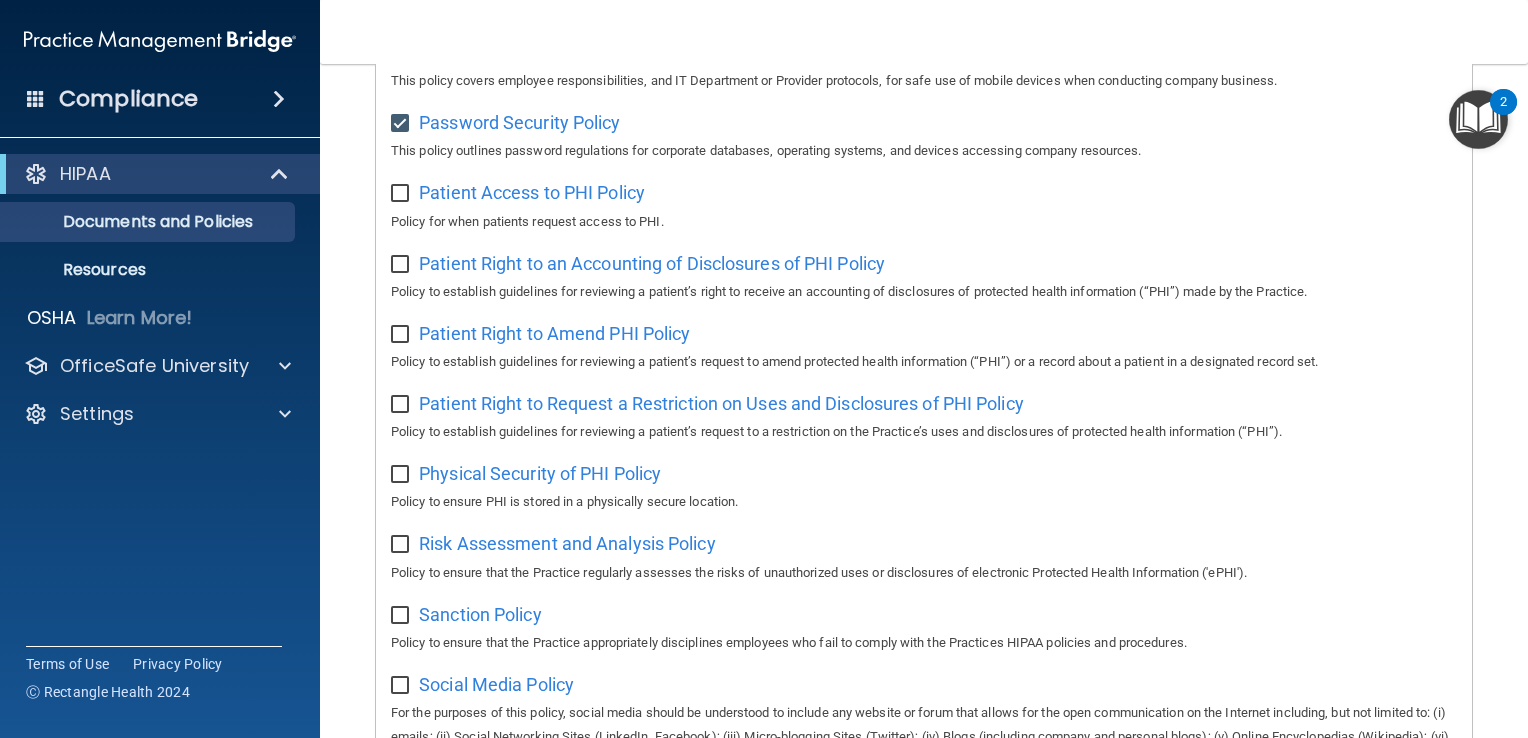 scroll, scrollTop: 991, scrollLeft: 0, axis: vertical 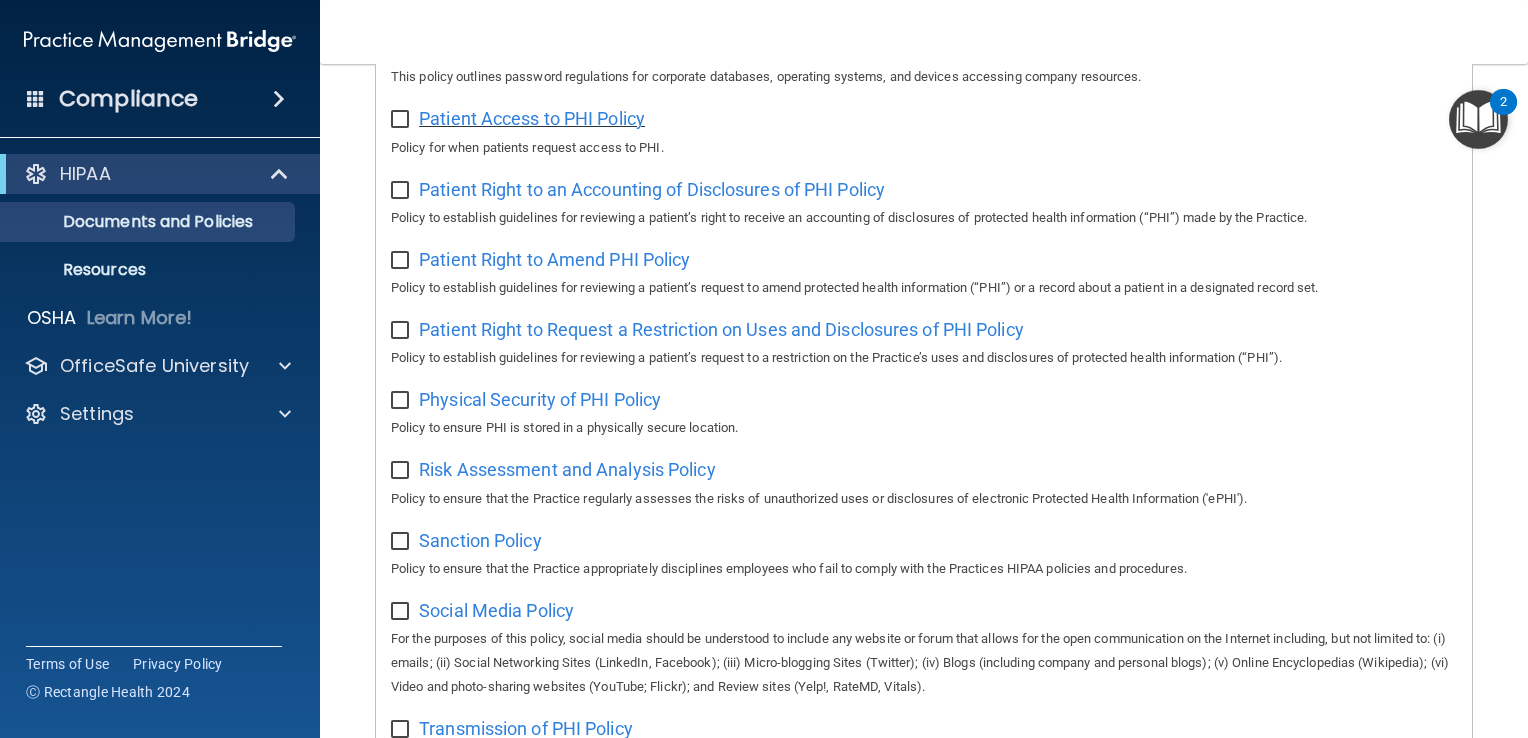 click on "Patient Access to PHI Policy" at bounding box center [532, 118] 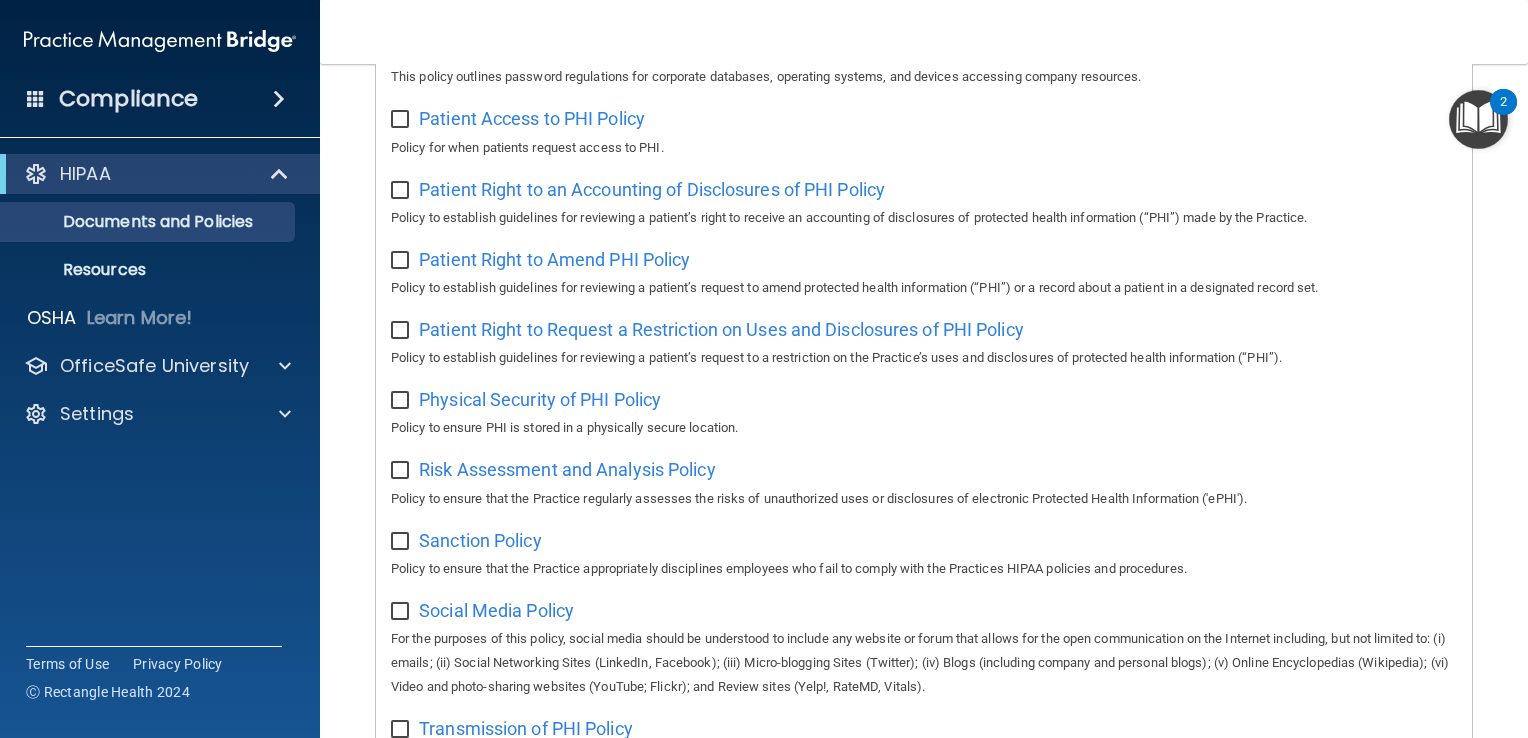 click at bounding box center [402, 120] 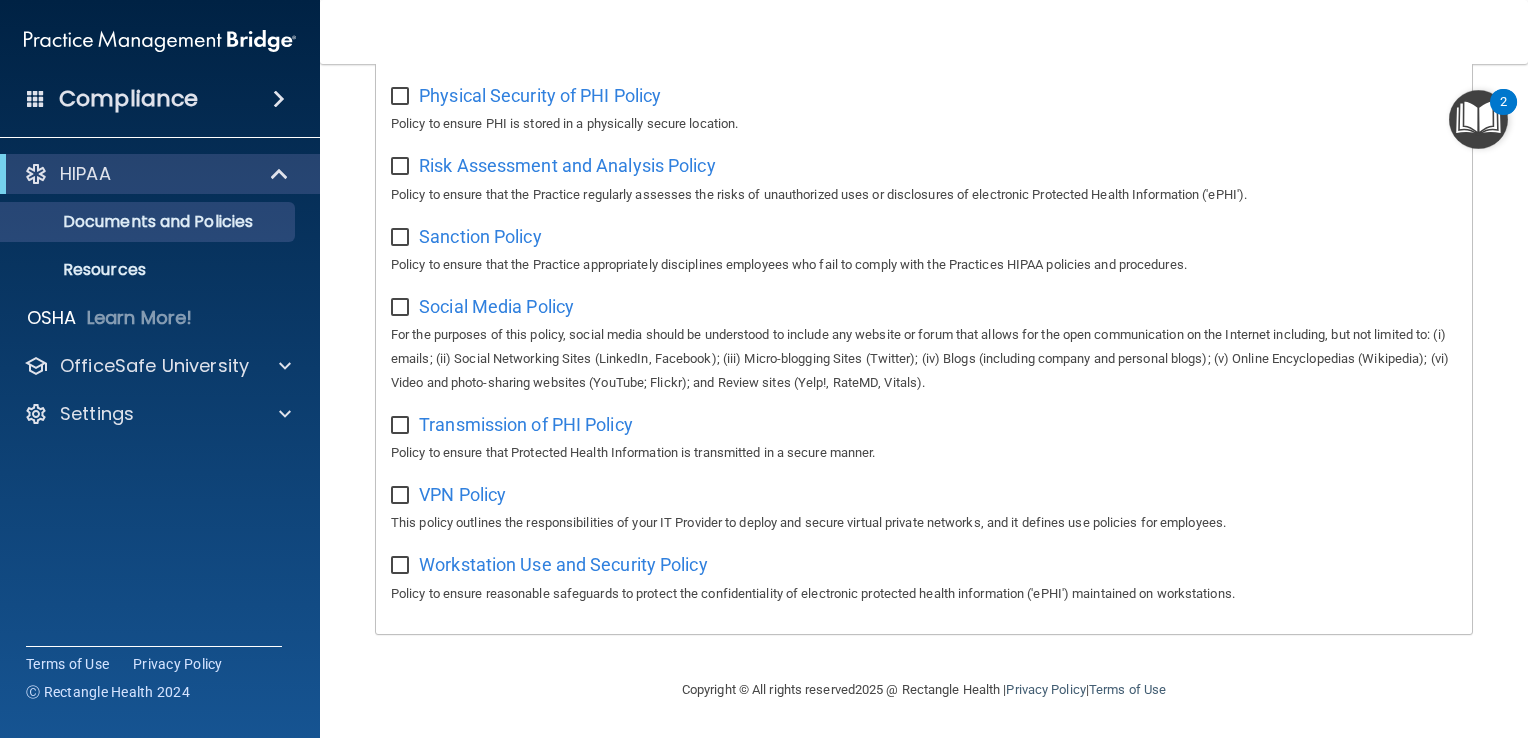 scroll, scrollTop: 1306, scrollLeft: 0, axis: vertical 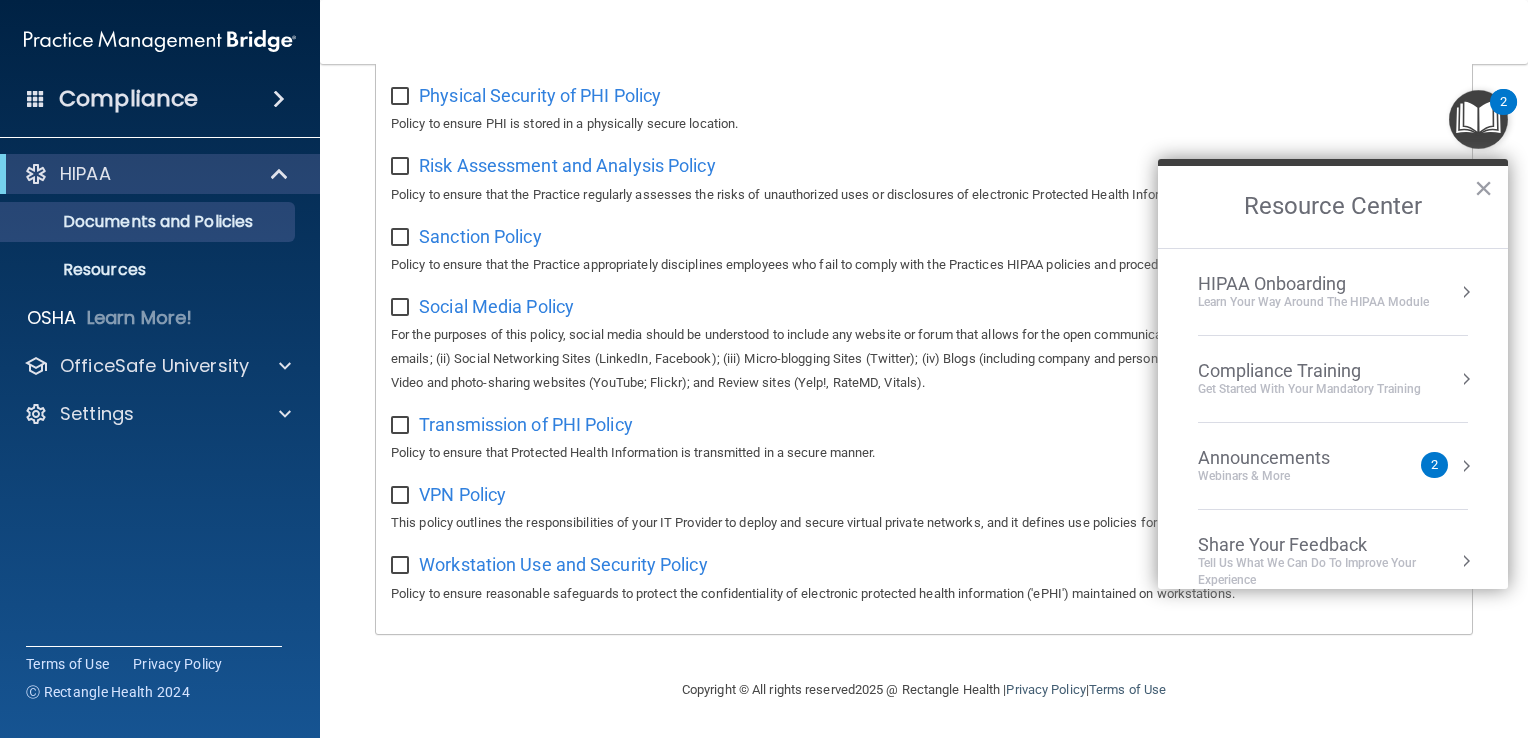 click on "HIPAA Onboarding Learn Your Way around the HIPAA module" at bounding box center [1333, 292] 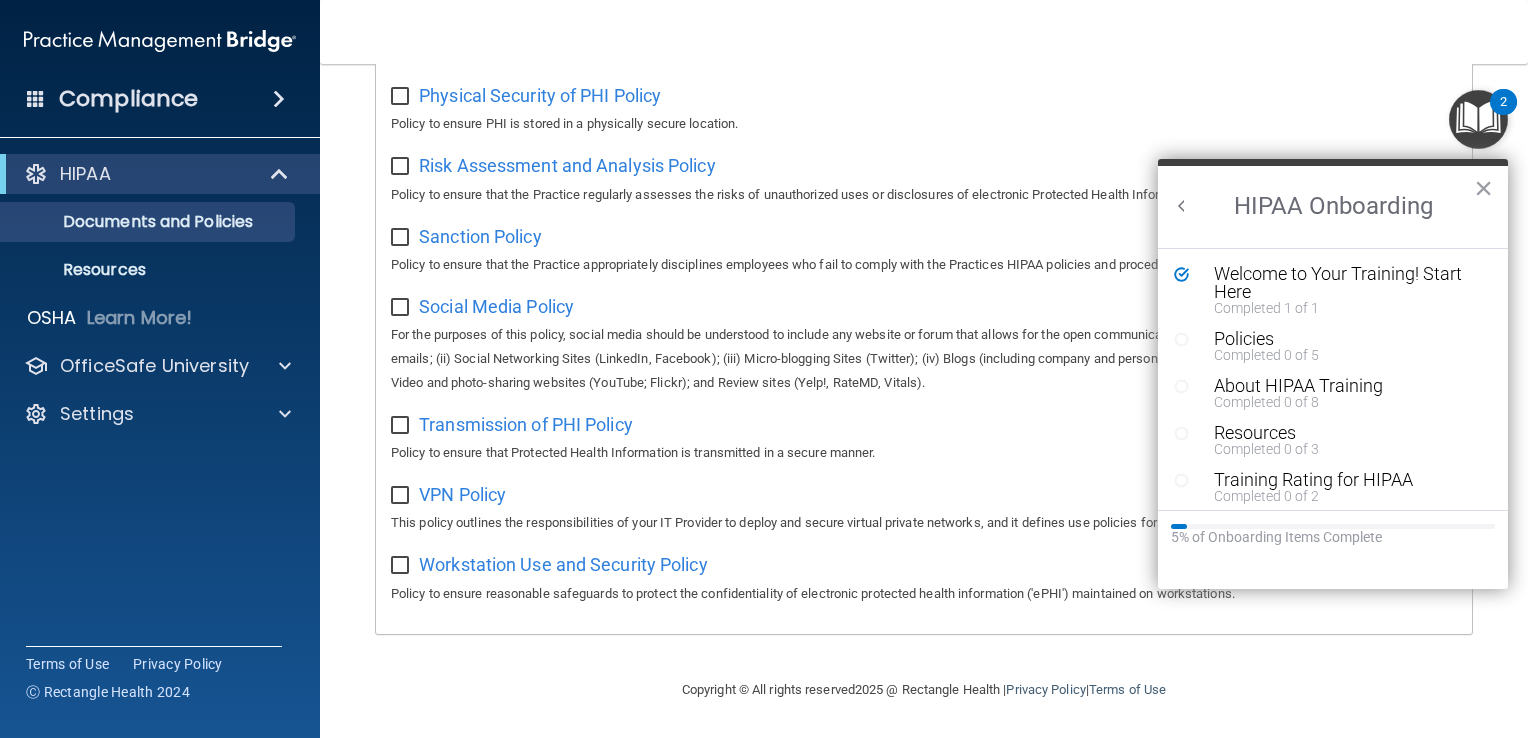 scroll, scrollTop: 0, scrollLeft: 0, axis: both 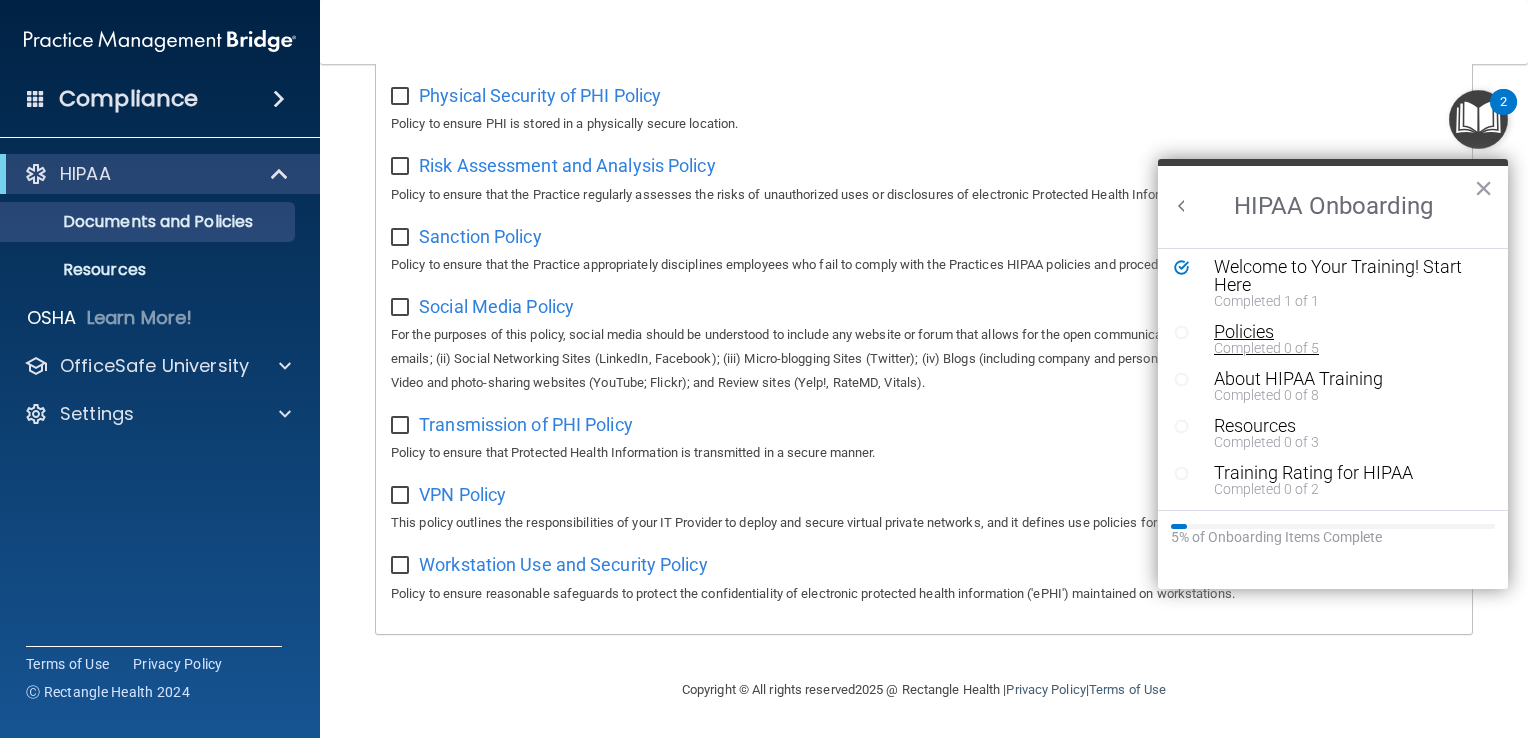 click on "Policies" at bounding box center (1340, 332) 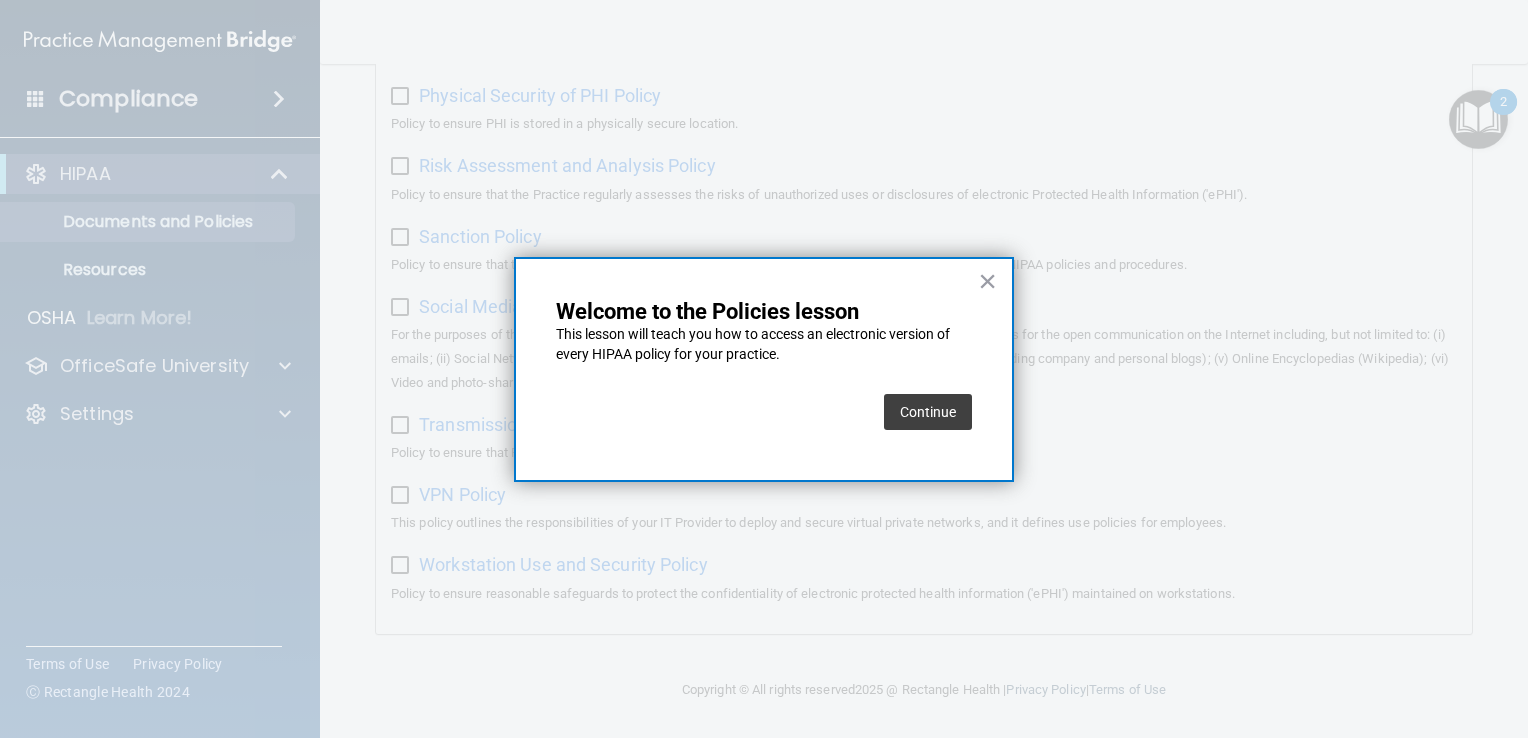 click on "Continue" at bounding box center [928, 412] 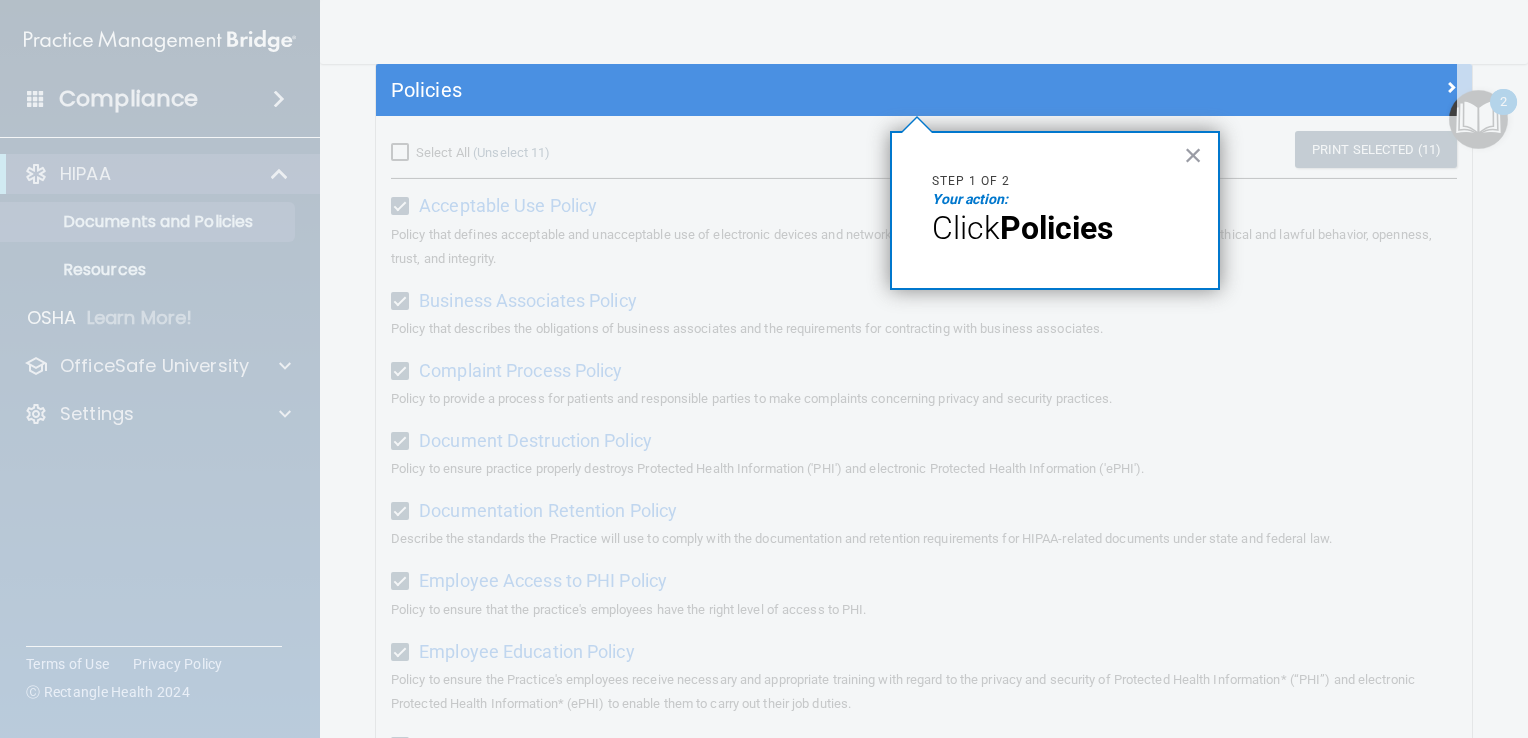 click on "Policies" at bounding box center [1056, 228] 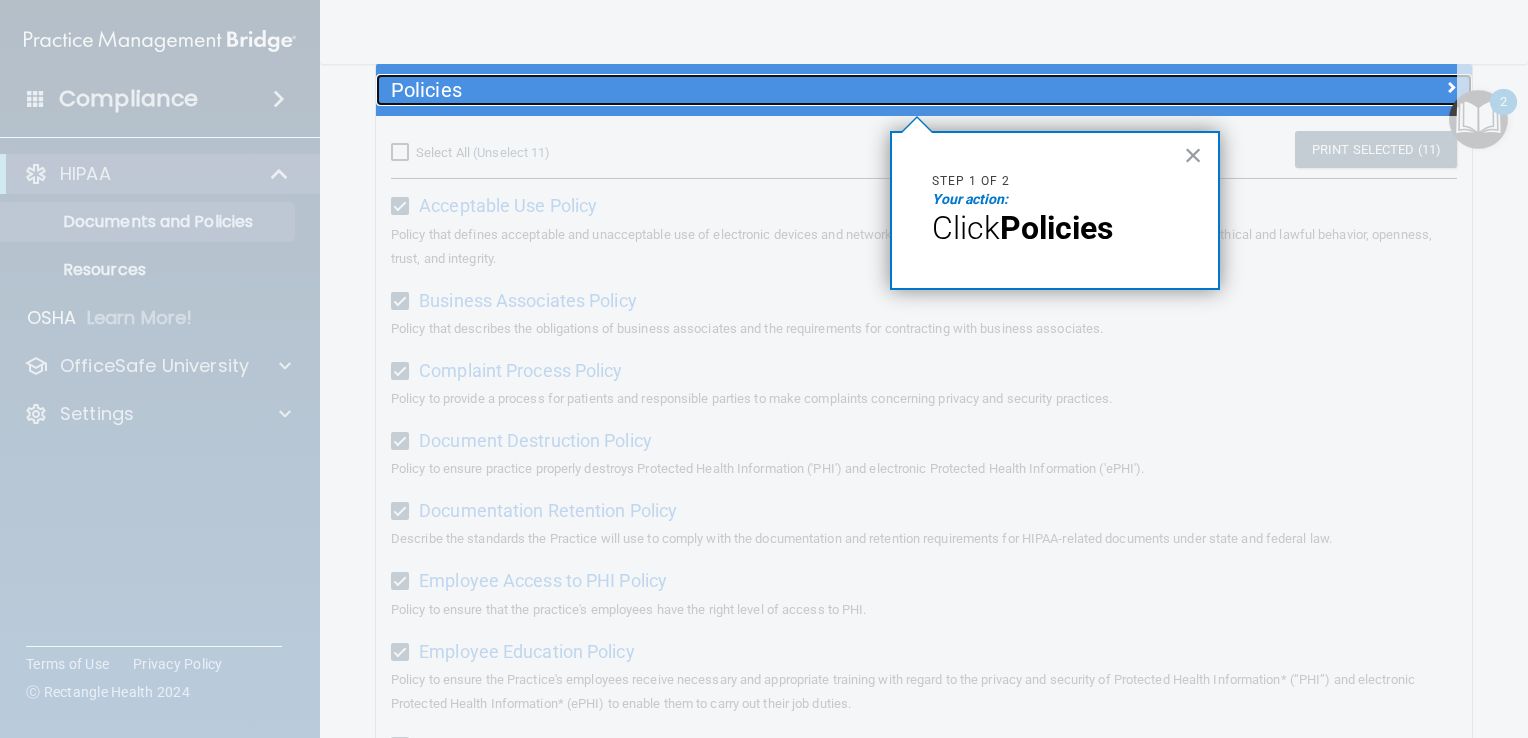 click on "Policies" at bounding box center (787, 90) 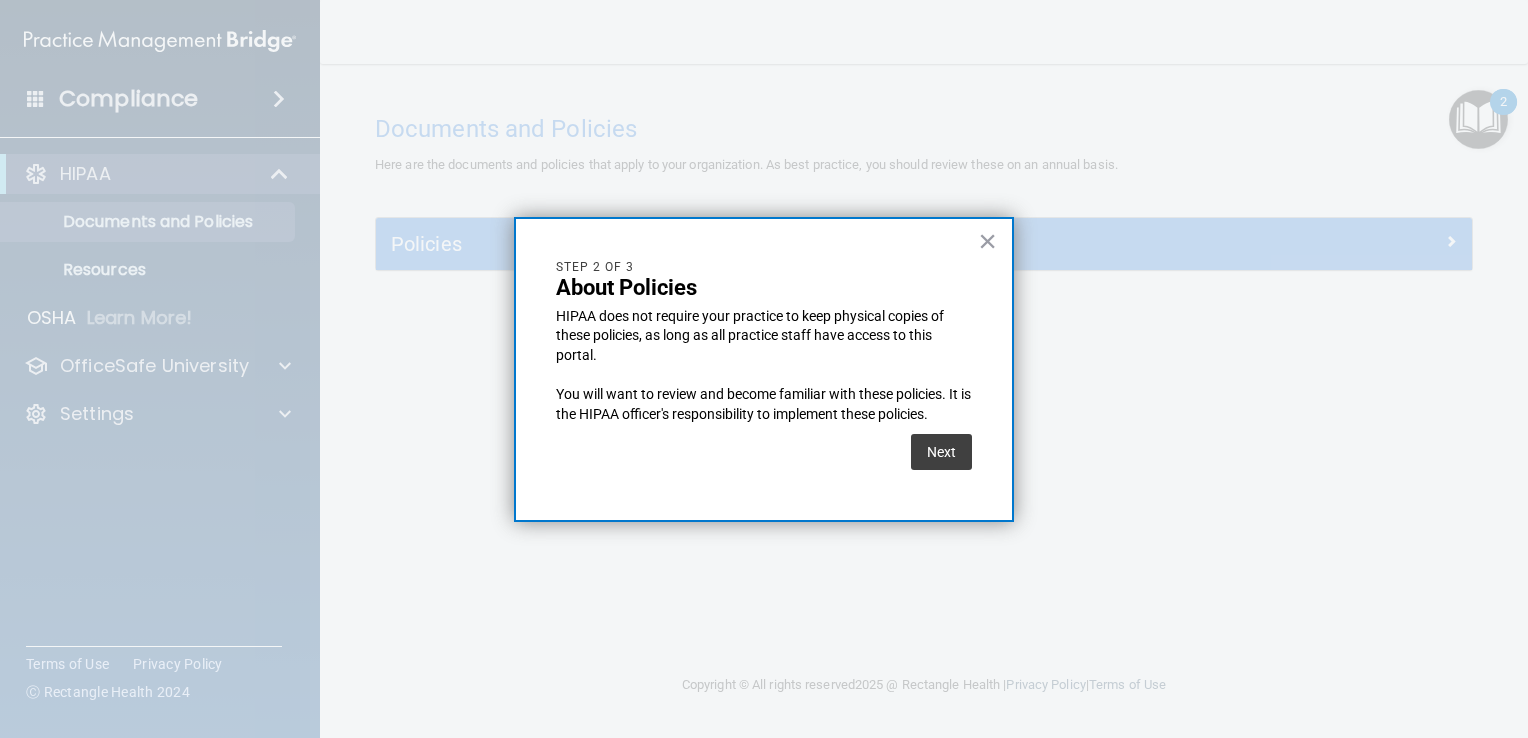 scroll, scrollTop: 0, scrollLeft: 0, axis: both 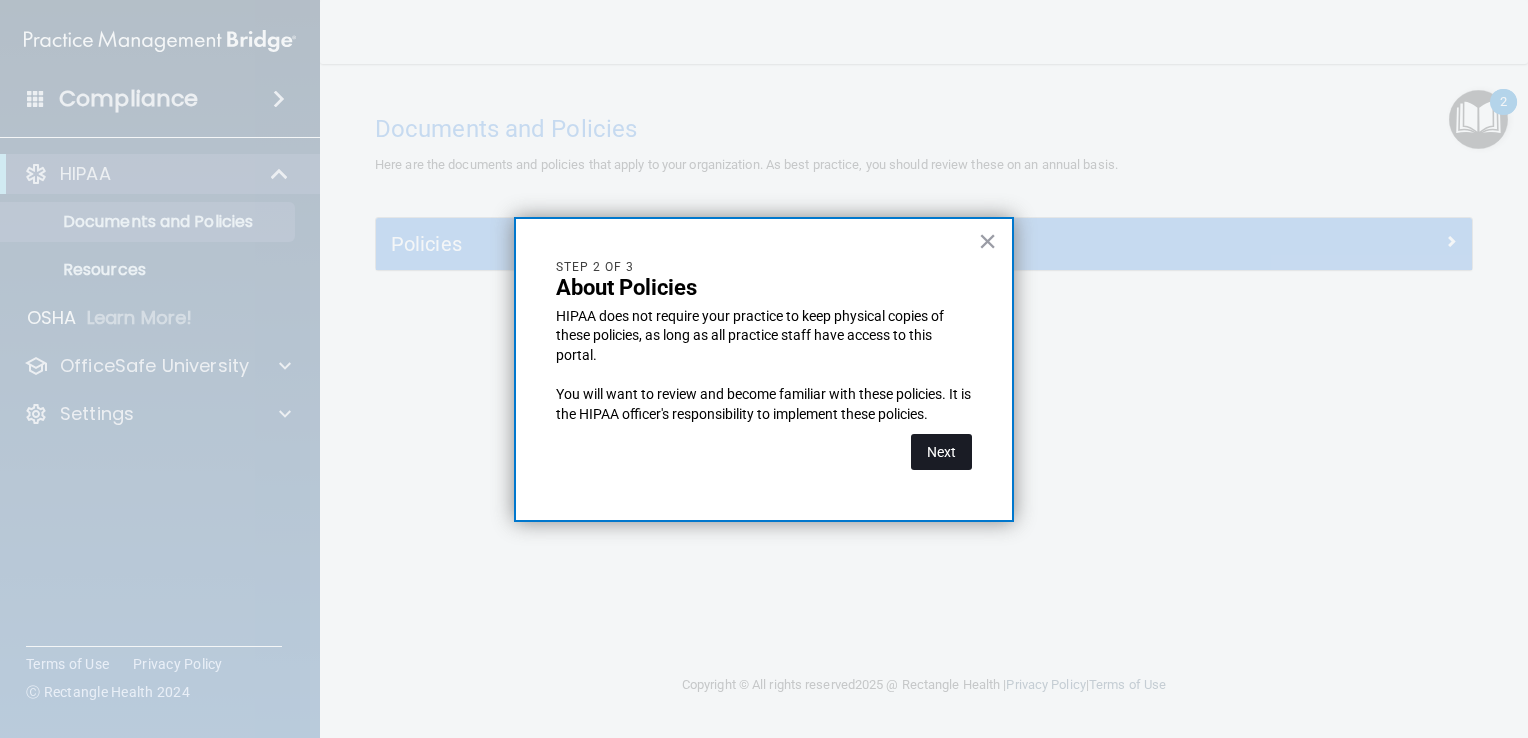 click on "Next" at bounding box center [941, 452] 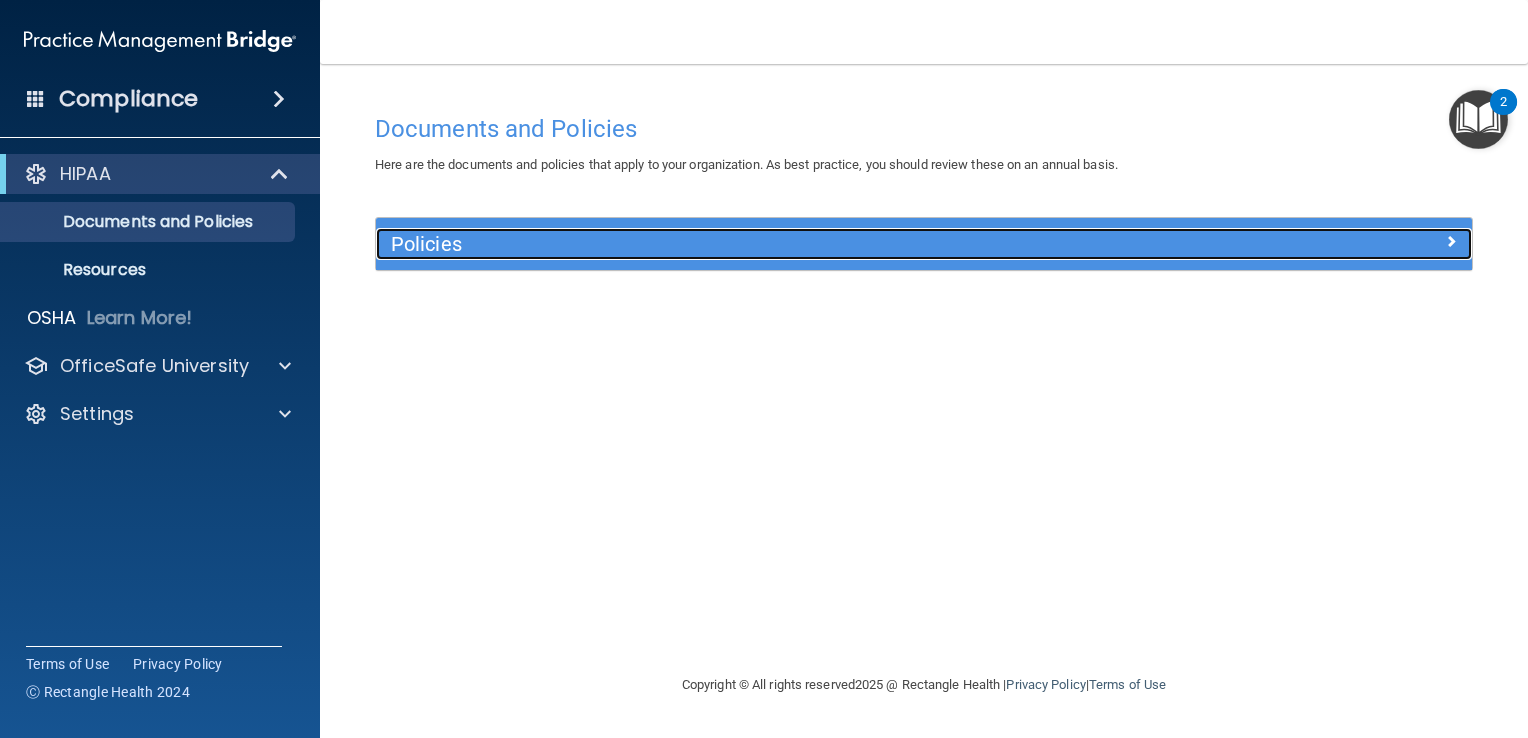 click on "Policies" at bounding box center [787, 244] 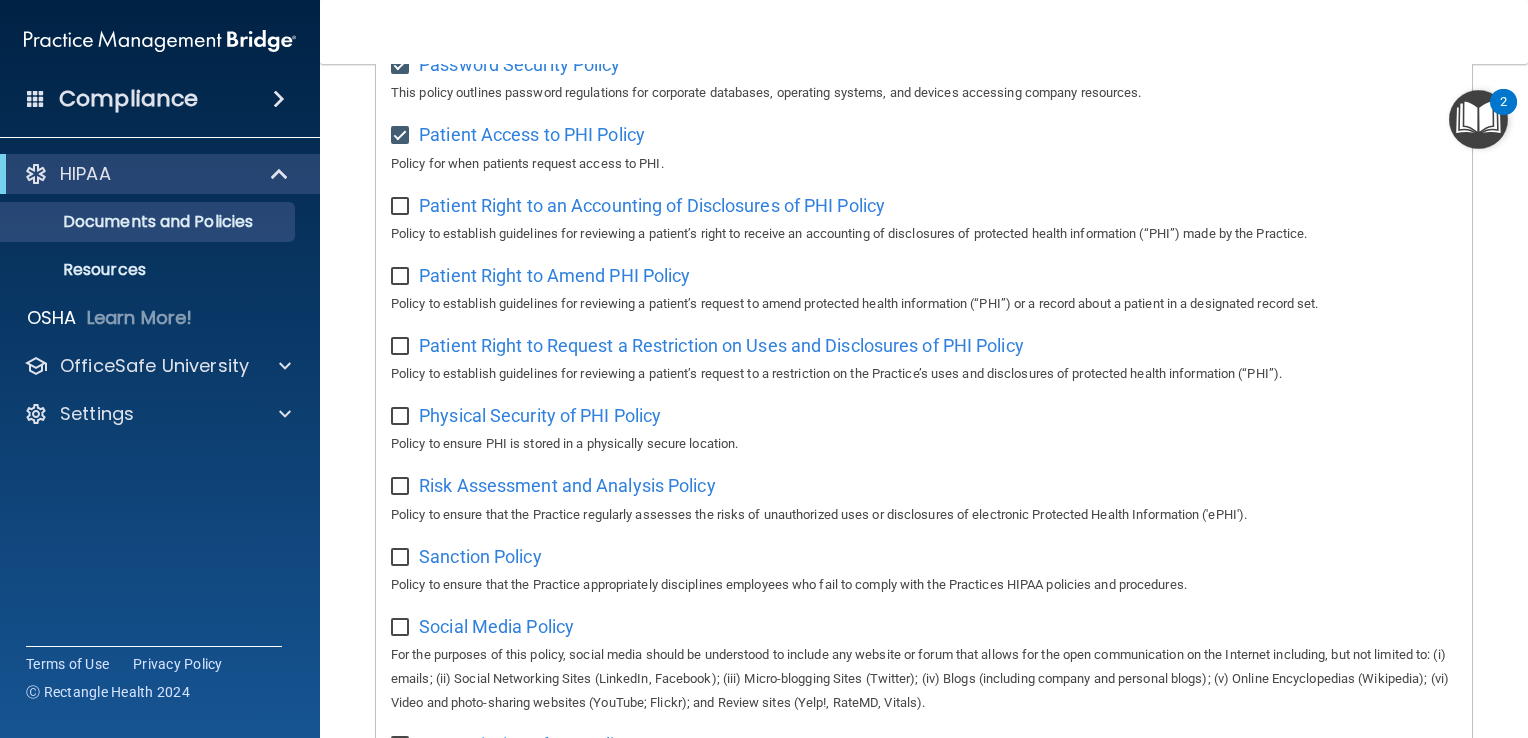 scroll, scrollTop: 965, scrollLeft: 0, axis: vertical 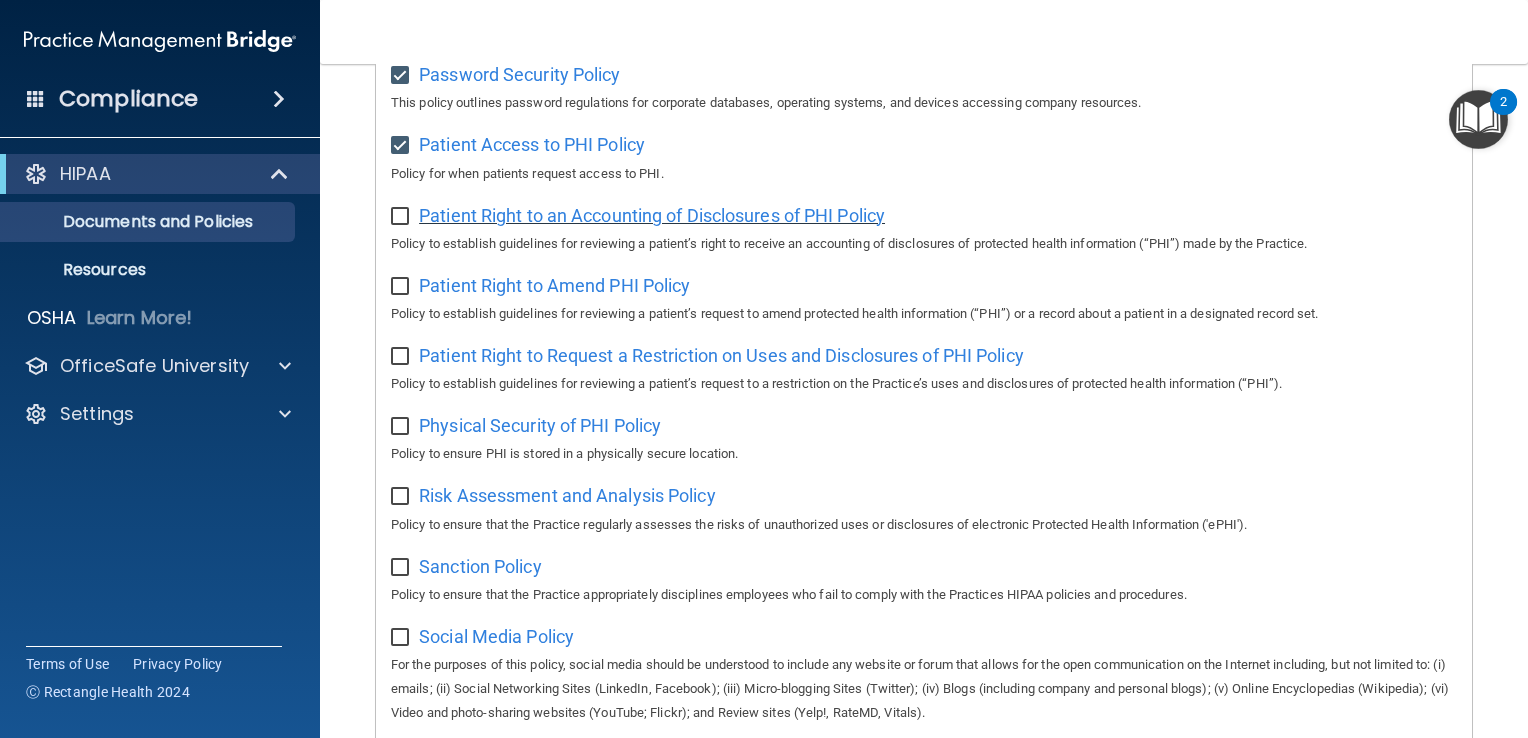 click on "Patient Right to an Accounting of Disclosures of PHI Policy" at bounding box center (652, 215) 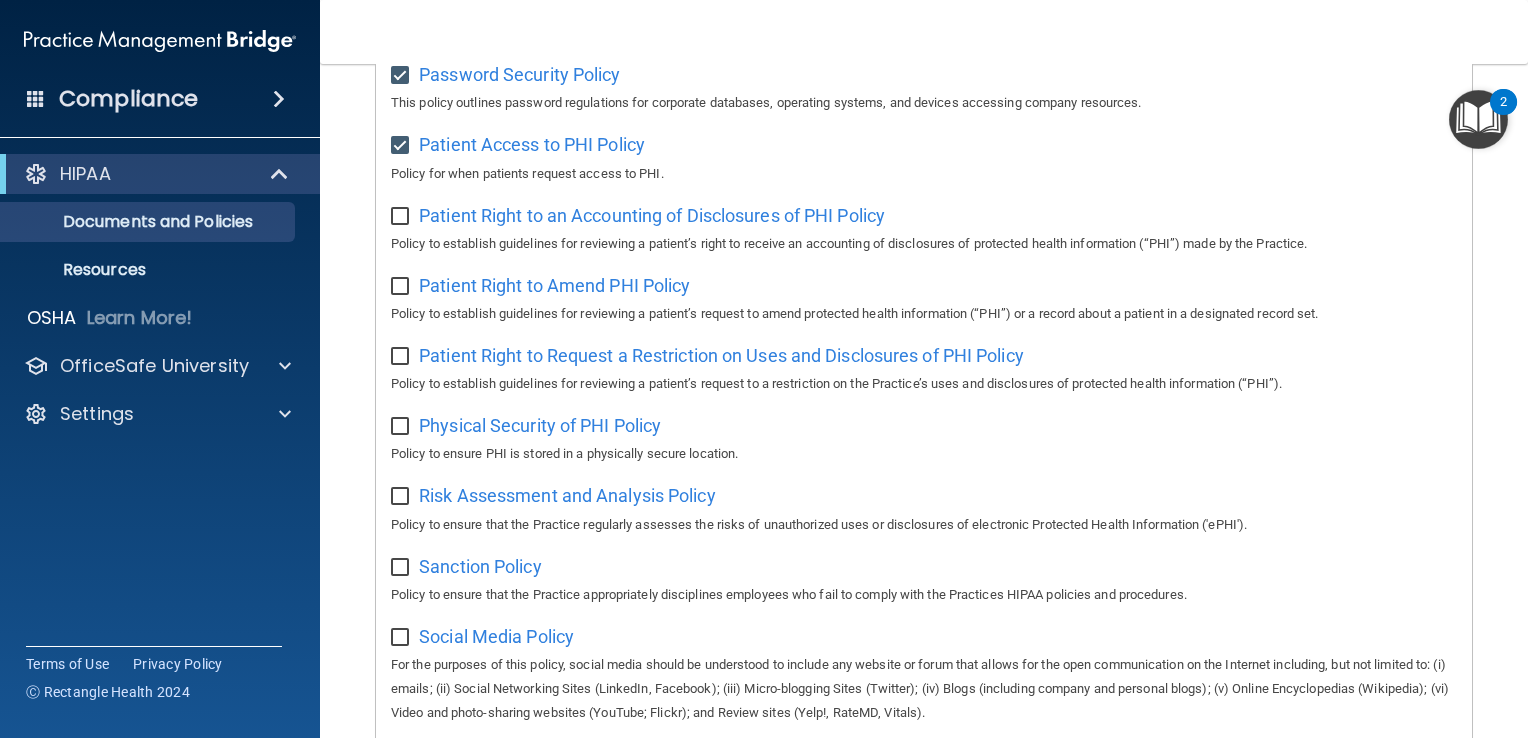 click at bounding box center [402, 217] 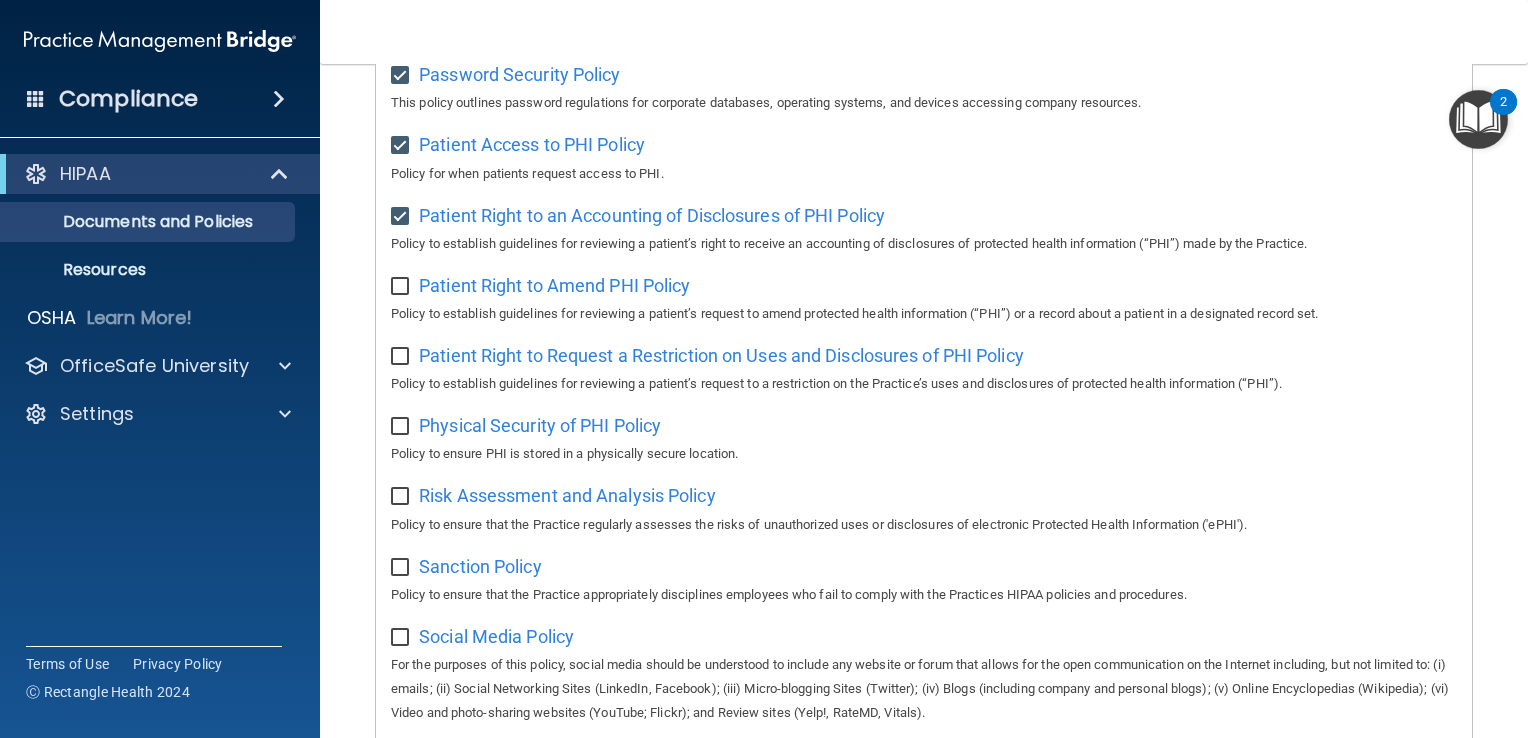 click on "Policy to establish guidelines for reviewing a patient’s request to amend protected health information (“PHI”) or a record about a patient in a designated record set." at bounding box center [924, 314] 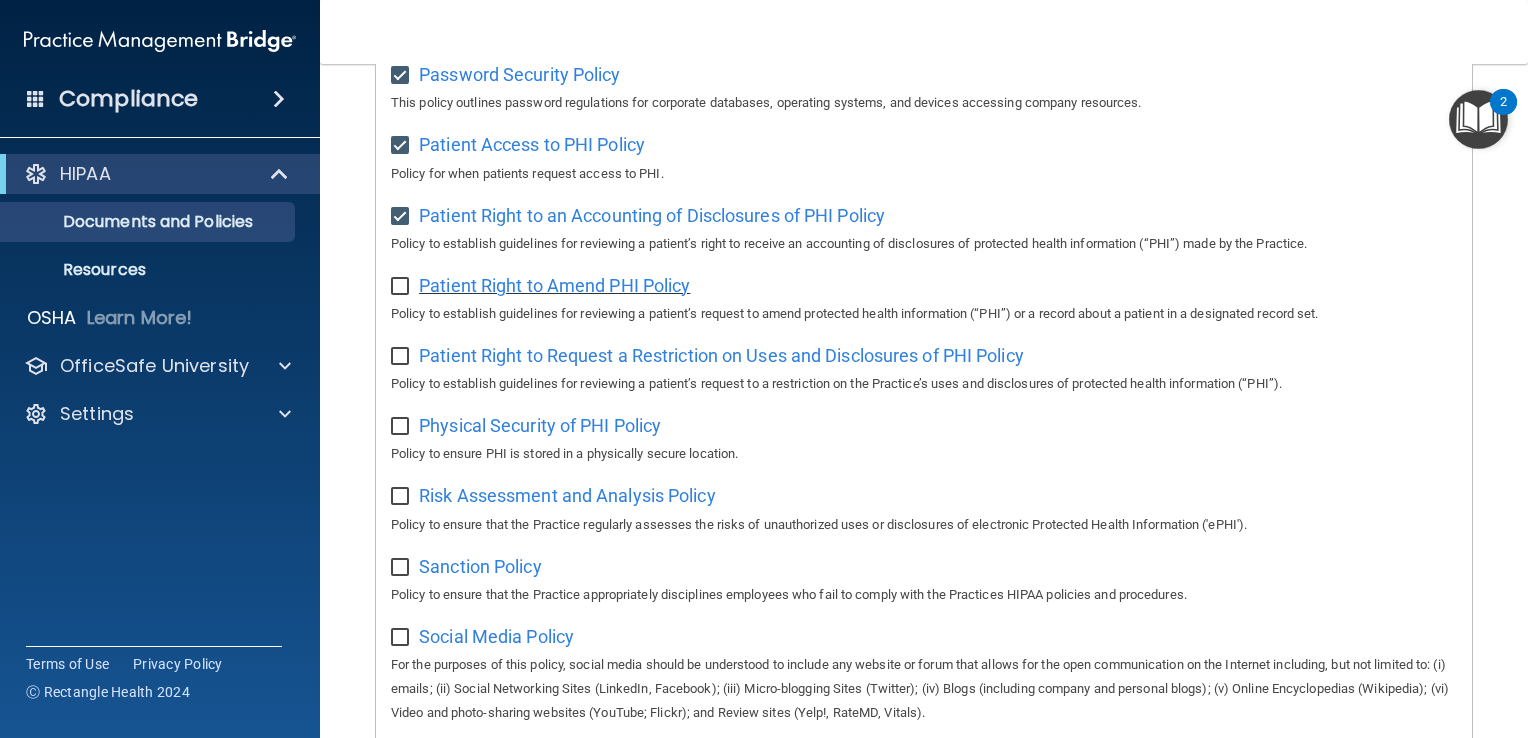 click on "Patient Right to Amend PHI Policy" at bounding box center (554, 285) 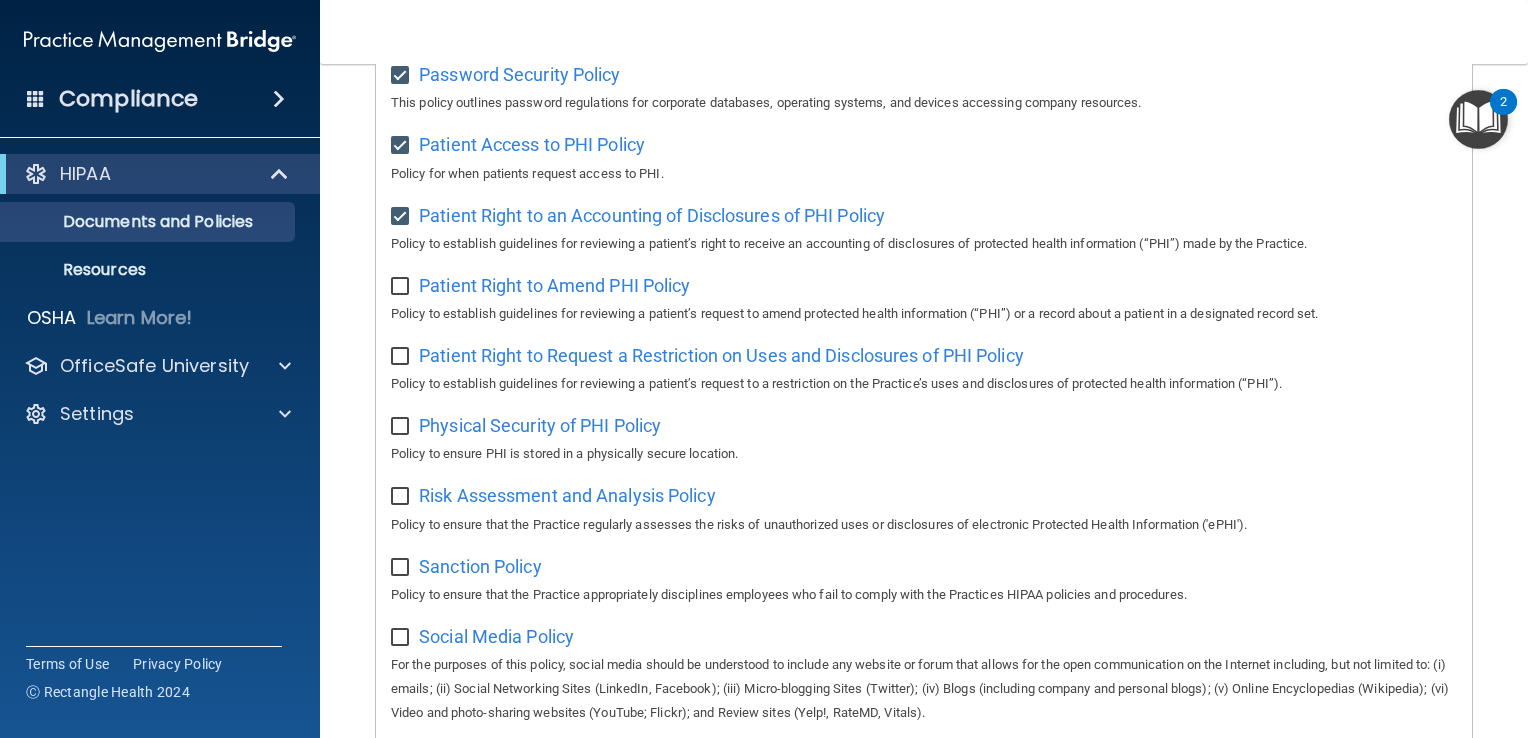 click at bounding box center [402, 287] 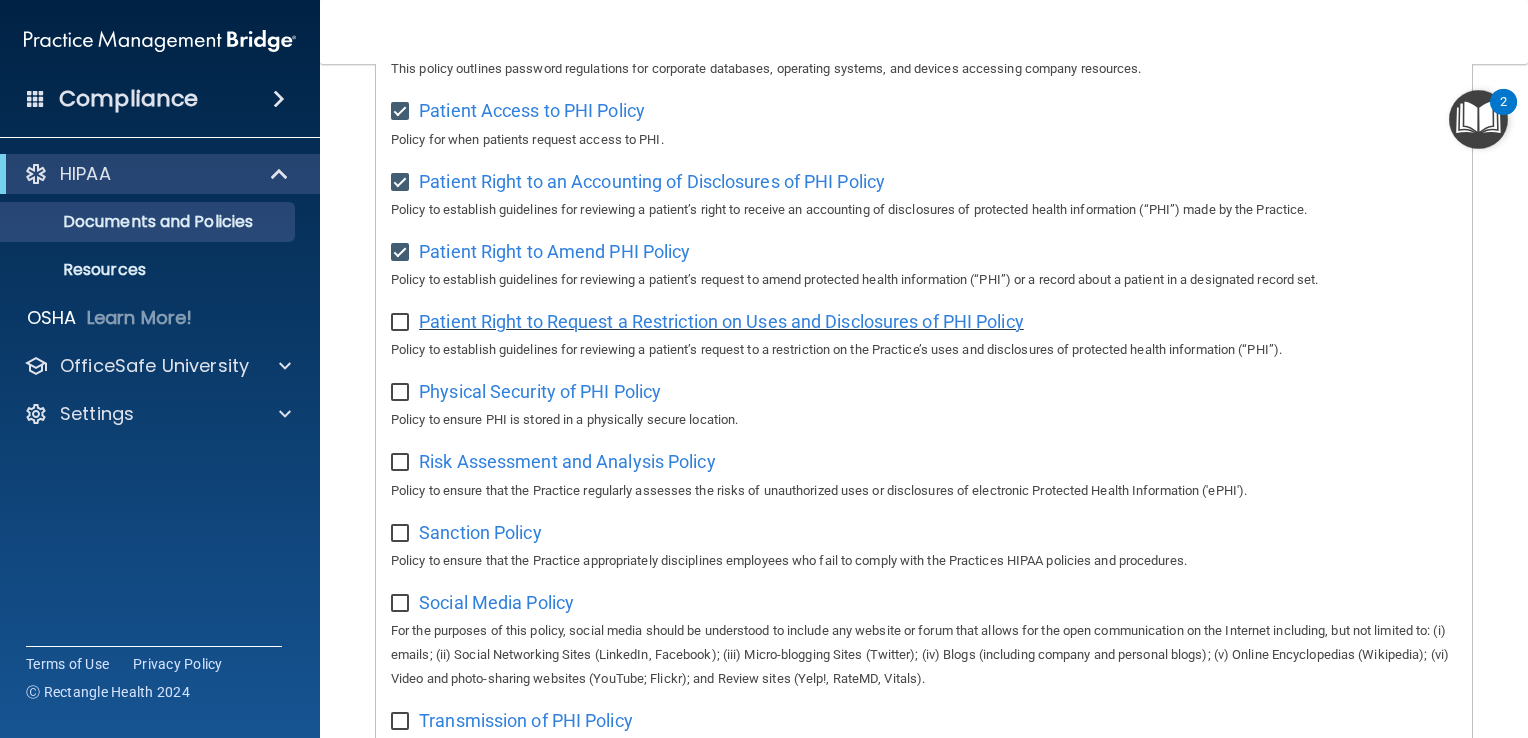 scroll, scrollTop: 1003, scrollLeft: 0, axis: vertical 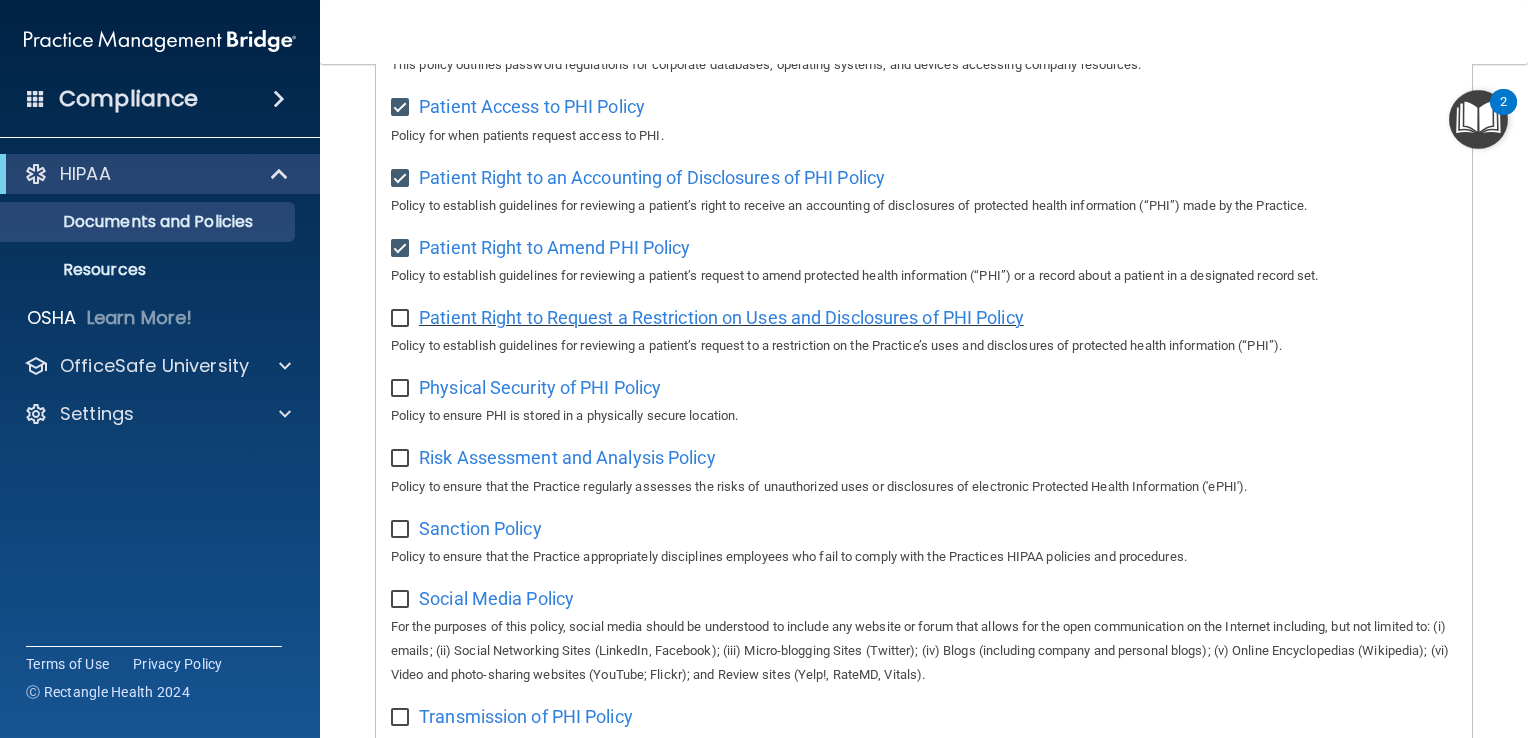 click on "Patient Right to Request a Restriction on Uses and Disclosures of PHI Policy" at bounding box center (721, 317) 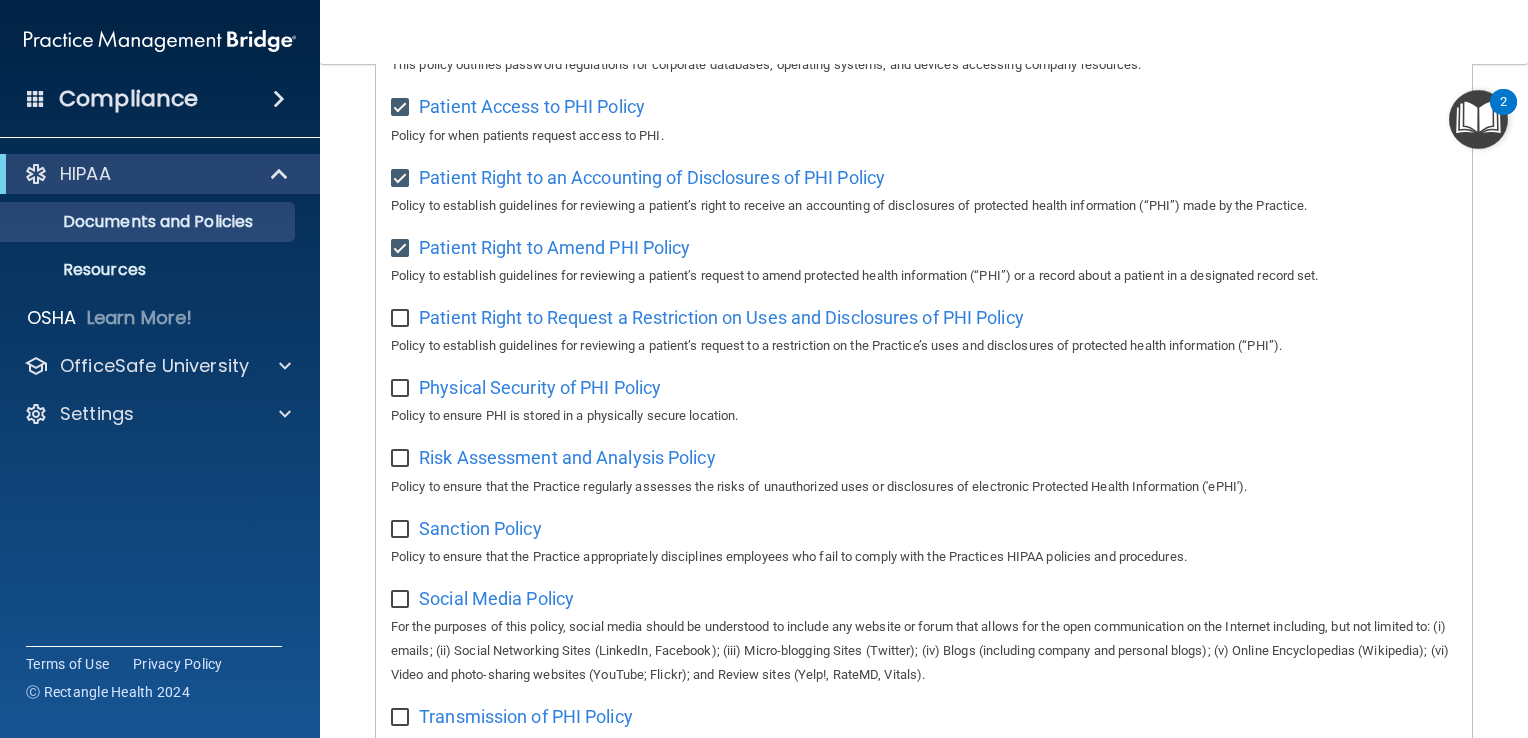 click at bounding box center (402, 319) 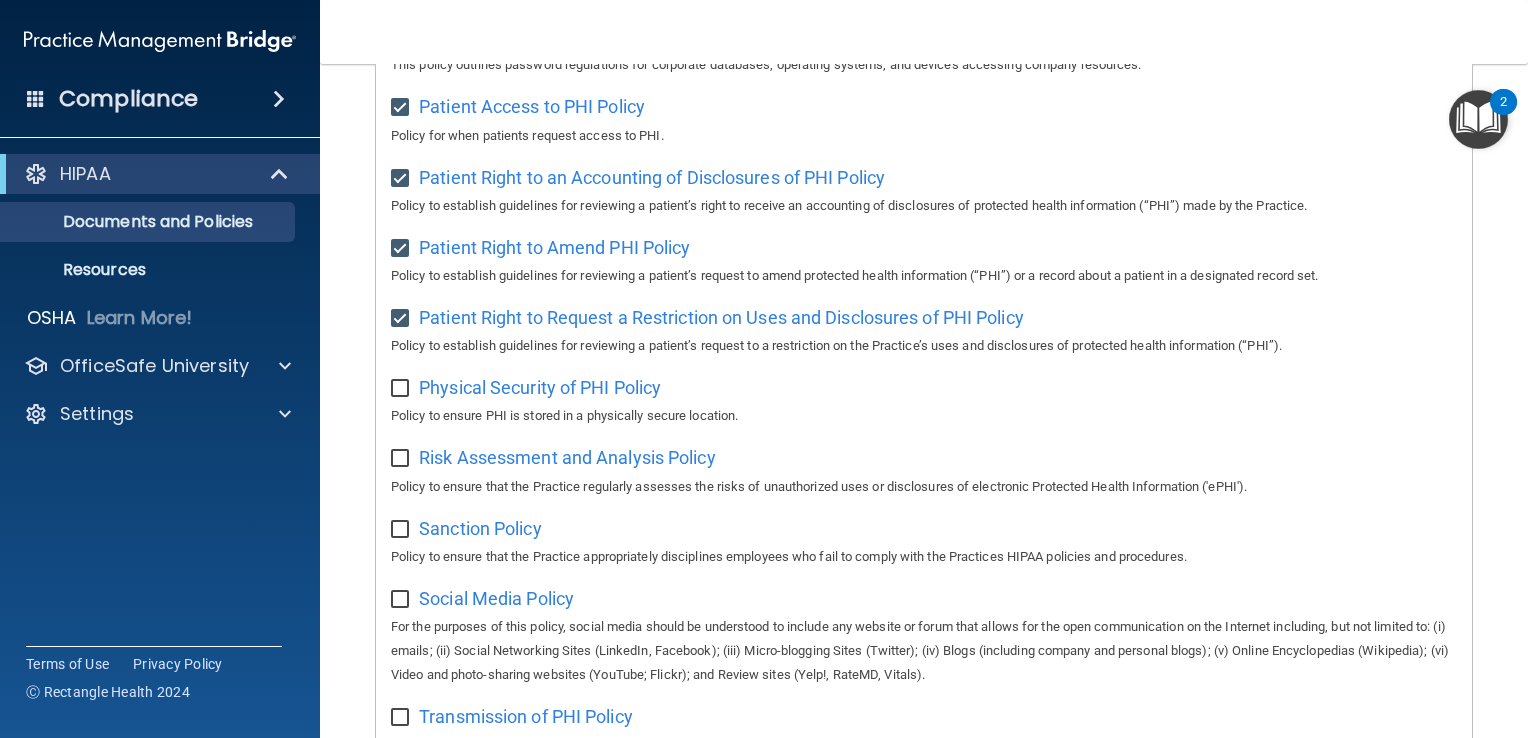 click at bounding box center (402, 389) 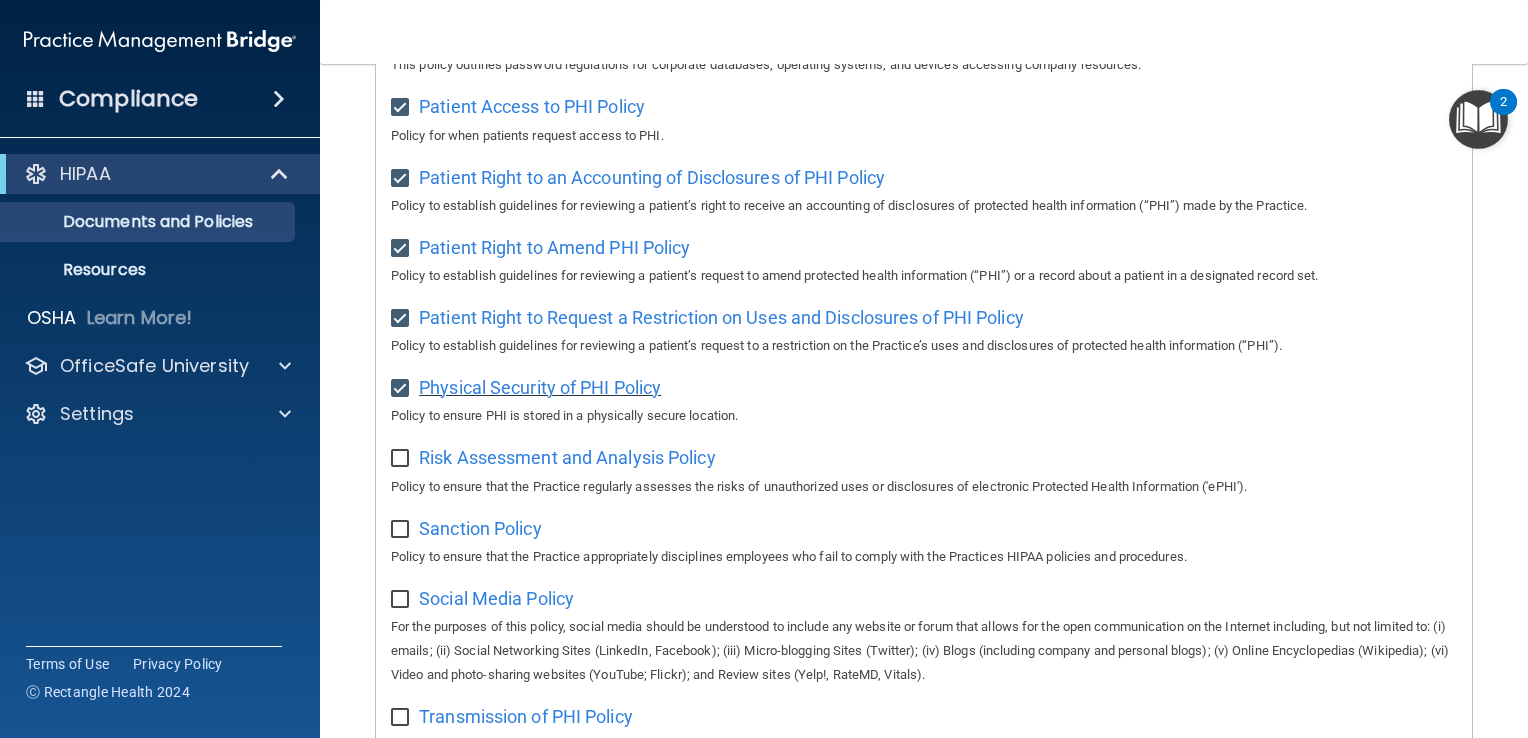 click on "Physical Security of PHI Policy" at bounding box center [540, 387] 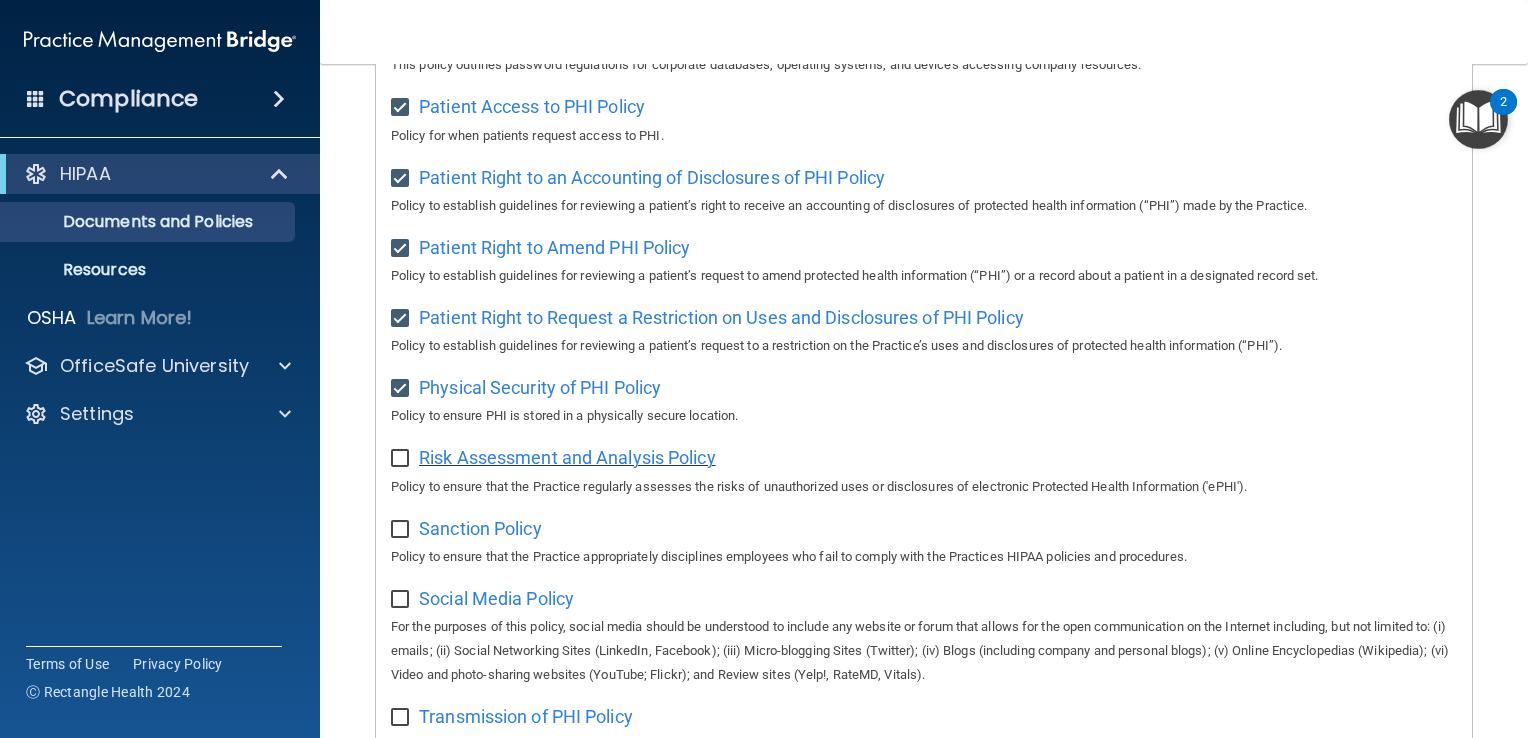 click on "Risk Assessment and Analysis Policy" at bounding box center [567, 457] 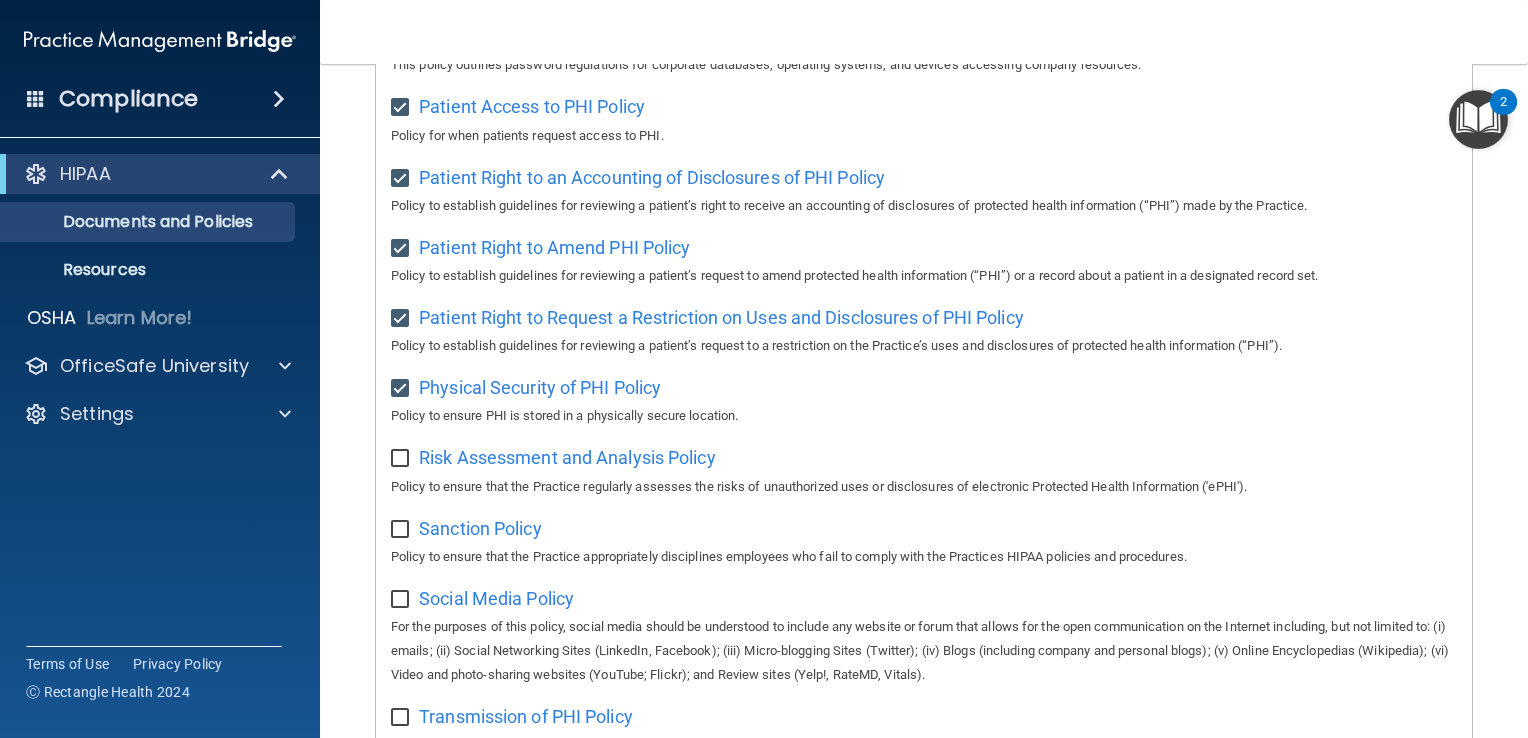 click at bounding box center (402, 459) 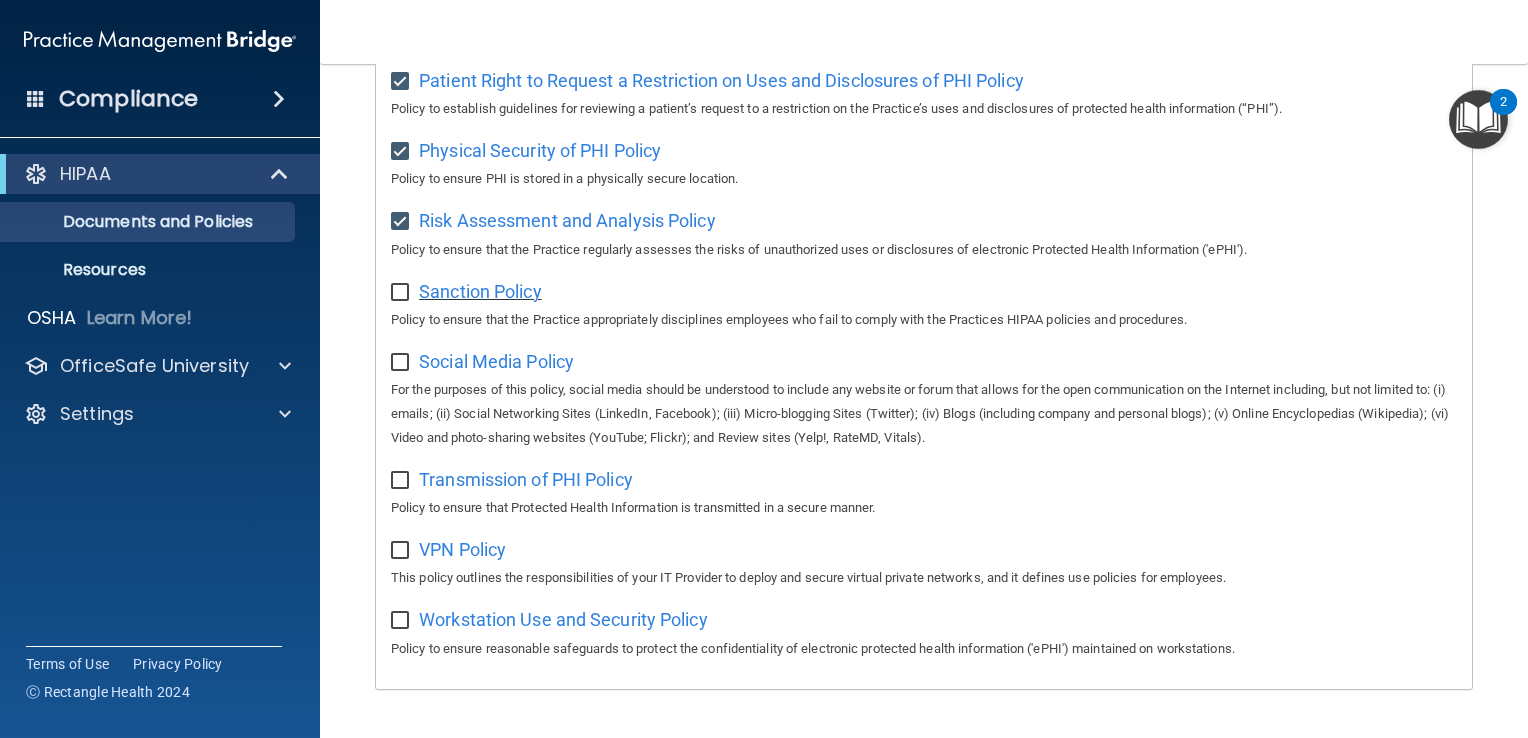 scroll, scrollTop: 1241, scrollLeft: 0, axis: vertical 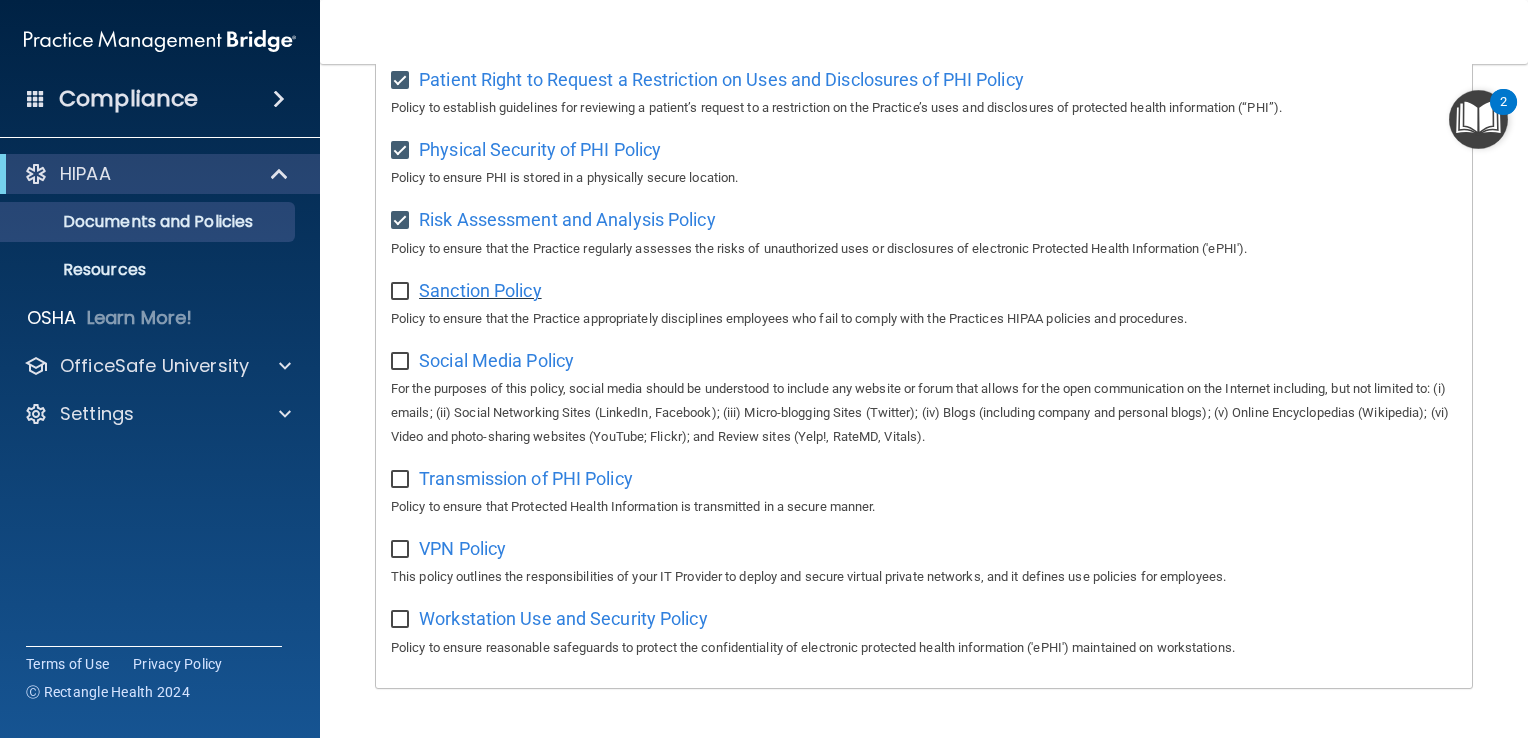 click on "Sanction Policy" at bounding box center (480, 290) 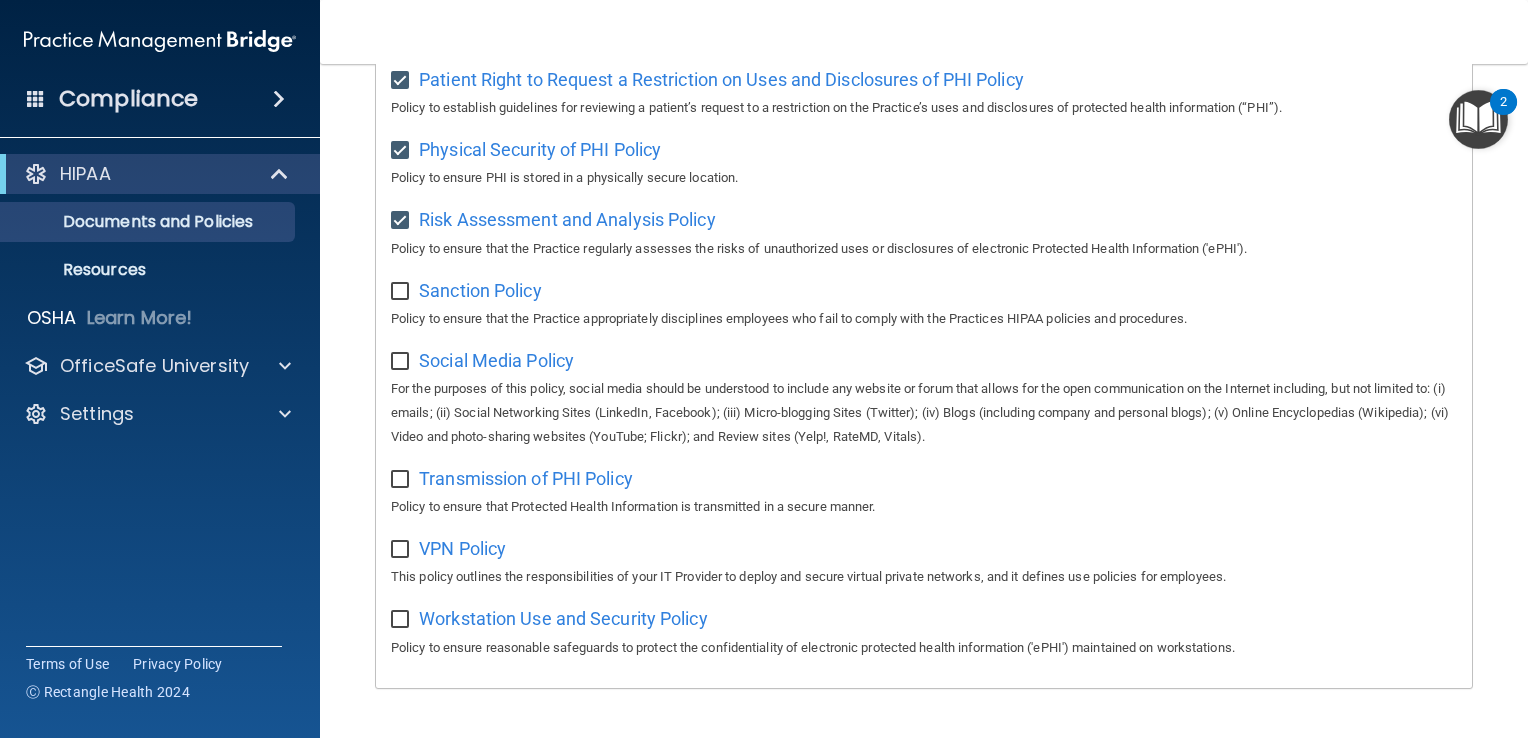 click at bounding box center [402, 292] 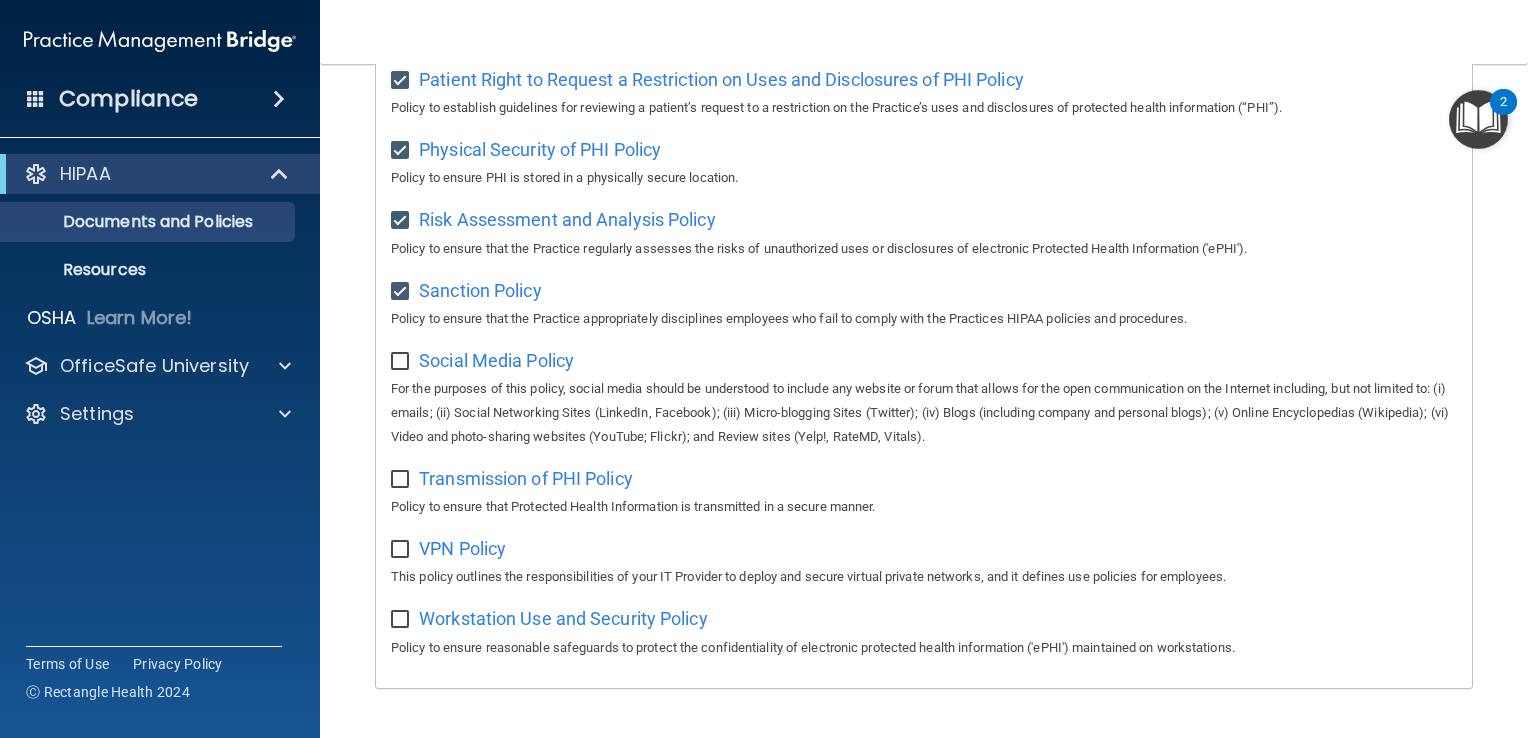 click on "Social Media Policy                         For the purposes of this policy, social media should be understood to include any website or forum that allows for the open communication on the Internet including, but not limited to: (i) emails; (ii) Social Networking Sites (LinkedIn, Facebook); (iii) Micro-blogging Sites (Twitter); (iv) Blogs (including company and personal blogs); (v) Online Encyclopedias (Wikipedia); (vi) Video and photo-sharing websites (YouTube; Flickr); and Review sites (Yelp!, RateMD, Vitals)." at bounding box center (924, 396) 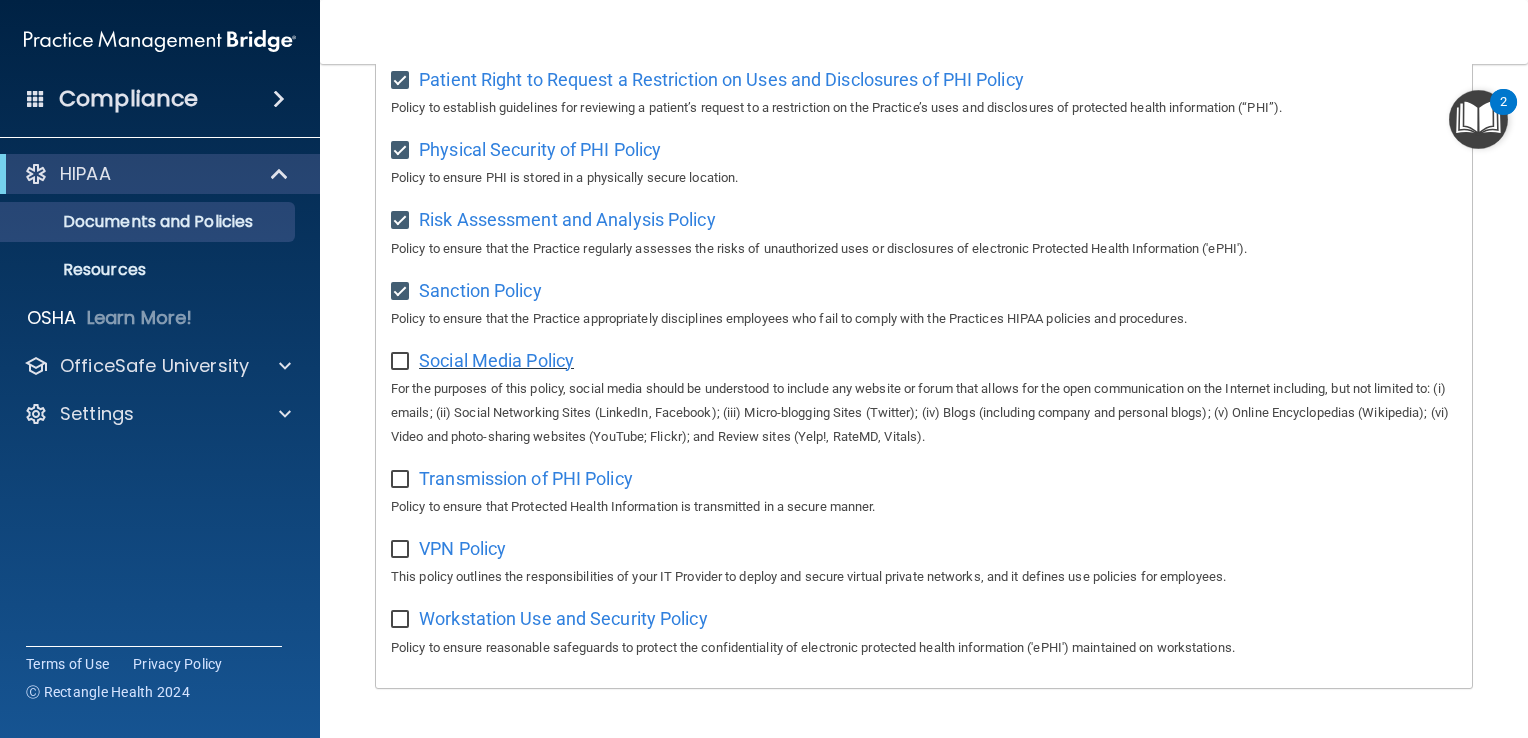 click on "Social Media Policy" at bounding box center [496, 360] 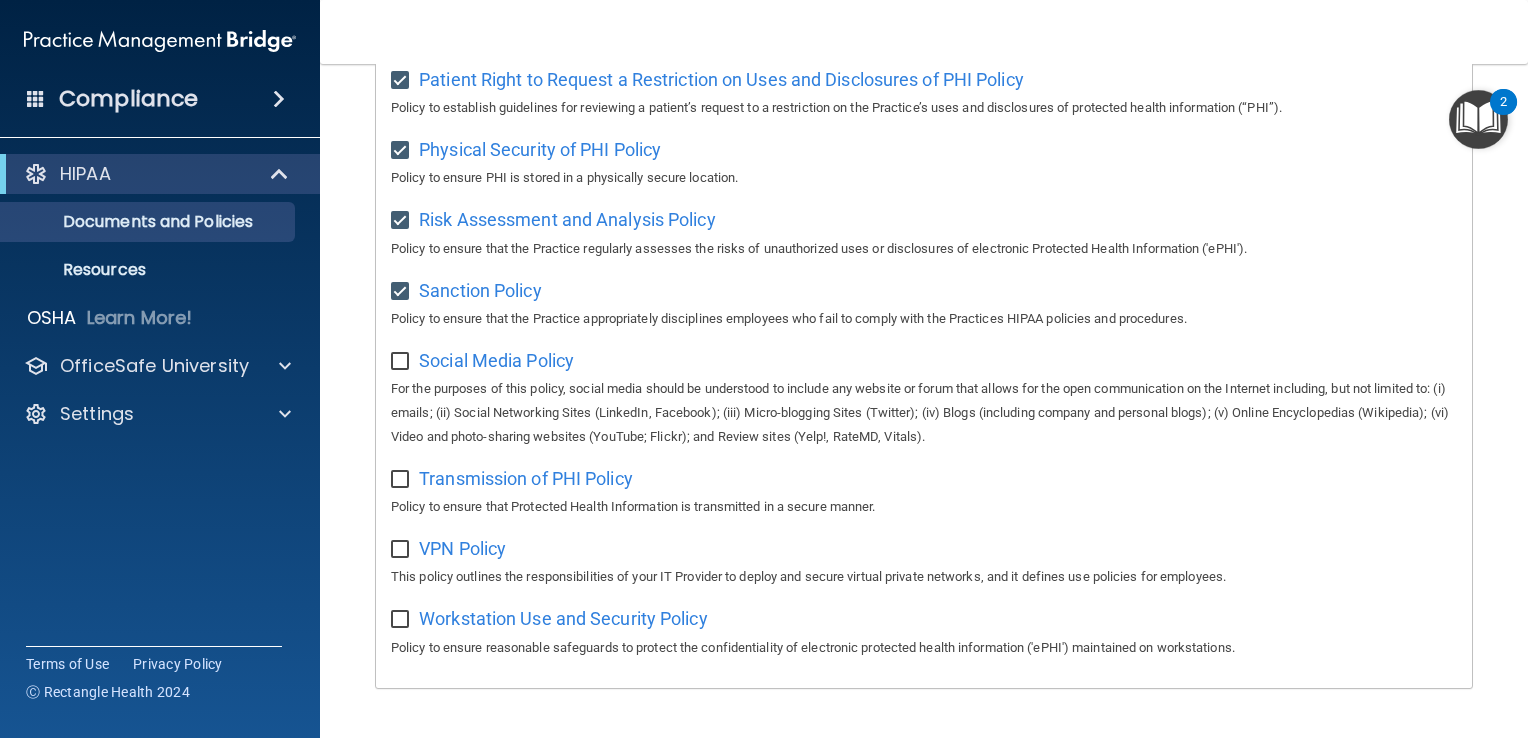 click at bounding box center [402, 362] 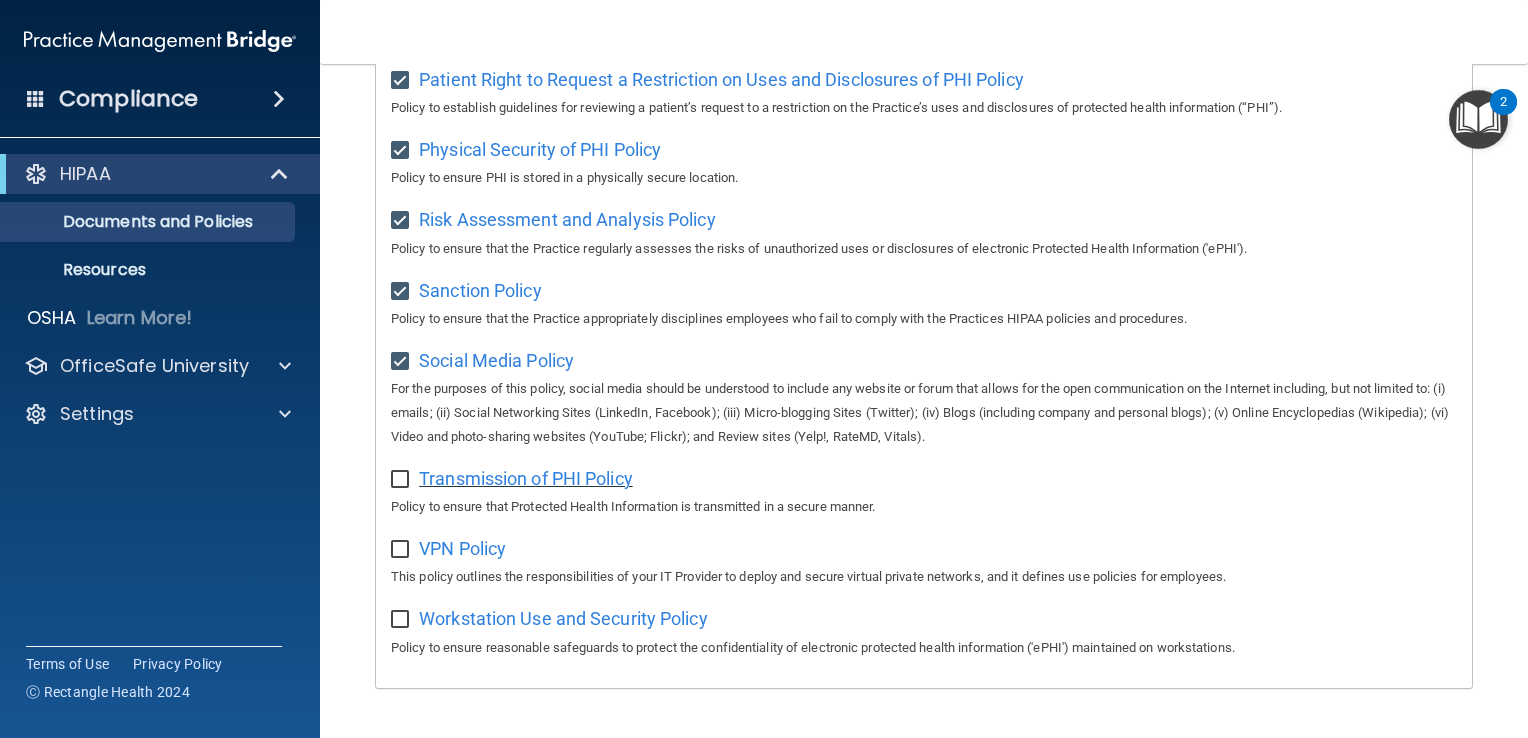 click on "Transmission of PHI Policy" at bounding box center (526, 478) 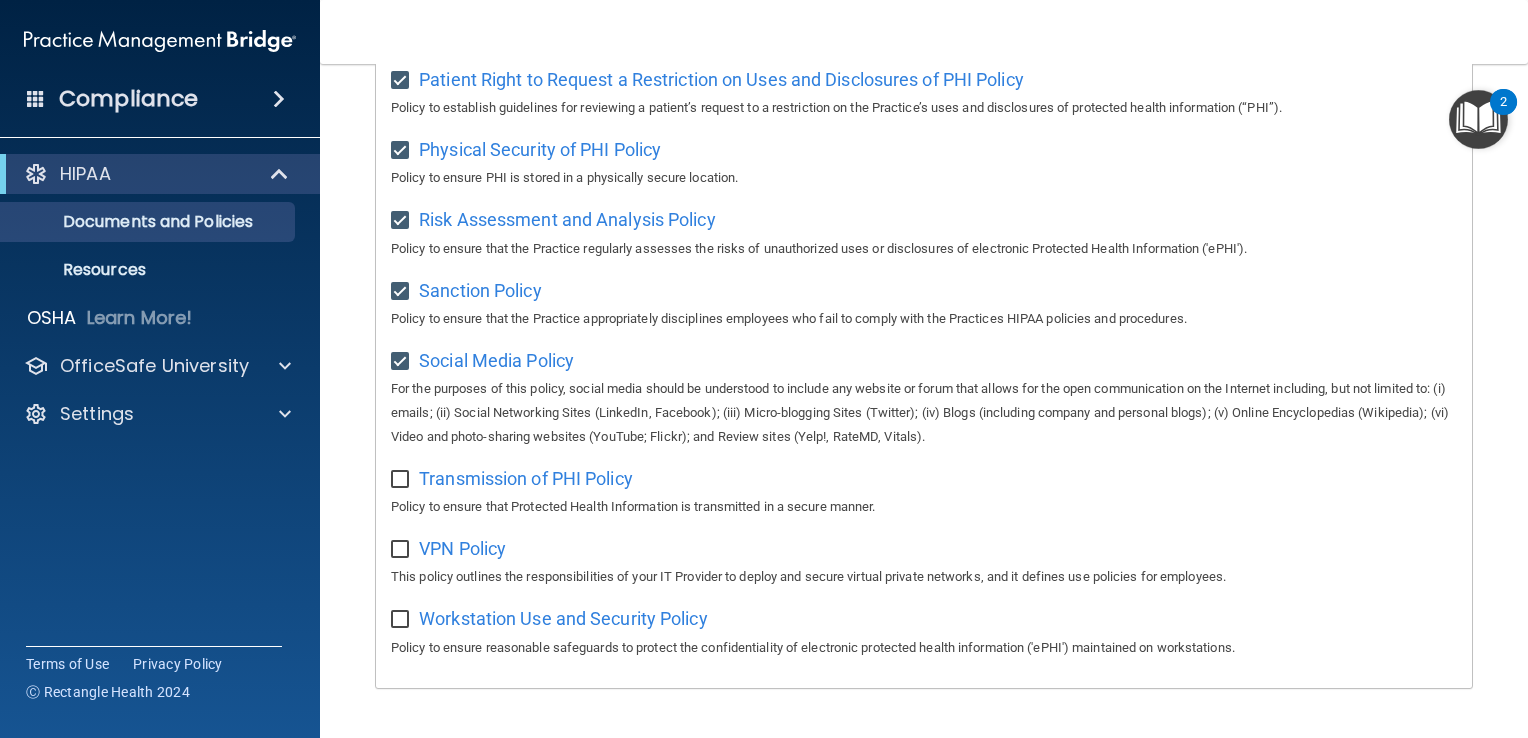 click at bounding box center (402, 480) 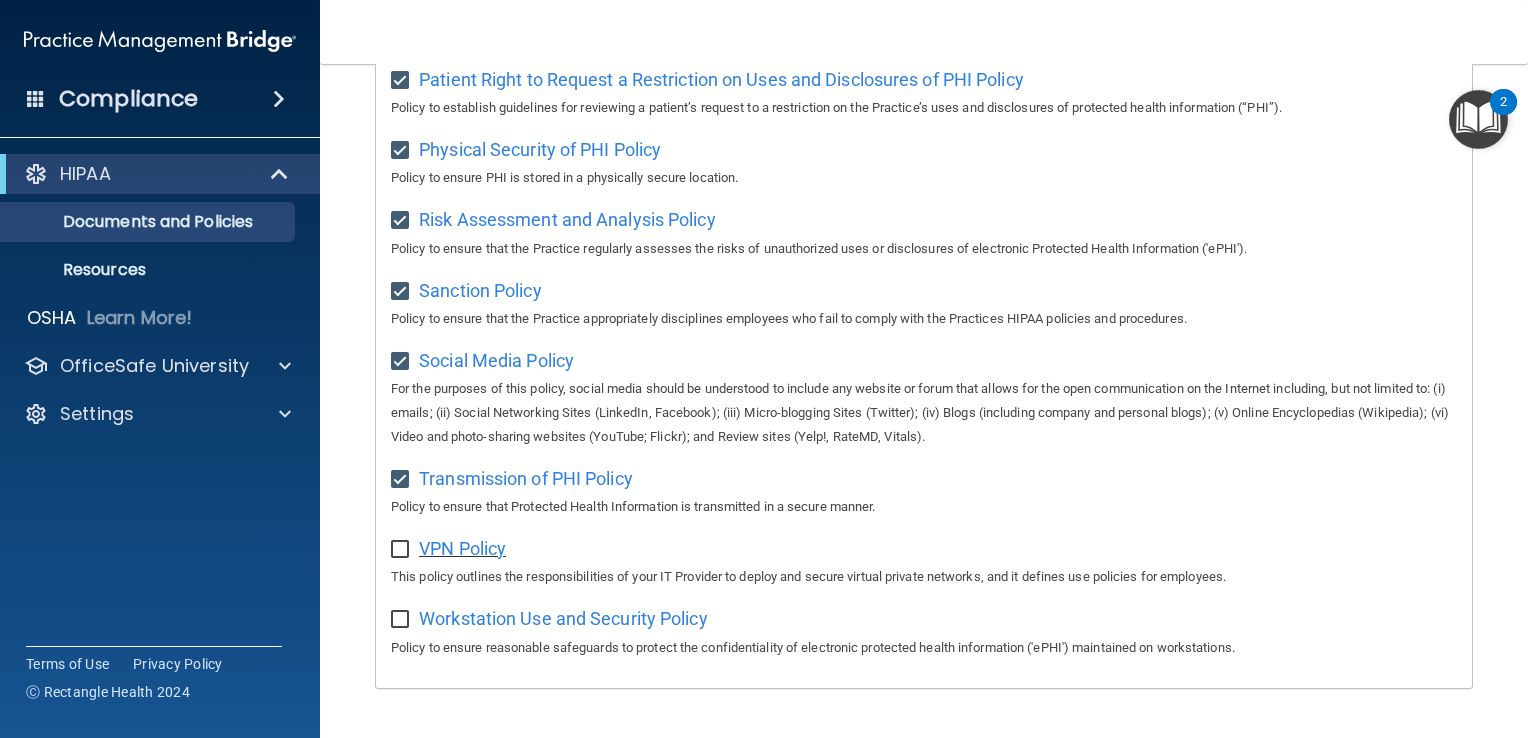 click on "VPN Policy" at bounding box center [462, 548] 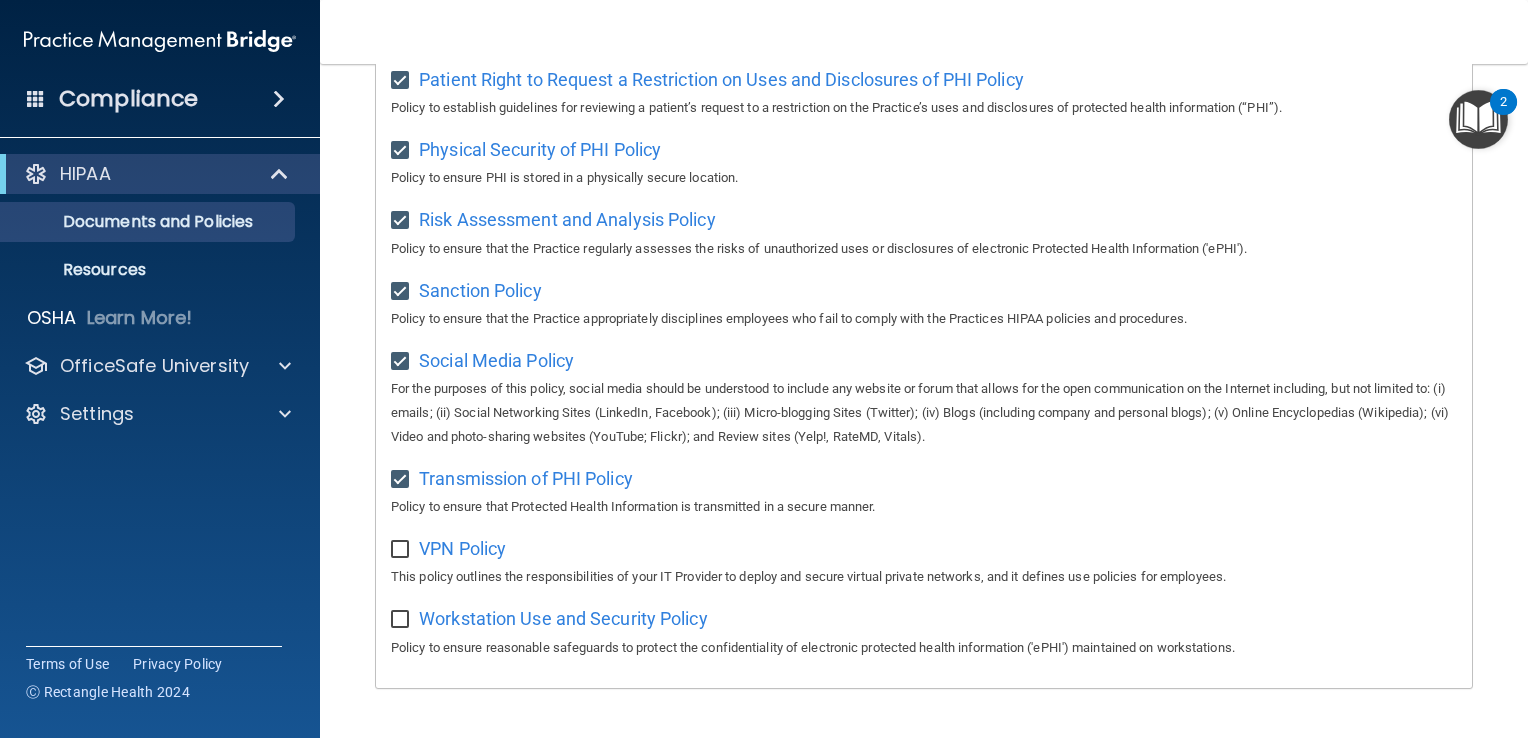 click at bounding box center [402, 550] 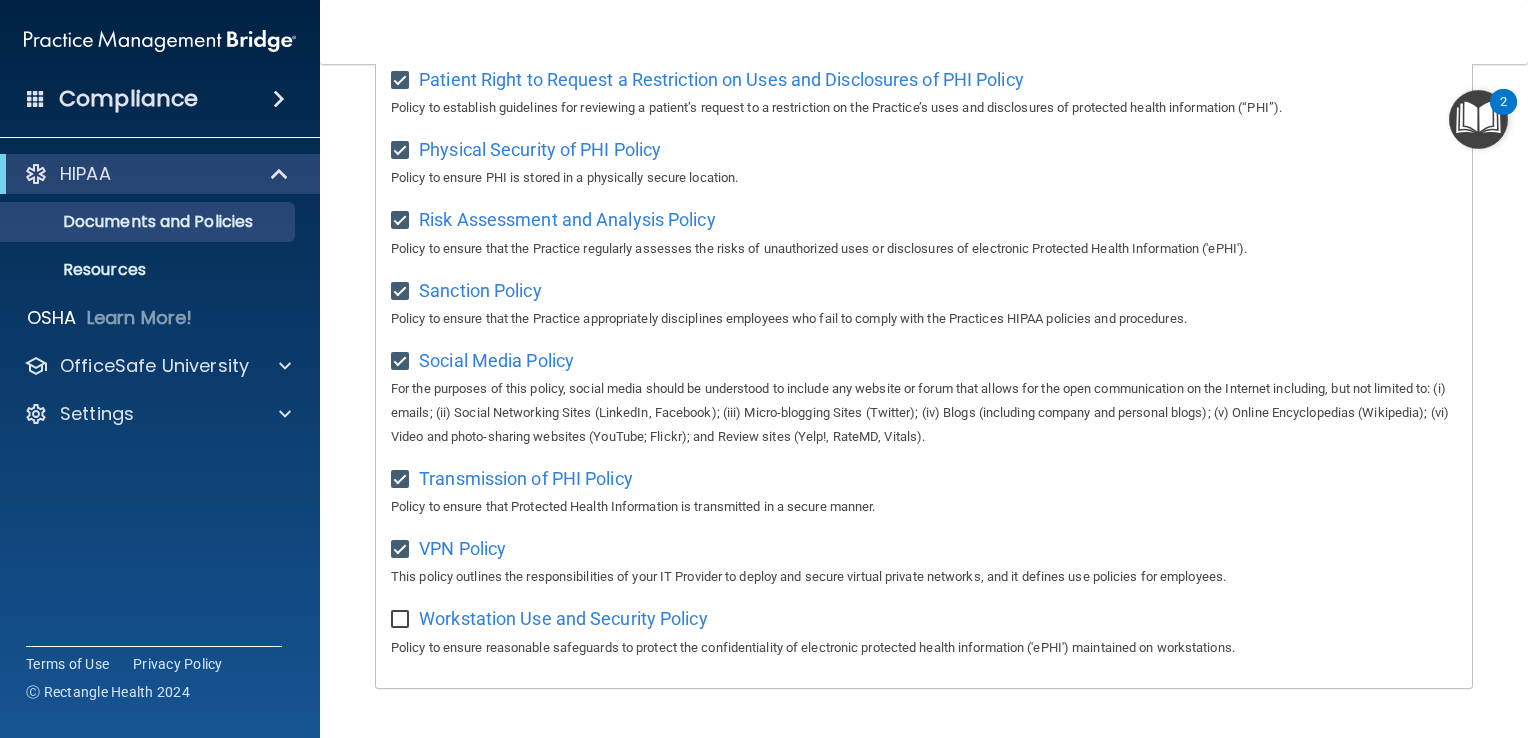 click on "Workstation Use and Security Policy                         Policy to ensure reasonable safeguards to protect the confidentiality of electronic protected health information ('ePHI') maintained on workstations." at bounding box center (924, 630) 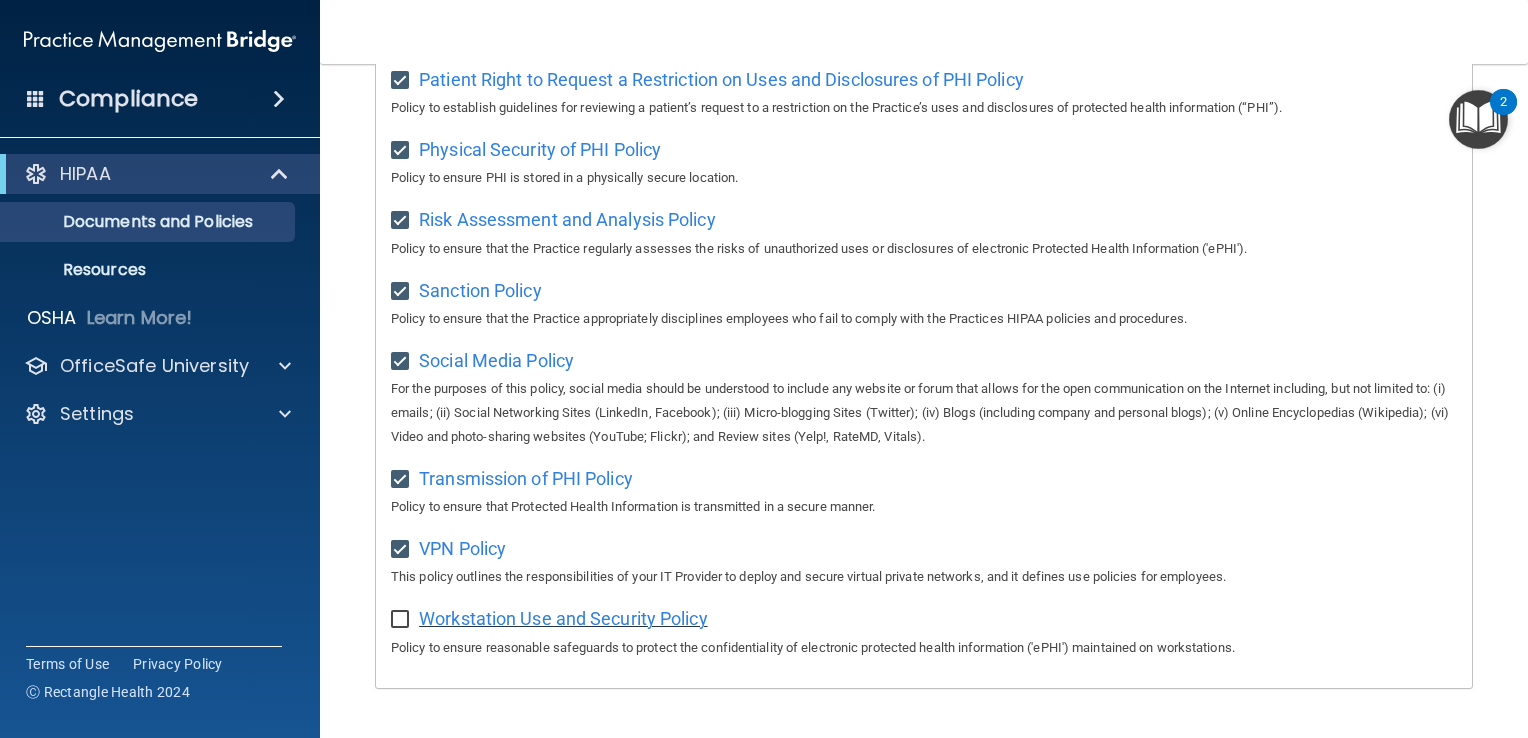click on "Workstation Use and Security Policy" at bounding box center [563, 618] 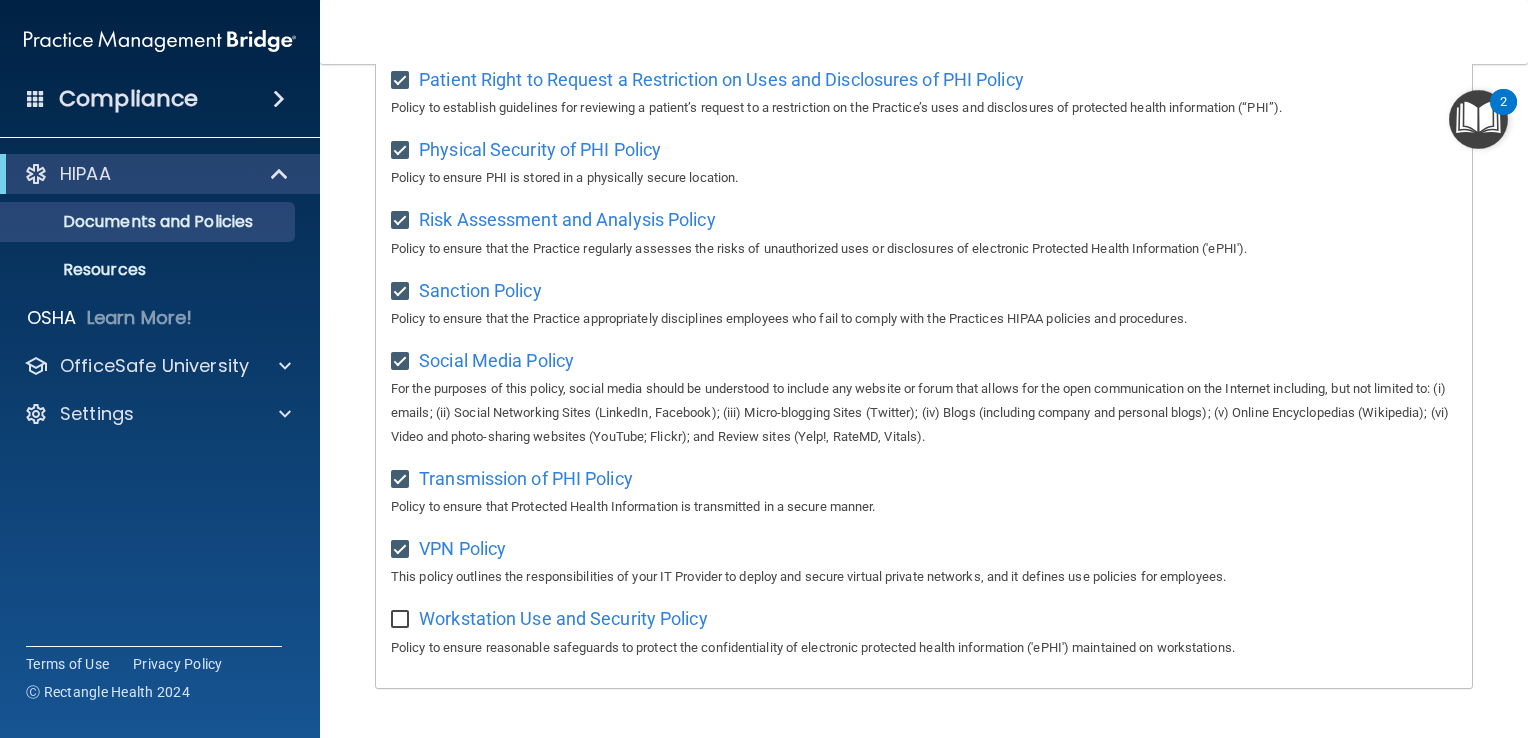 click at bounding box center [402, 620] 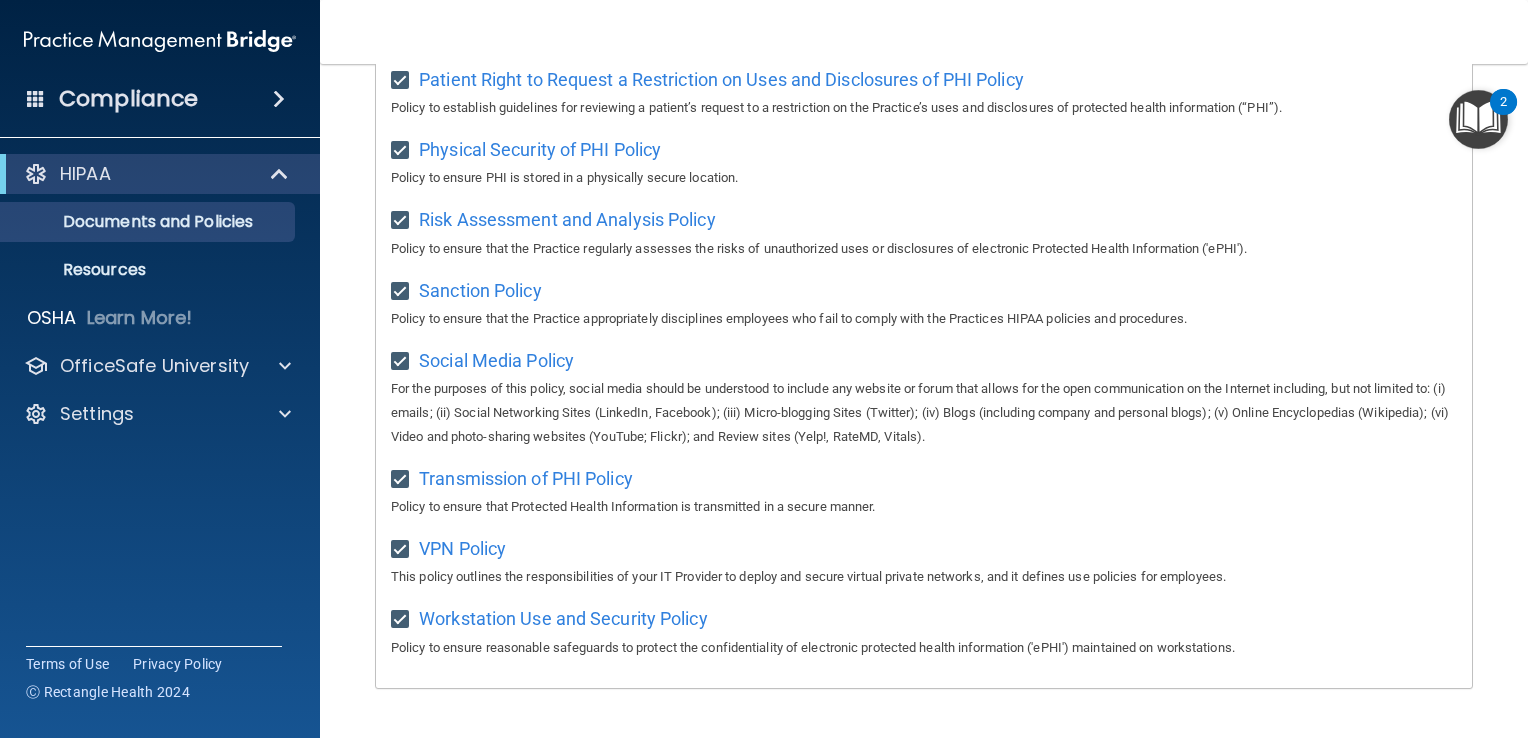 click at bounding box center (1478, 119) 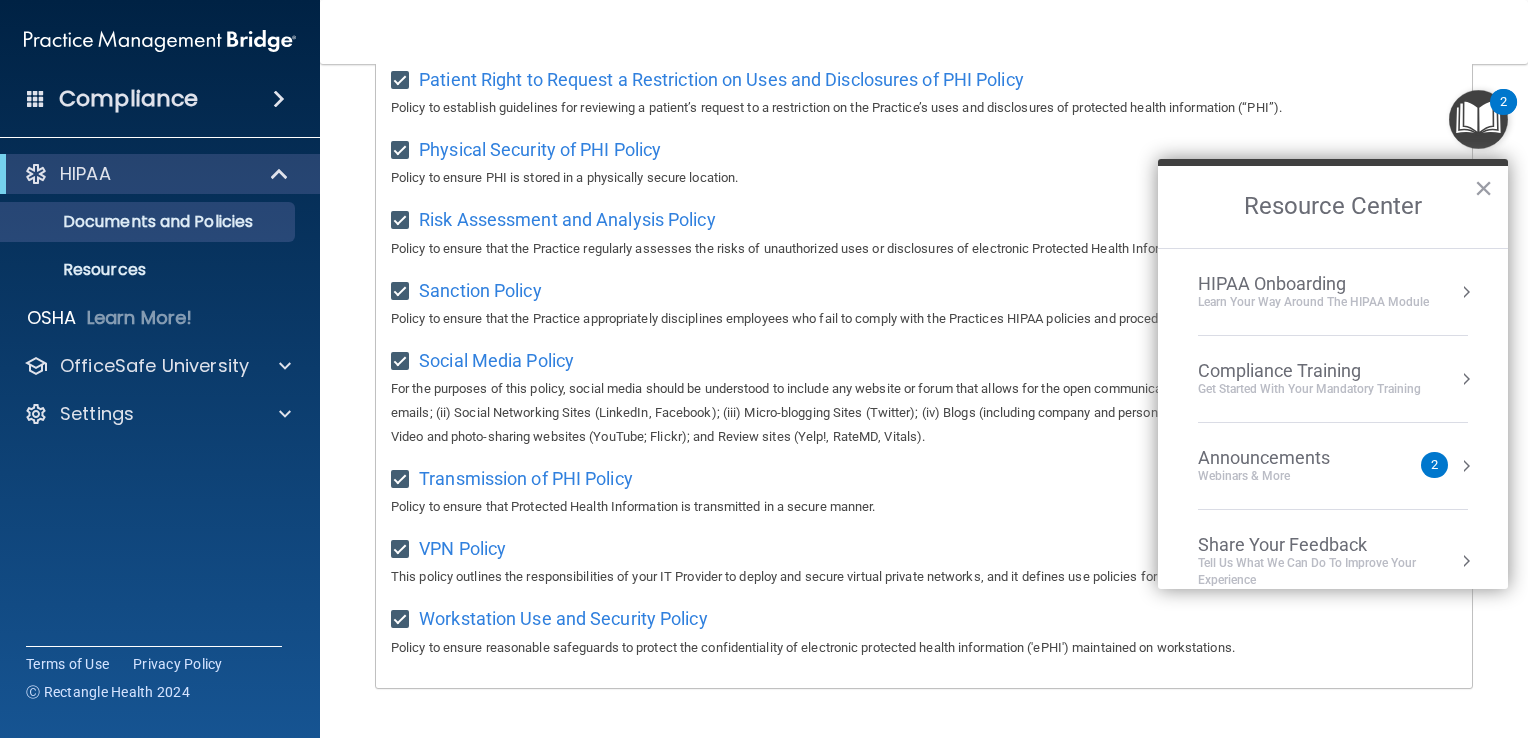 scroll, scrollTop: 22, scrollLeft: 0, axis: vertical 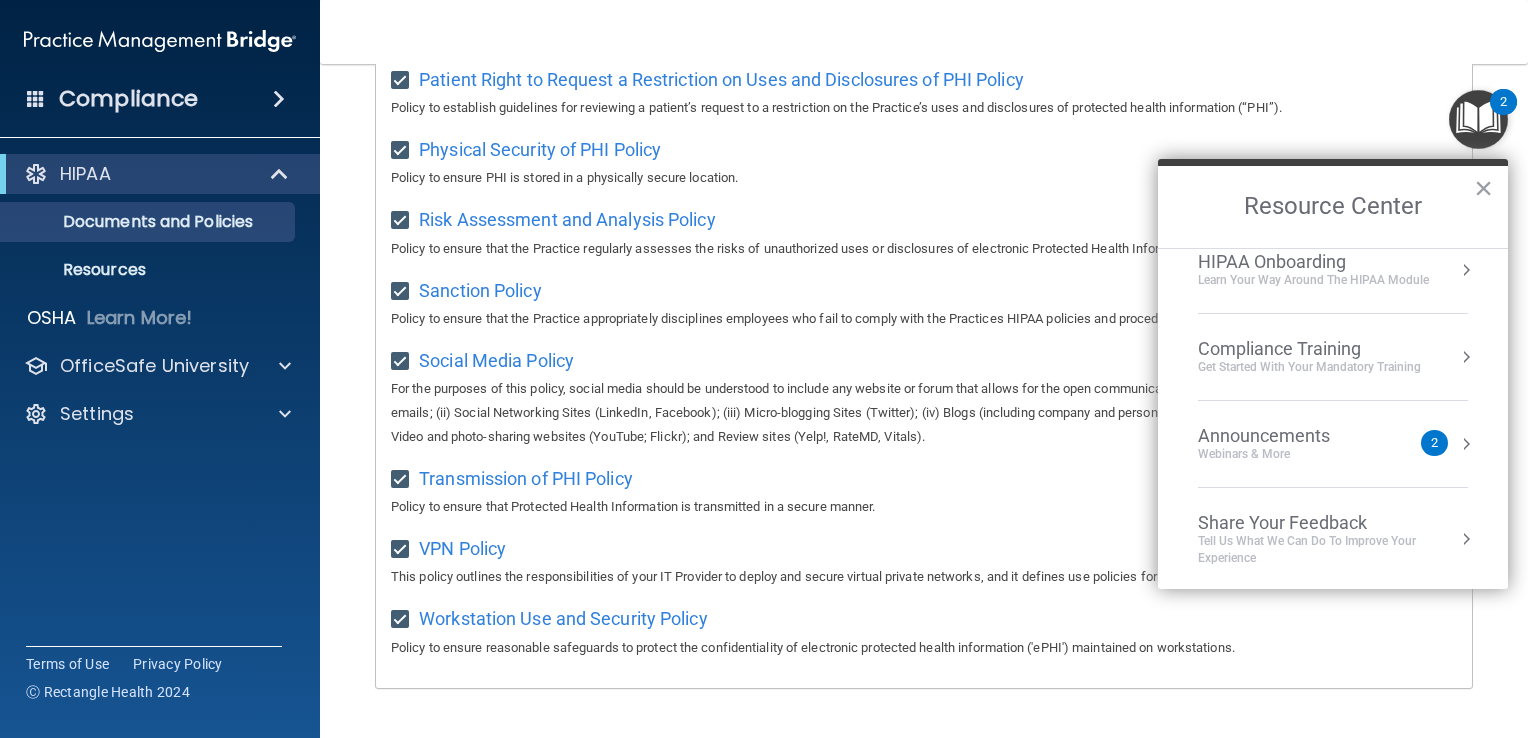 click on "Learn Your Way around the HIPAA module" at bounding box center [1313, 280] 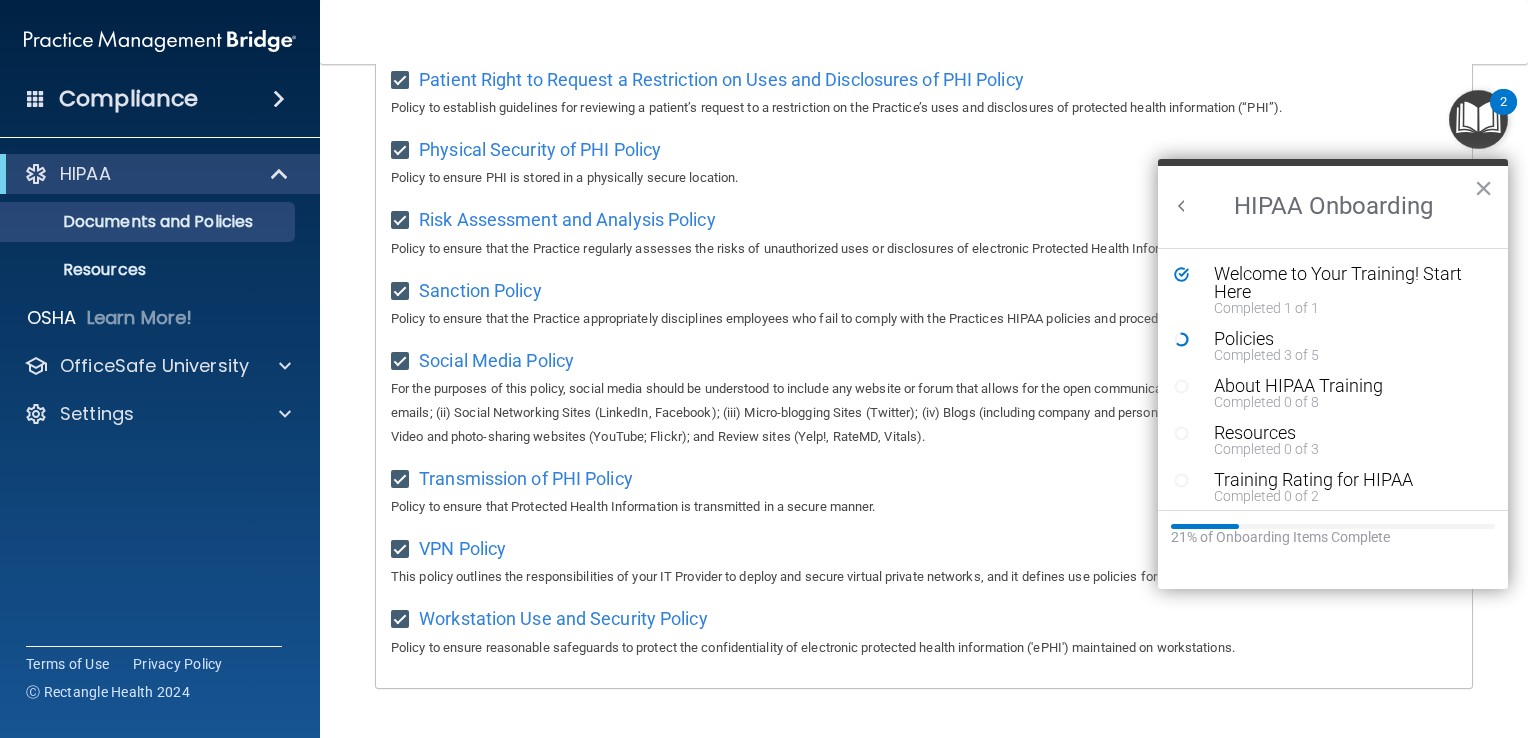 scroll, scrollTop: 0, scrollLeft: 0, axis: both 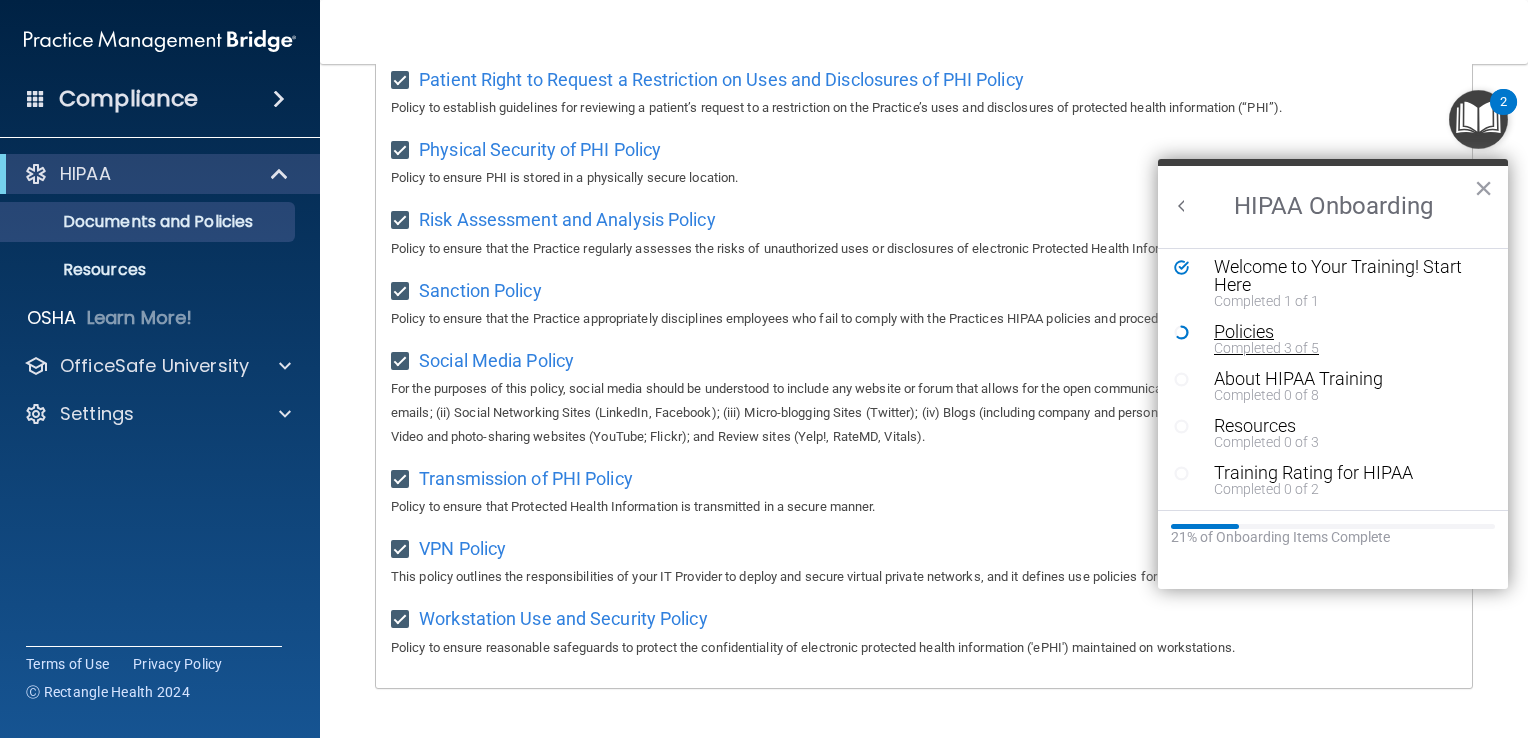 click on "Policies" at bounding box center [1340, 332] 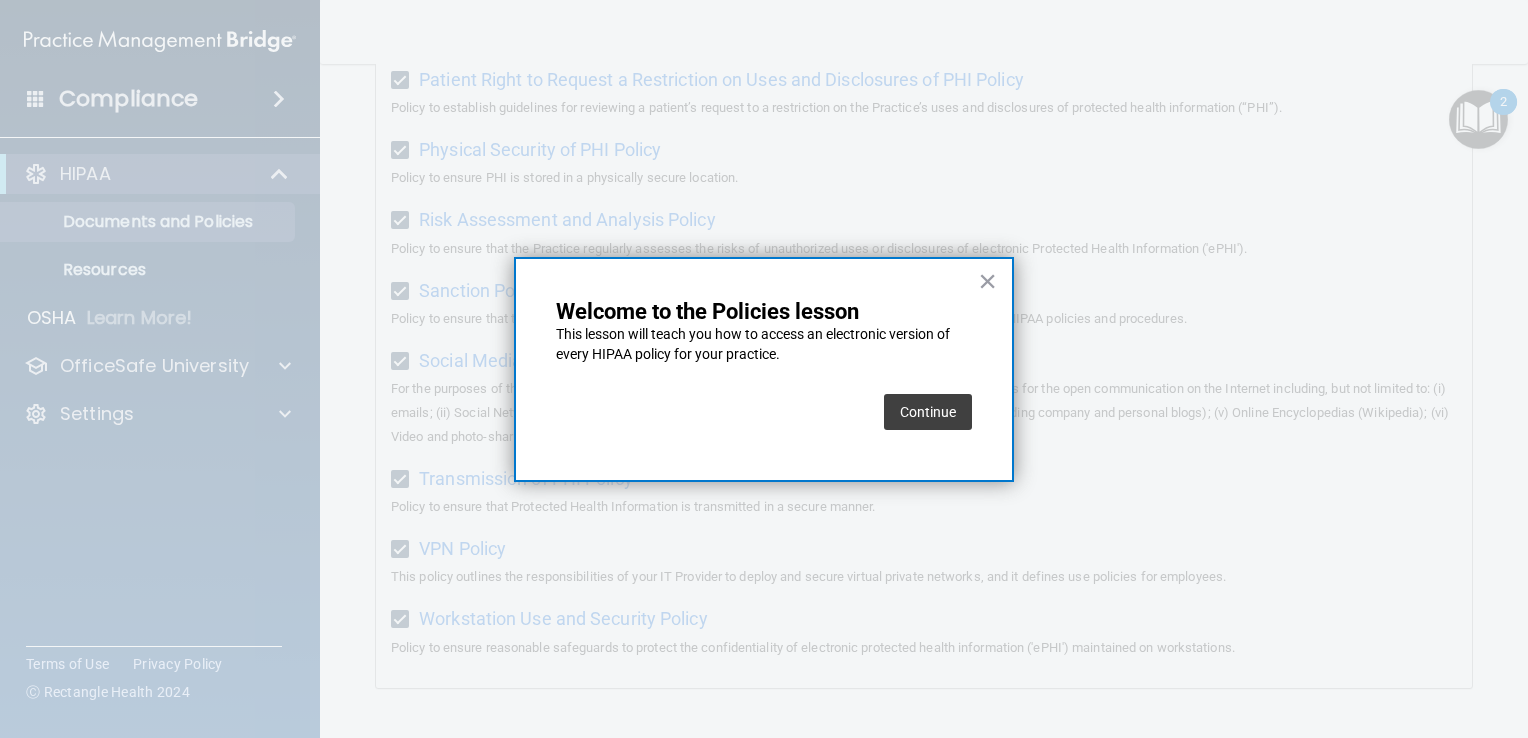click on "Continue" at bounding box center (928, 412) 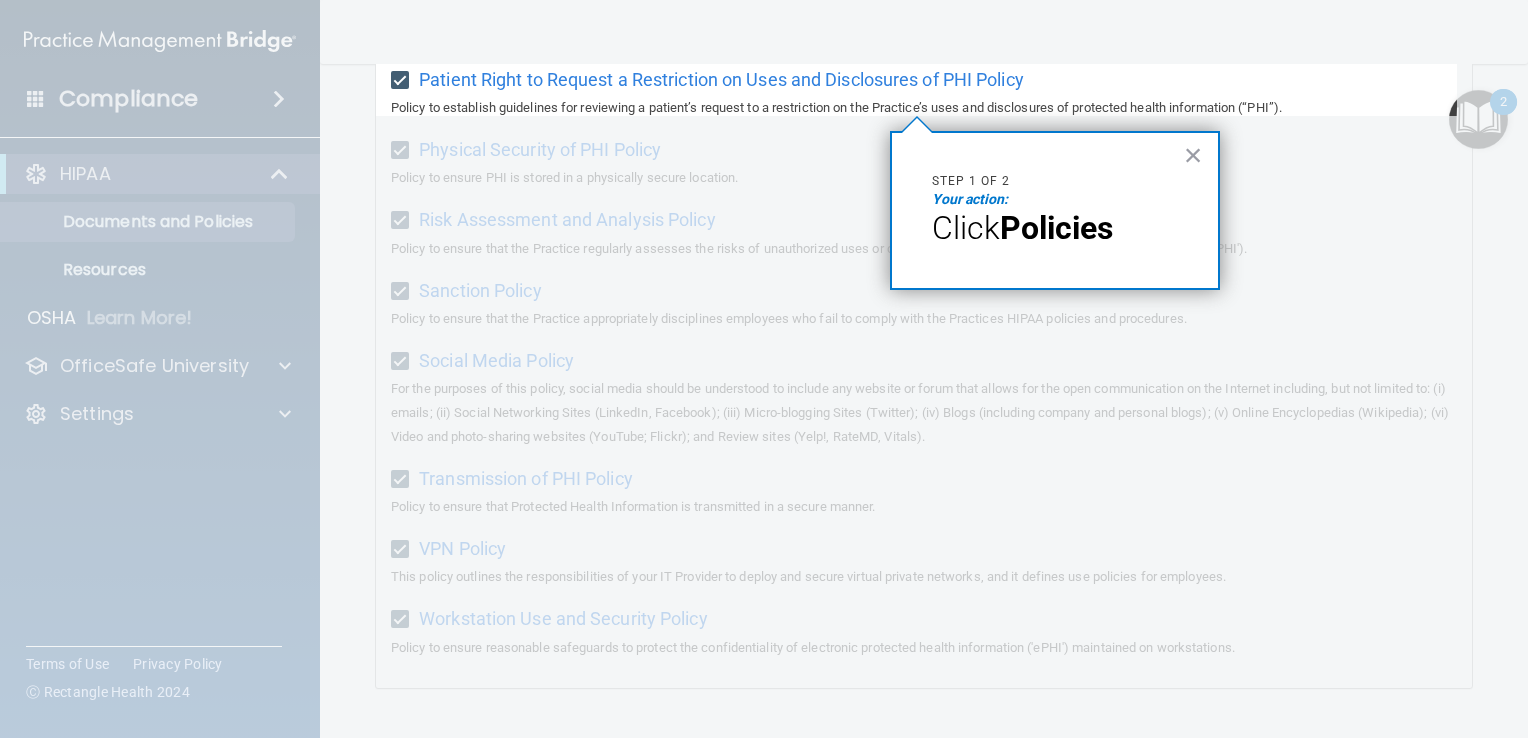 scroll, scrollTop: 154, scrollLeft: 0, axis: vertical 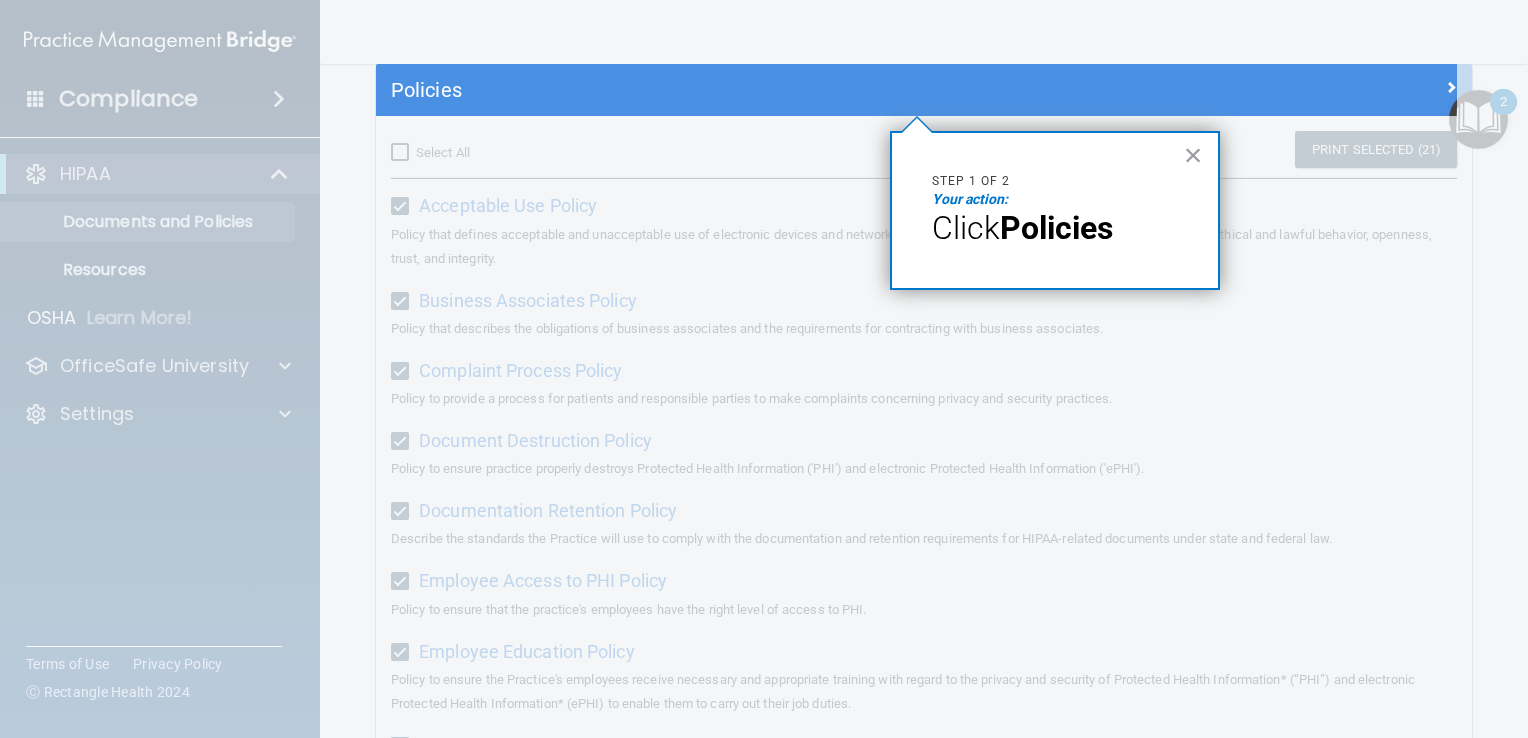 click on "× Step 1 of 2 Your action: Click  Policies" at bounding box center (1055, 210) 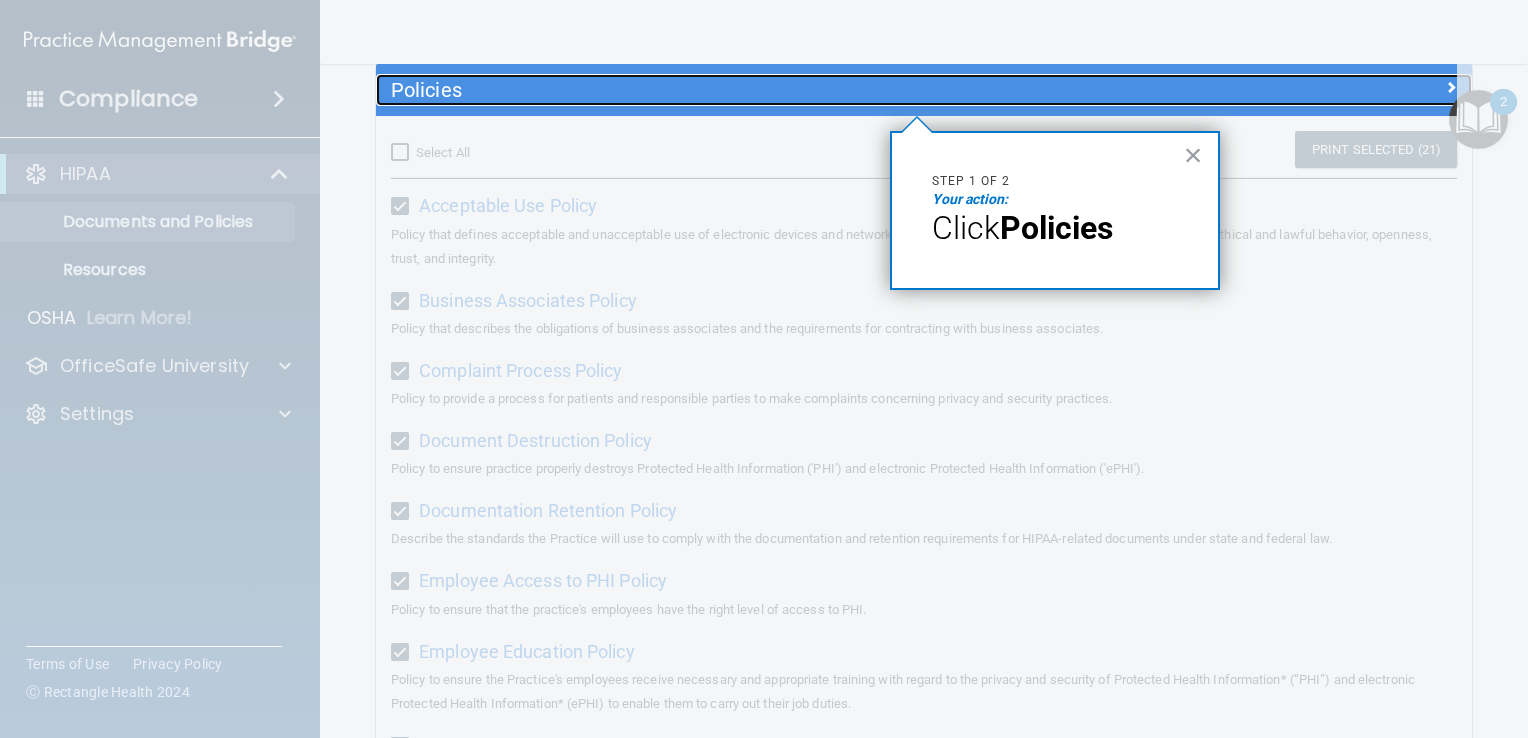 click on "Policies" at bounding box center [787, 90] 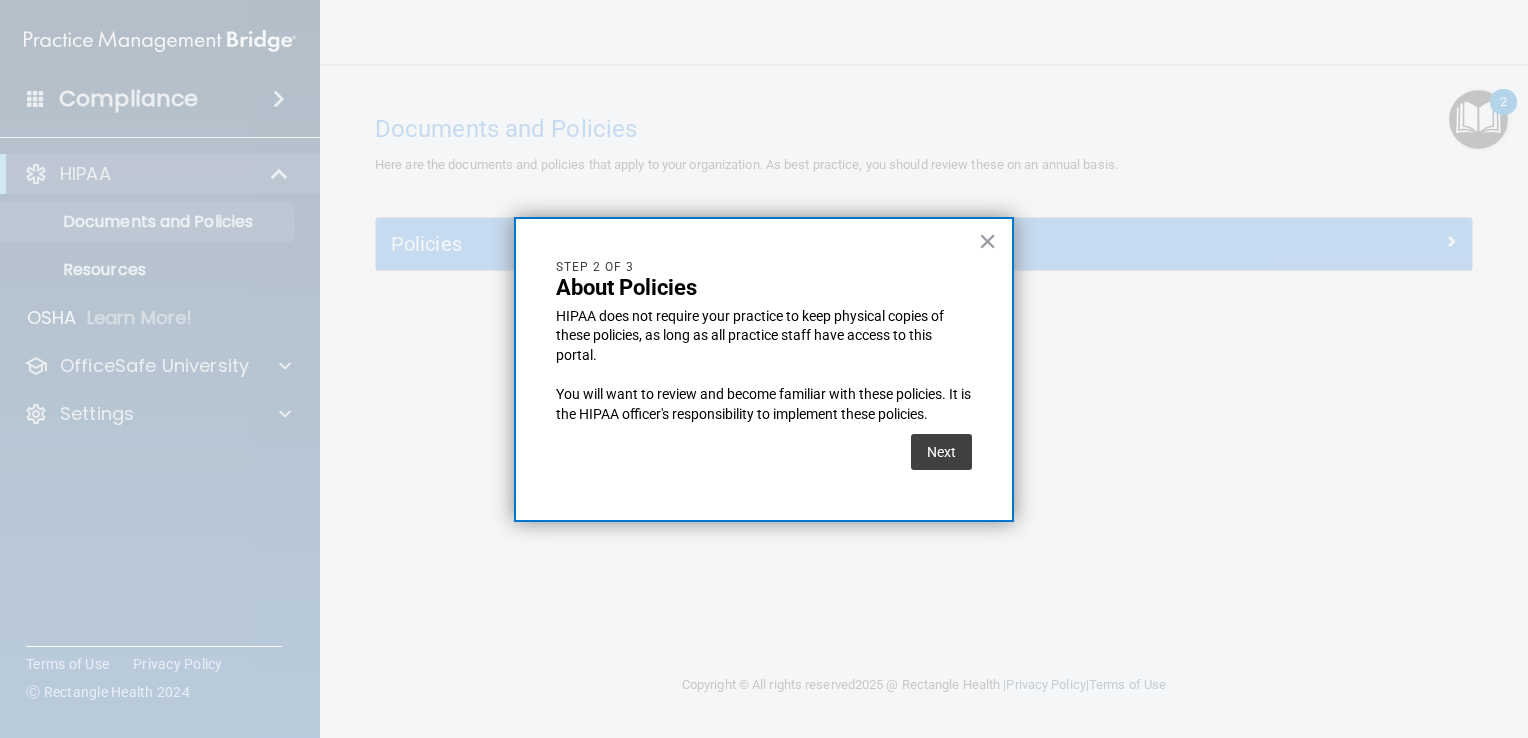scroll, scrollTop: 0, scrollLeft: 0, axis: both 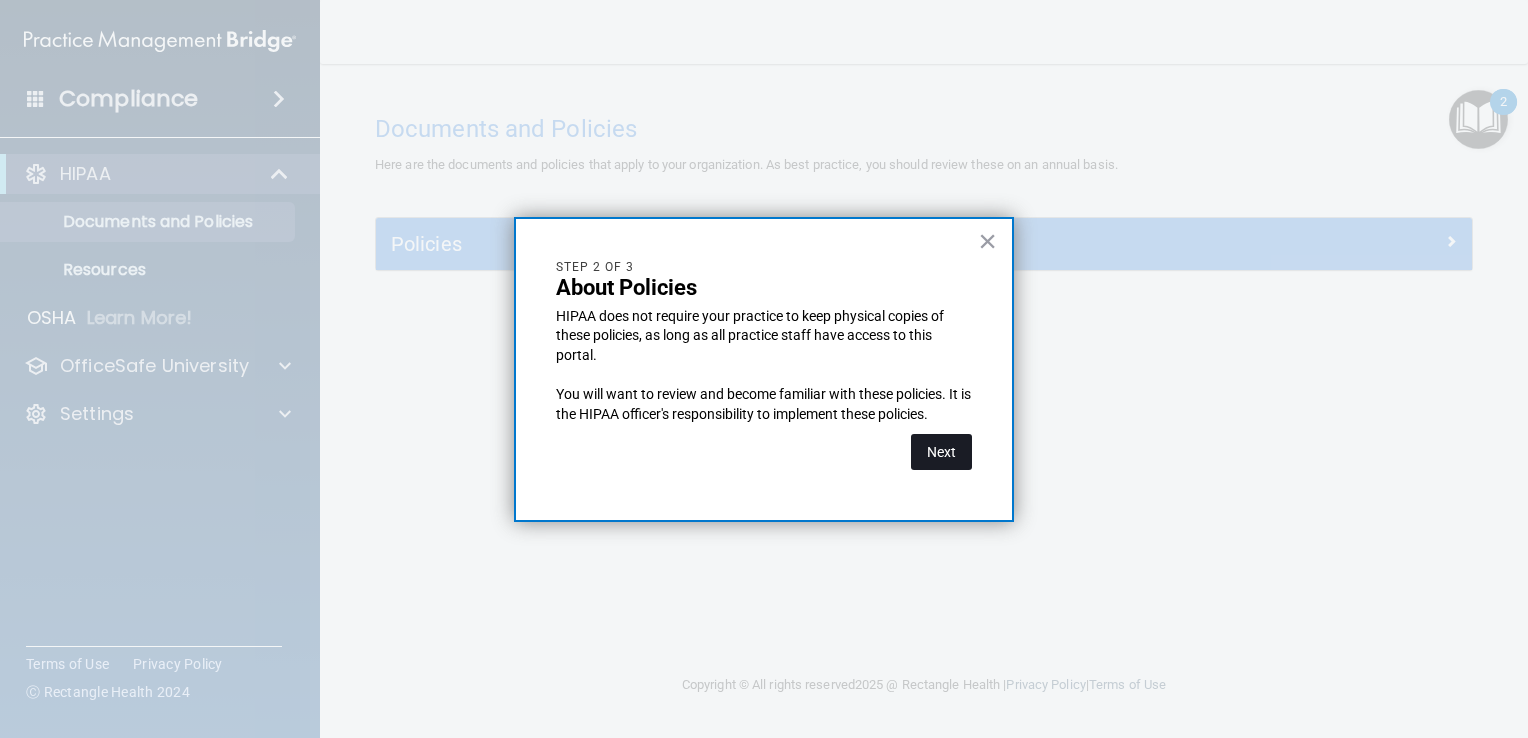 click on "Next" at bounding box center [941, 452] 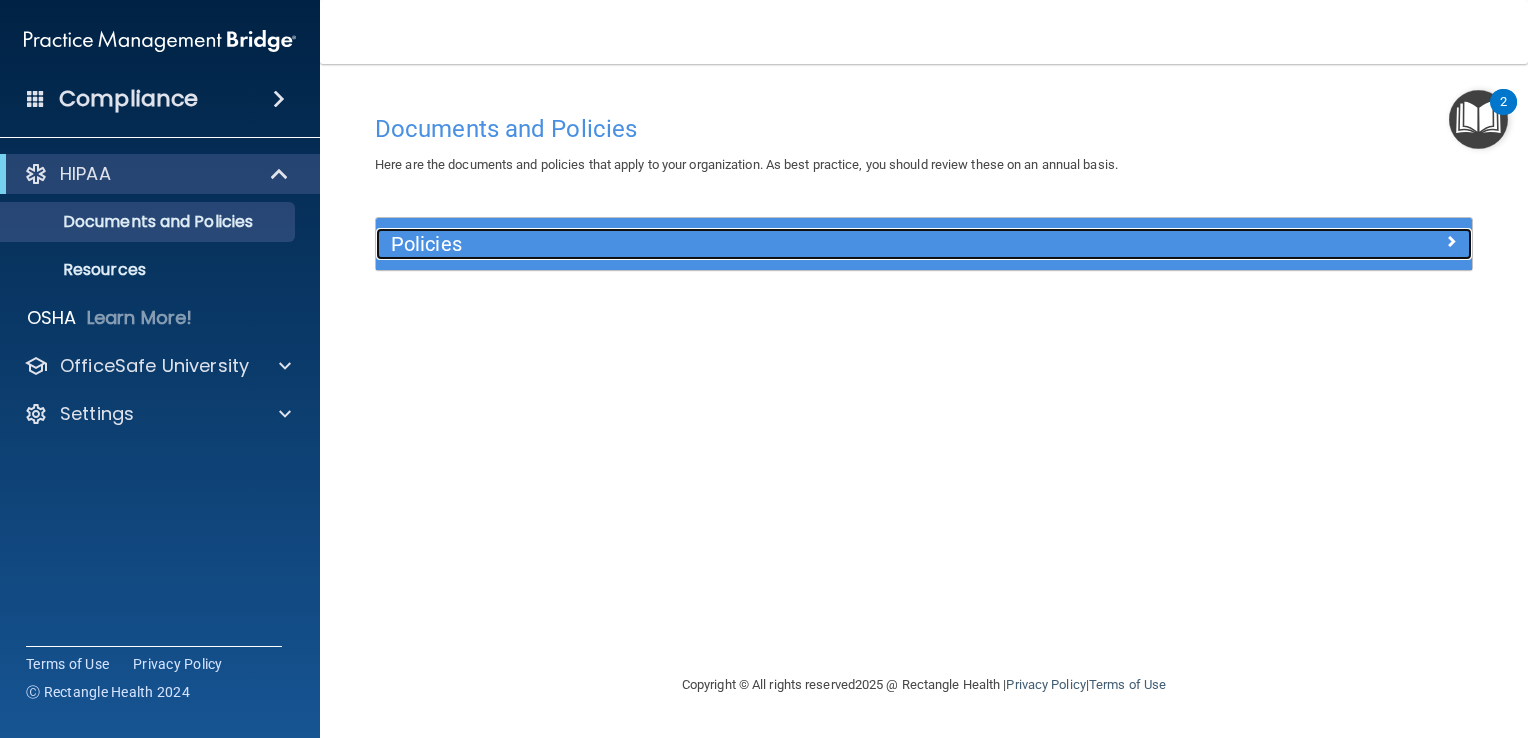 click on "Policies" at bounding box center (787, 244) 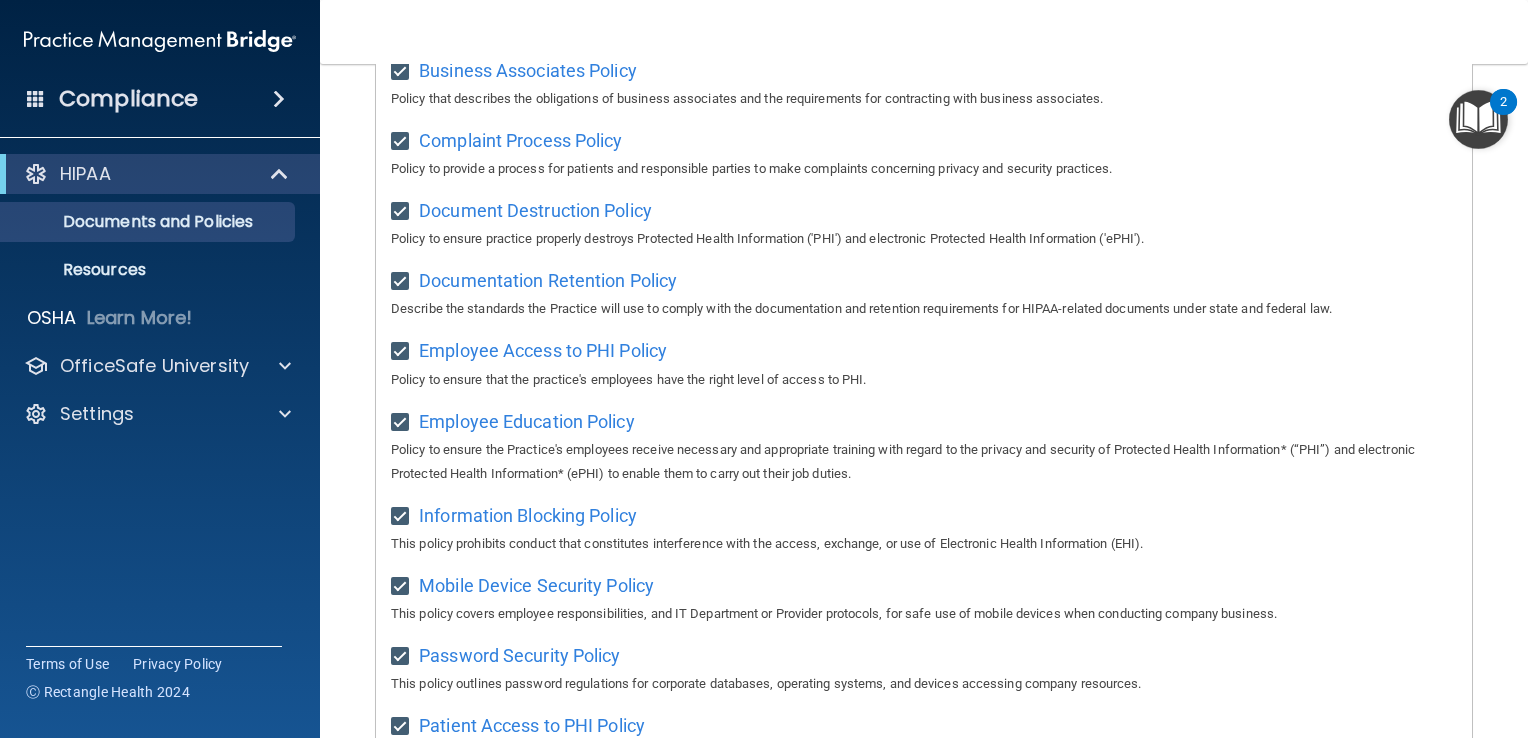 scroll, scrollTop: 0, scrollLeft: 0, axis: both 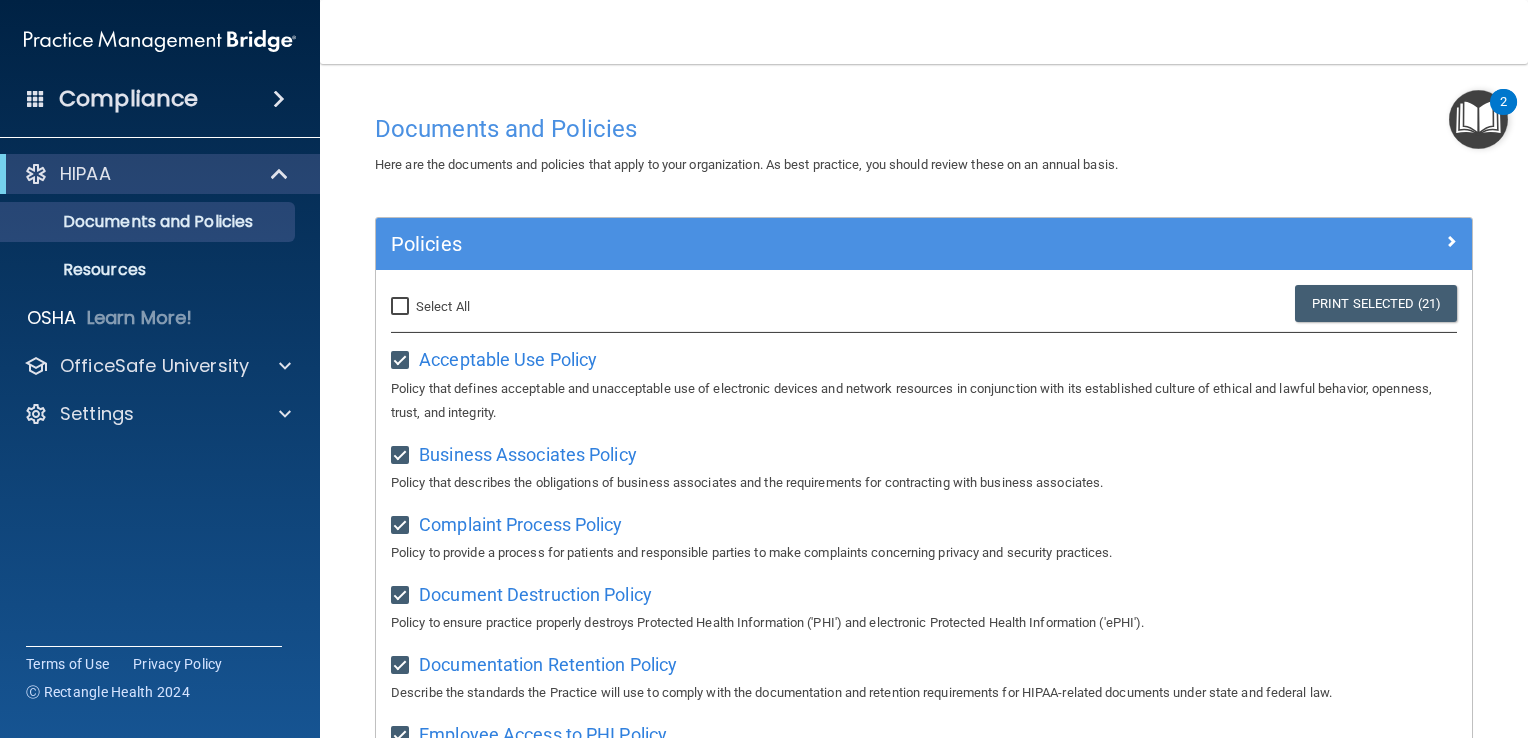 click on "Documents and Policies       Here are the documents and policies that apply to your organization. As best practice, you should review these on an annual basis.             There are no documents selected                Search Documents:                      Search Results            Name  Description        Acceptable Use Policy   Acceptable Use Policy     Policy that defines acceptable and unacceptable use of electronic devices and network resources in conjunction with its established culture of ethical and lawful behavior, openness, trust, and integrity.        Business Associates Policy   Business Associates Policy     Policy that describes the obligations of business associates and the requirements for contracting with business associates.        Complaint Process Policy   Complaint Process Policy     Policy to provide a process for patients and responsible parties to make complaints concerning privacy and security practices.        Document Destruction Policy   Document Destruction Policy" at bounding box center (924, 401) 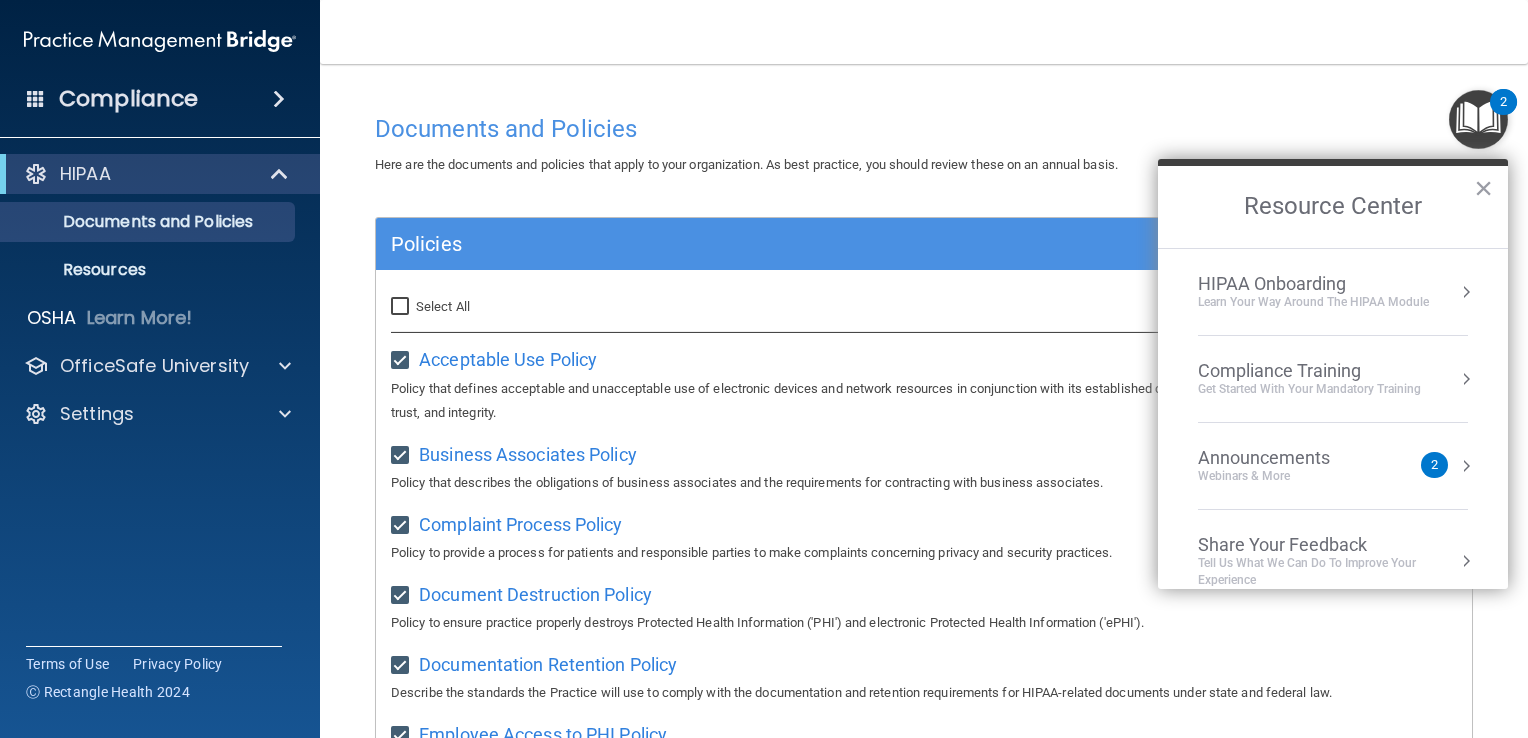 click on "HIPAA Onboarding" at bounding box center [1313, 284] 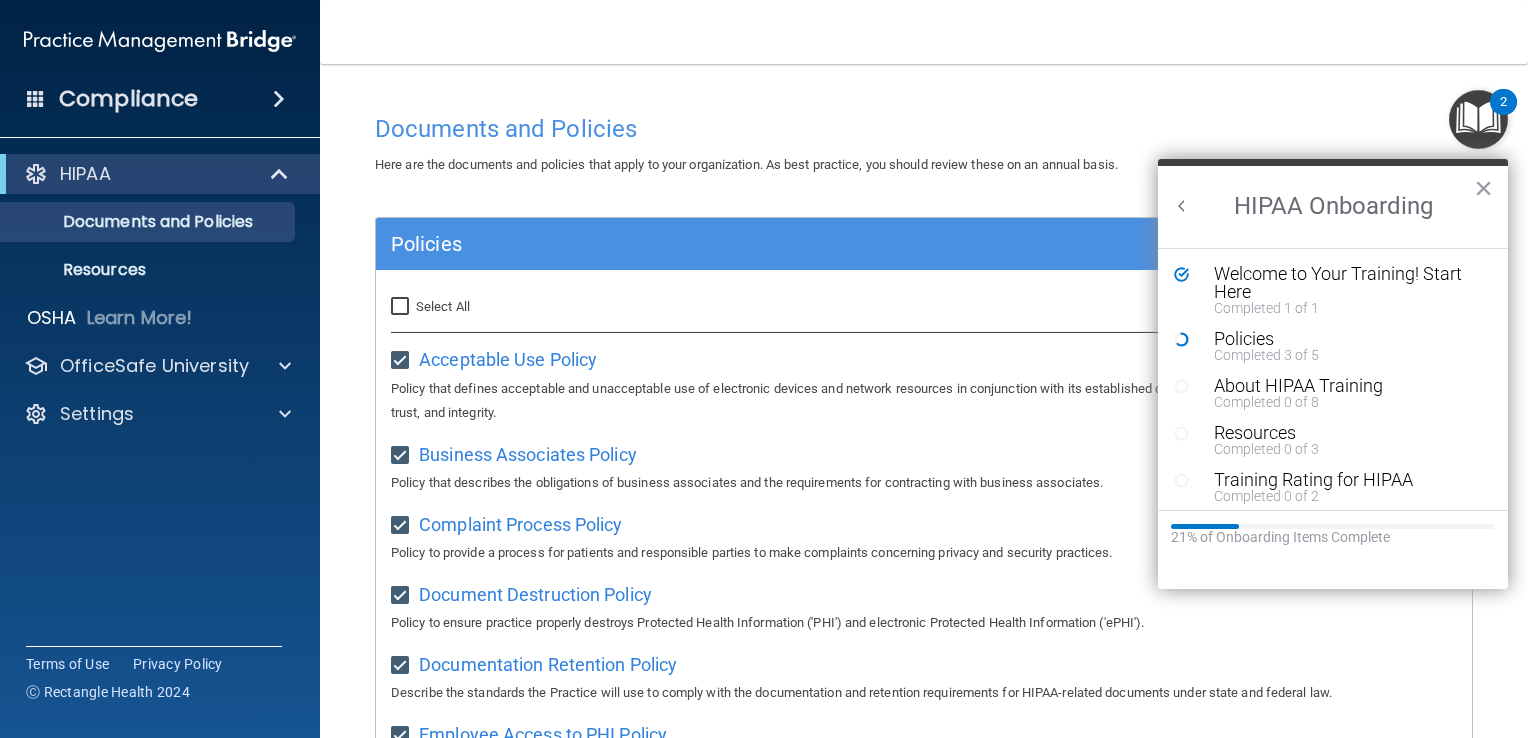 scroll, scrollTop: 0, scrollLeft: 0, axis: both 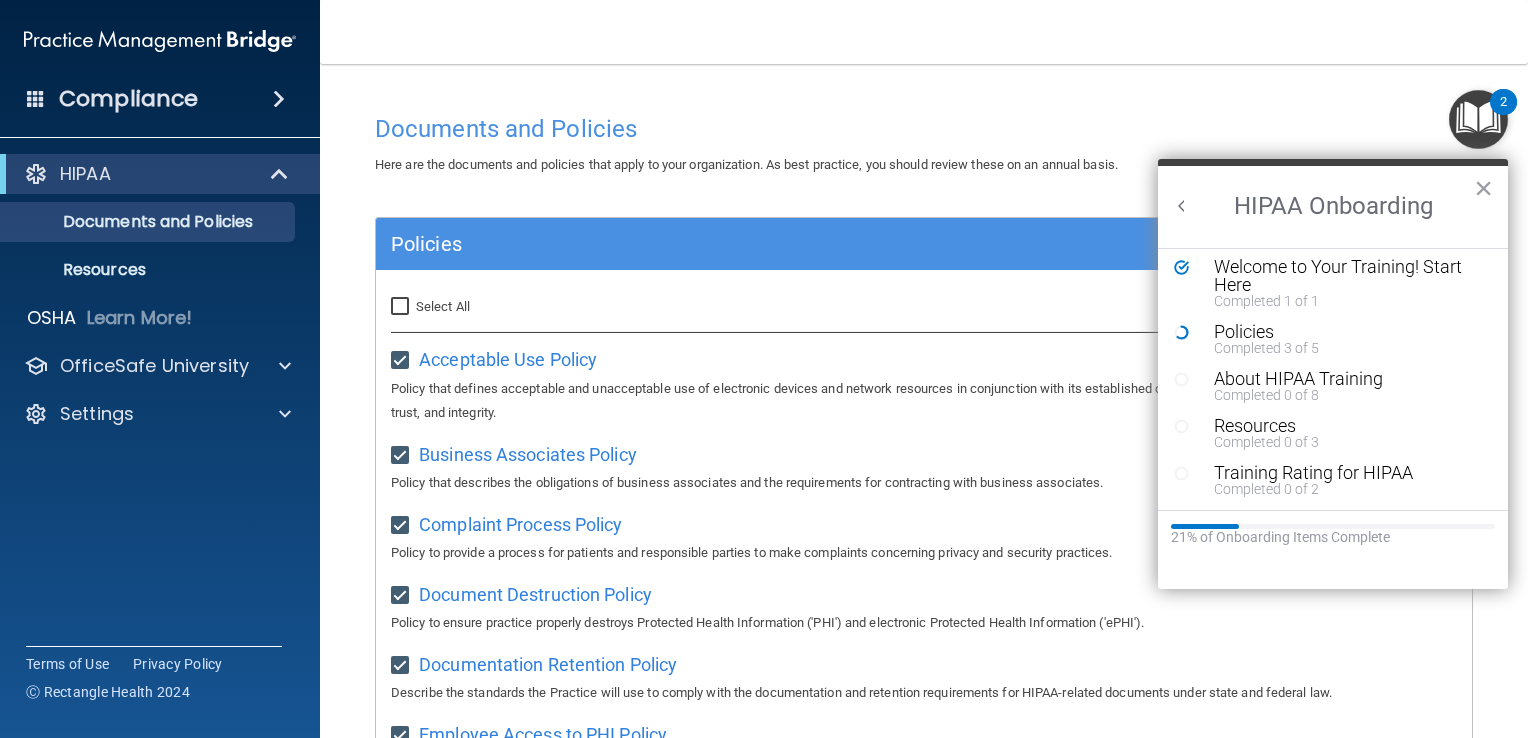 click on "Here are the documents and policies that apply to your organization. As best practice, you should review these on an annual basis." at bounding box center (746, 164) 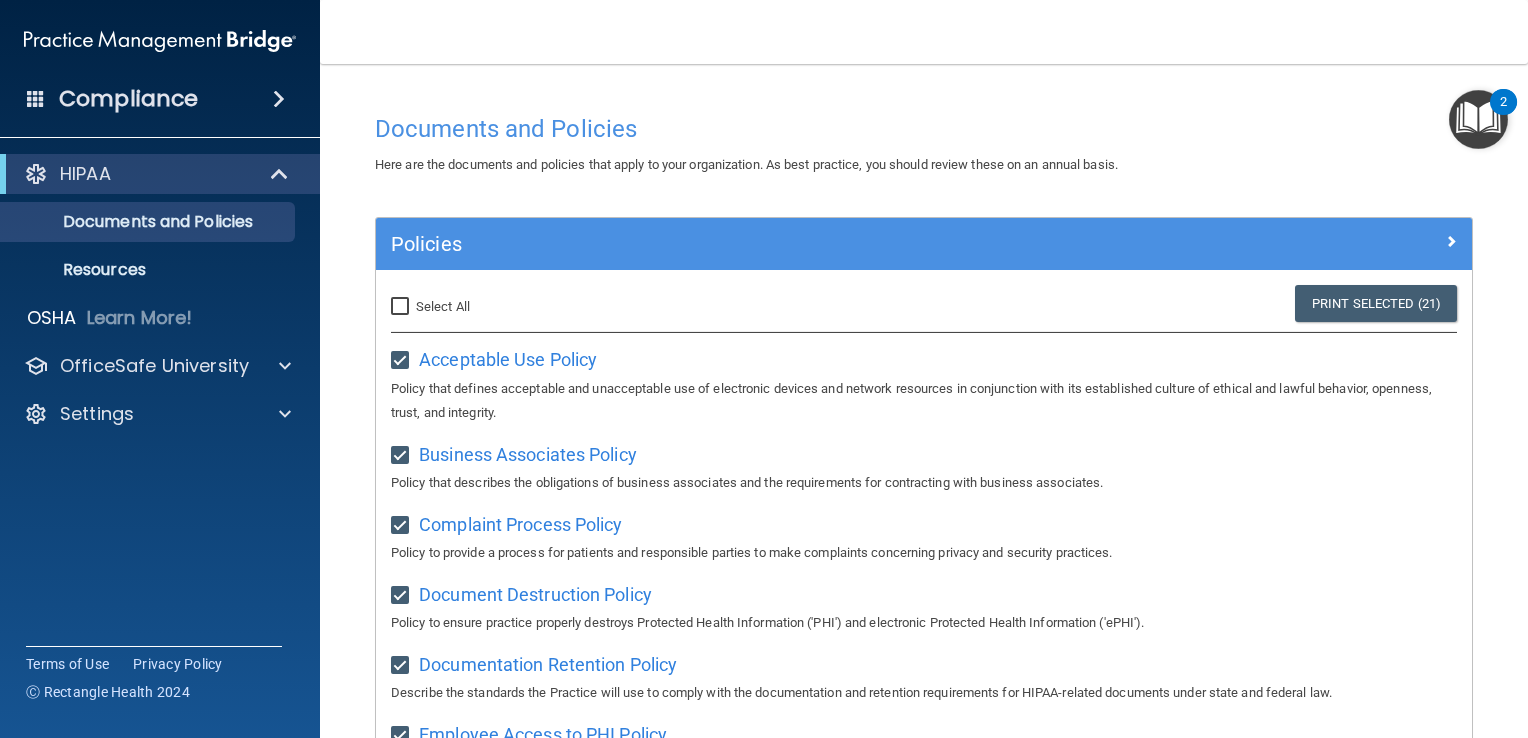 scroll, scrollTop: 0, scrollLeft: 0, axis: both 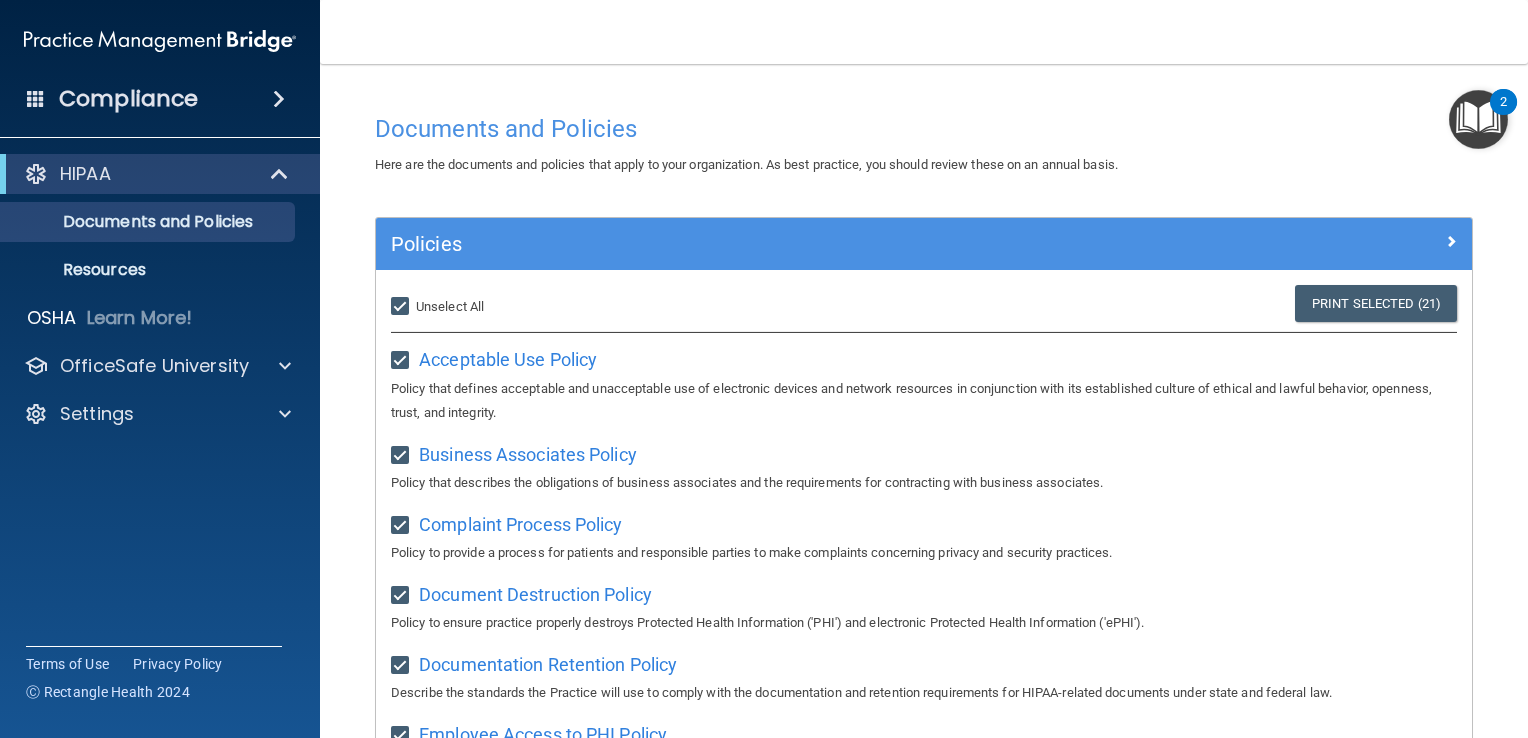 click at bounding box center (1478, 119) 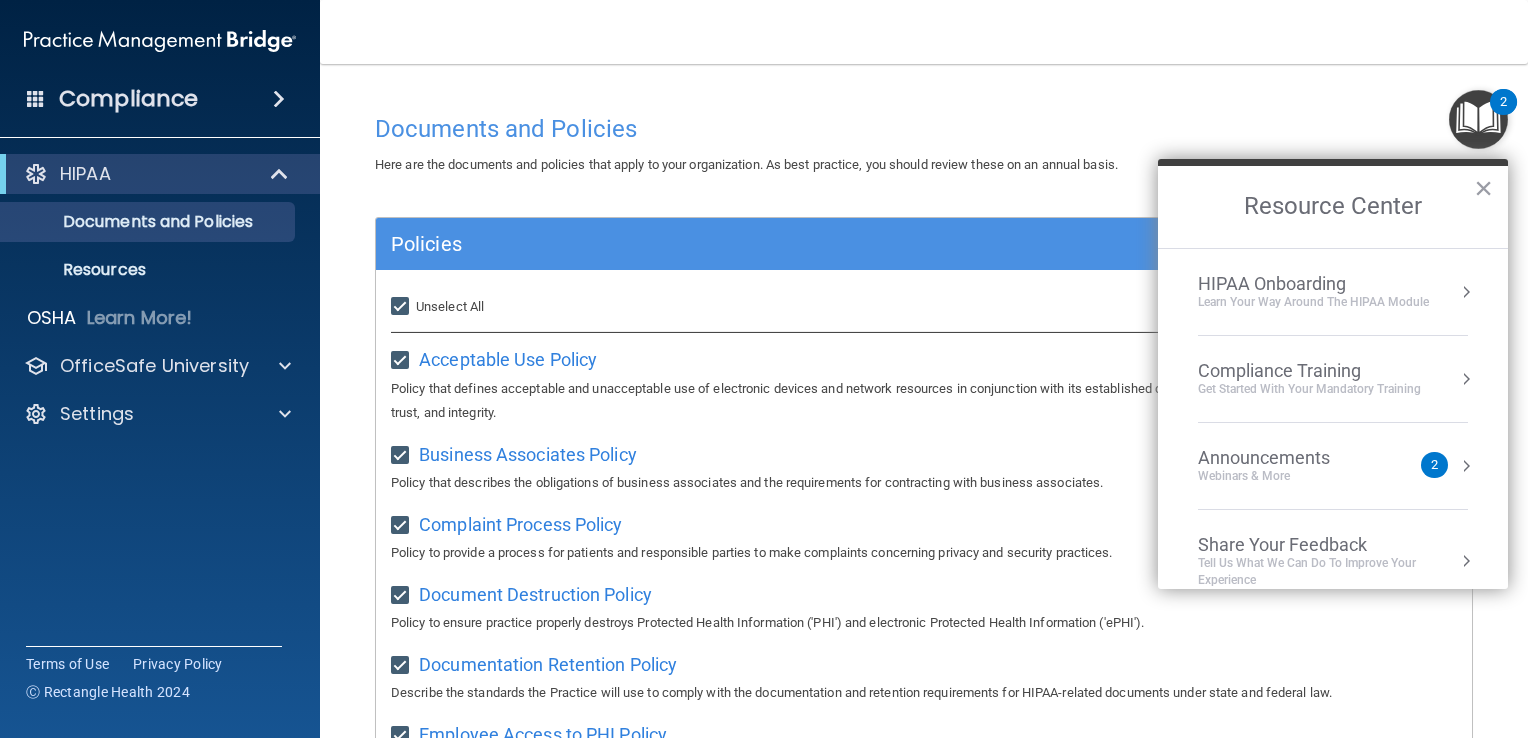 click on "Learn Your Way around the HIPAA module" at bounding box center [1313, 302] 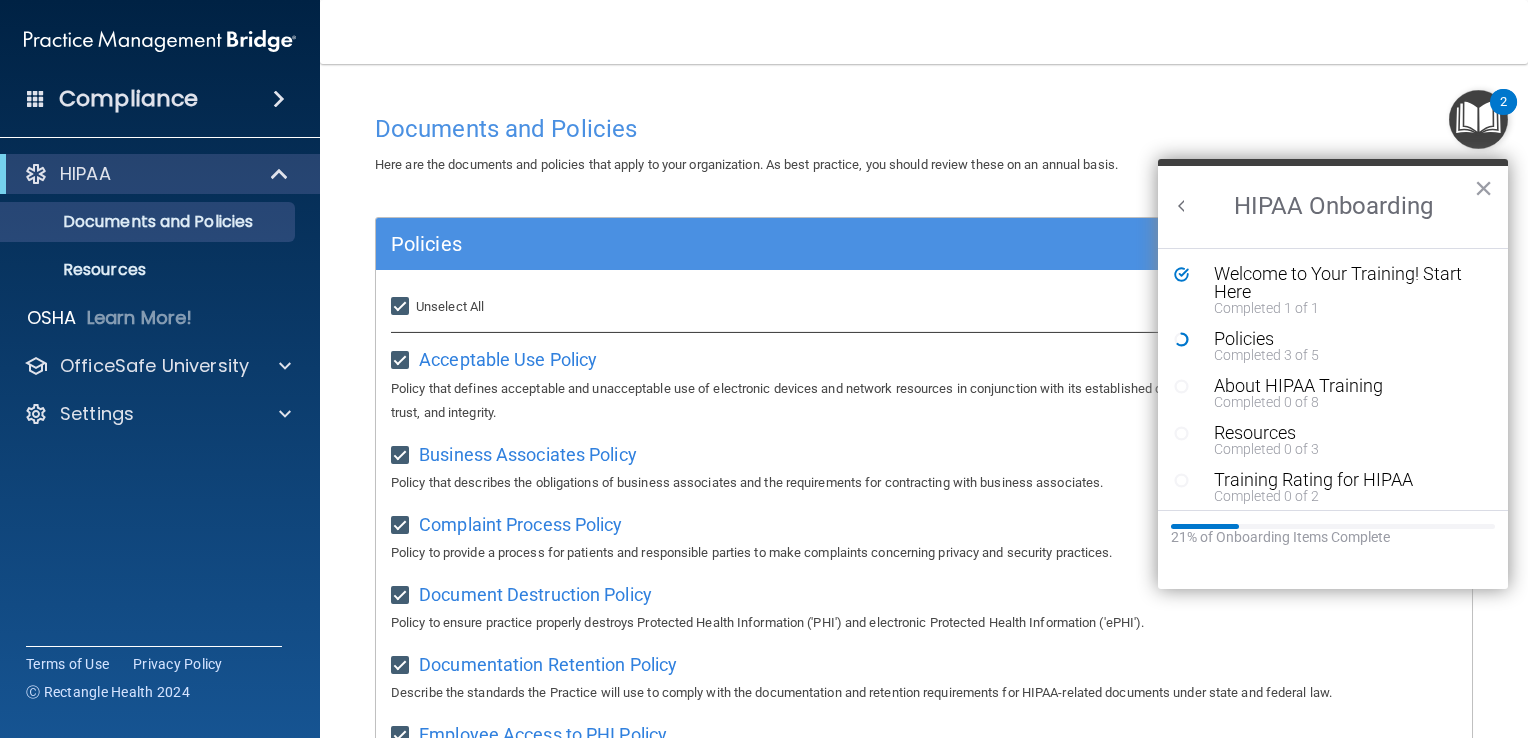 scroll, scrollTop: 0, scrollLeft: 0, axis: both 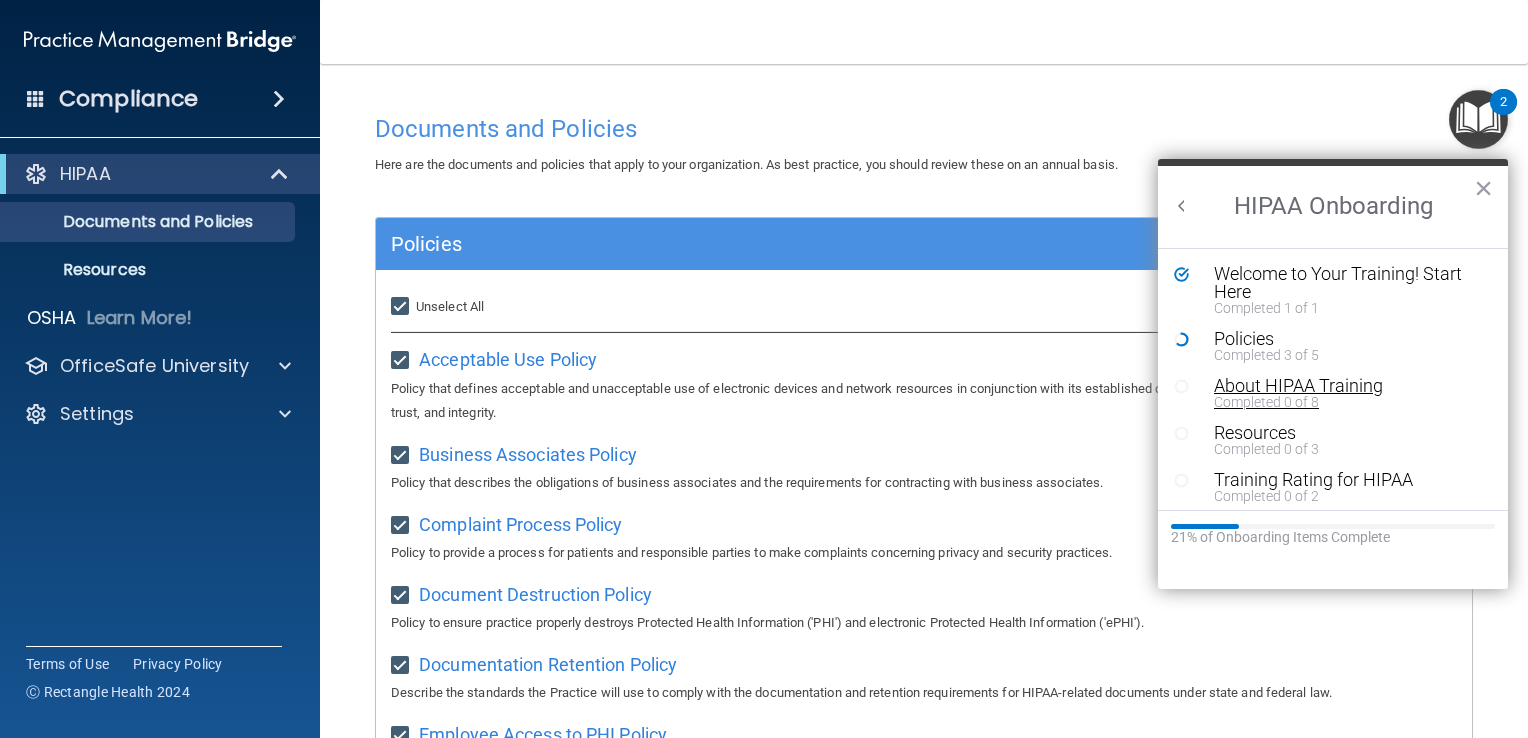 click on "About HIPAA Training" at bounding box center (1340, 386) 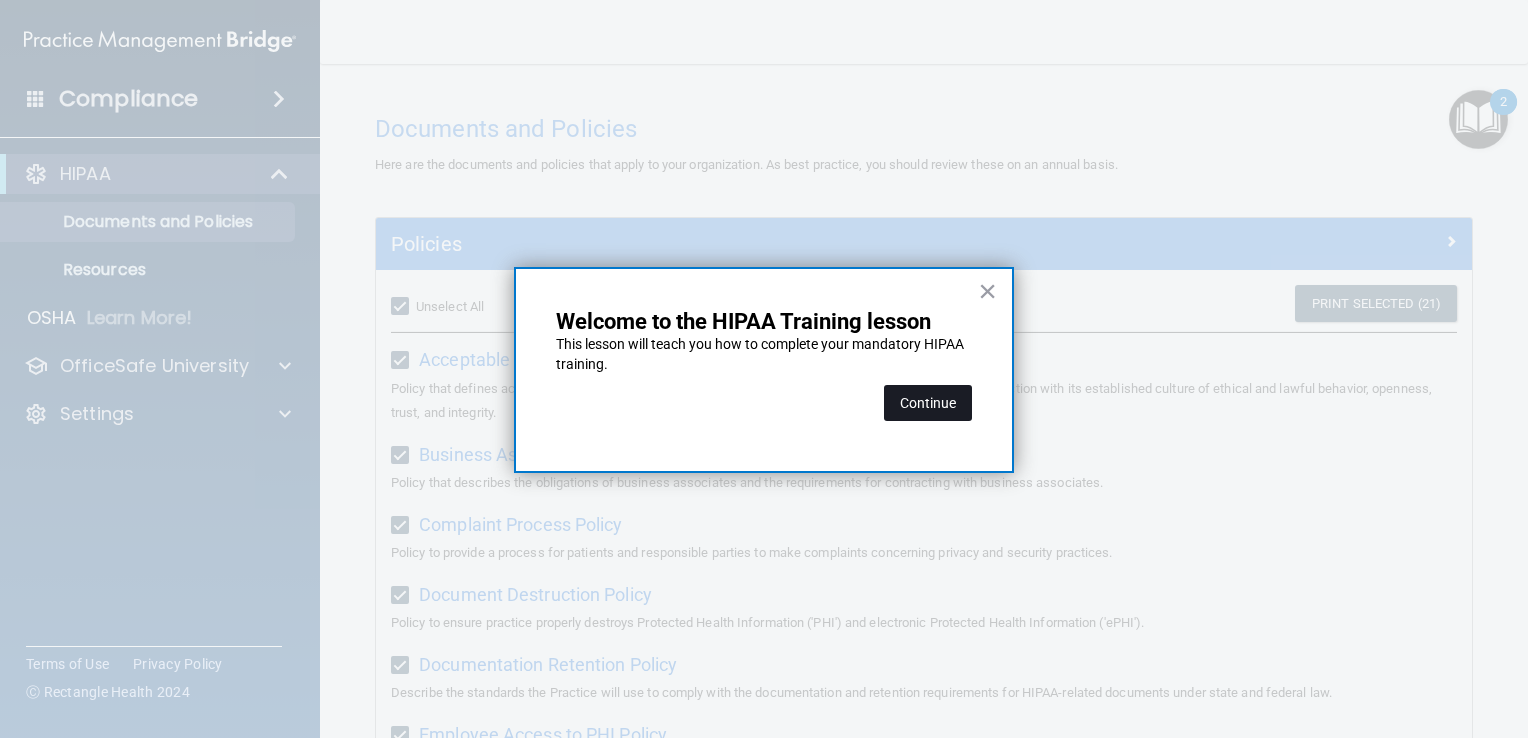 click on "Continue" at bounding box center (928, 403) 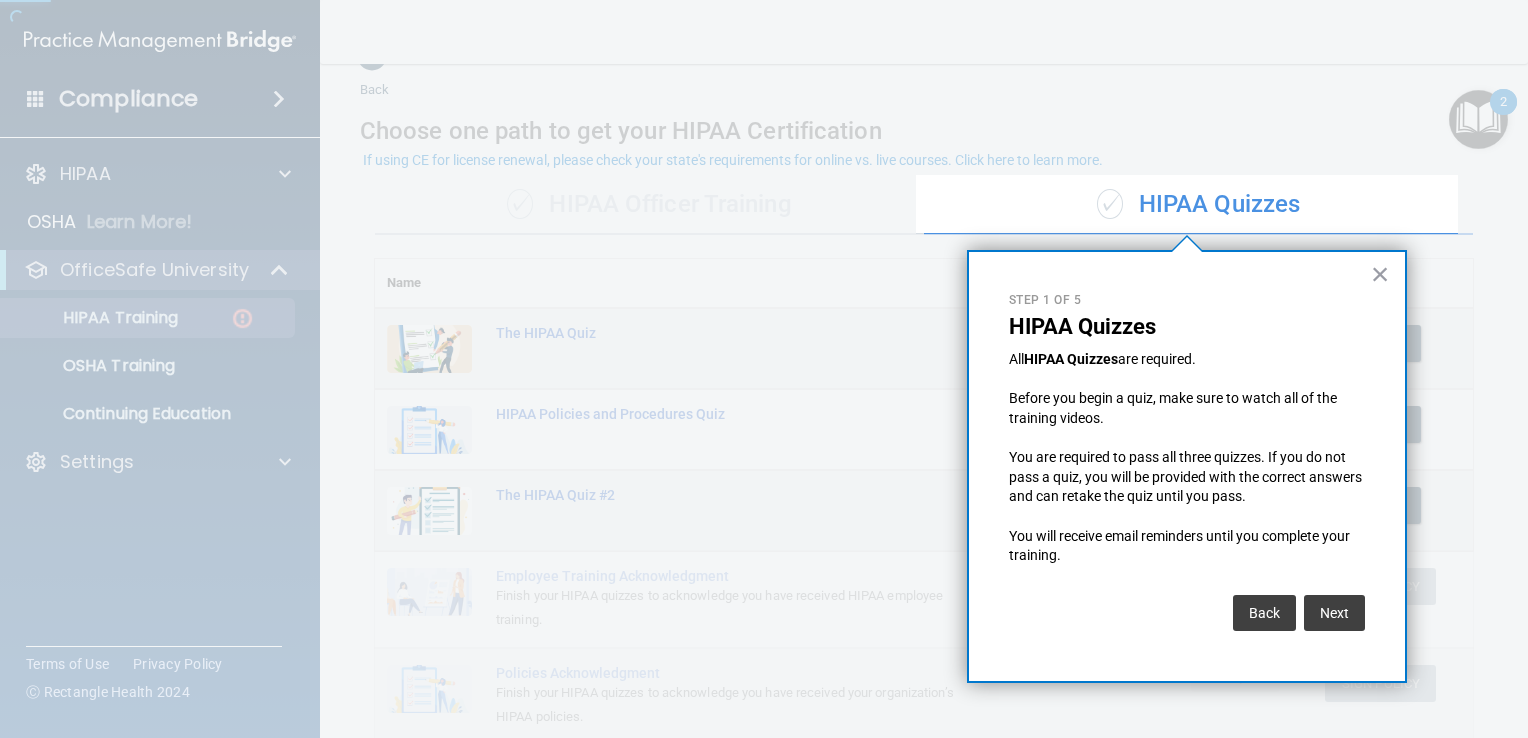 scroll, scrollTop: 48, scrollLeft: 0, axis: vertical 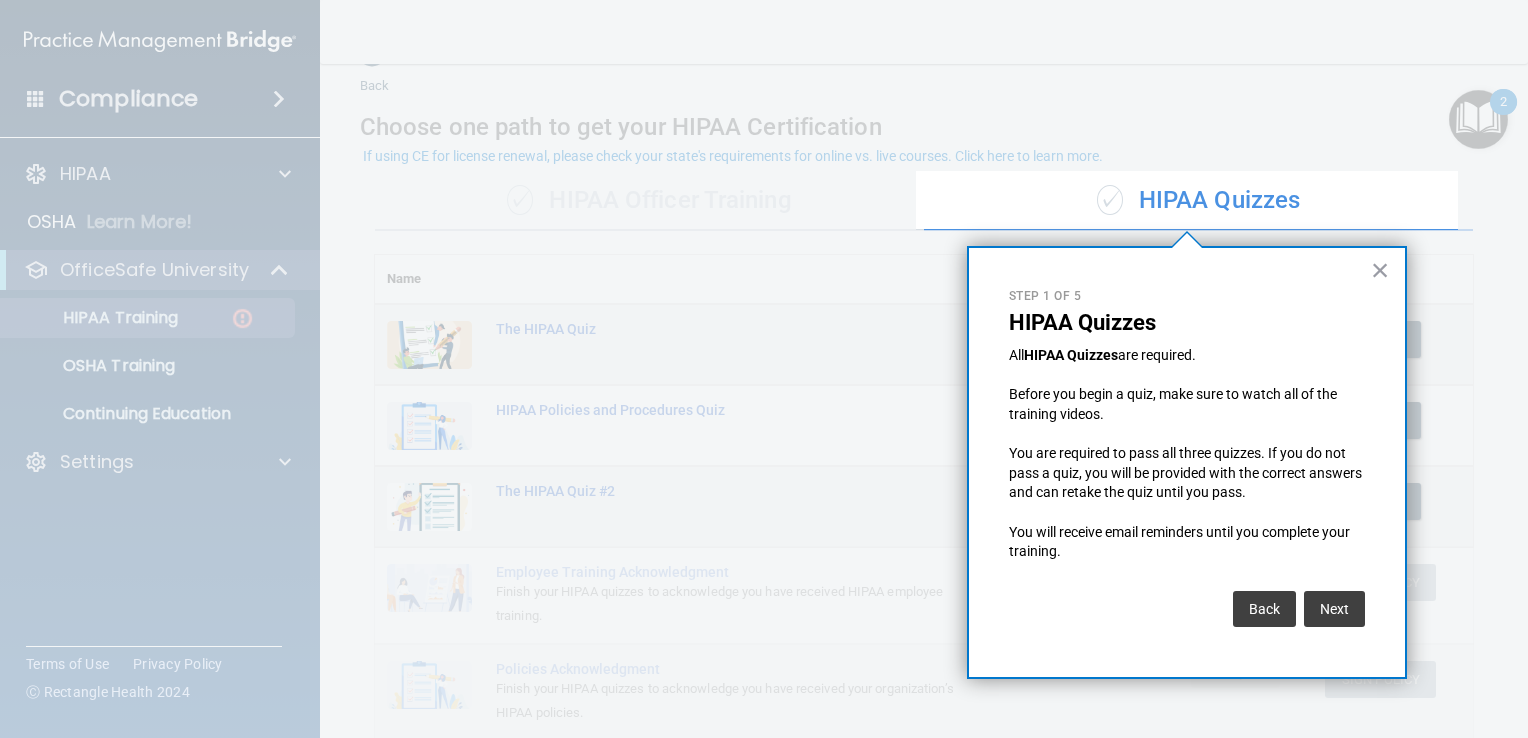 click at bounding box center [1343, 638] 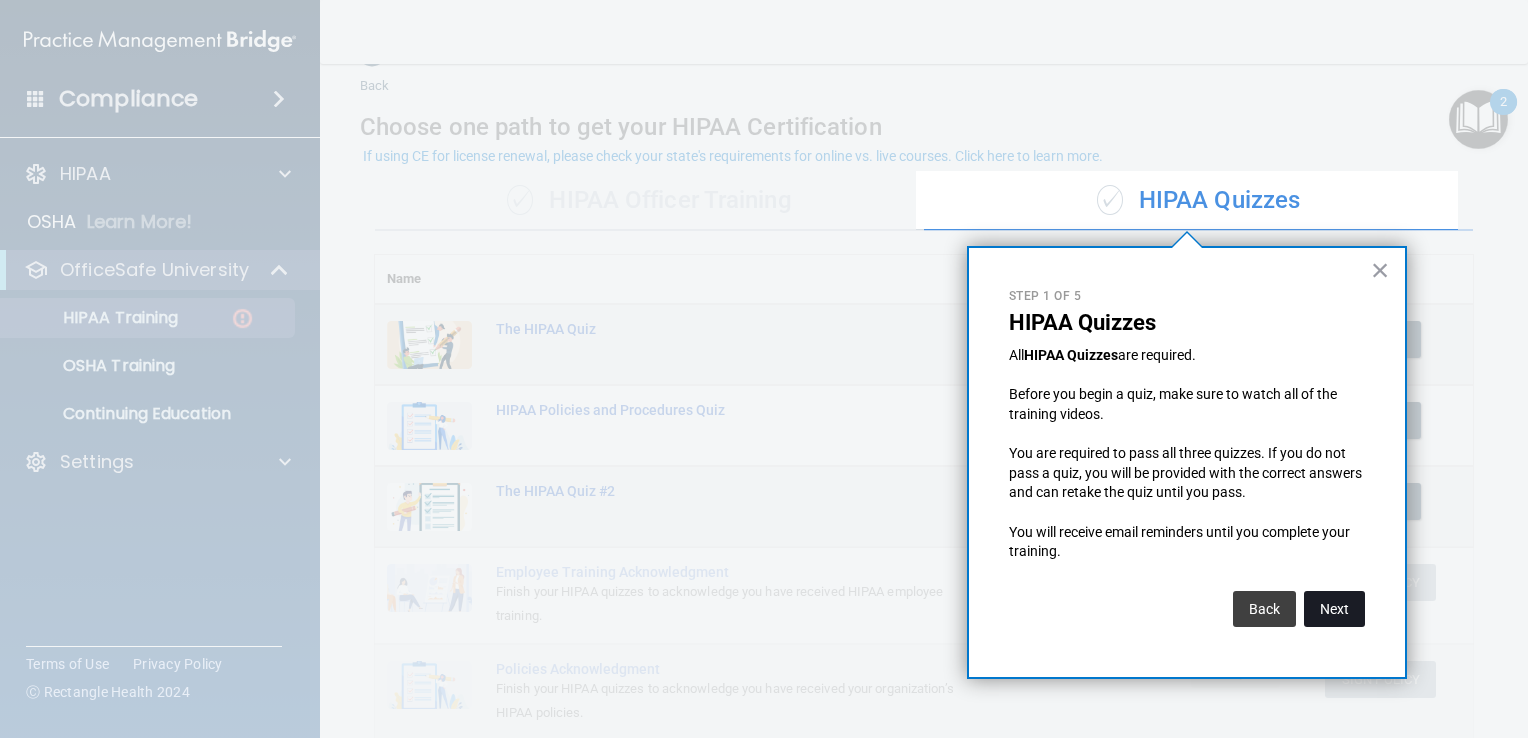 click on "Next" at bounding box center (1334, 609) 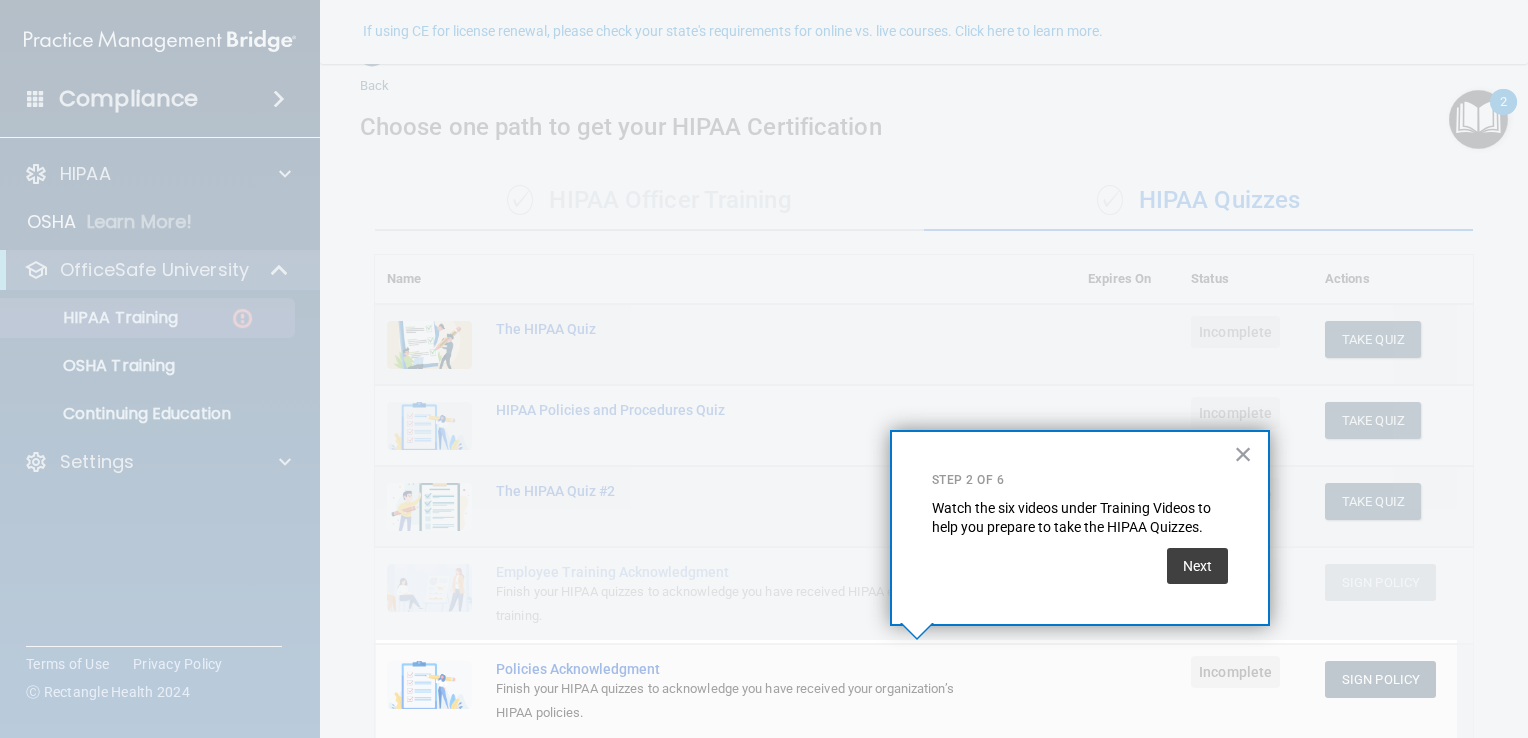 scroll, scrollTop: 172, scrollLeft: 0, axis: vertical 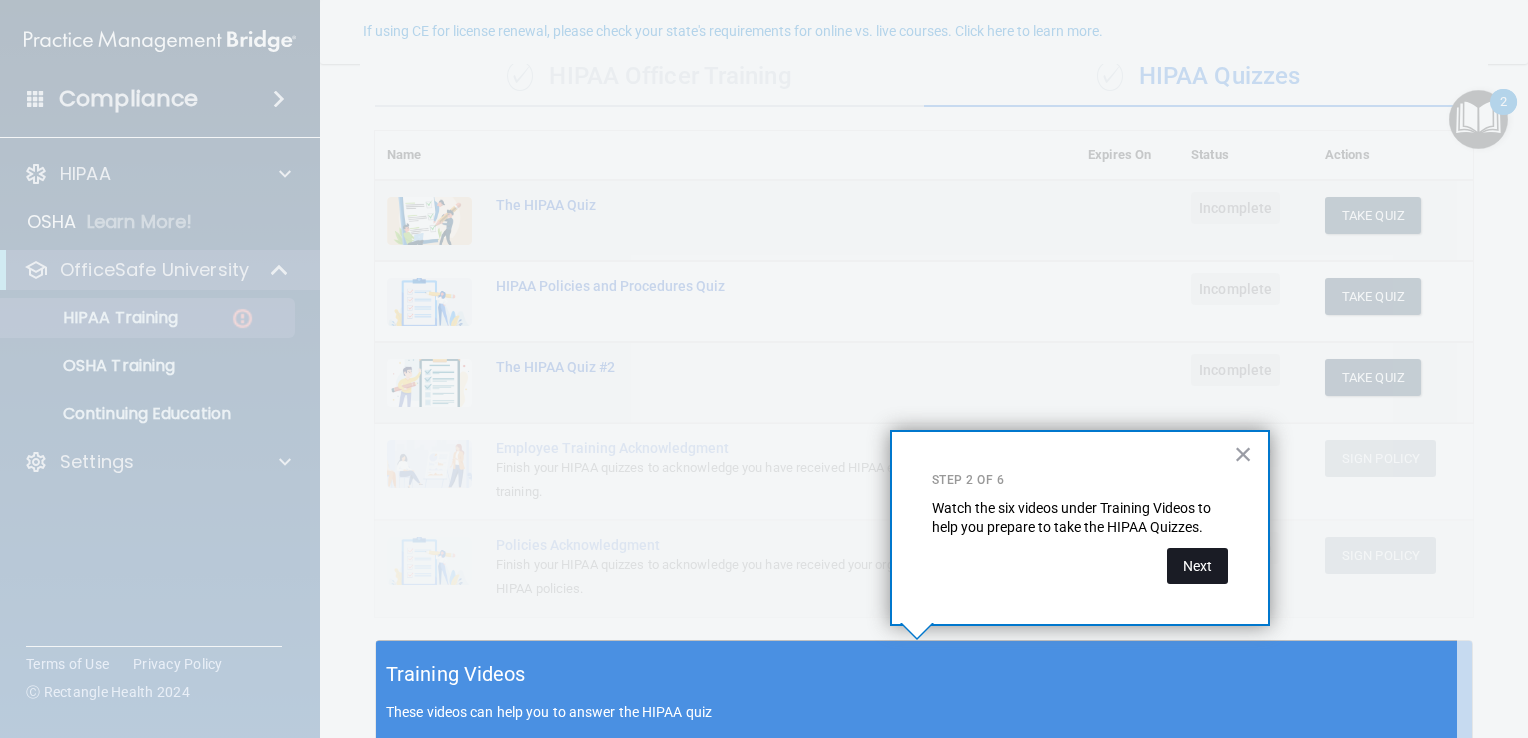 click on "Next" at bounding box center [1197, 566] 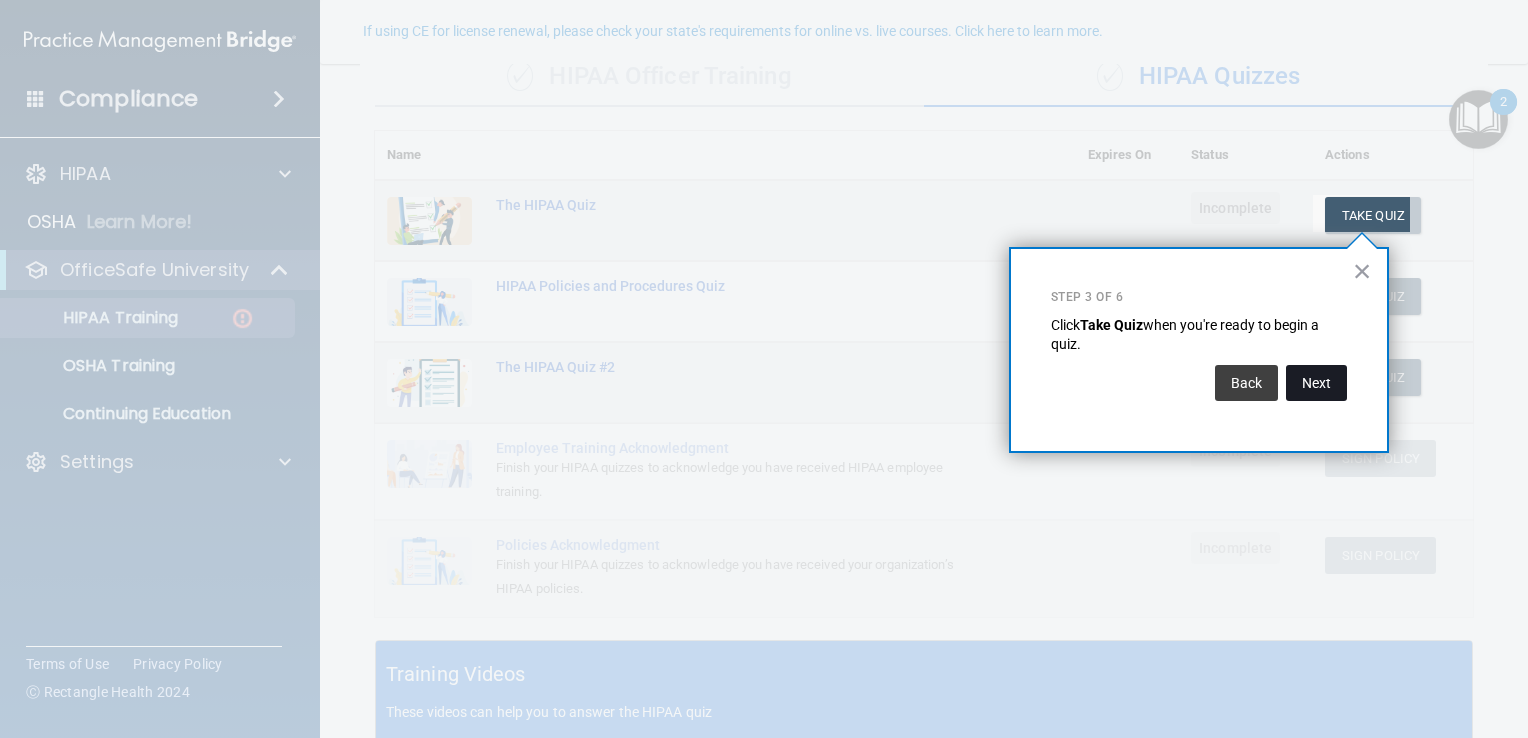 click on "Next" at bounding box center [1316, 383] 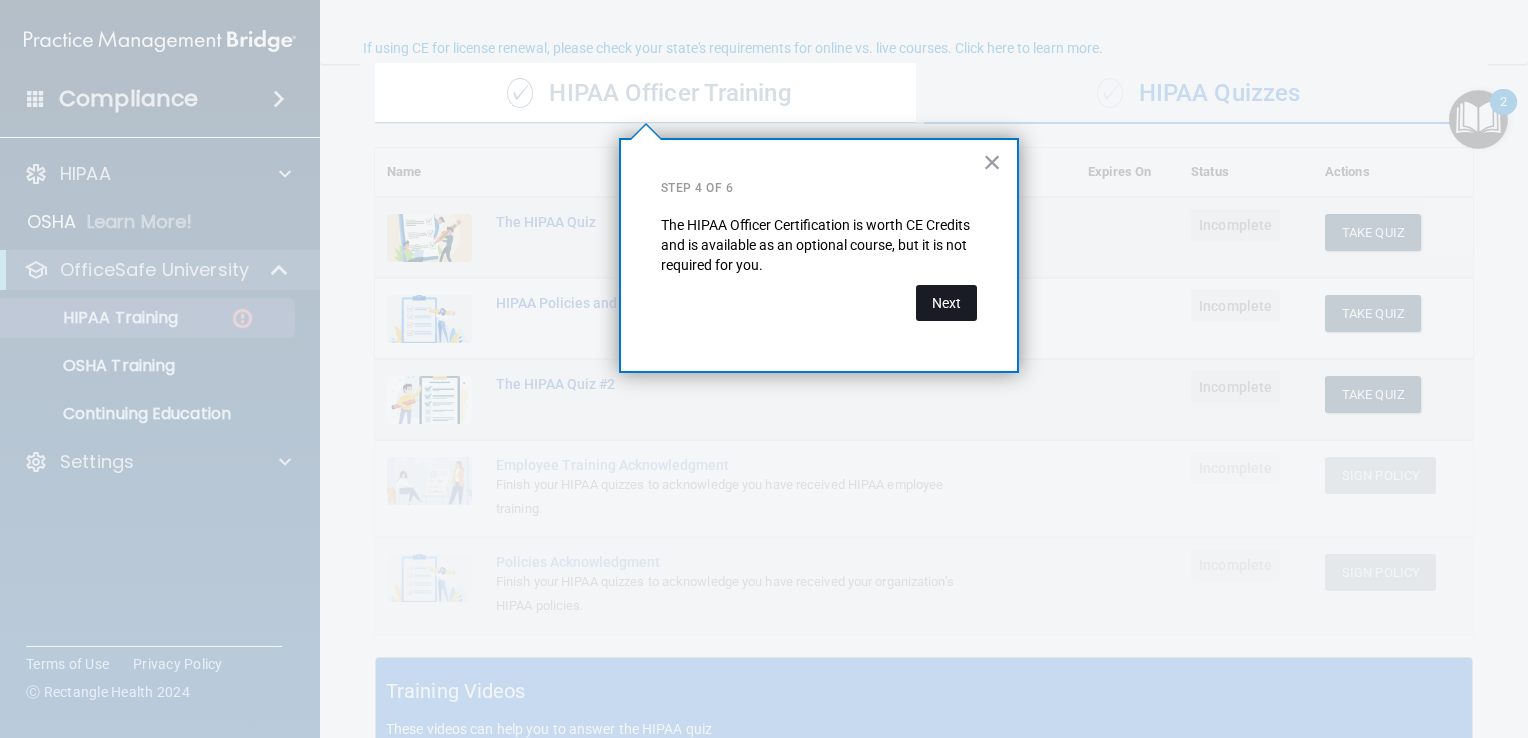click on "Next" at bounding box center (946, 303) 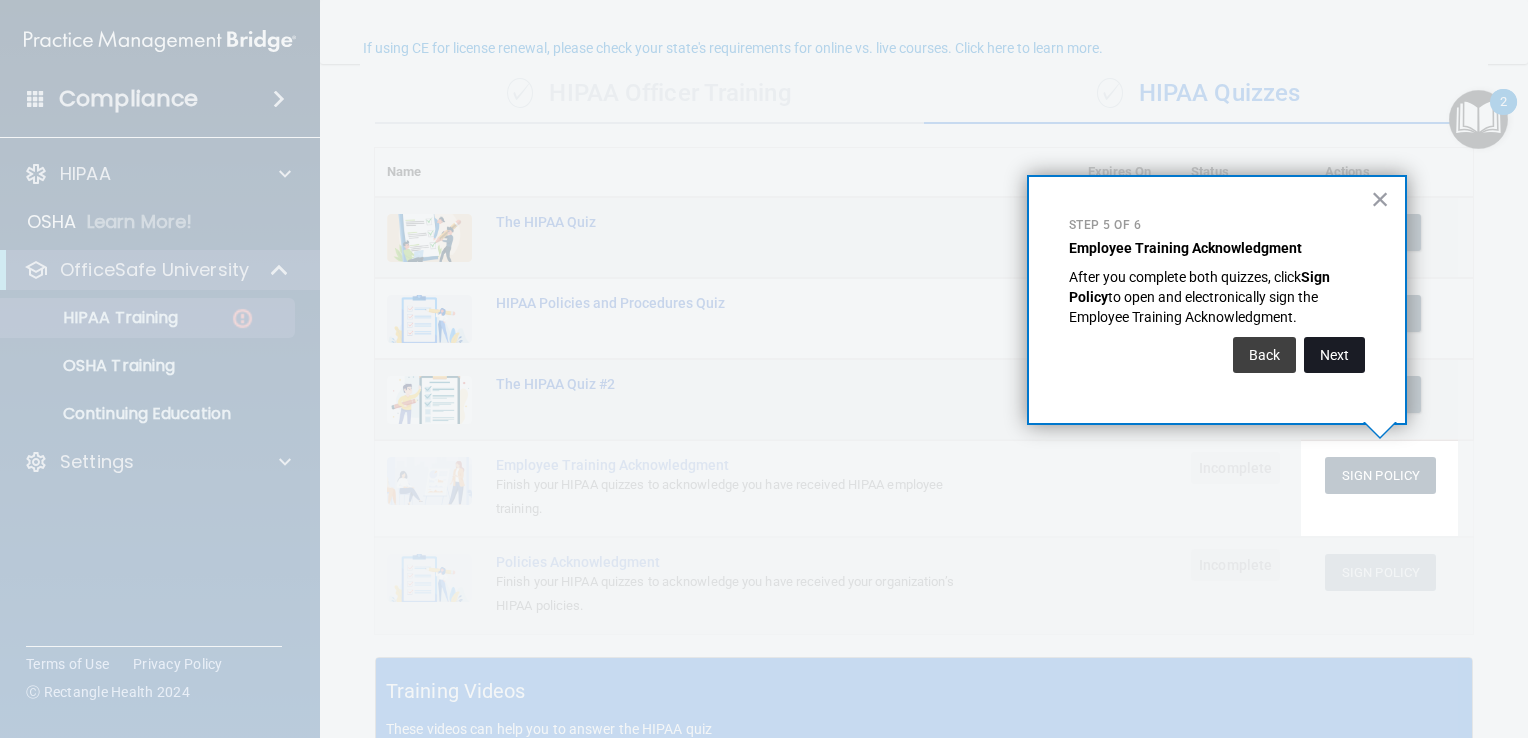 click on "Next" at bounding box center (1334, 355) 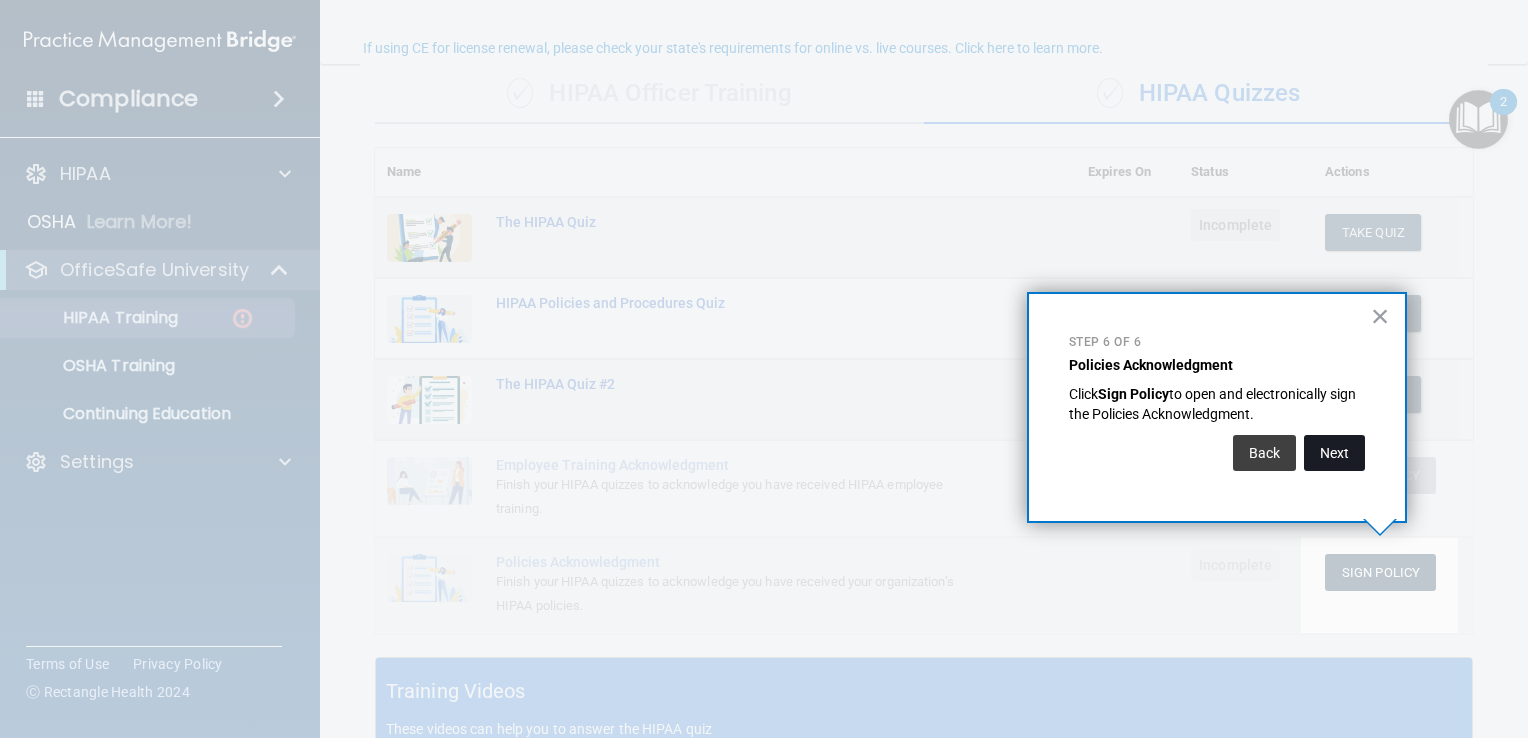 click on "Next" at bounding box center [1334, 453] 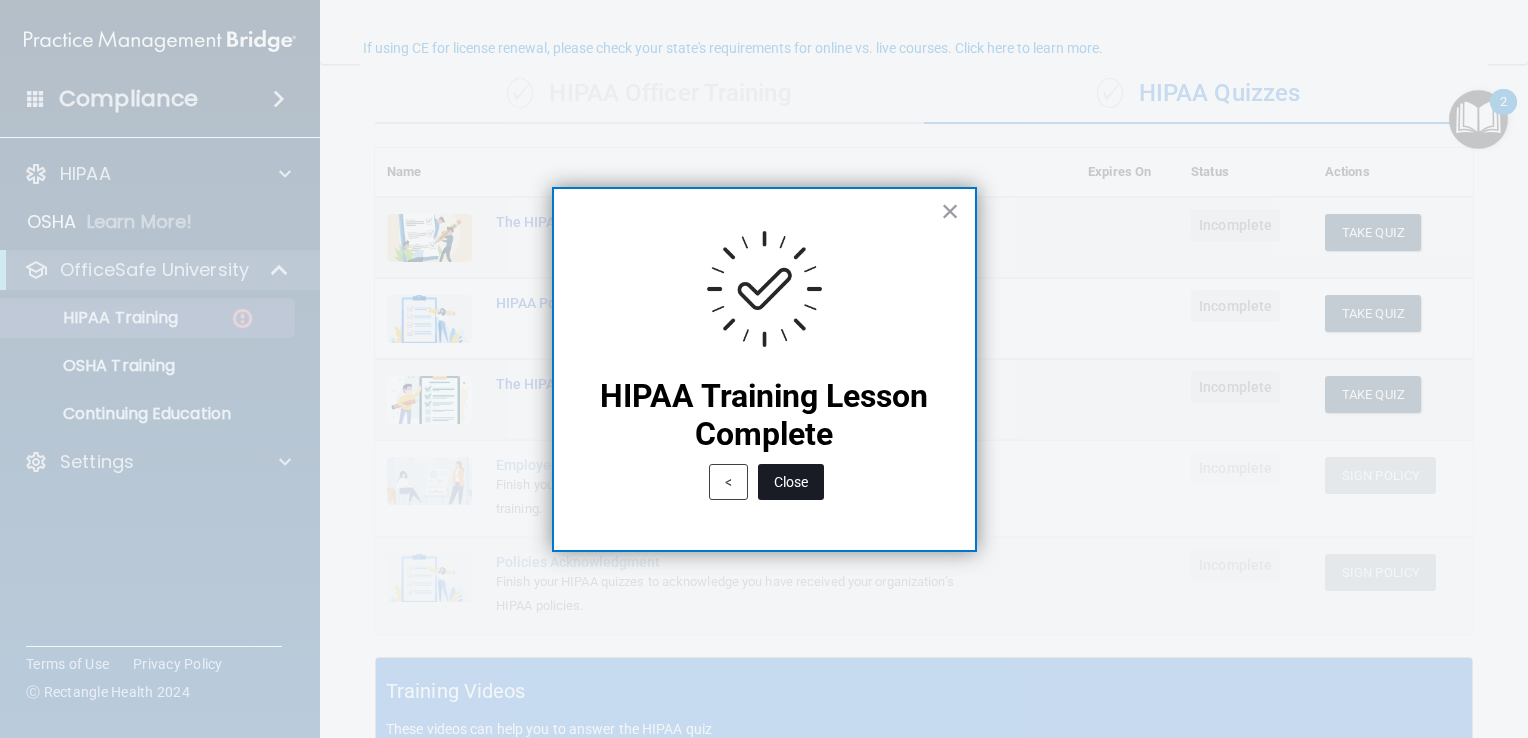 click on "Close" at bounding box center [791, 482] 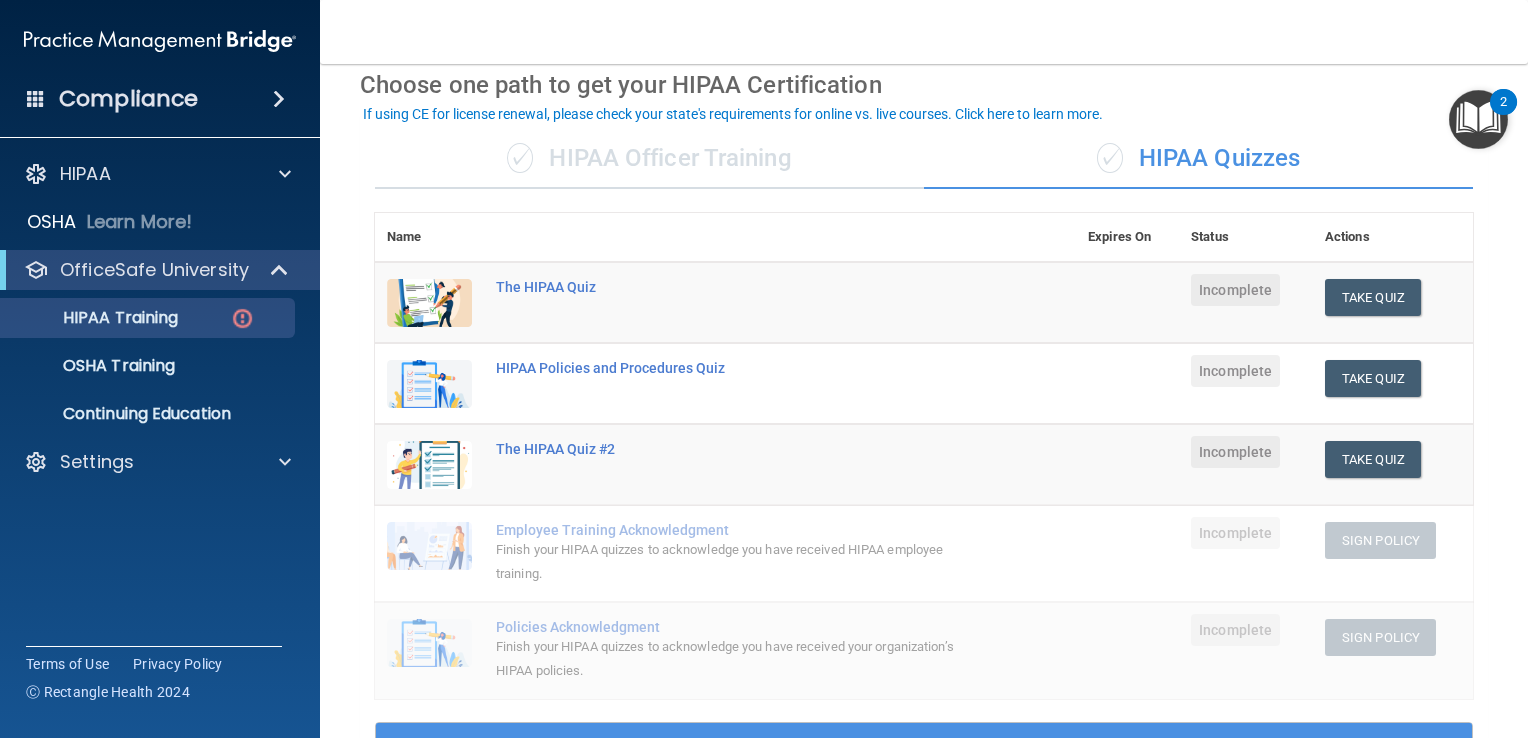scroll, scrollTop: 89, scrollLeft: 0, axis: vertical 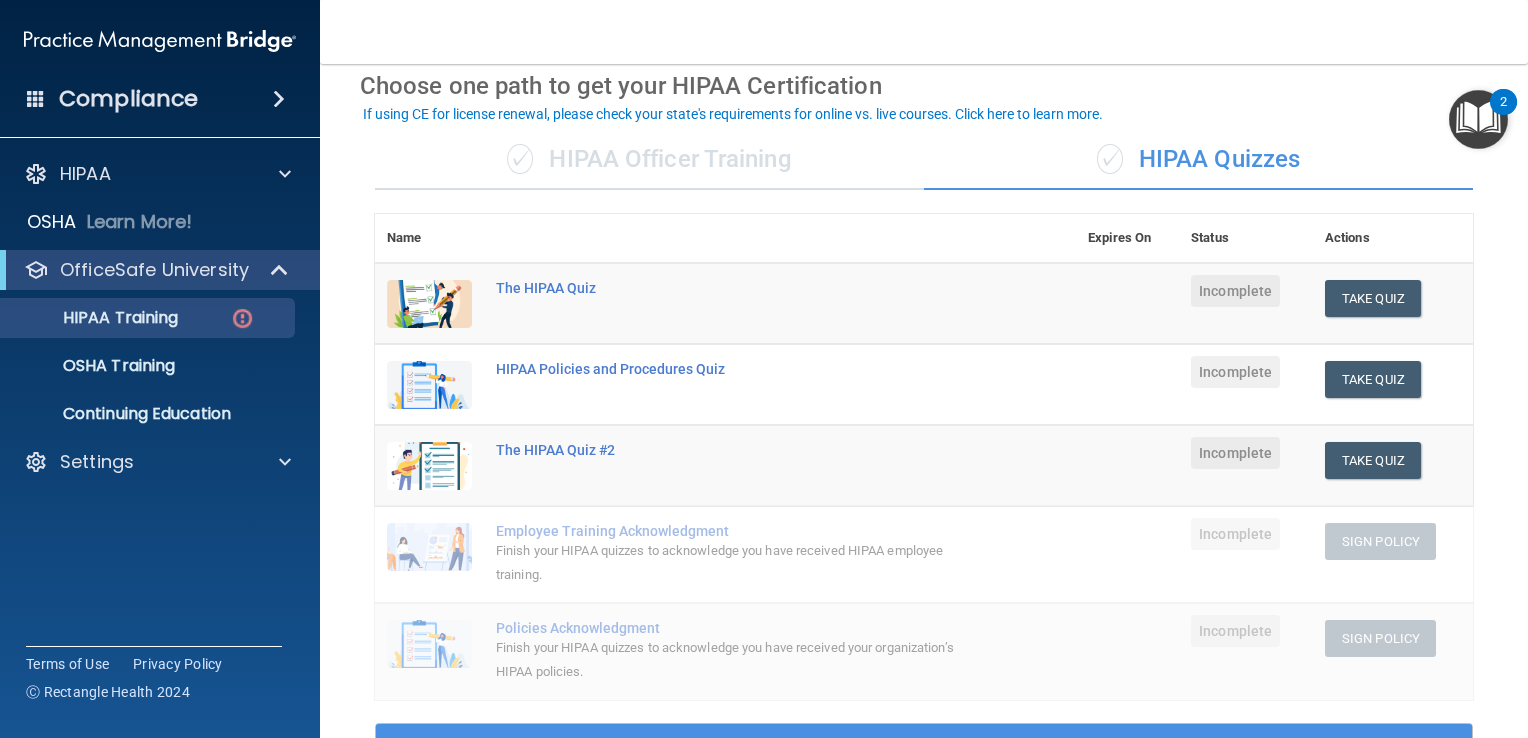 click at bounding box center [1478, 119] 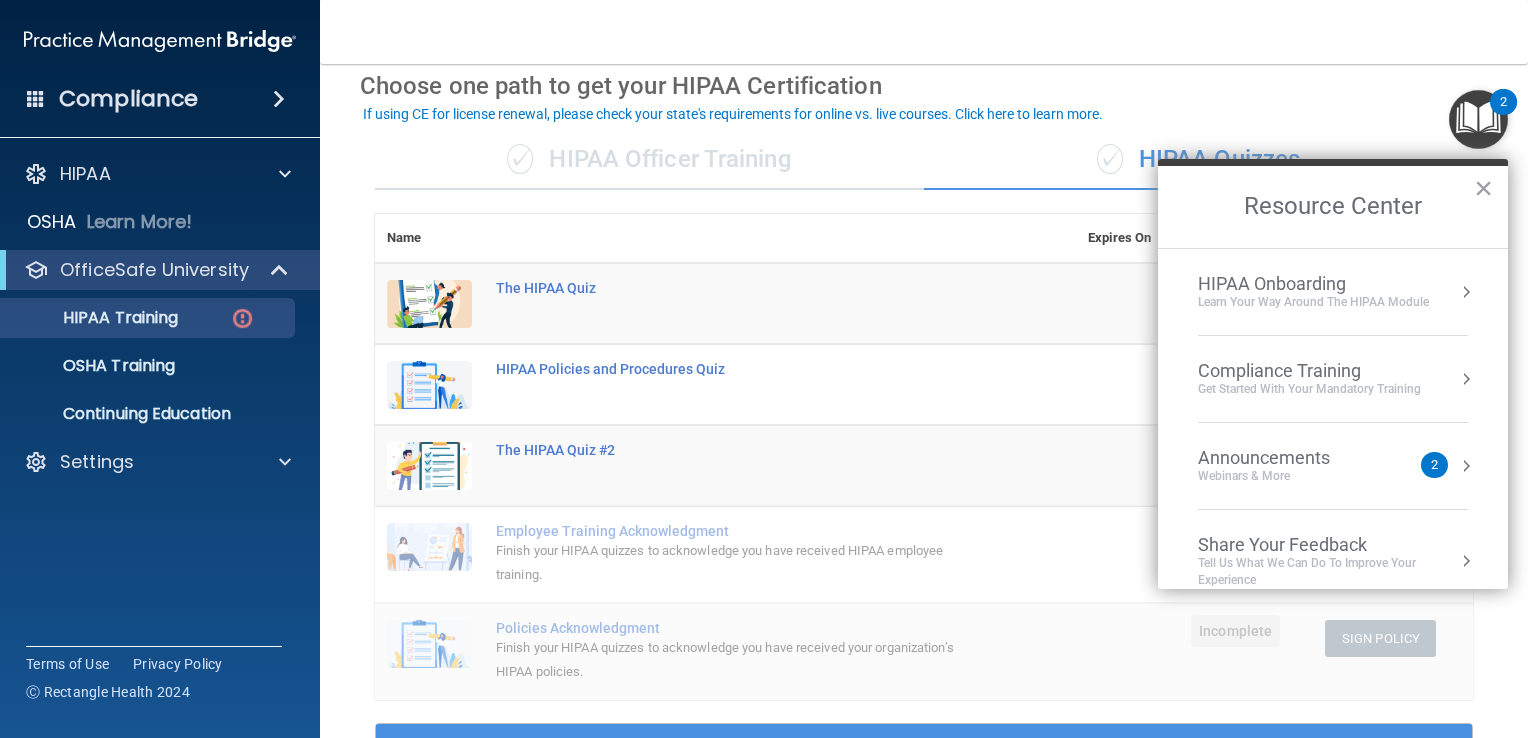 scroll, scrollTop: 14, scrollLeft: 0, axis: vertical 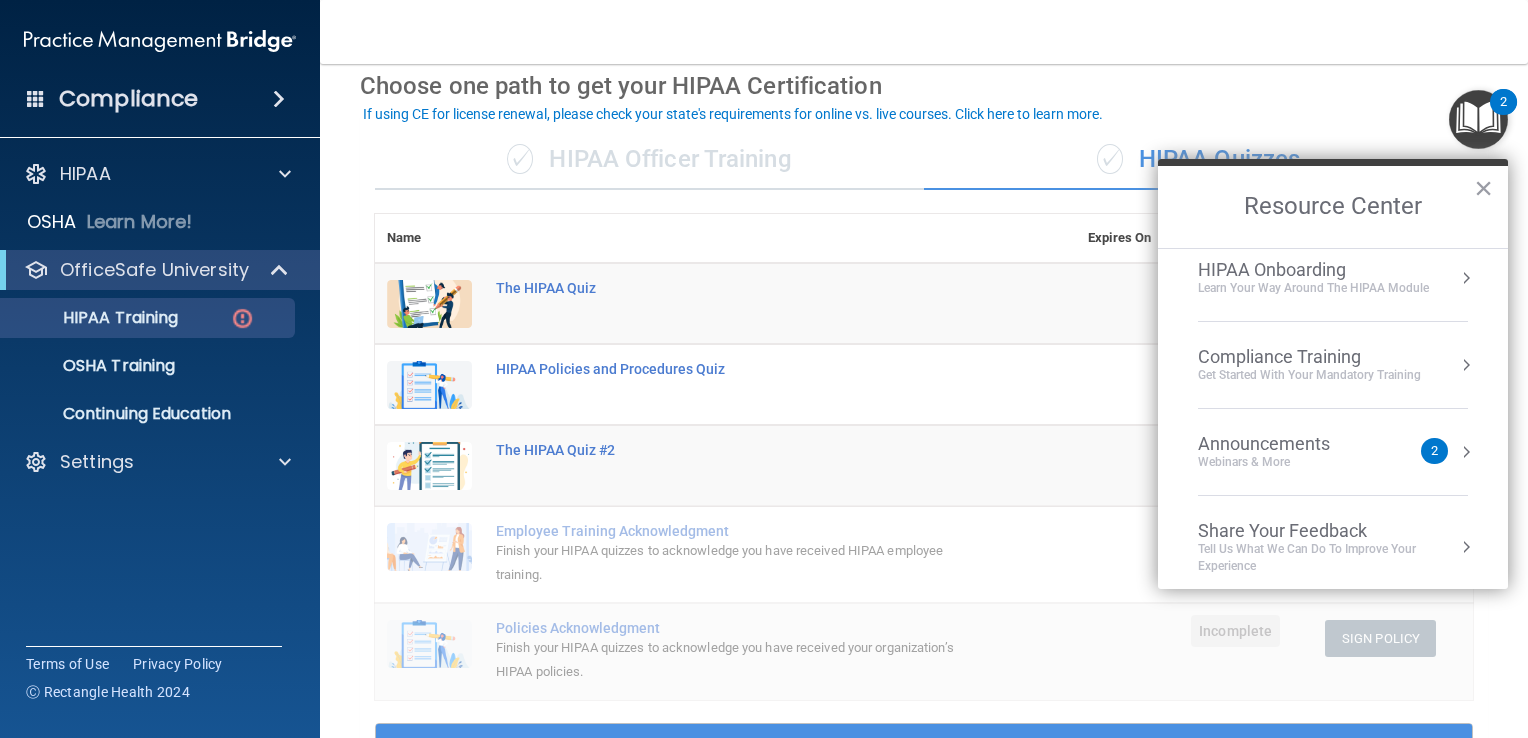 click on "HIPAA Onboarding" at bounding box center [1313, 270] 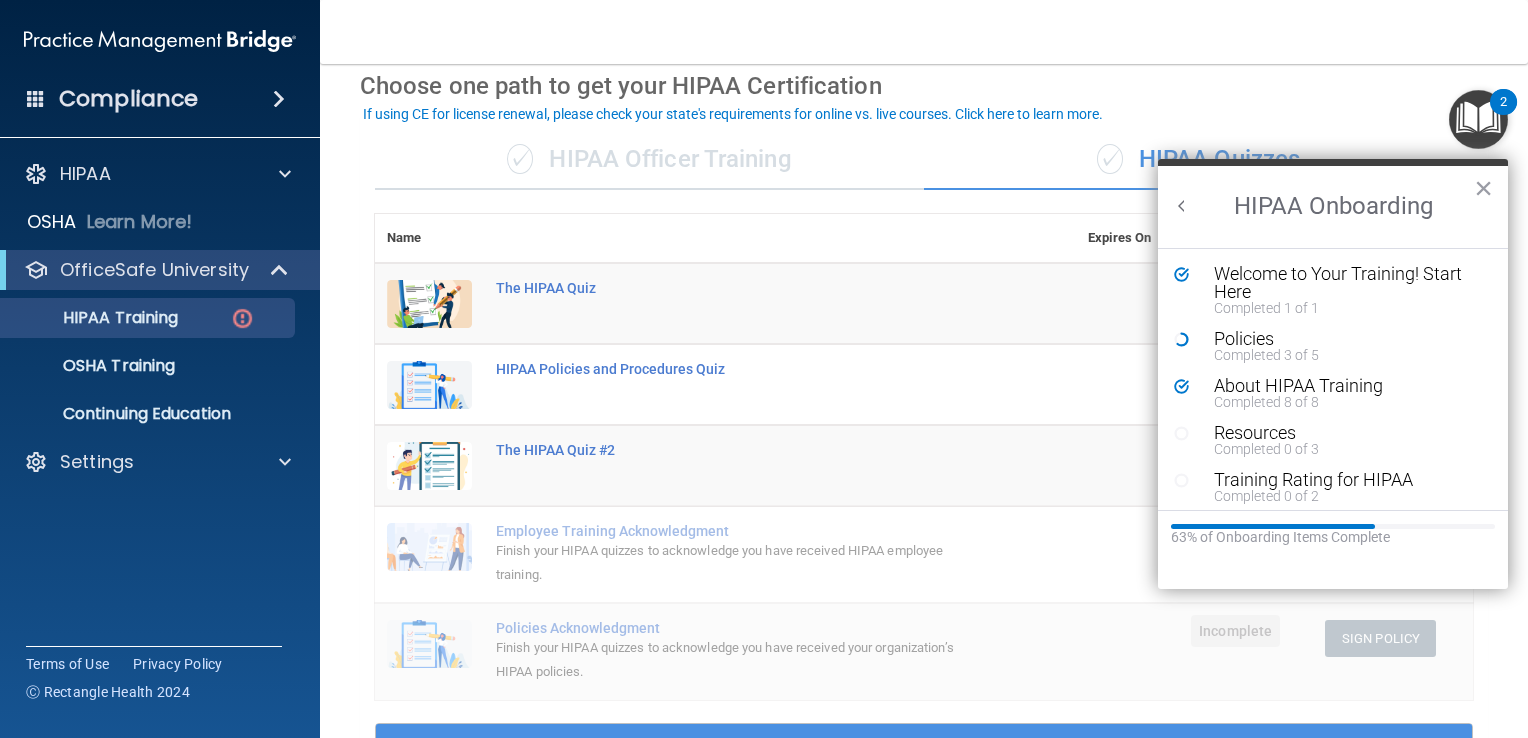 scroll, scrollTop: 0, scrollLeft: 0, axis: both 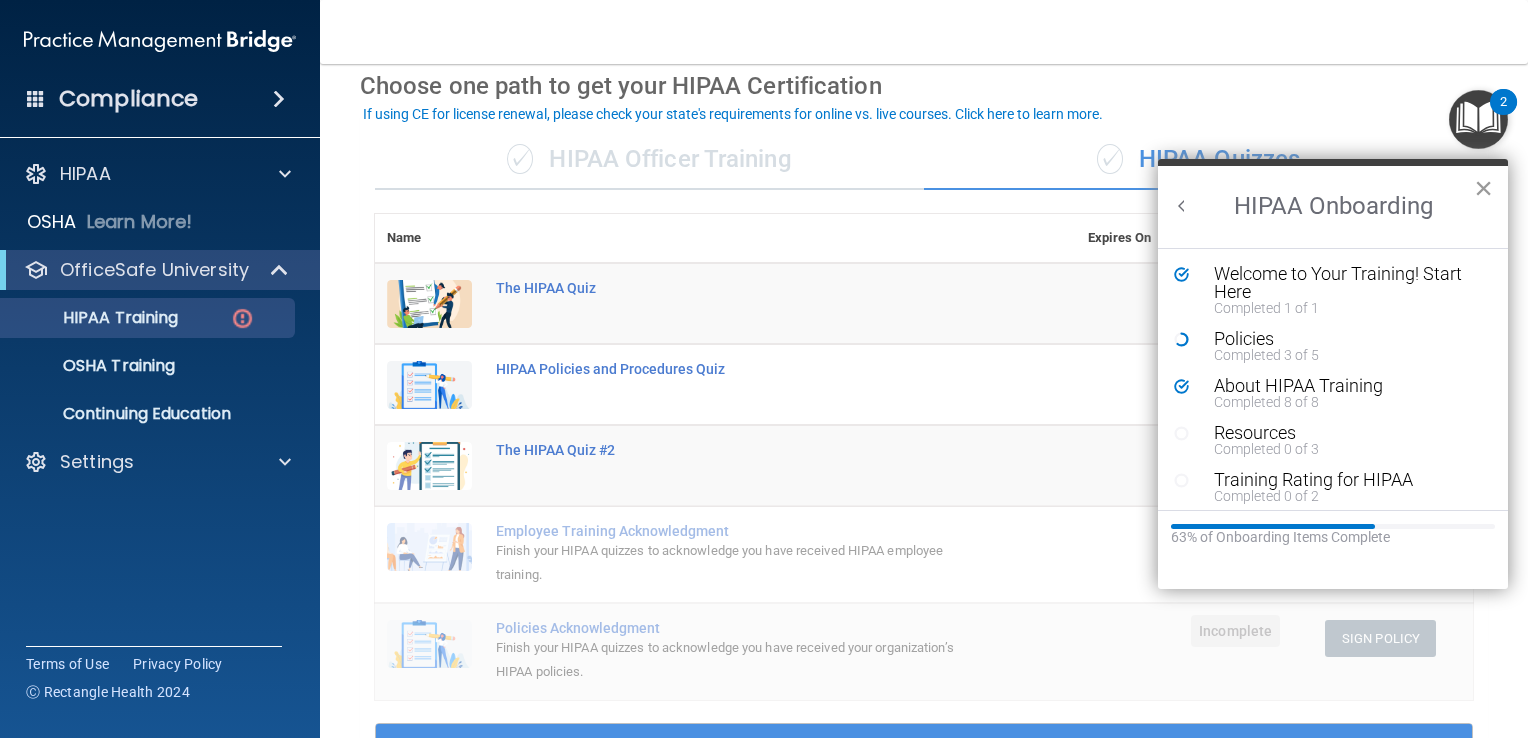 click on "×" at bounding box center (1483, 188) 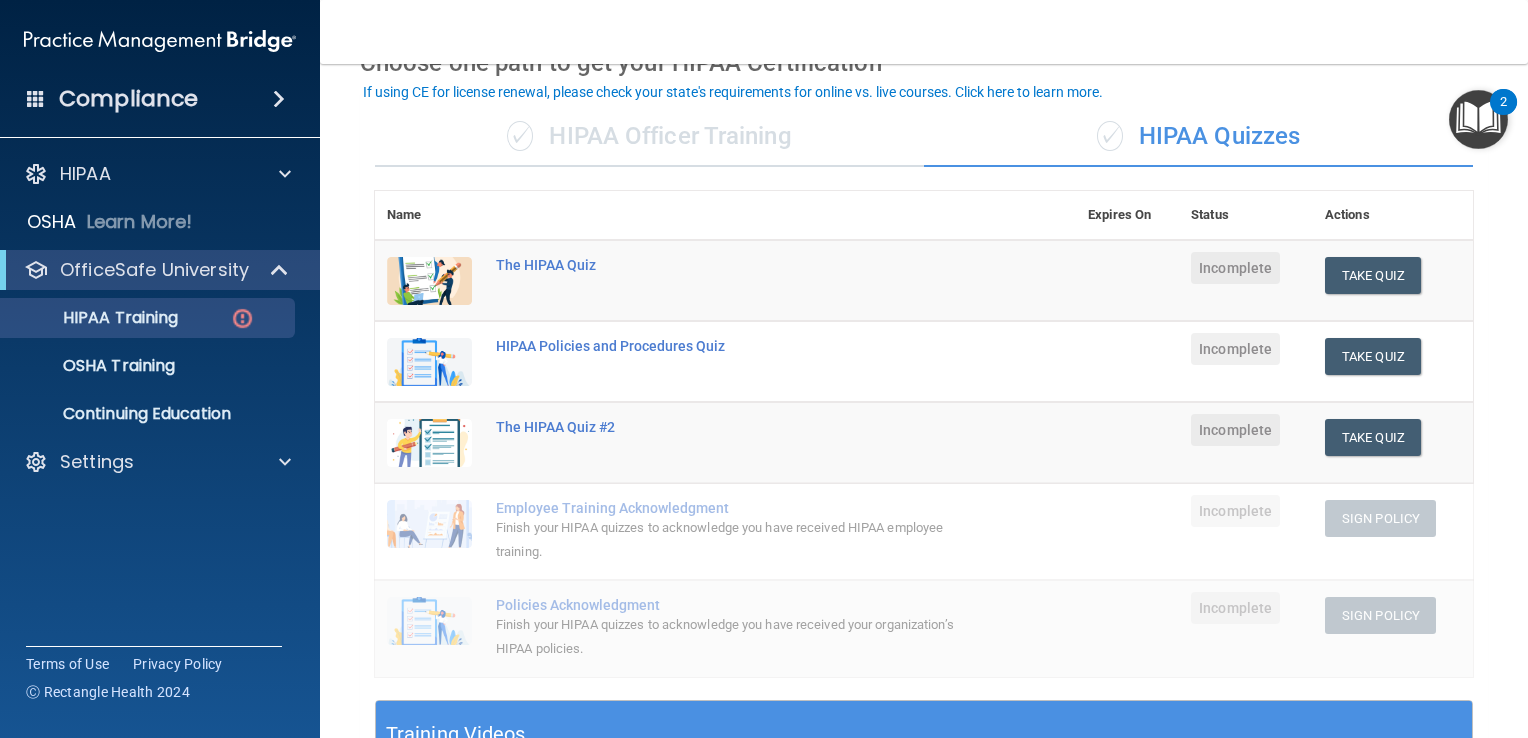 scroll, scrollTop: 50, scrollLeft: 0, axis: vertical 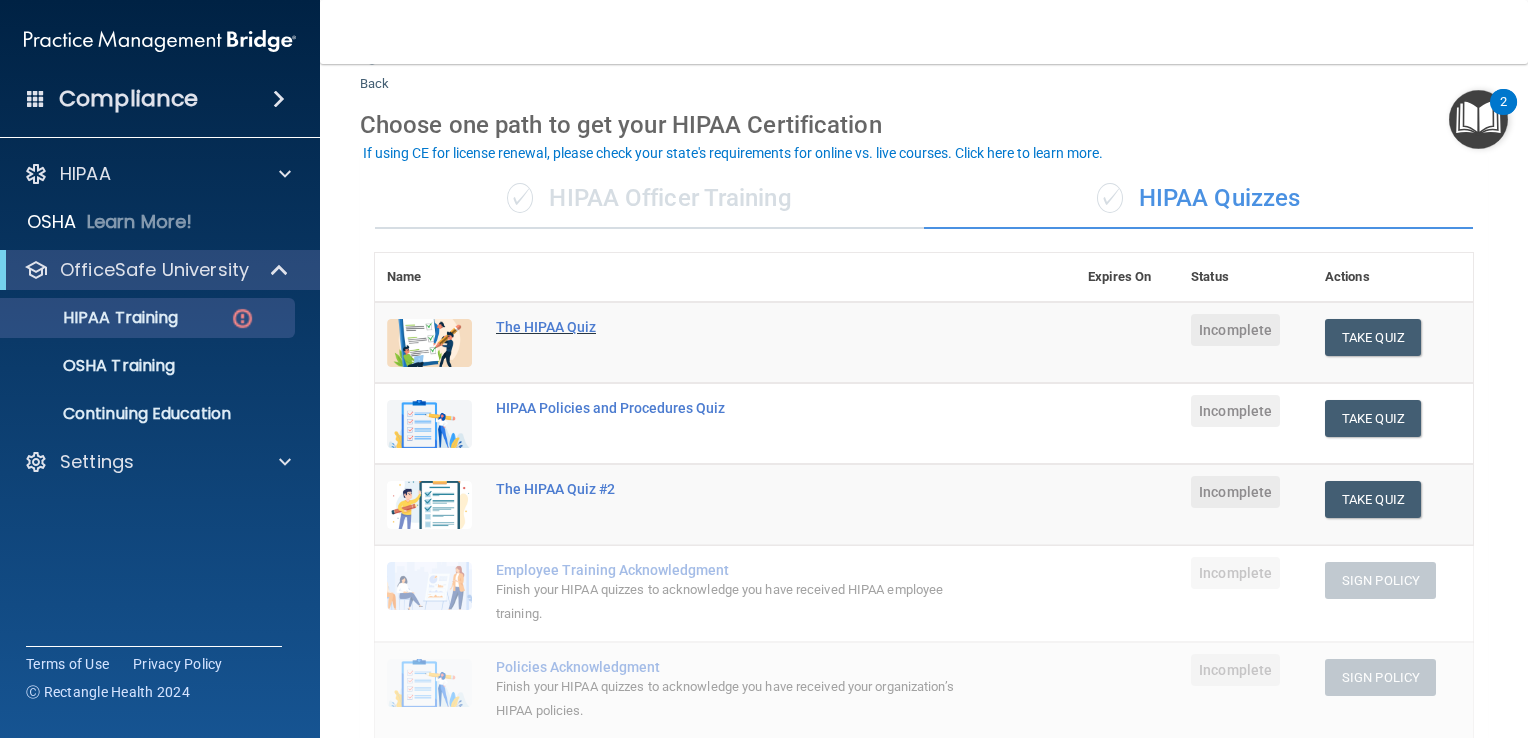 click on "The HIPAA Quiz" at bounding box center [736, 327] 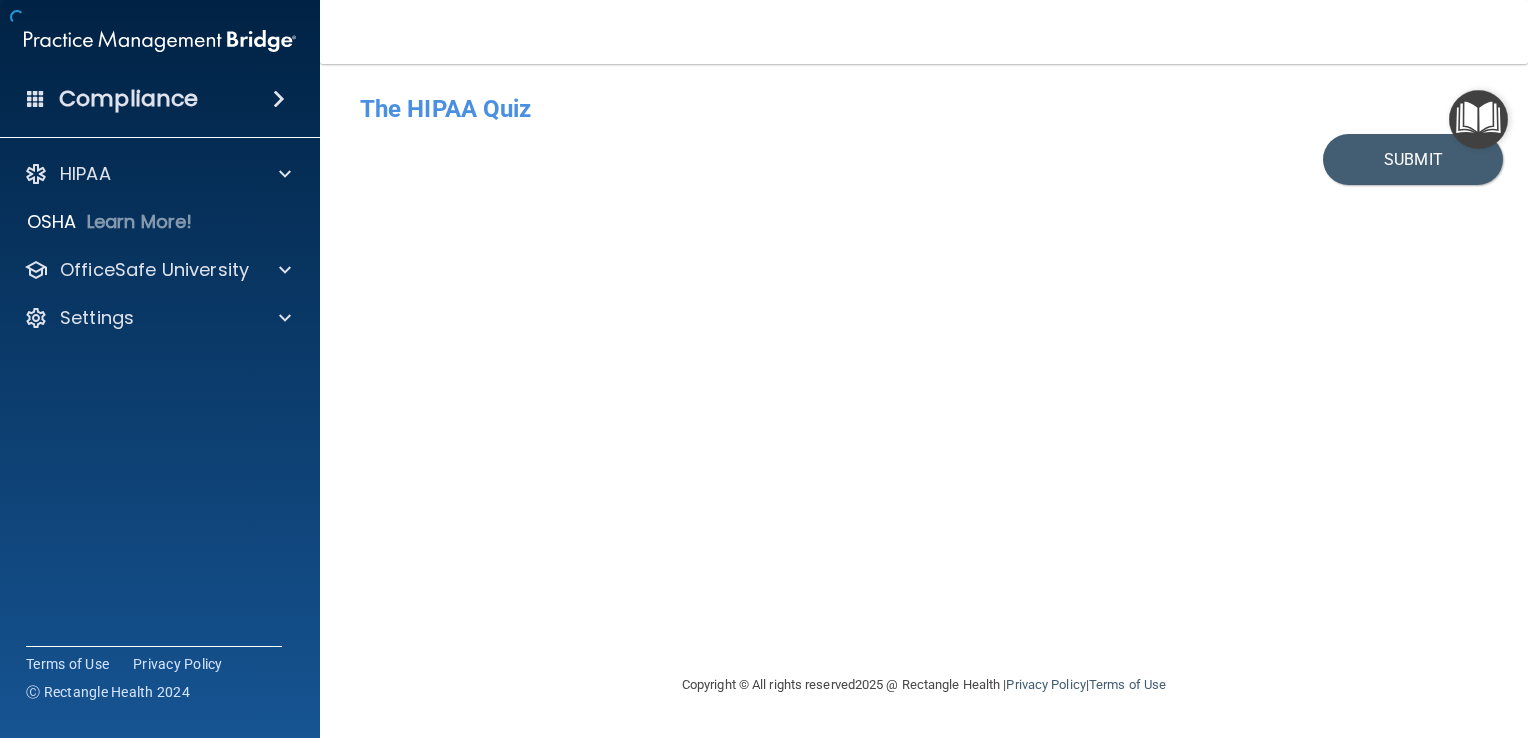 scroll, scrollTop: 0, scrollLeft: 0, axis: both 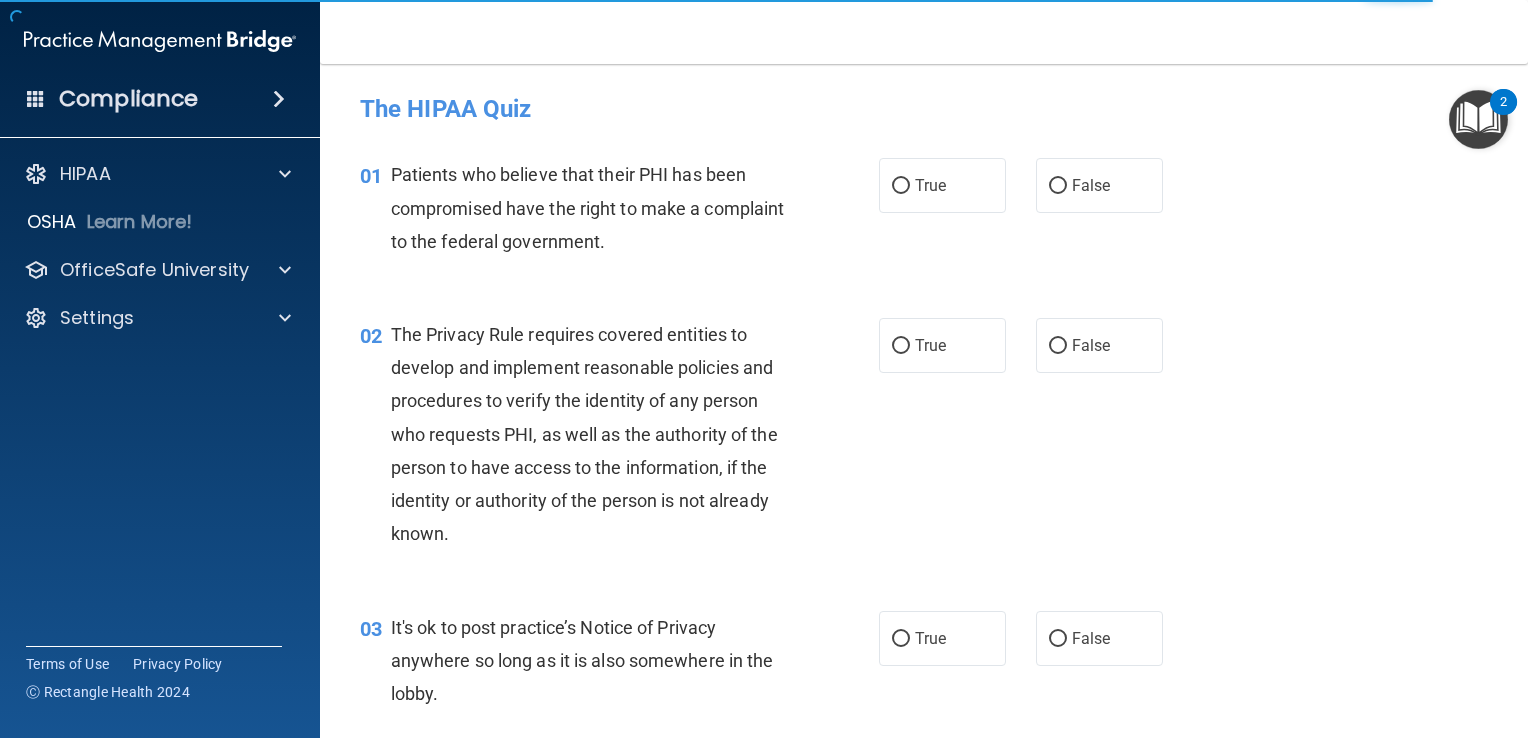 click on "The Privacy Rule requires covered entities to develop and implement reasonable policies and procedures to verify the identity of any person who requests PHI, as well as the authority of the person to have access to the information, if the identity or authority of the person is not already known." at bounding box center (584, 434) 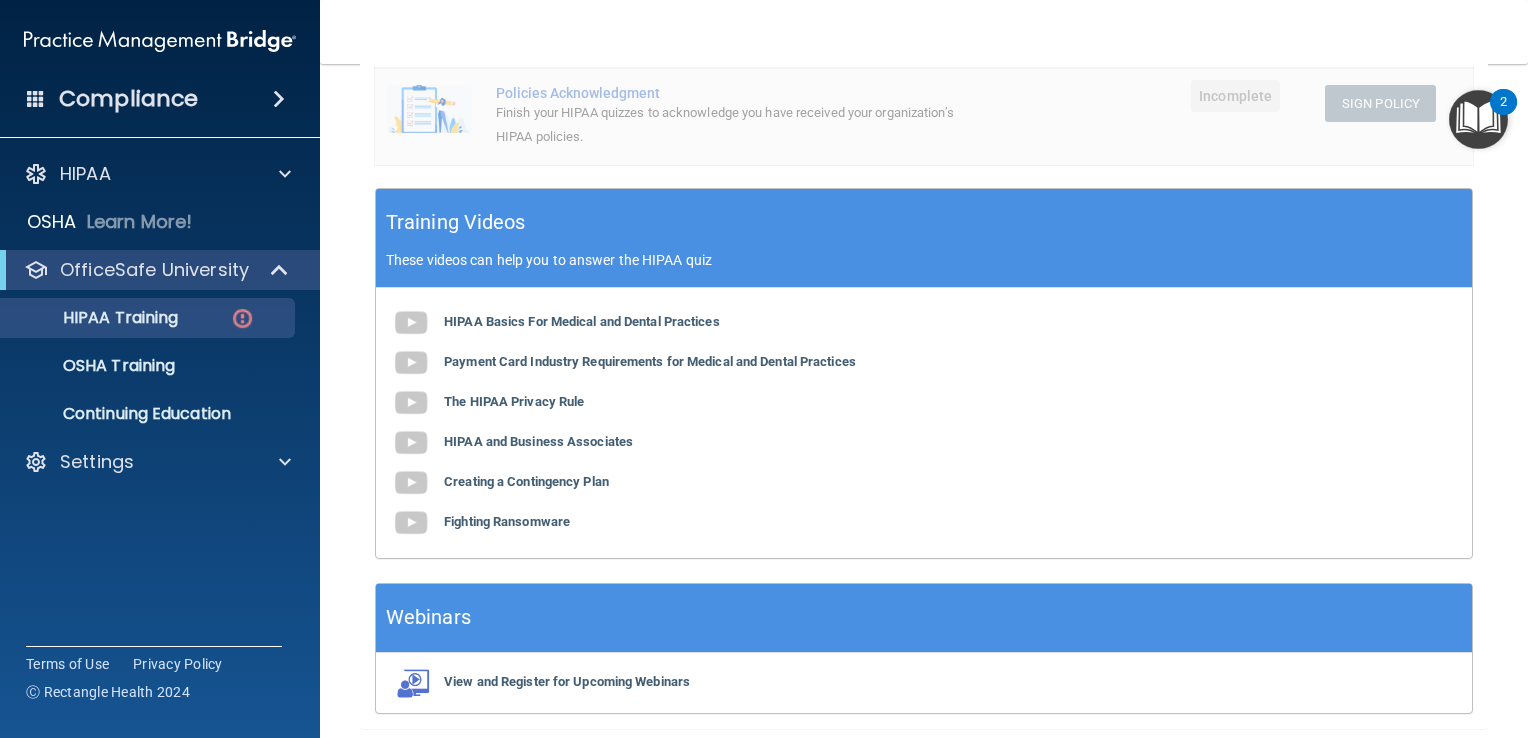 scroll, scrollTop: 623, scrollLeft: 0, axis: vertical 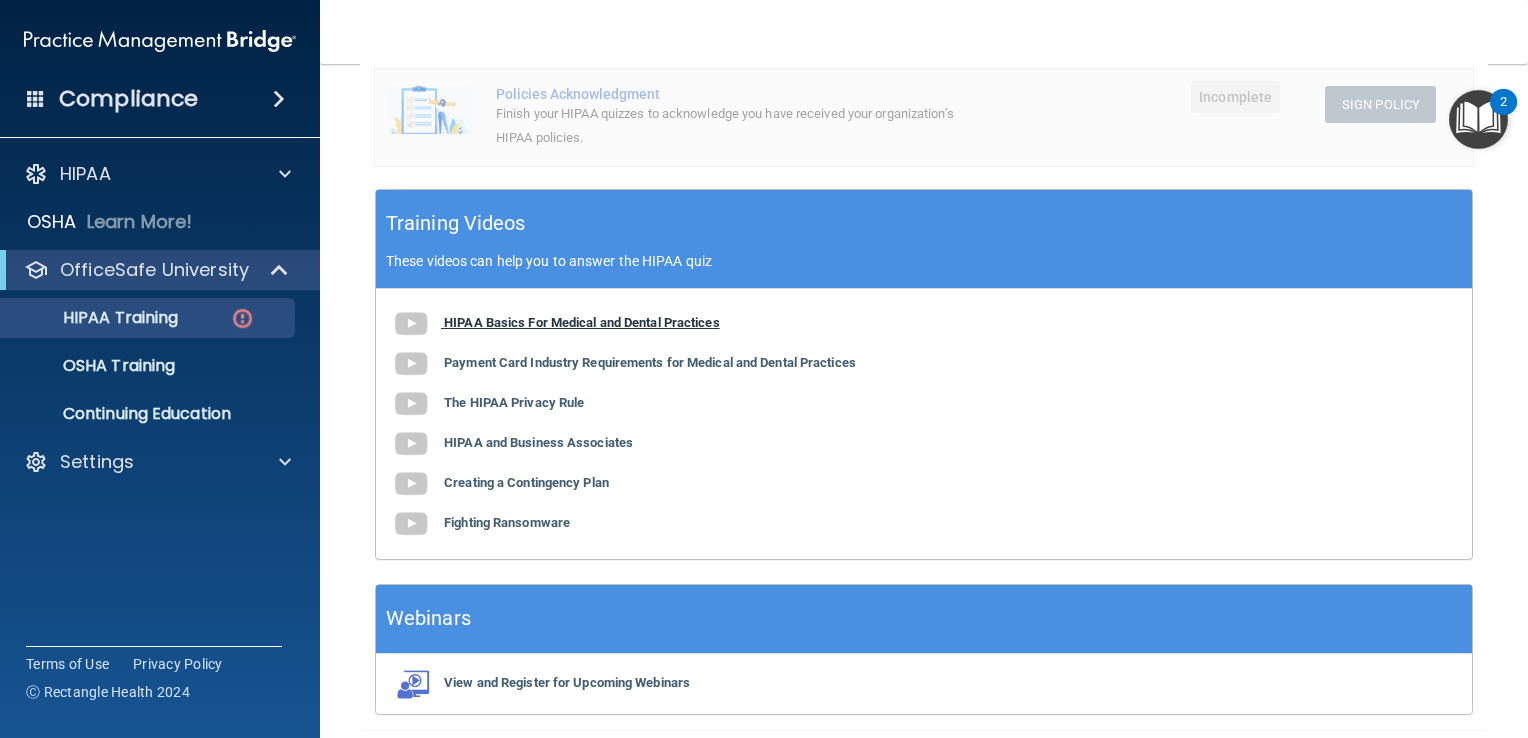 click on "HIPAA Basics For Medical and Dental Practices" at bounding box center (582, 322) 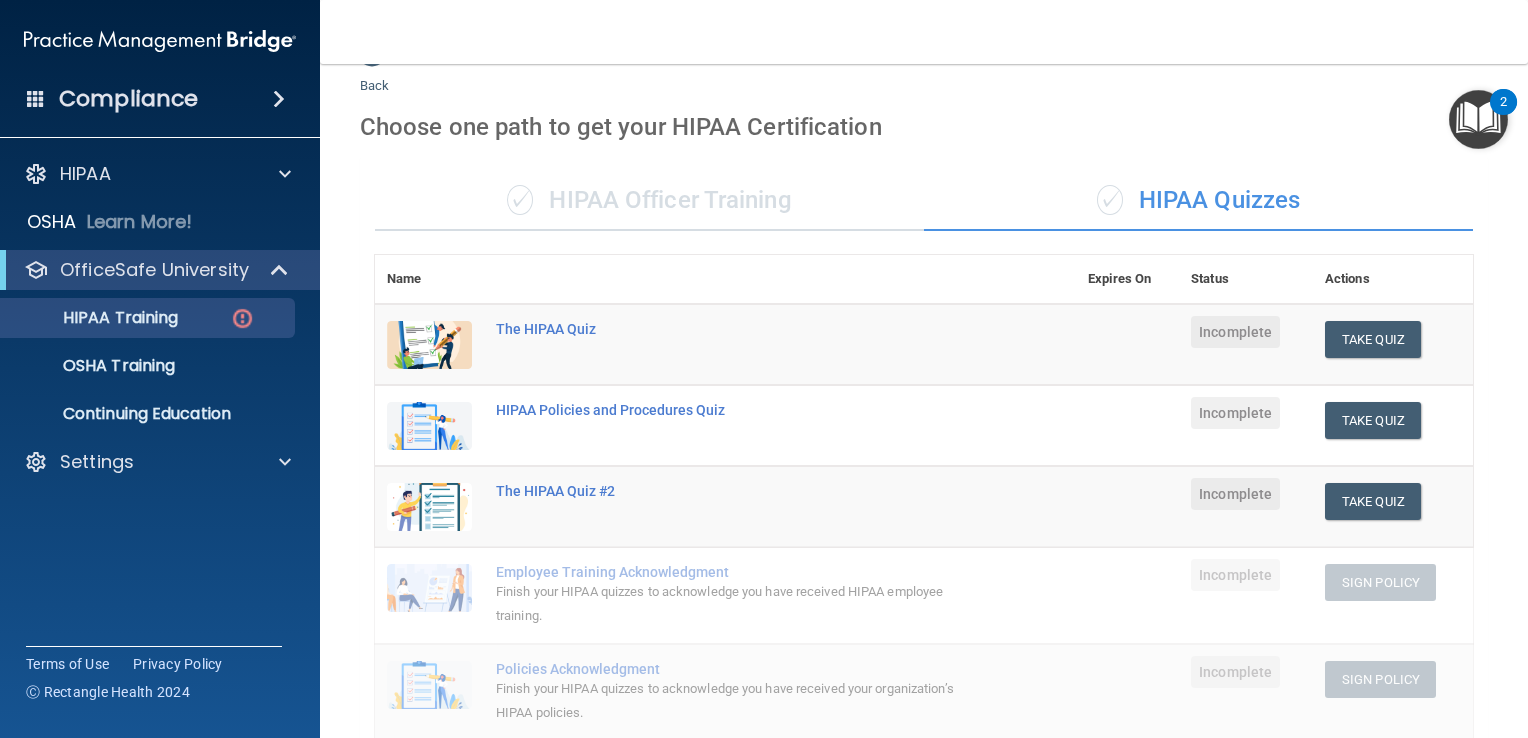 scroll, scrollTop: 0, scrollLeft: 0, axis: both 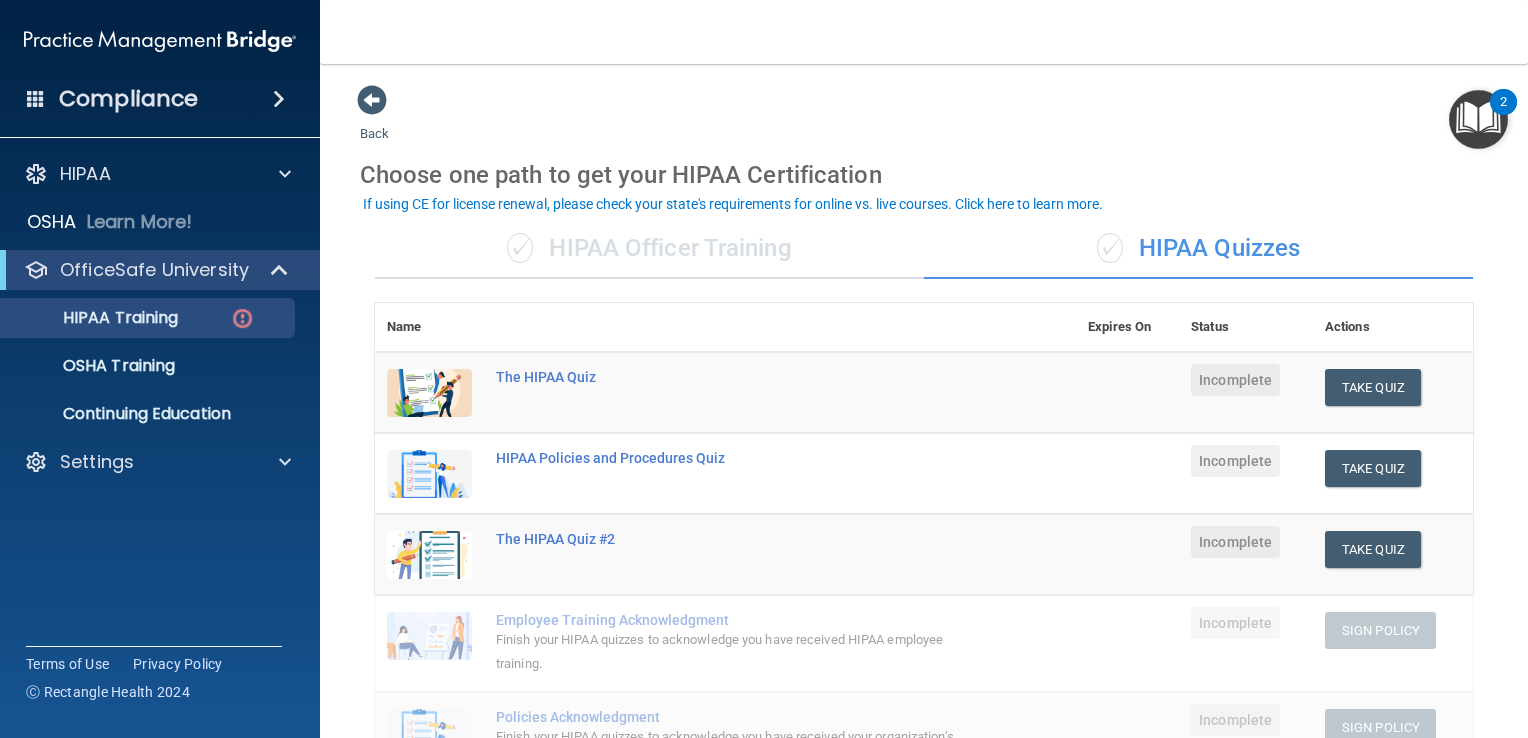 click on "The HIPAA Quiz" at bounding box center [780, 393] 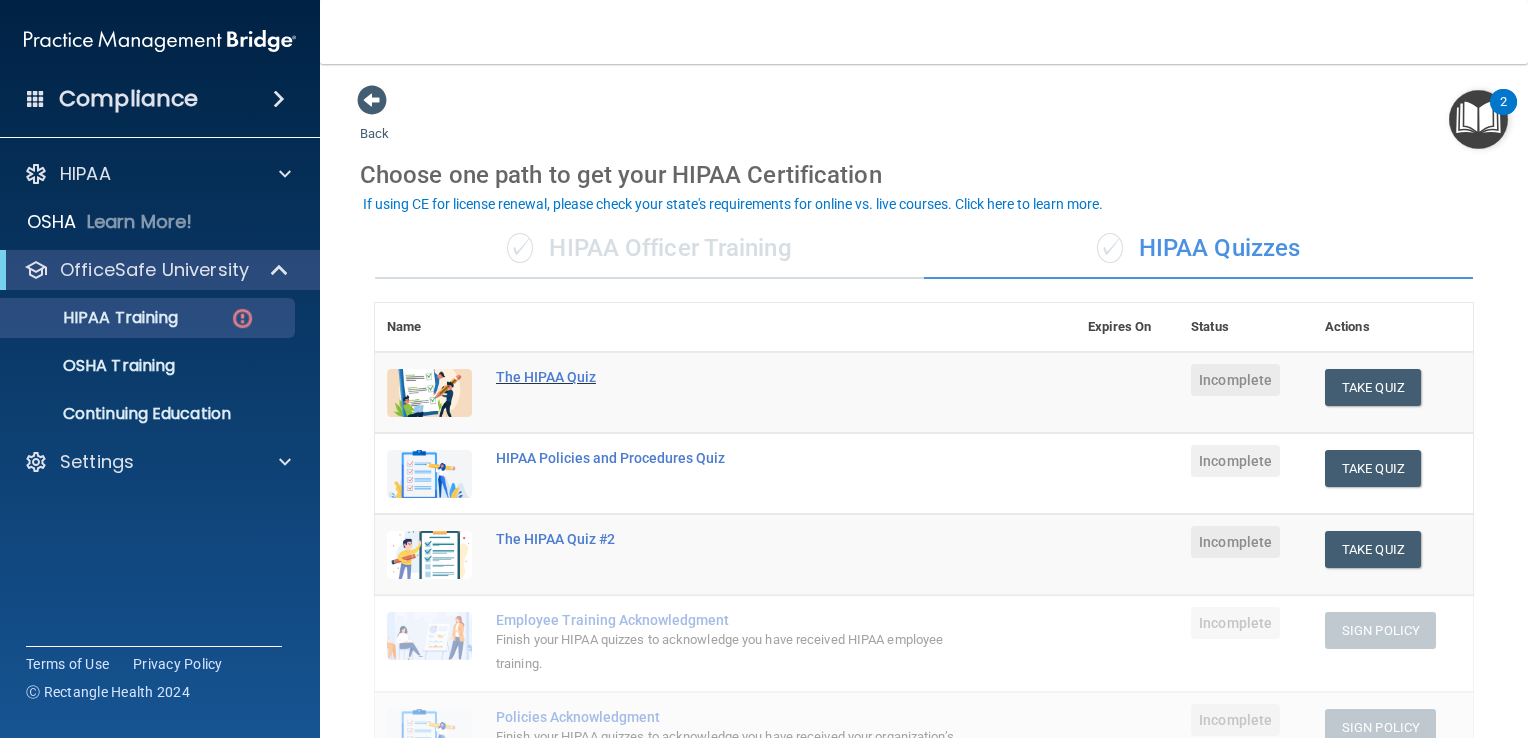 click on "The HIPAA Quiz" at bounding box center [736, 377] 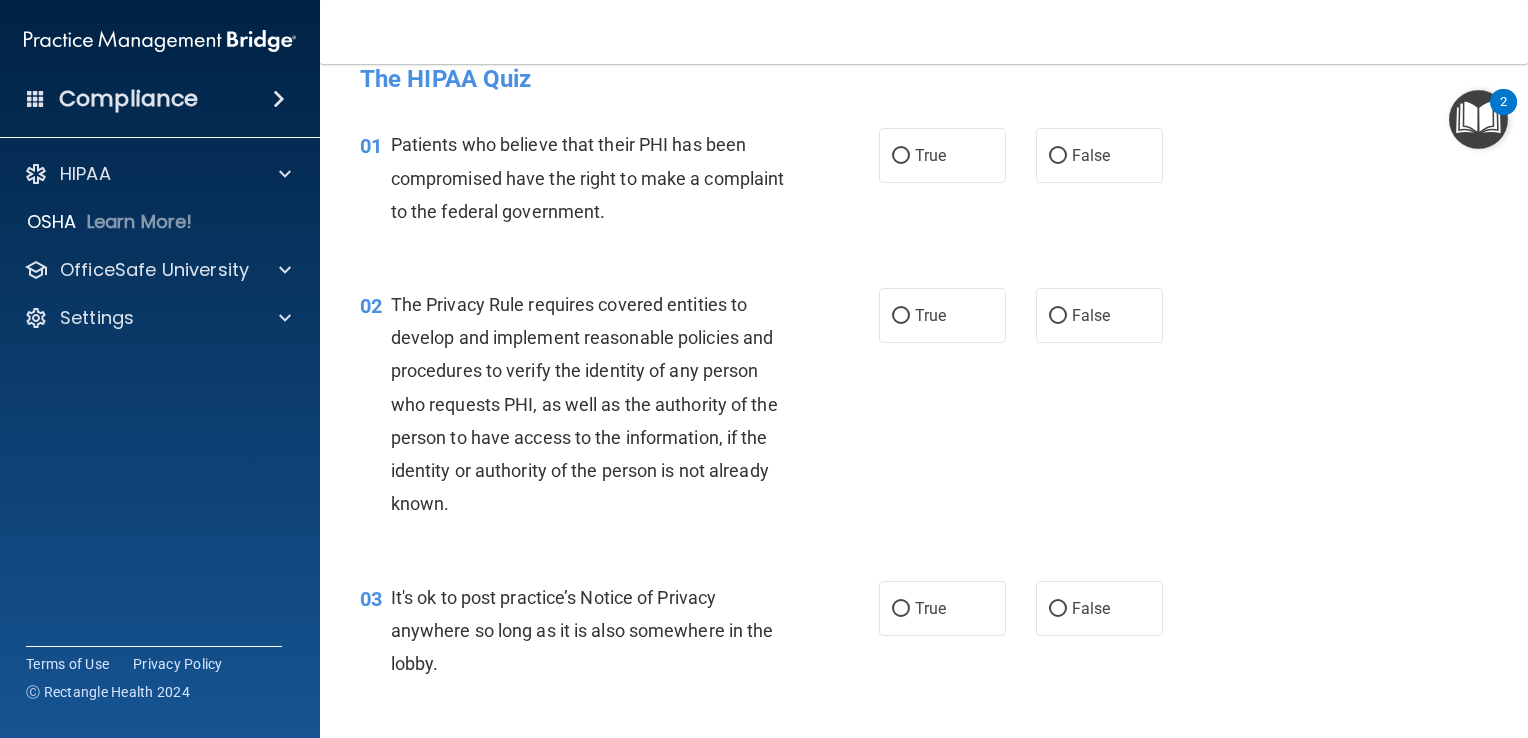 scroll, scrollTop: 0, scrollLeft: 0, axis: both 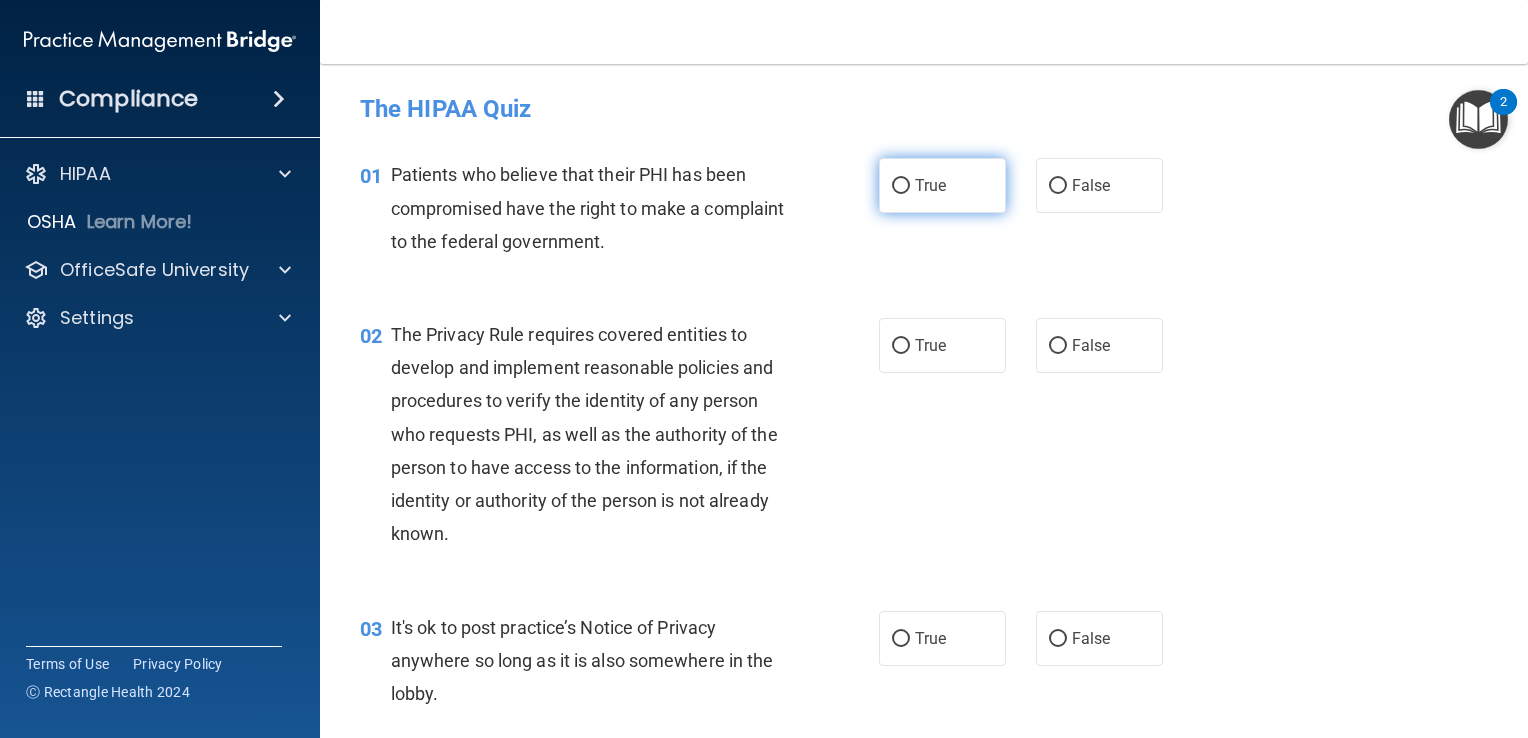 click on "True" at bounding box center (942, 185) 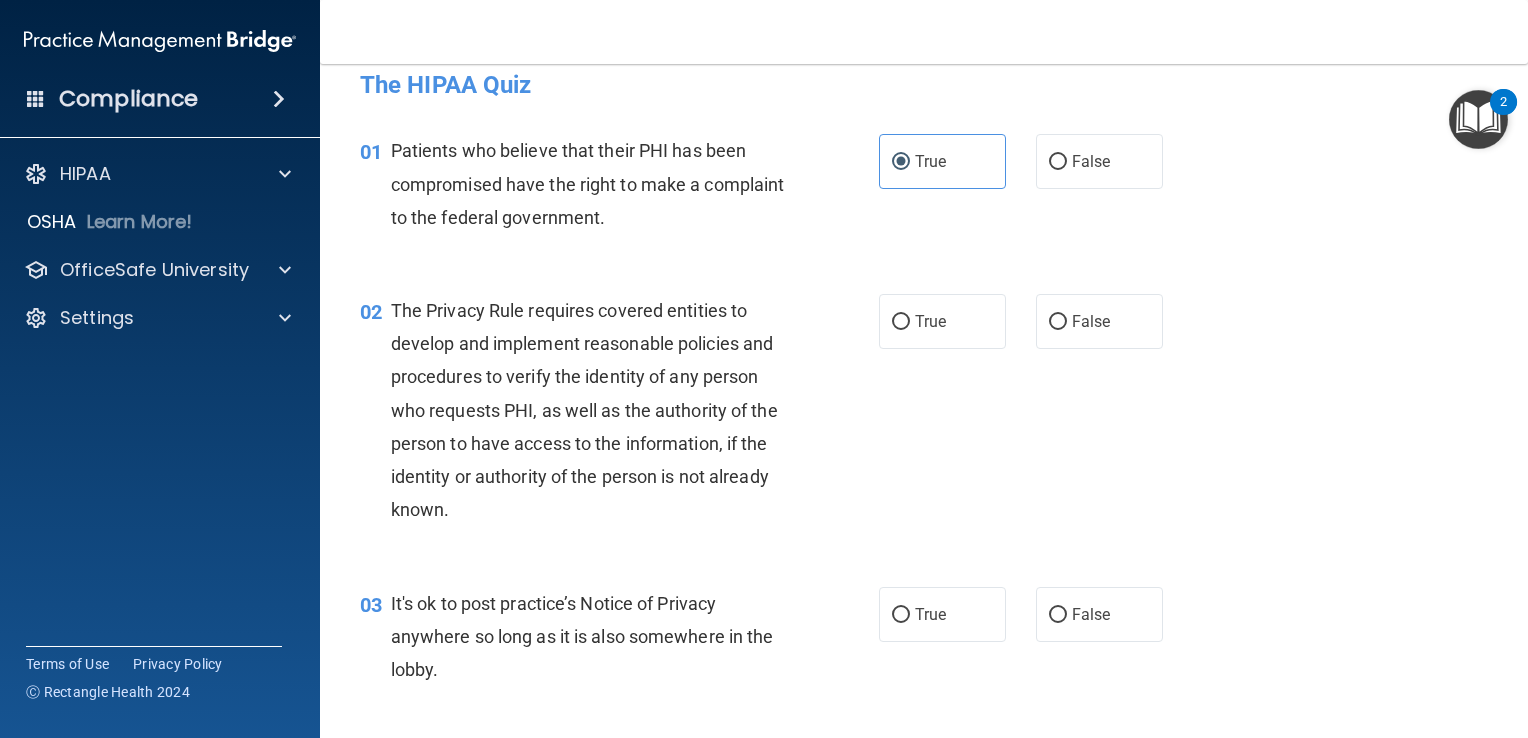 scroll, scrollTop: 36, scrollLeft: 0, axis: vertical 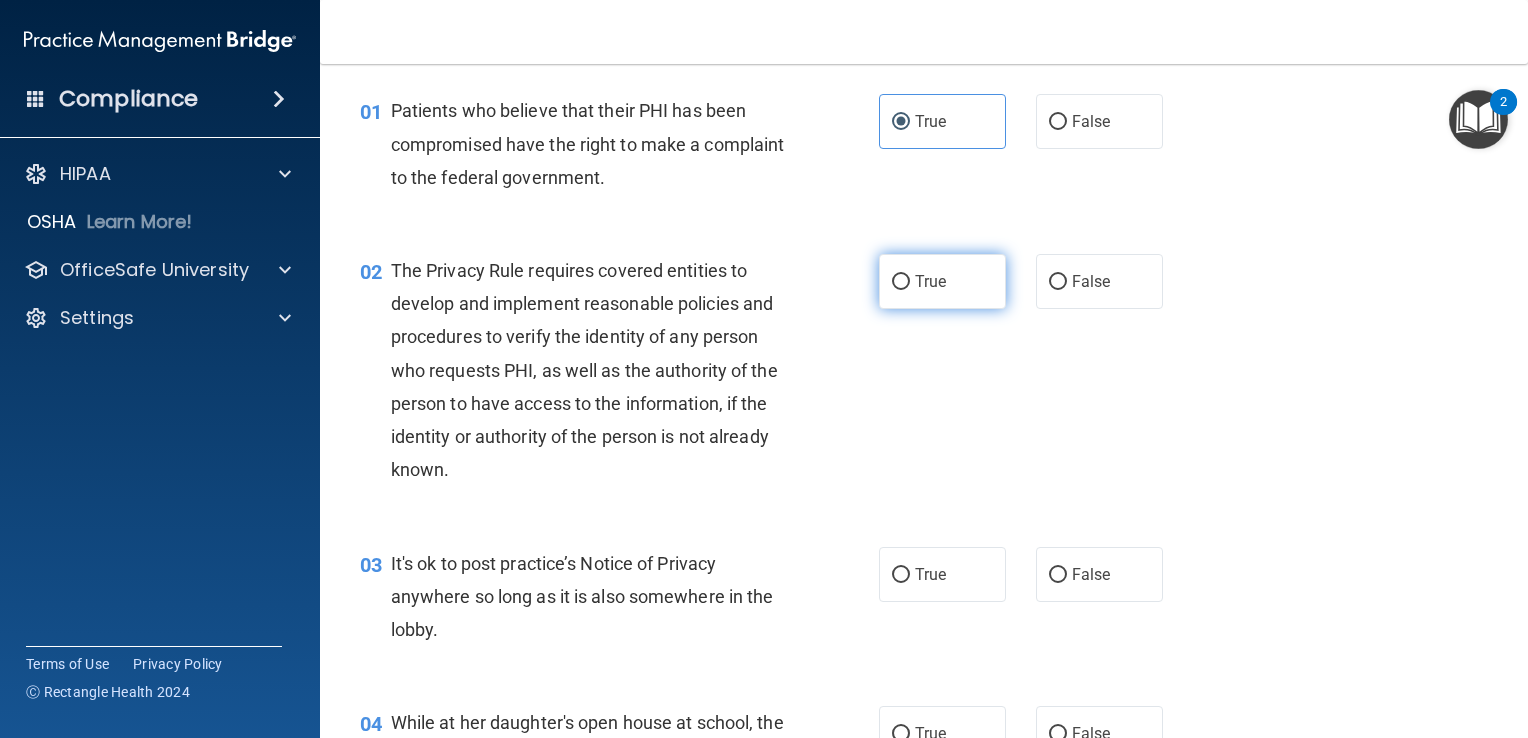 click on "True" at bounding box center (901, 282) 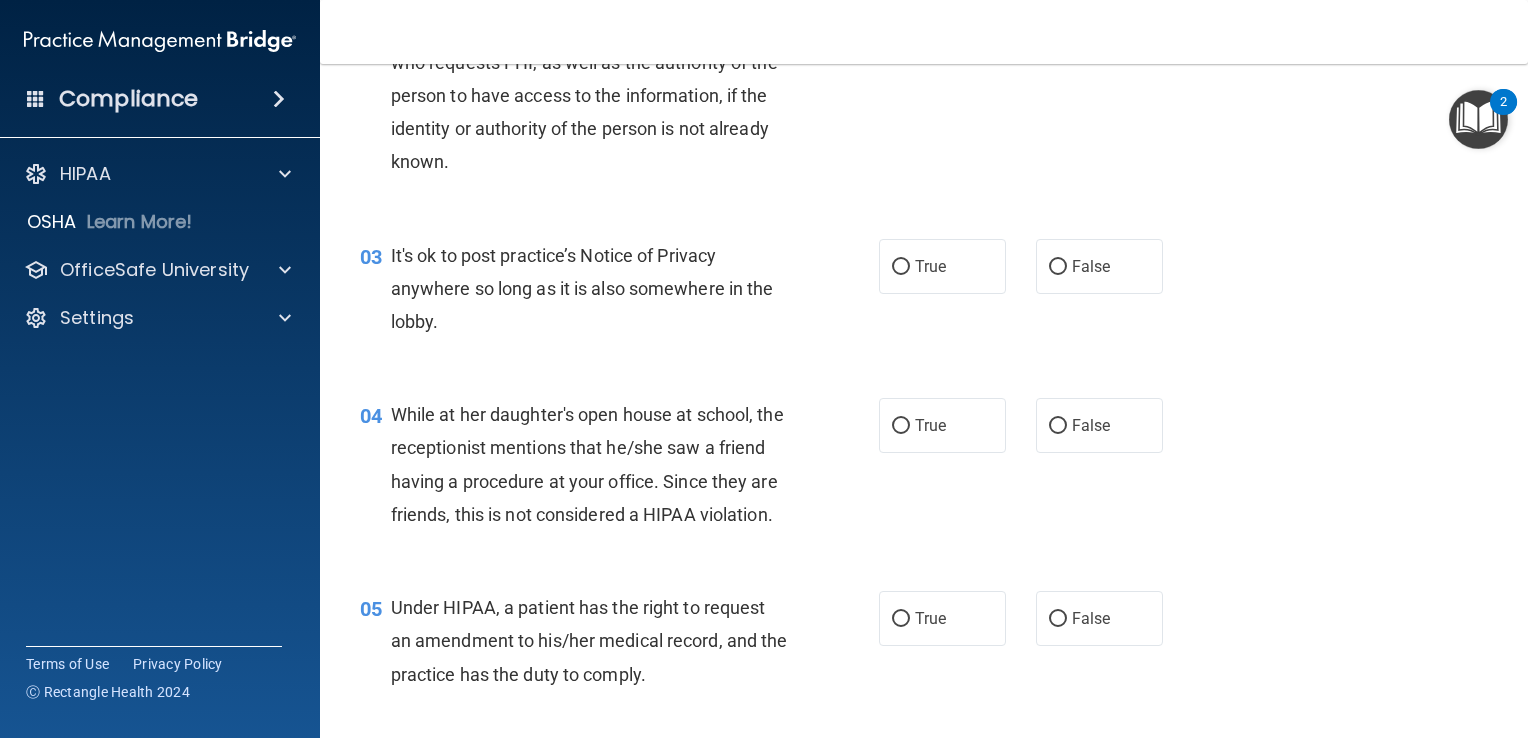 scroll, scrollTop: 375, scrollLeft: 0, axis: vertical 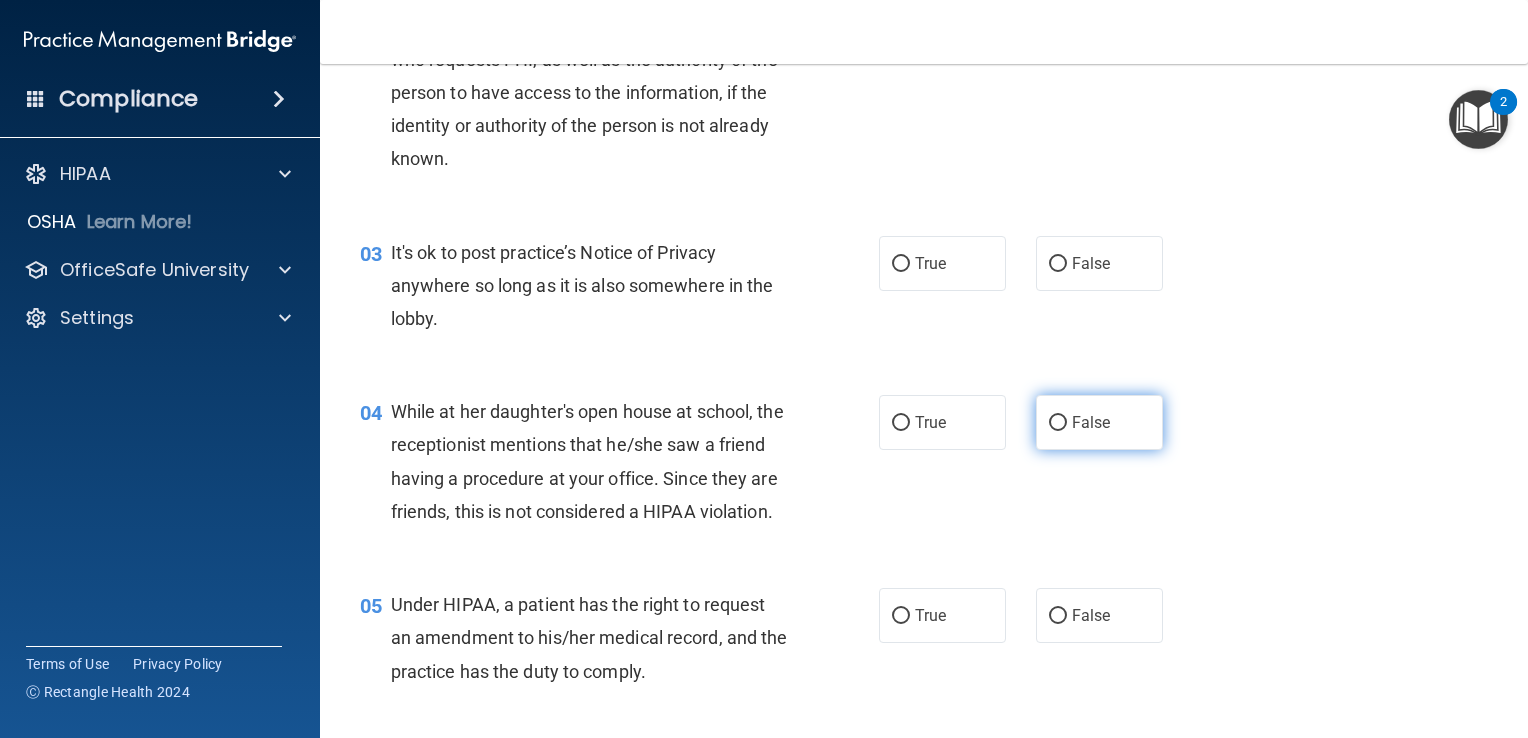 click on "False" at bounding box center [1099, 422] 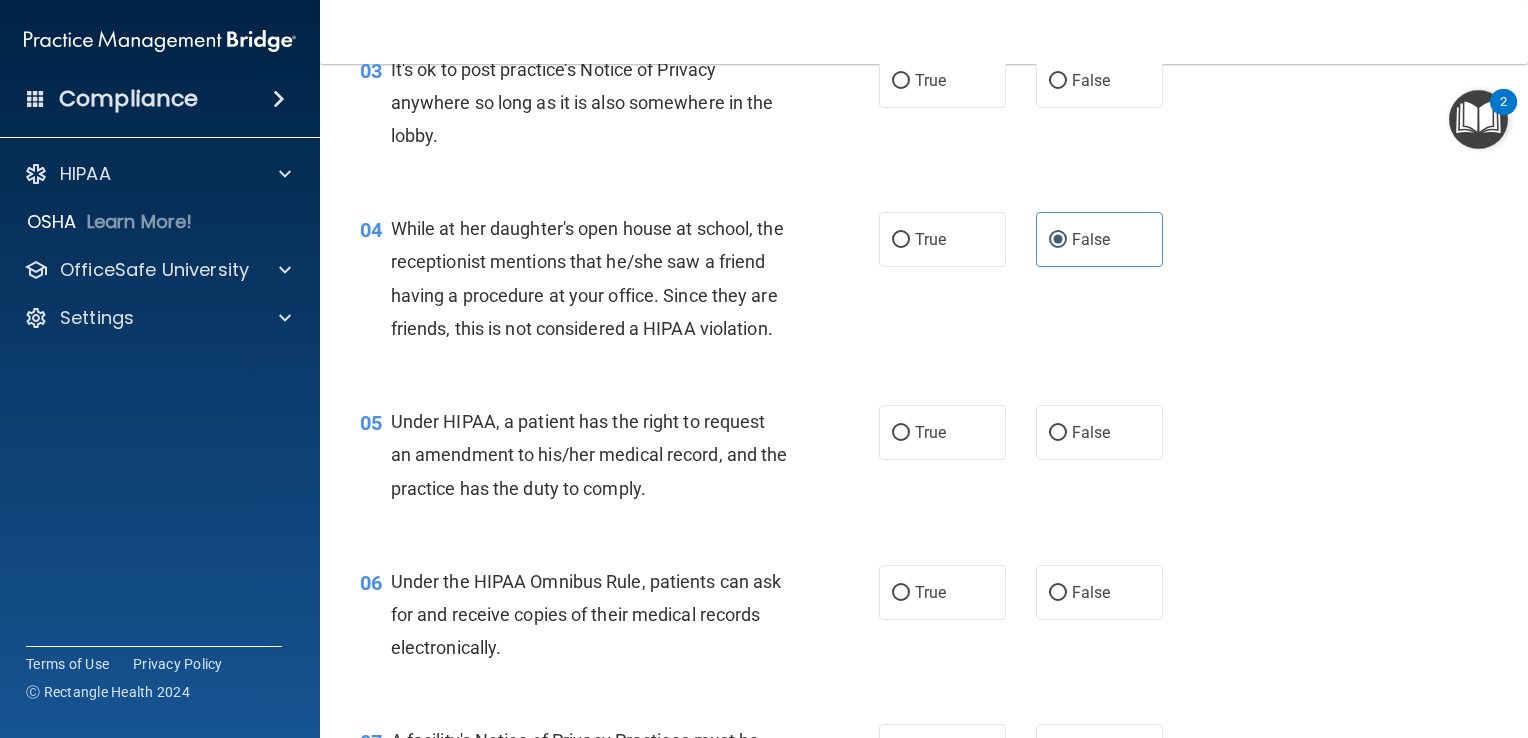 scroll, scrollTop: 615, scrollLeft: 0, axis: vertical 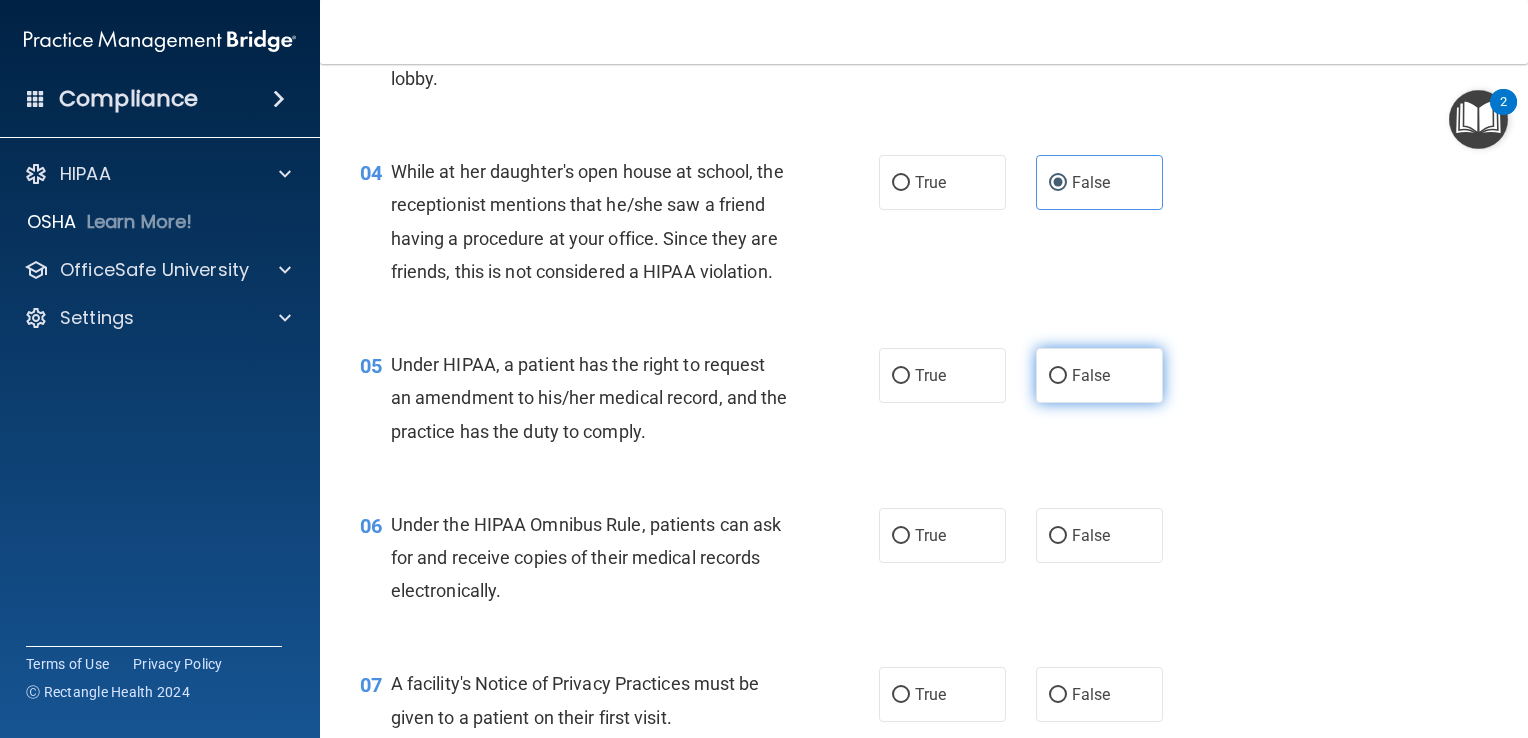 click on "False" at bounding box center (1099, 375) 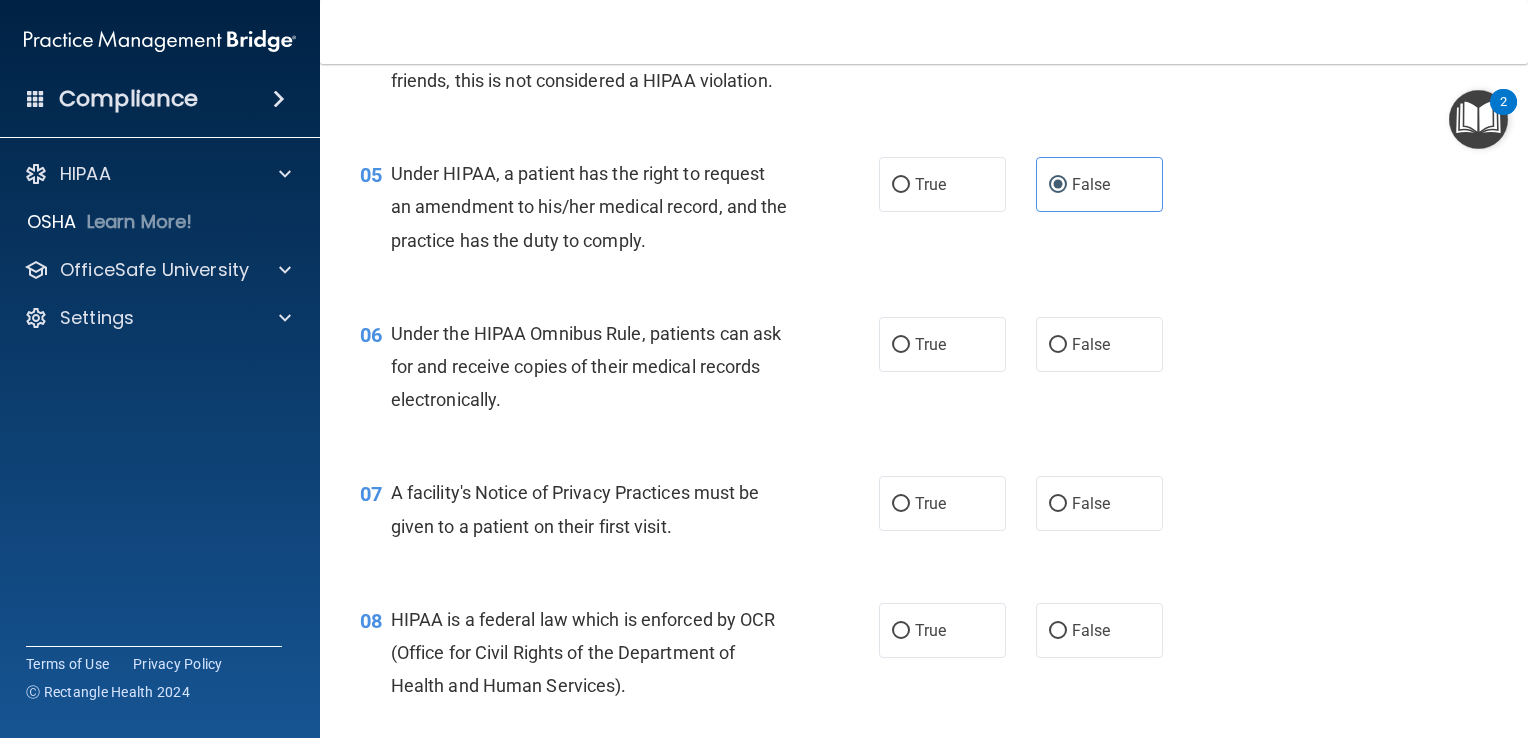 scroll, scrollTop: 808, scrollLeft: 0, axis: vertical 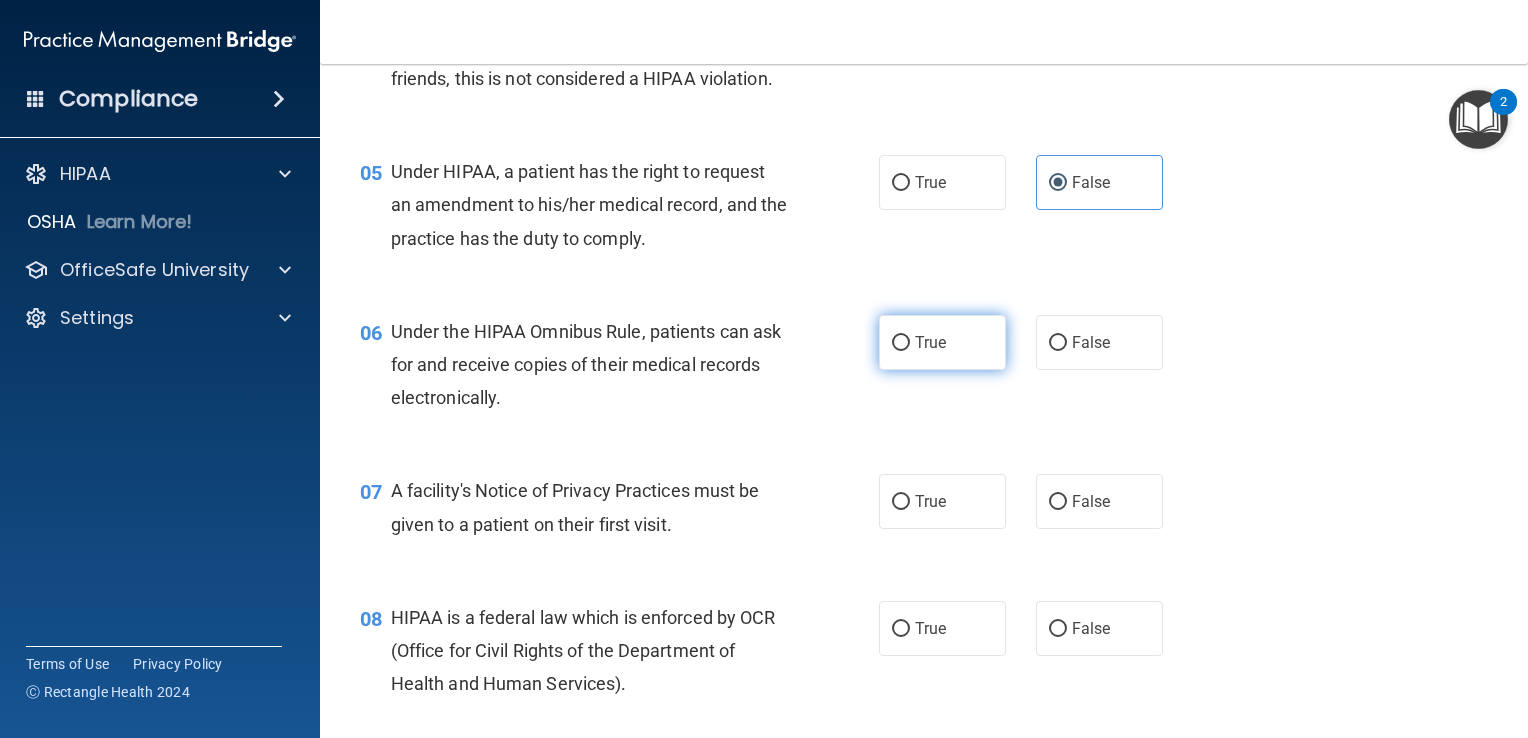 click on "True" at bounding box center (901, 343) 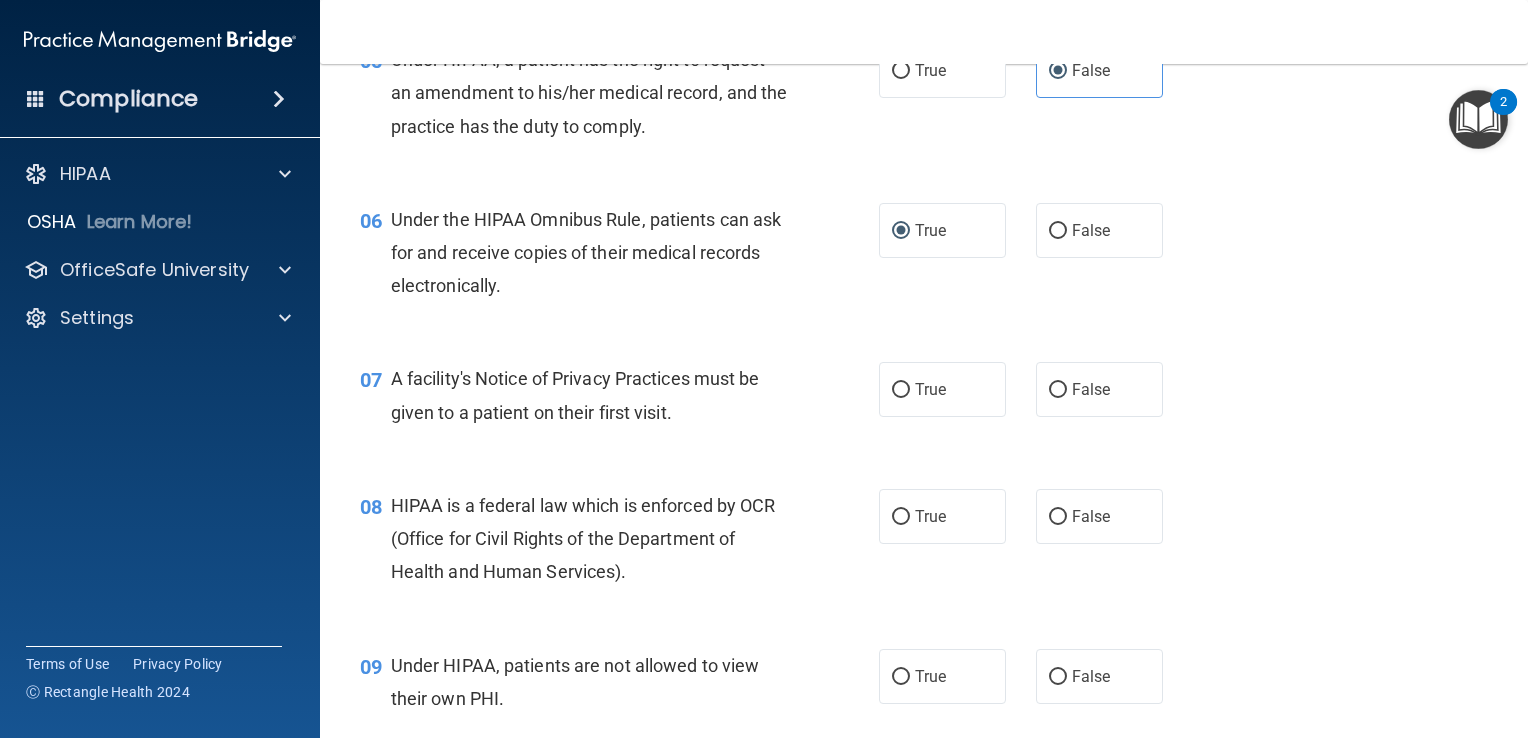 scroll, scrollTop: 922, scrollLeft: 0, axis: vertical 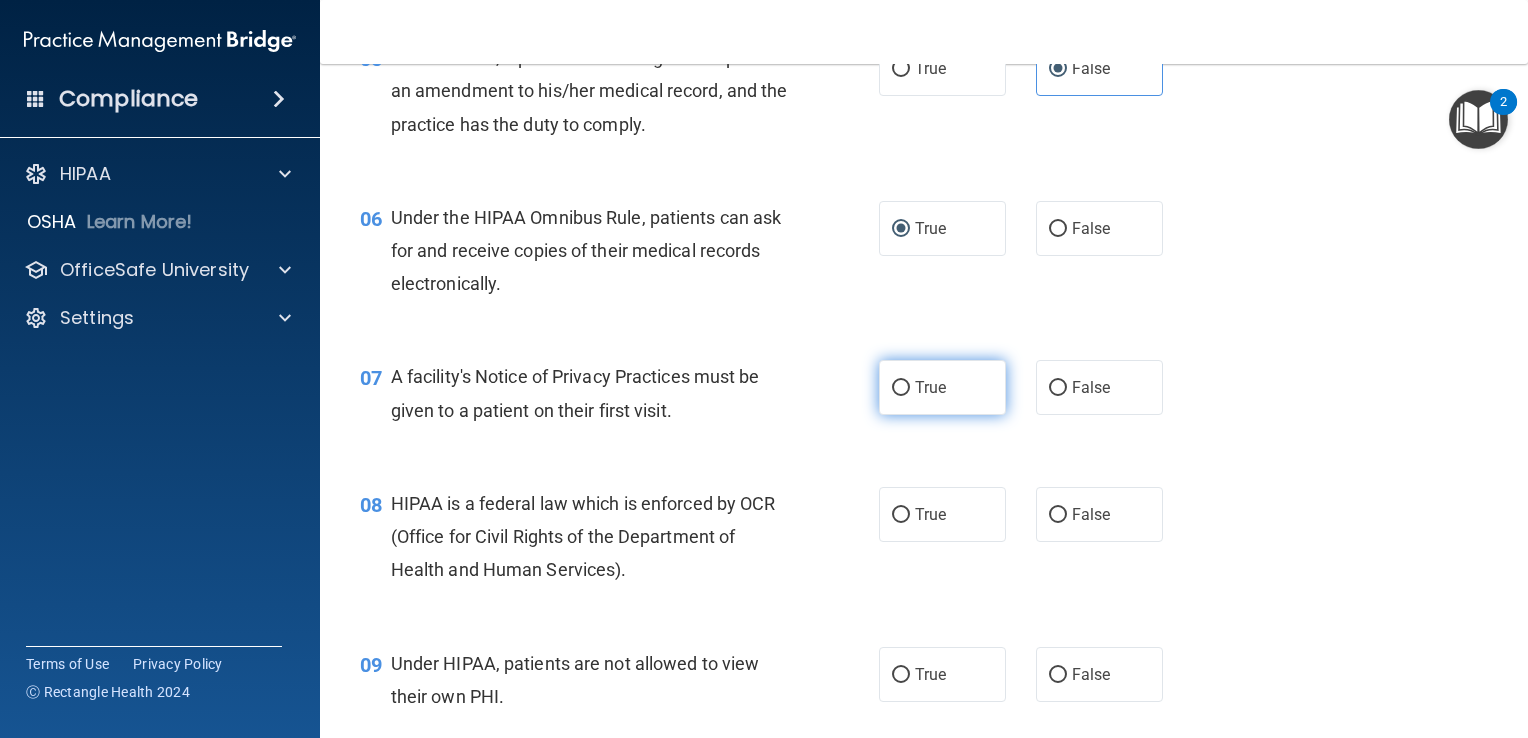 click on "True" at bounding box center [930, 387] 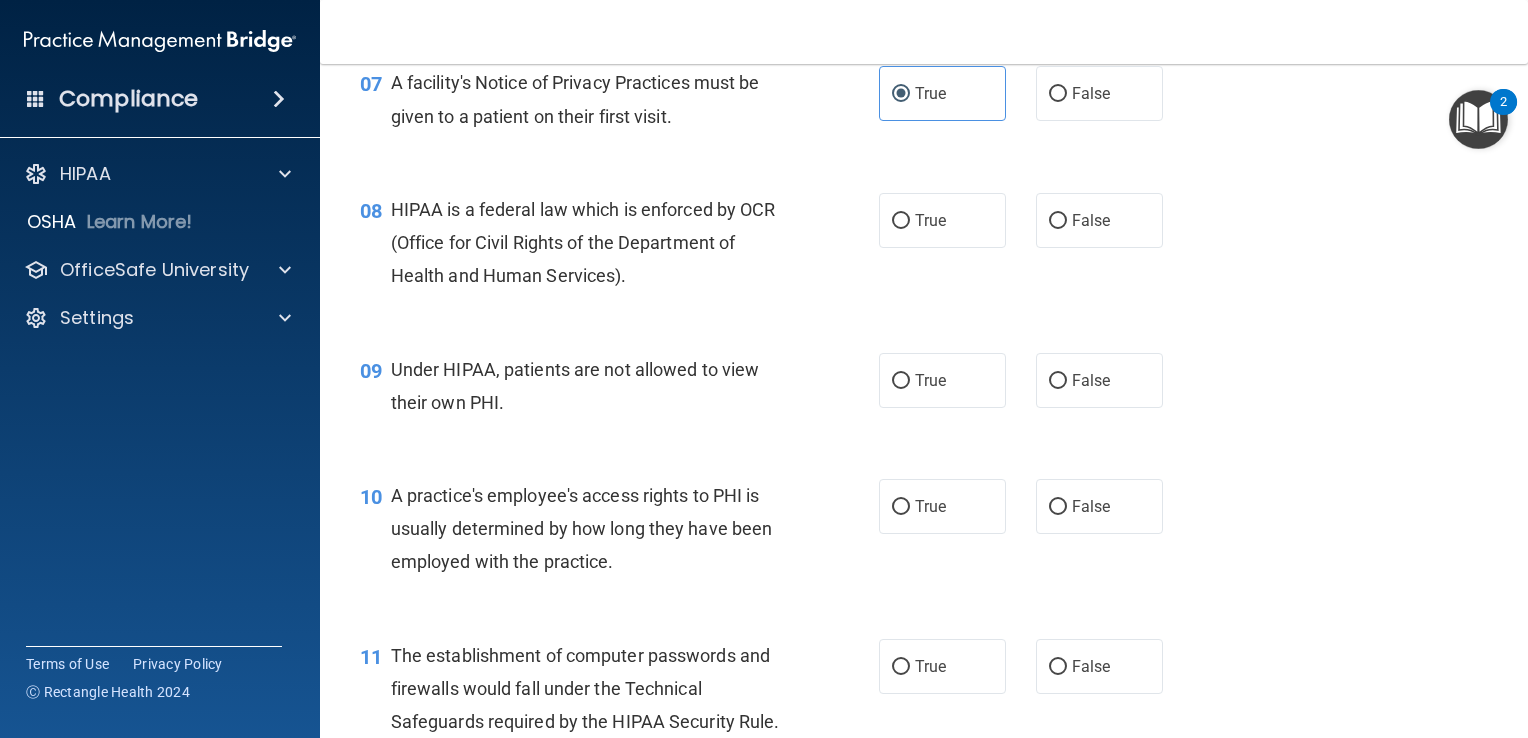 scroll, scrollTop: 1218, scrollLeft: 0, axis: vertical 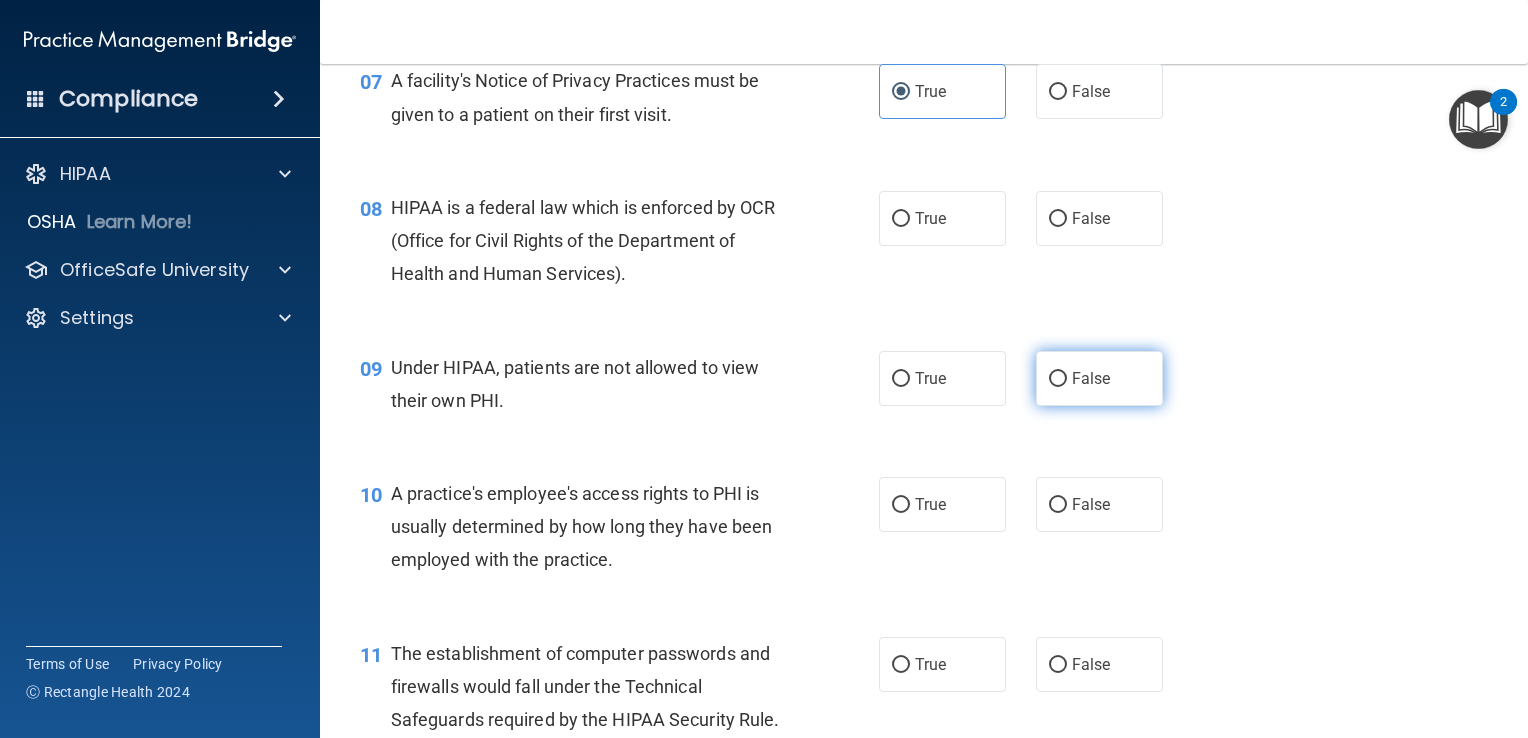 click on "False" at bounding box center (1091, 378) 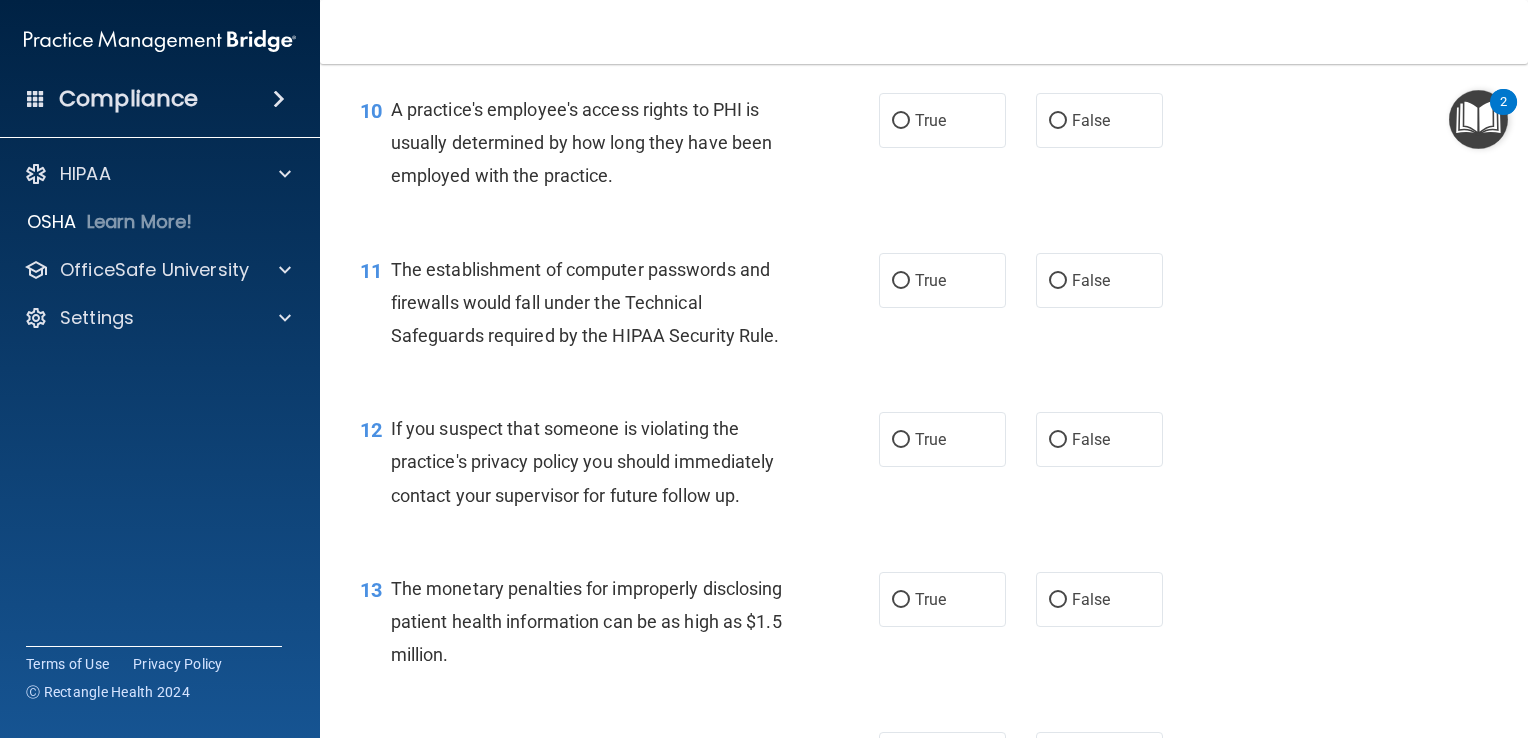 scroll, scrollTop: 1608, scrollLeft: 0, axis: vertical 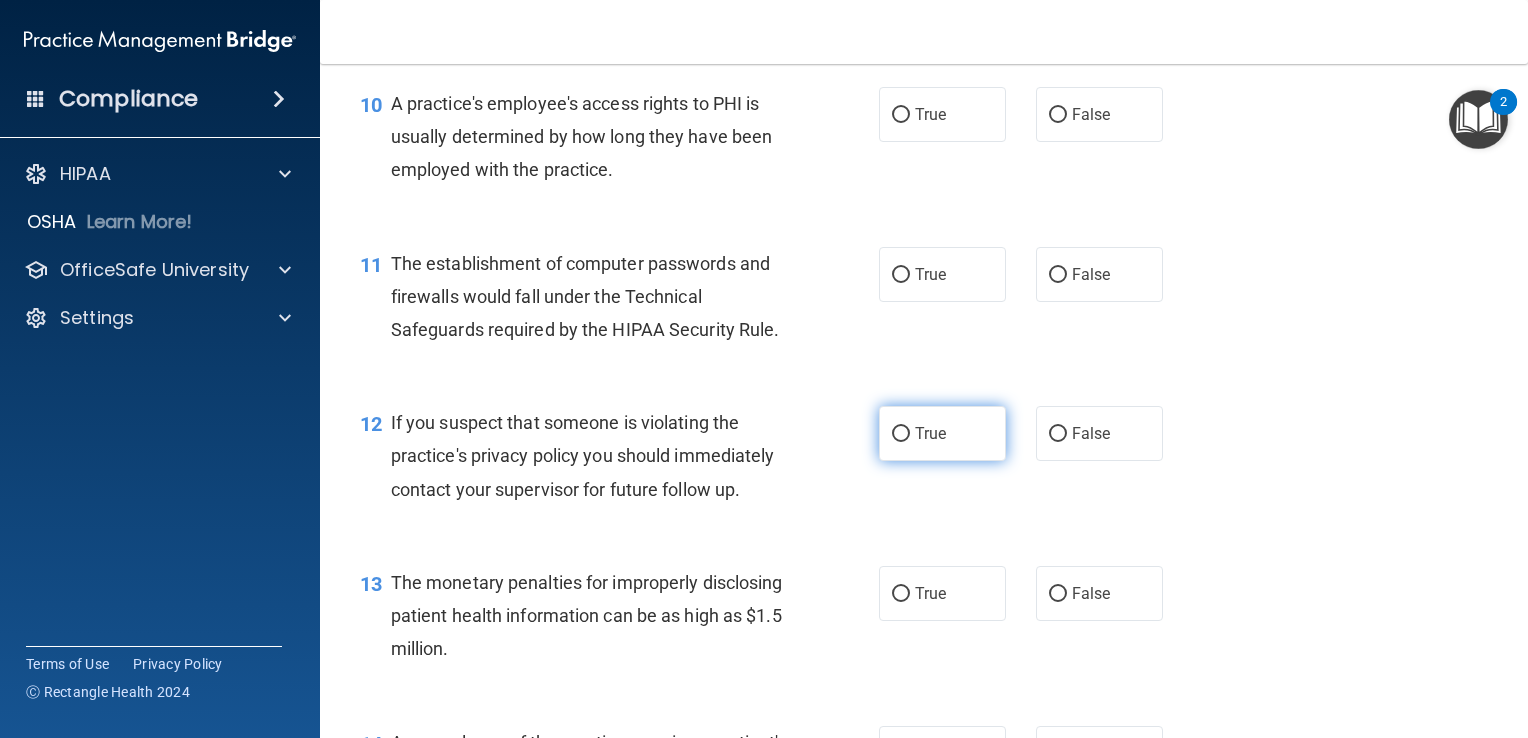 click on "True" at bounding box center [942, 433] 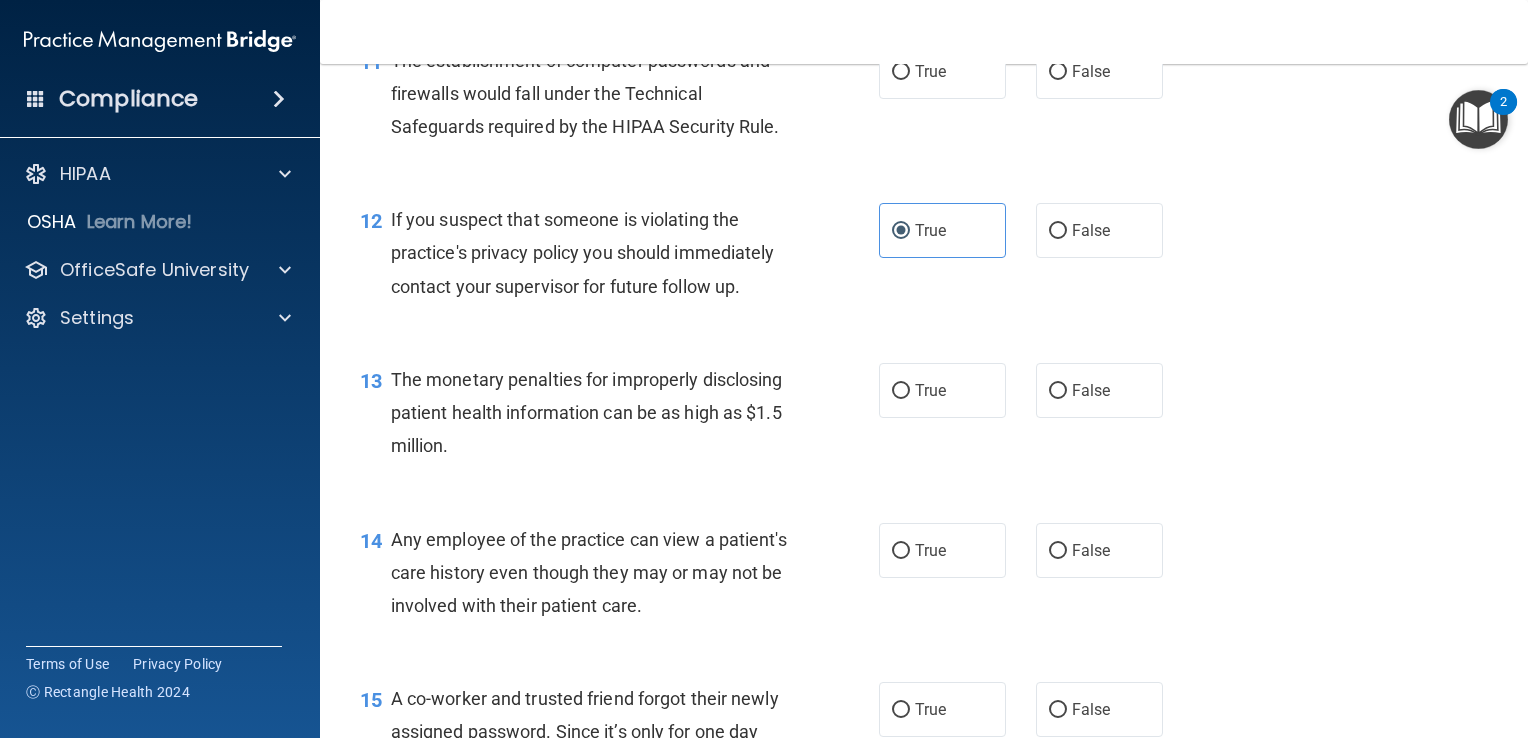 scroll, scrollTop: 1872, scrollLeft: 0, axis: vertical 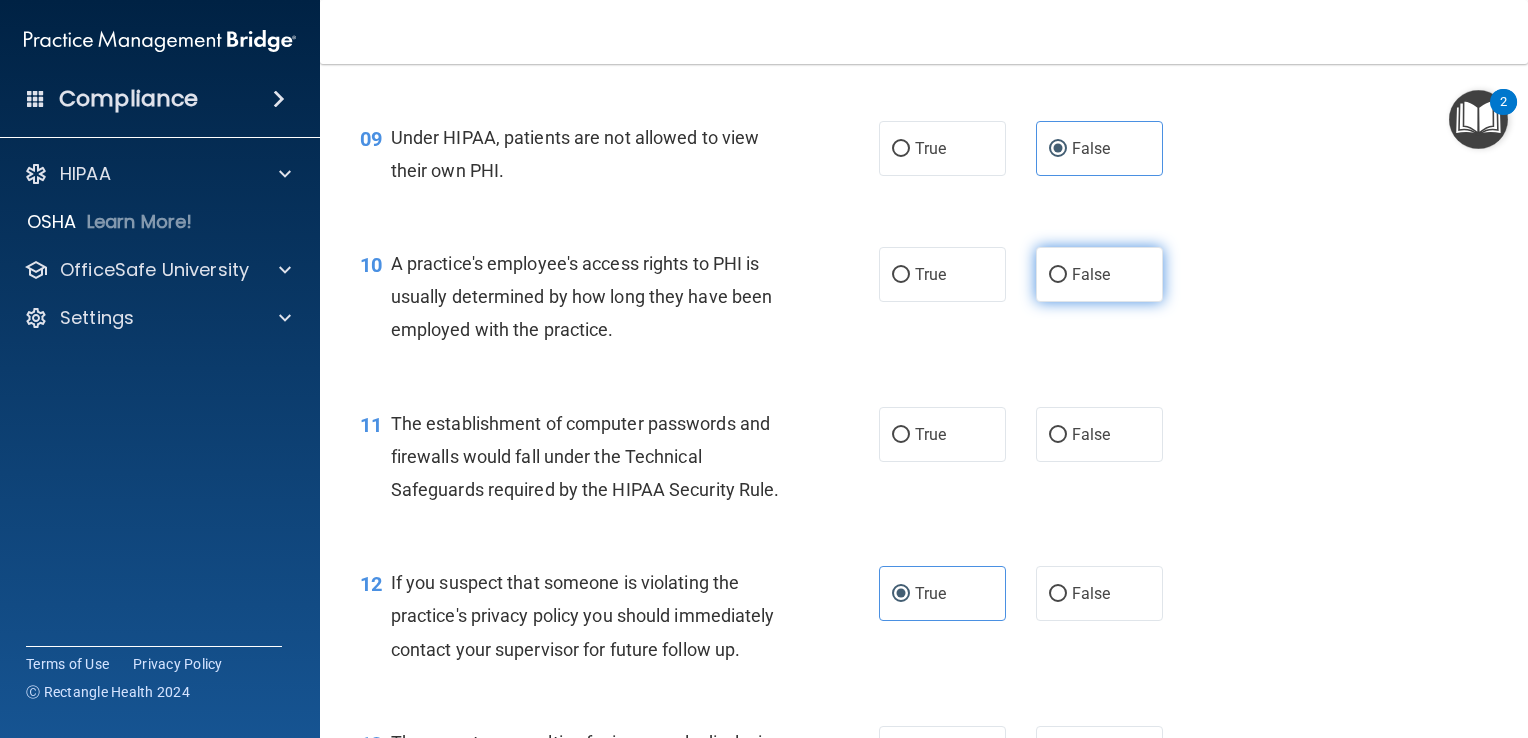 click on "False" at bounding box center (1099, 274) 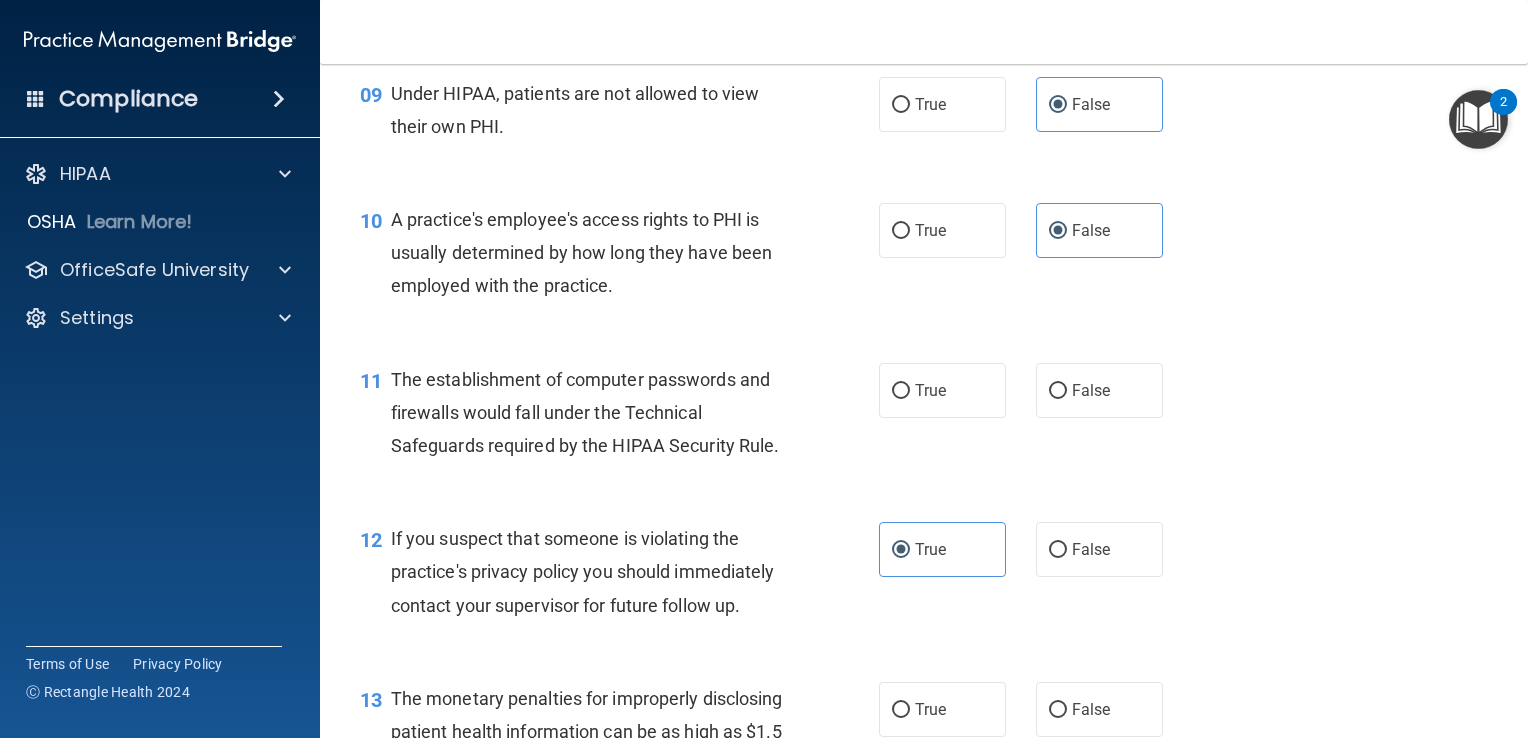 scroll, scrollTop: 1492, scrollLeft: 0, axis: vertical 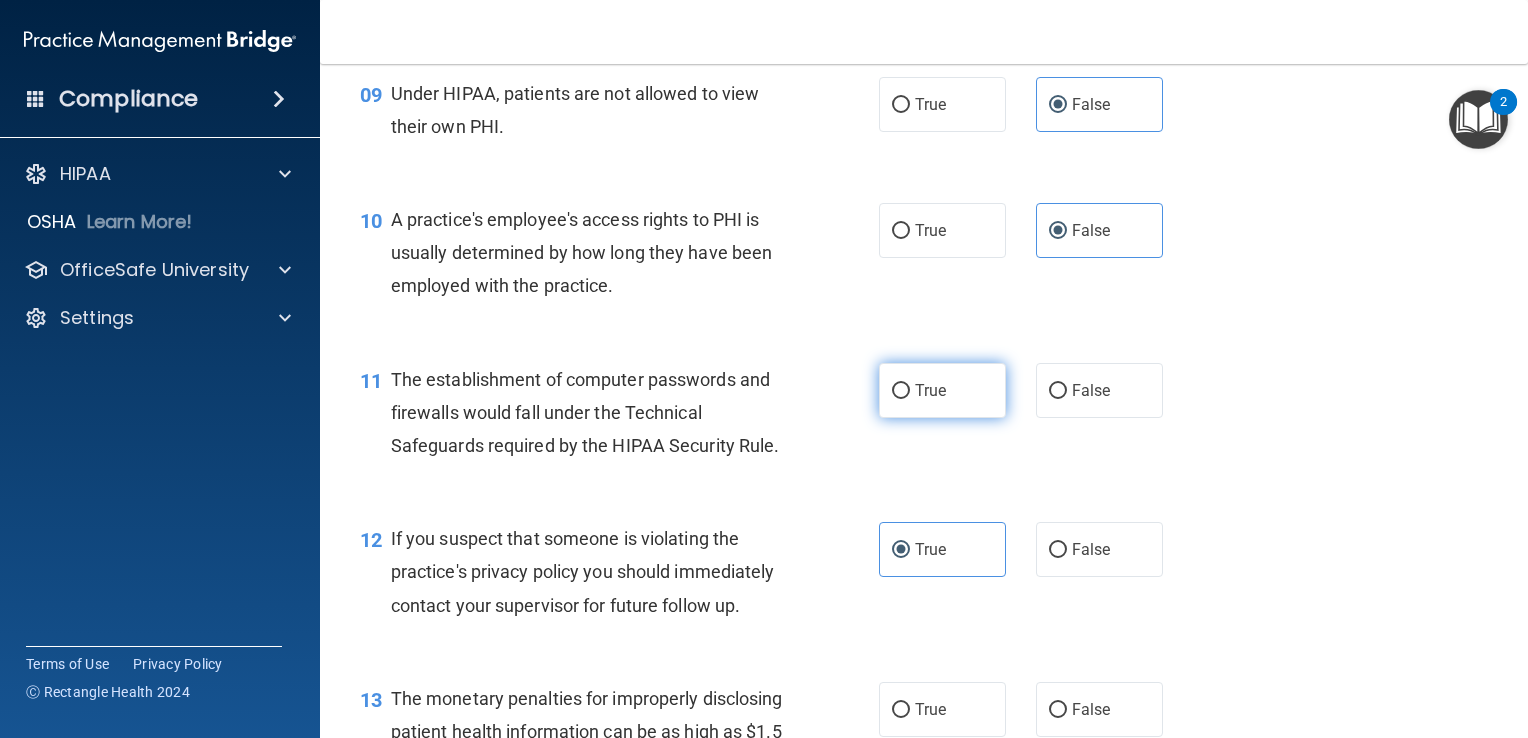 click on "True" at bounding box center (942, 390) 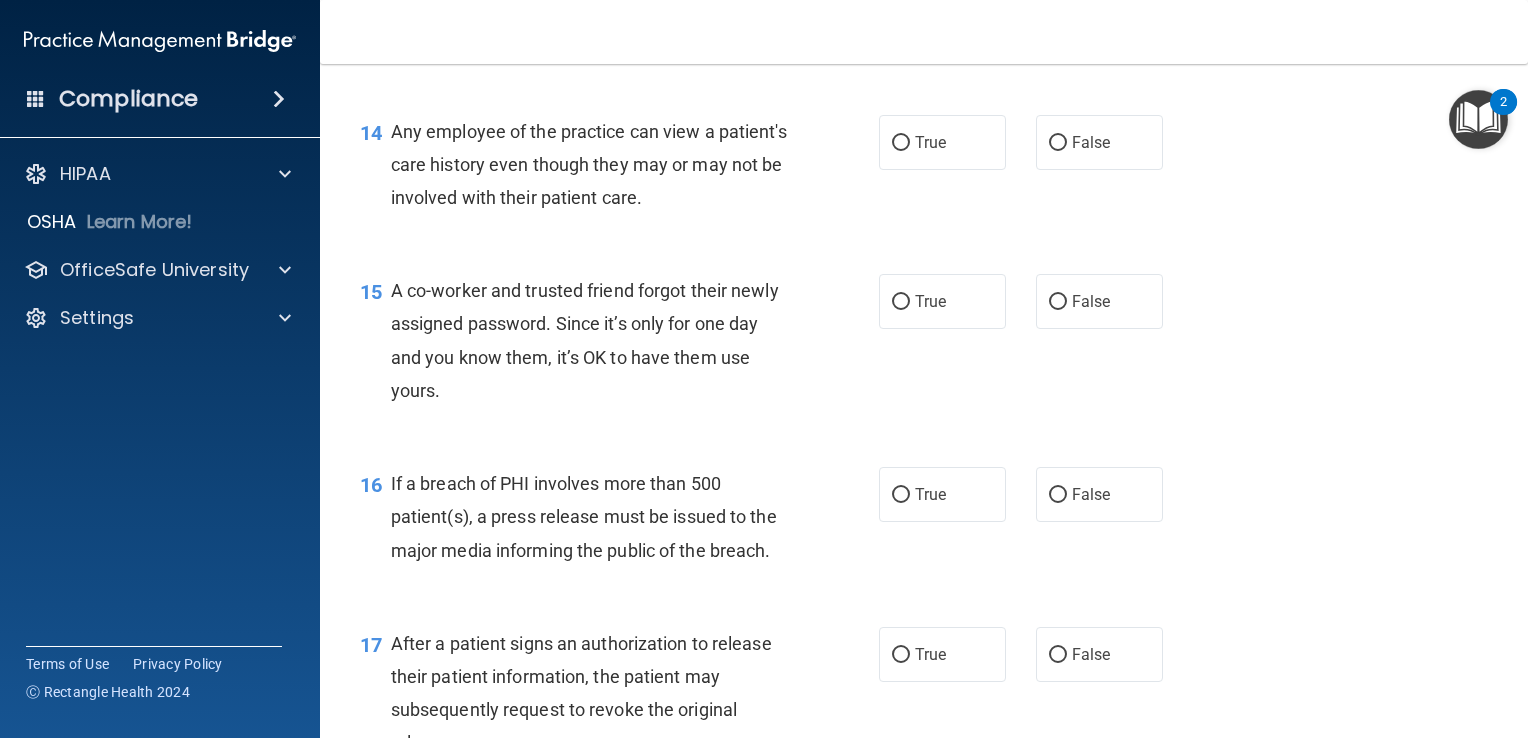 scroll, scrollTop: 2218, scrollLeft: 0, axis: vertical 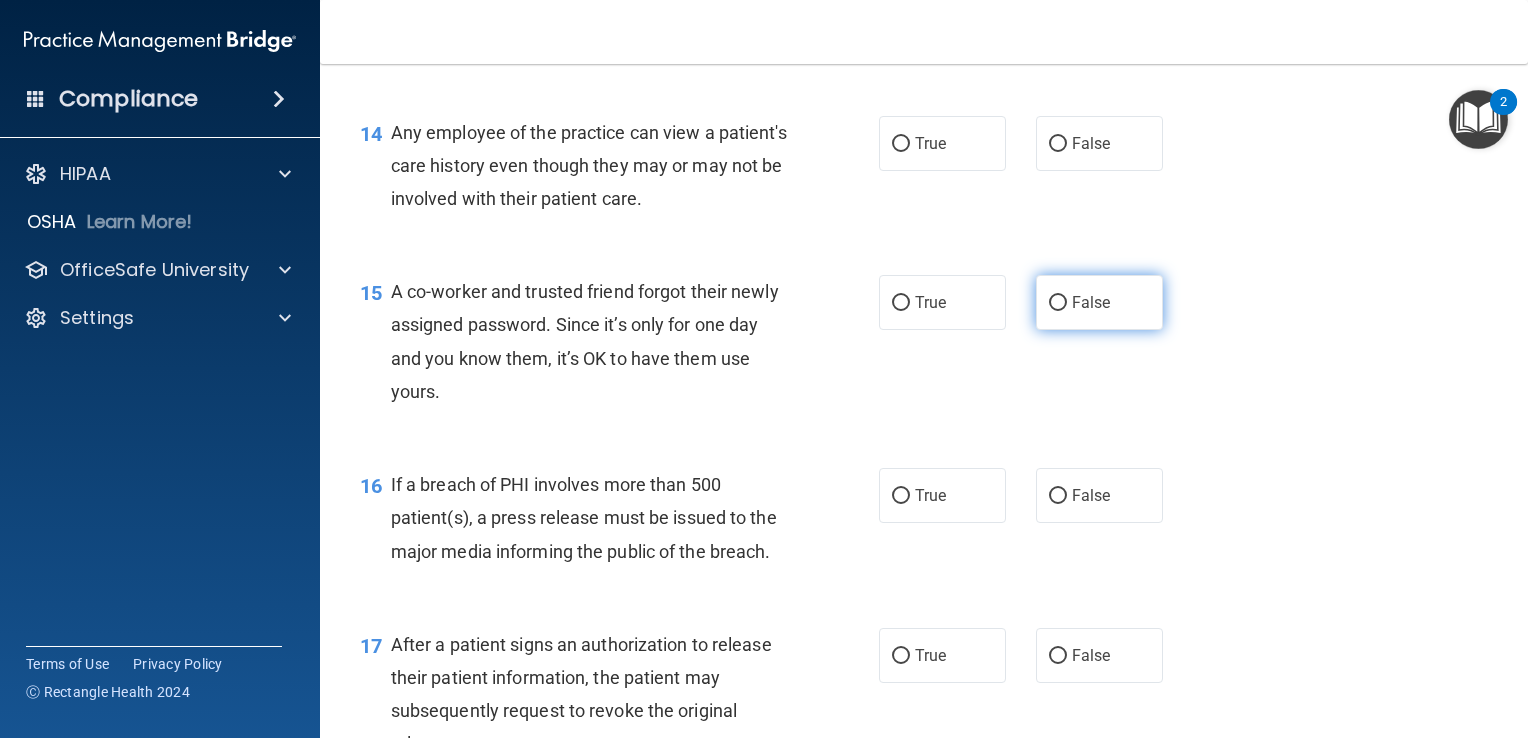 click on "False" at bounding box center [1099, 302] 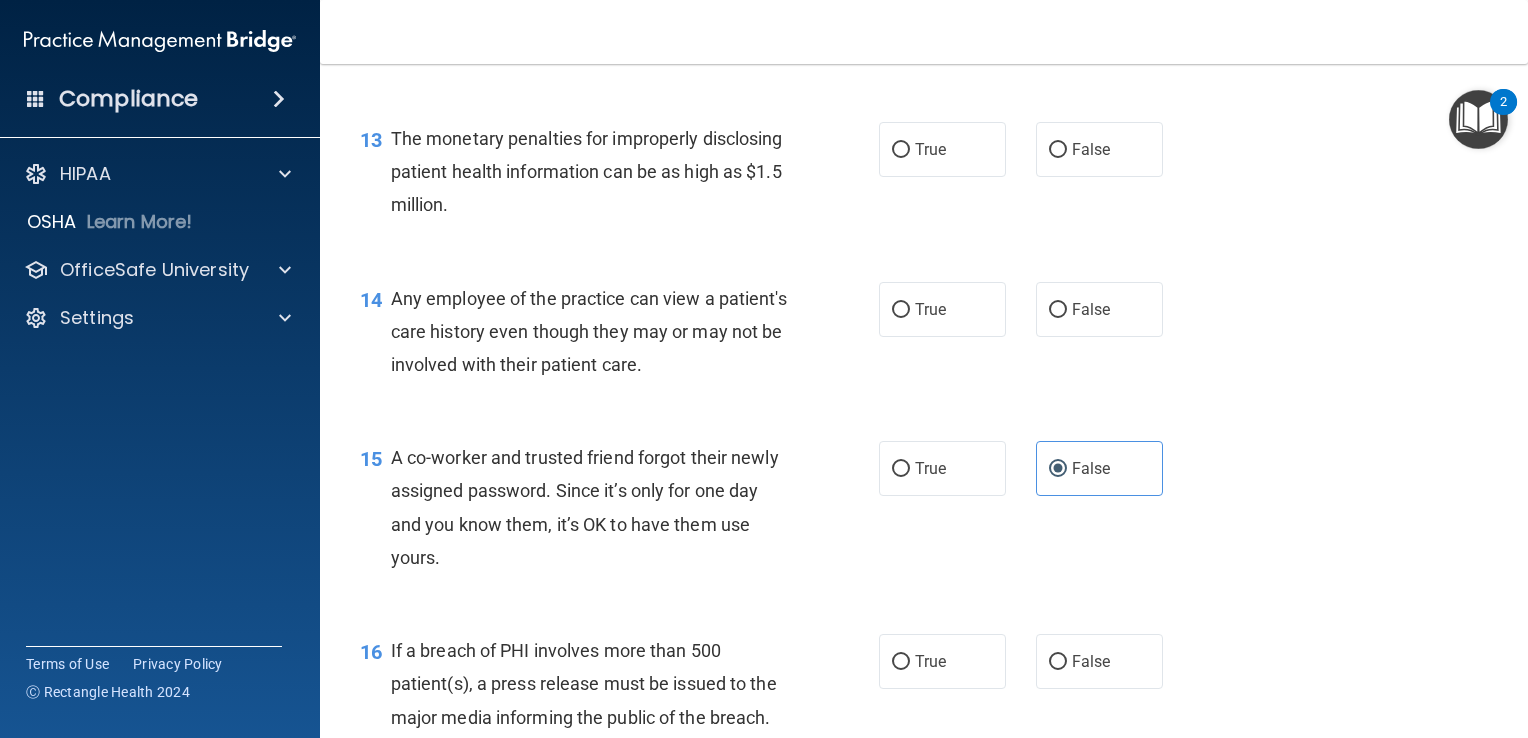 scroll, scrollTop: 2056, scrollLeft: 0, axis: vertical 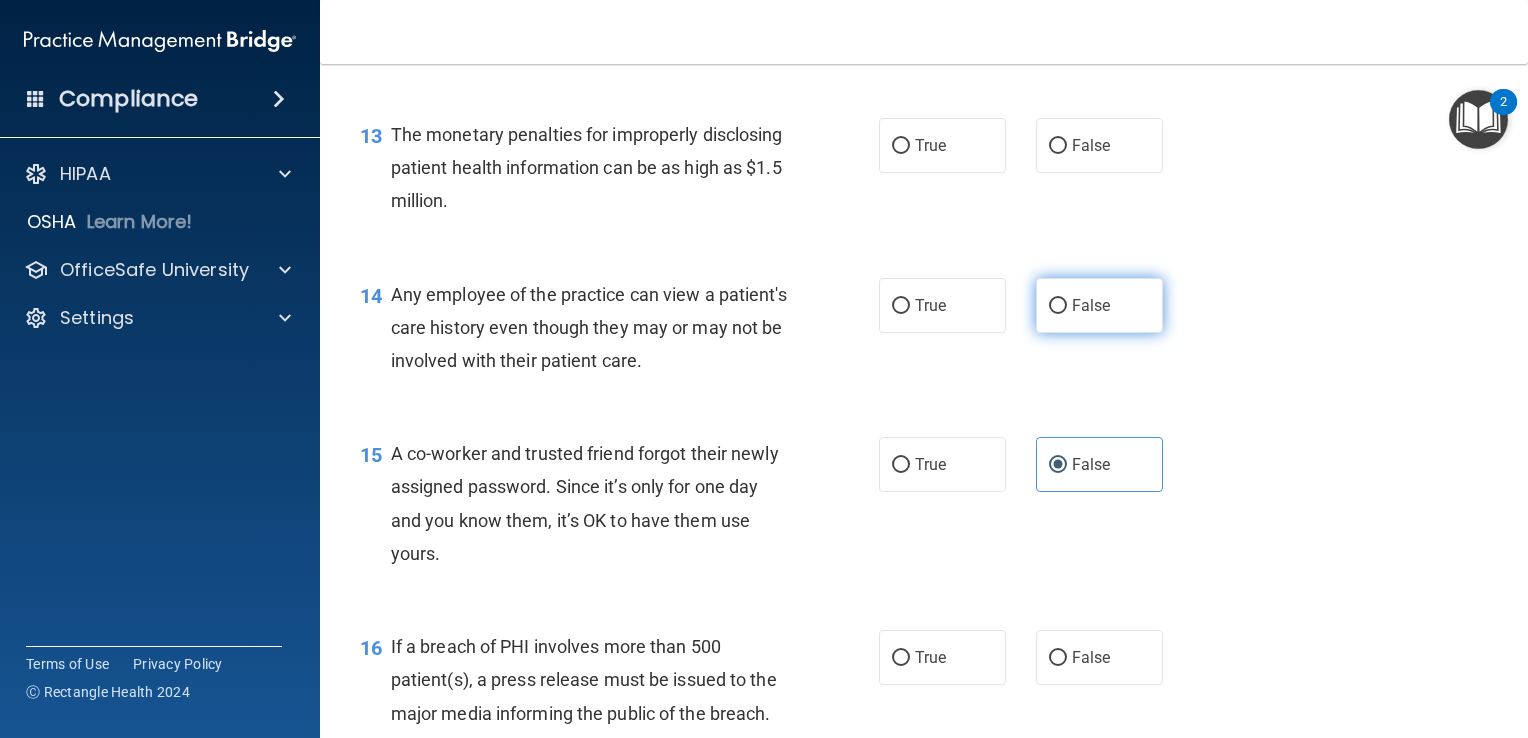 click on "False" at bounding box center (1058, 306) 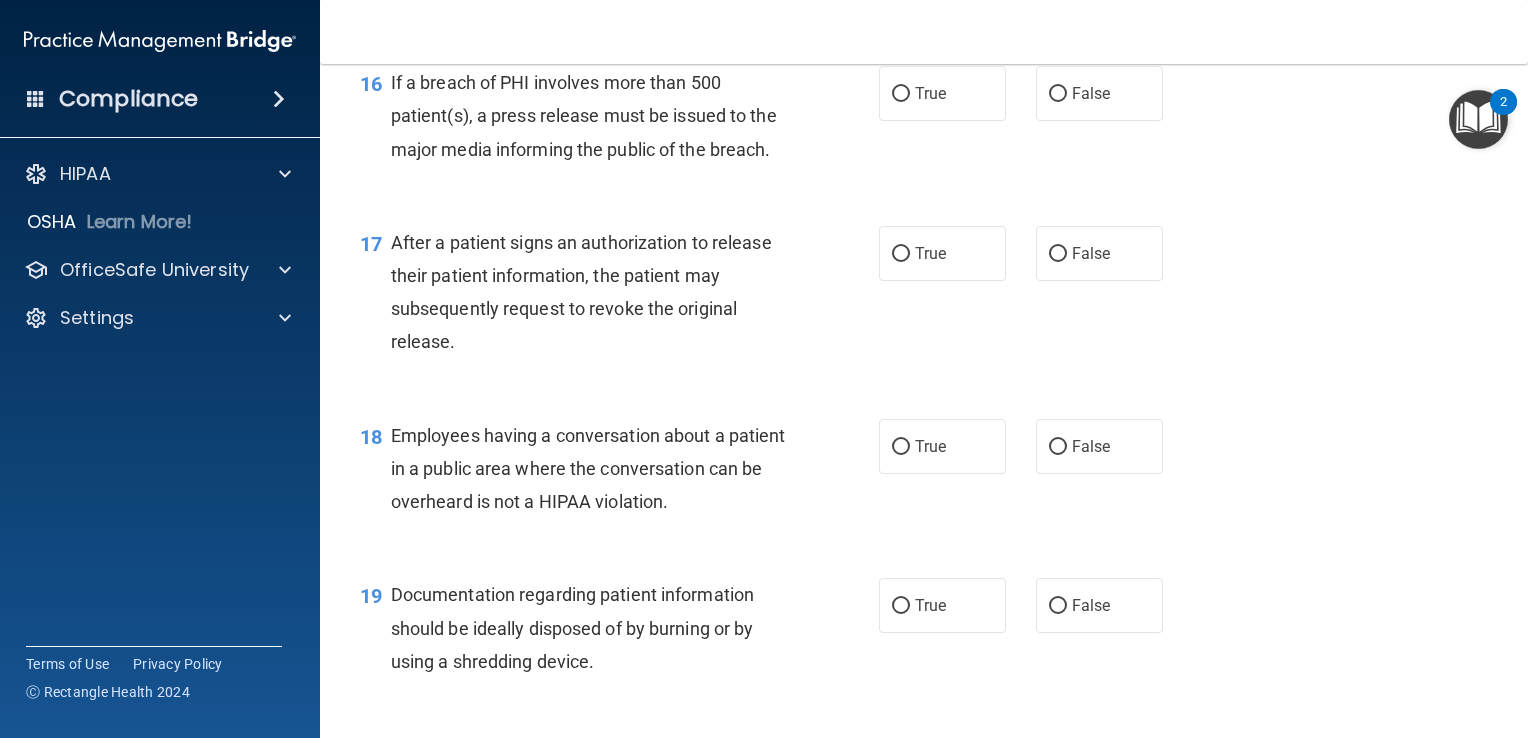 scroll, scrollTop: 2620, scrollLeft: 0, axis: vertical 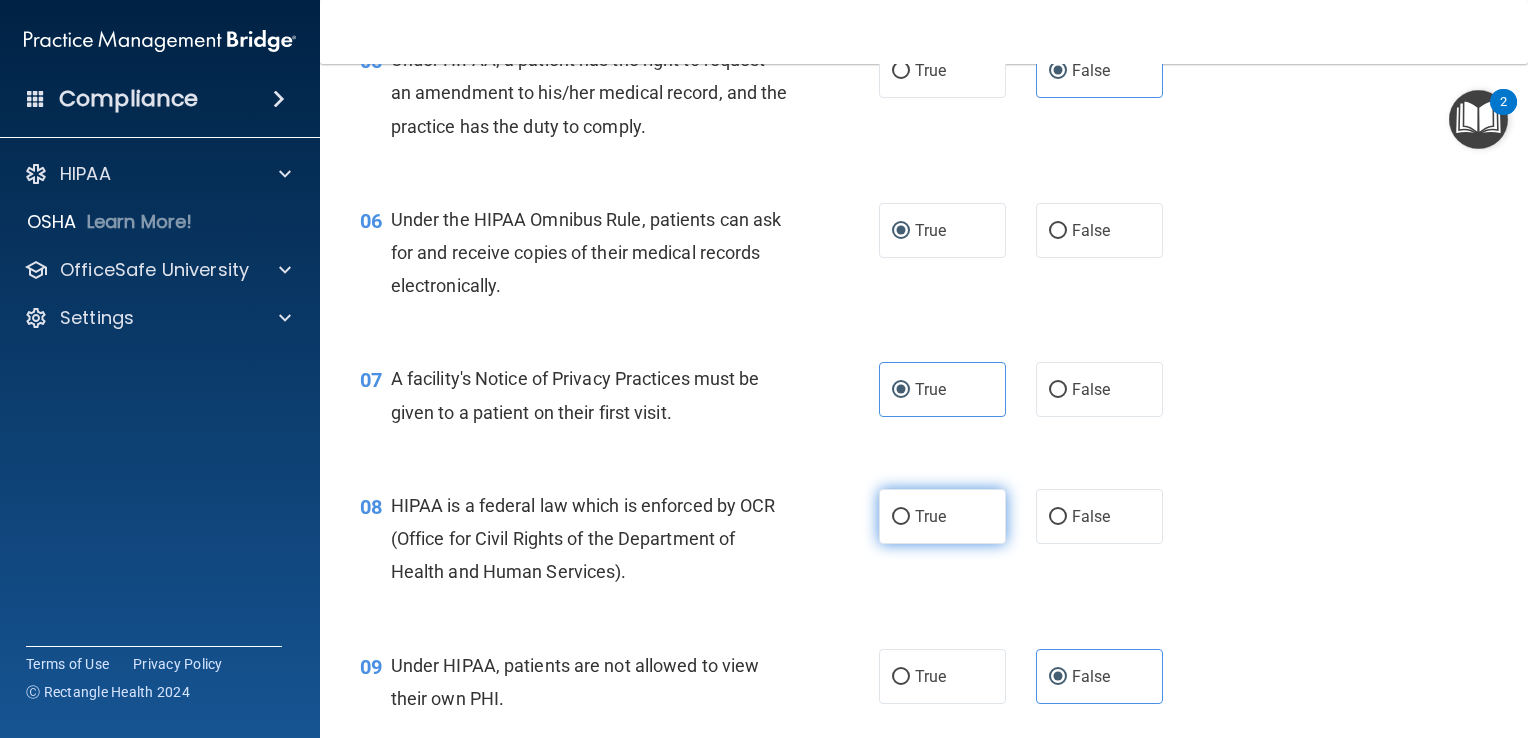 click on "True" at bounding box center [942, 516] 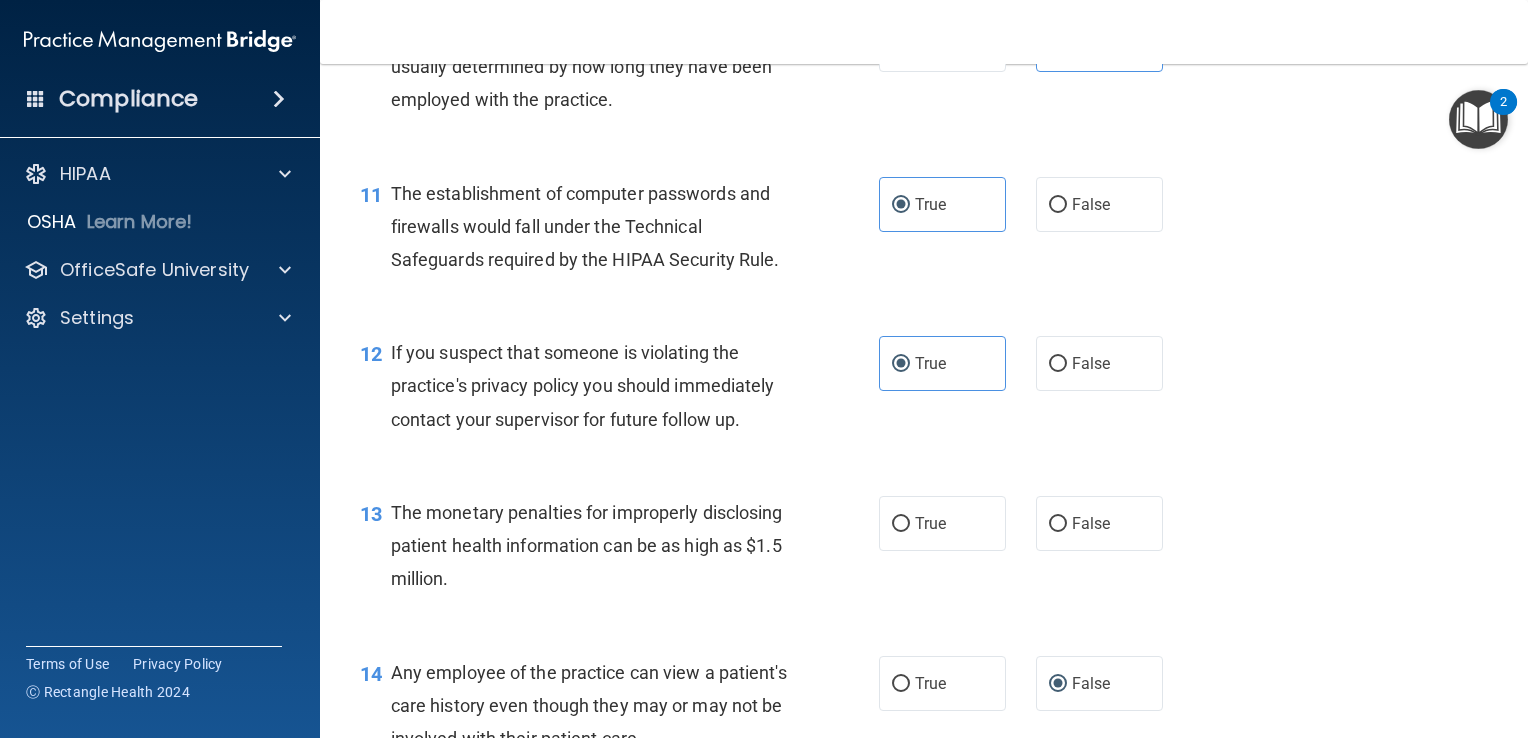 scroll, scrollTop: 1679, scrollLeft: 0, axis: vertical 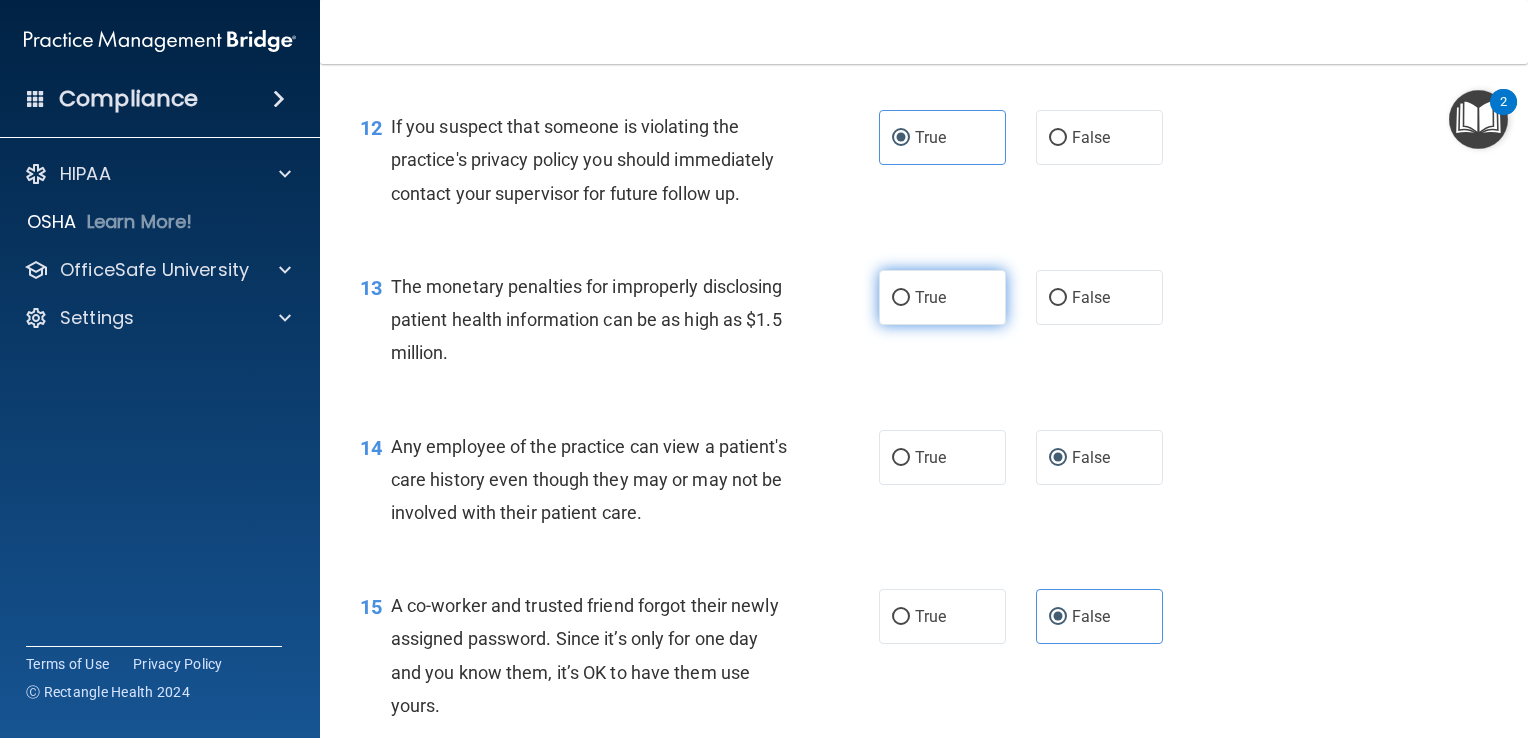 click on "True" at bounding box center (930, 297) 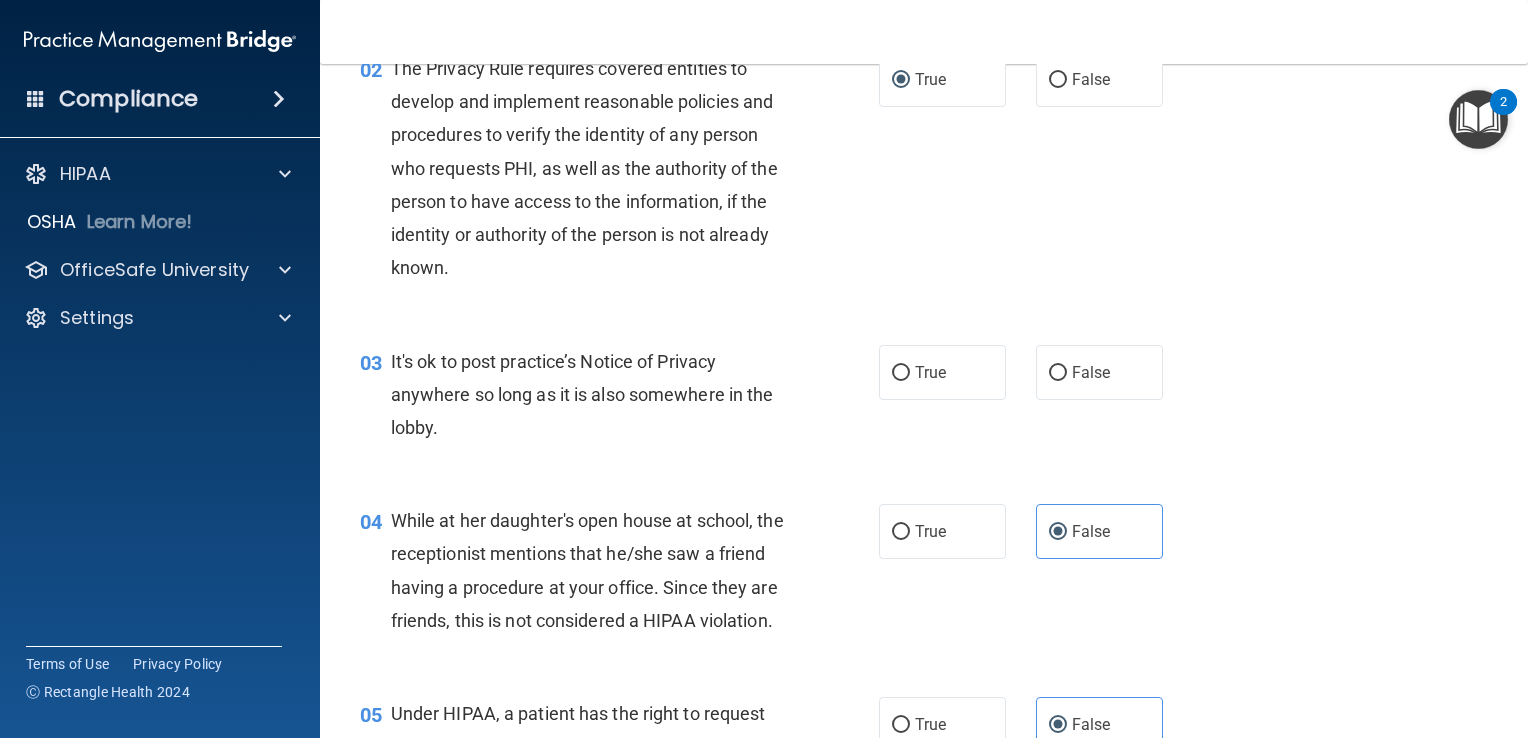 scroll, scrollTop: 268, scrollLeft: 0, axis: vertical 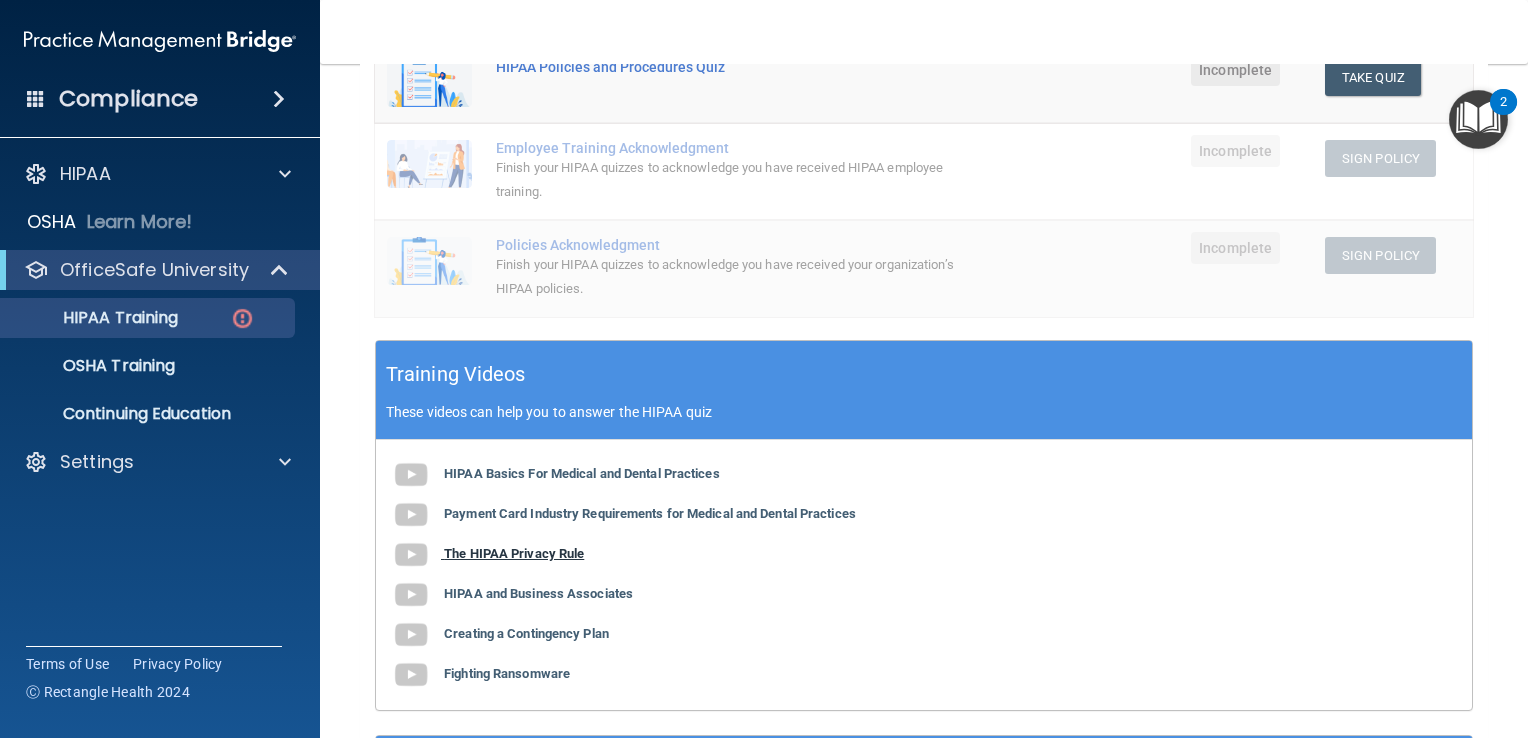click on "The HIPAA Privacy Rule" at bounding box center [514, 553] 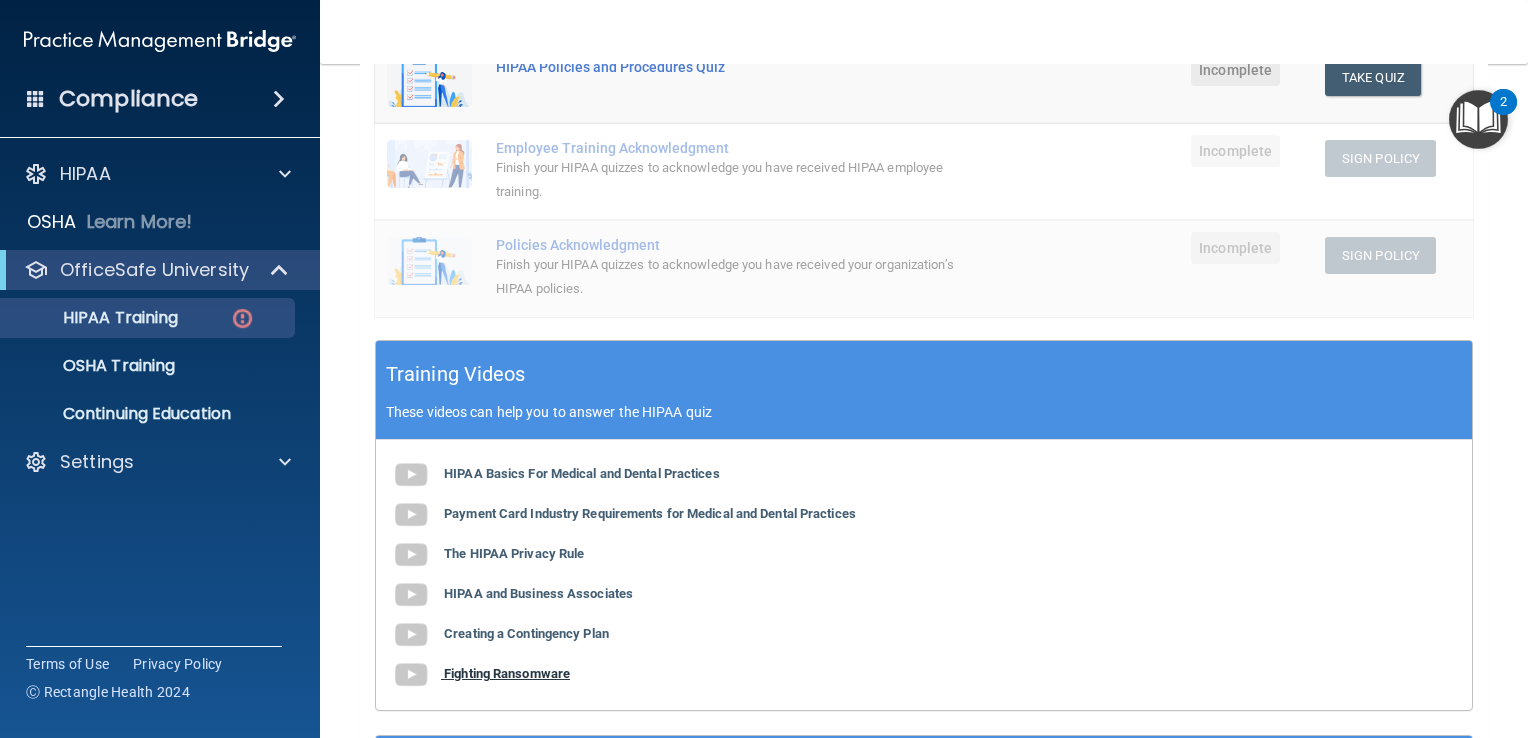 click on "Fighting Ransomware" at bounding box center (507, 673) 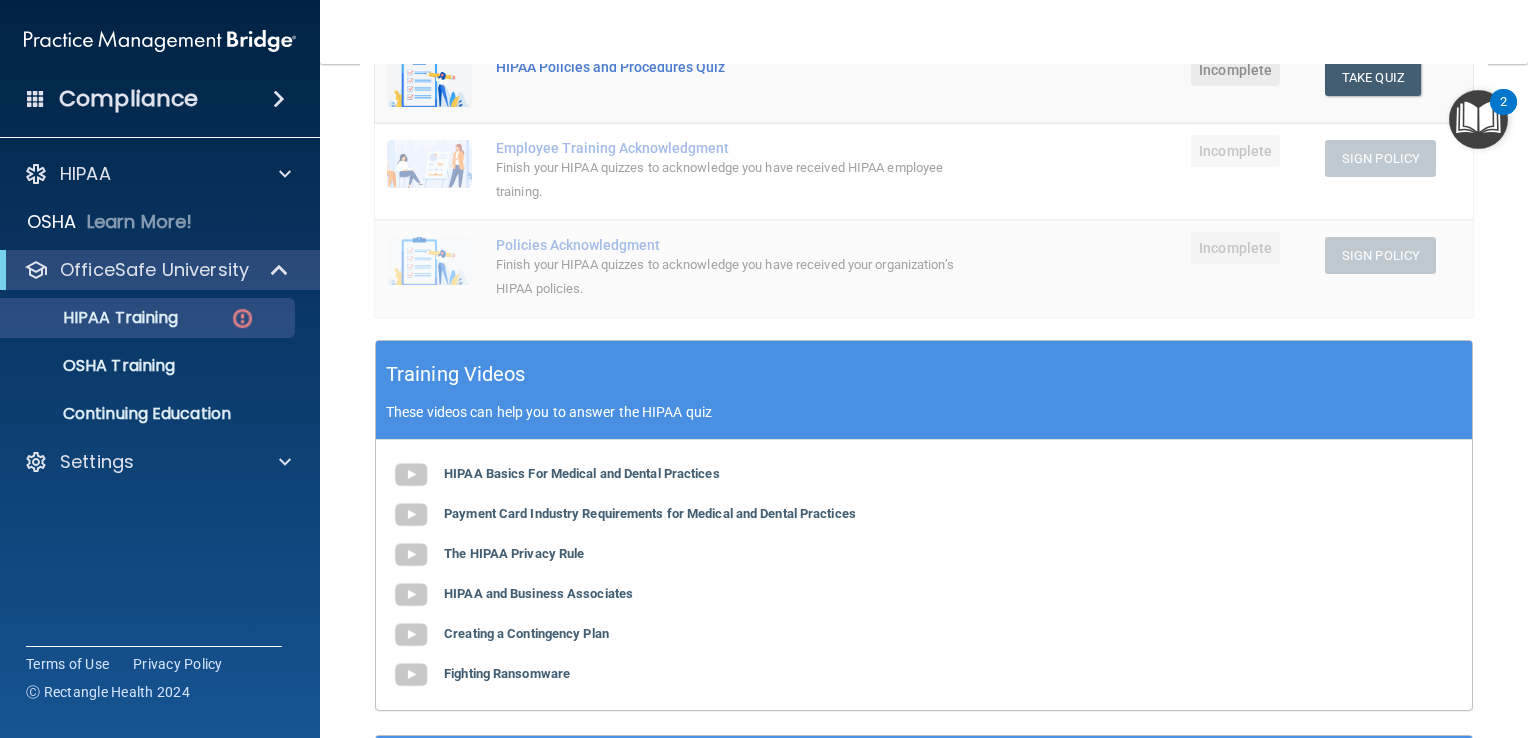 click on "HIPAA Basics For Medical and Dental Practices                     Payment Card Industry Requirements for Medical and Dental Practices                     The HIPAA Privacy Rule                     HIPAA and Business Associates                     Creating a Contingency Plan                     Fighting Ransomware" at bounding box center (924, 575) 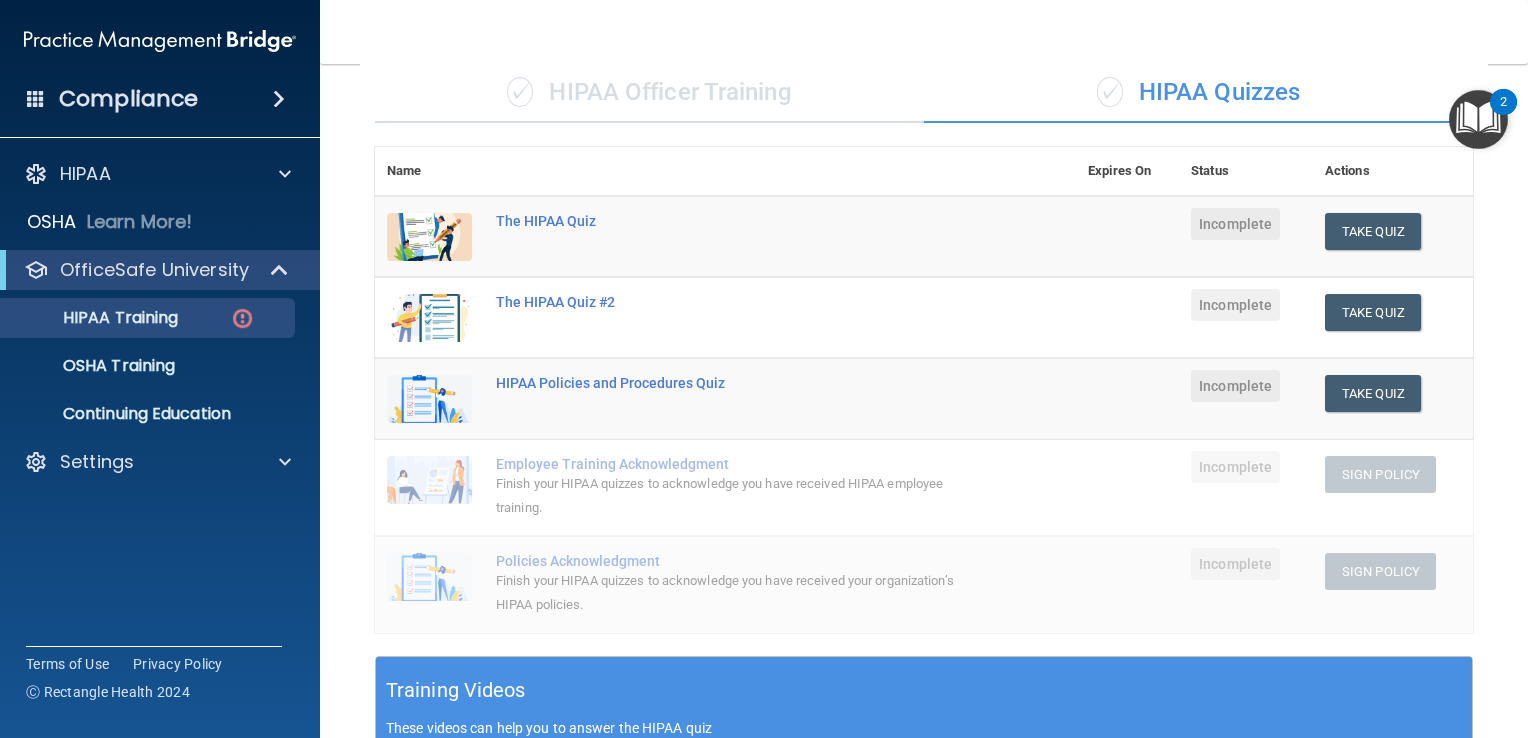 scroll, scrollTop: 692, scrollLeft: 0, axis: vertical 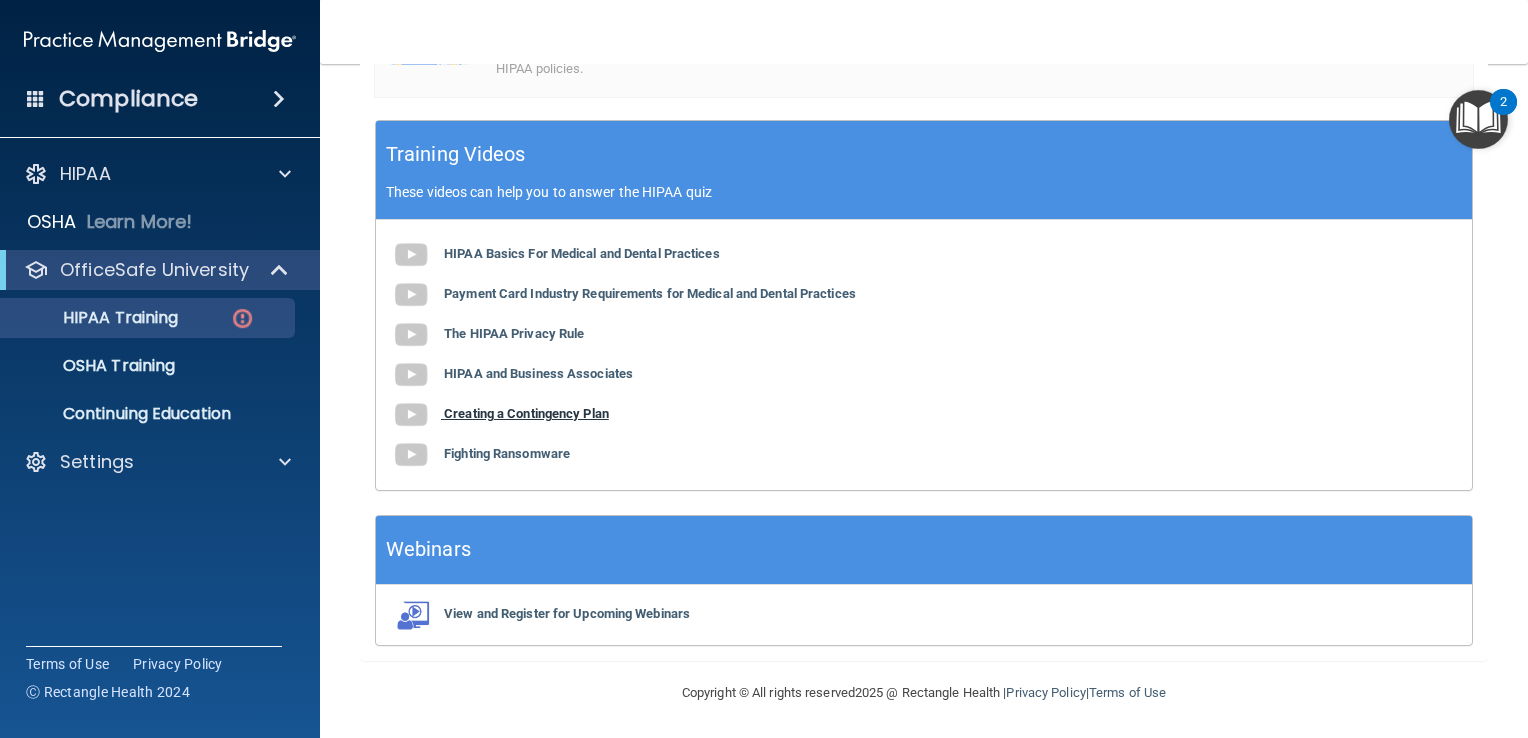 click on "Creating a Contingency Plan" at bounding box center (526, 413) 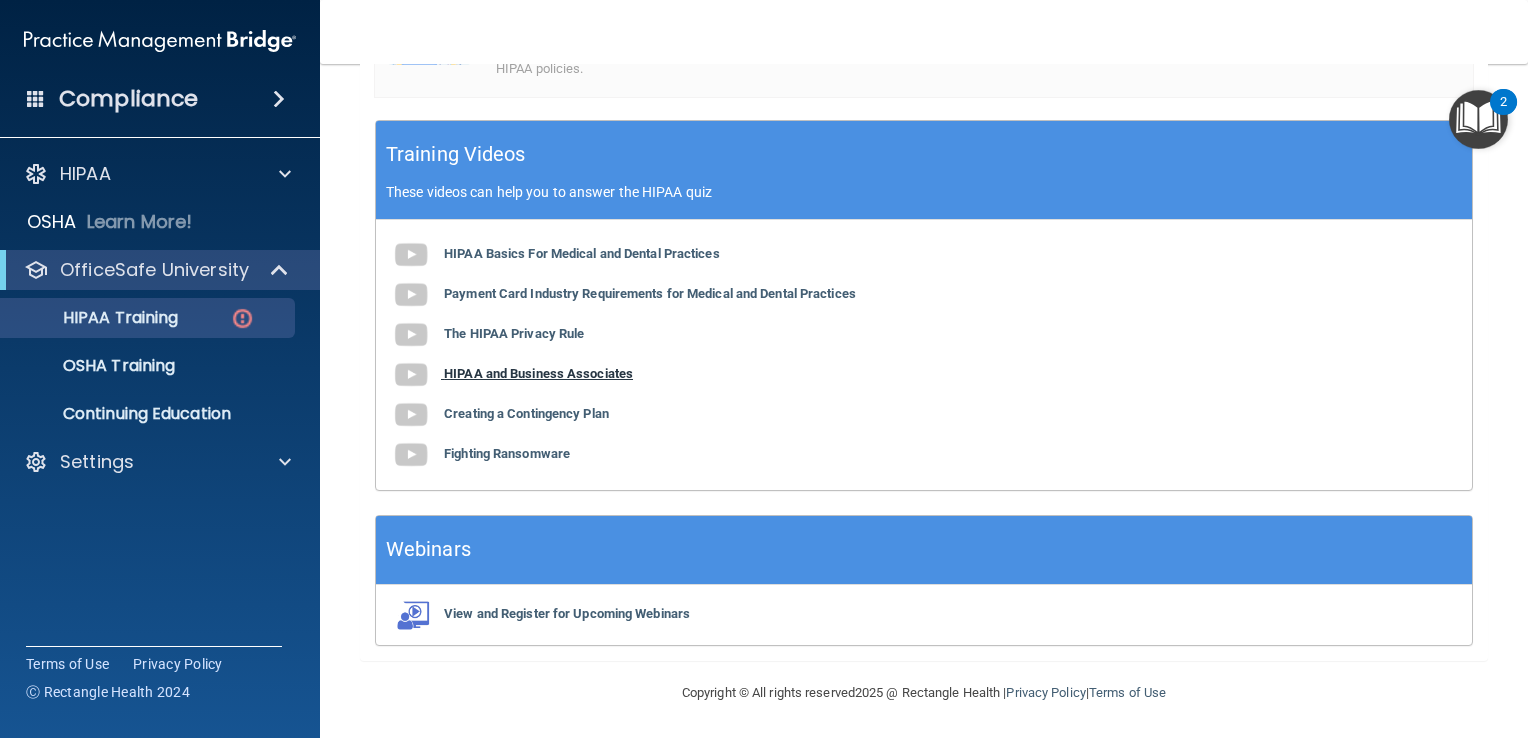 click on "HIPAA and Business Associates" at bounding box center [538, 373] 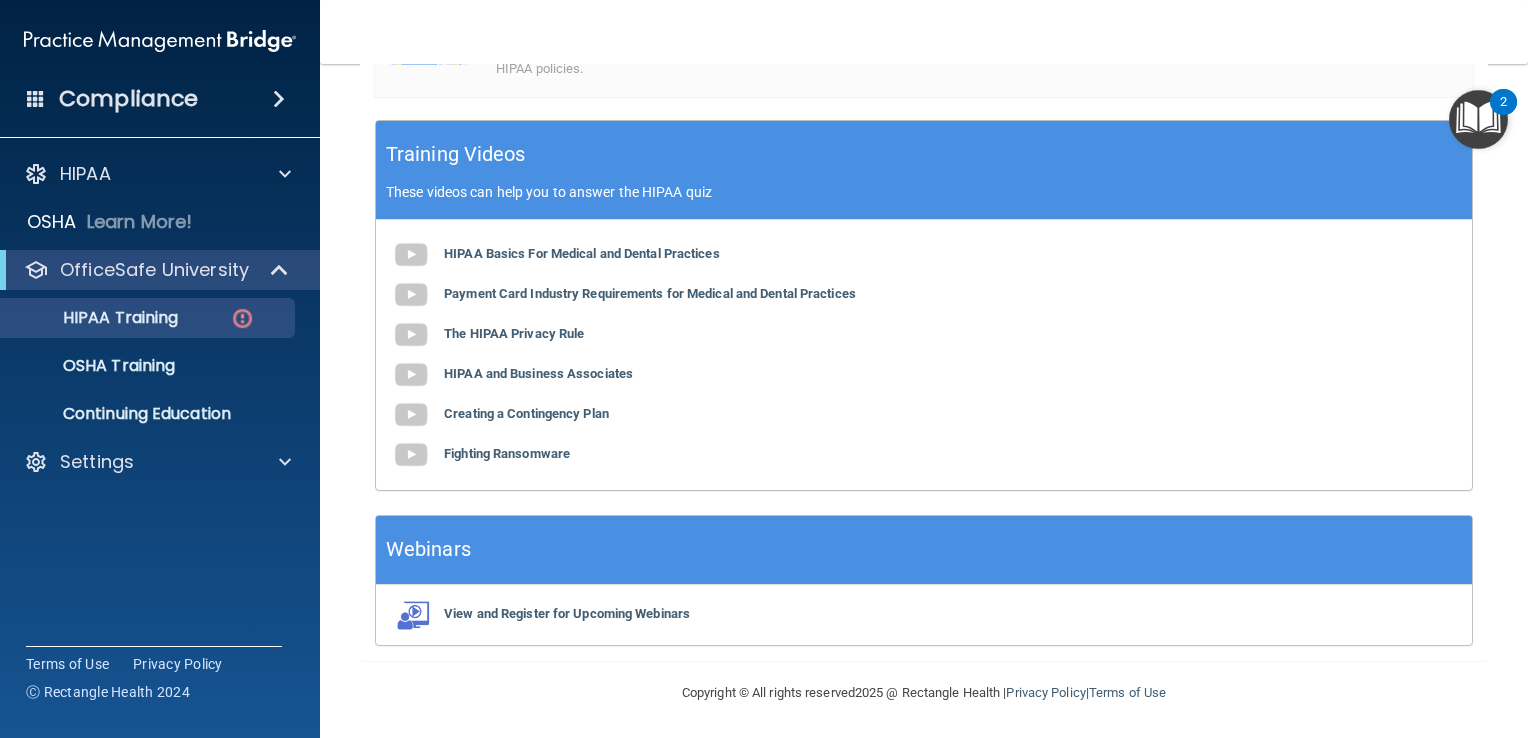 click on "HIPAA Basics For Medical and Dental Practices                     Payment Card Industry Requirements for Medical and Dental Practices                     The HIPAA Privacy Rule                     HIPAA and Business Associates                     Creating a Contingency Plan                     Fighting Ransomware" at bounding box center (924, 355) 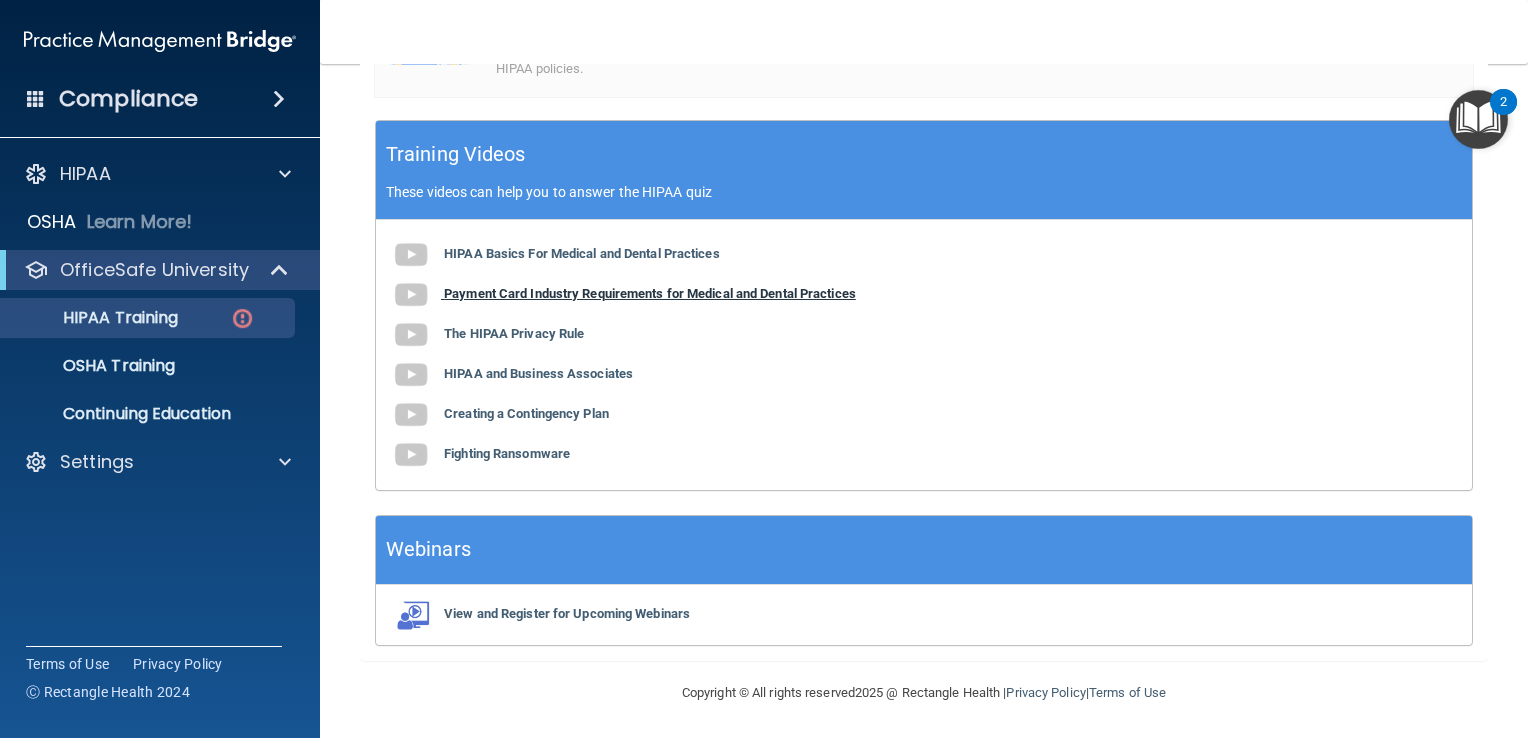 click on "Payment Card Industry Requirements for Medical and Dental Practices" at bounding box center [650, 293] 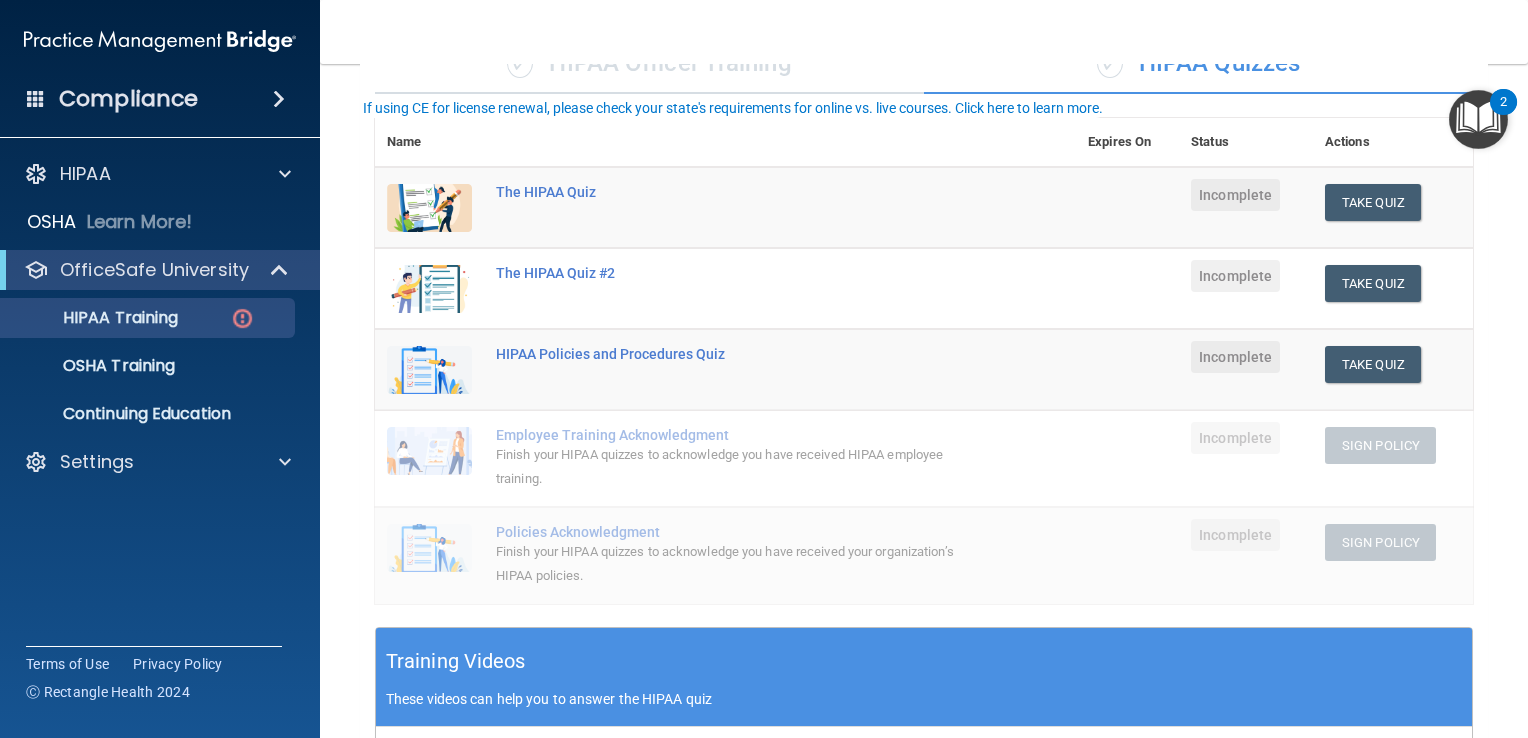 scroll, scrollTop: 93, scrollLeft: 0, axis: vertical 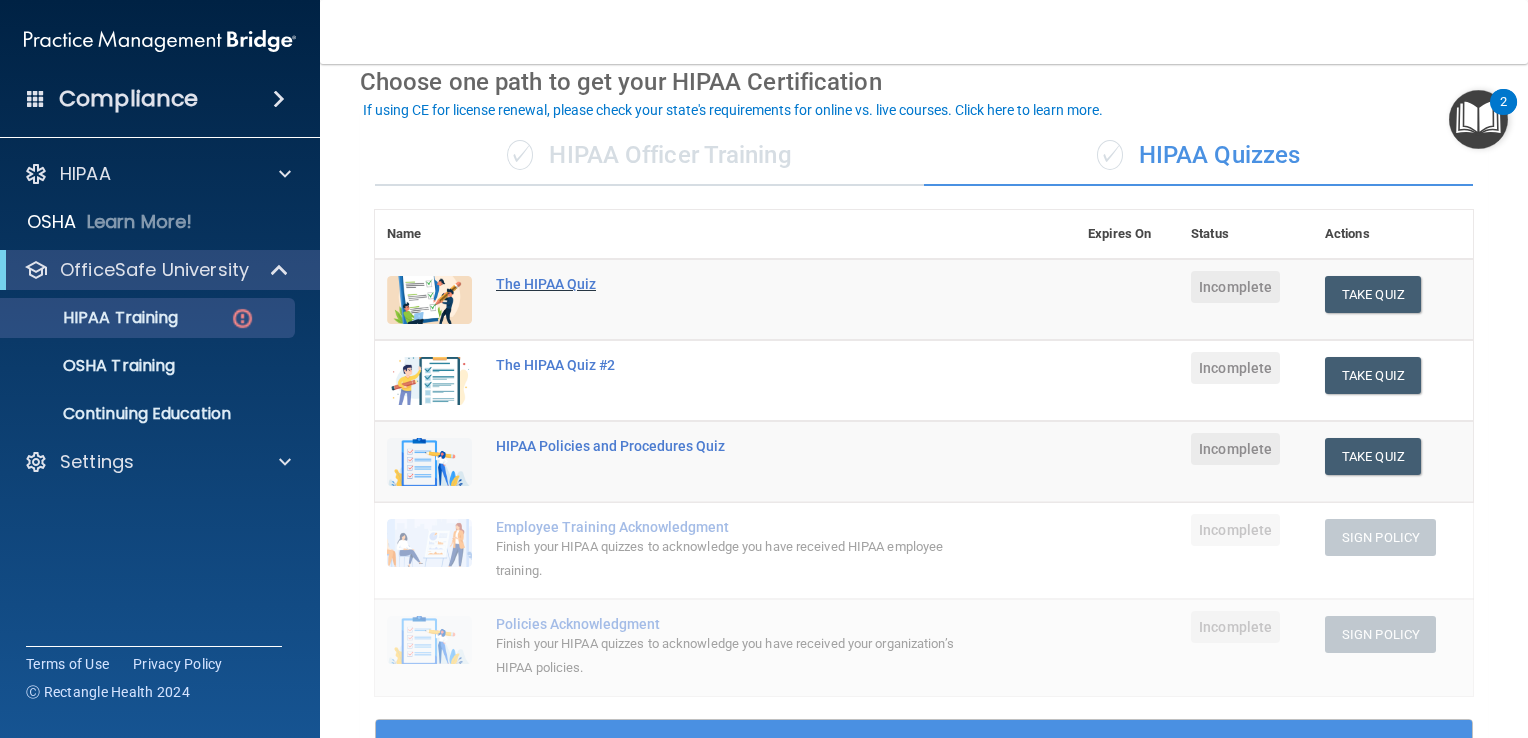 click on "The HIPAA Quiz" at bounding box center [736, 284] 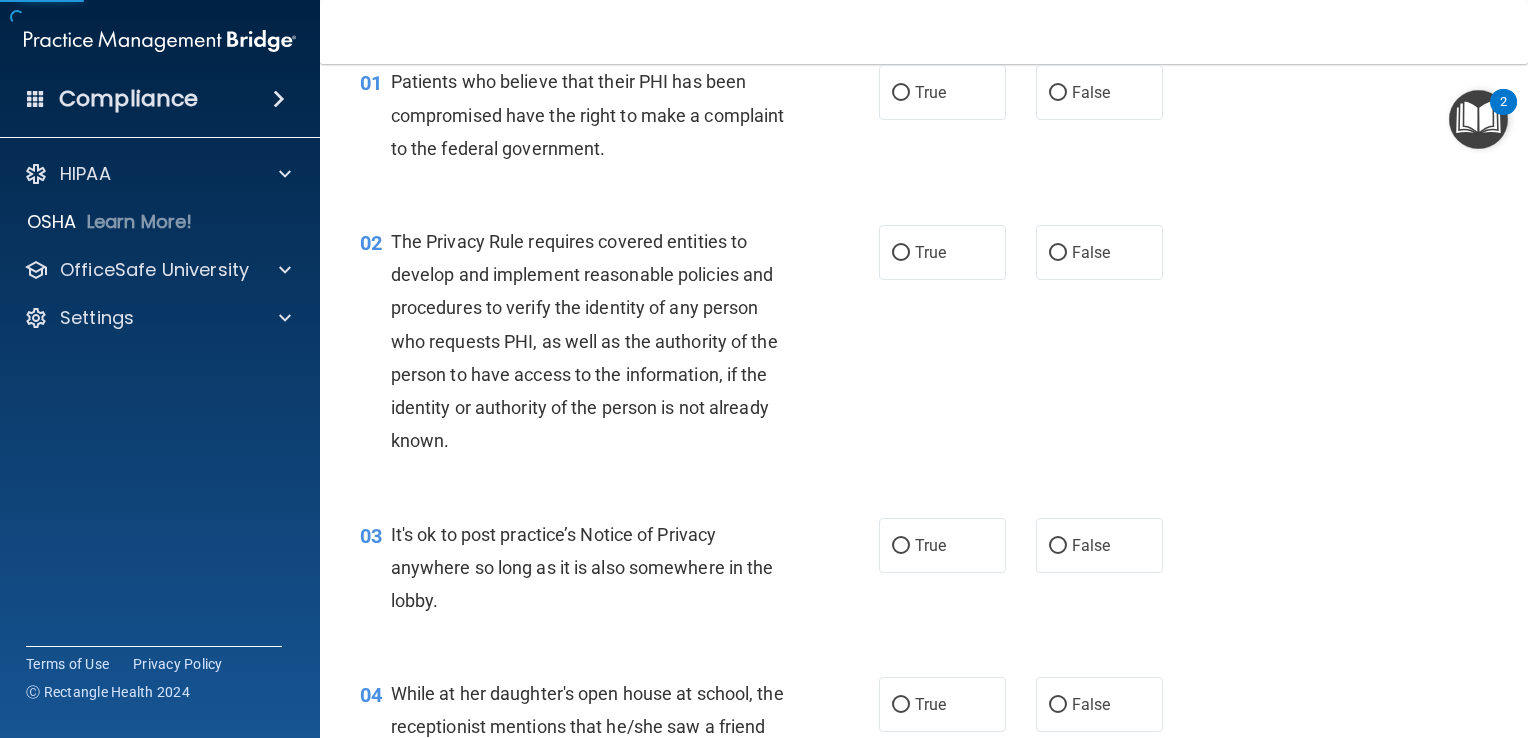 scroll, scrollTop: 0, scrollLeft: 0, axis: both 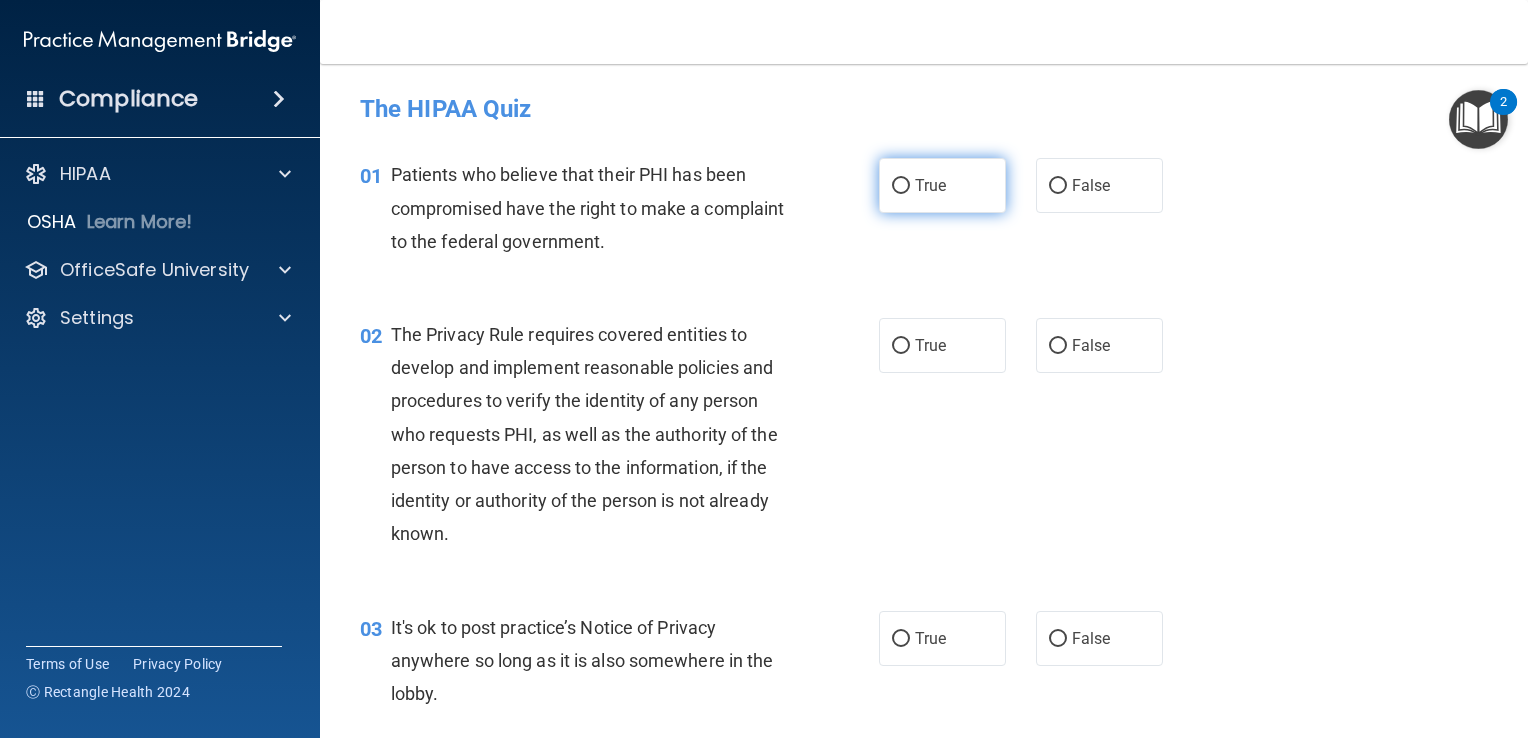 click on "True" at bounding box center (942, 185) 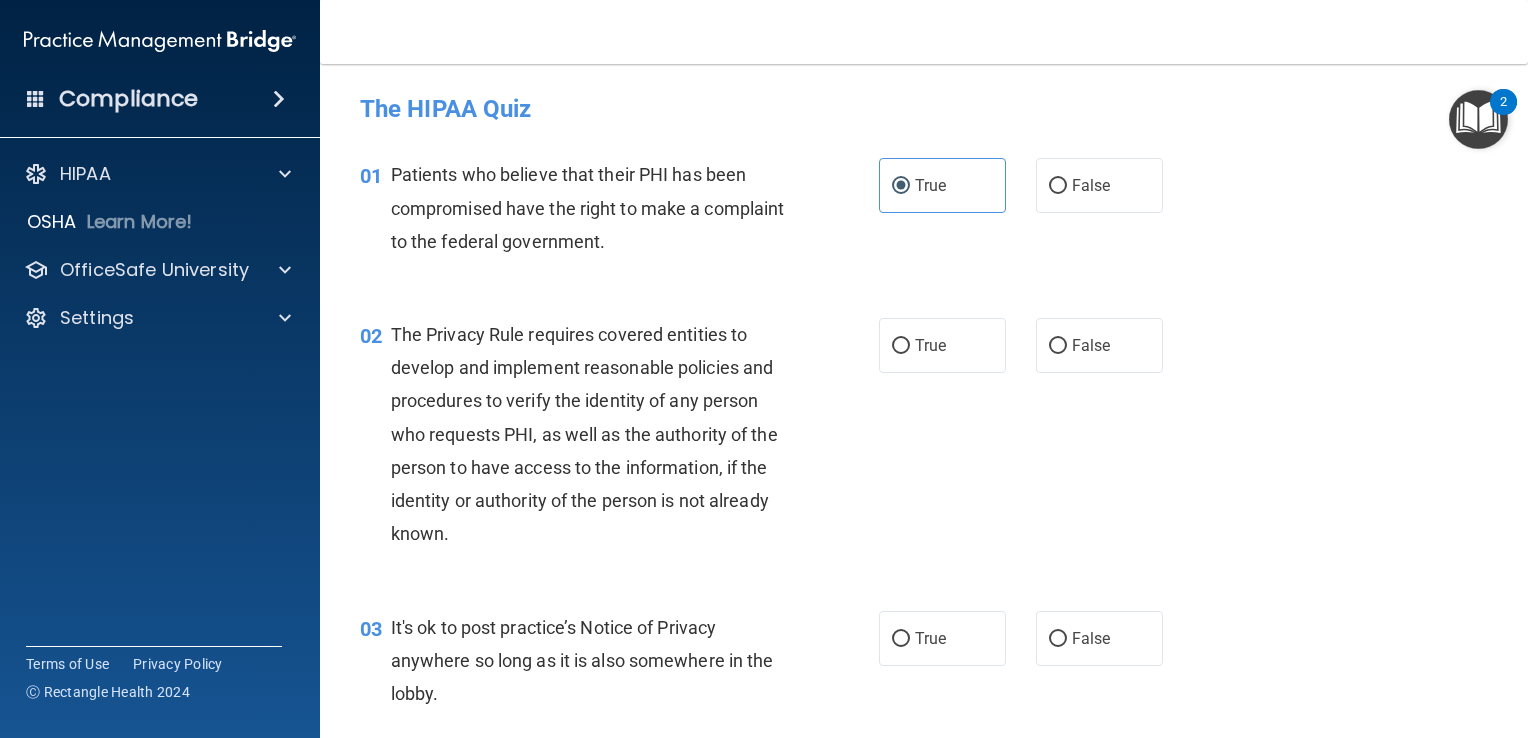 scroll, scrollTop: 34, scrollLeft: 0, axis: vertical 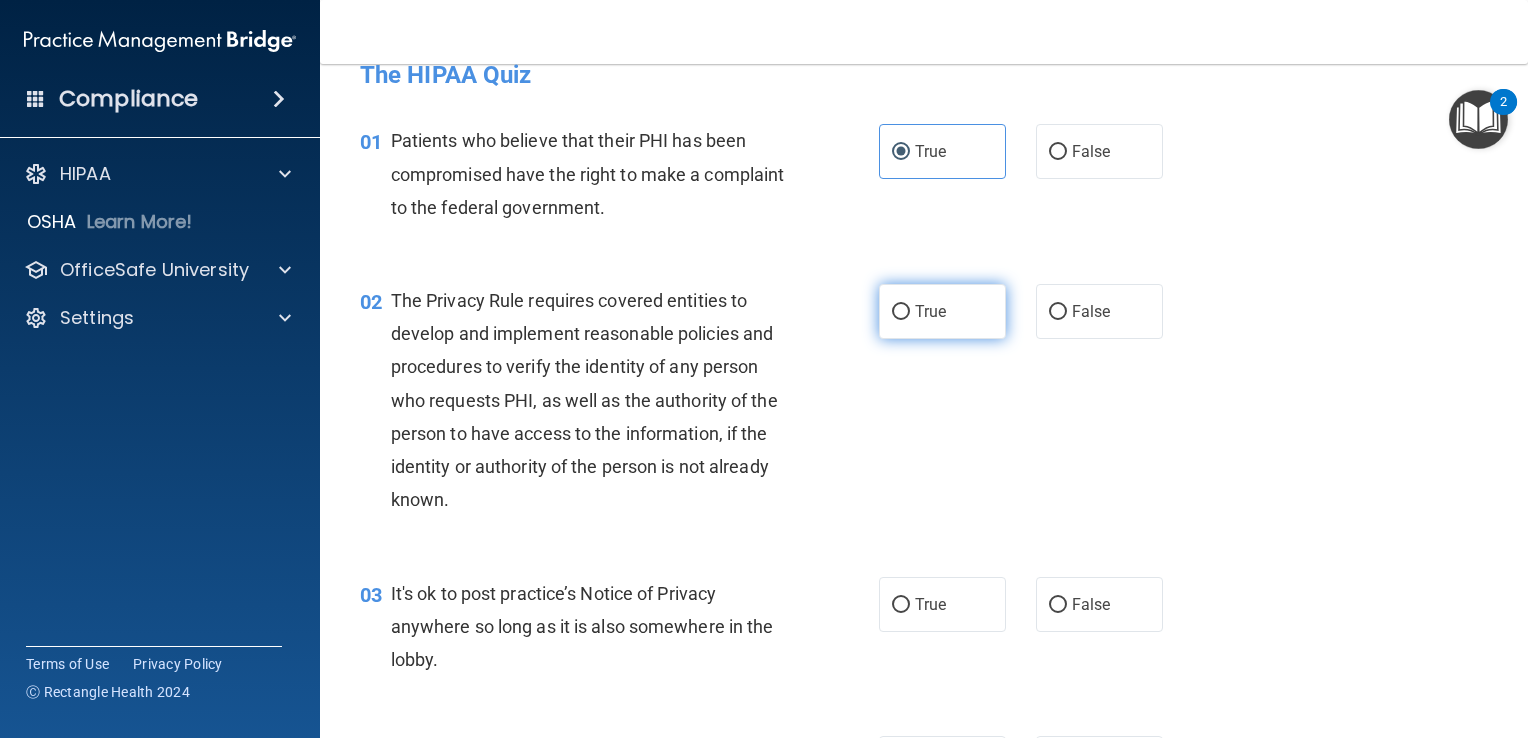 click on "True" at bounding box center (942, 311) 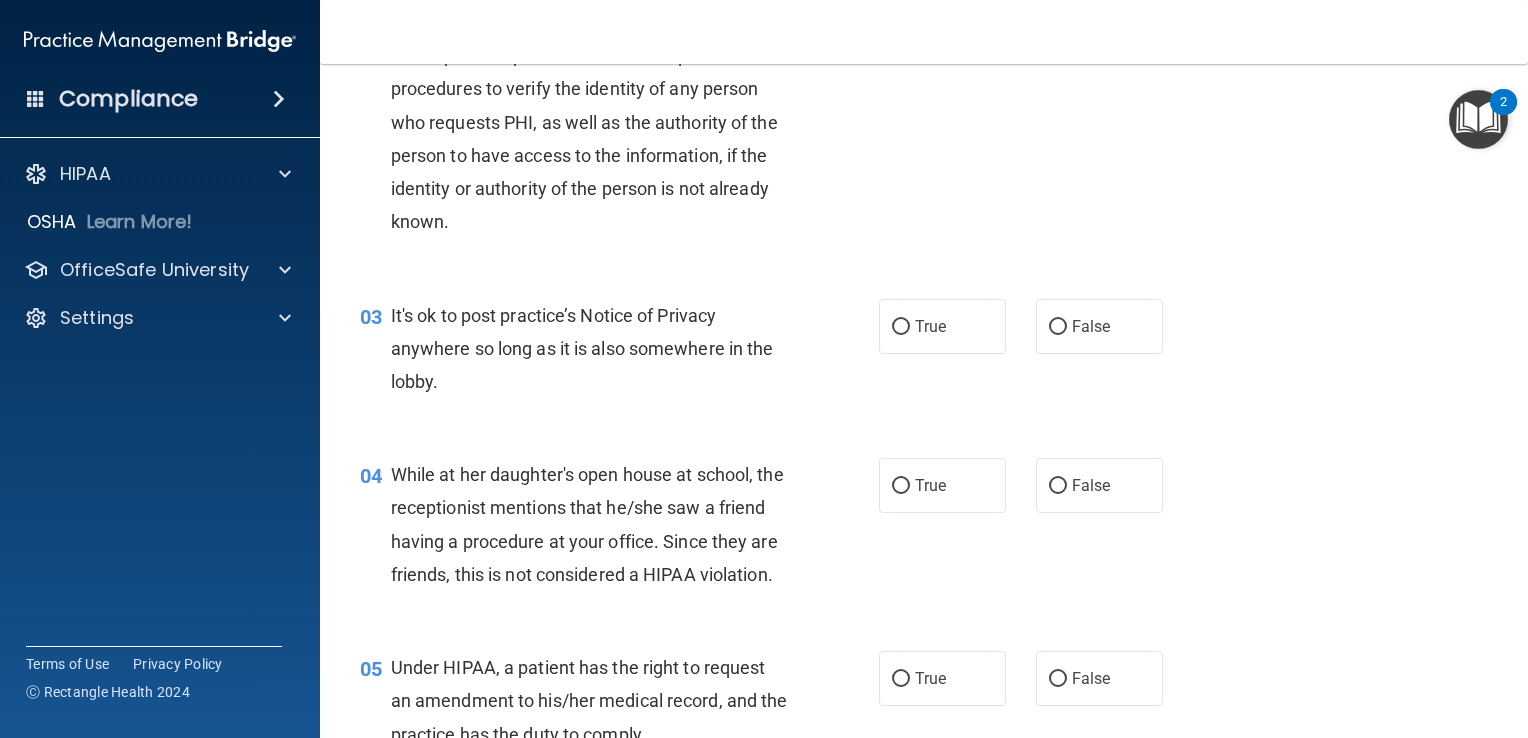 scroll, scrollTop: 312, scrollLeft: 0, axis: vertical 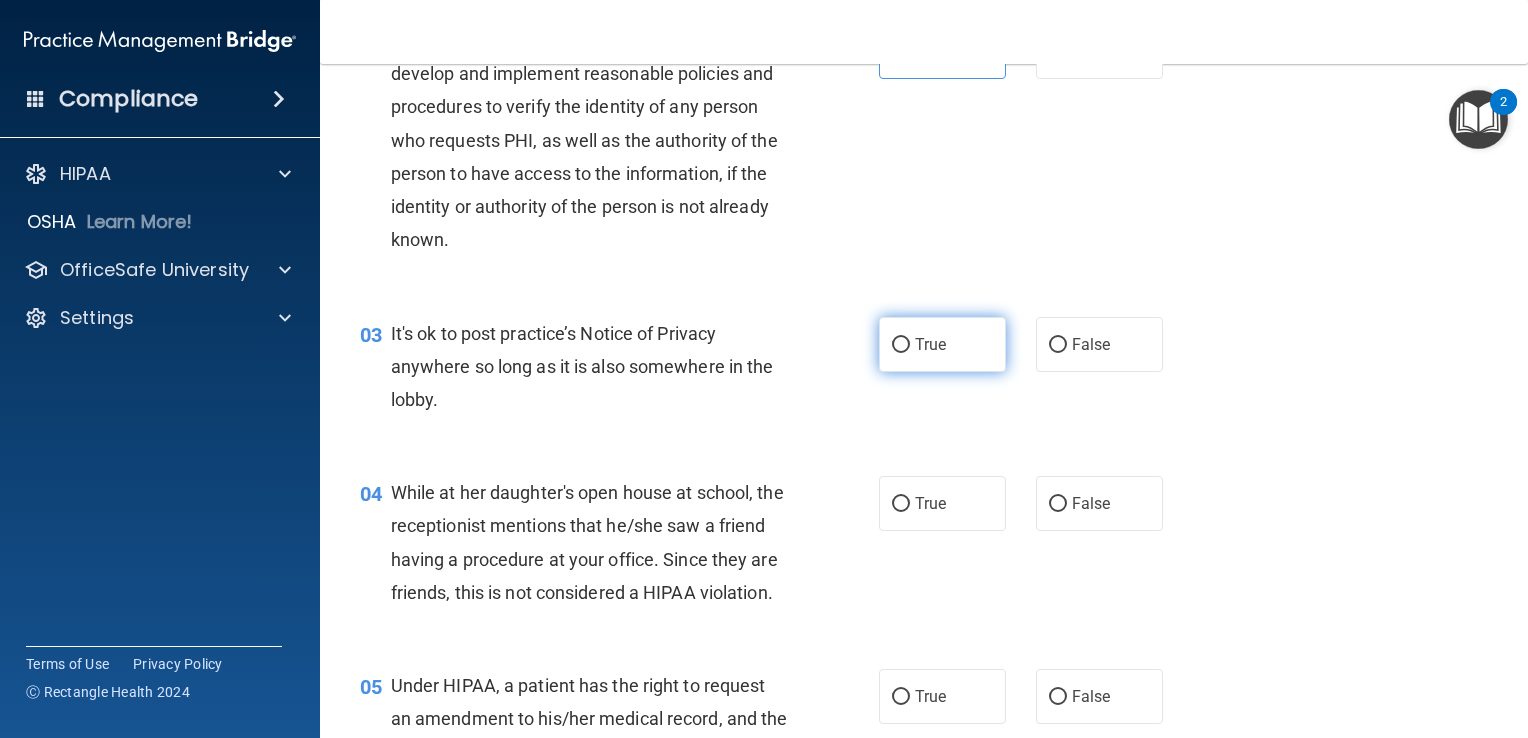 click on "True" at bounding box center [930, 344] 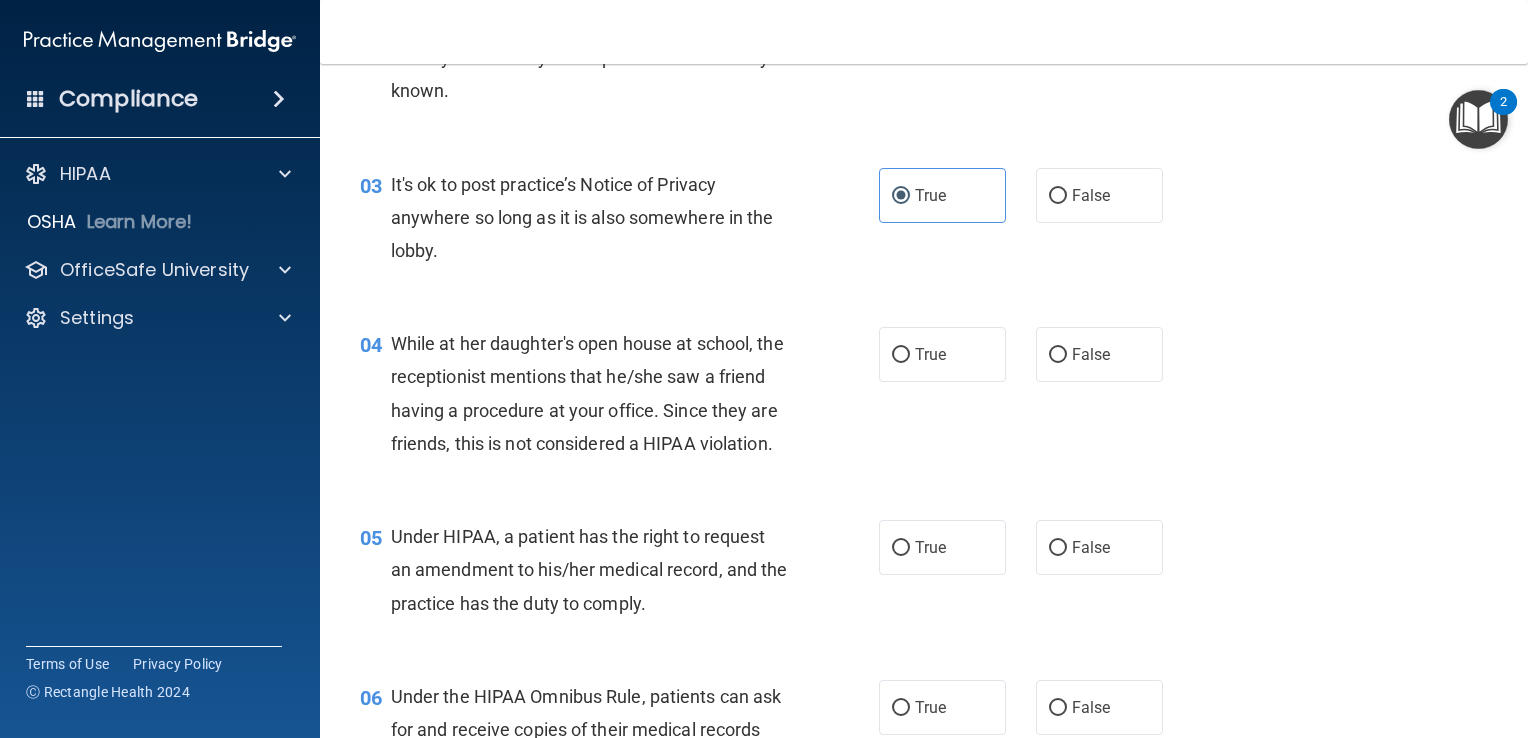 scroll, scrollTop: 447, scrollLeft: 0, axis: vertical 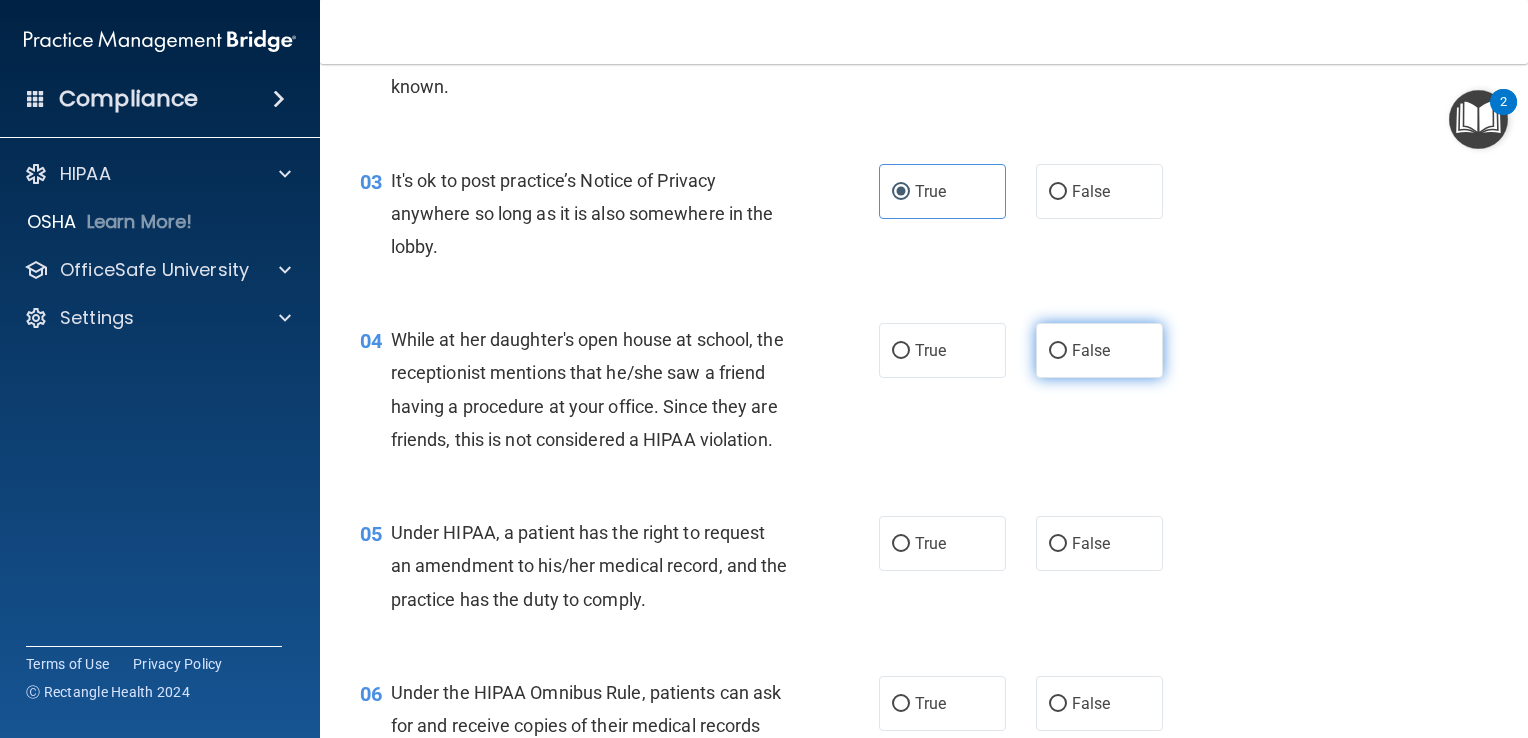 click on "False" at bounding box center (1099, 350) 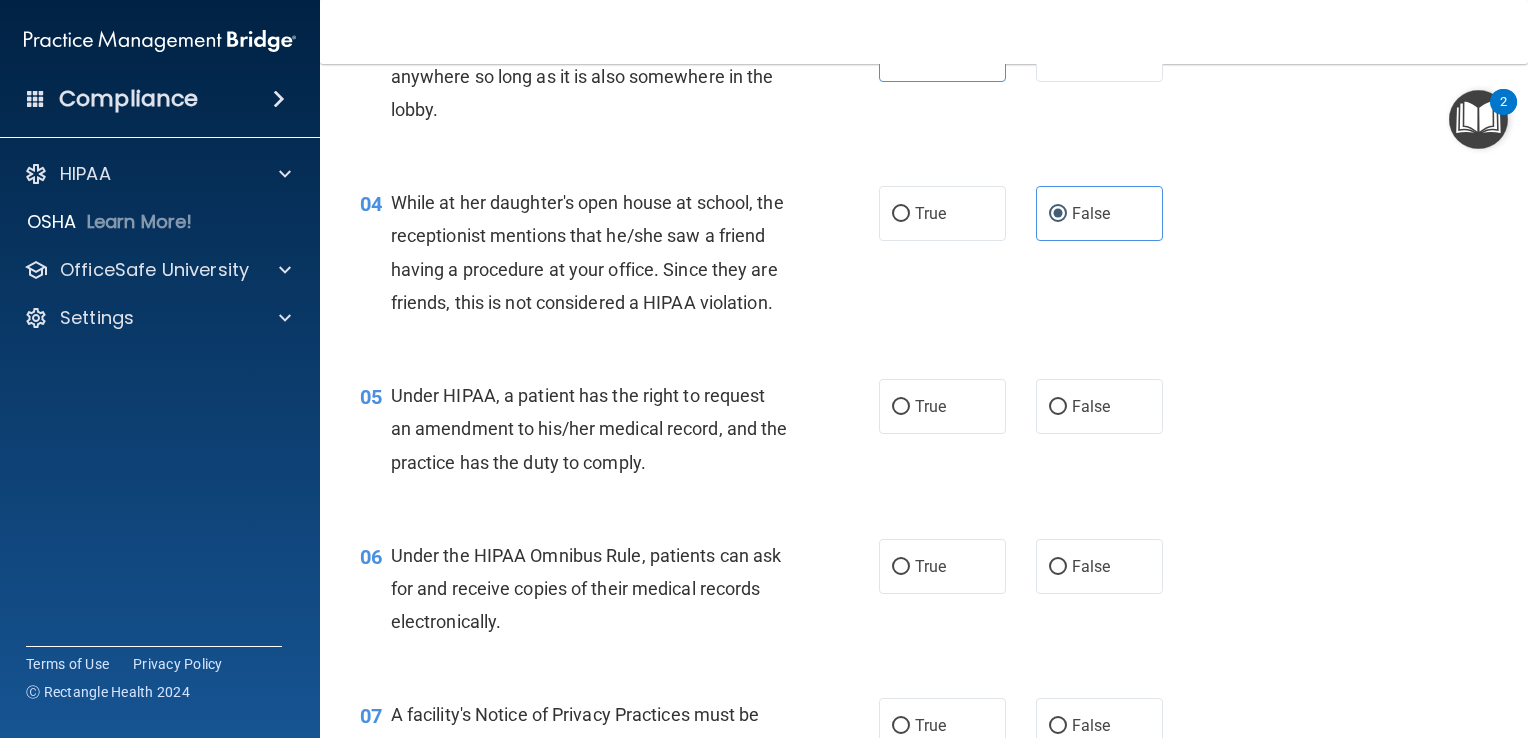 scroll, scrollTop: 643, scrollLeft: 0, axis: vertical 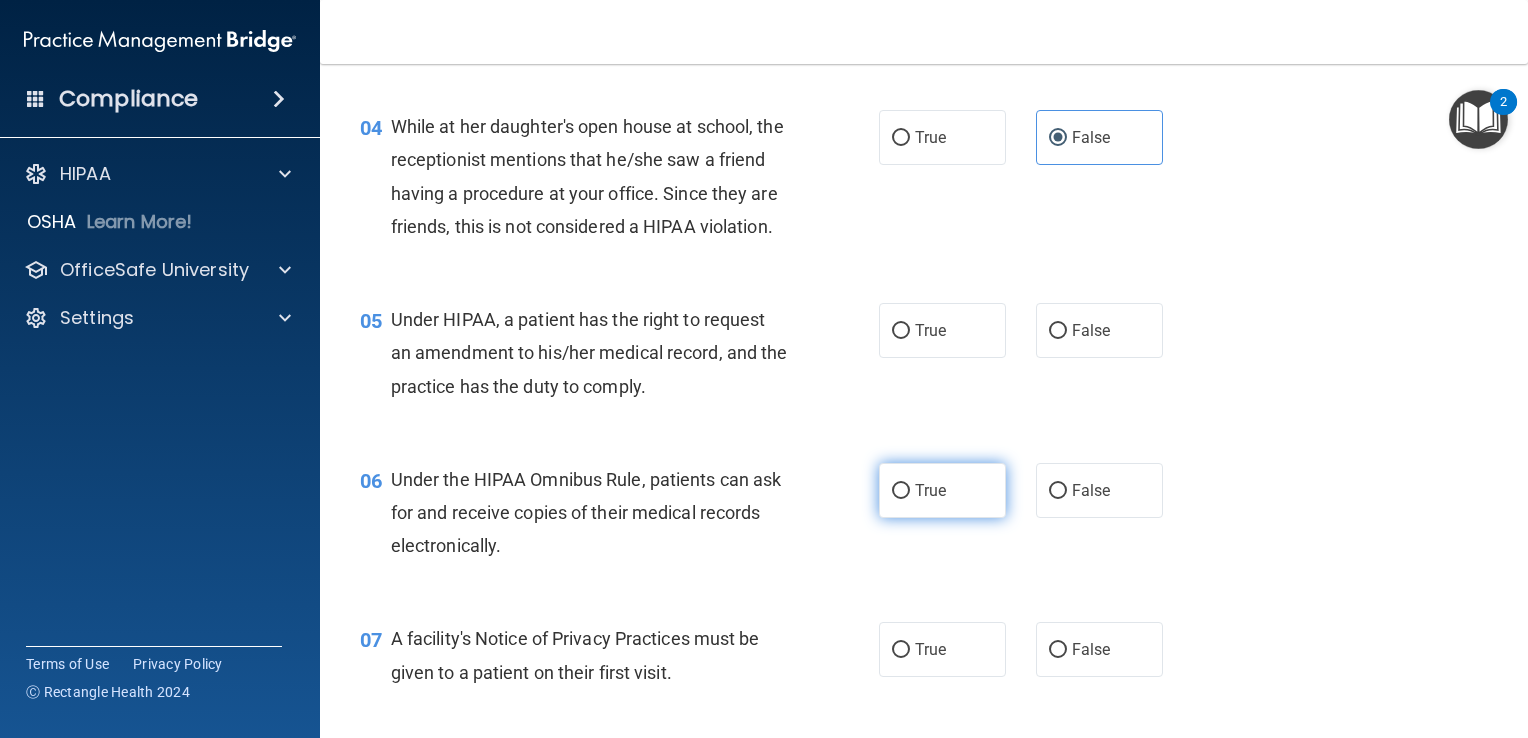 click on "True" at bounding box center (901, 491) 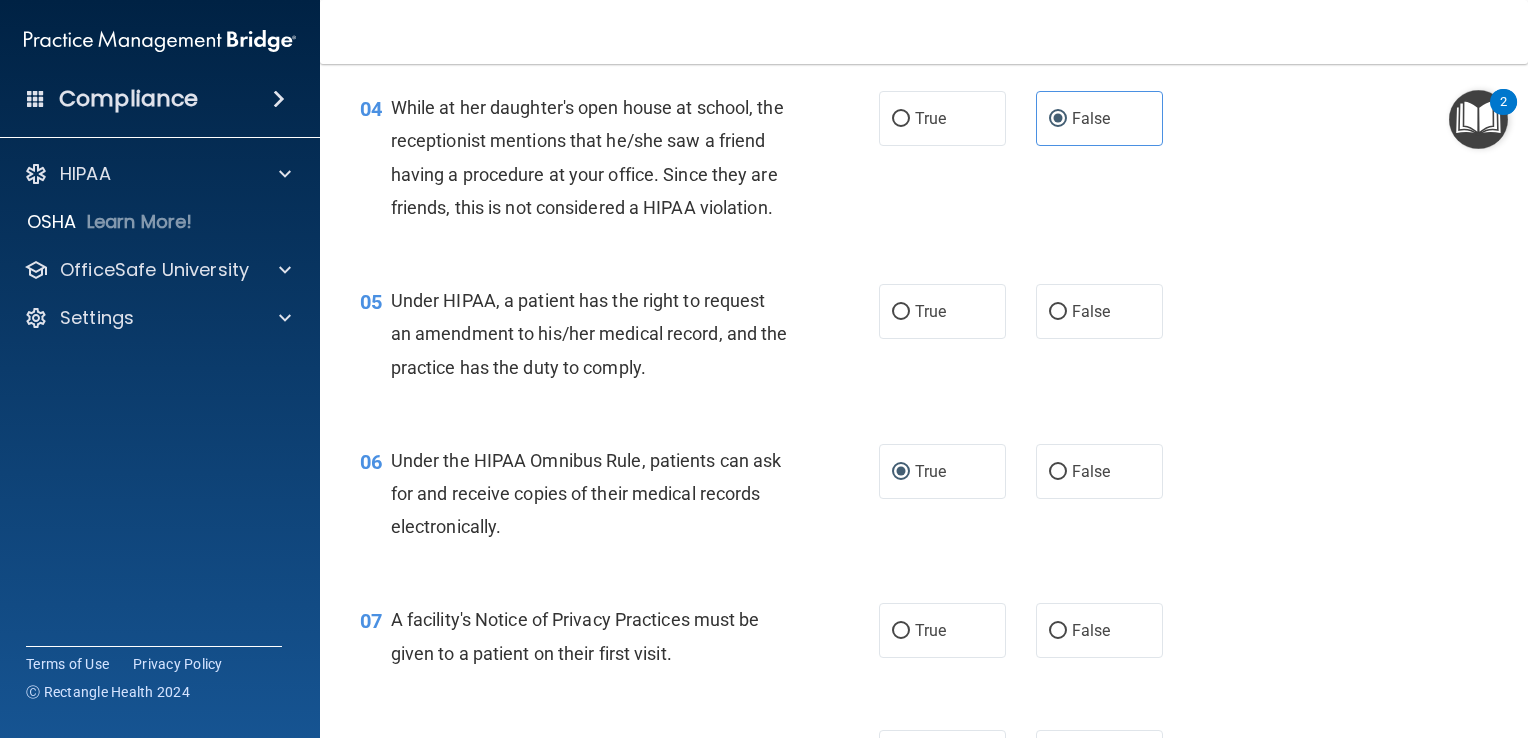 scroll, scrollTop: 684, scrollLeft: 0, axis: vertical 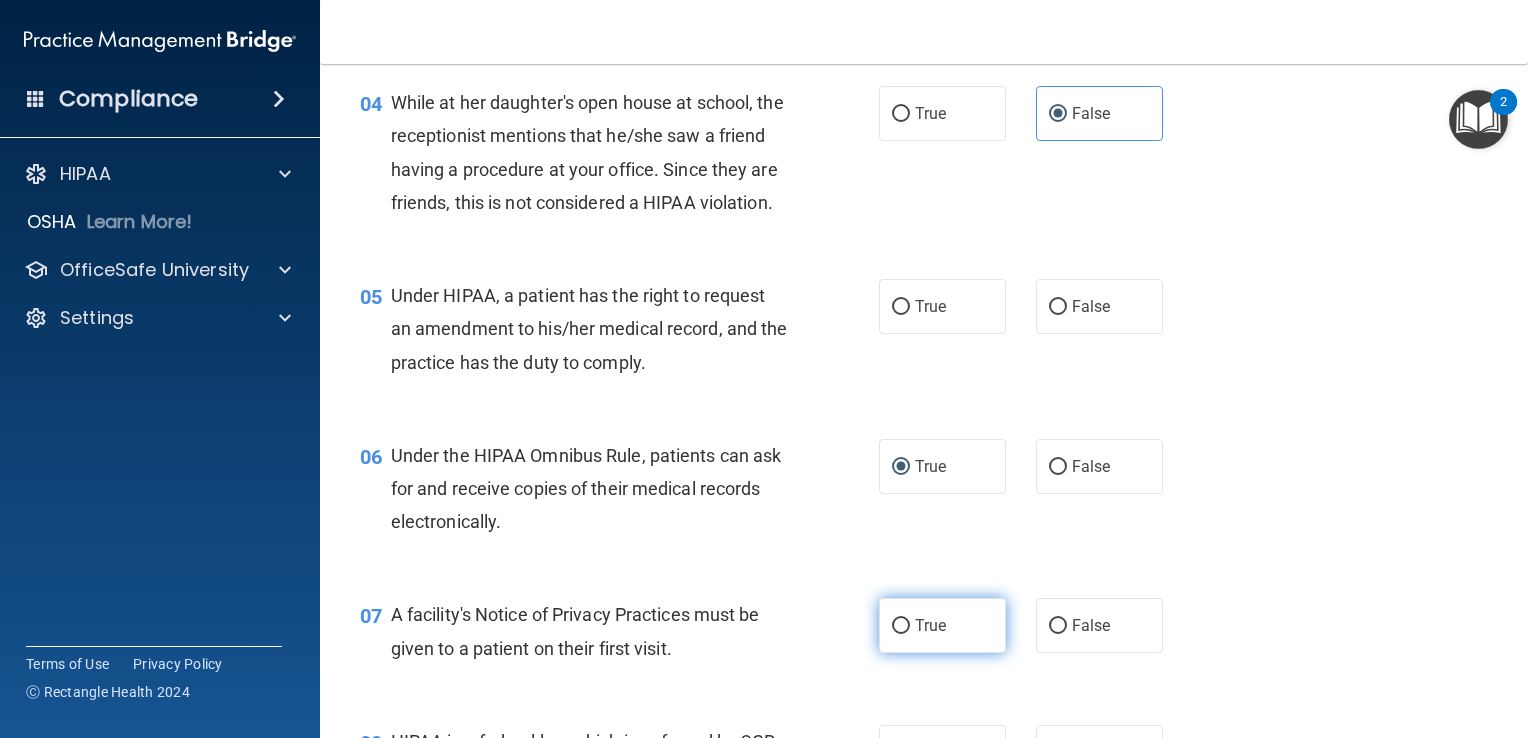 click on "True" at bounding box center [930, 625] 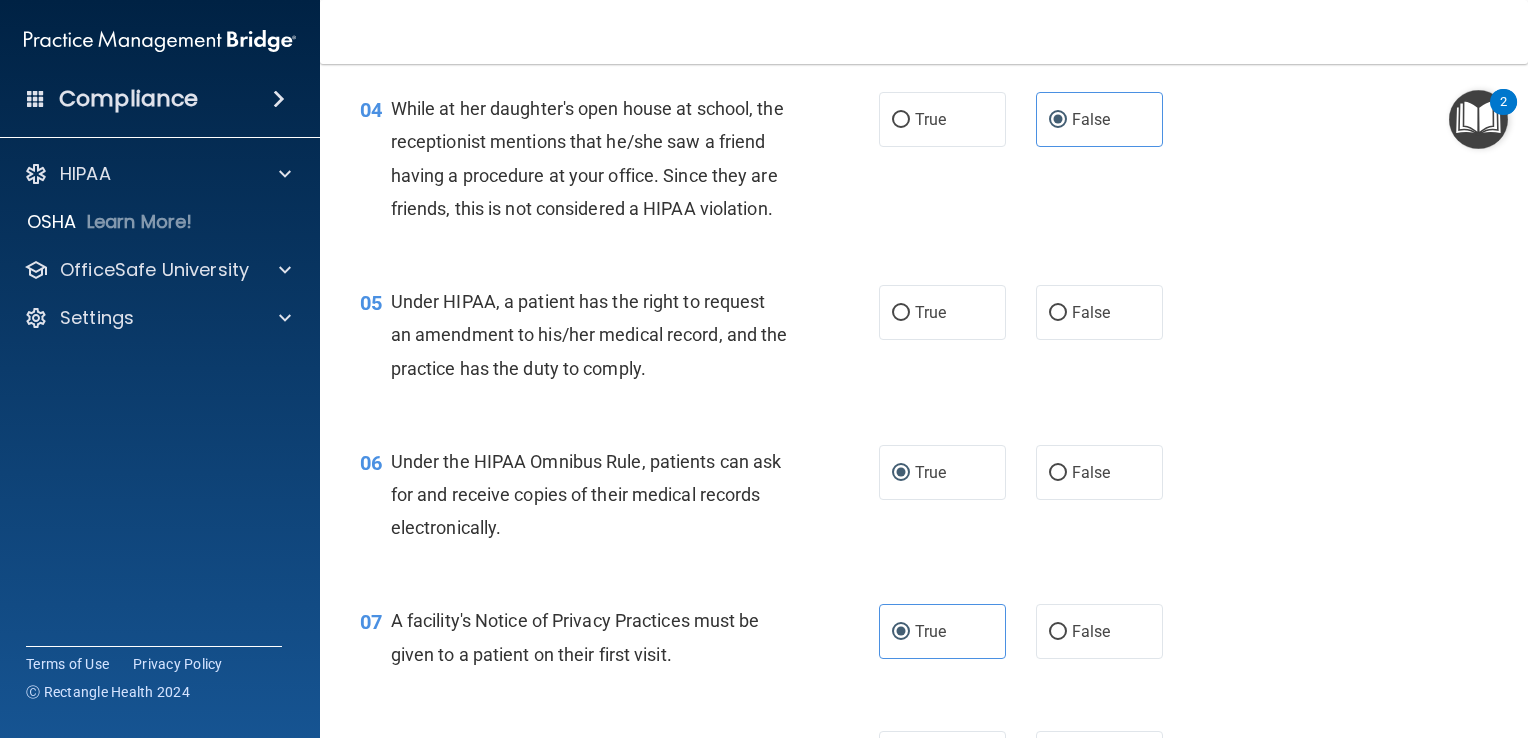 scroll, scrollTop: 676, scrollLeft: 0, axis: vertical 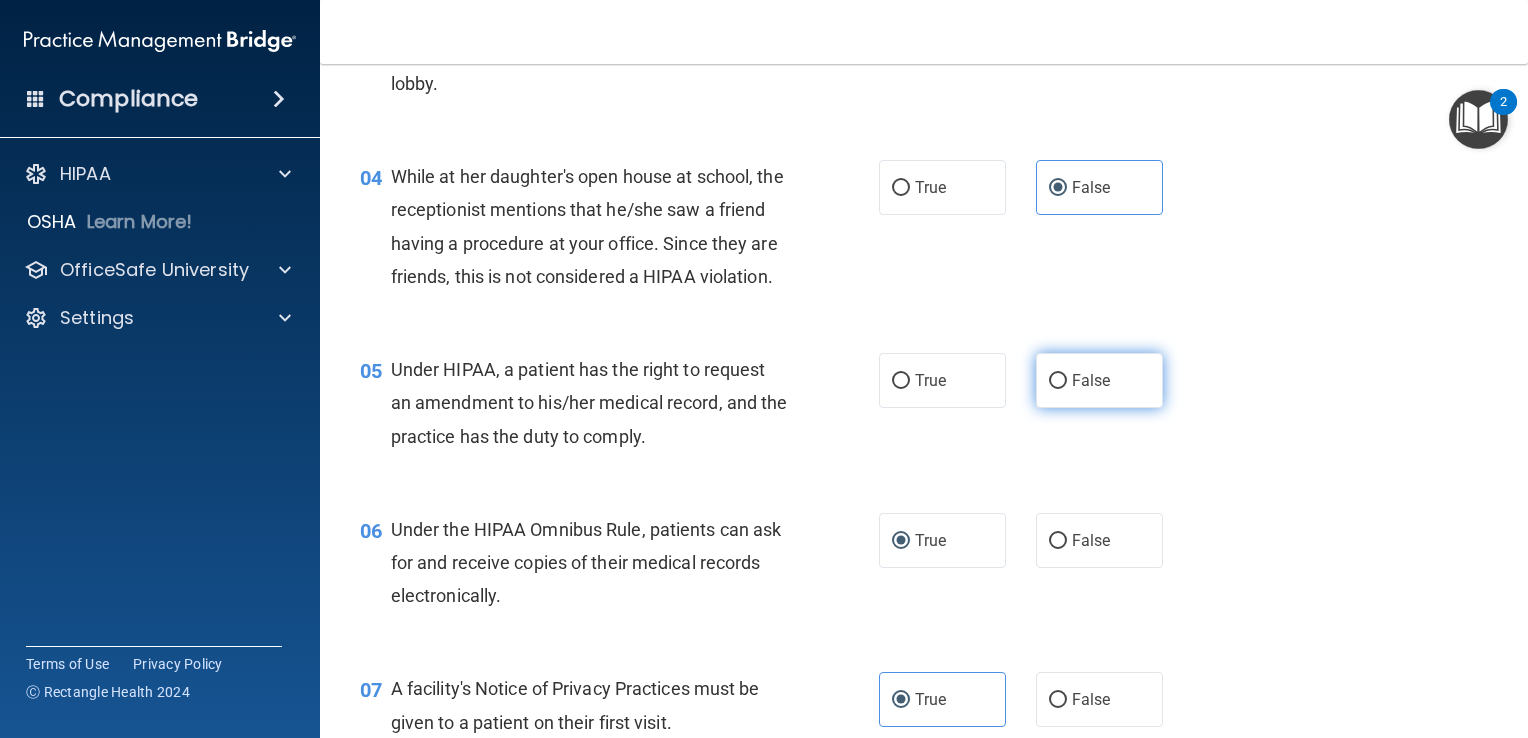click on "False" at bounding box center (1058, 381) 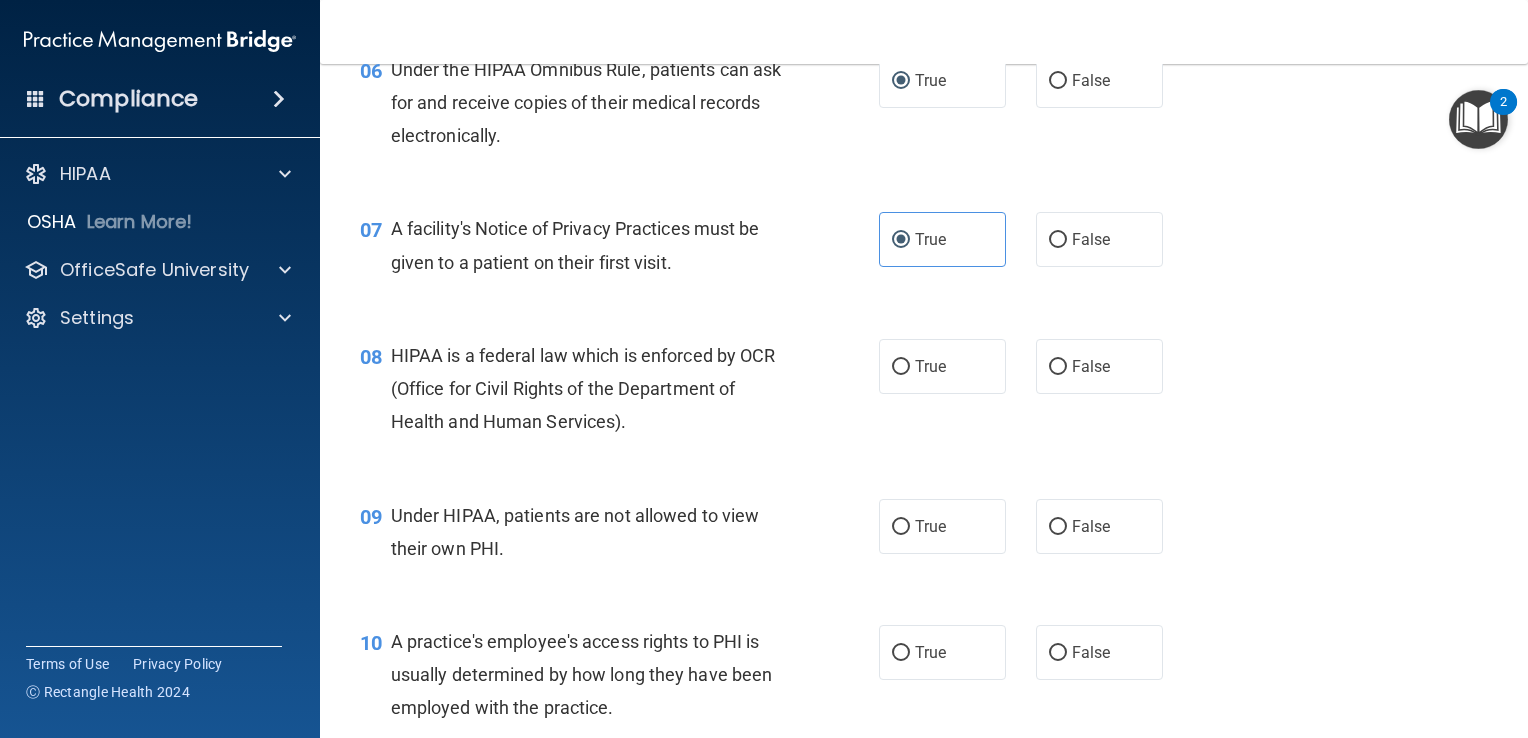 scroll, scrollTop: 1112, scrollLeft: 0, axis: vertical 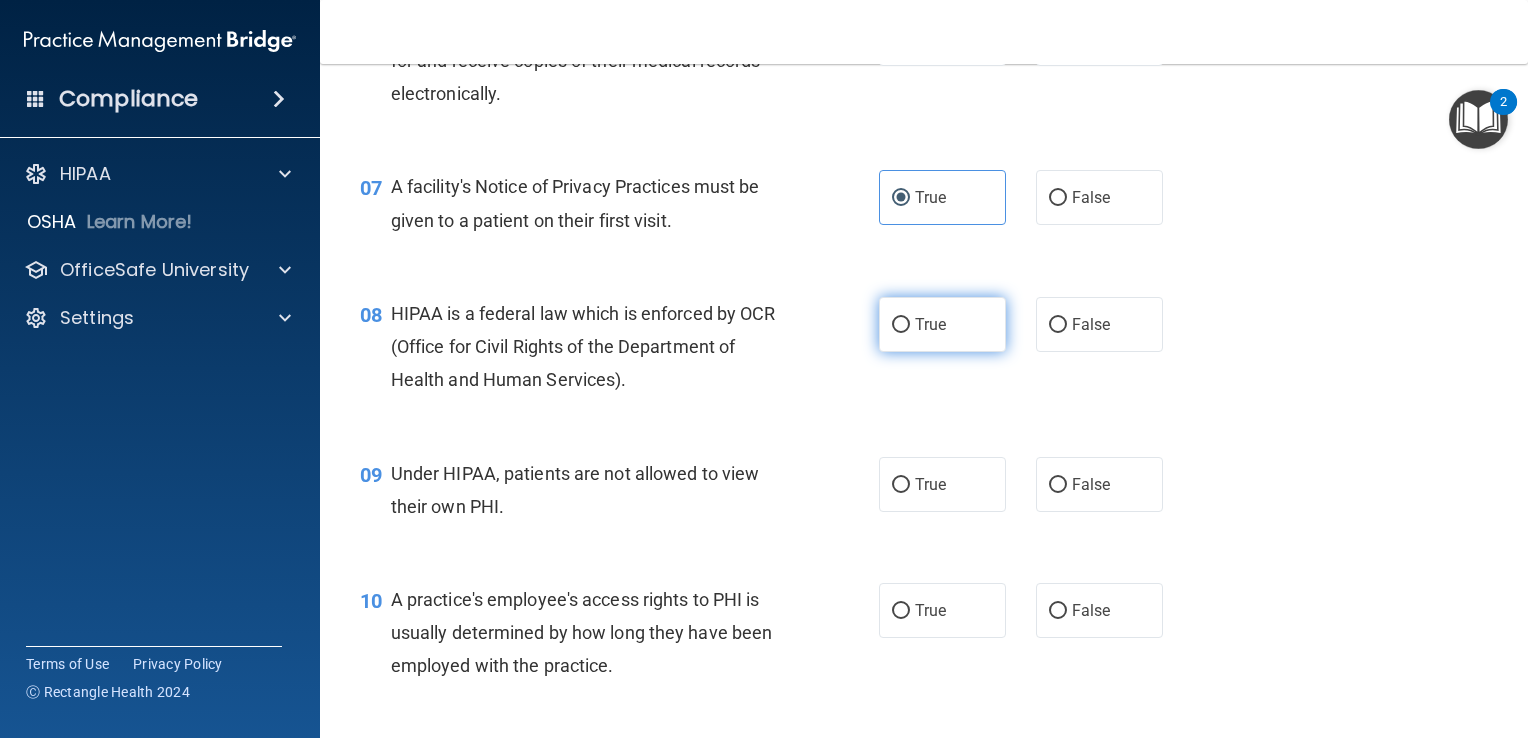 click on "True" at bounding box center [942, 324] 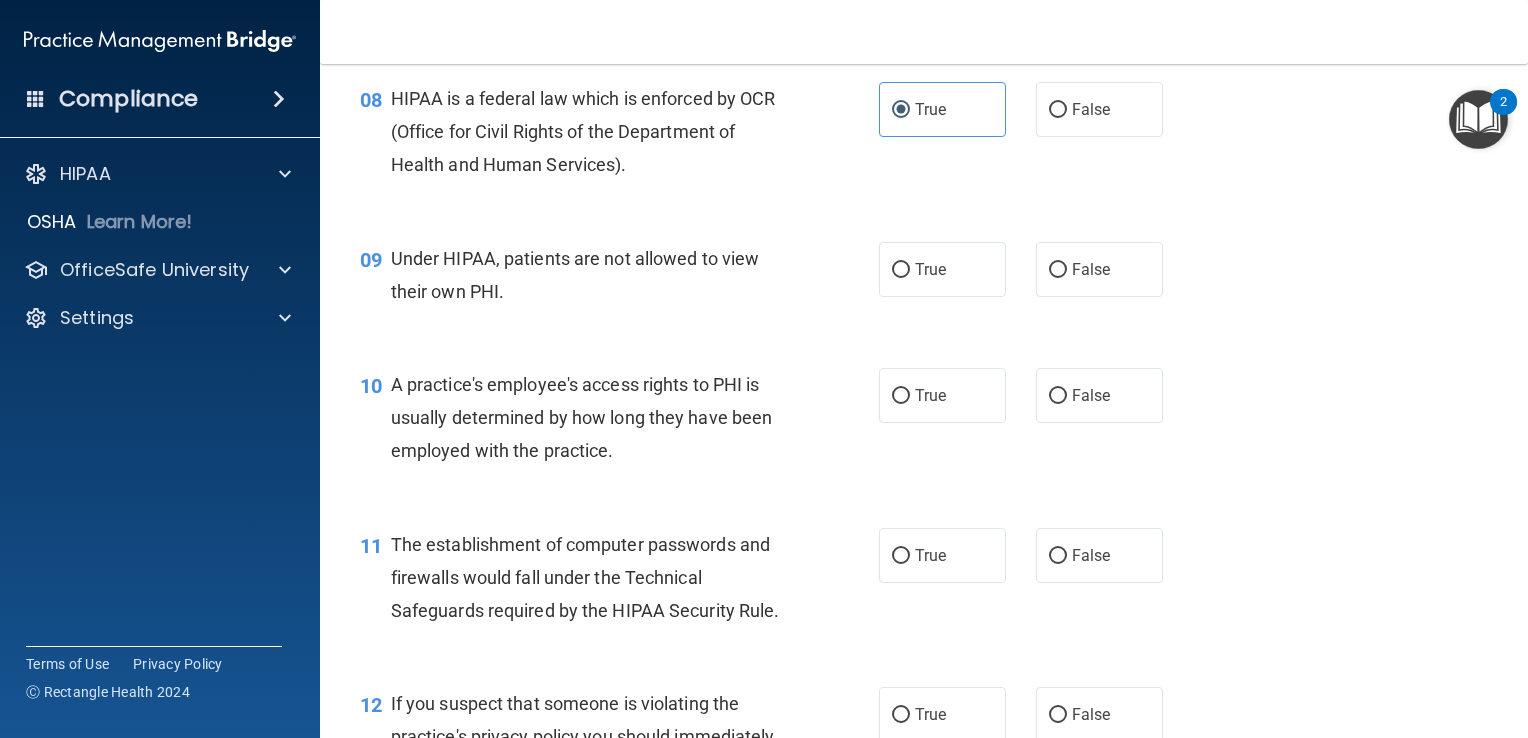 scroll, scrollTop: 1332, scrollLeft: 0, axis: vertical 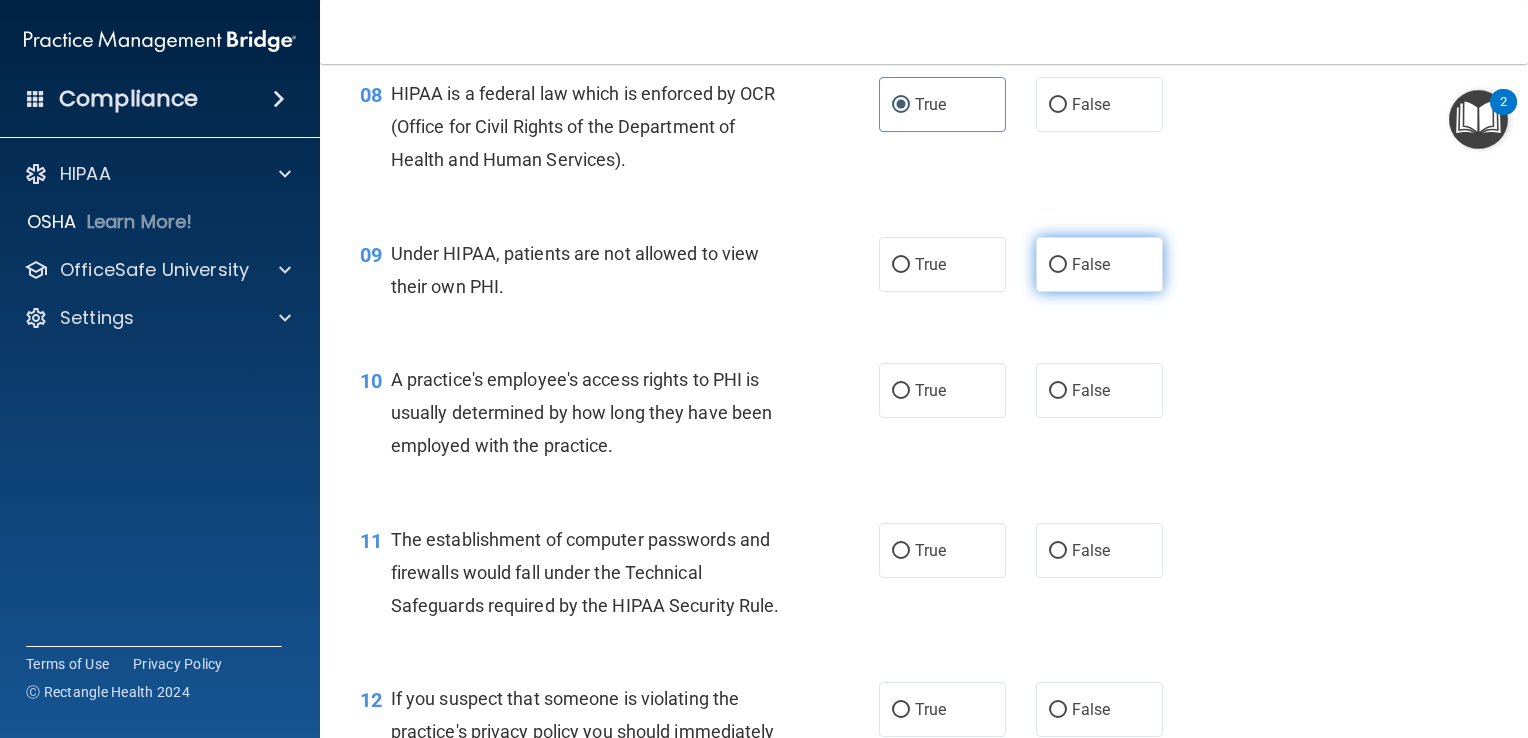 click on "False" at bounding box center [1099, 264] 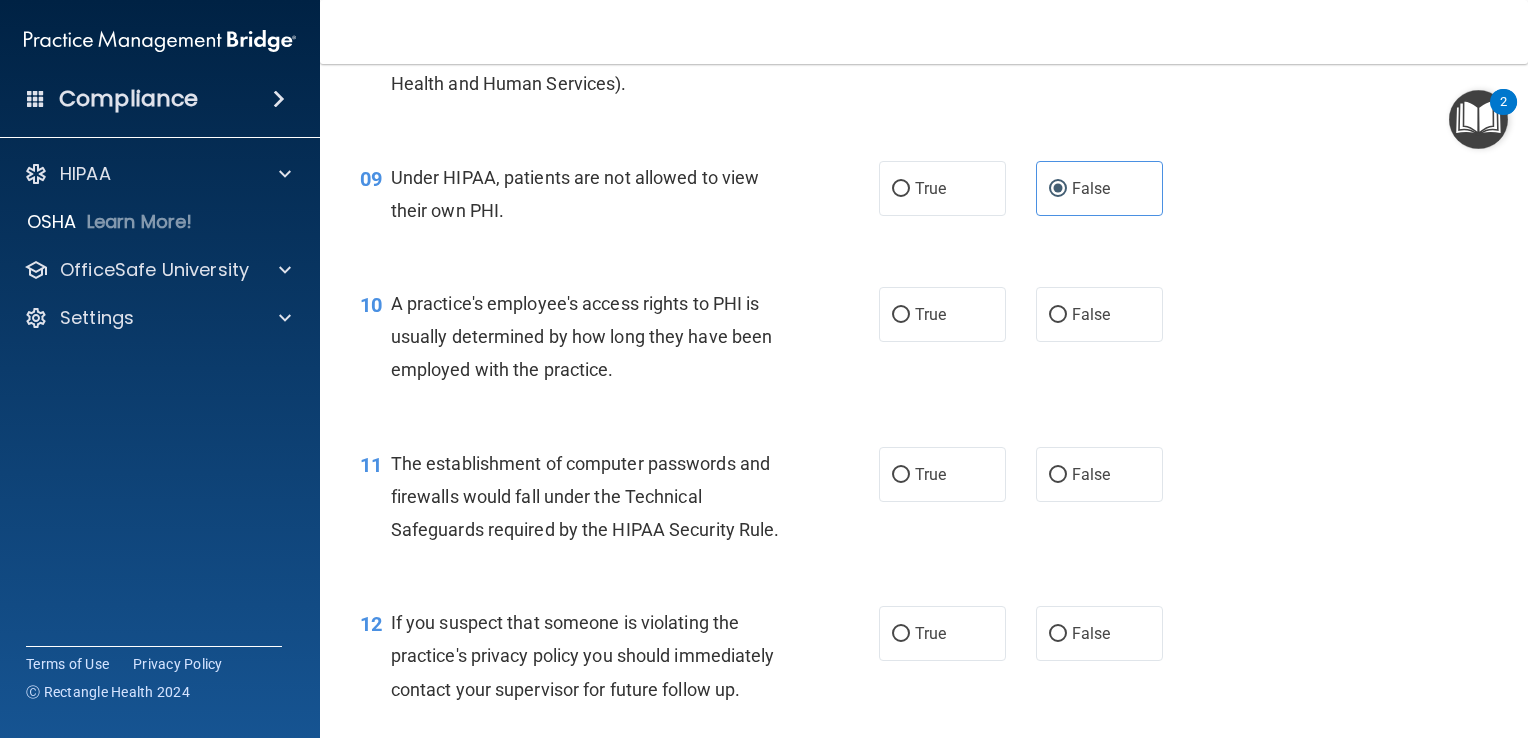 scroll, scrollTop: 1411, scrollLeft: 0, axis: vertical 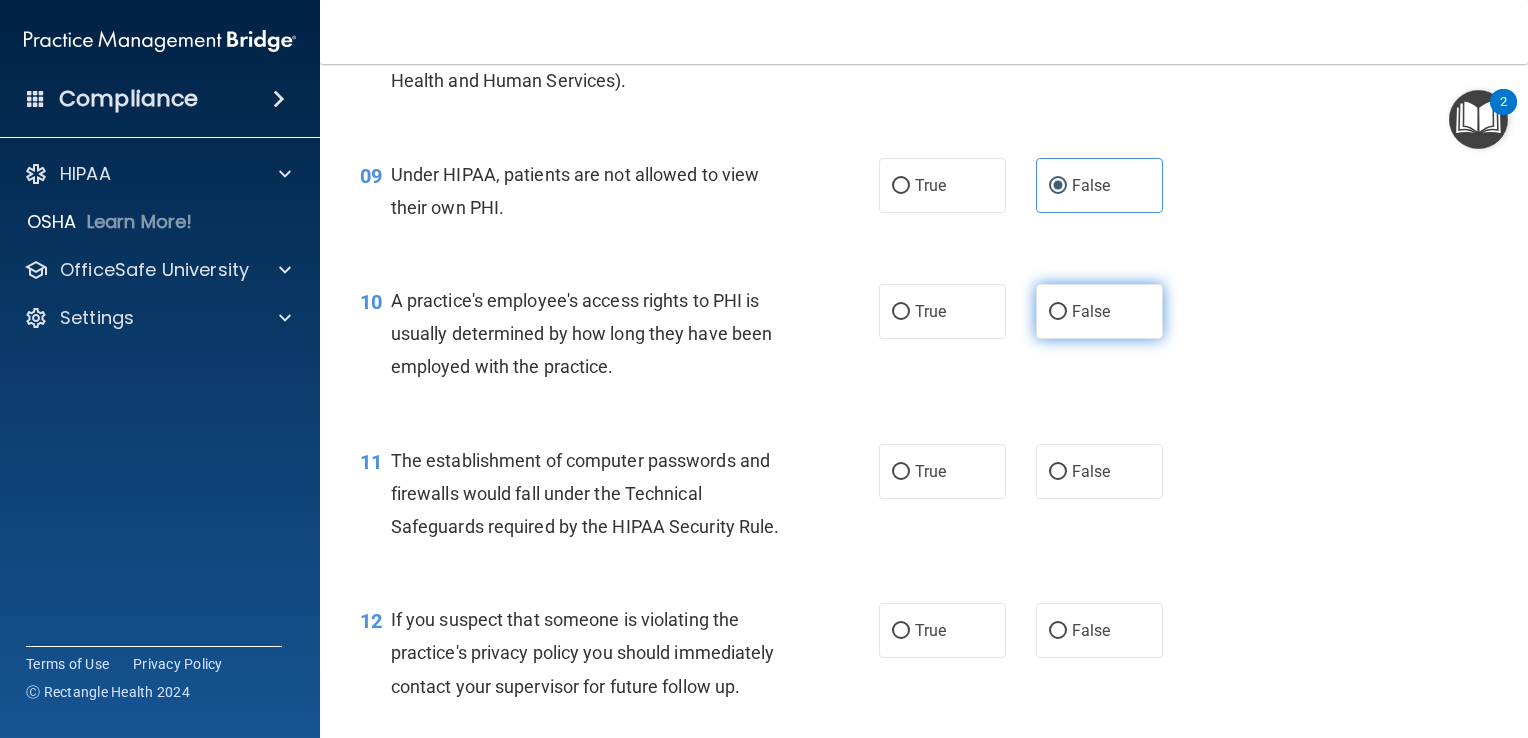 click on "False" at bounding box center [1099, 311] 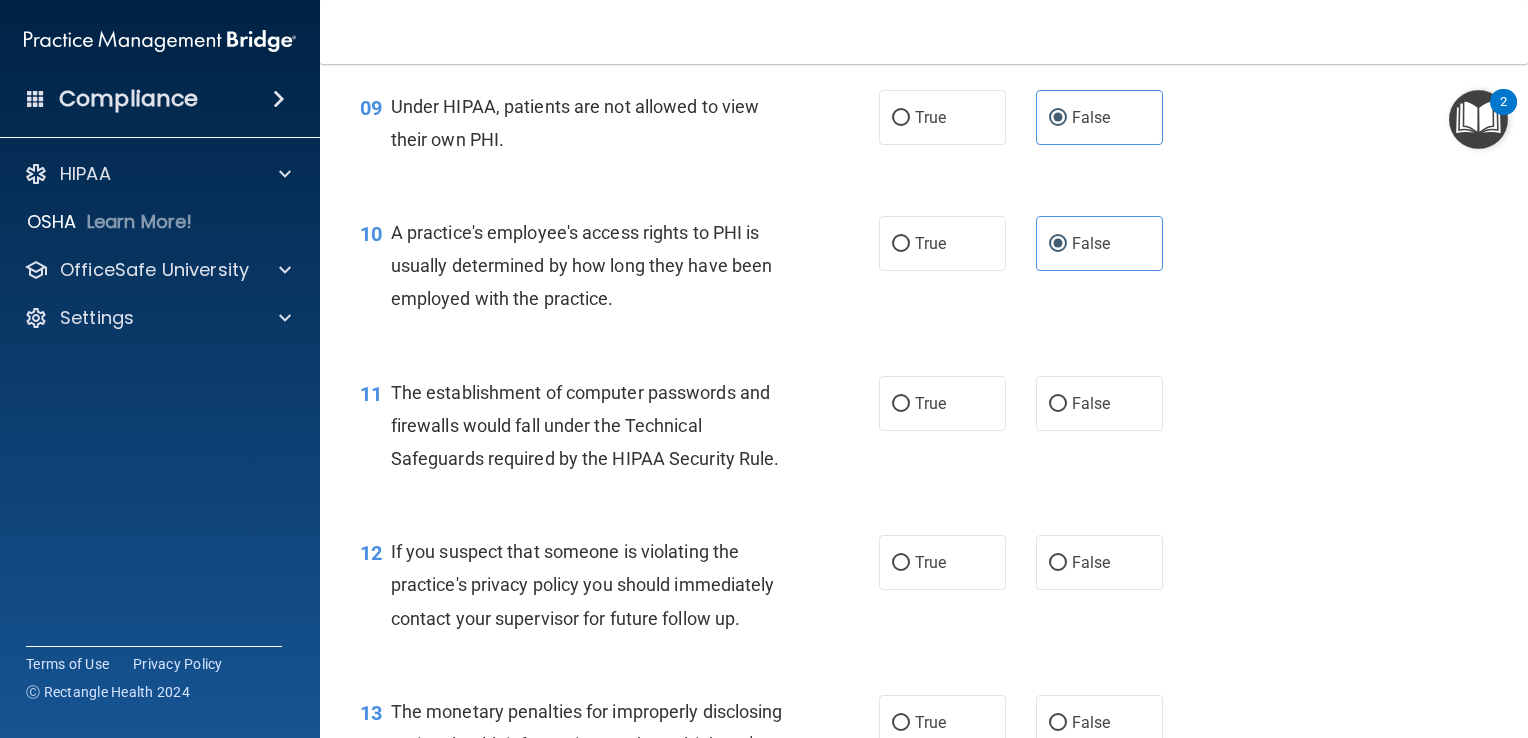 scroll, scrollTop: 1511, scrollLeft: 0, axis: vertical 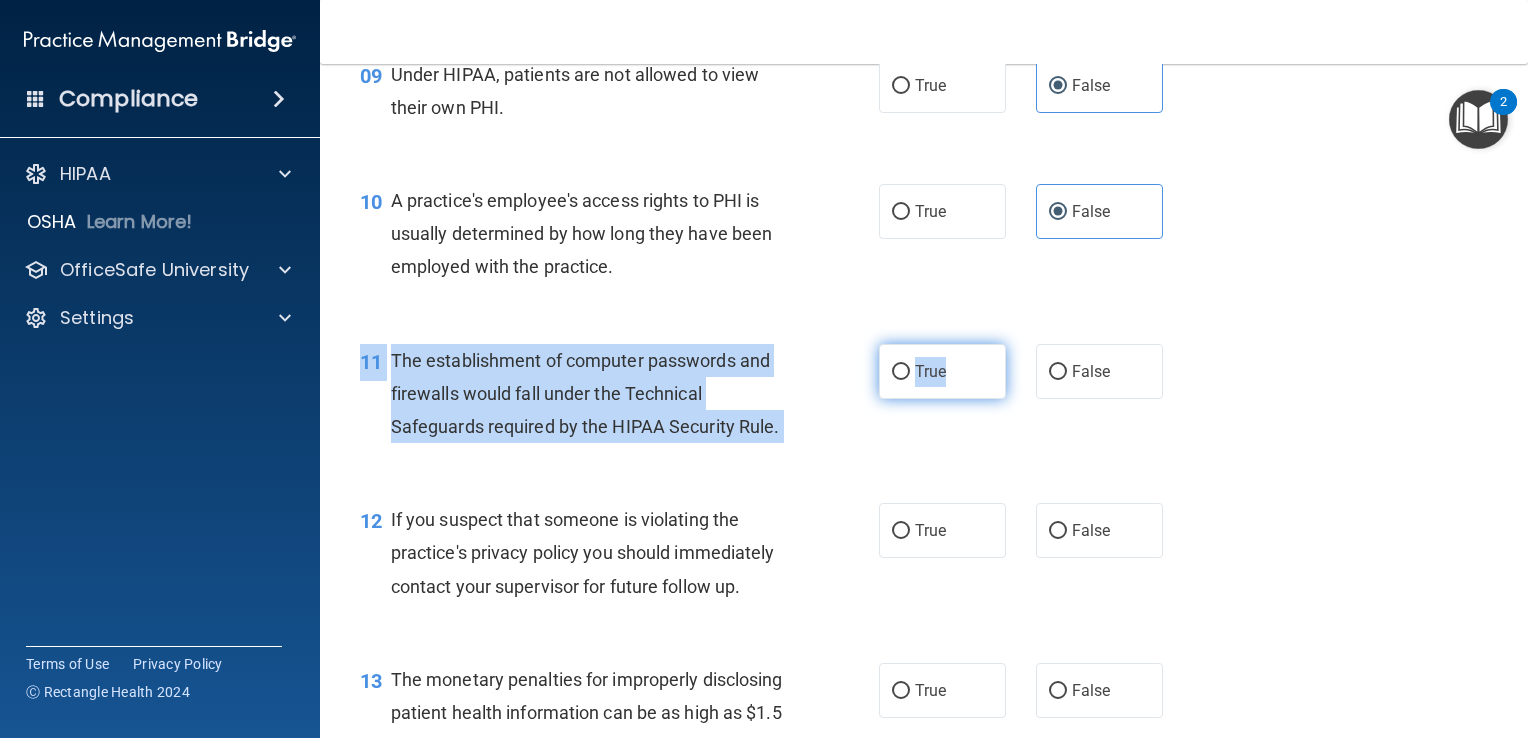 drag, startPoint x: 980, startPoint y: 366, endPoint x: 931, endPoint y: 414, distance: 68.593 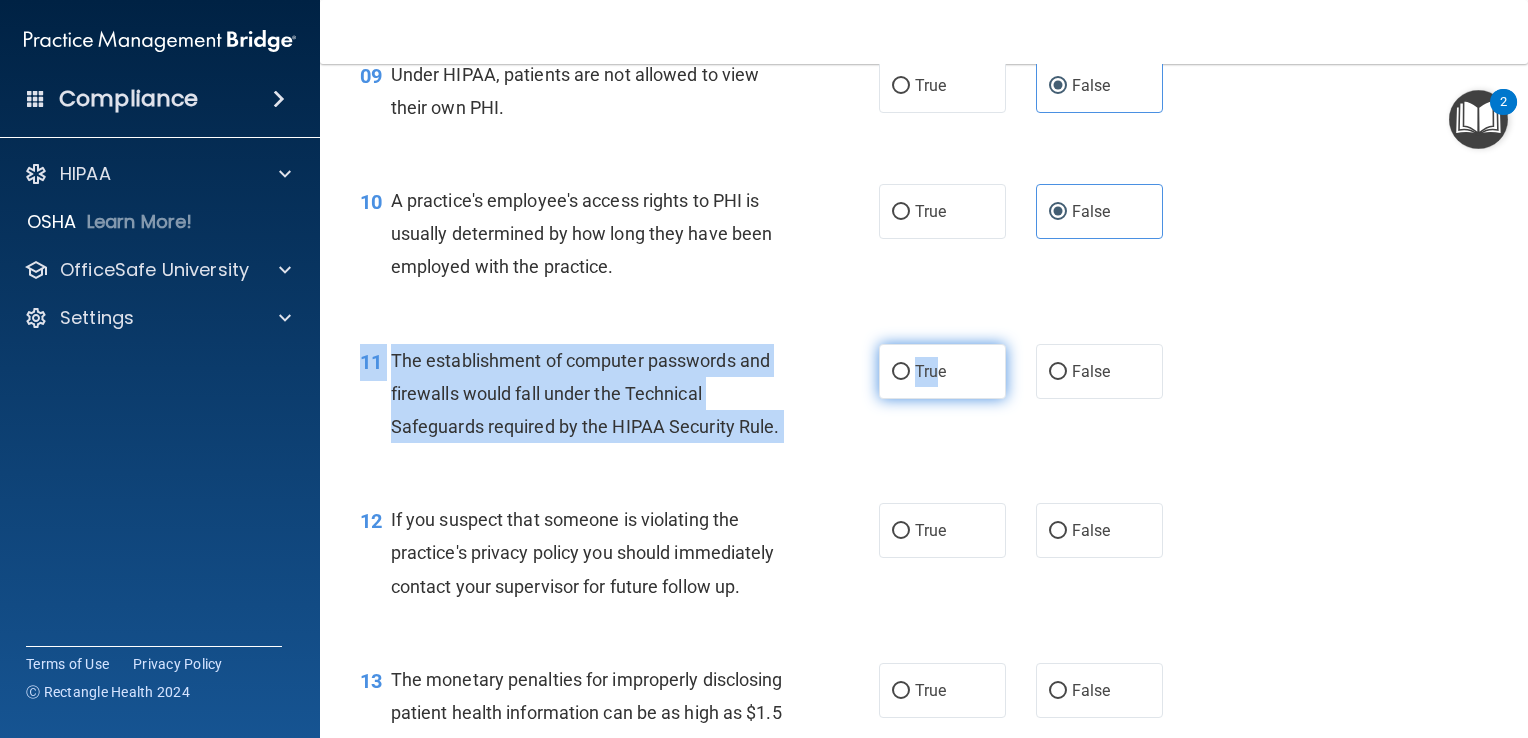 click on "True" at bounding box center [942, 371] 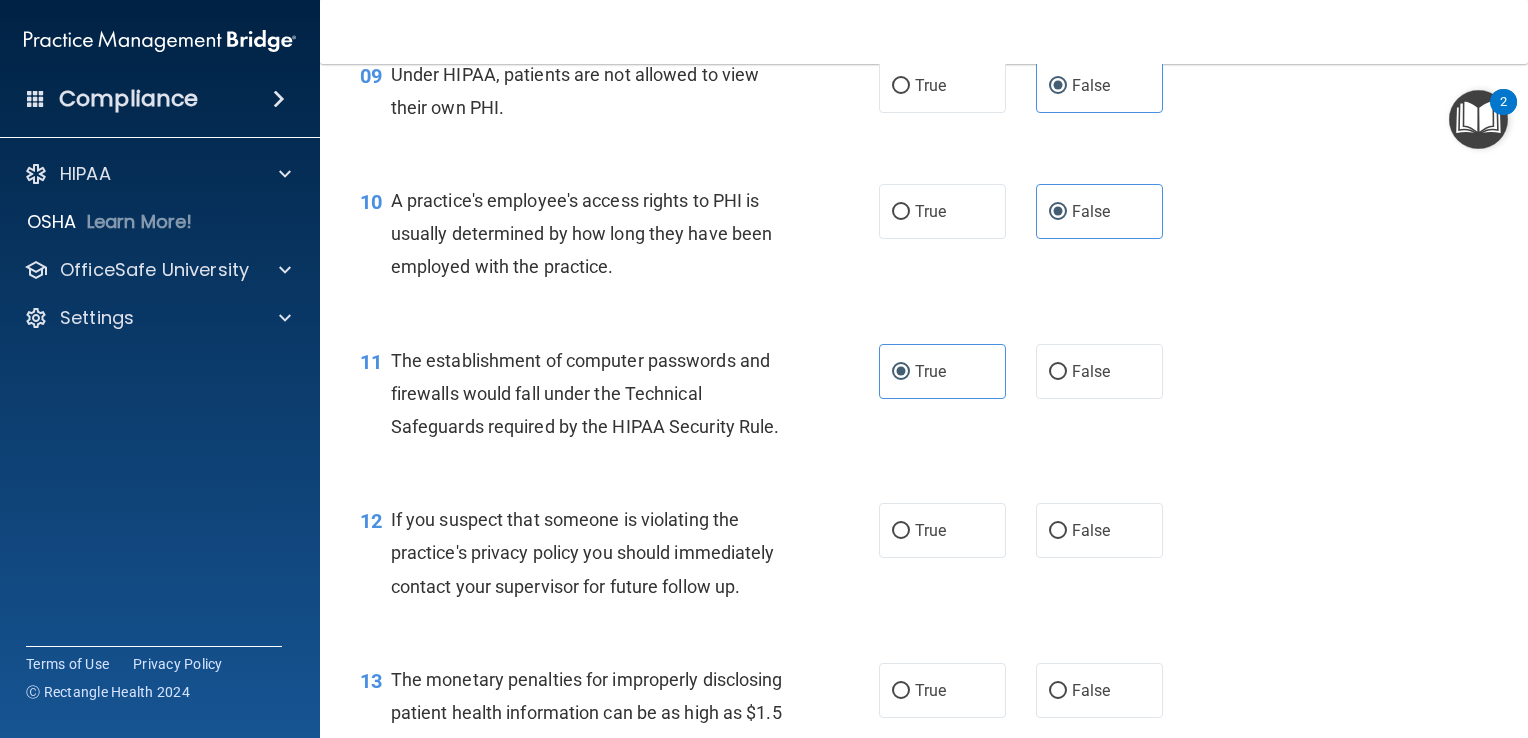 click on "12       If you suspect that someone is violating the practice's privacy policy you should immediately contact your supervisor for future follow up.                 True           False" at bounding box center [924, 558] 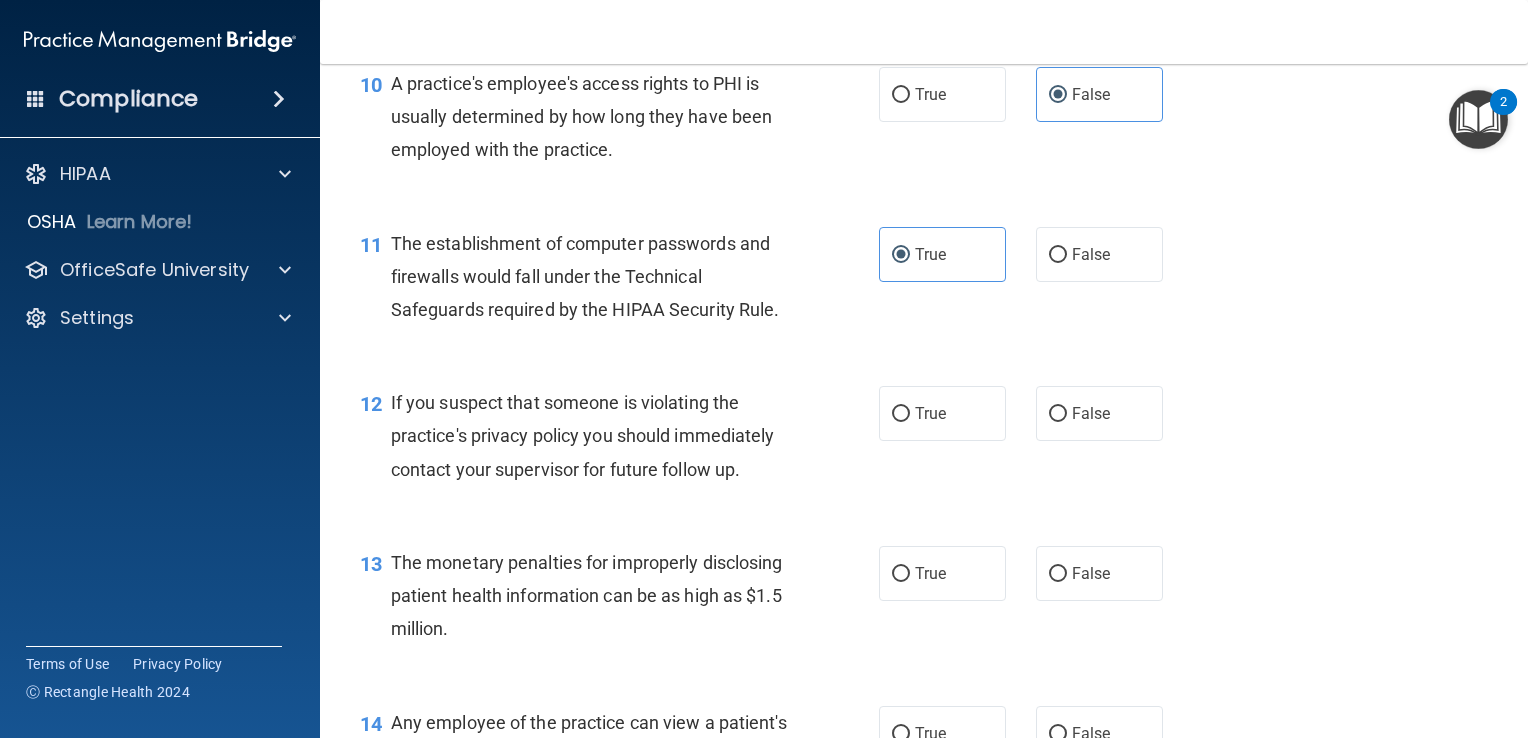 scroll, scrollTop: 1644, scrollLeft: 0, axis: vertical 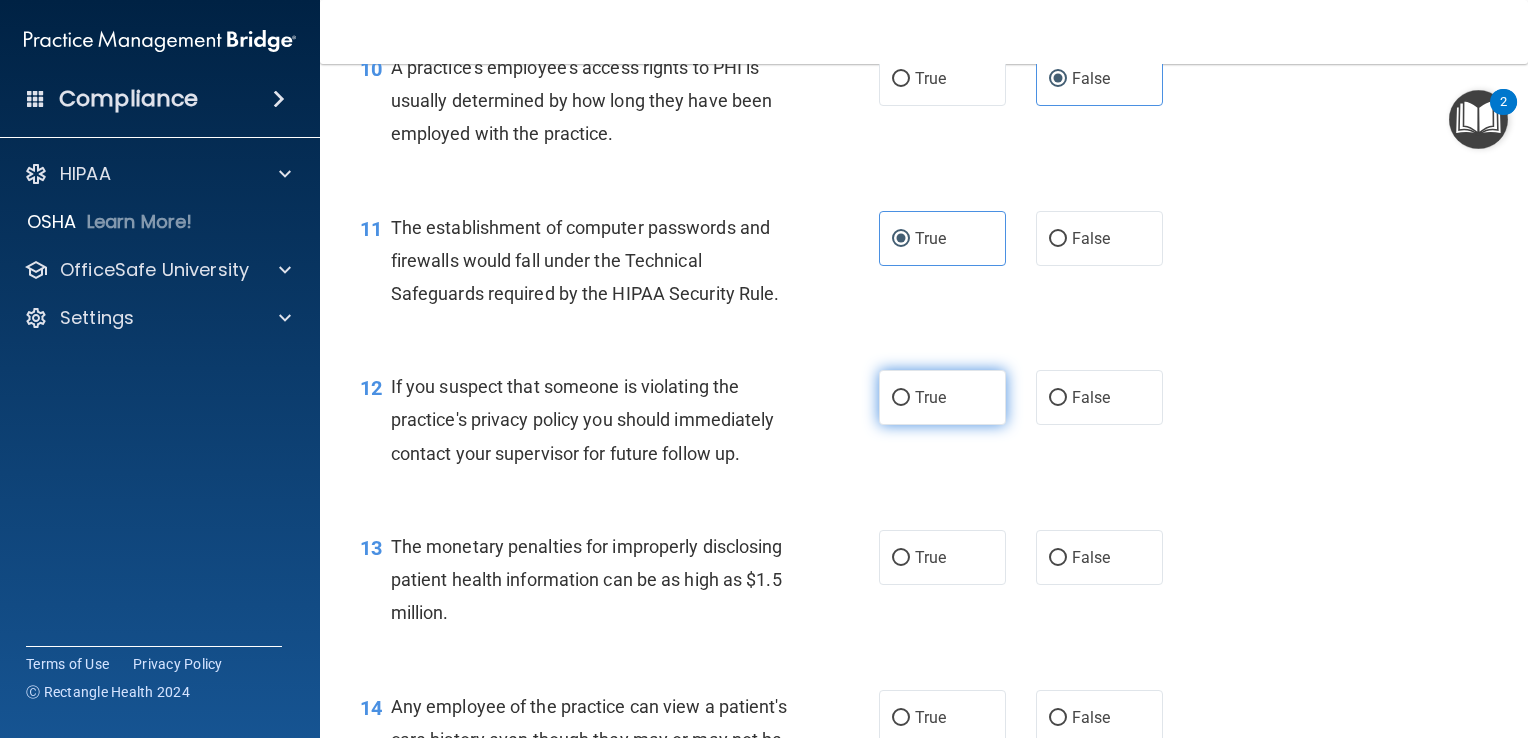 click on "True" at bounding box center (942, 397) 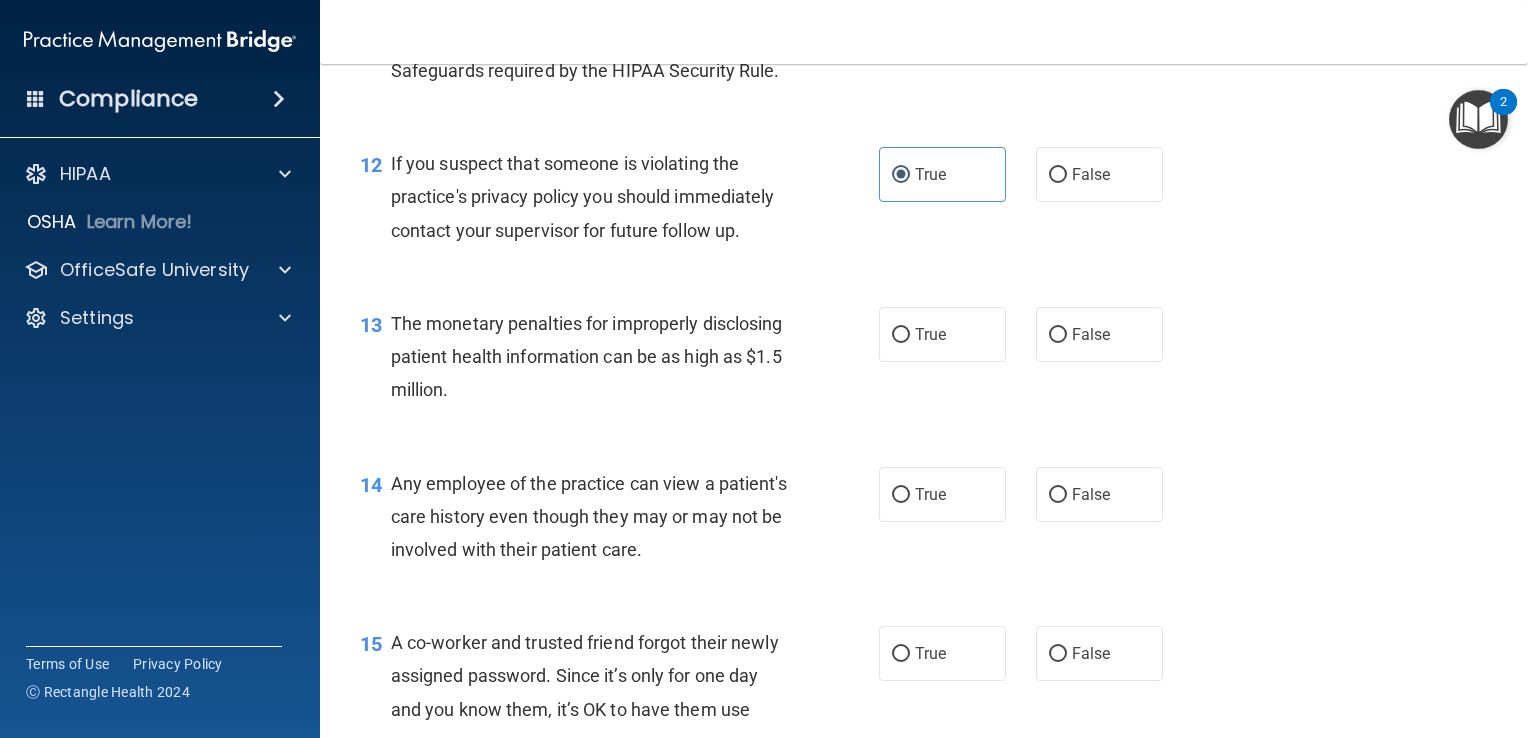 scroll, scrollTop: 1868, scrollLeft: 0, axis: vertical 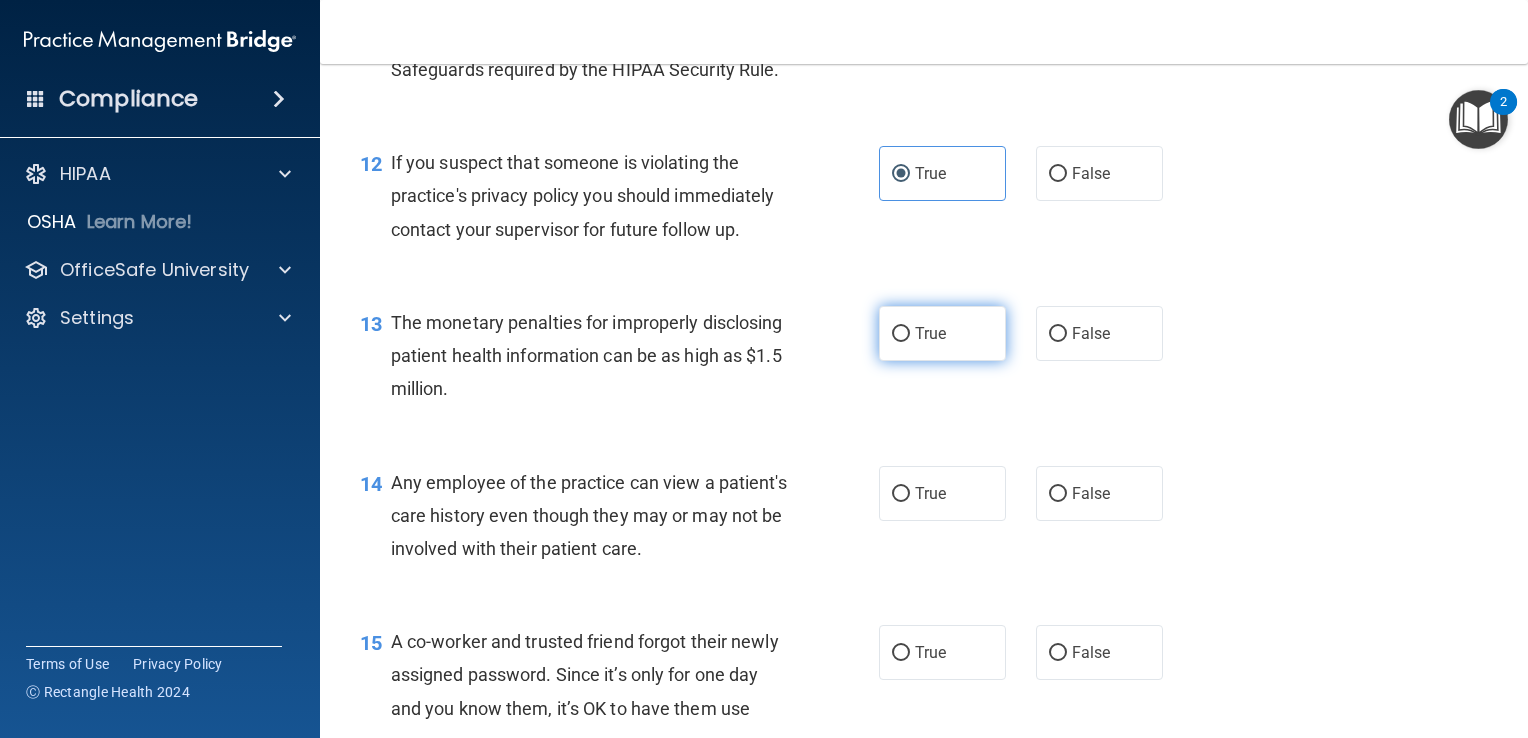 click on "True" at bounding box center [942, 333] 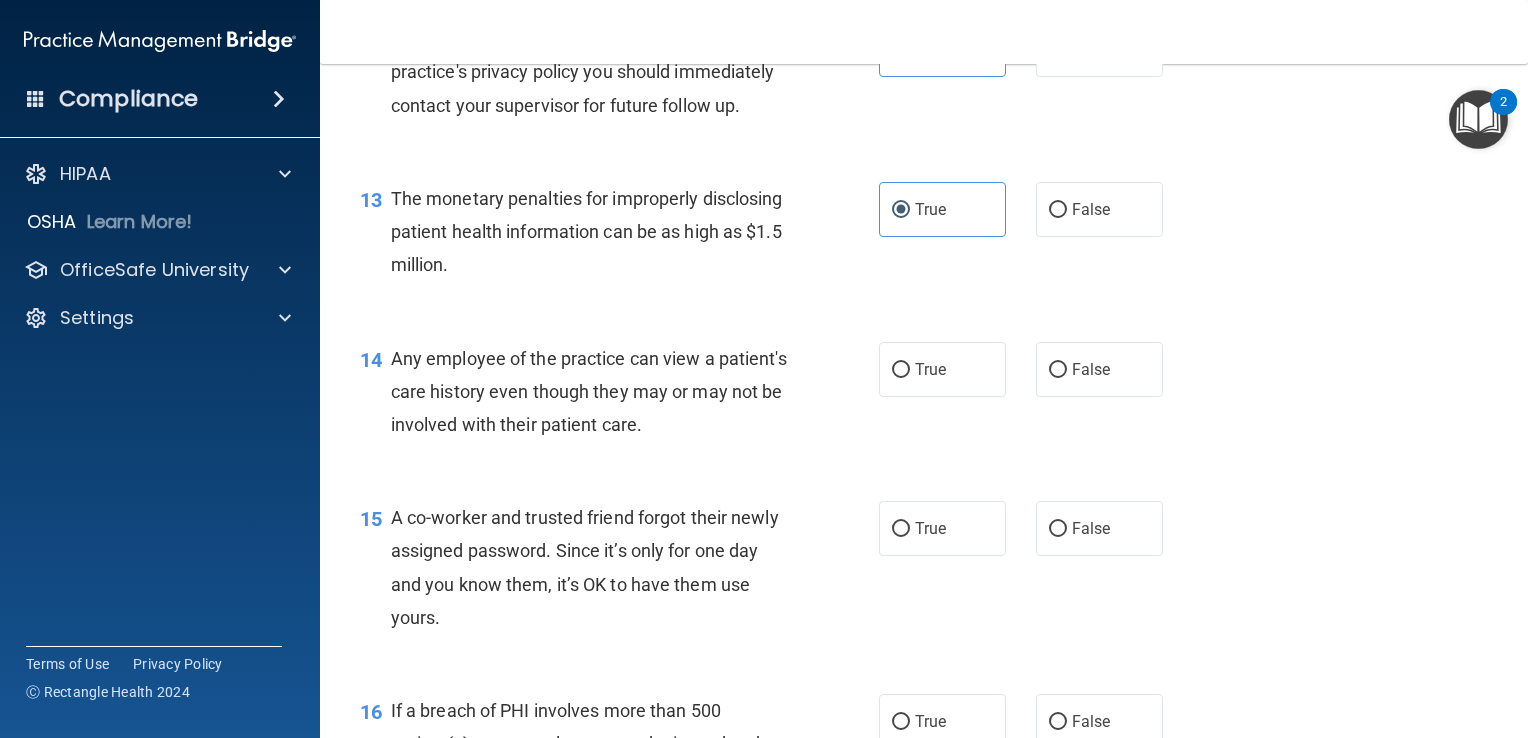 scroll, scrollTop: 1994, scrollLeft: 0, axis: vertical 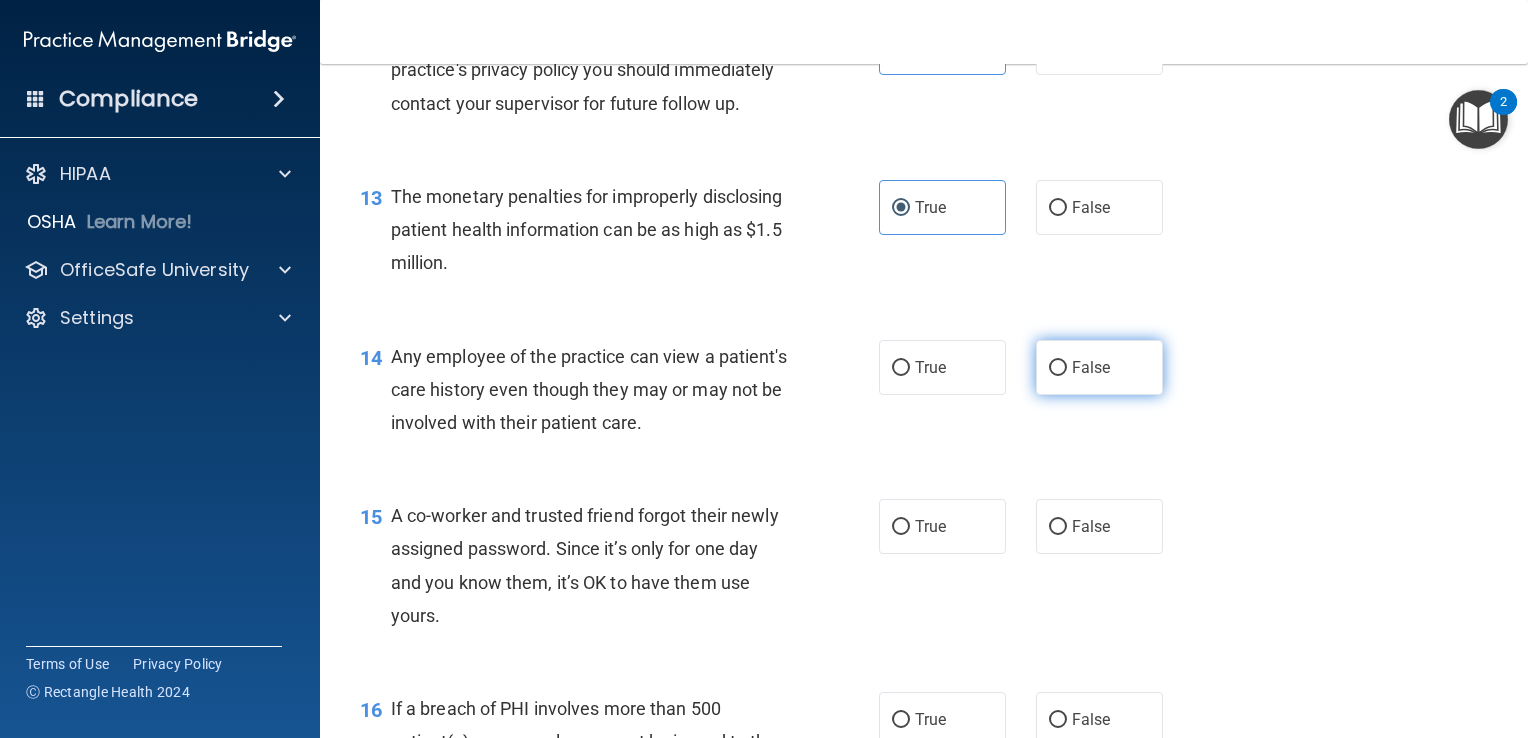 click on "False" at bounding box center [1099, 367] 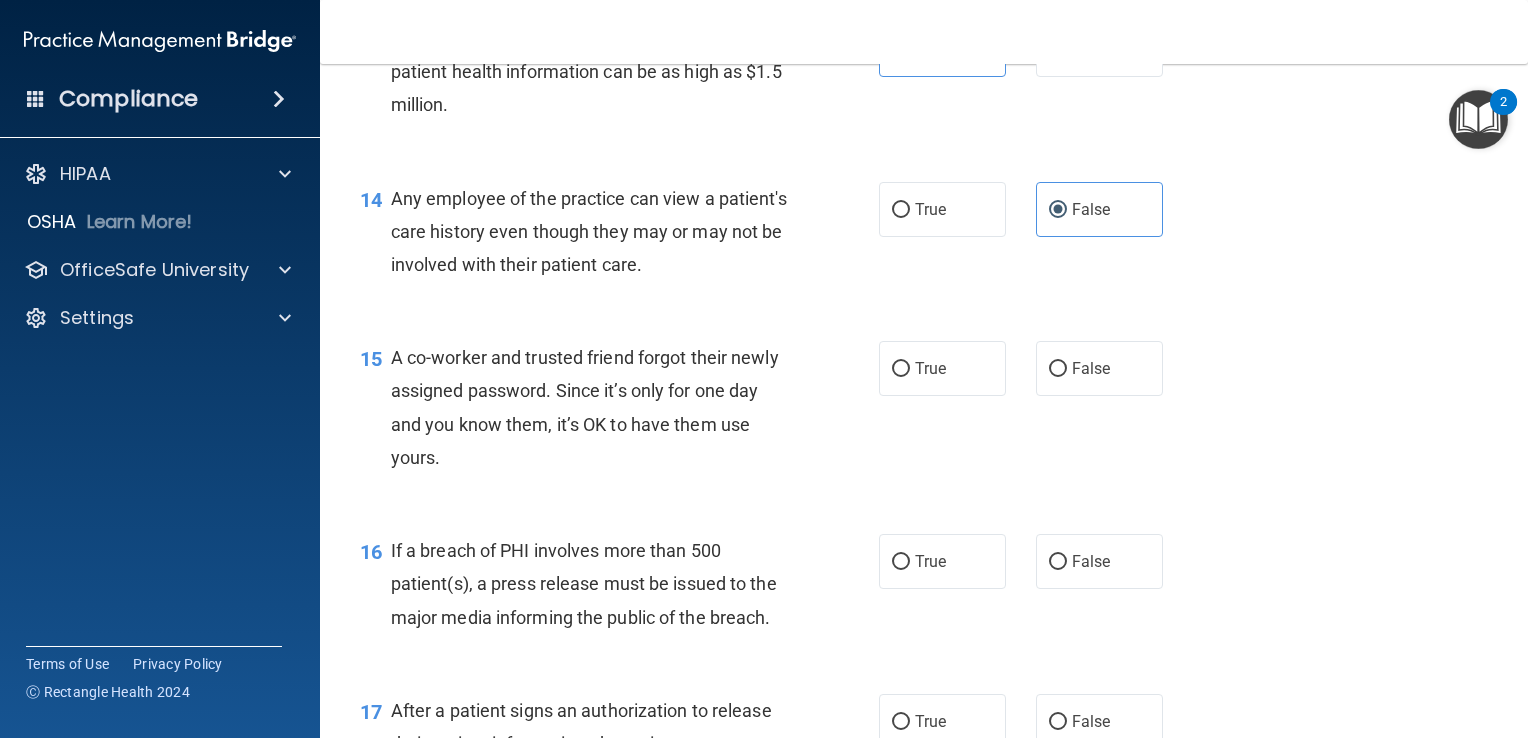 scroll, scrollTop: 2160, scrollLeft: 0, axis: vertical 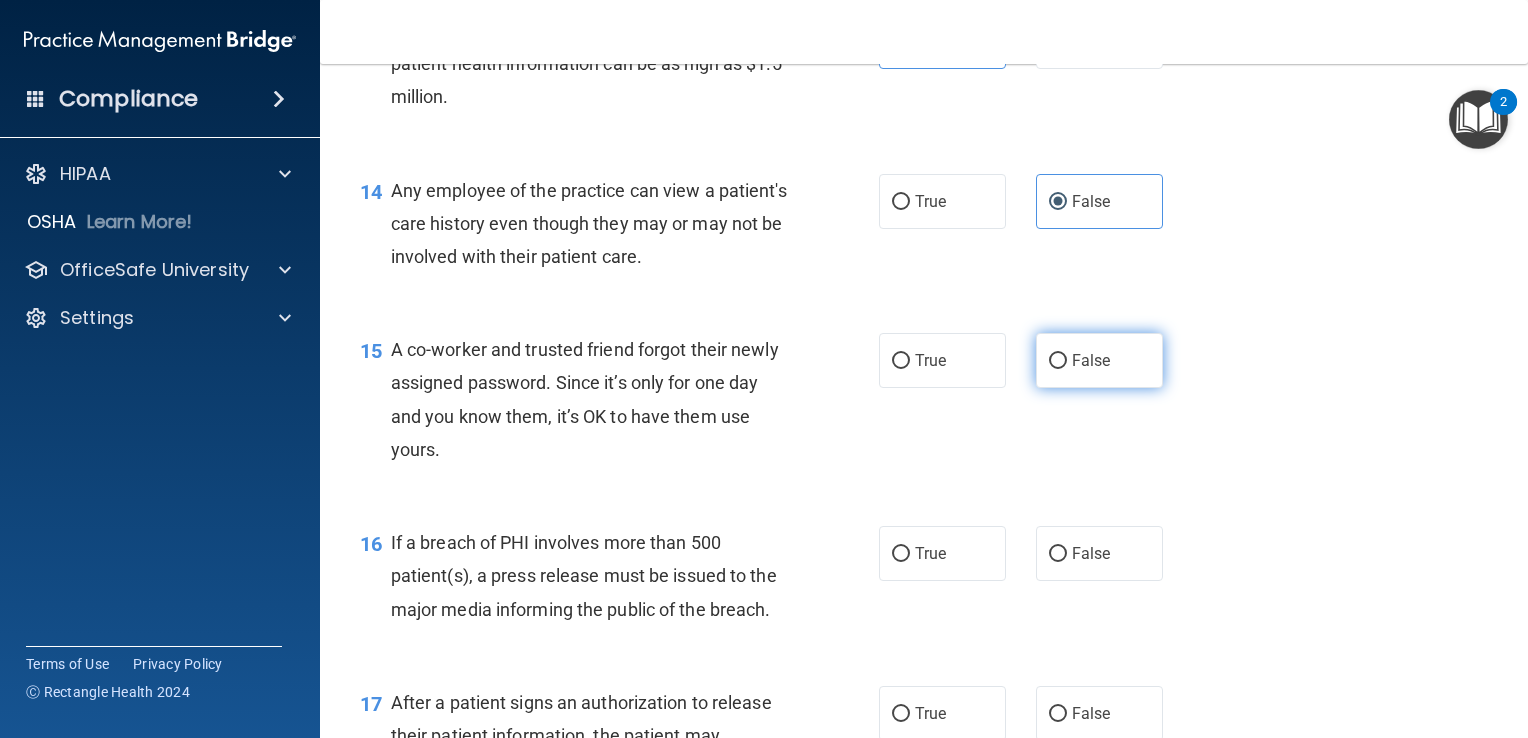 click on "False" at bounding box center [1058, 361] 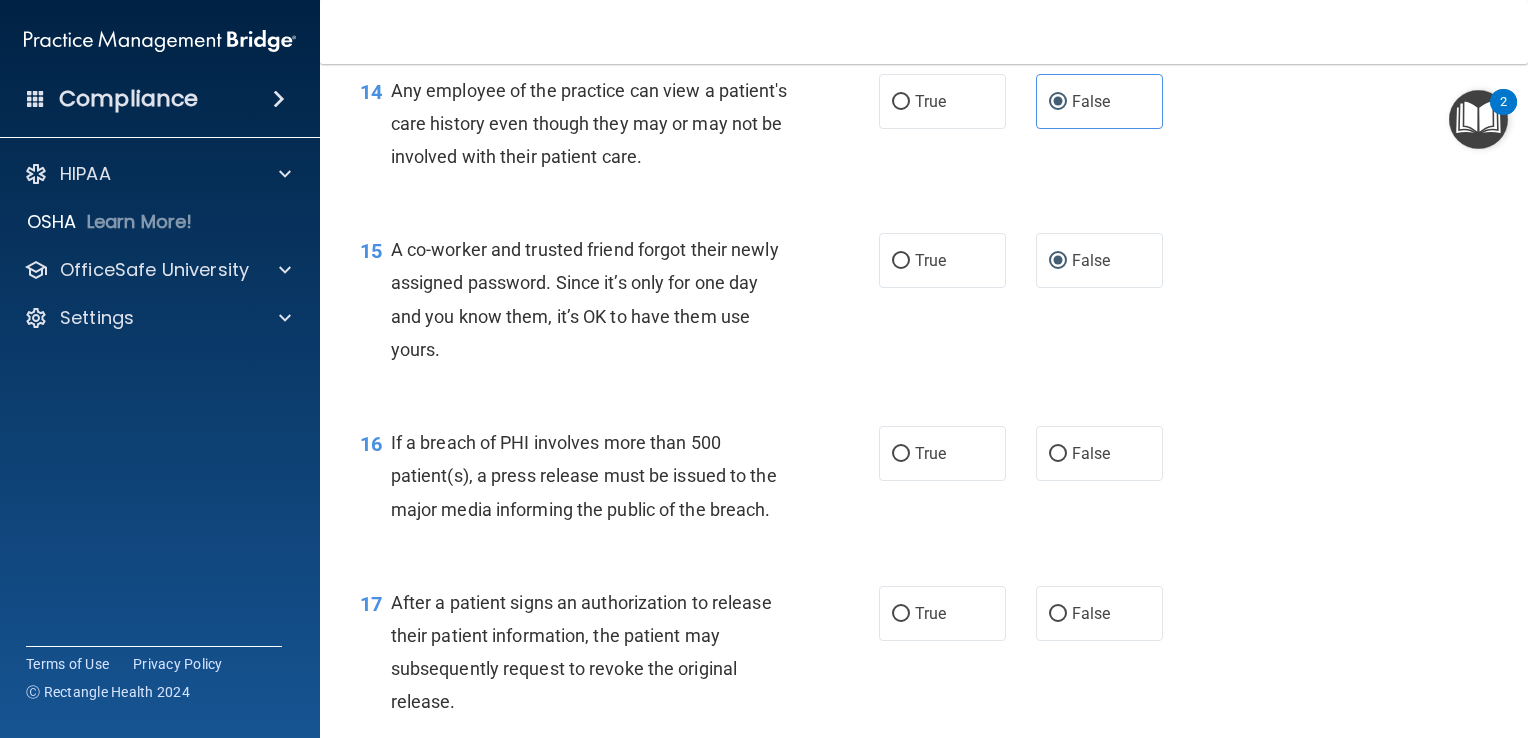 scroll, scrollTop: 2367, scrollLeft: 0, axis: vertical 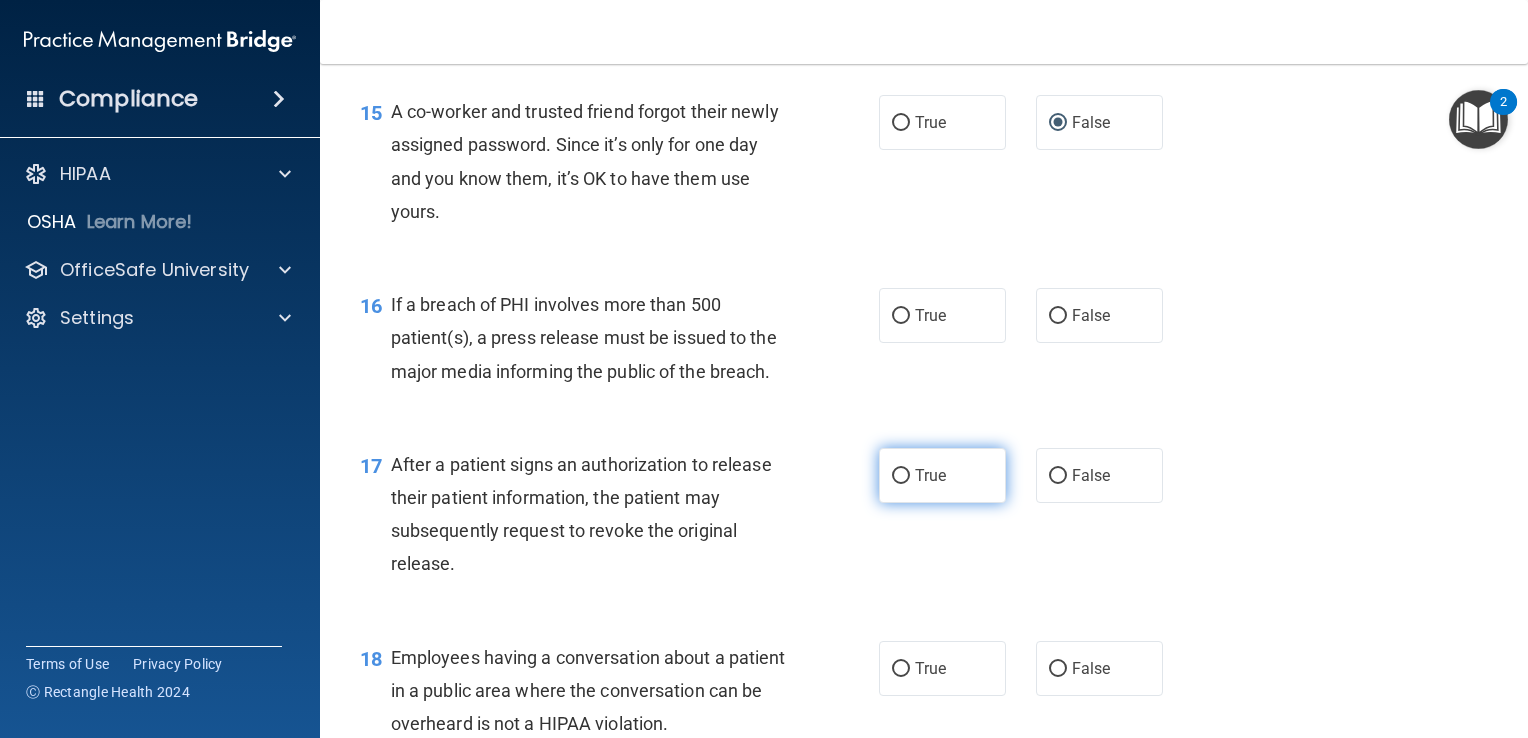 click on "True" at bounding box center (942, 475) 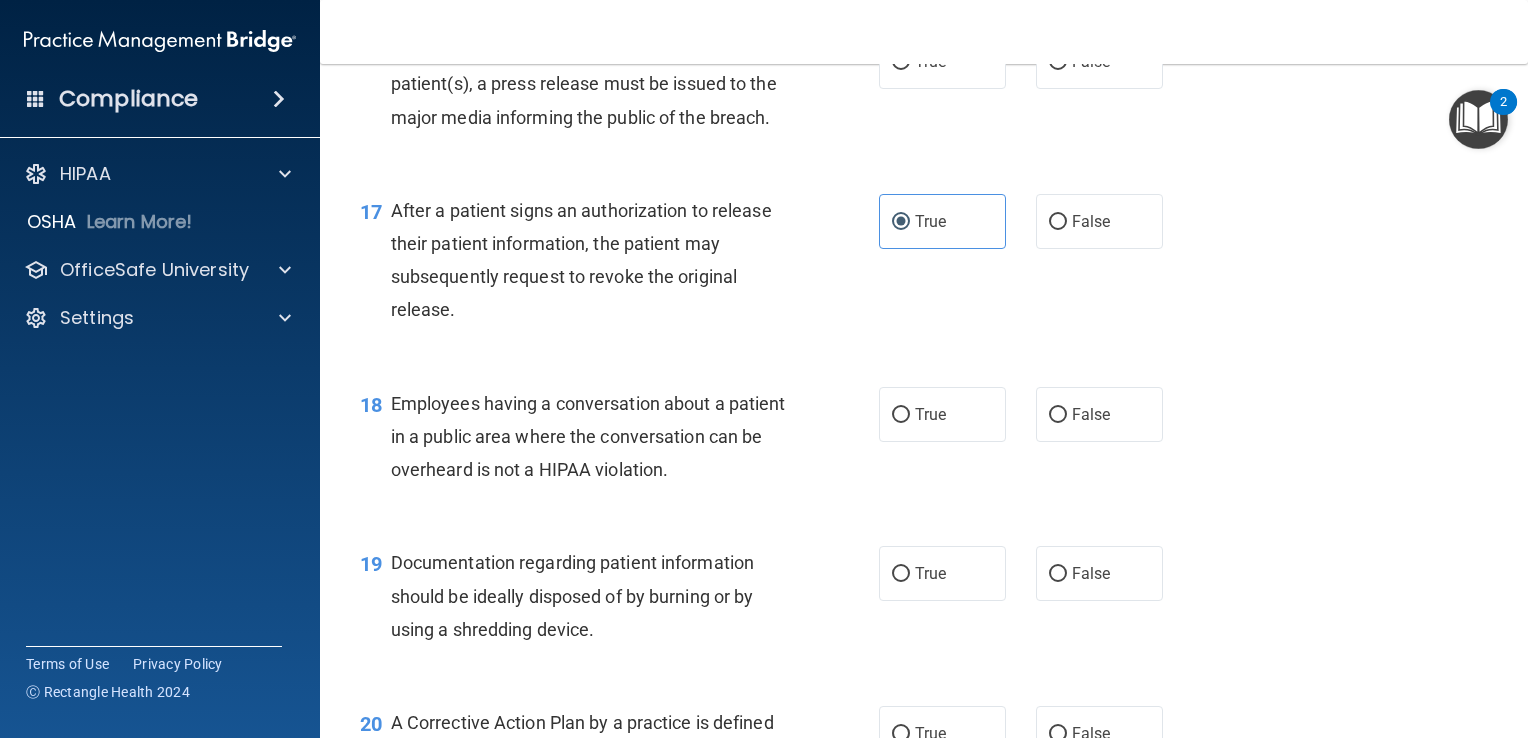 scroll, scrollTop: 2656, scrollLeft: 0, axis: vertical 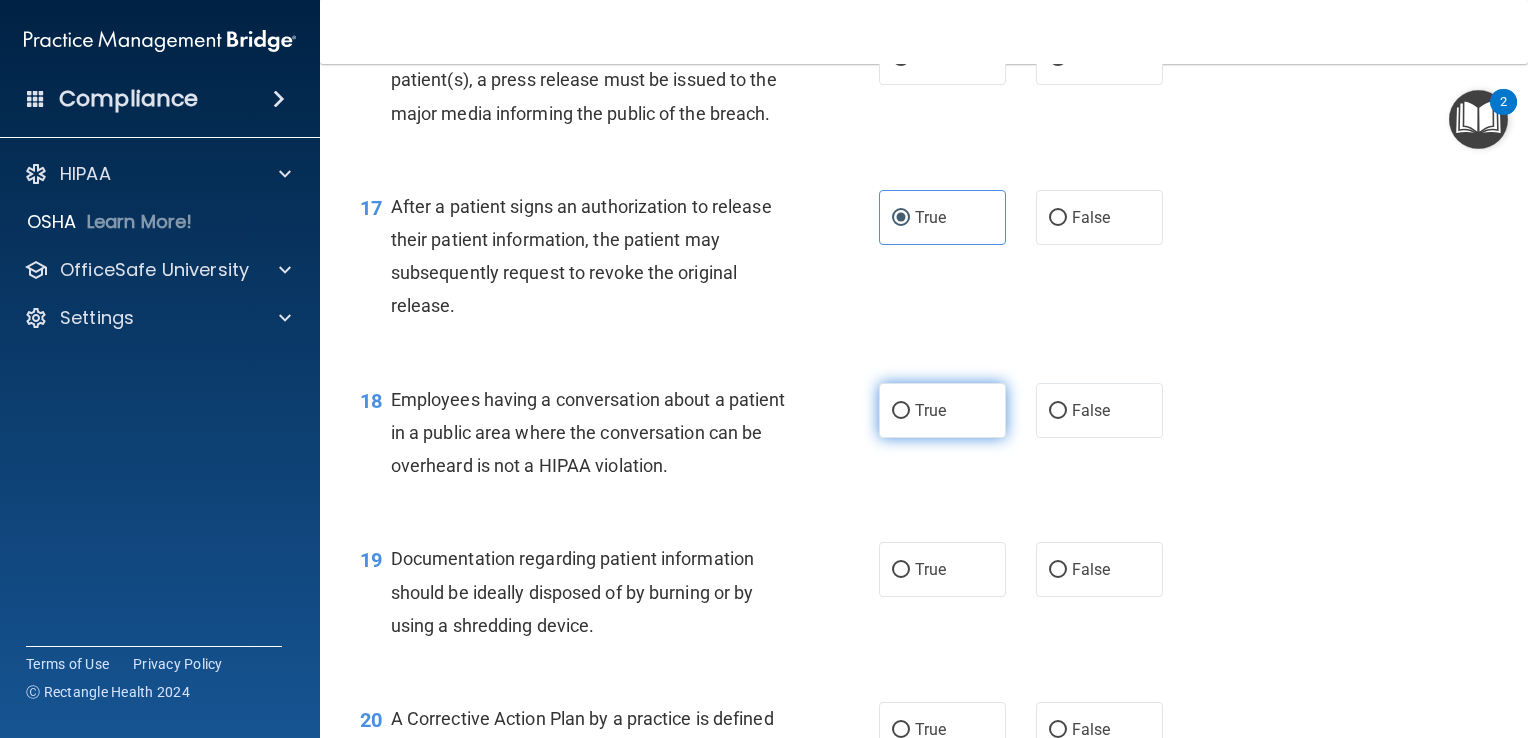 click on "True" at bounding box center [942, 410] 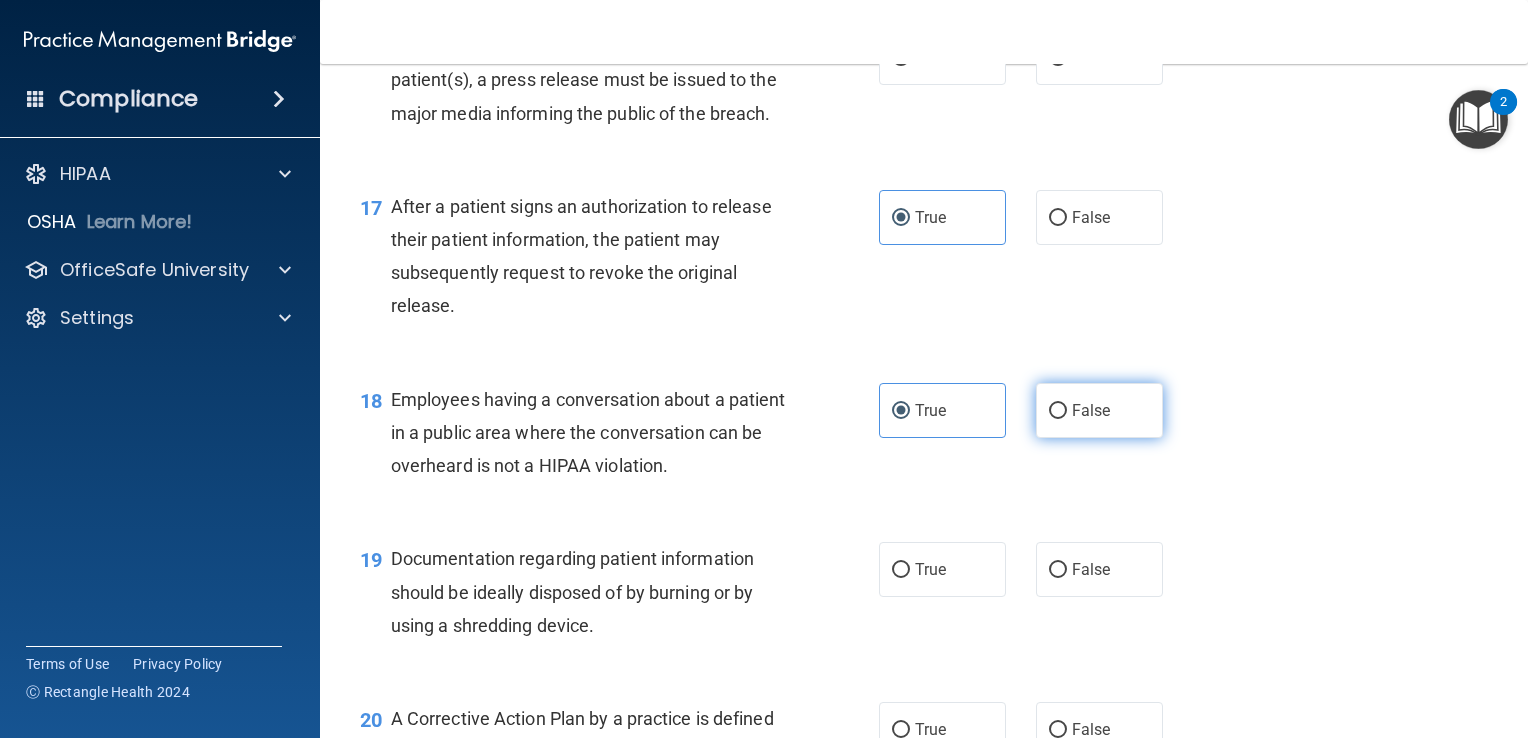 click on "False" at bounding box center [1091, 410] 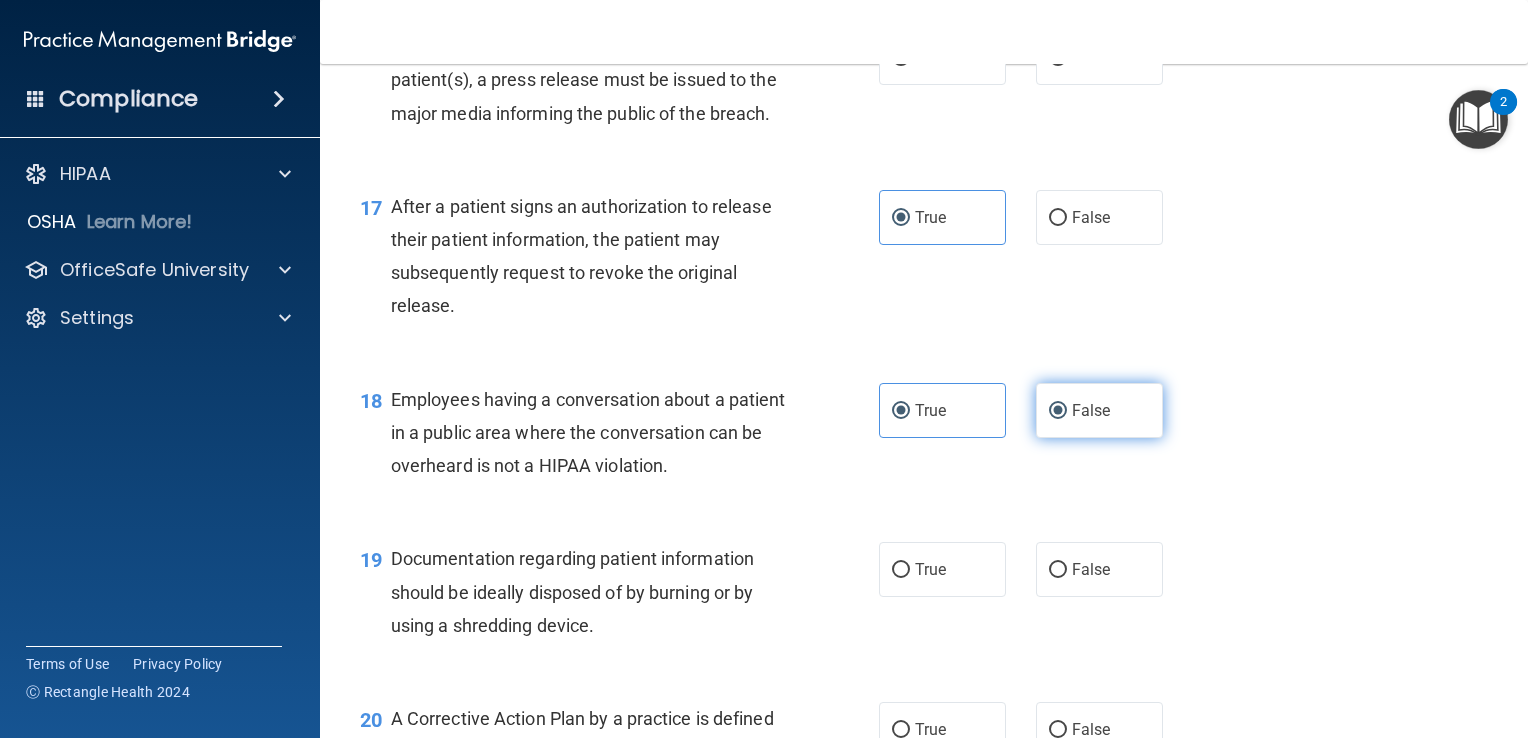 radio on "false" 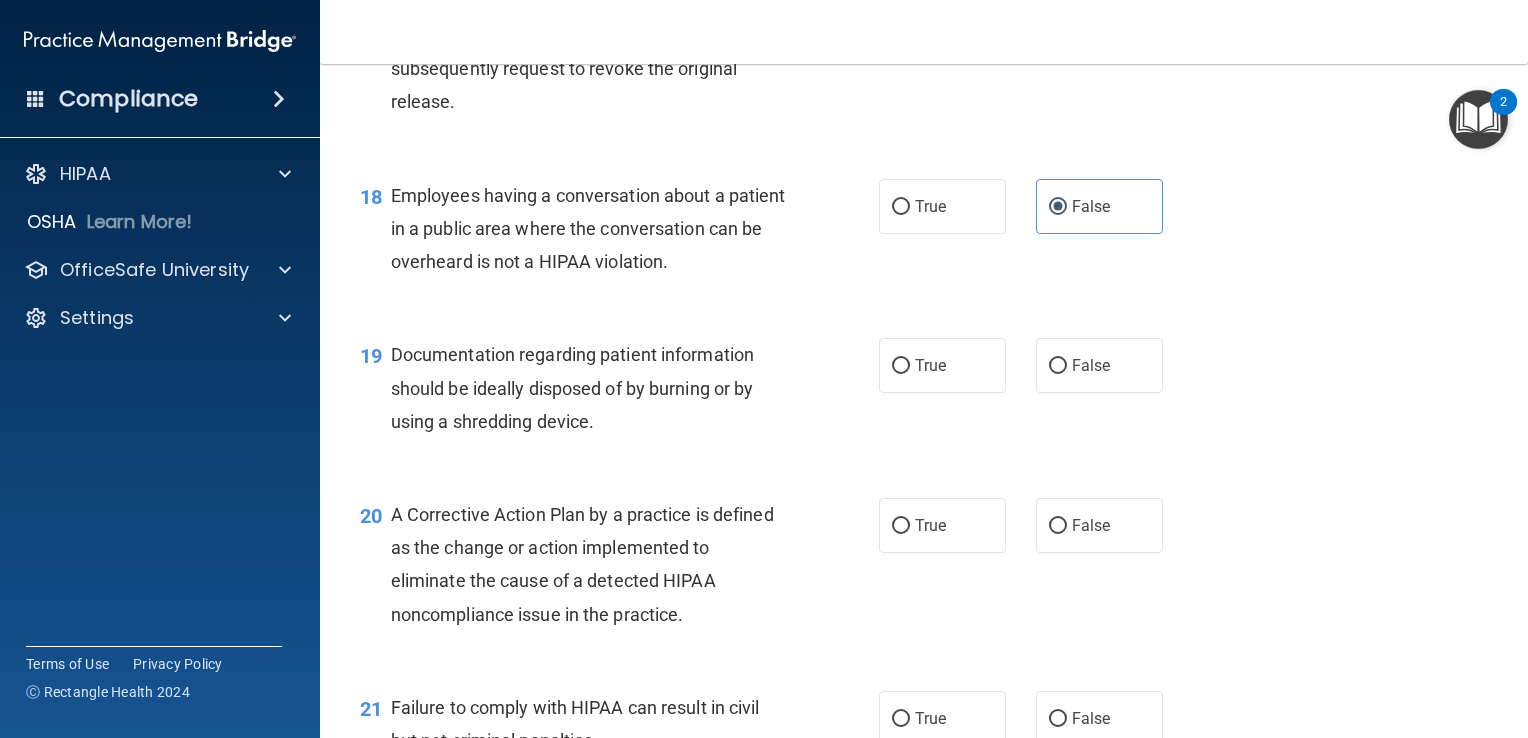 scroll, scrollTop: 2860, scrollLeft: 0, axis: vertical 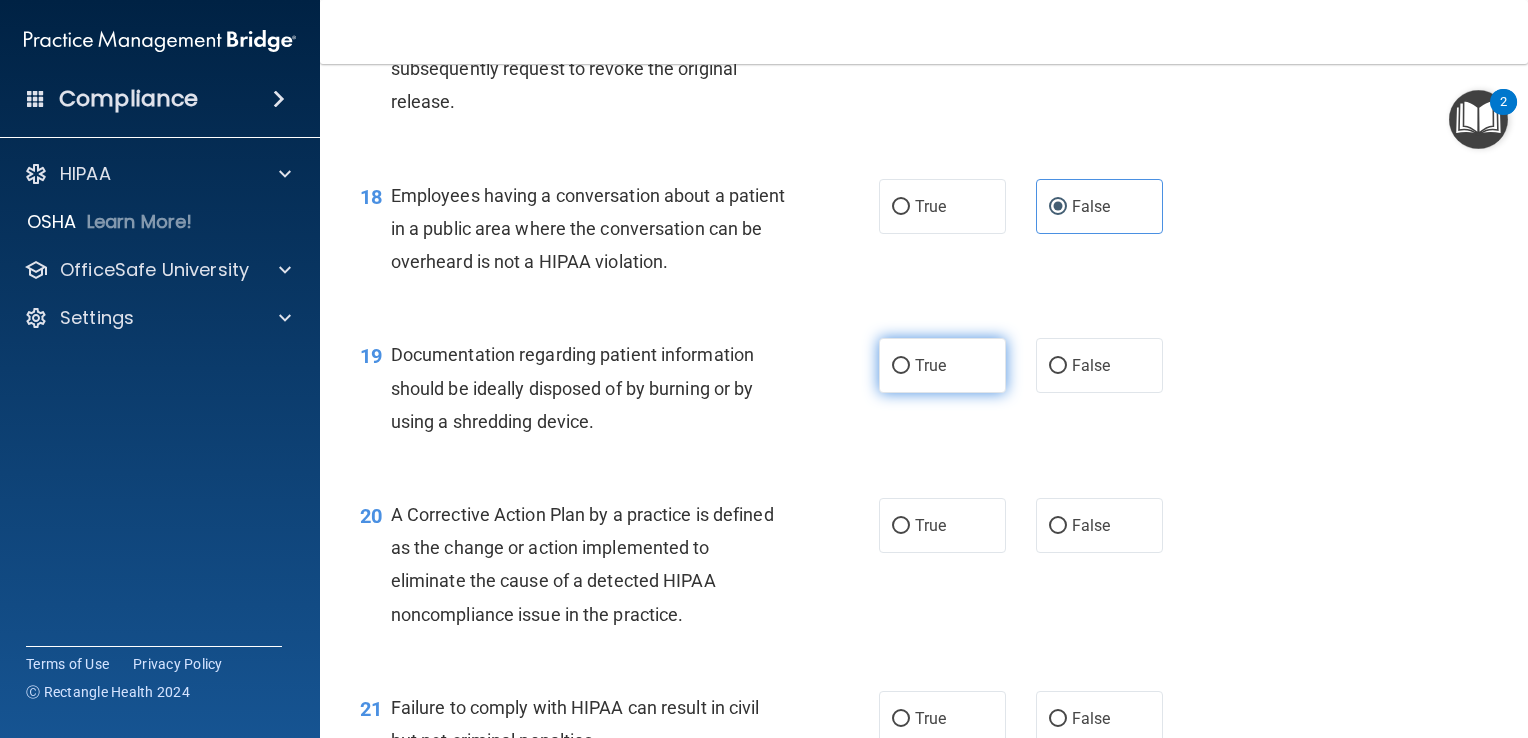 click on "True" at bounding box center [942, 365] 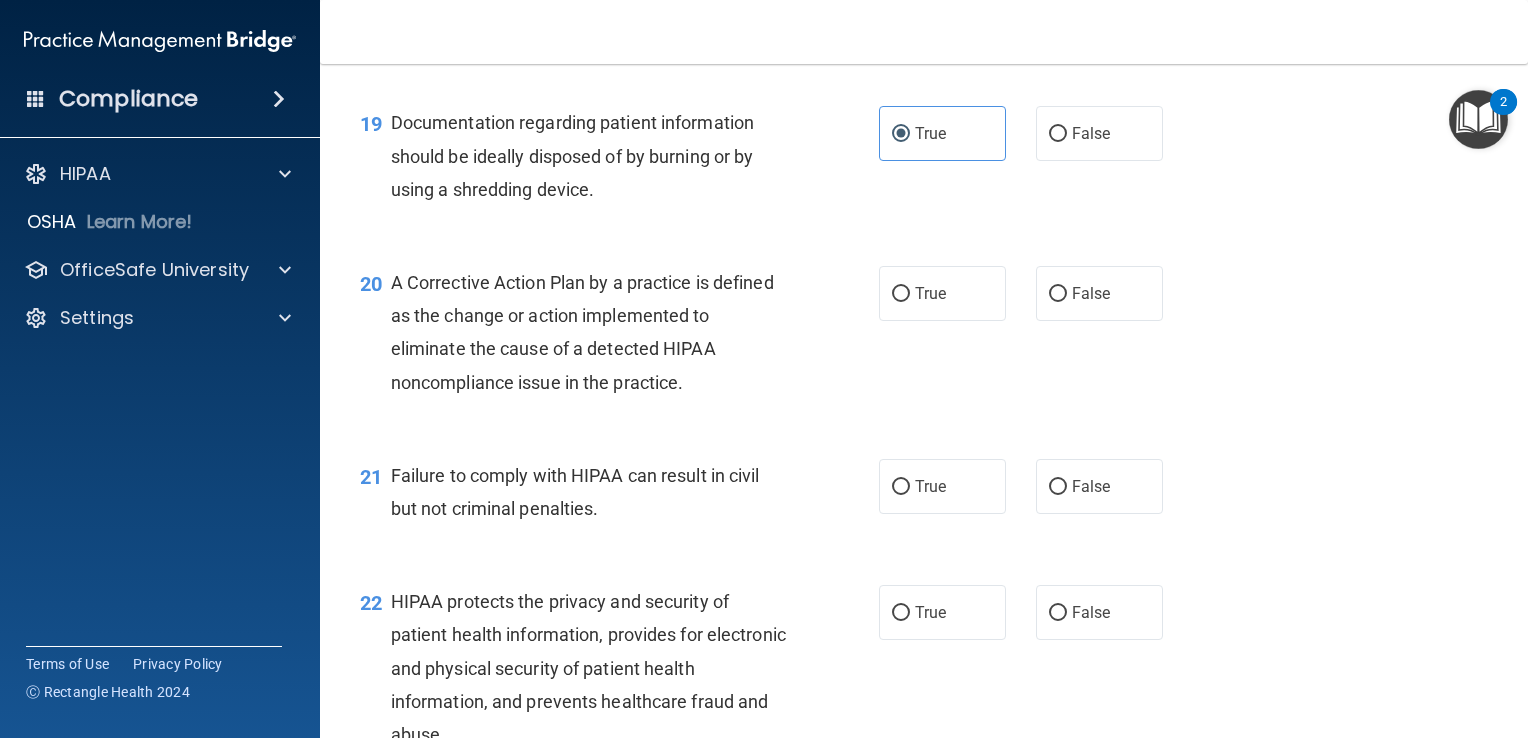 scroll, scrollTop: 3130, scrollLeft: 0, axis: vertical 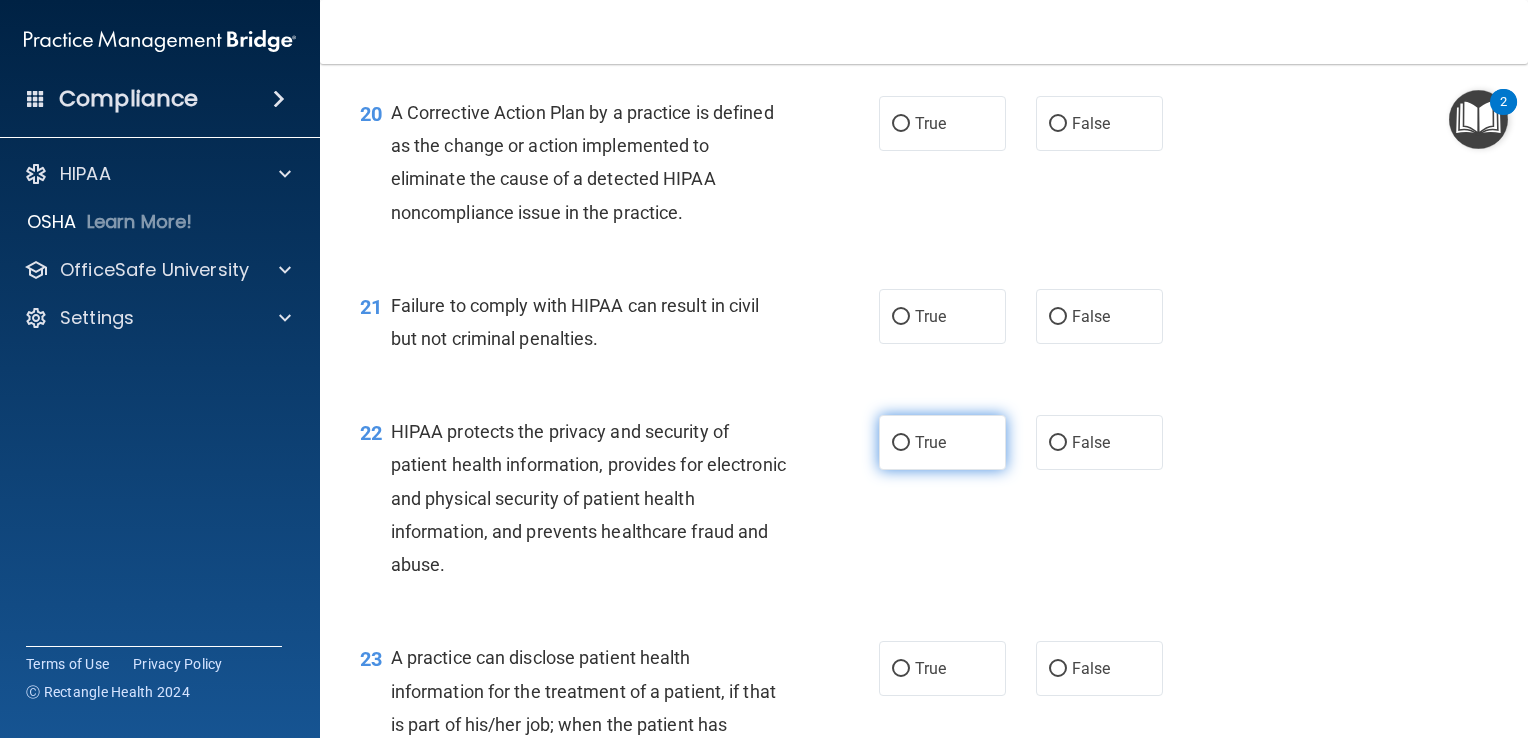 click on "True" at bounding box center (942, 442) 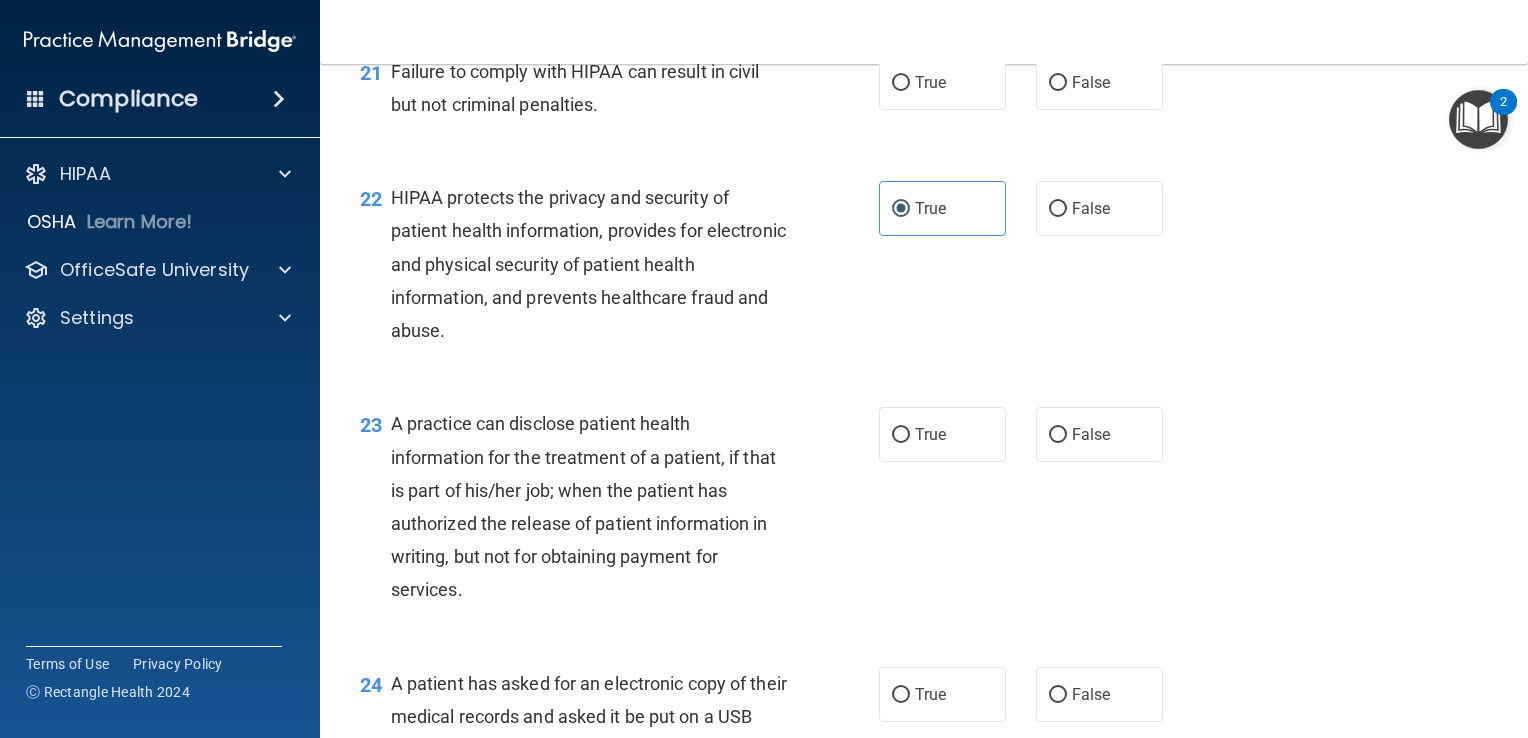 scroll, scrollTop: 3514, scrollLeft: 0, axis: vertical 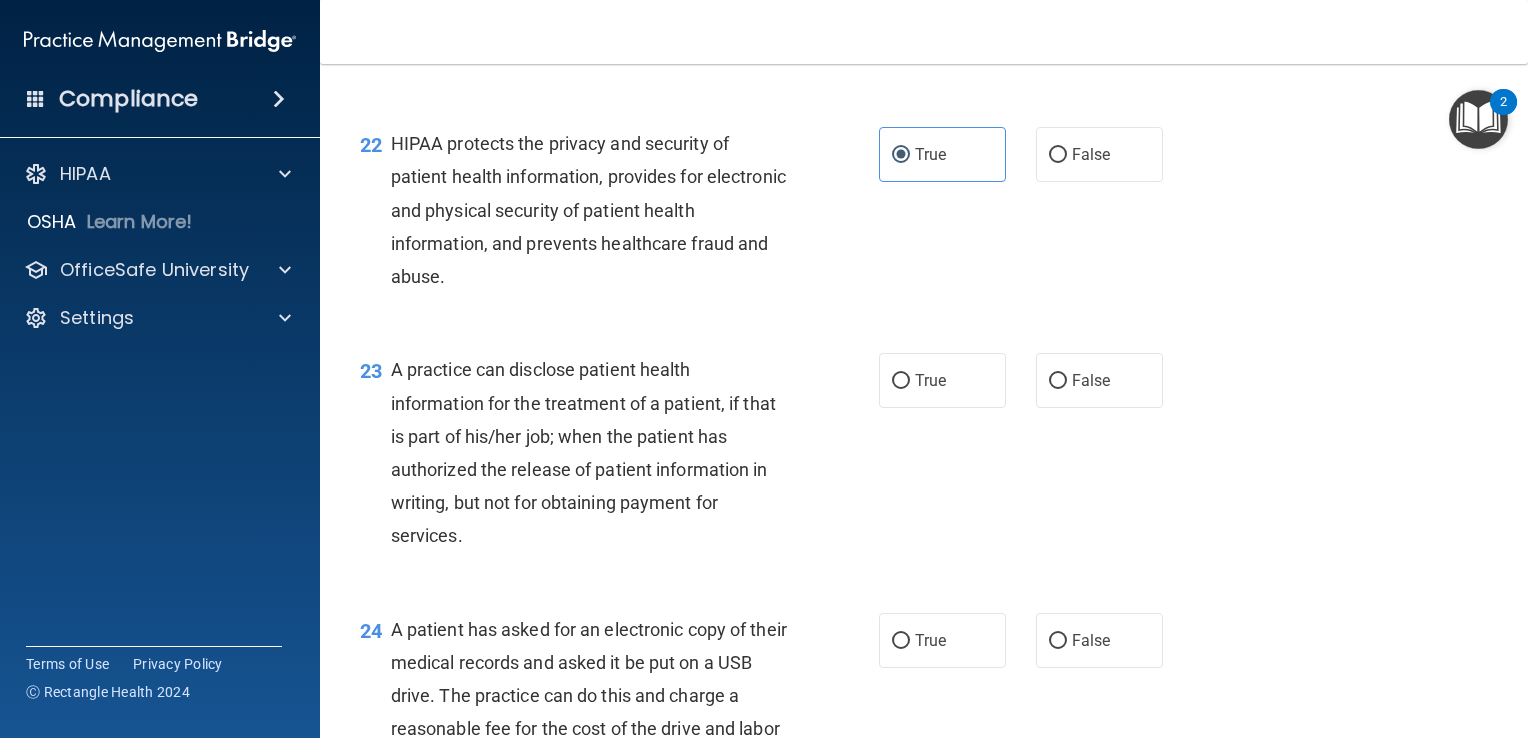 click on "23       A practice can disclose patient health information for the treatment of a patient, if that is part of his/her job; when the patient has authorized the release of patient information in writing, but not for obtaining payment for services." at bounding box center (619, 457) 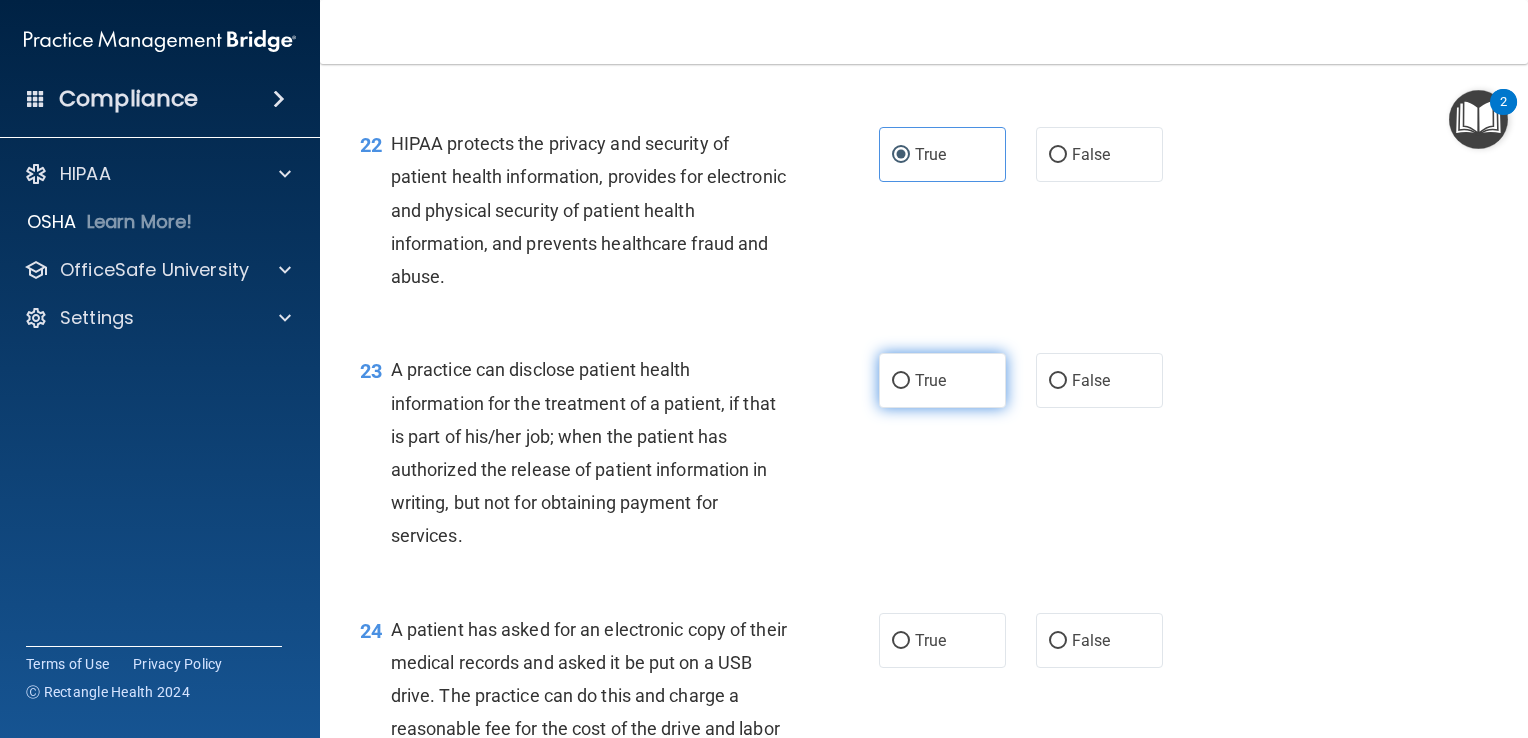 click on "True" at bounding box center (901, 381) 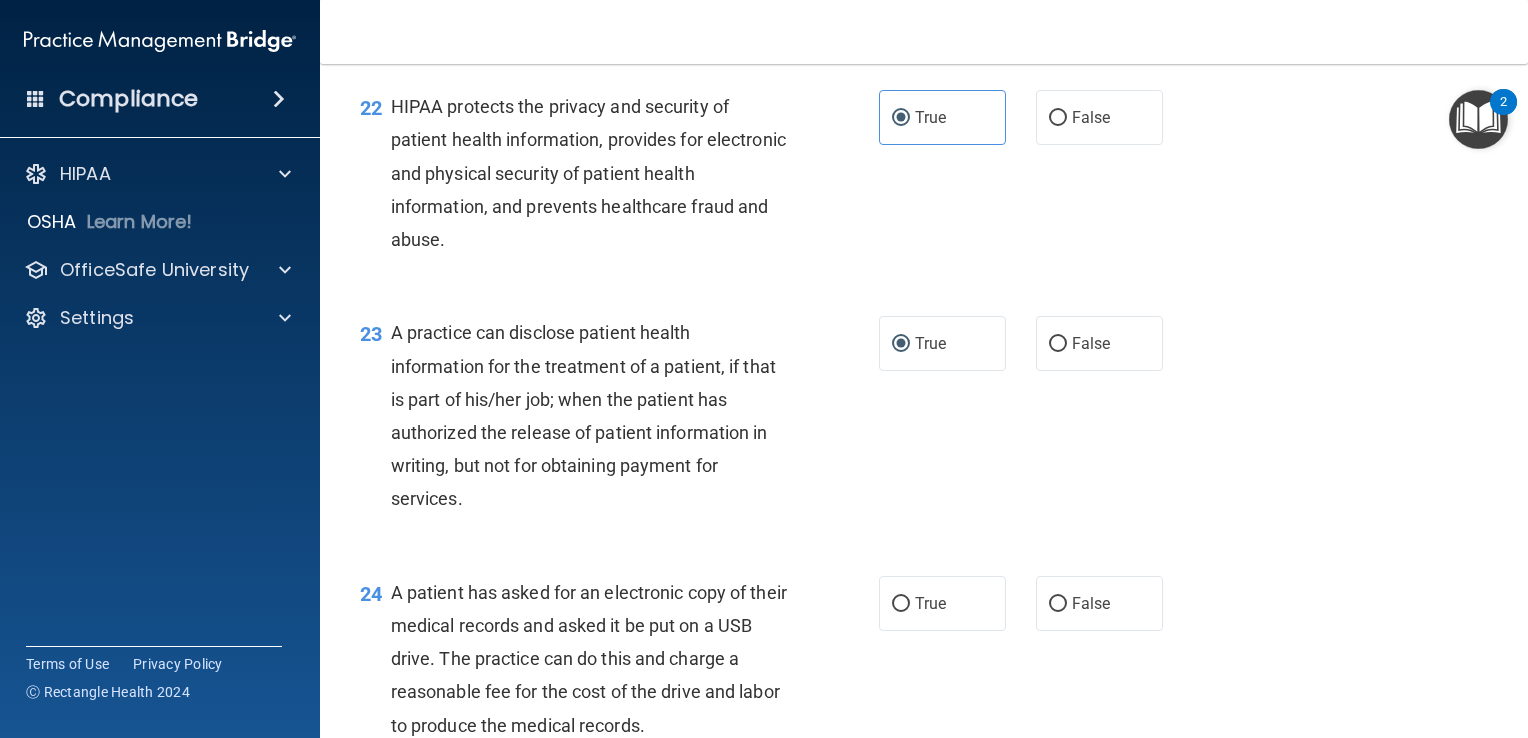 scroll, scrollTop: 3590, scrollLeft: 0, axis: vertical 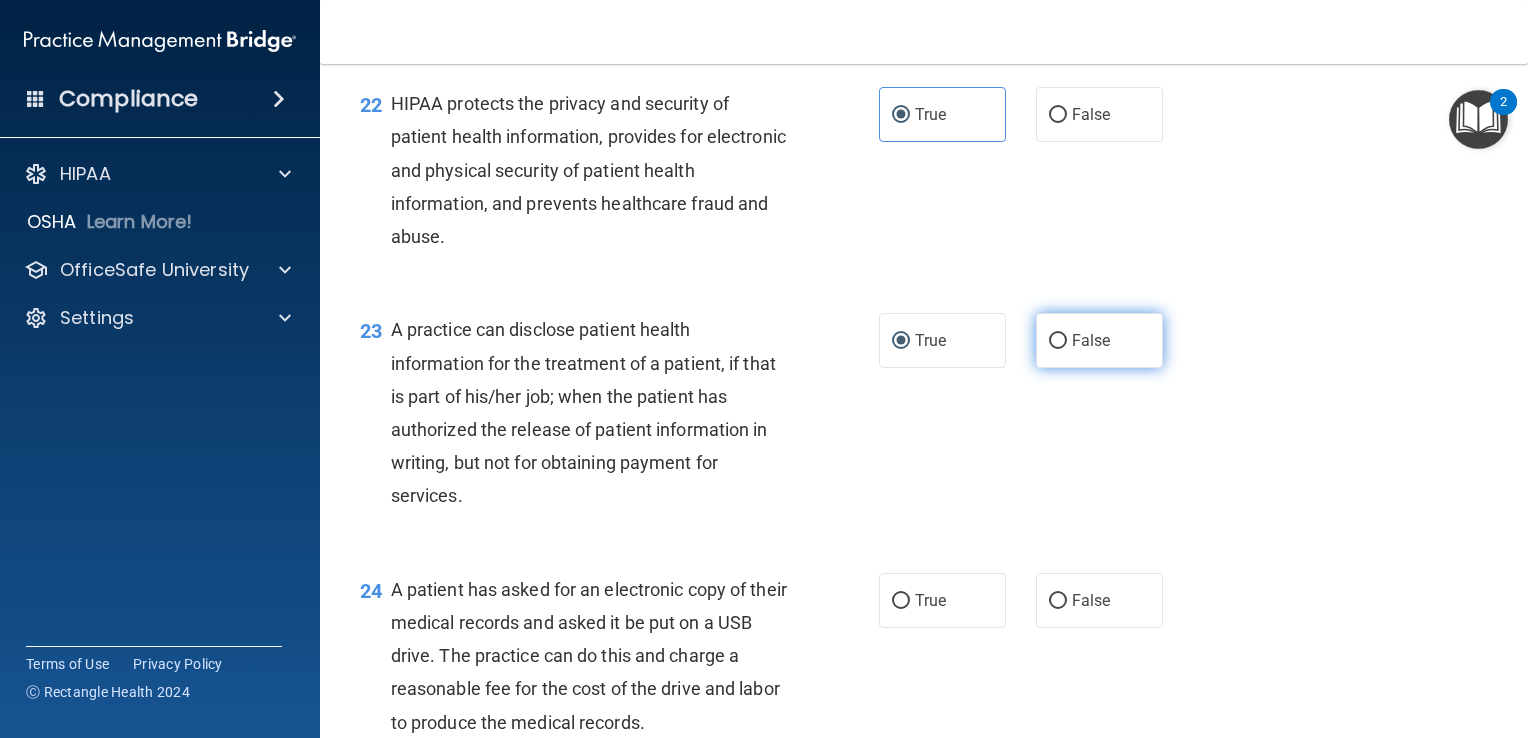 click on "False" at bounding box center [1091, 340] 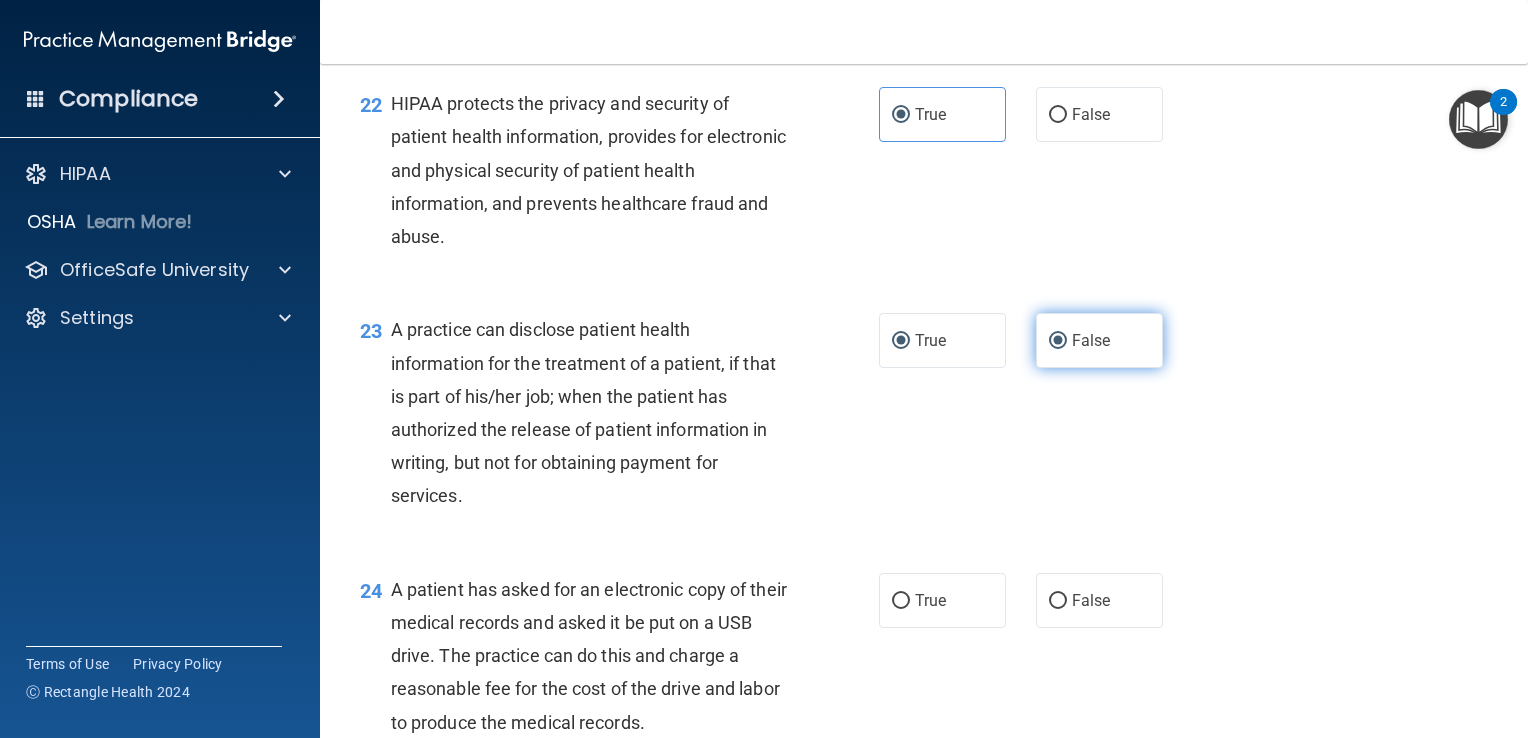 radio on "false" 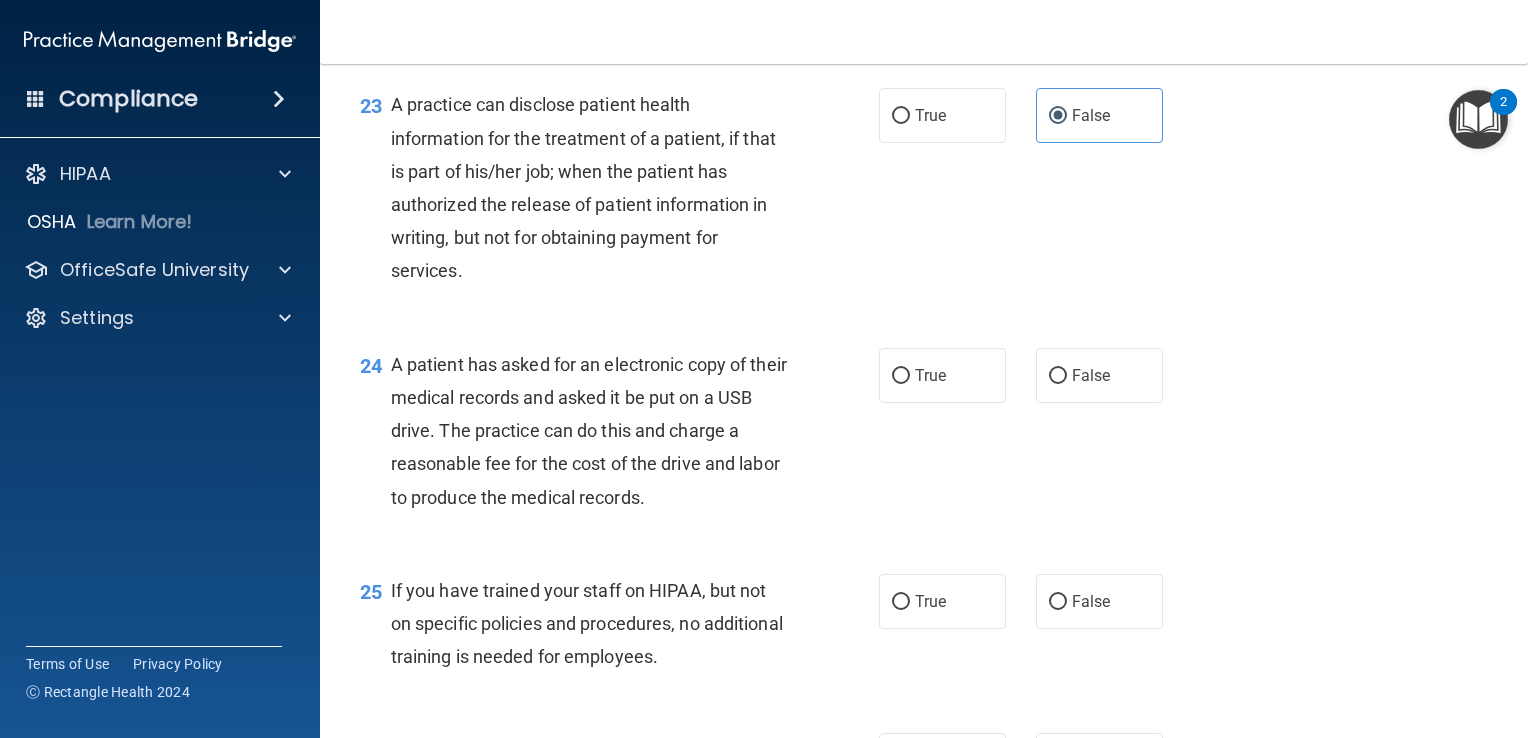 scroll, scrollTop: 3816, scrollLeft: 0, axis: vertical 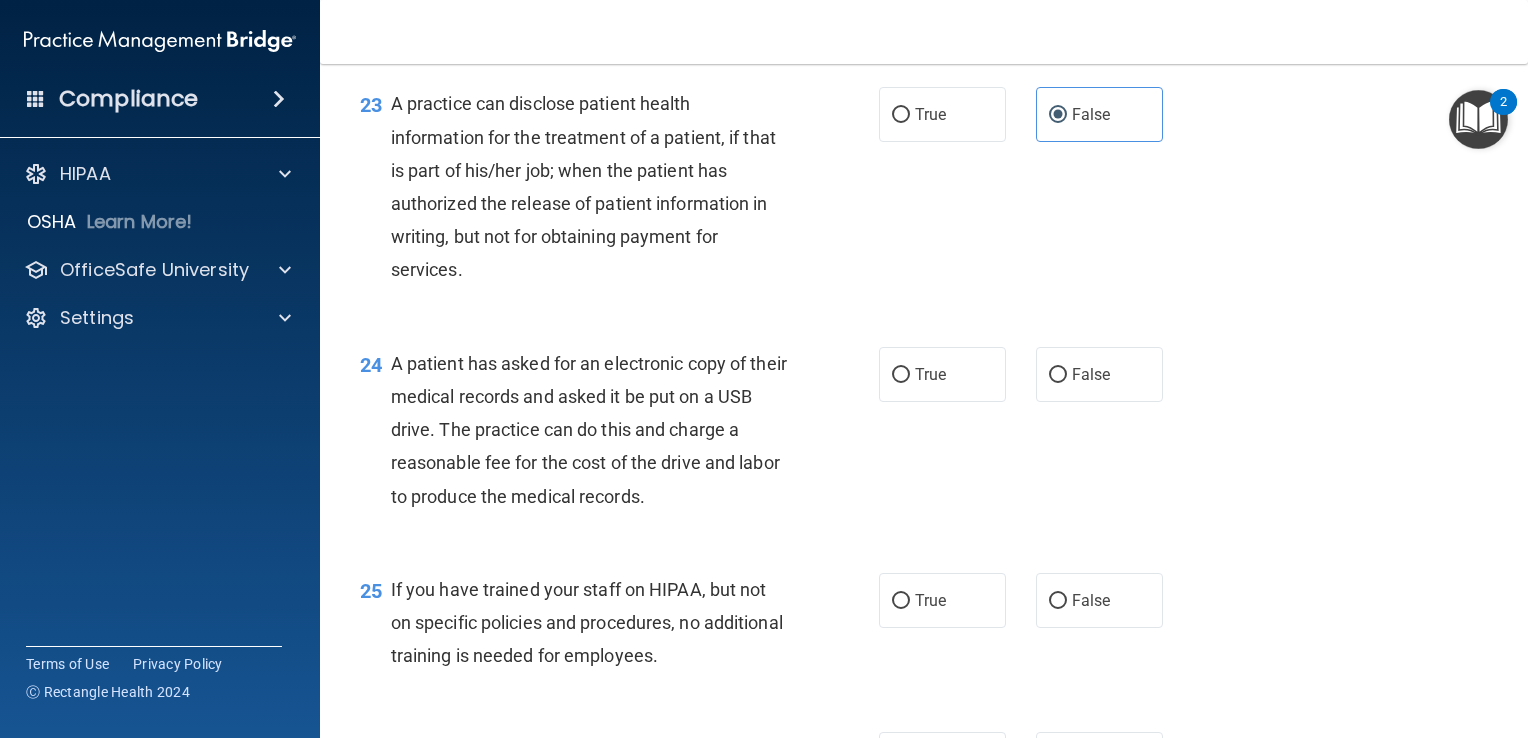 click on "True           False" at bounding box center [1031, 374] 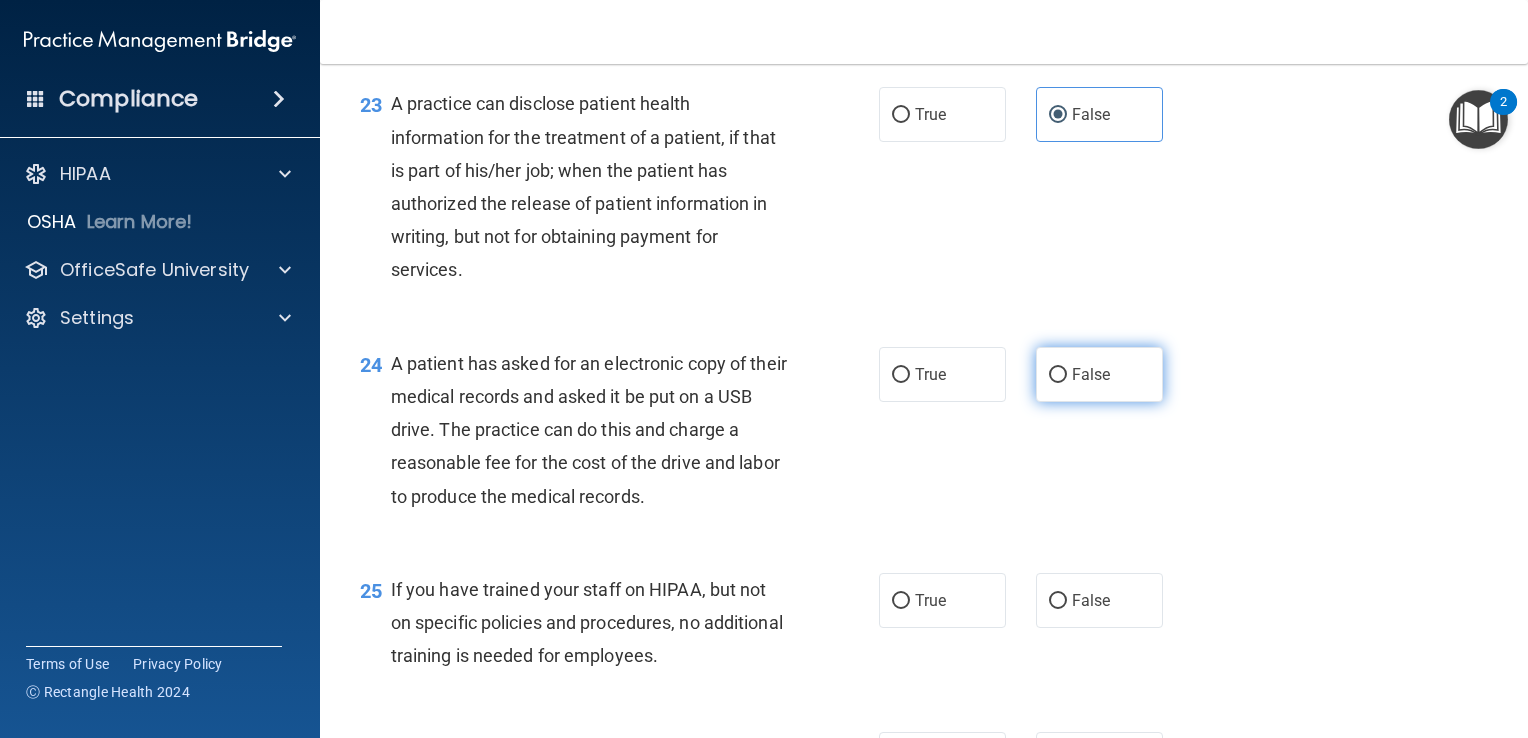 click on "False" at bounding box center (1058, 375) 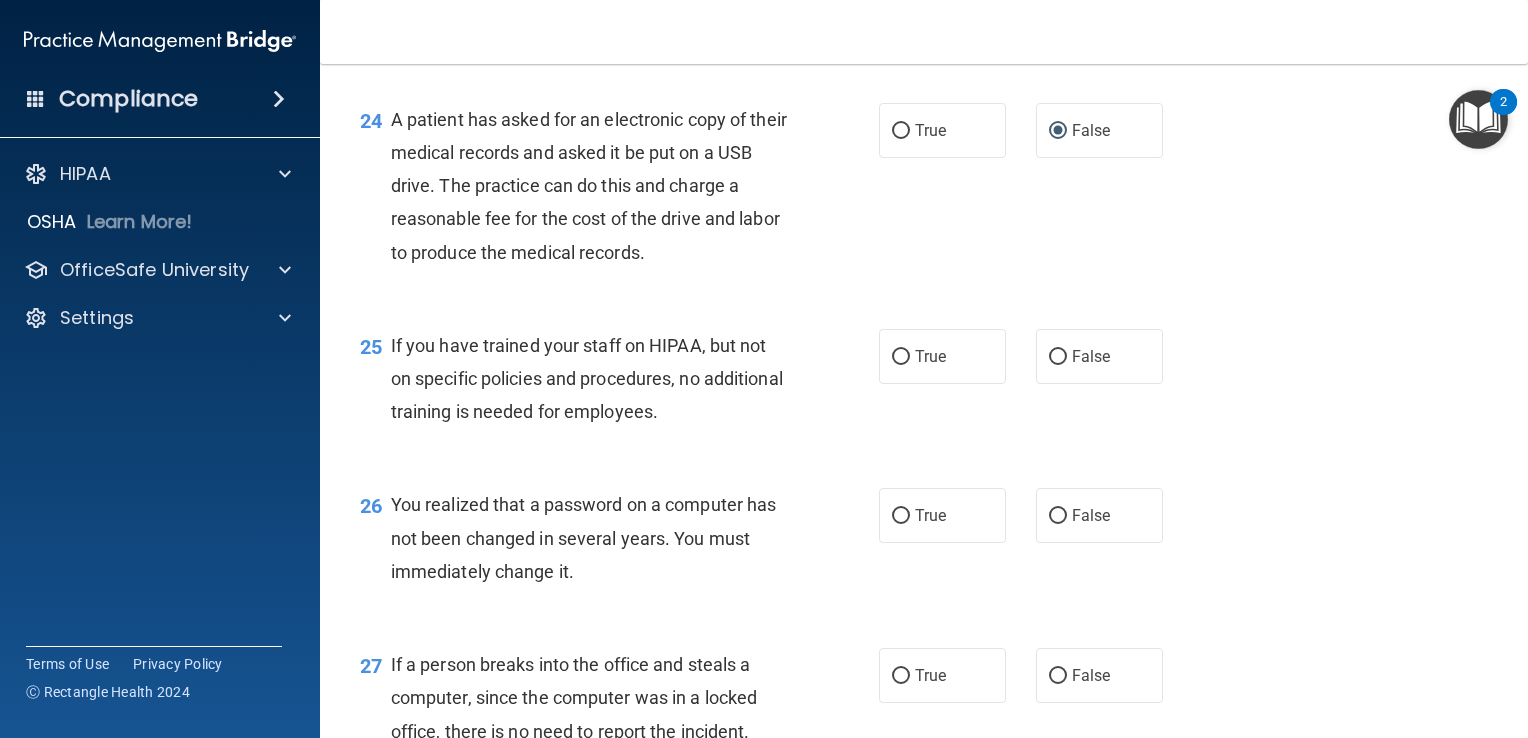scroll, scrollTop: 4060, scrollLeft: 0, axis: vertical 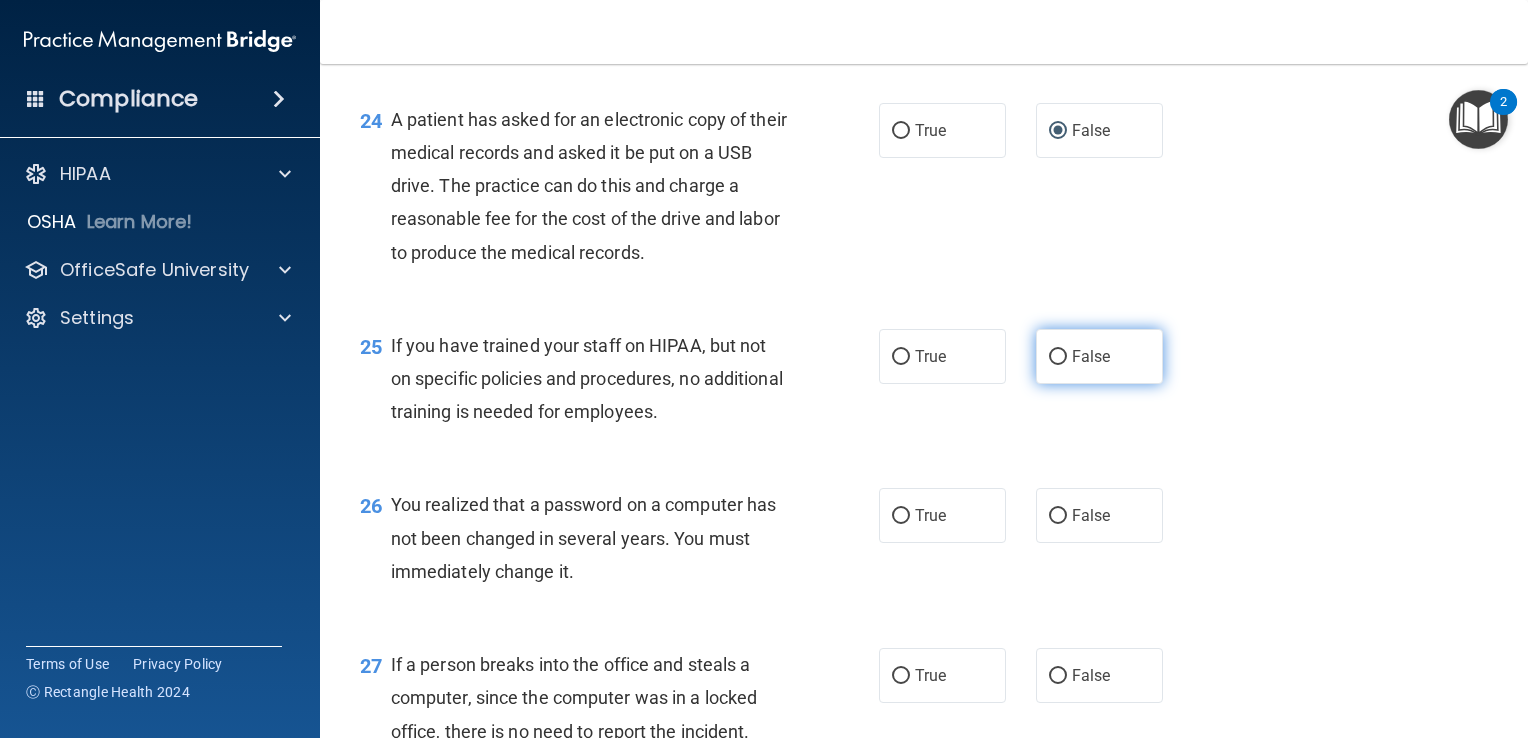 click on "False" at bounding box center (1091, 356) 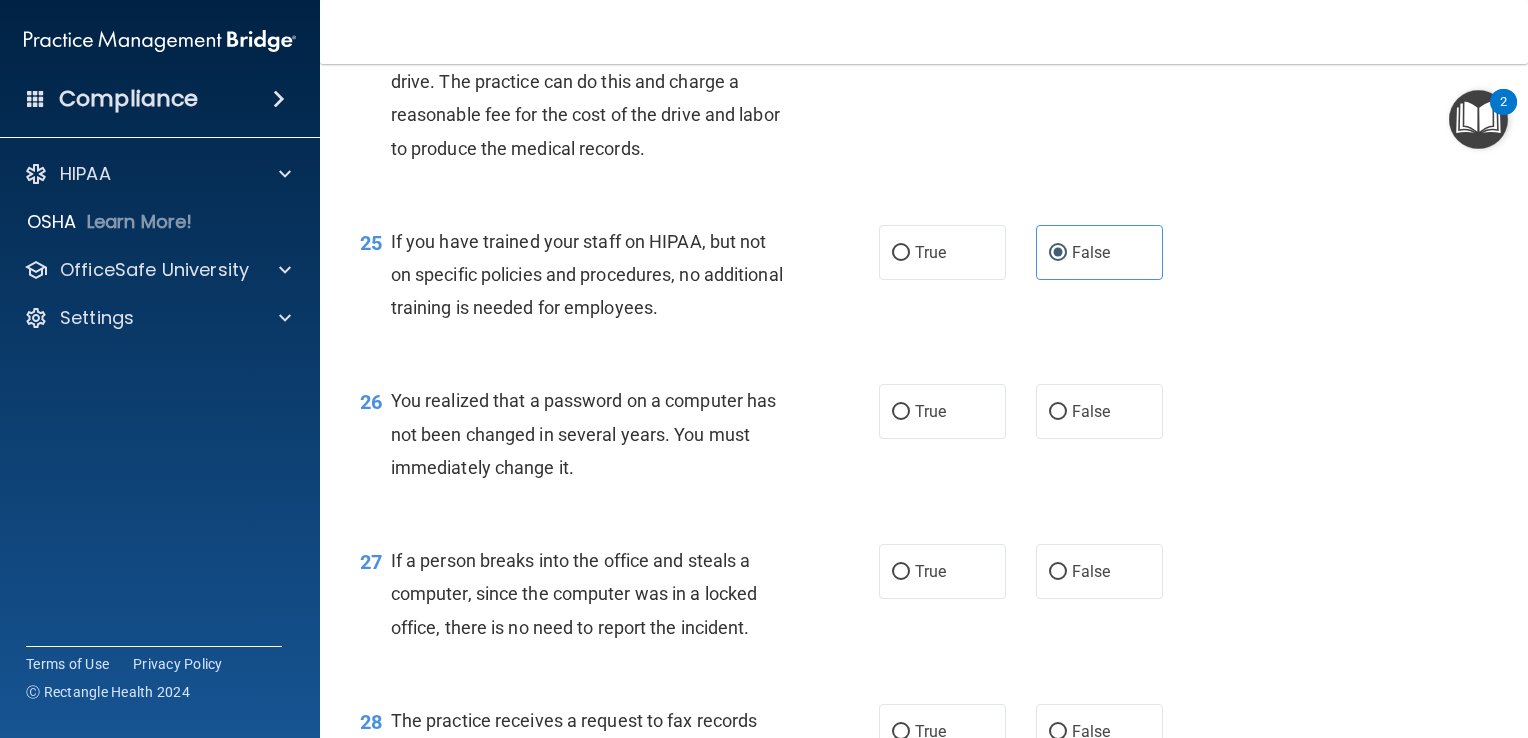 scroll, scrollTop: 4179, scrollLeft: 0, axis: vertical 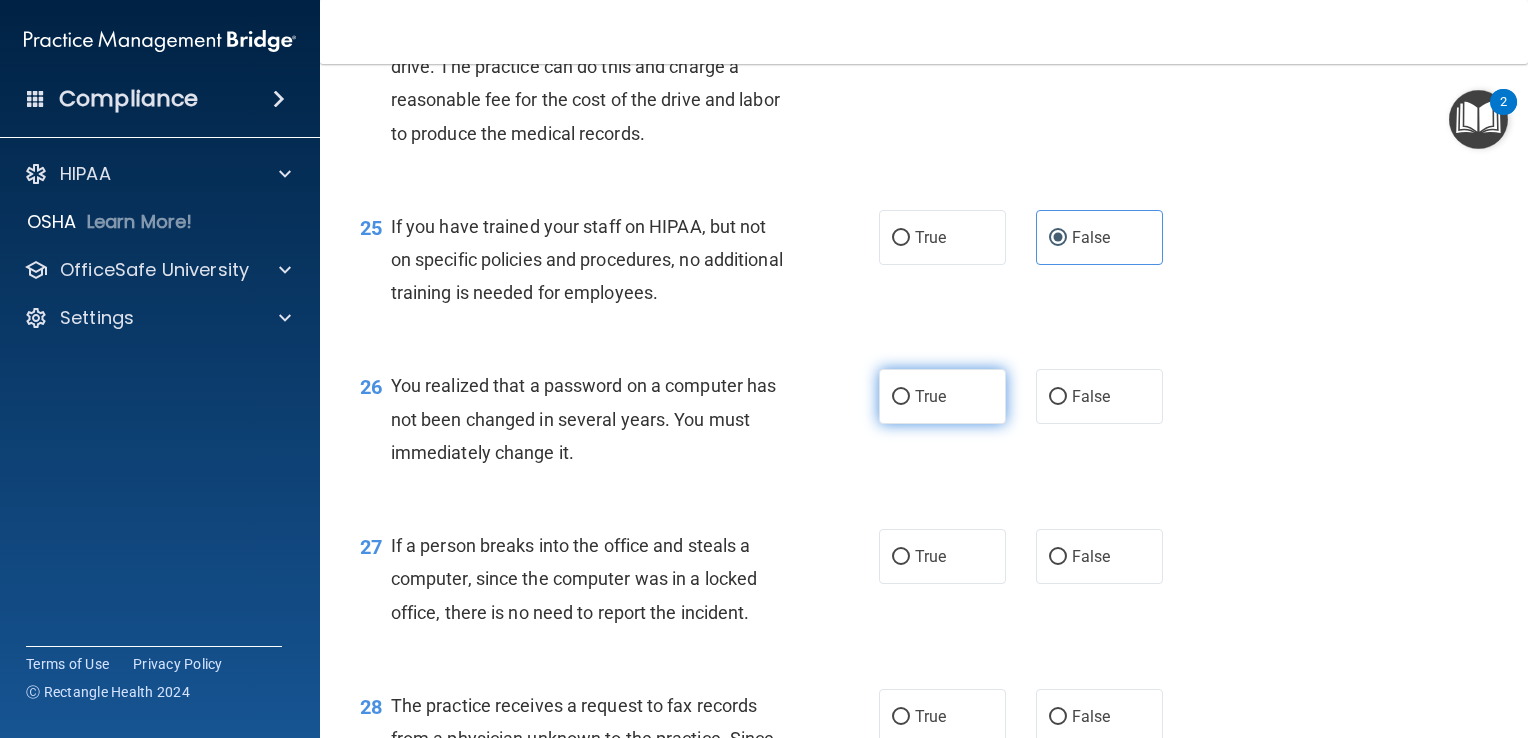 click on "True" at bounding box center (942, 396) 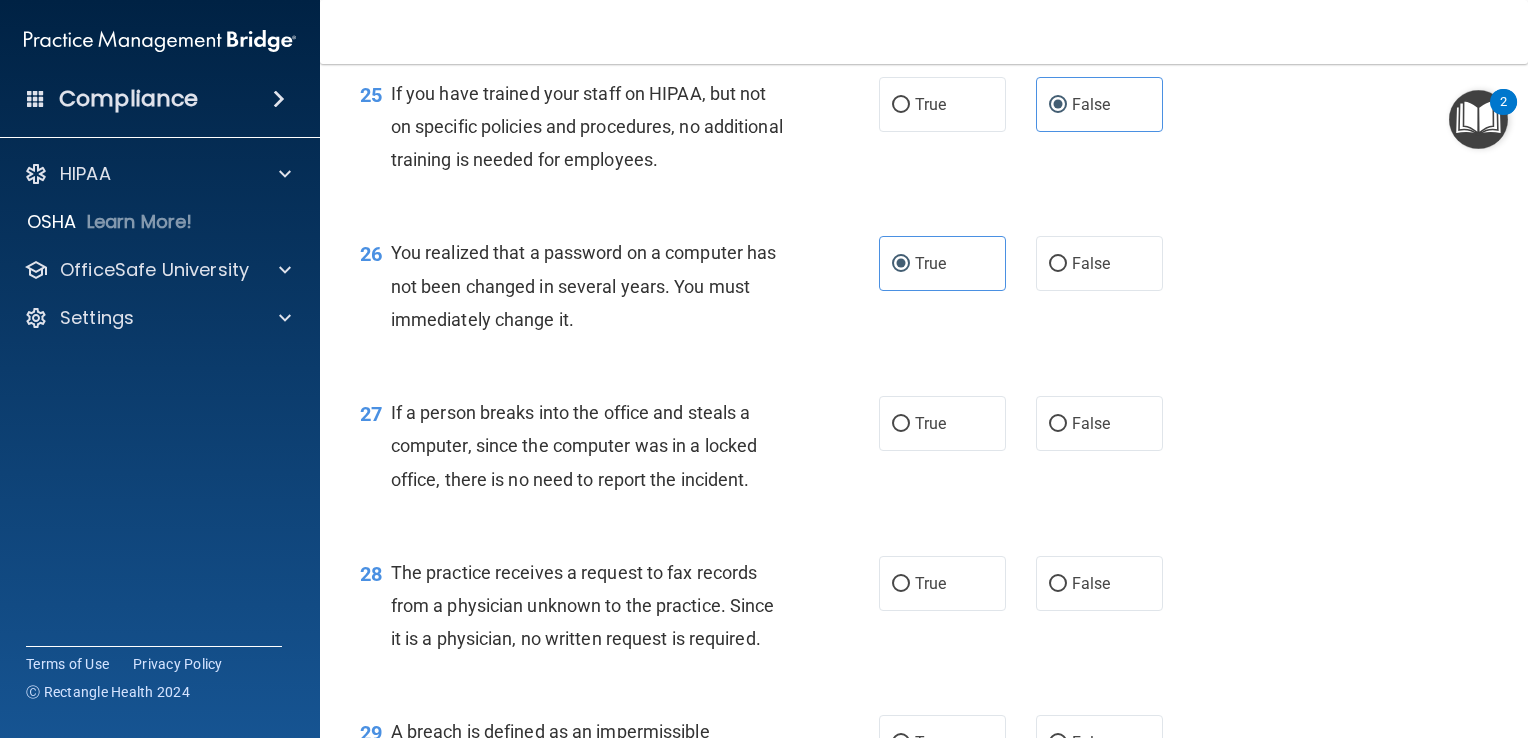 scroll, scrollTop: 4314, scrollLeft: 0, axis: vertical 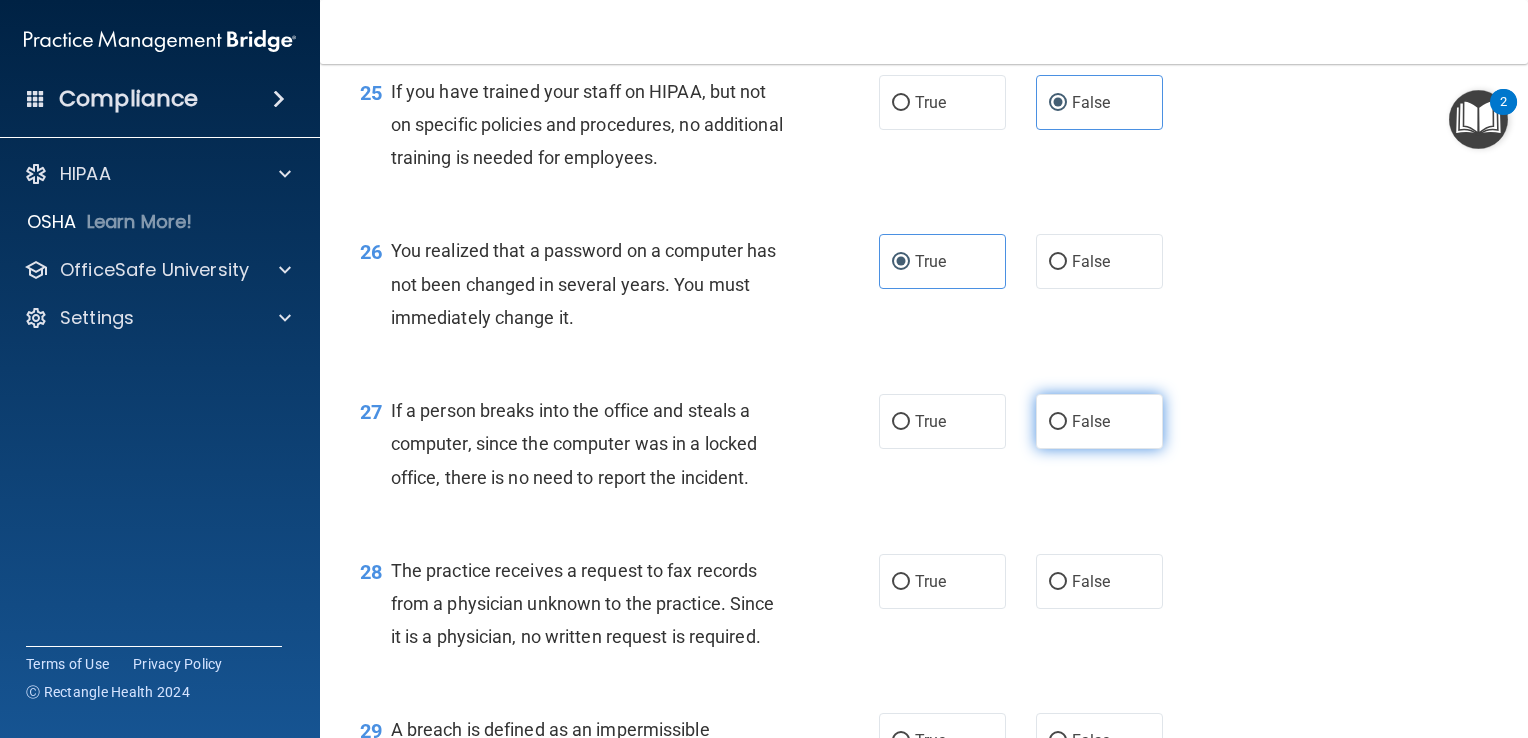 click on "False" at bounding box center [1099, 421] 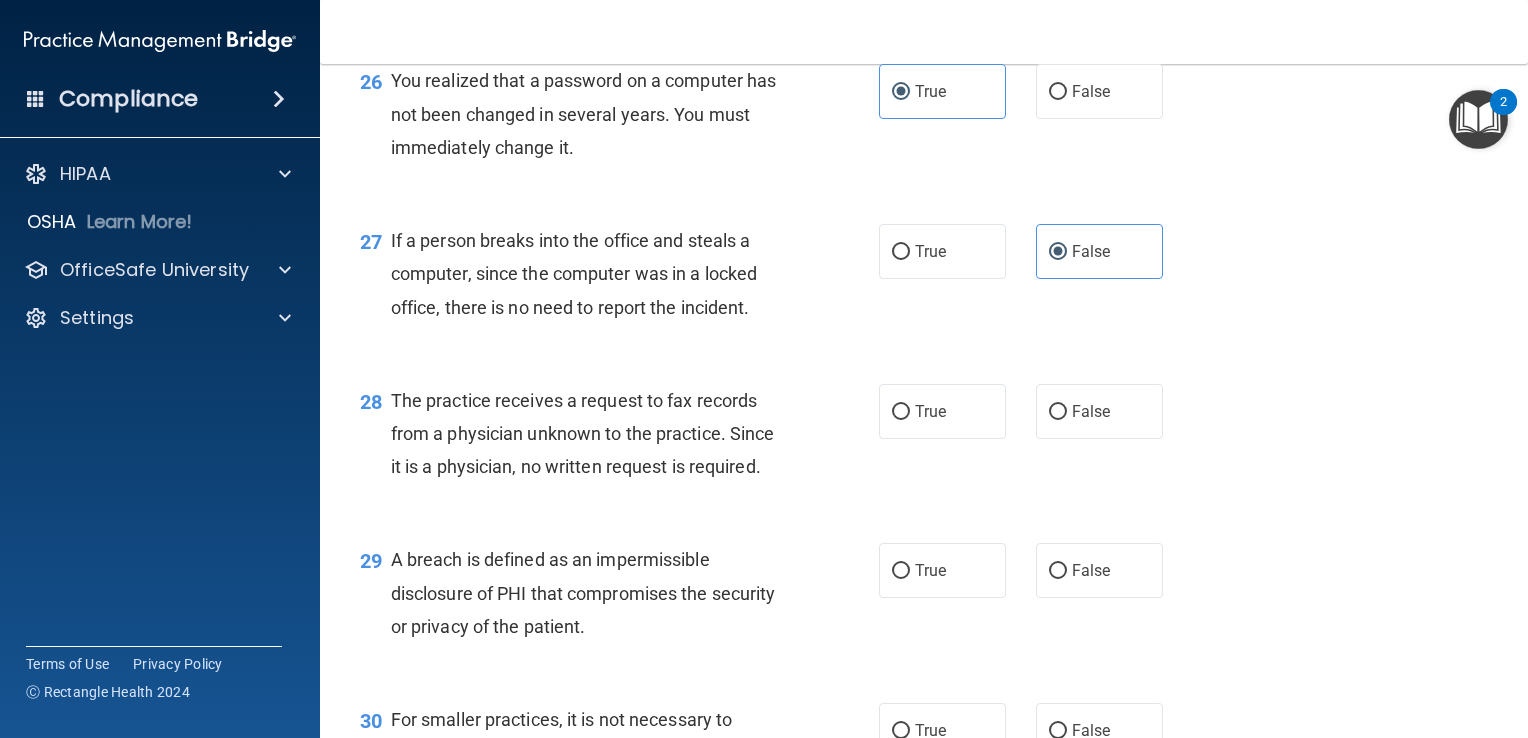 scroll, scrollTop: 4491, scrollLeft: 0, axis: vertical 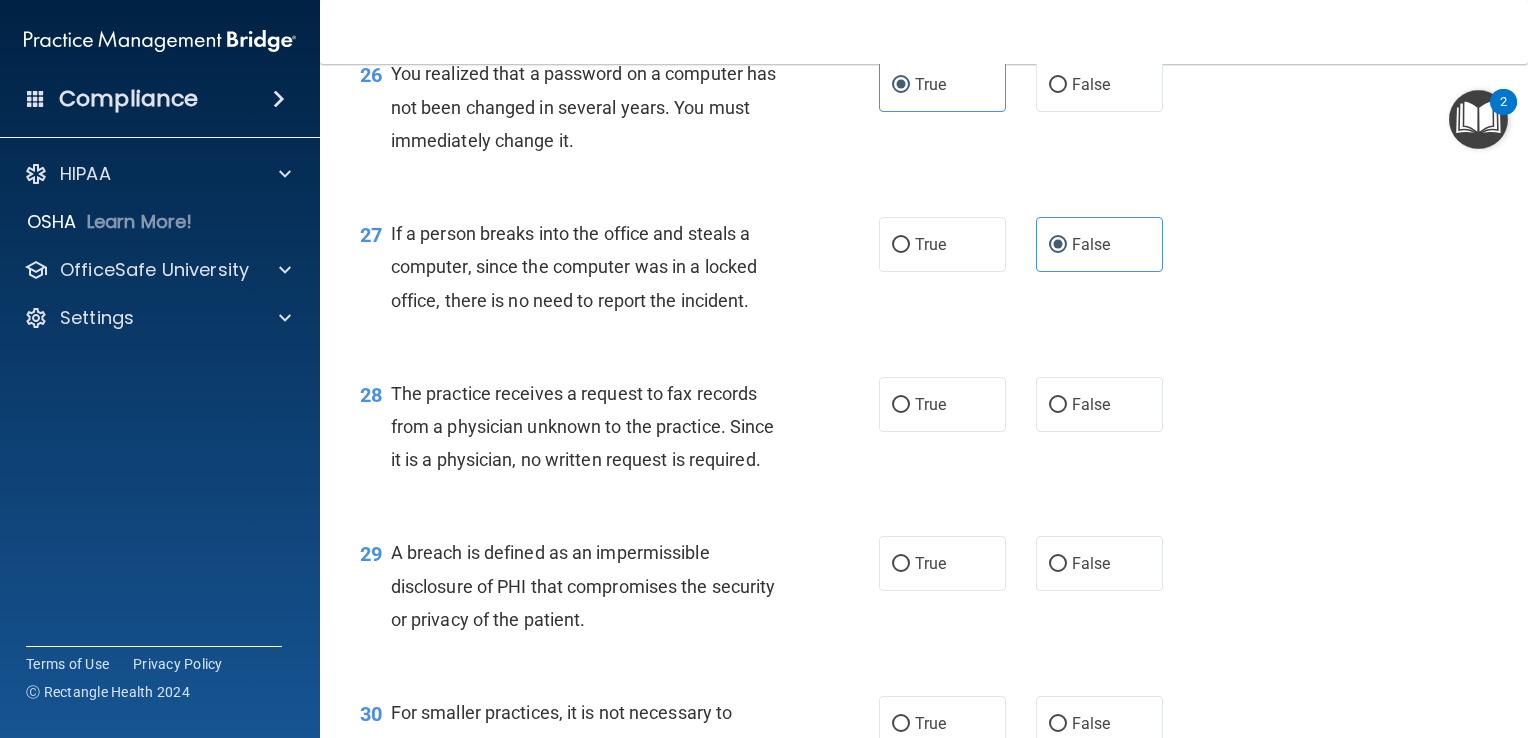 click on "True           False" at bounding box center [1031, 404] 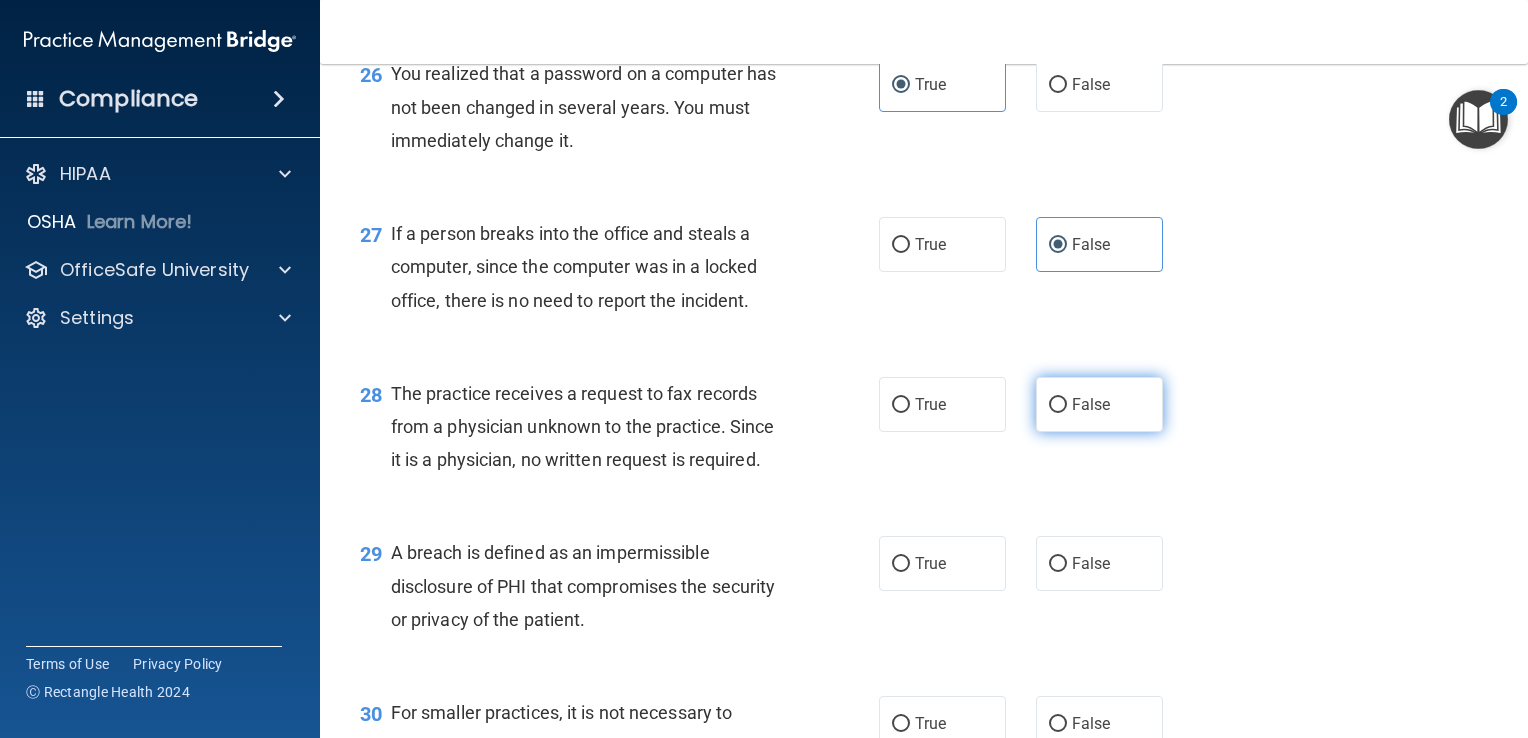 click on "False" at bounding box center [1099, 404] 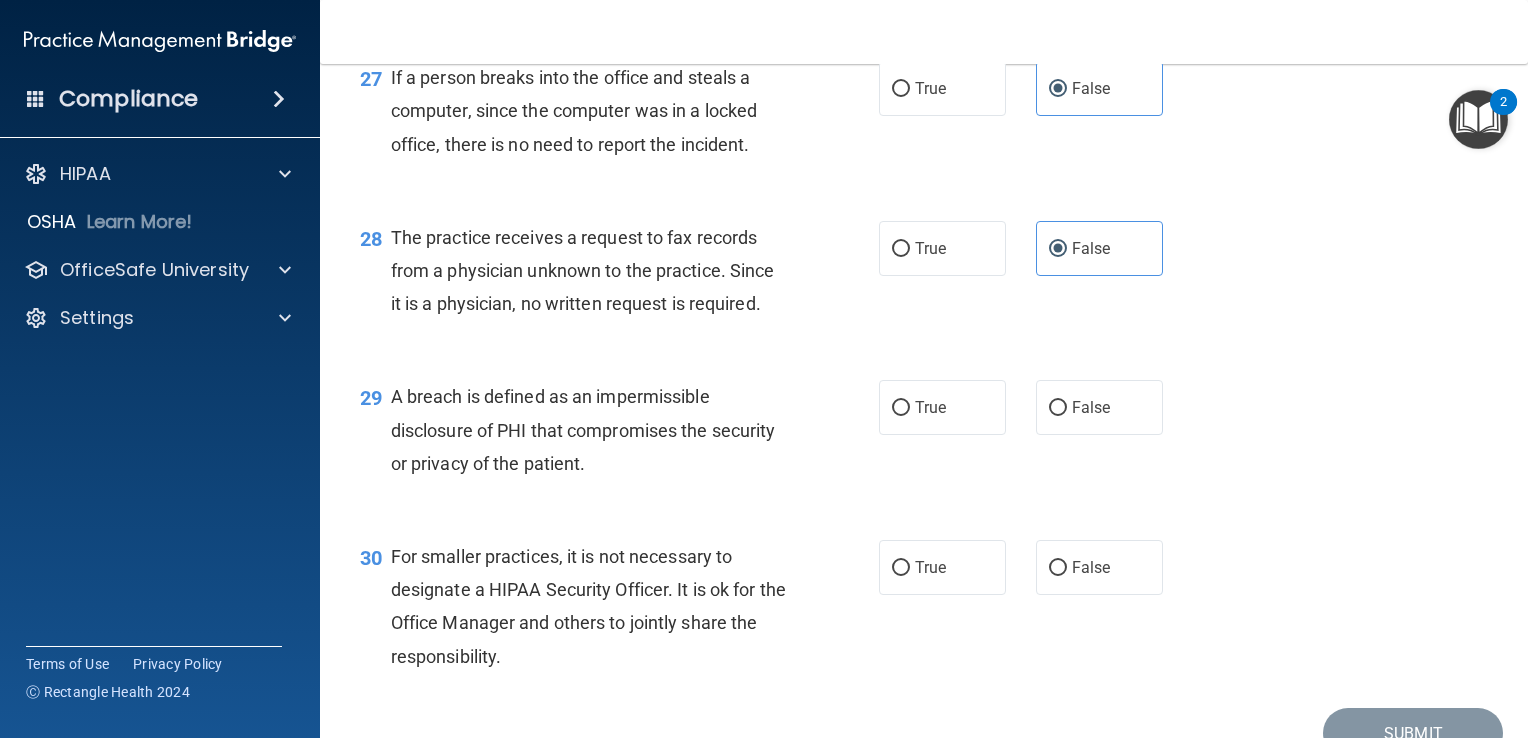scroll, scrollTop: 4648, scrollLeft: 0, axis: vertical 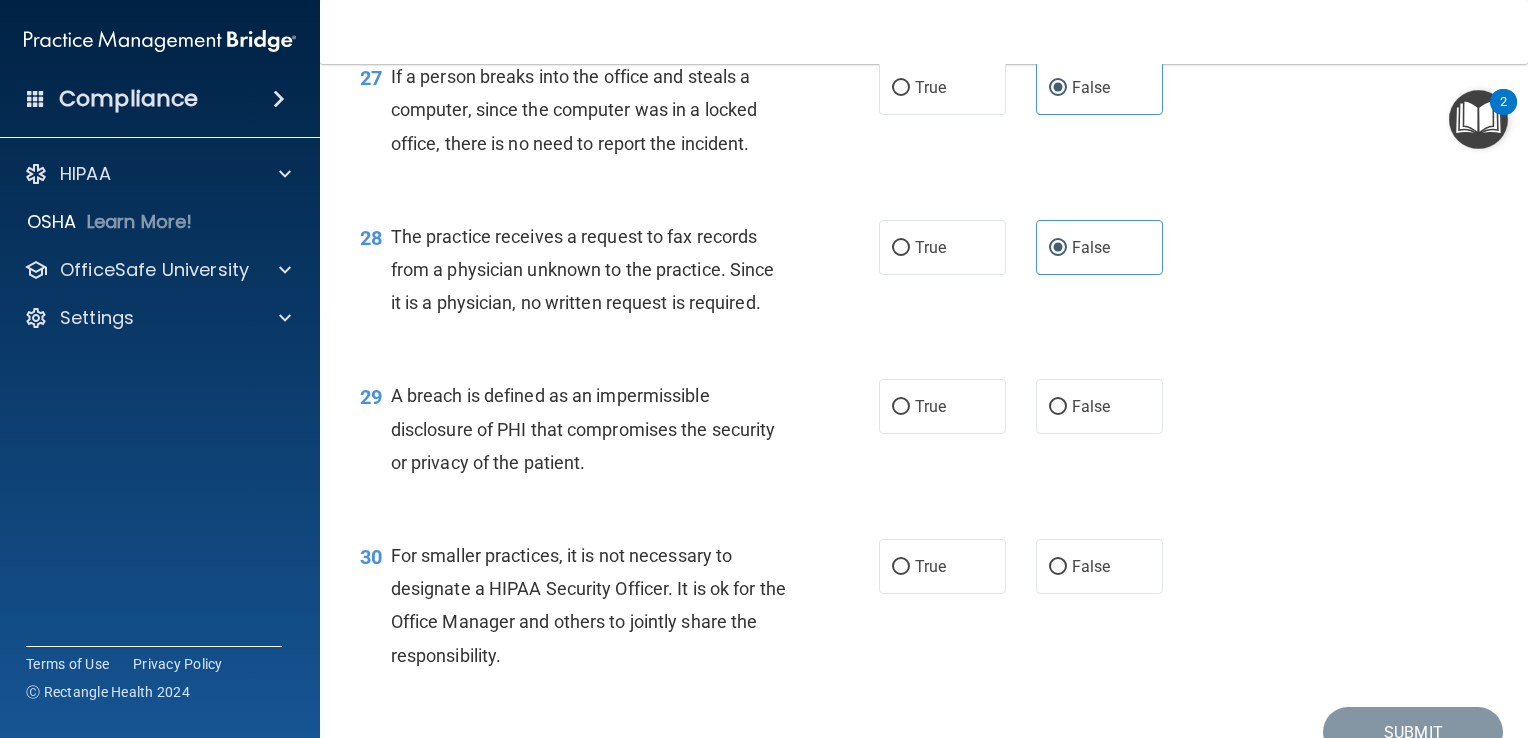 click on "29       A breach is defined as an impermissible disclosure of PHI that compromises the security or privacy of the patient.                 True           False" at bounding box center [924, 434] 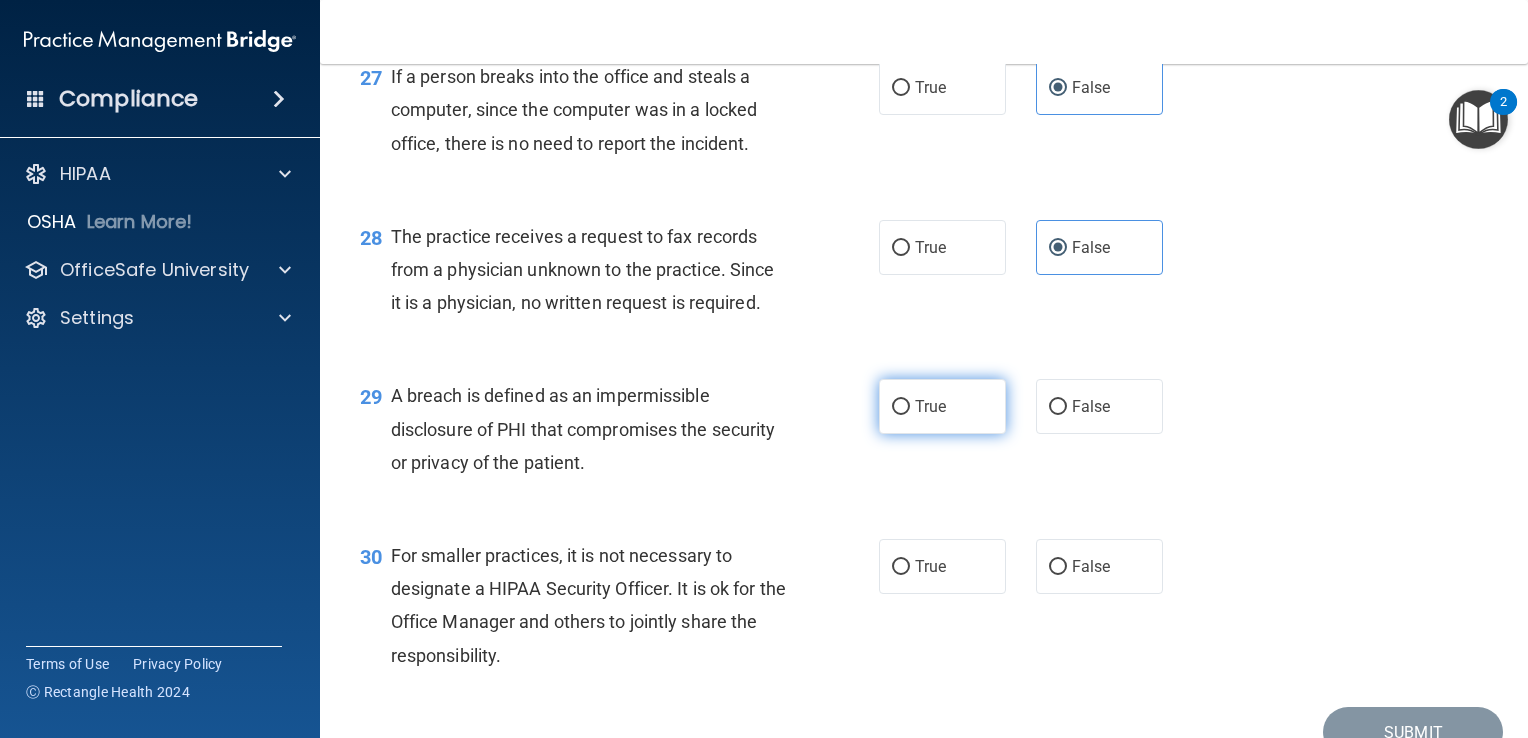 click on "True" at bounding box center (901, 407) 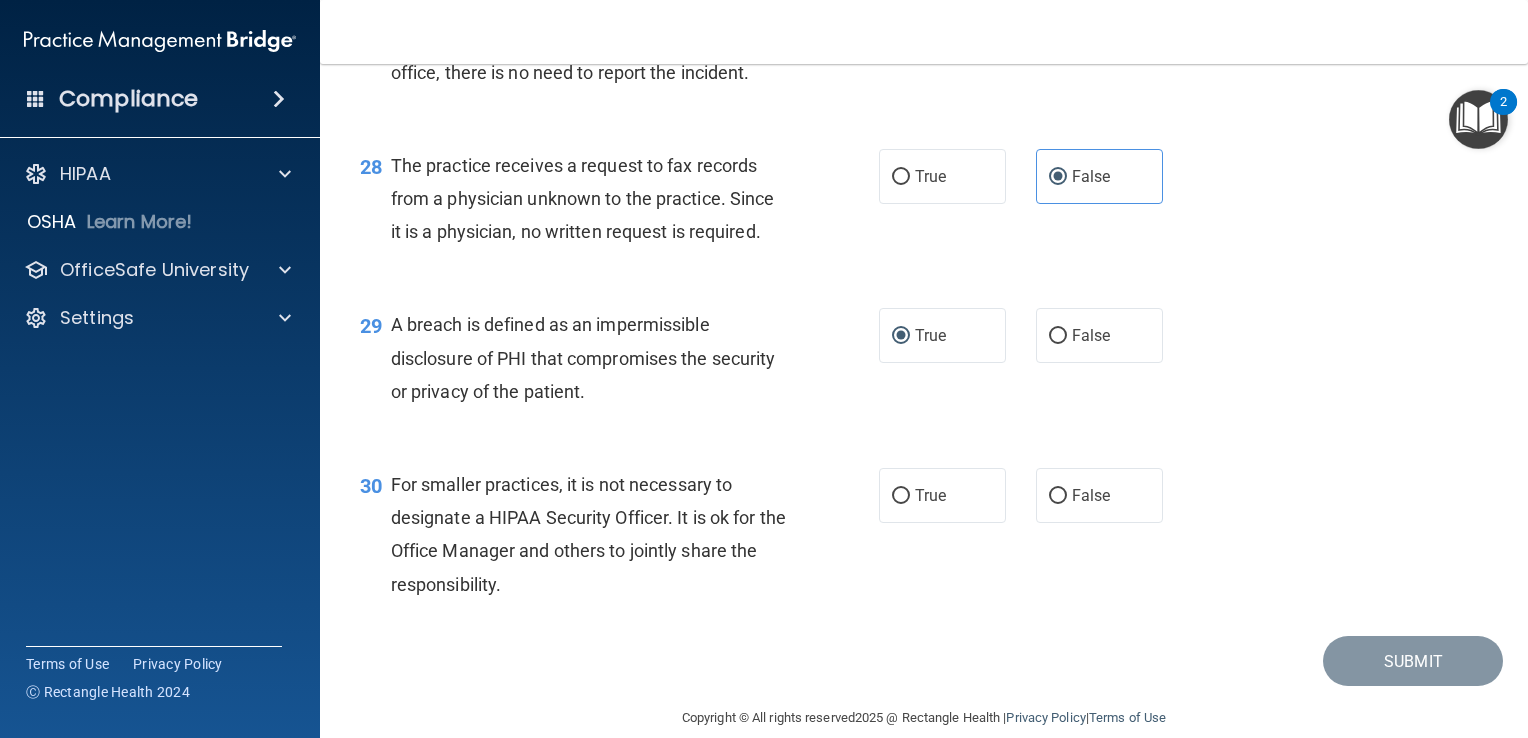 scroll, scrollTop: 4728, scrollLeft: 0, axis: vertical 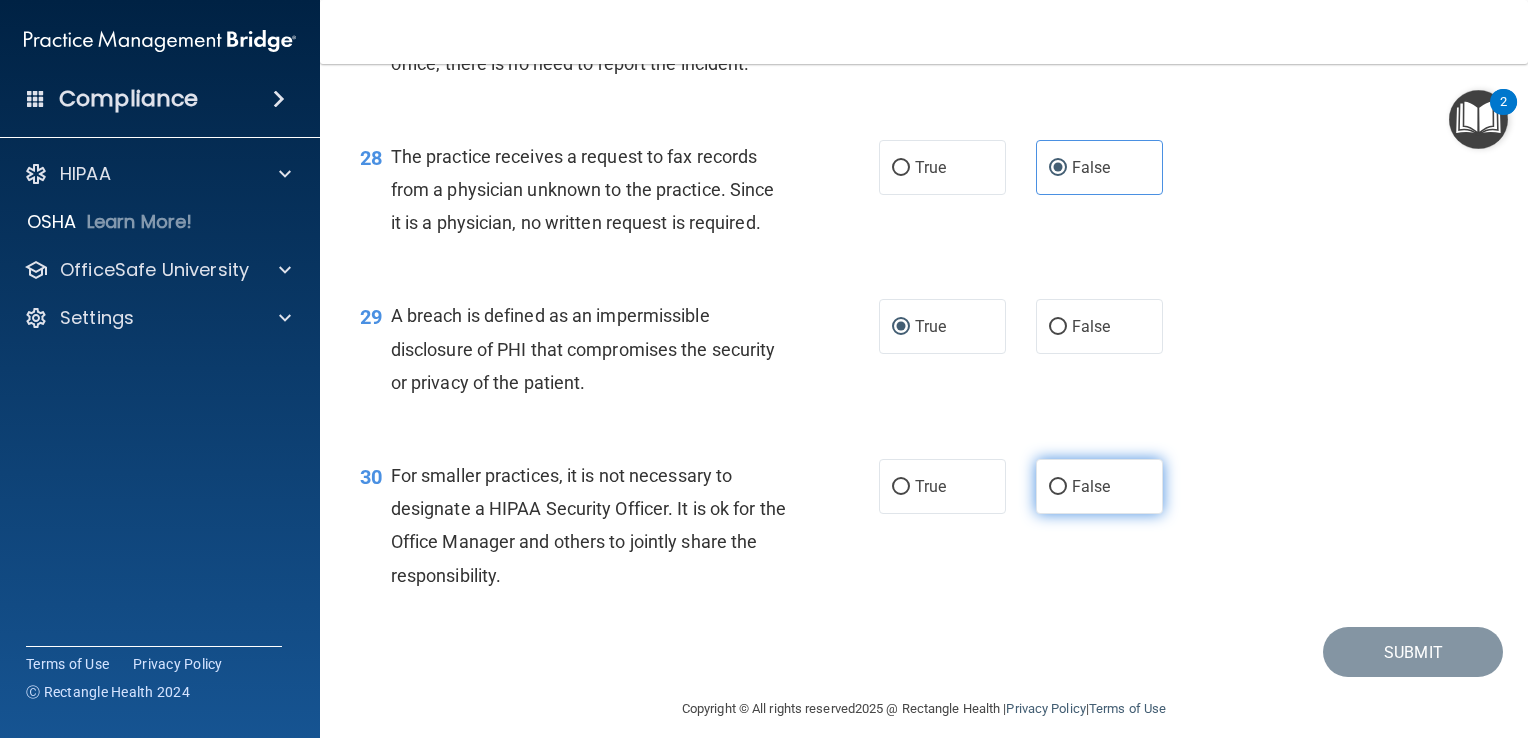 click on "False" at bounding box center [1099, 486] 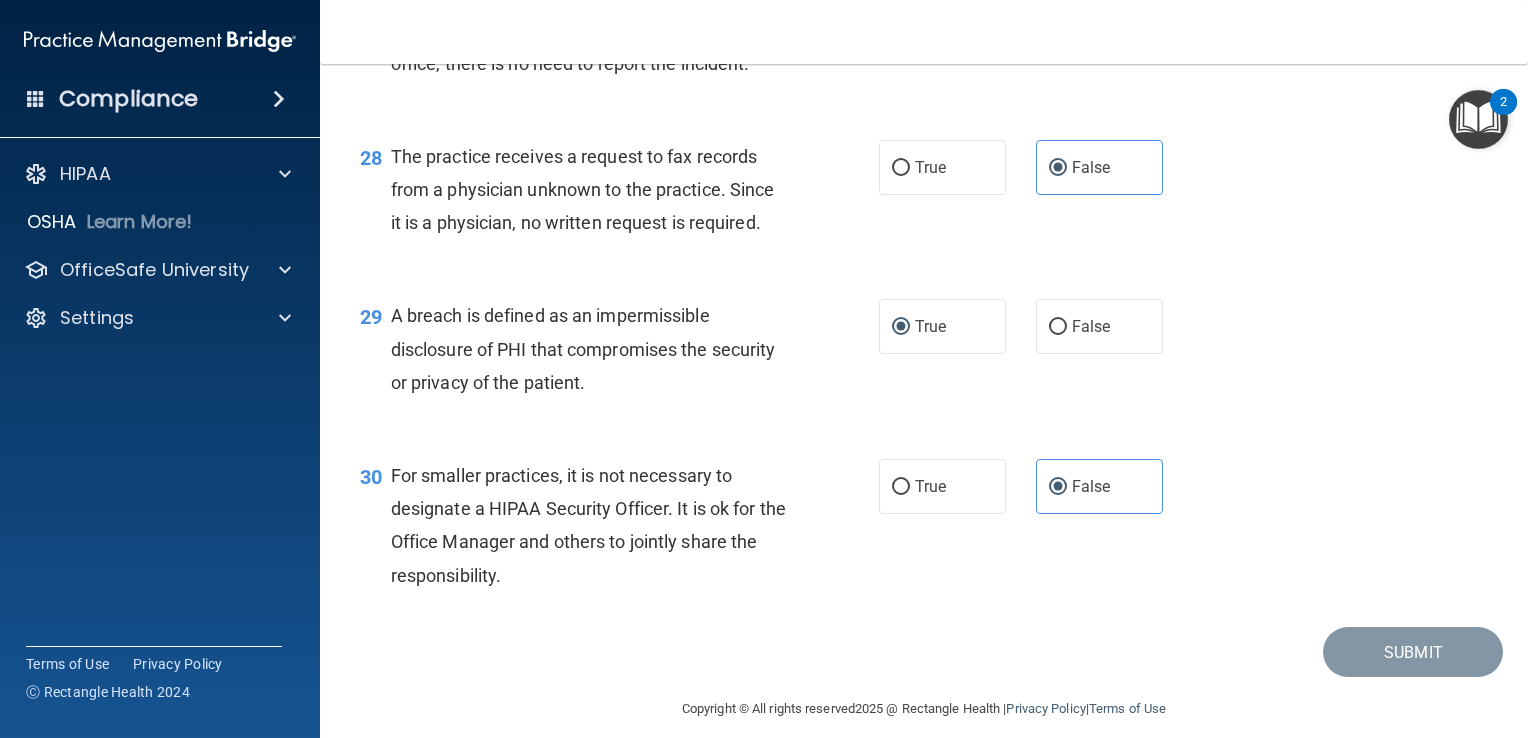 scroll, scrollTop: 4780, scrollLeft: 0, axis: vertical 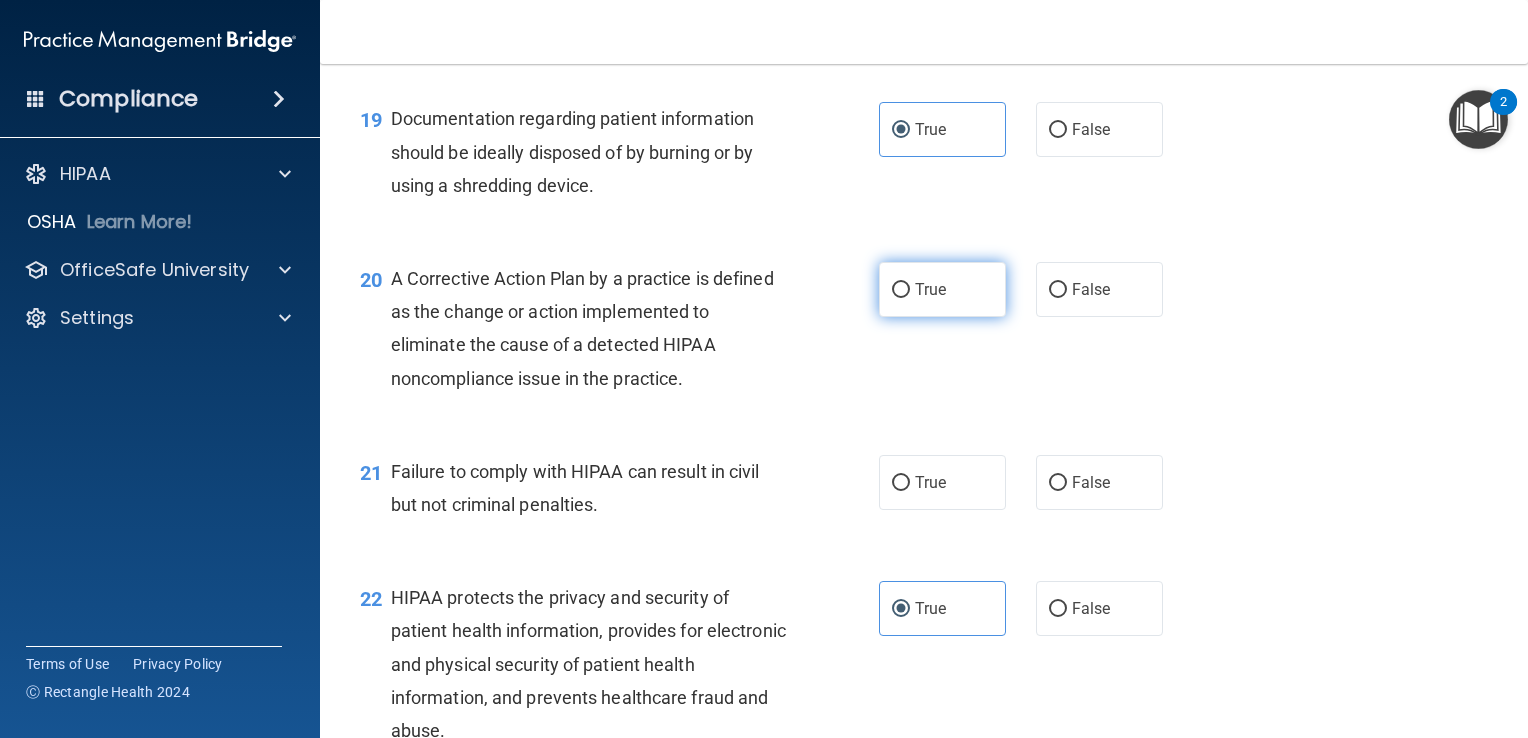 click on "True" at bounding box center (942, 289) 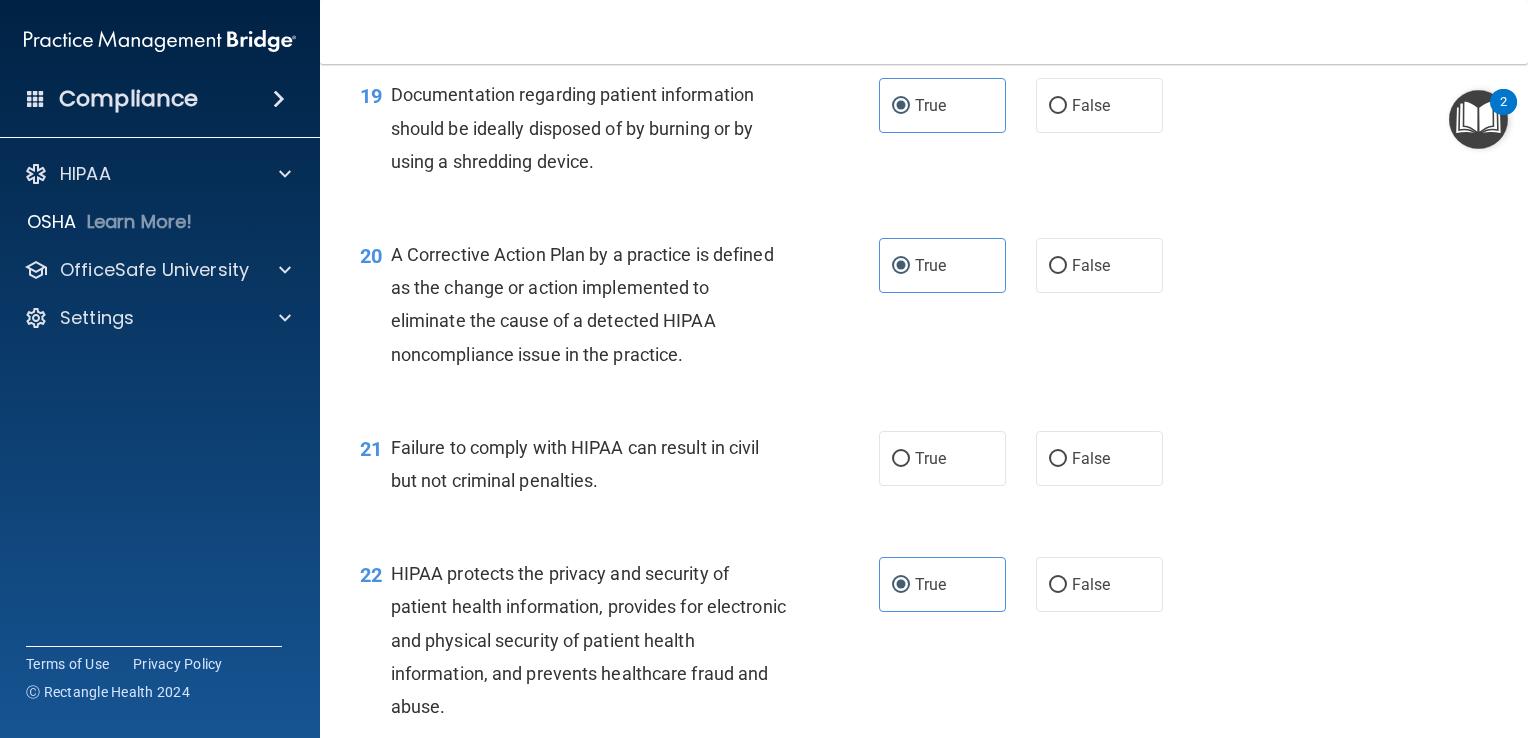 scroll, scrollTop: 3188, scrollLeft: 0, axis: vertical 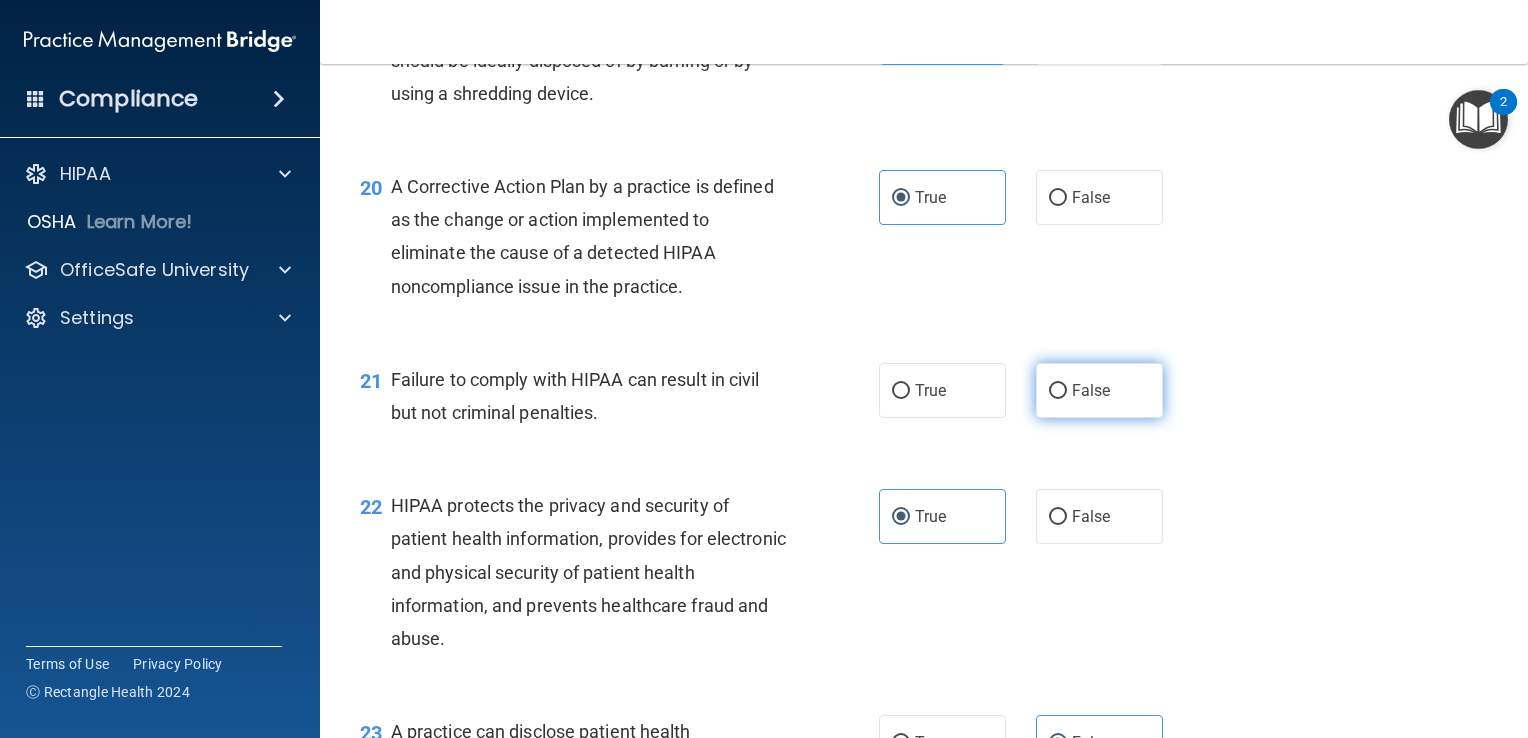click on "False" at bounding box center [1099, 390] 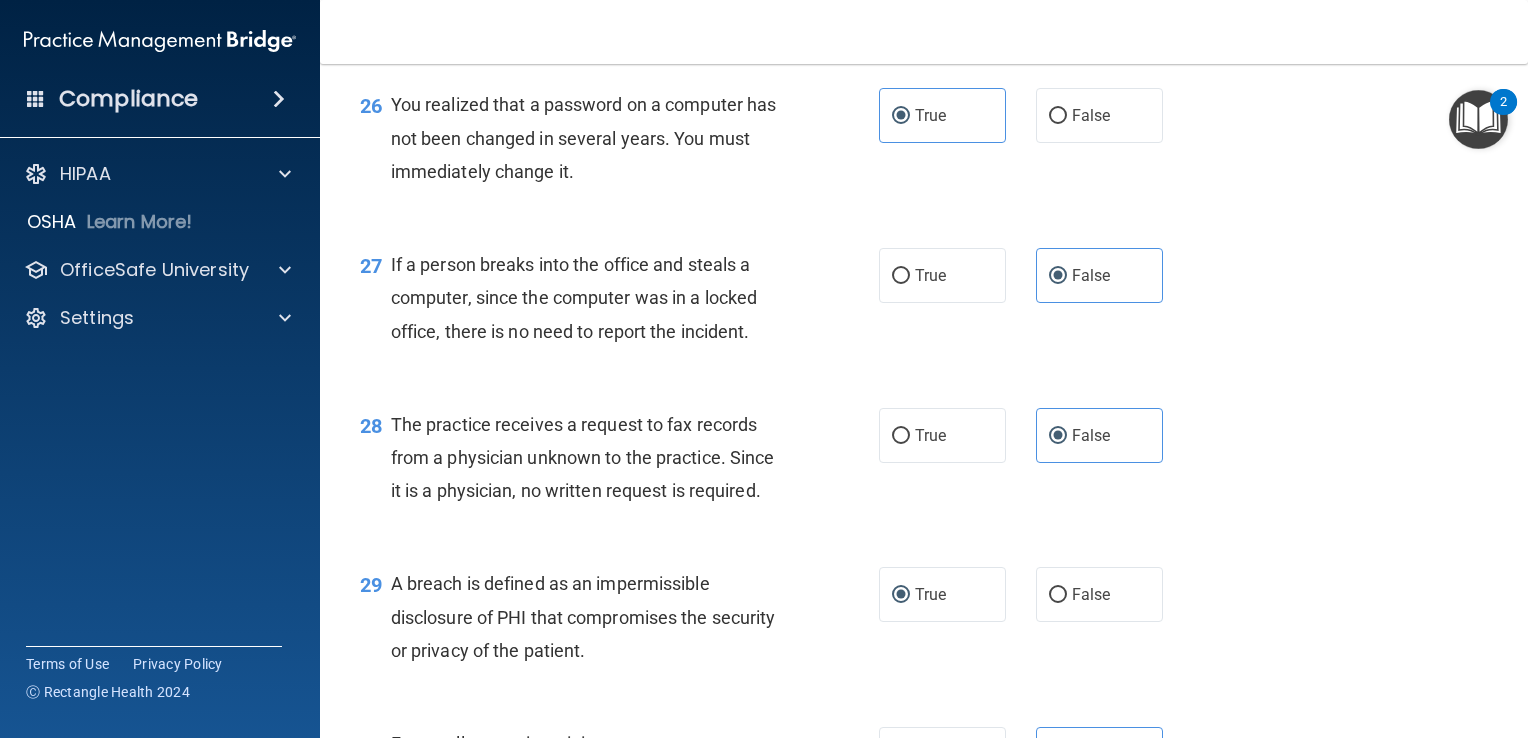 scroll, scrollTop: 4780, scrollLeft: 0, axis: vertical 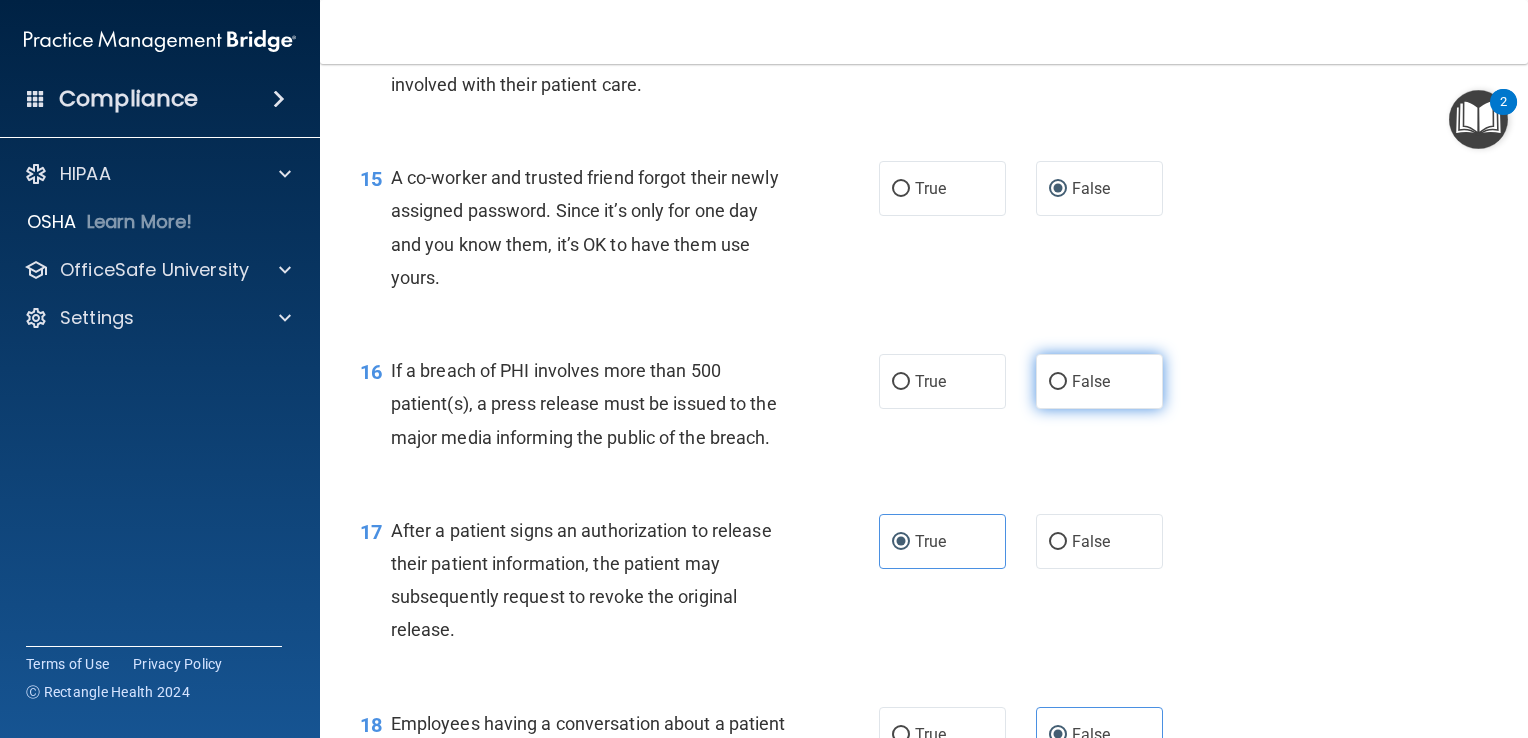 click on "False" at bounding box center [1099, 381] 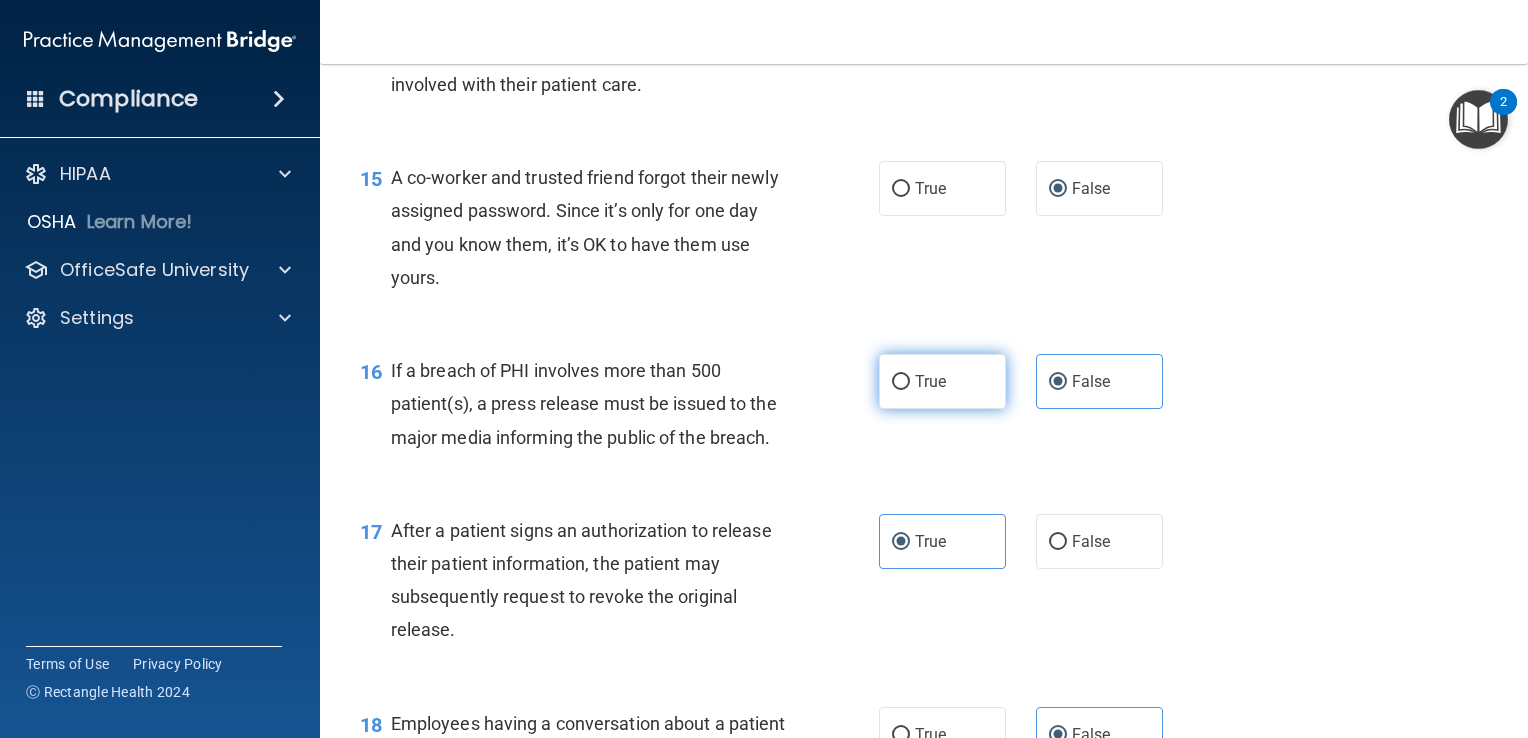 click on "True" at bounding box center [942, 381] 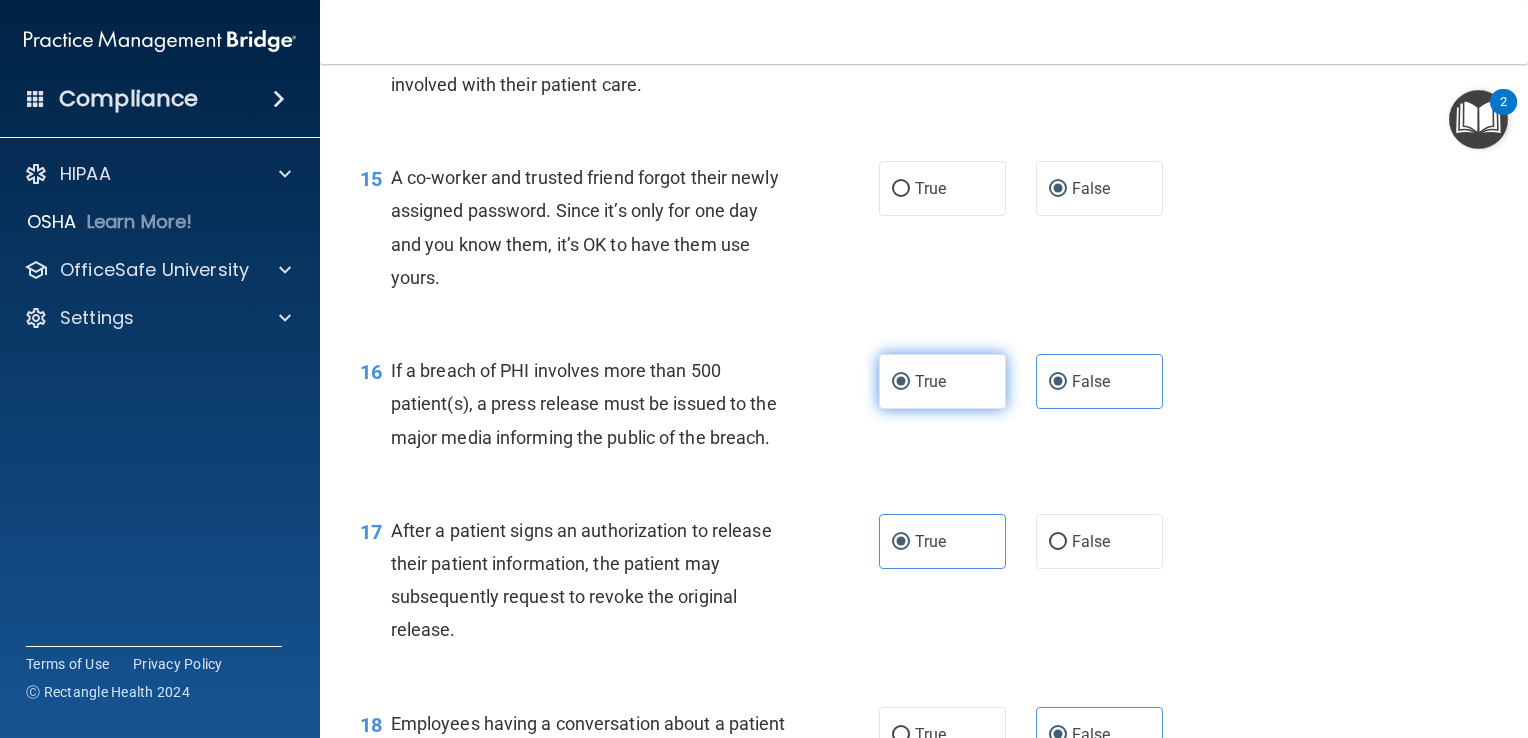 radio on "false" 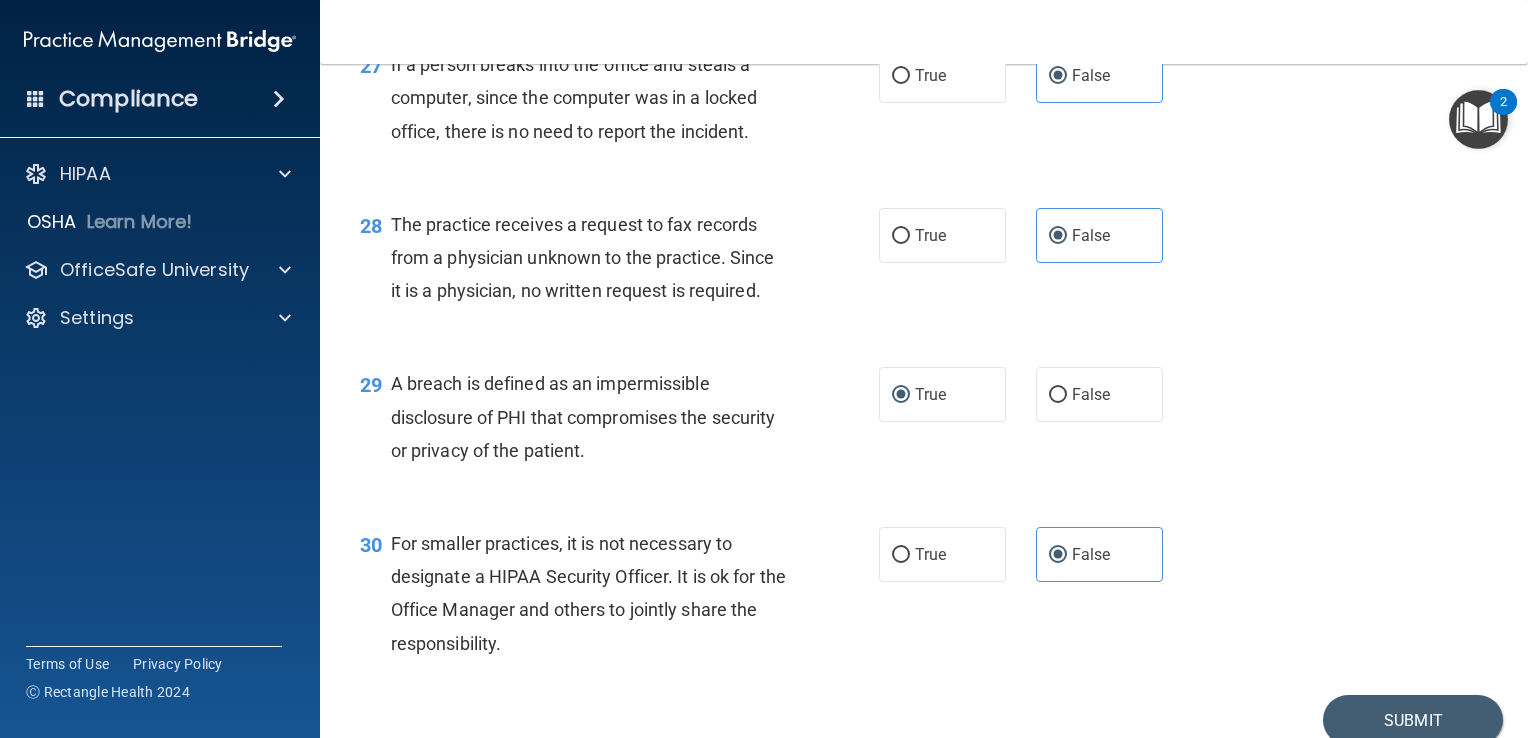 scroll, scrollTop: 4780, scrollLeft: 0, axis: vertical 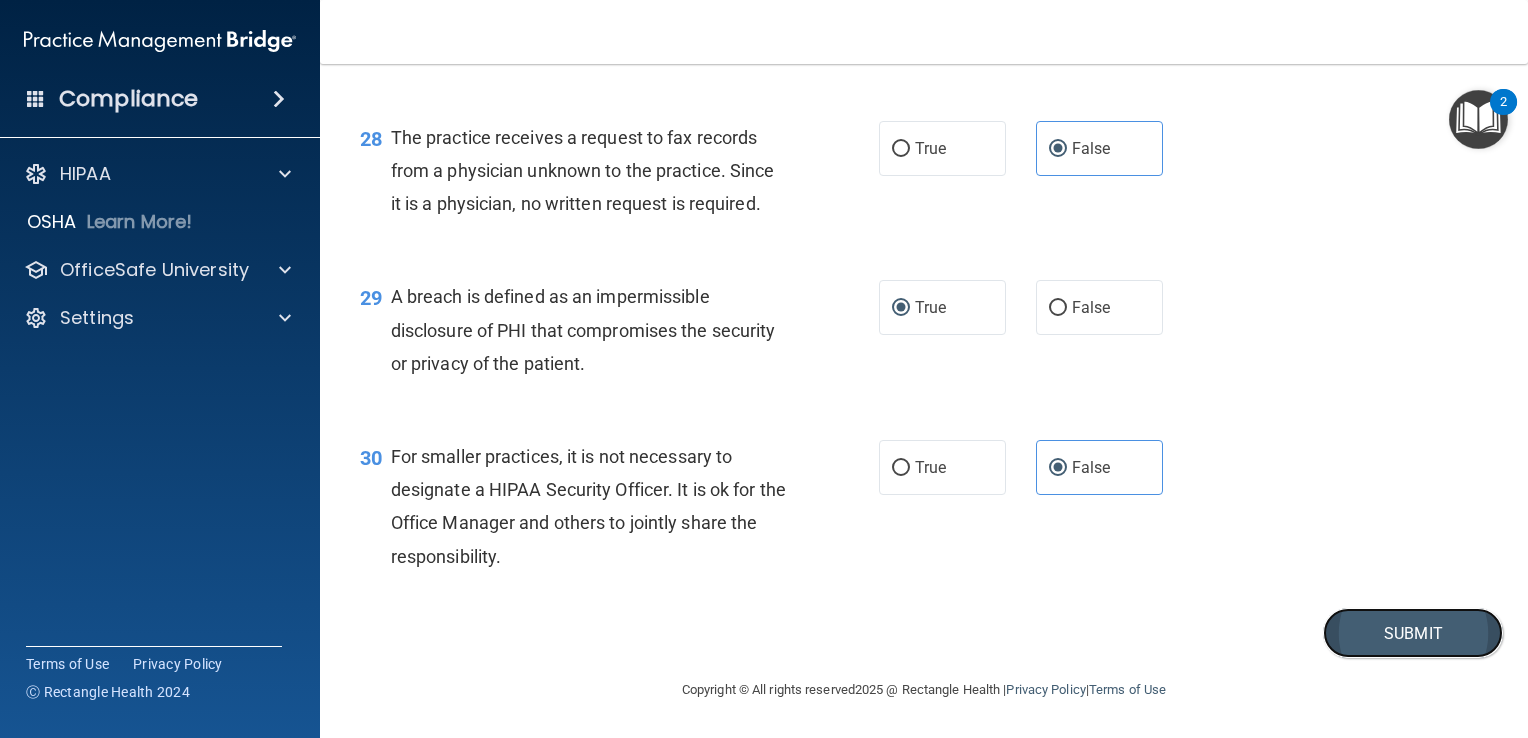 click on "Submit" at bounding box center [1413, 633] 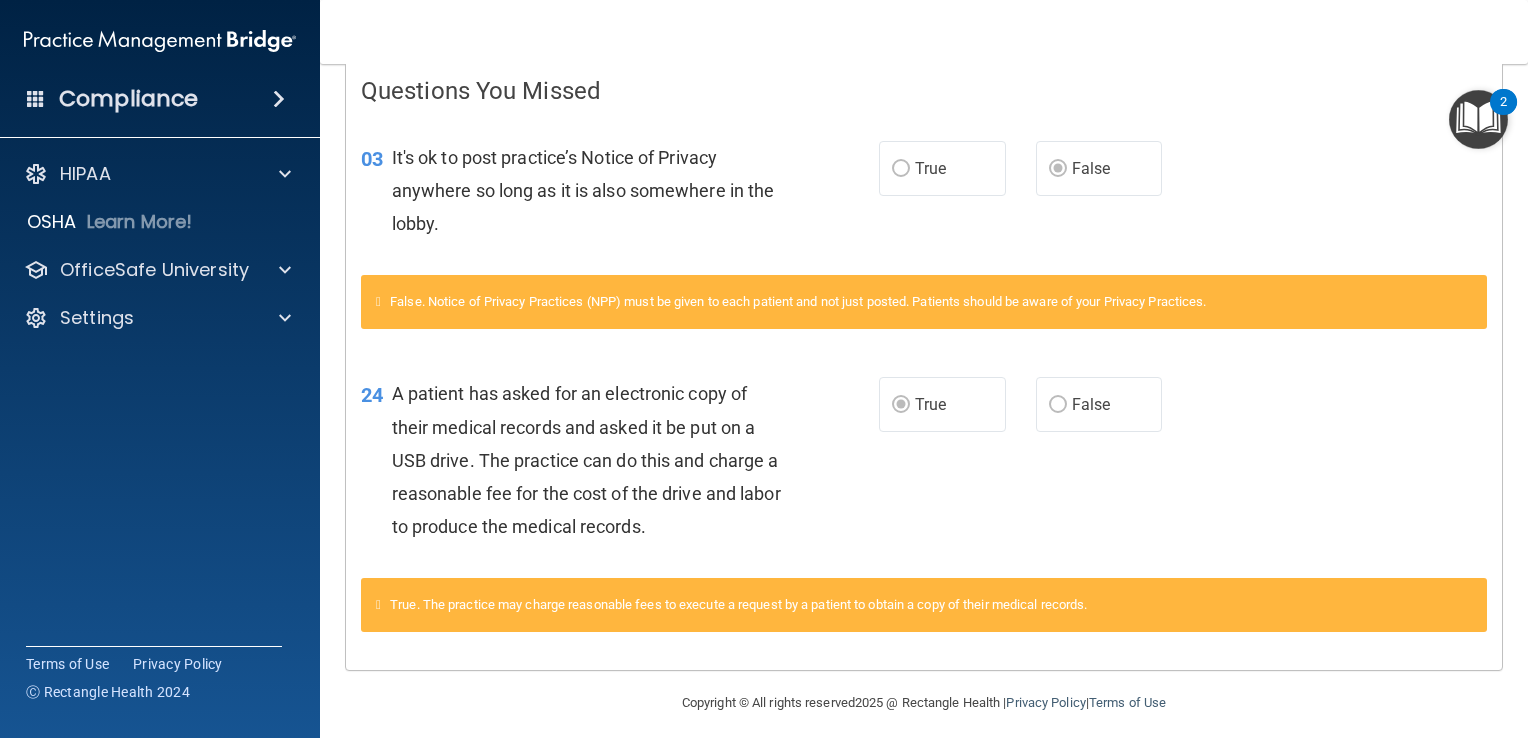 scroll, scrollTop: 0, scrollLeft: 0, axis: both 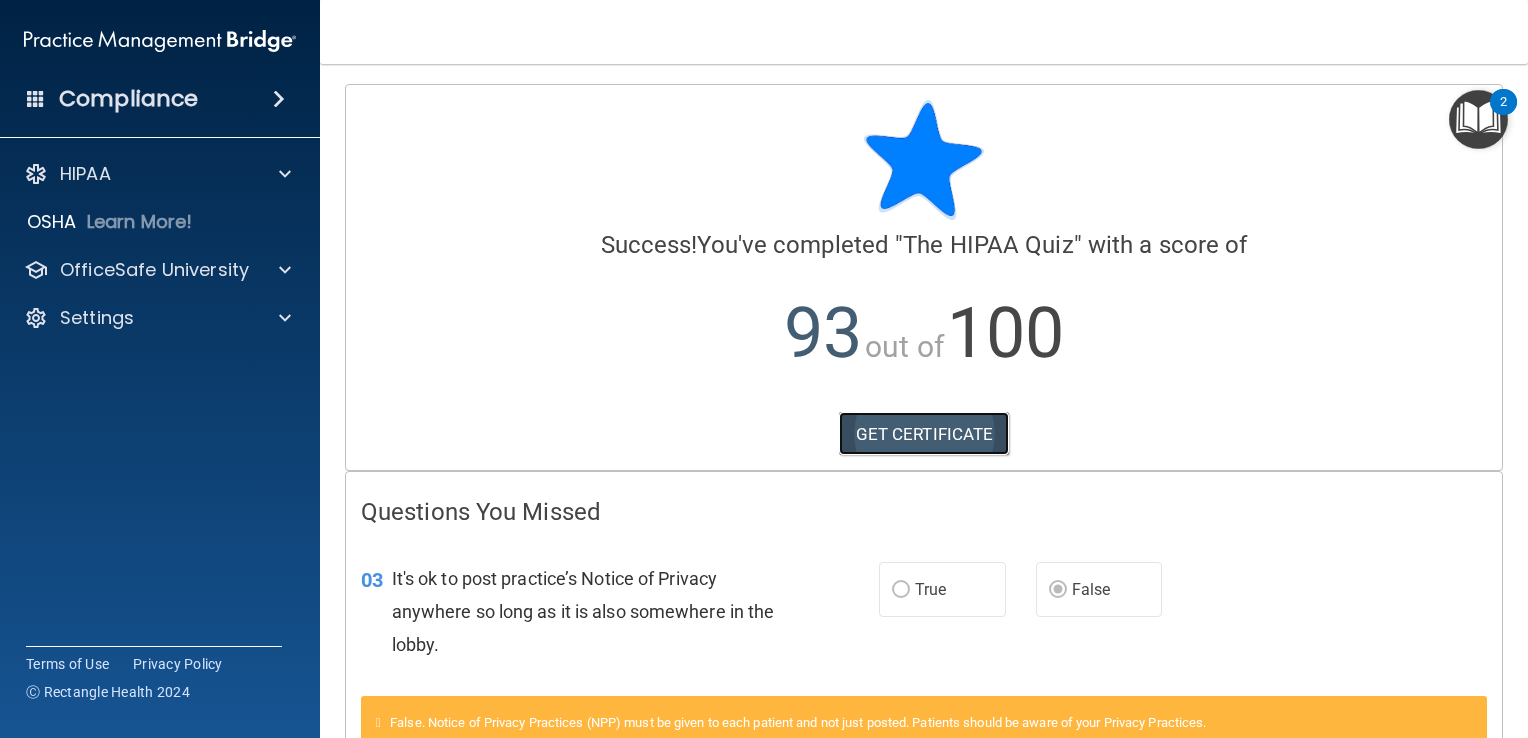 click on "GET CERTIFICATE" at bounding box center [924, 434] 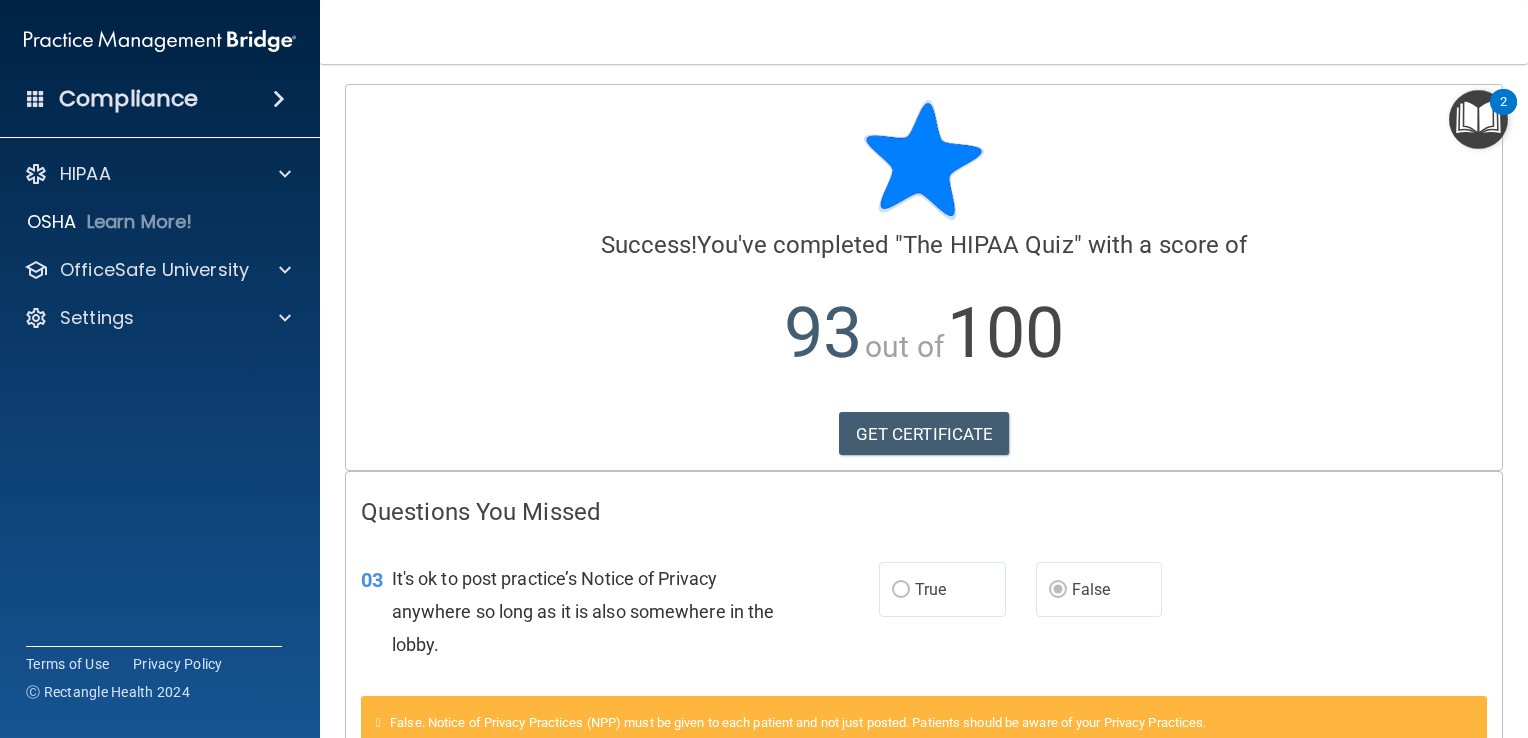 click at bounding box center (1478, 119) 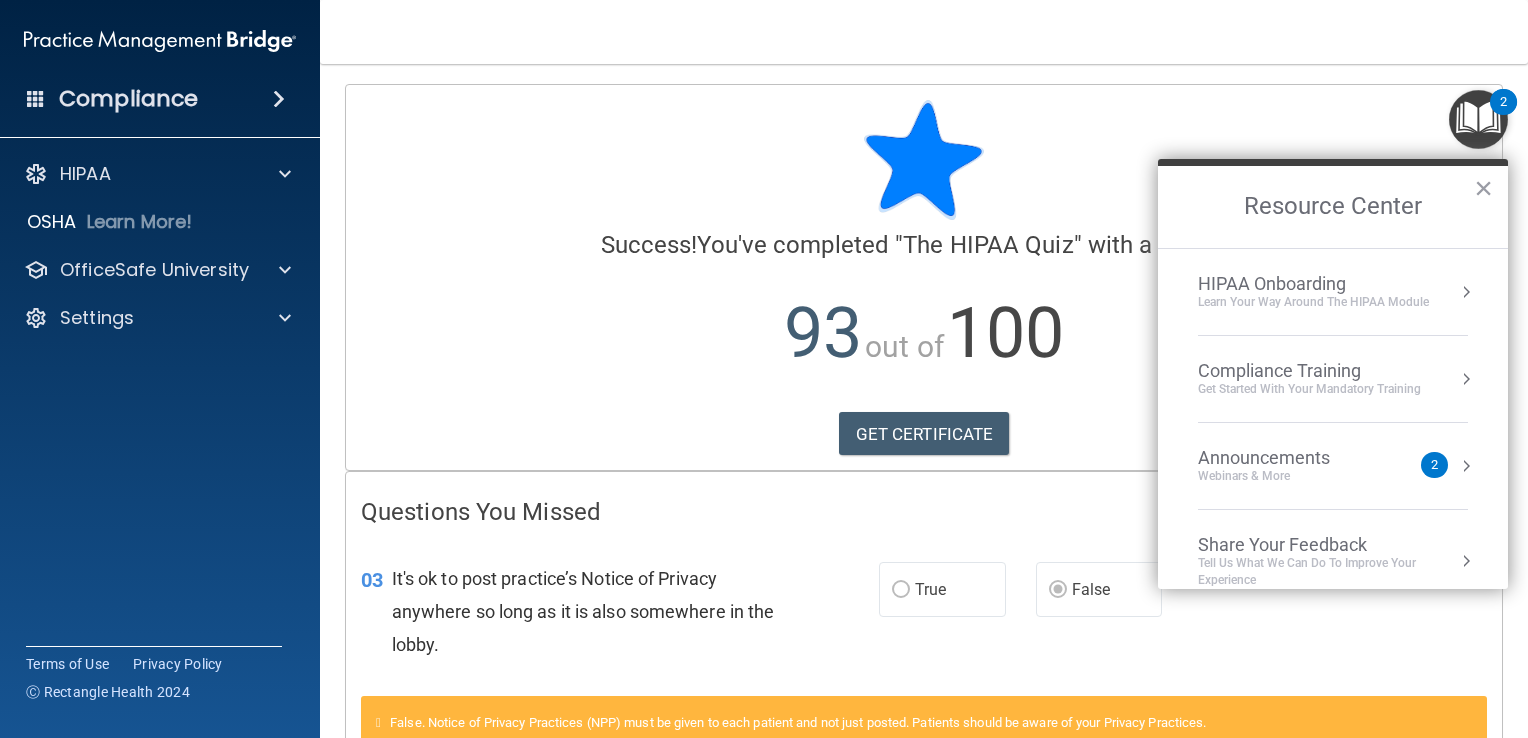 click on "HIPAA Onboarding" at bounding box center (1313, 284) 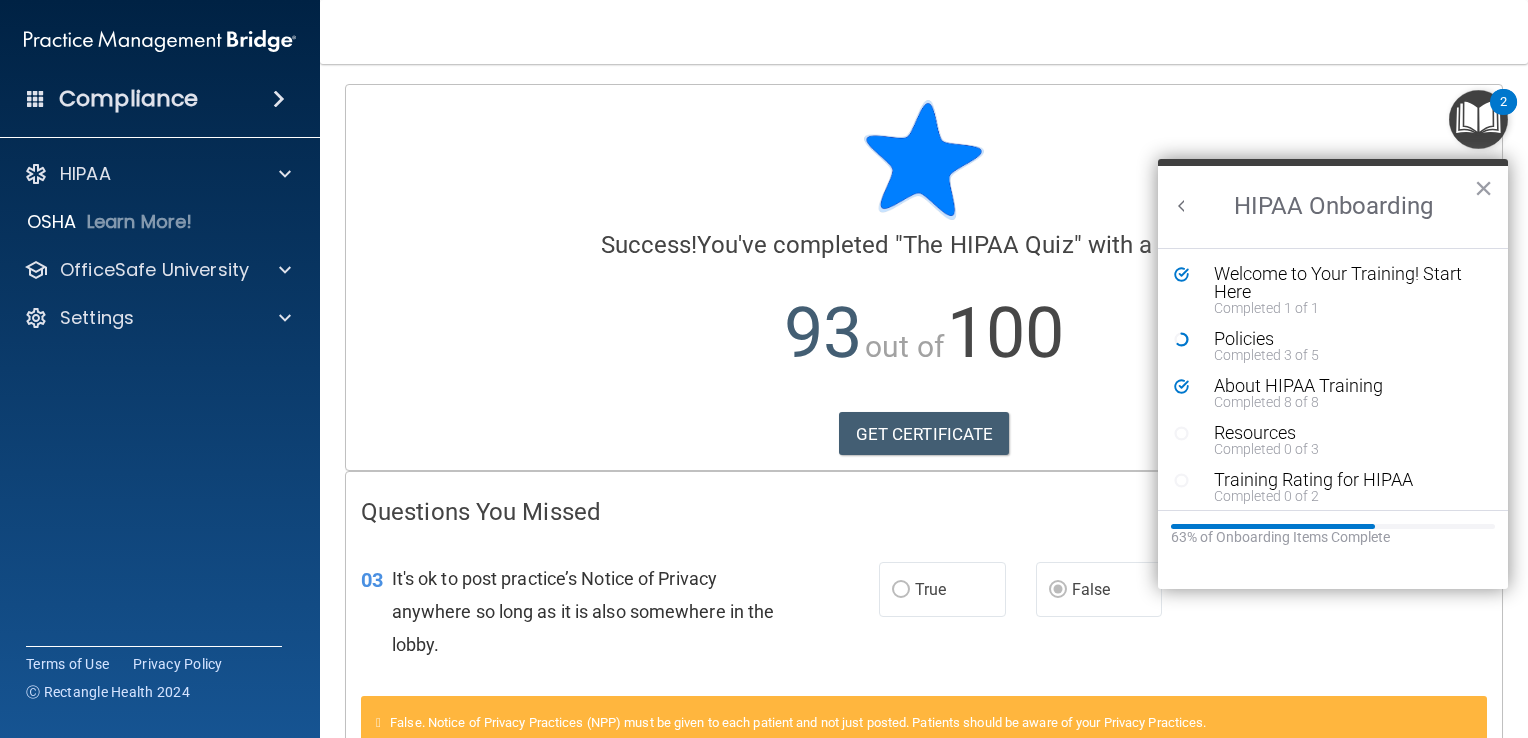 scroll, scrollTop: 0, scrollLeft: 0, axis: both 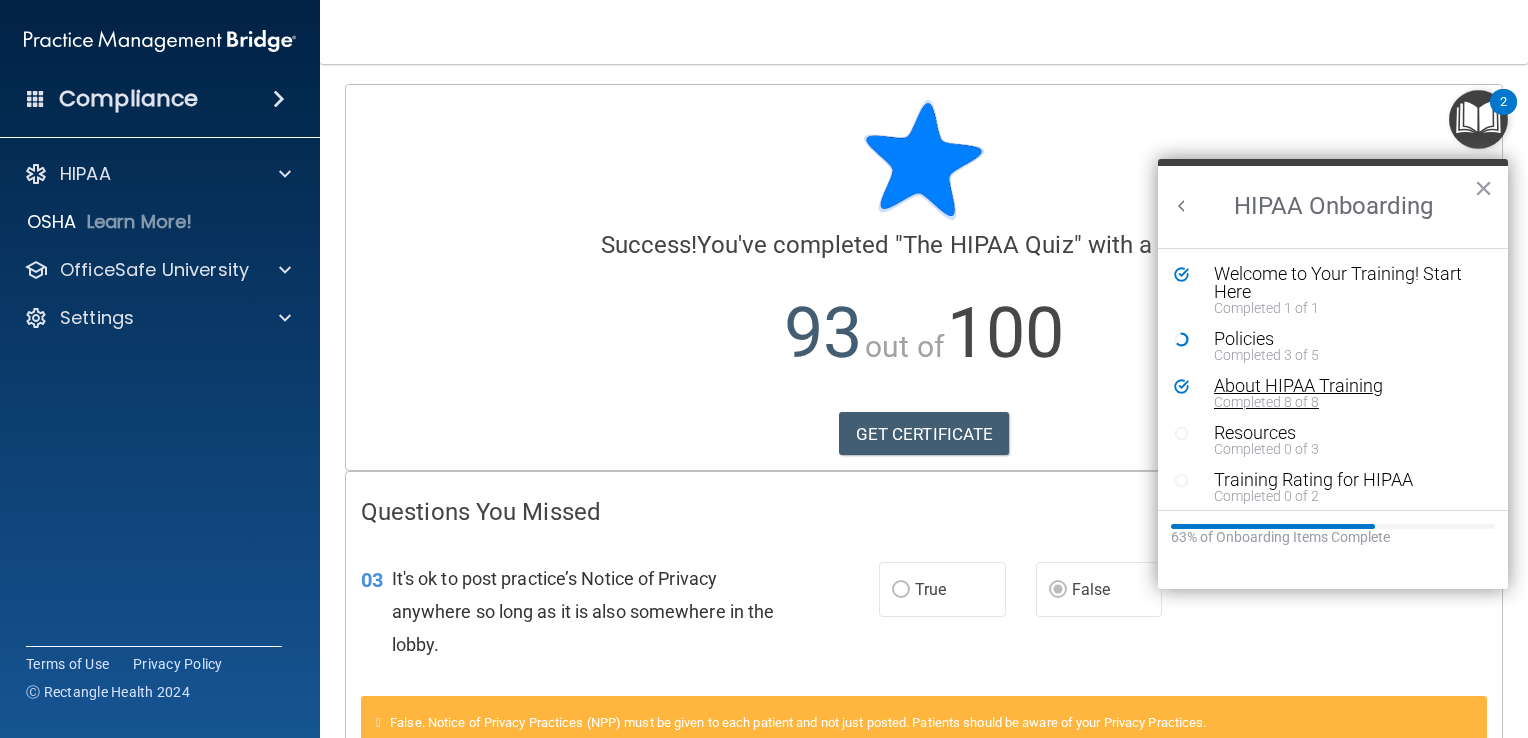 click on "Completed 8 of 8" at bounding box center [1340, 402] 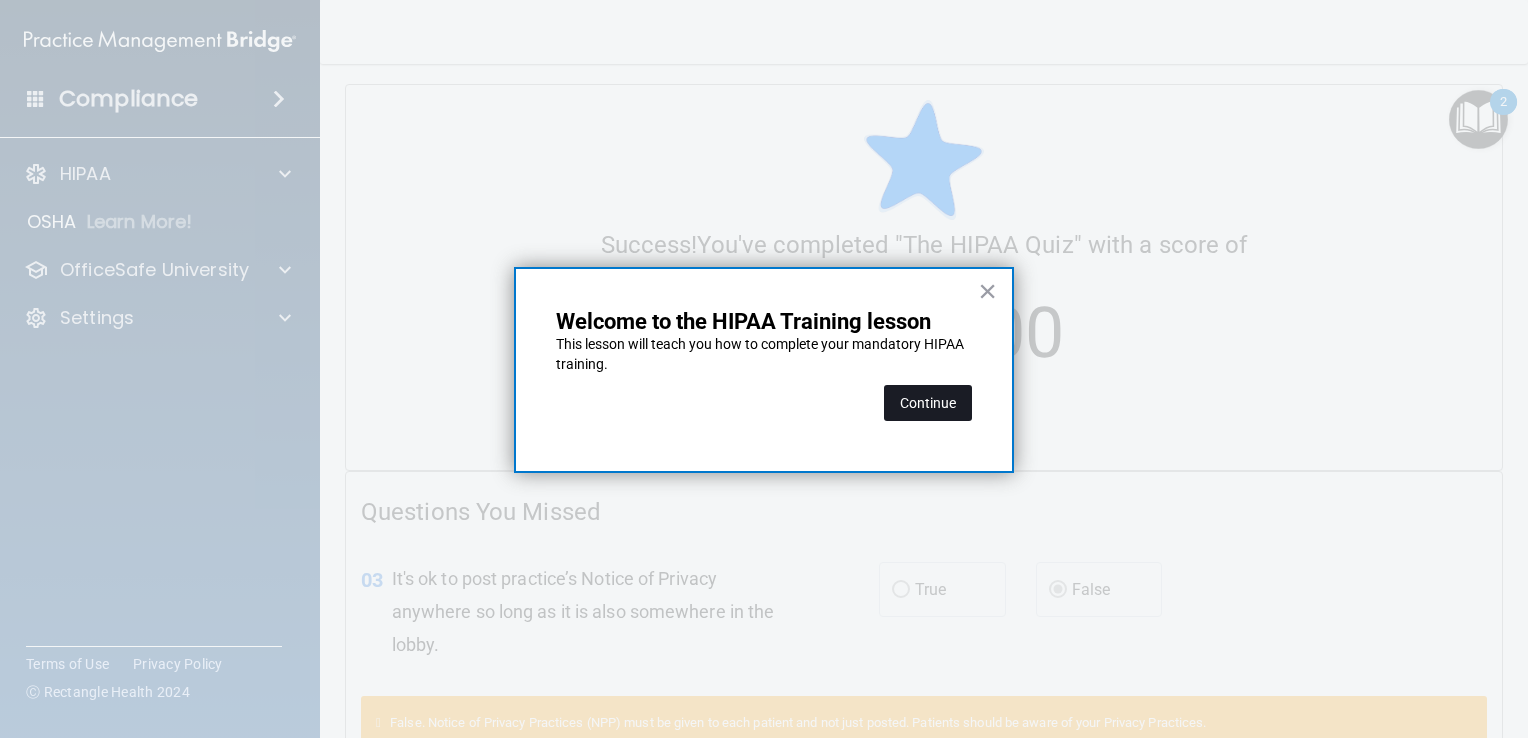 click on "Continue" at bounding box center (928, 403) 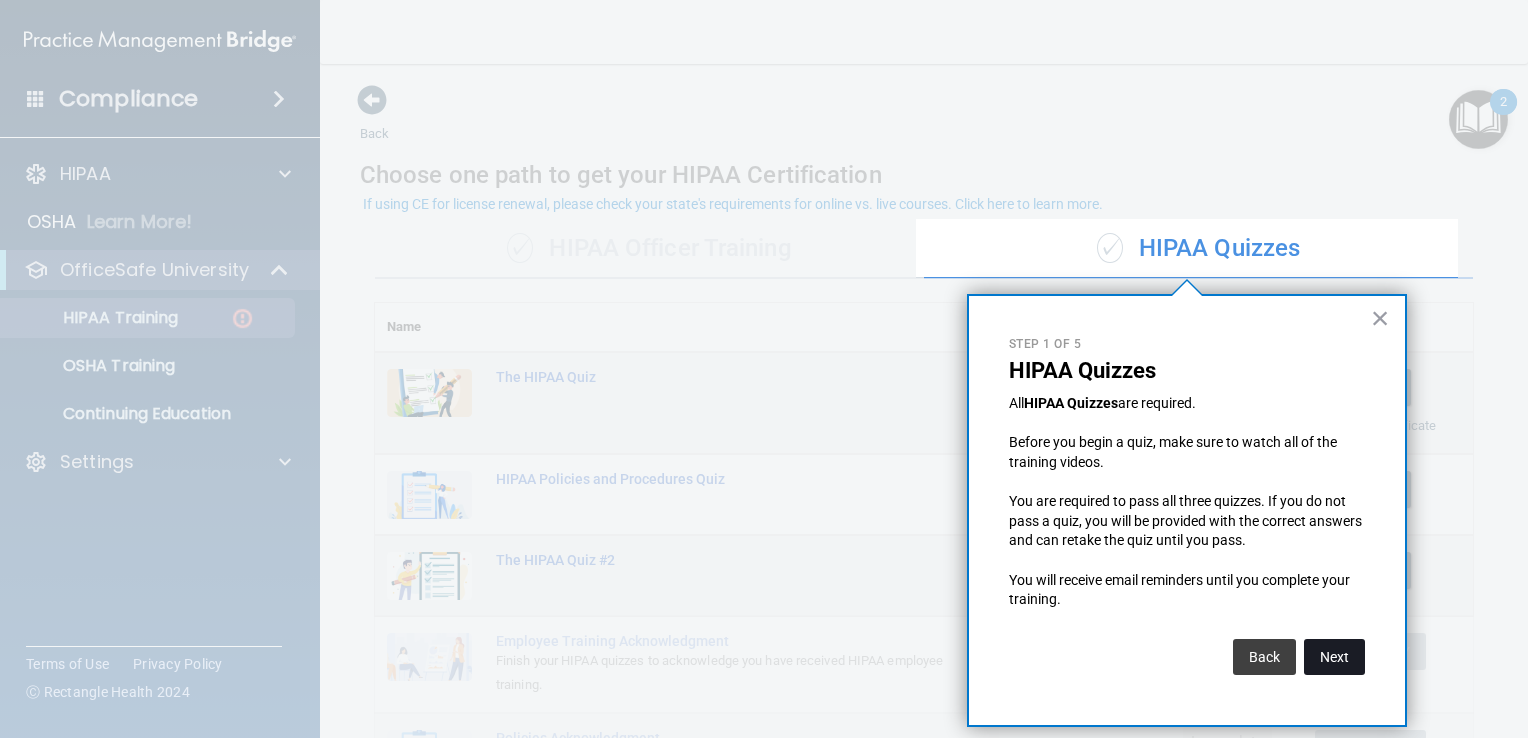 click on "Next" at bounding box center (1334, 657) 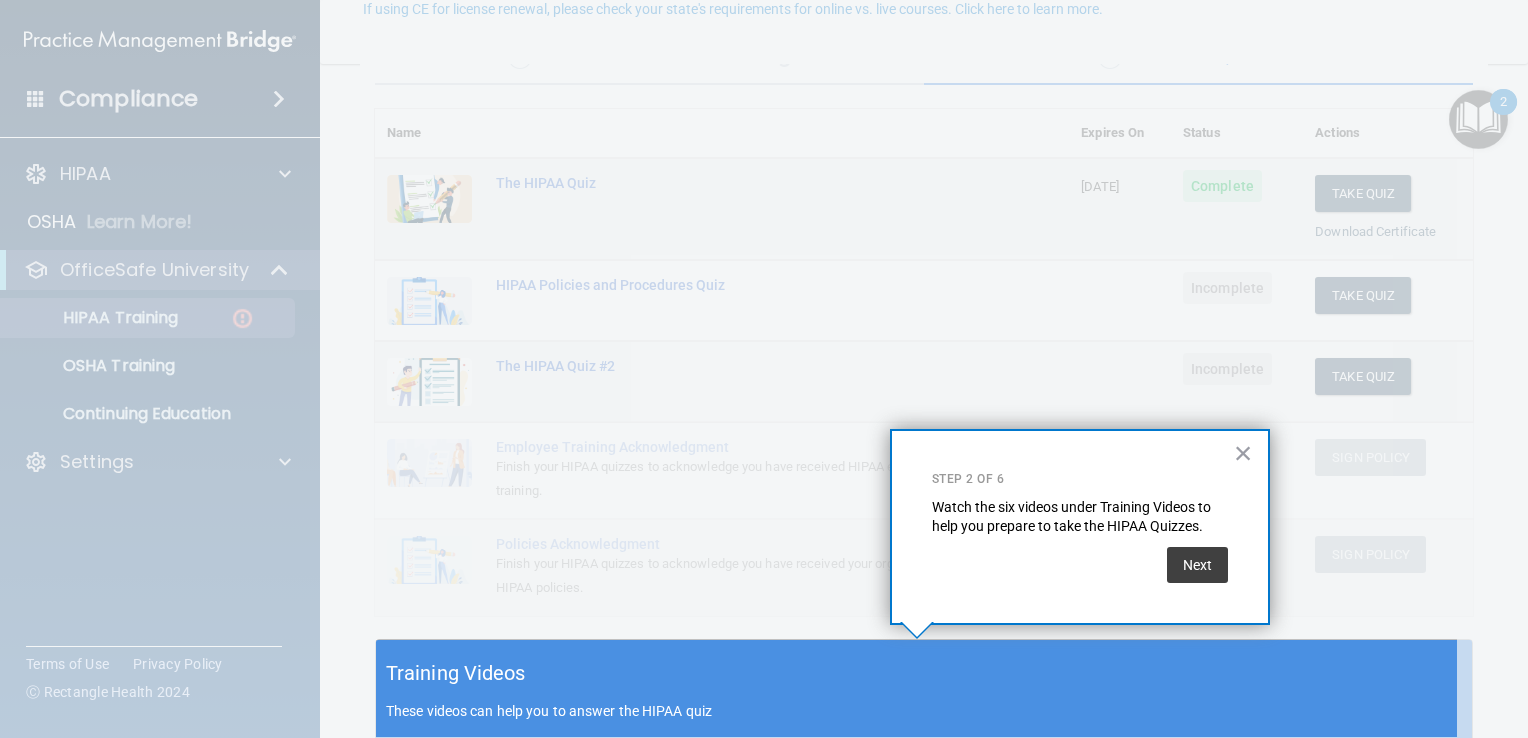 click on "Next" at bounding box center [1197, 560] 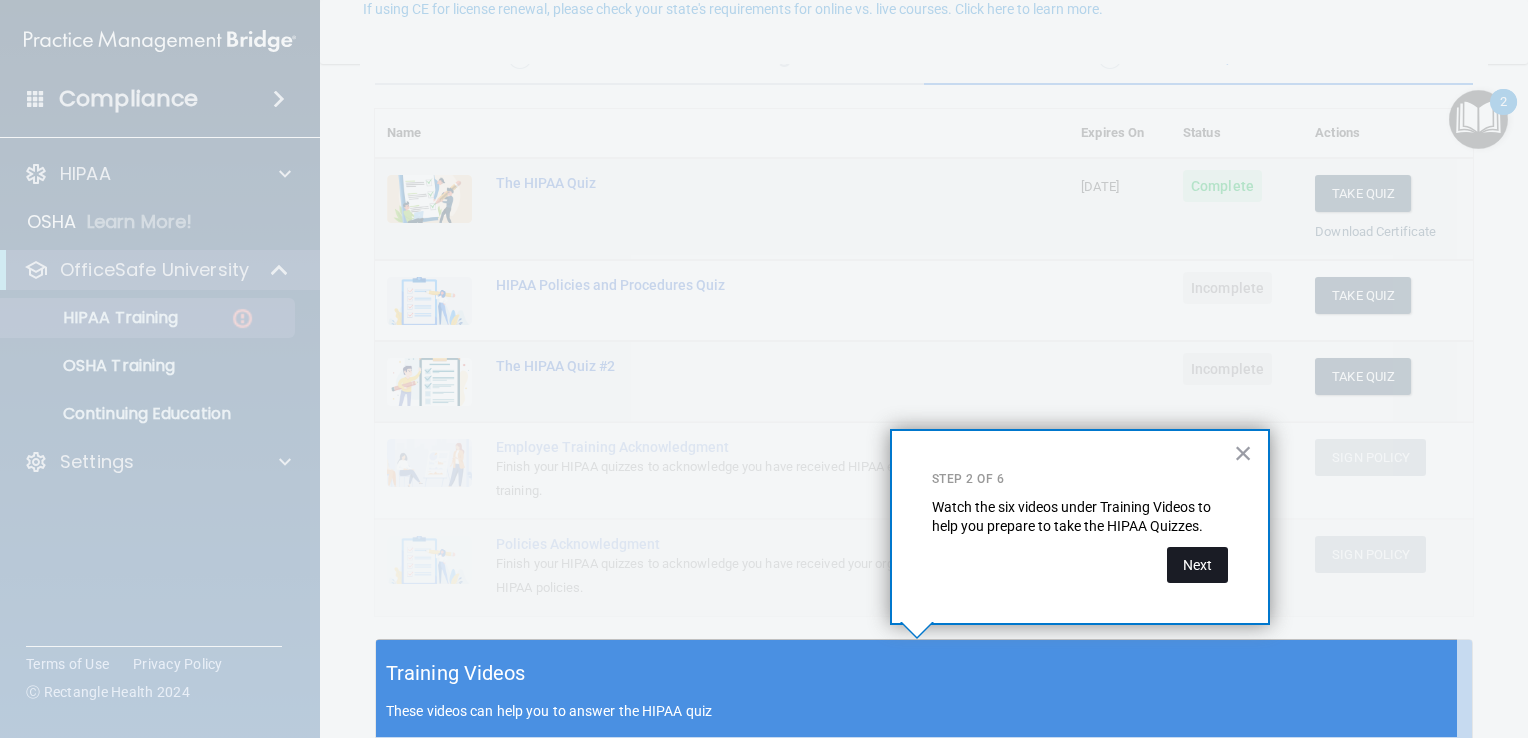click on "Next" at bounding box center (1197, 565) 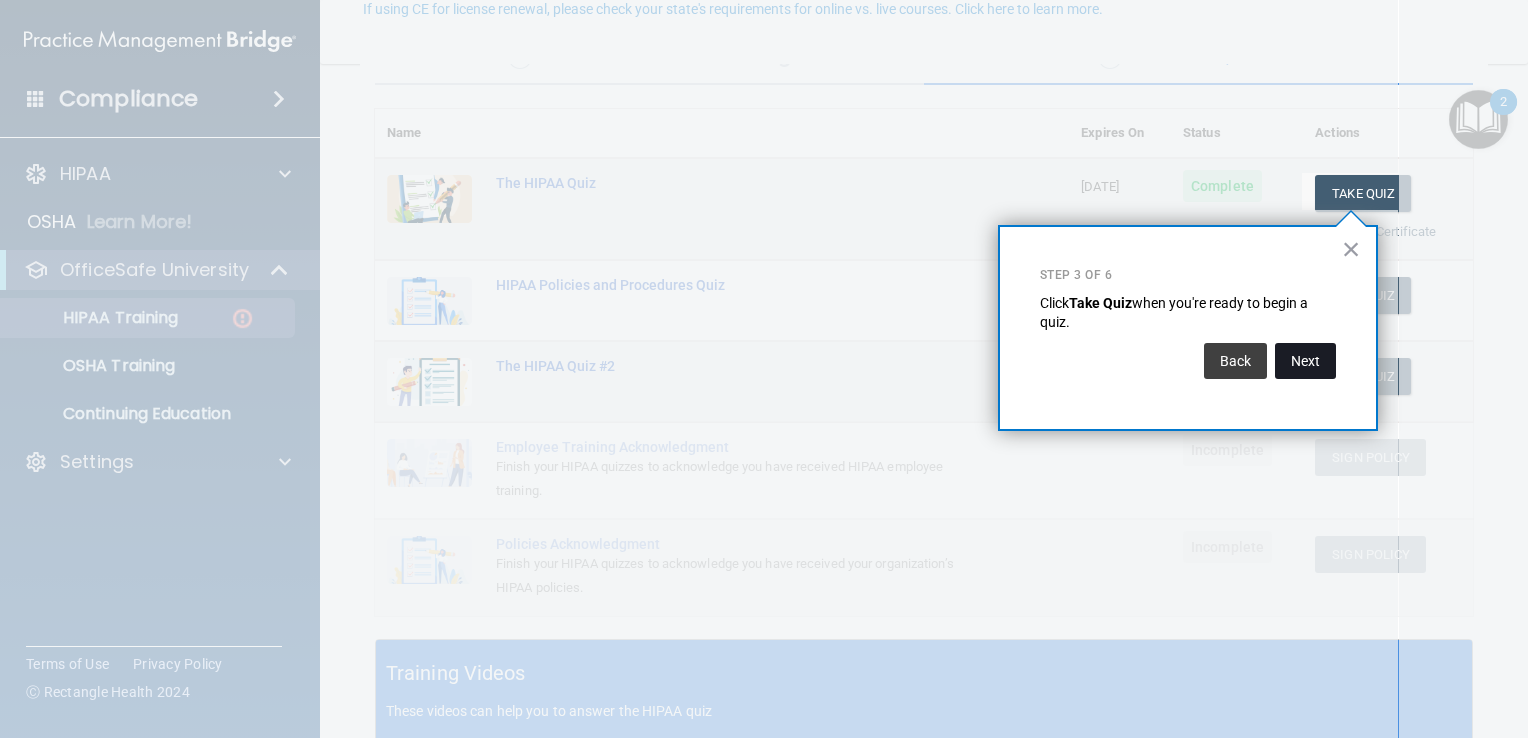 click on "Next" at bounding box center (1305, 361) 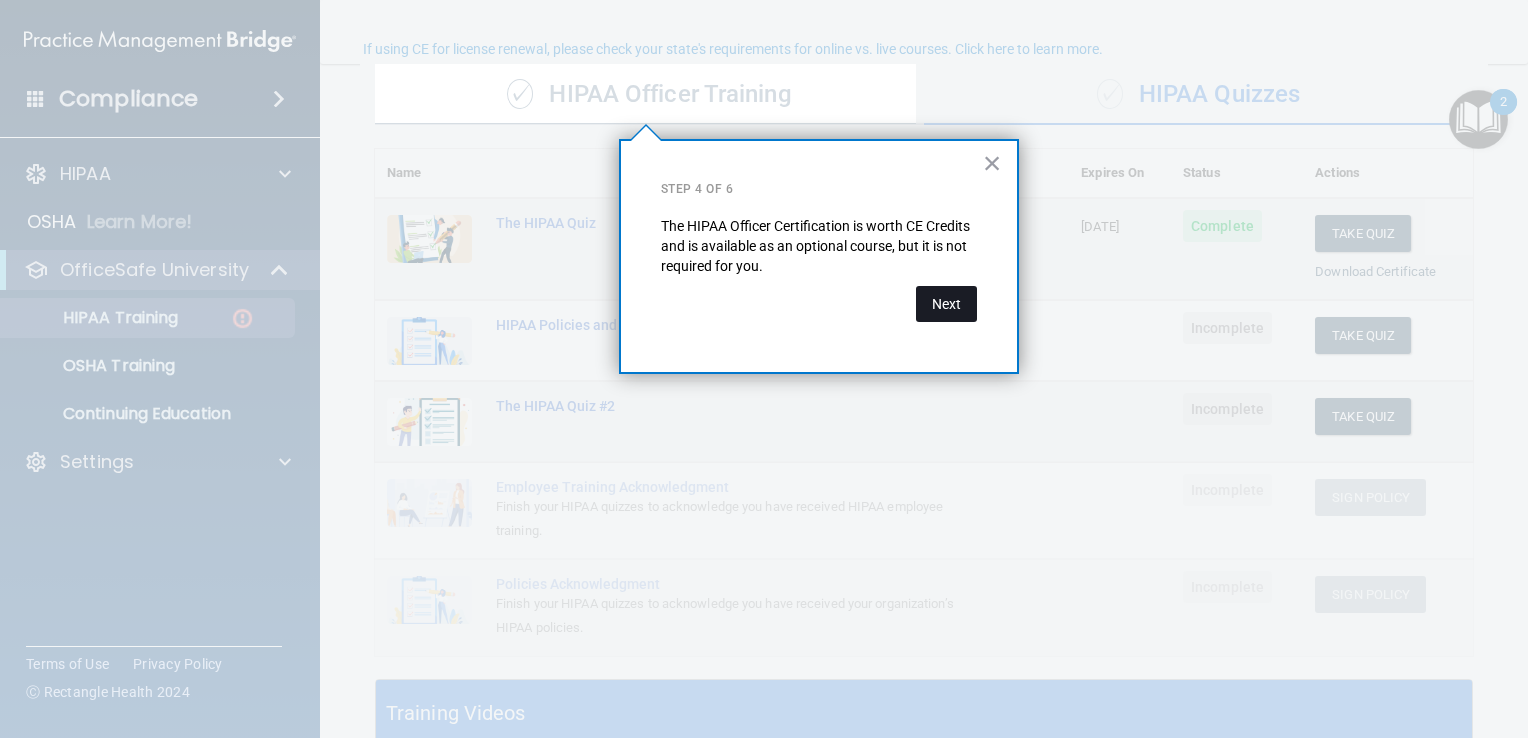 click on "Next" at bounding box center [946, 304] 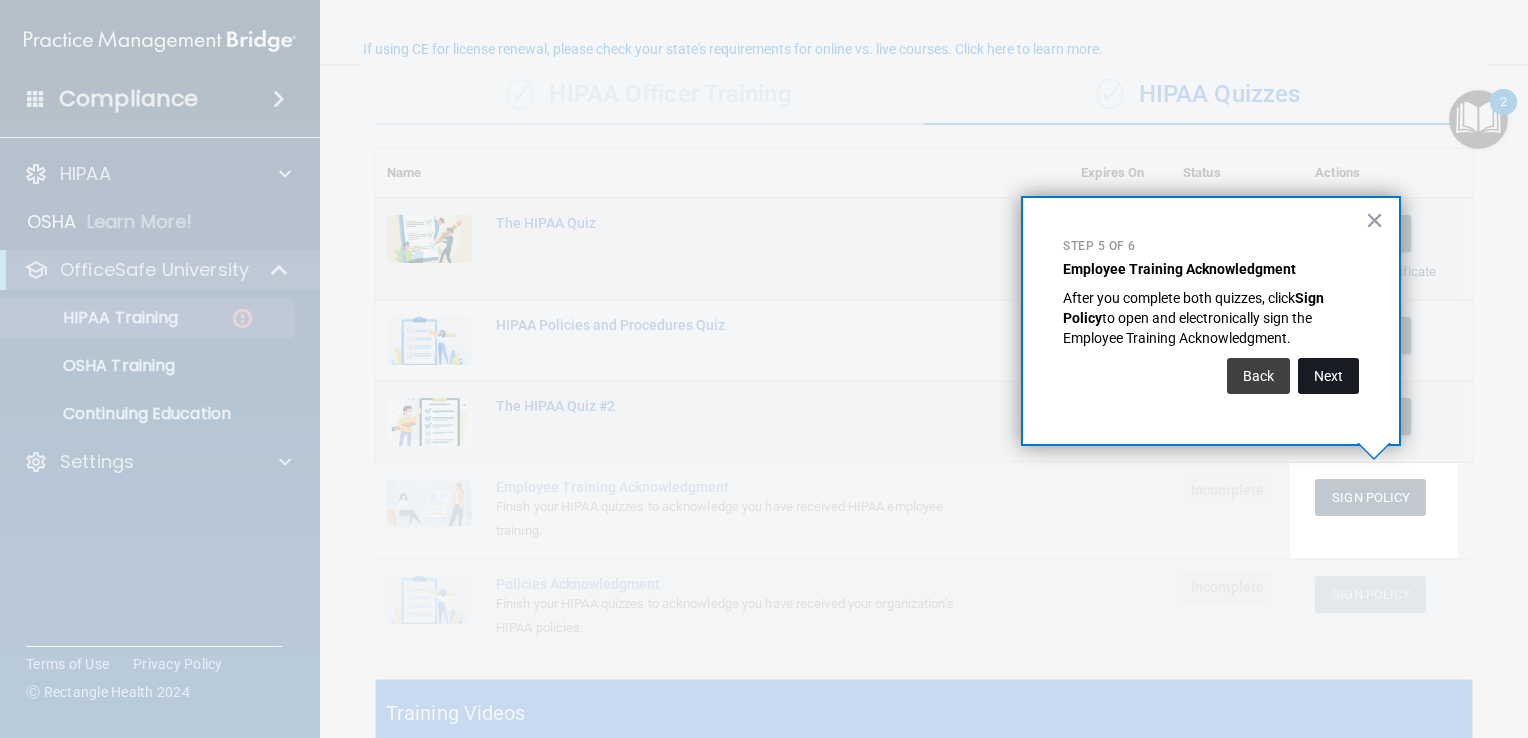 click on "Next" at bounding box center [1328, 376] 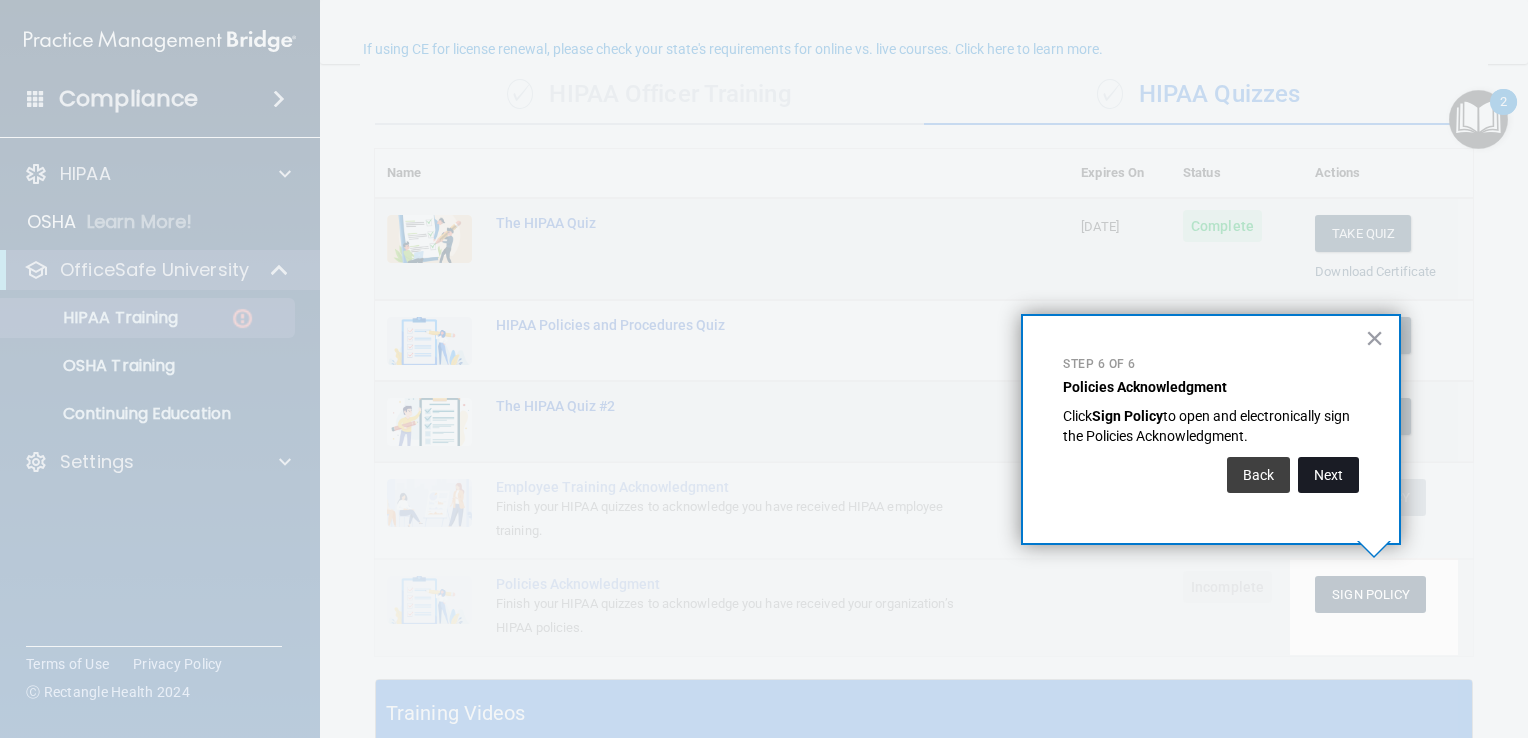 click on "Next" at bounding box center [1328, 475] 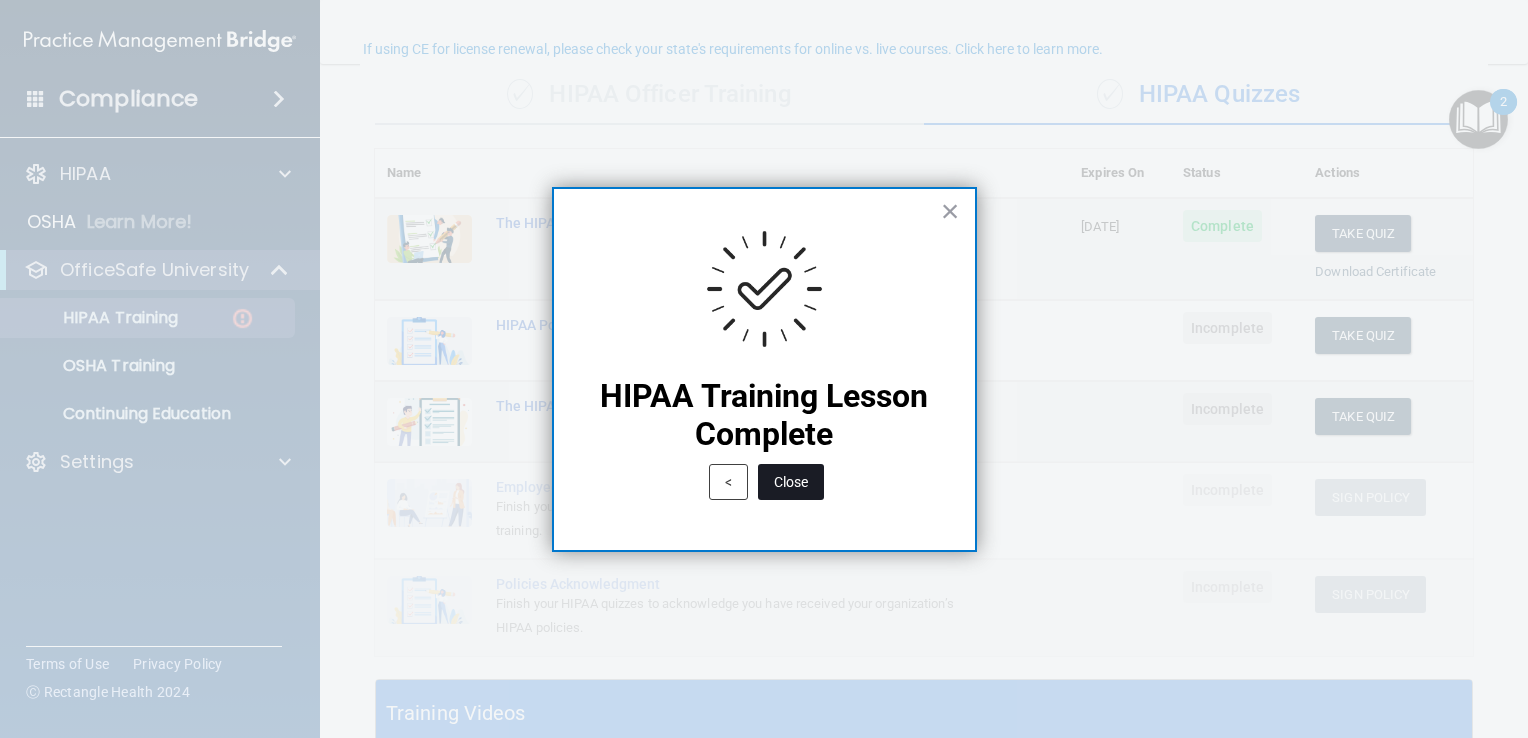 click on "Close" at bounding box center [791, 482] 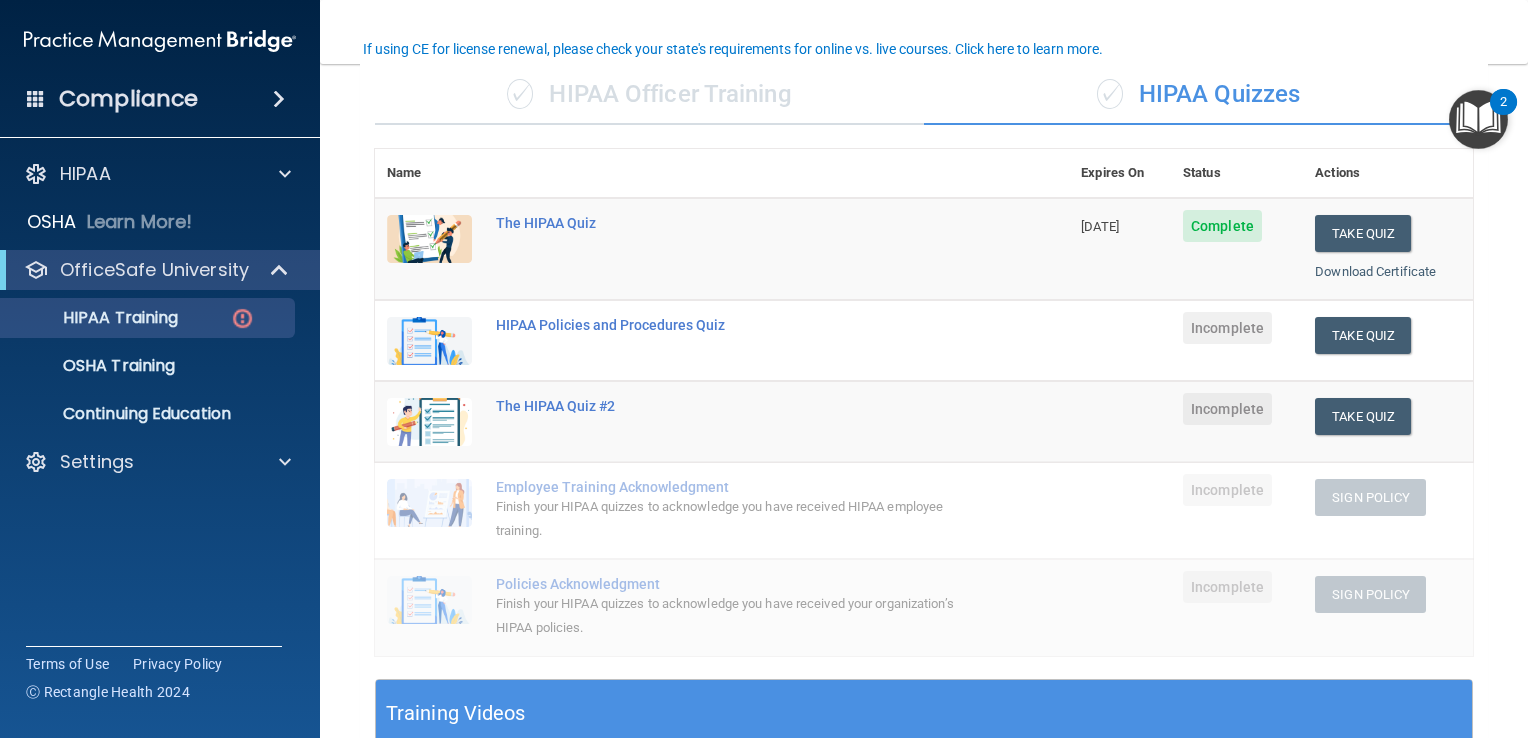 scroll, scrollTop: 145, scrollLeft: 0, axis: vertical 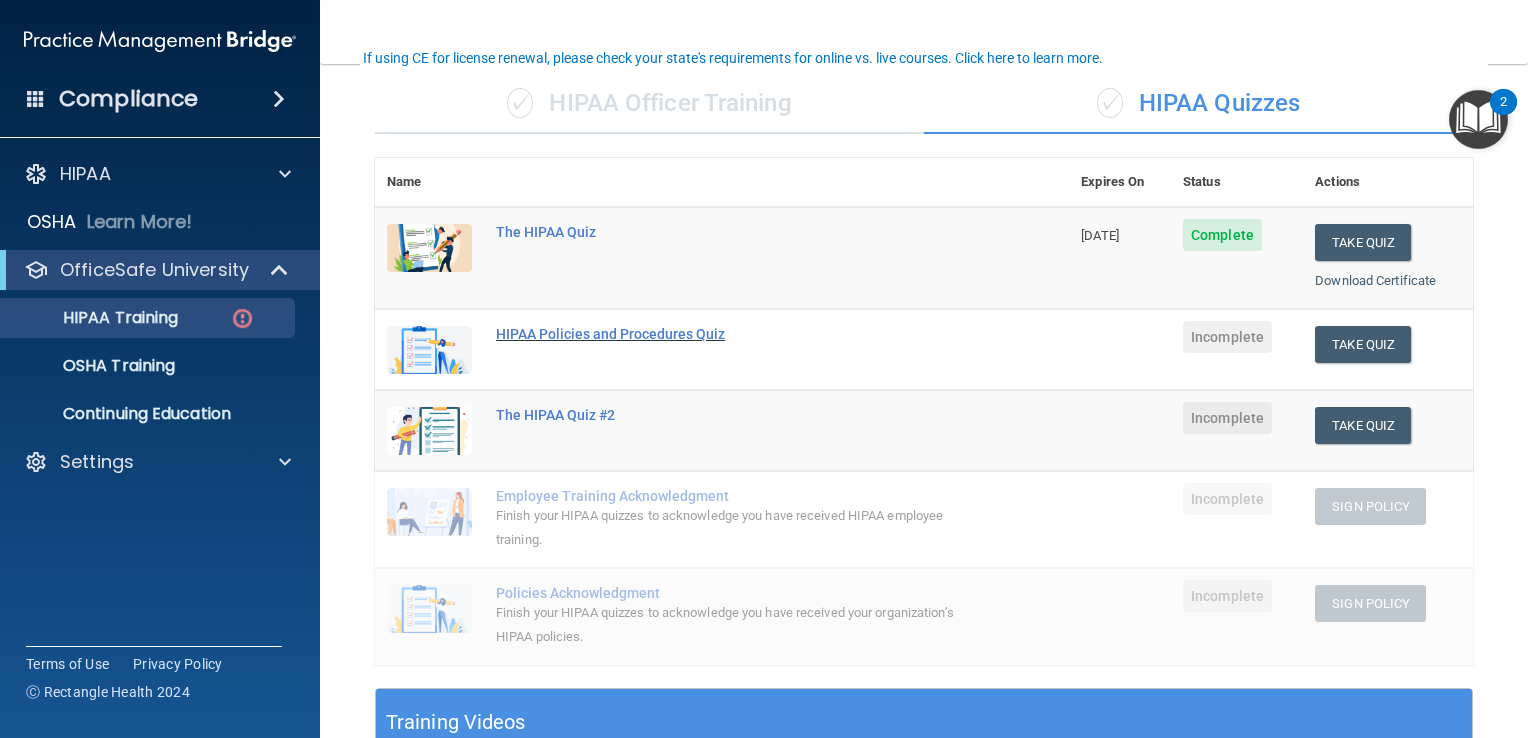 click on "HIPAA Policies and Procedures Quiz" at bounding box center (732, 334) 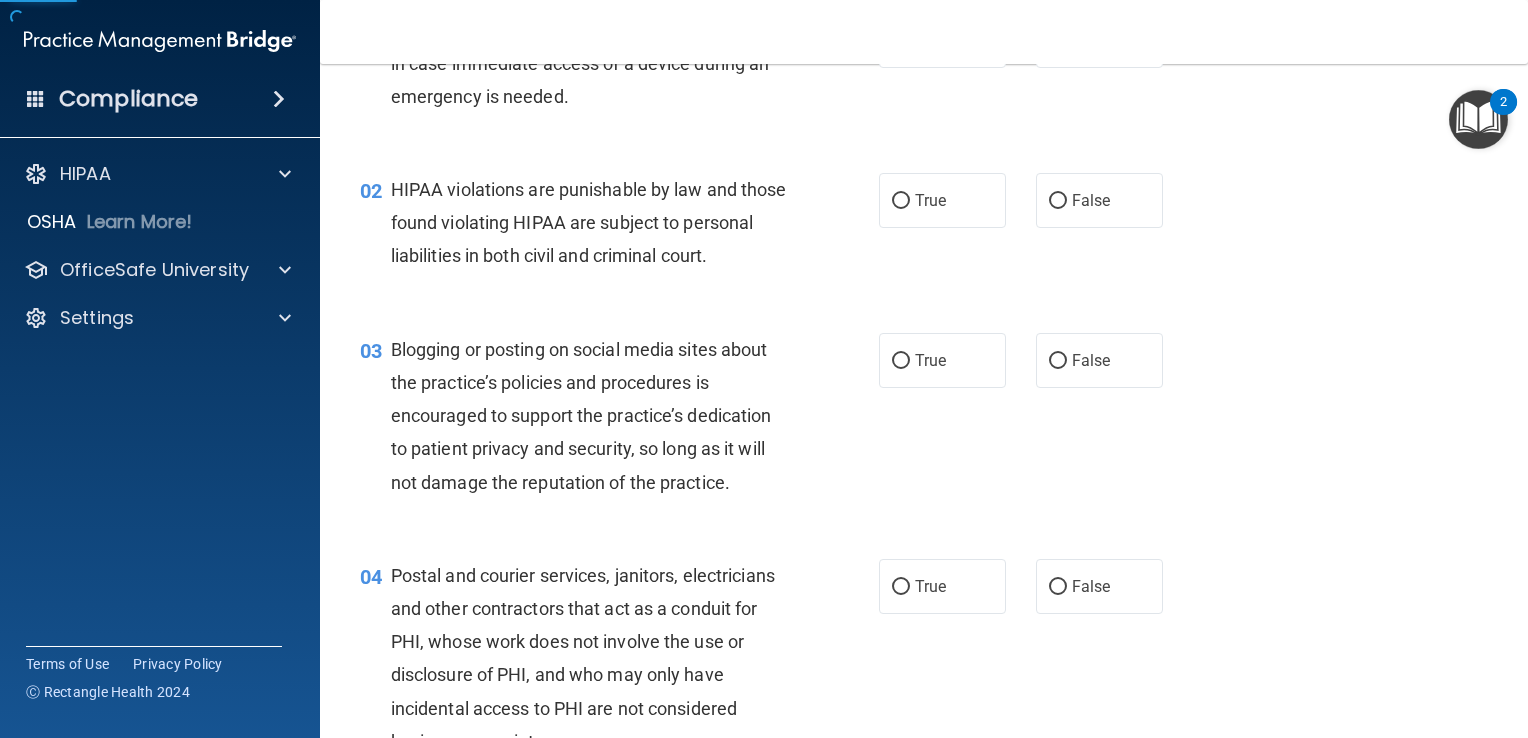 scroll, scrollTop: 0, scrollLeft: 0, axis: both 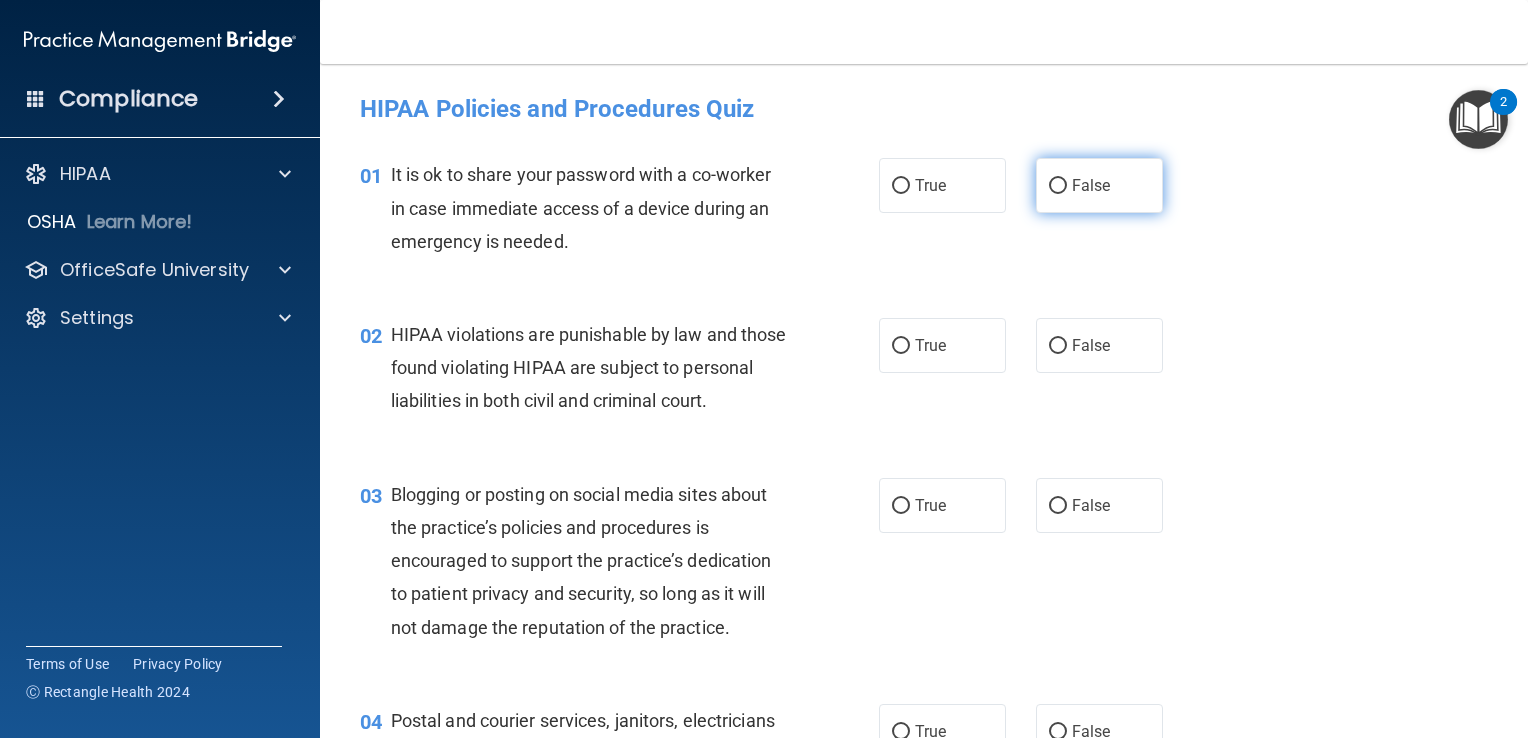 click on "False" at bounding box center [1091, 185] 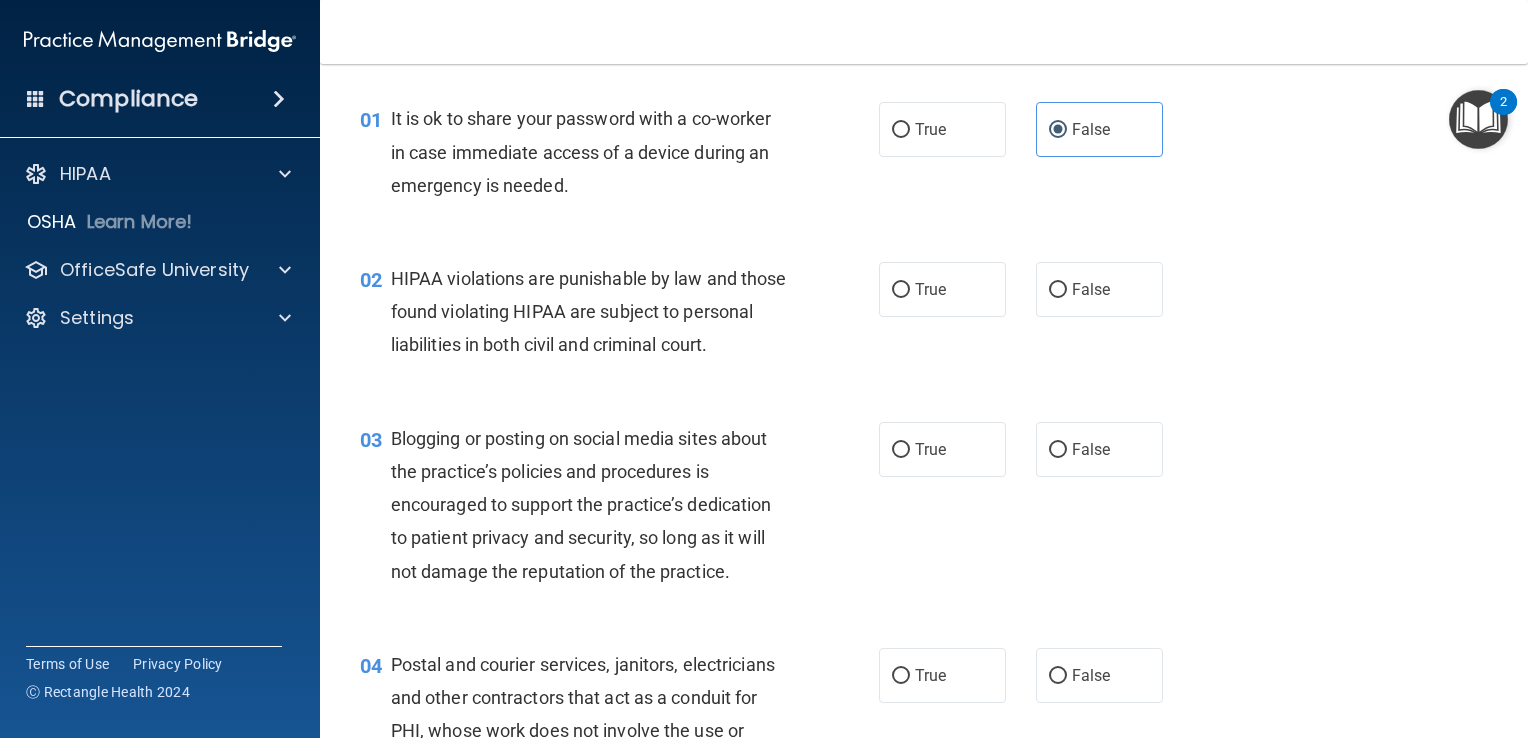 scroll, scrollTop: 68, scrollLeft: 0, axis: vertical 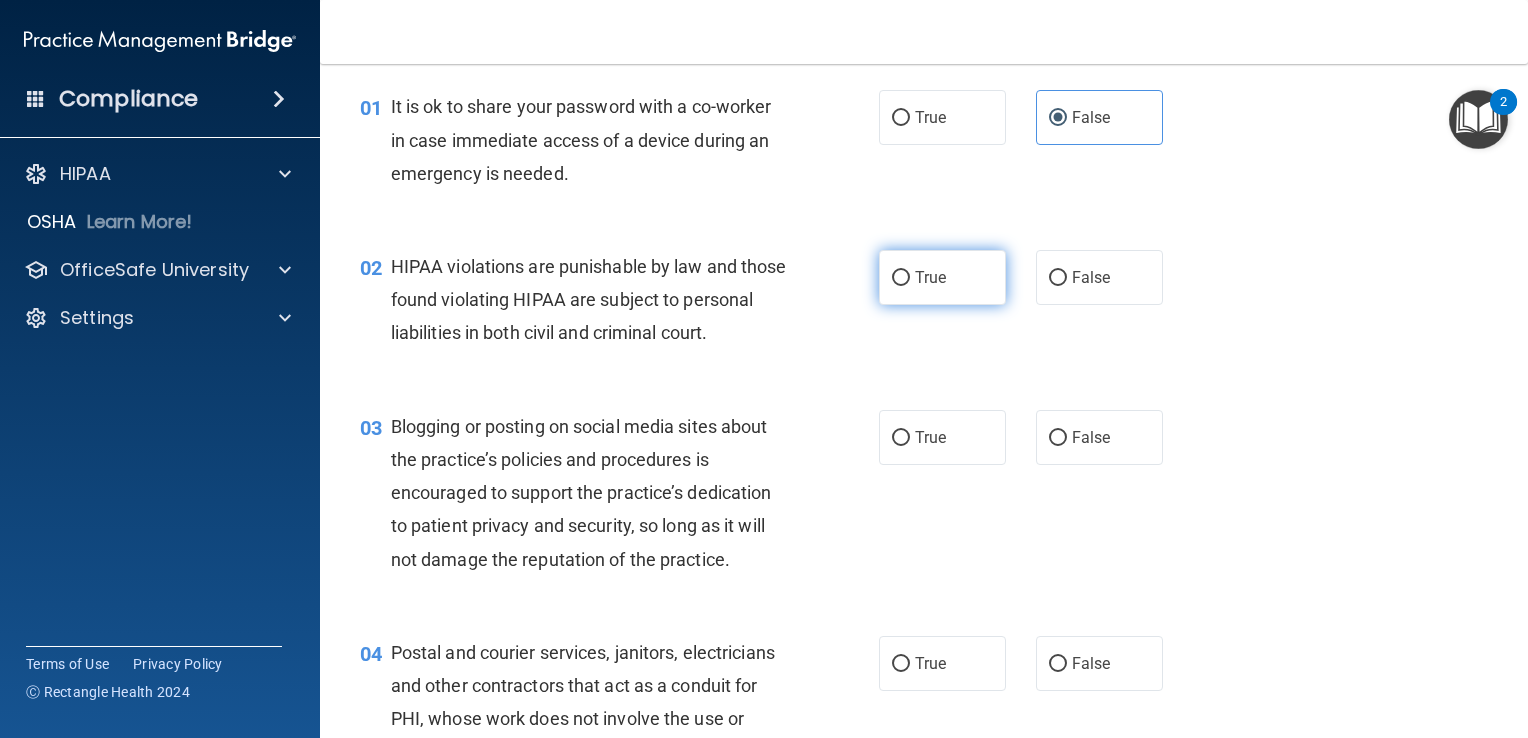 click on "True" at bounding box center [942, 277] 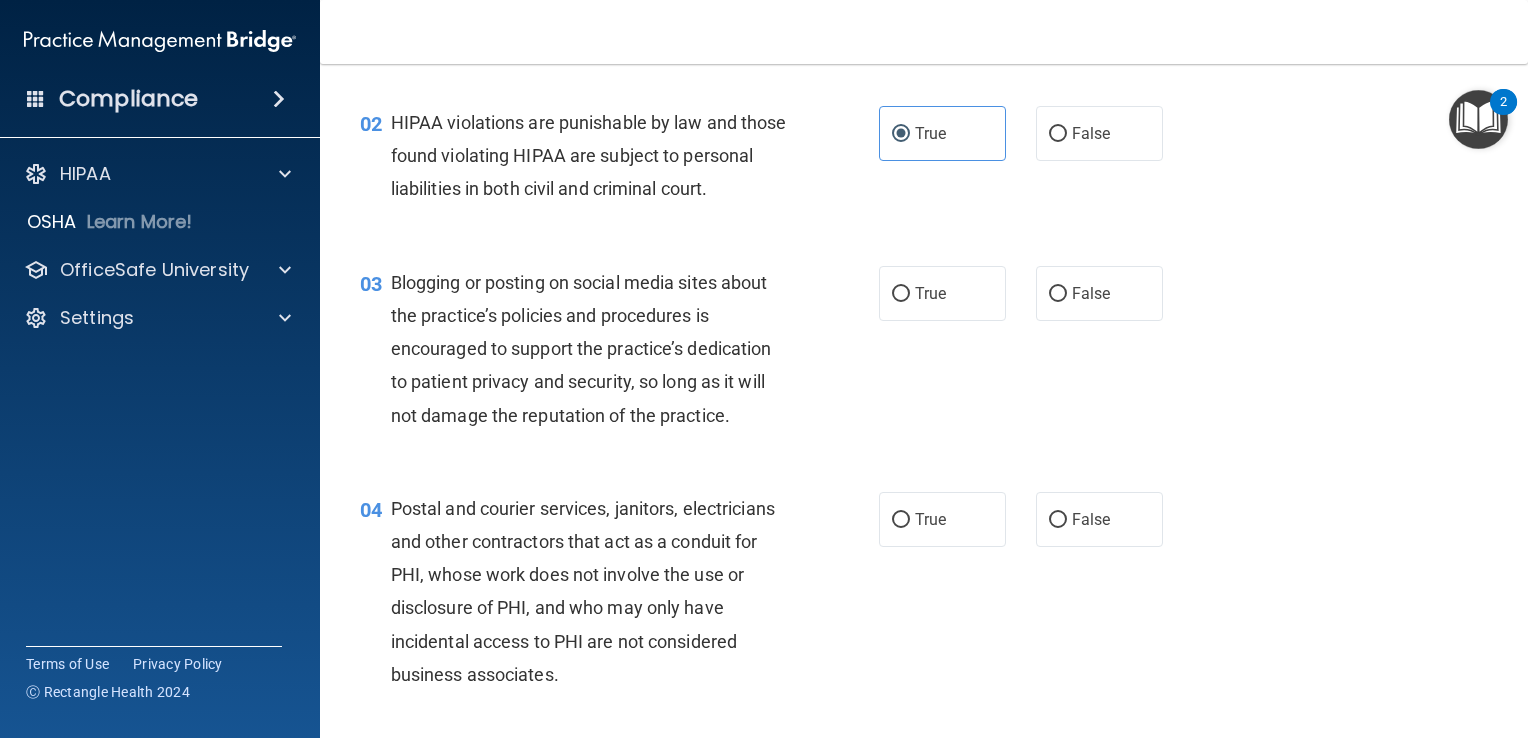 scroll, scrollTop: 212, scrollLeft: 0, axis: vertical 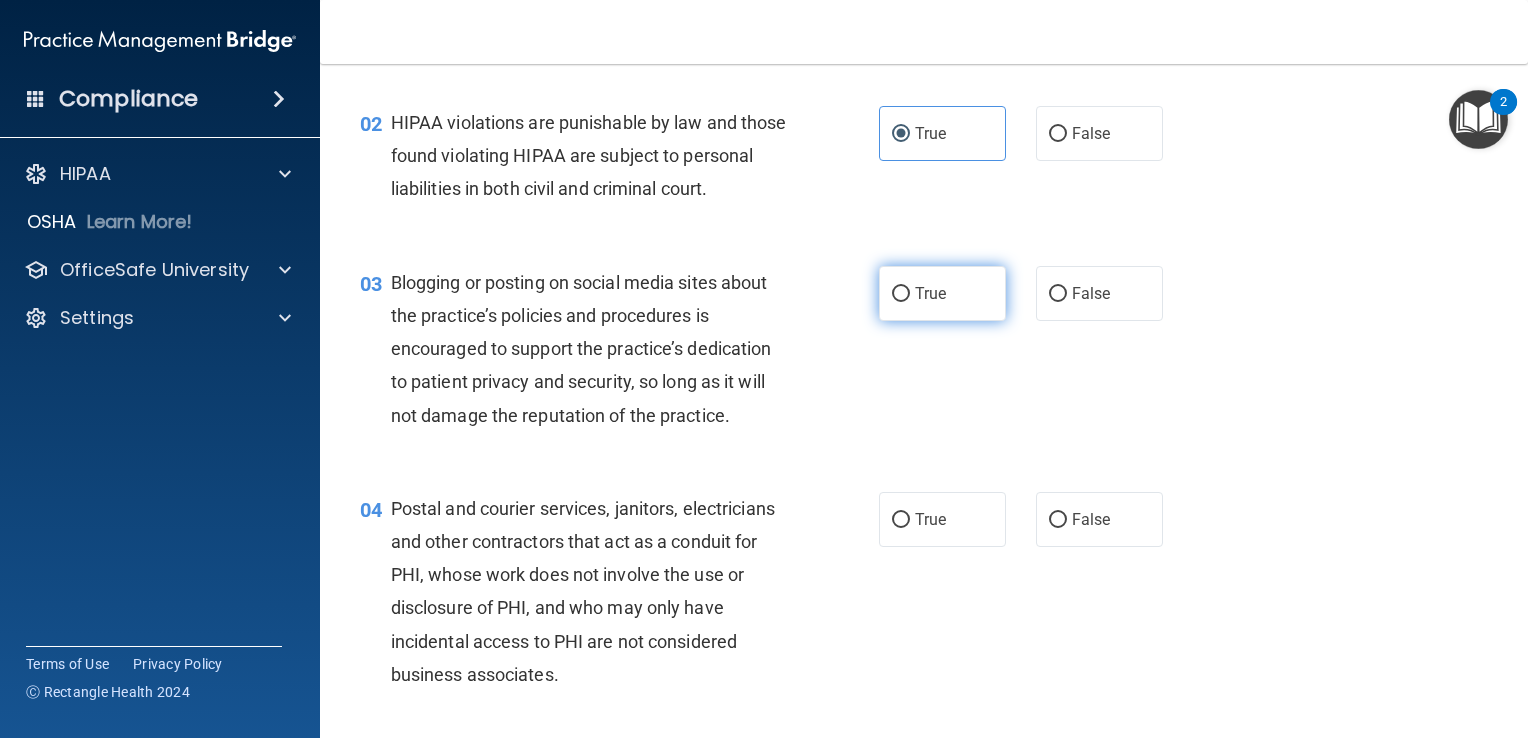 click on "True" at bounding box center [930, 293] 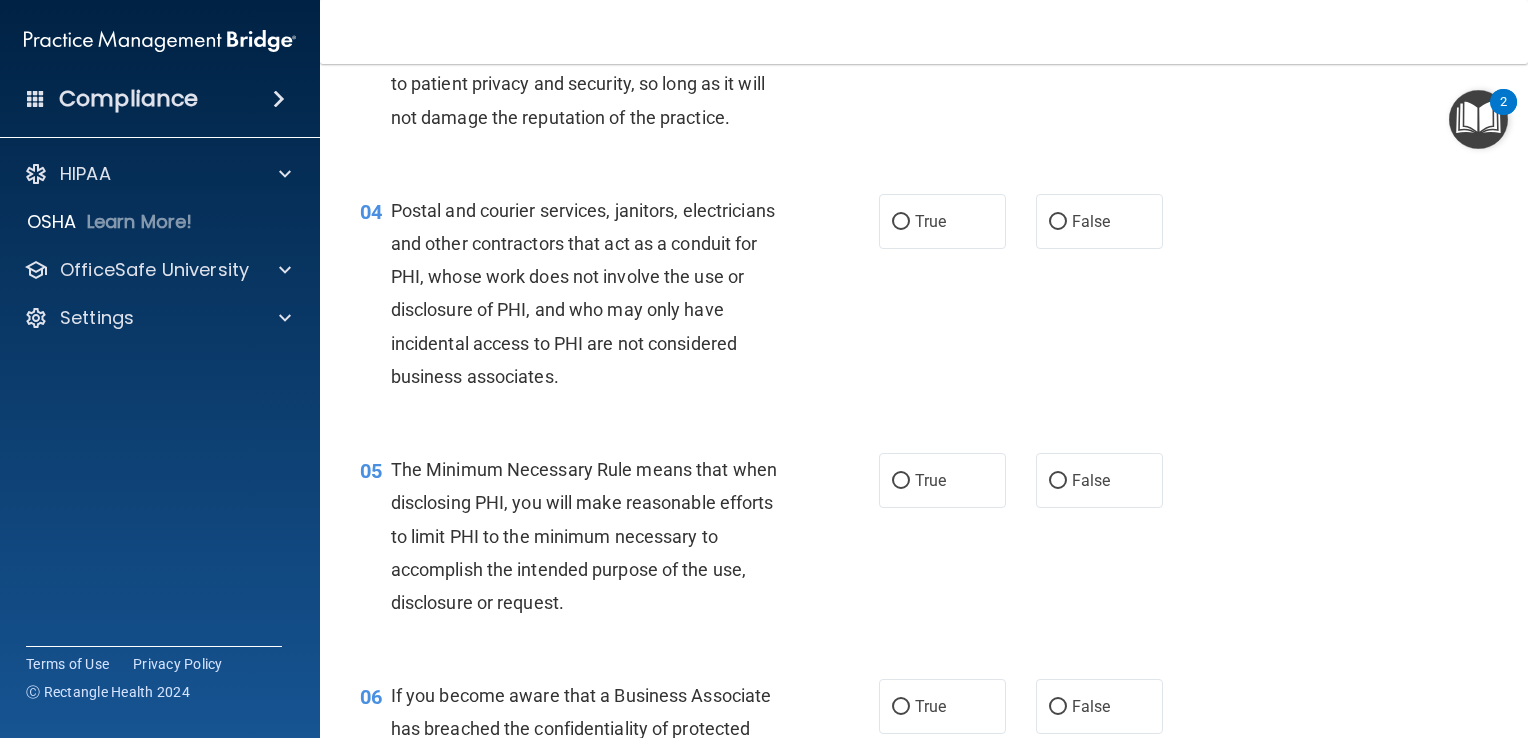 scroll, scrollTop: 515, scrollLeft: 0, axis: vertical 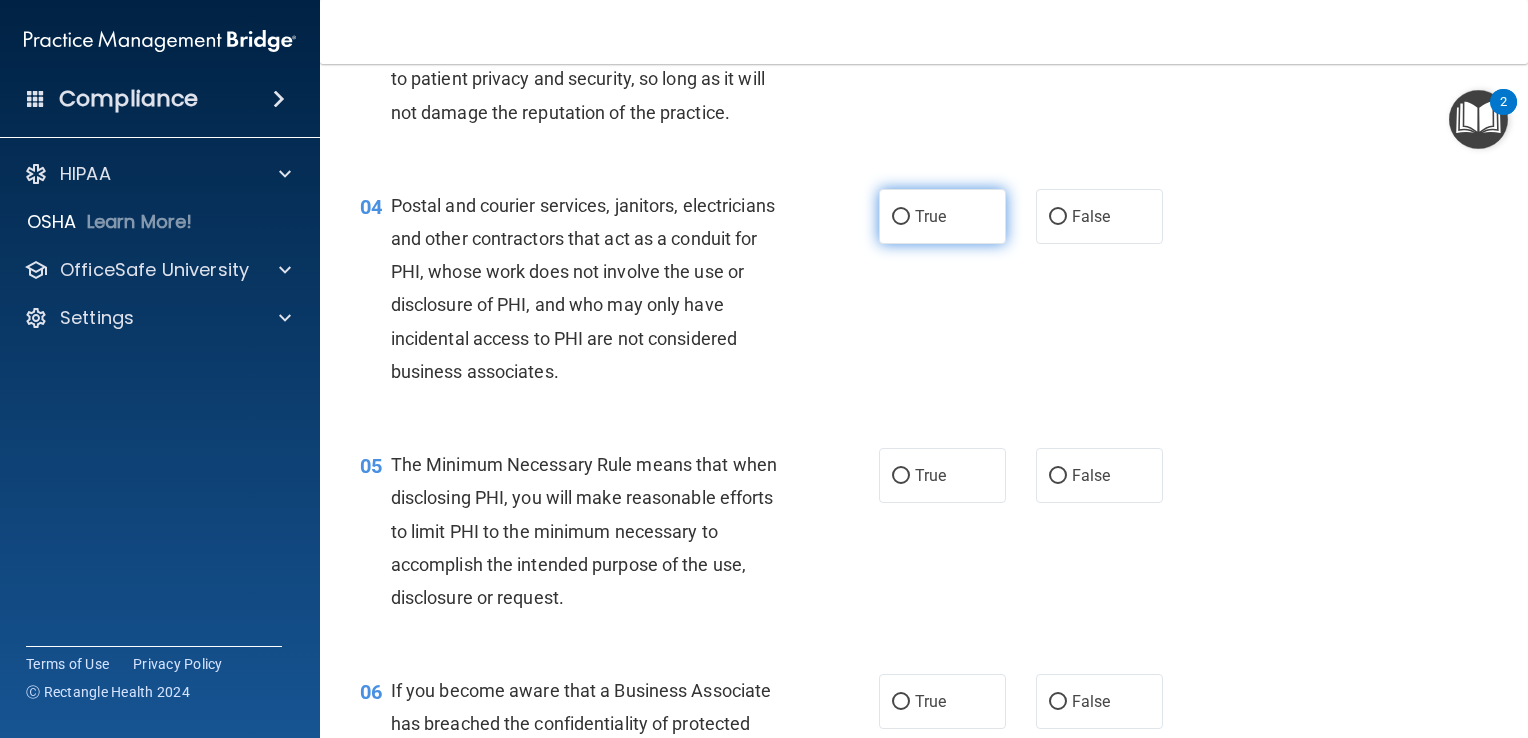 click on "True" at bounding box center [942, 216] 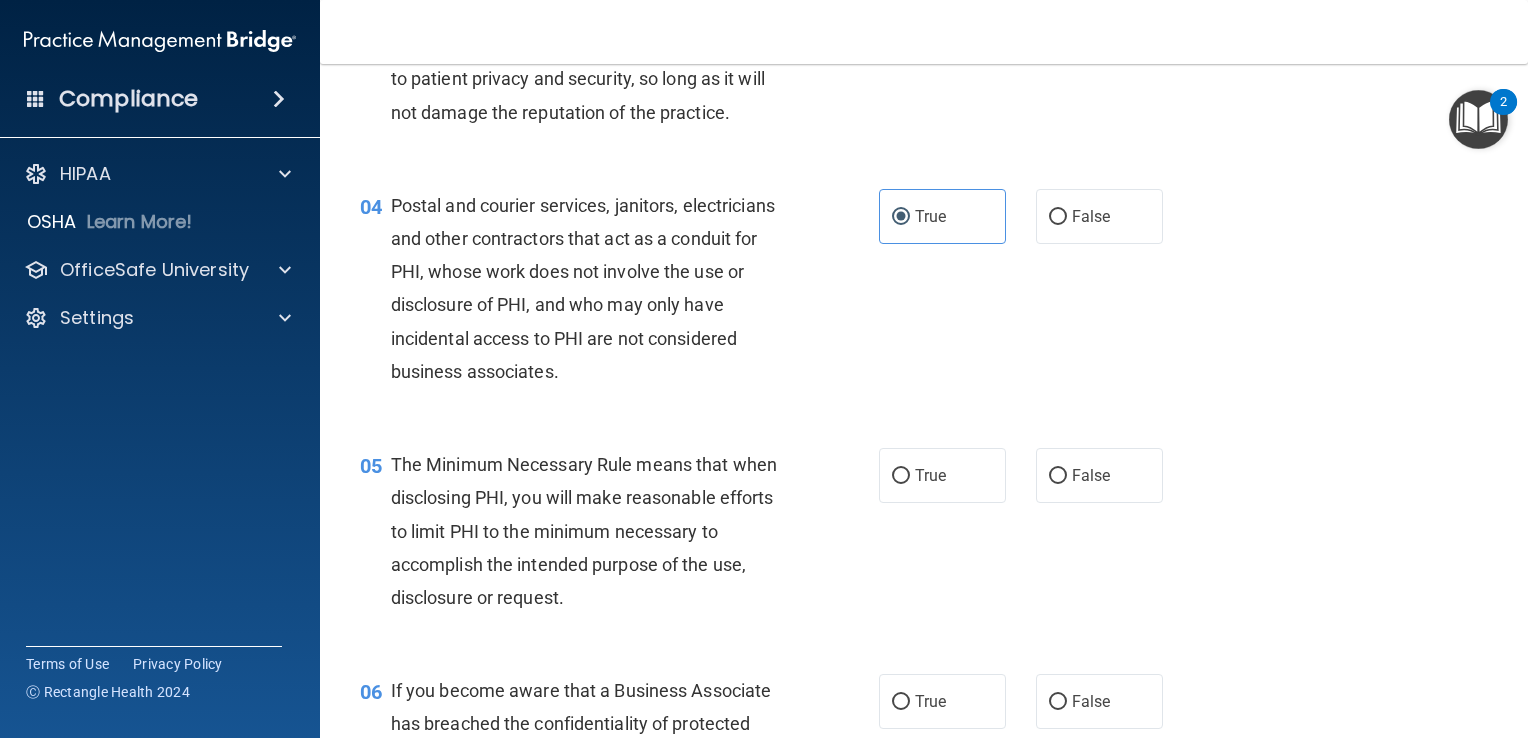 scroll, scrollTop: 612, scrollLeft: 0, axis: vertical 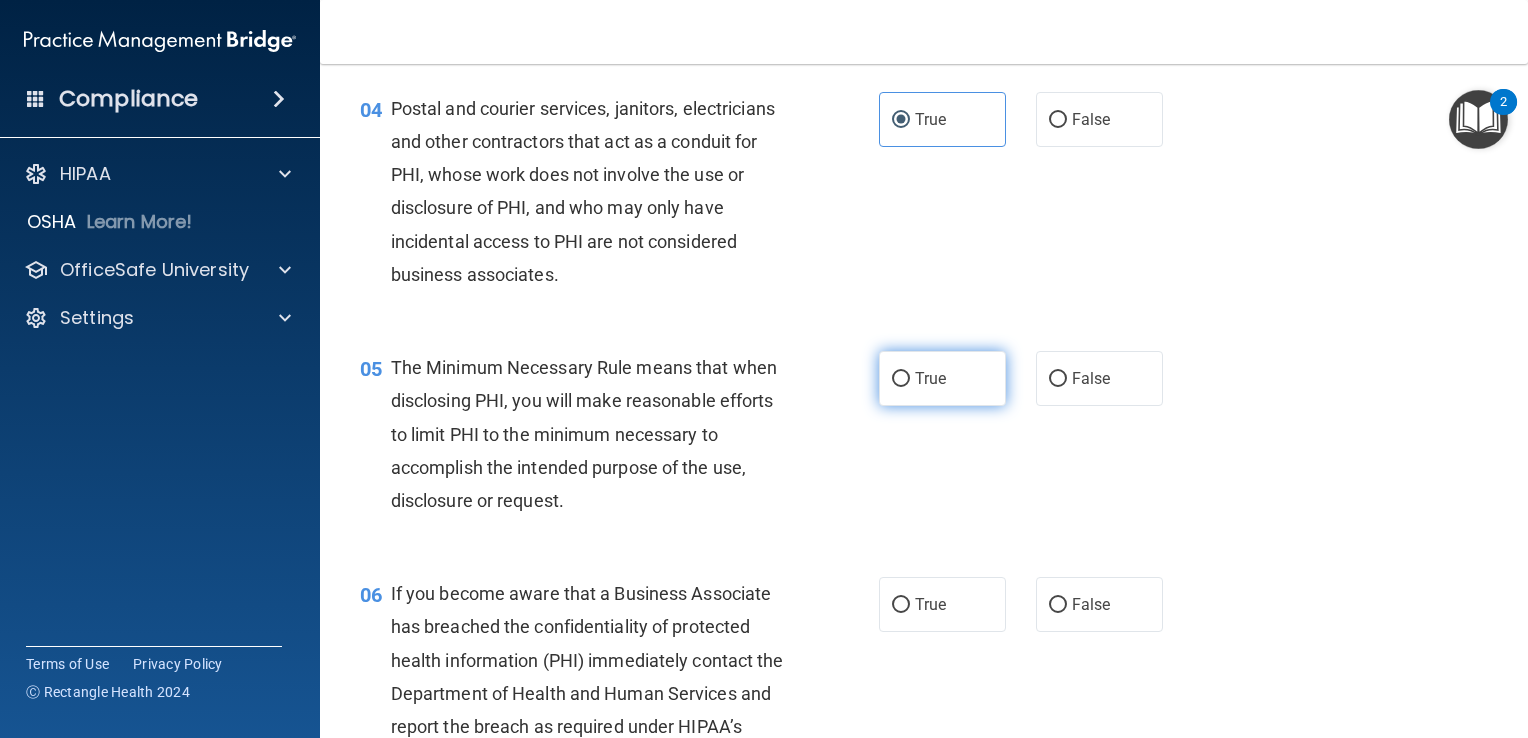 click on "True" at bounding box center [930, 378] 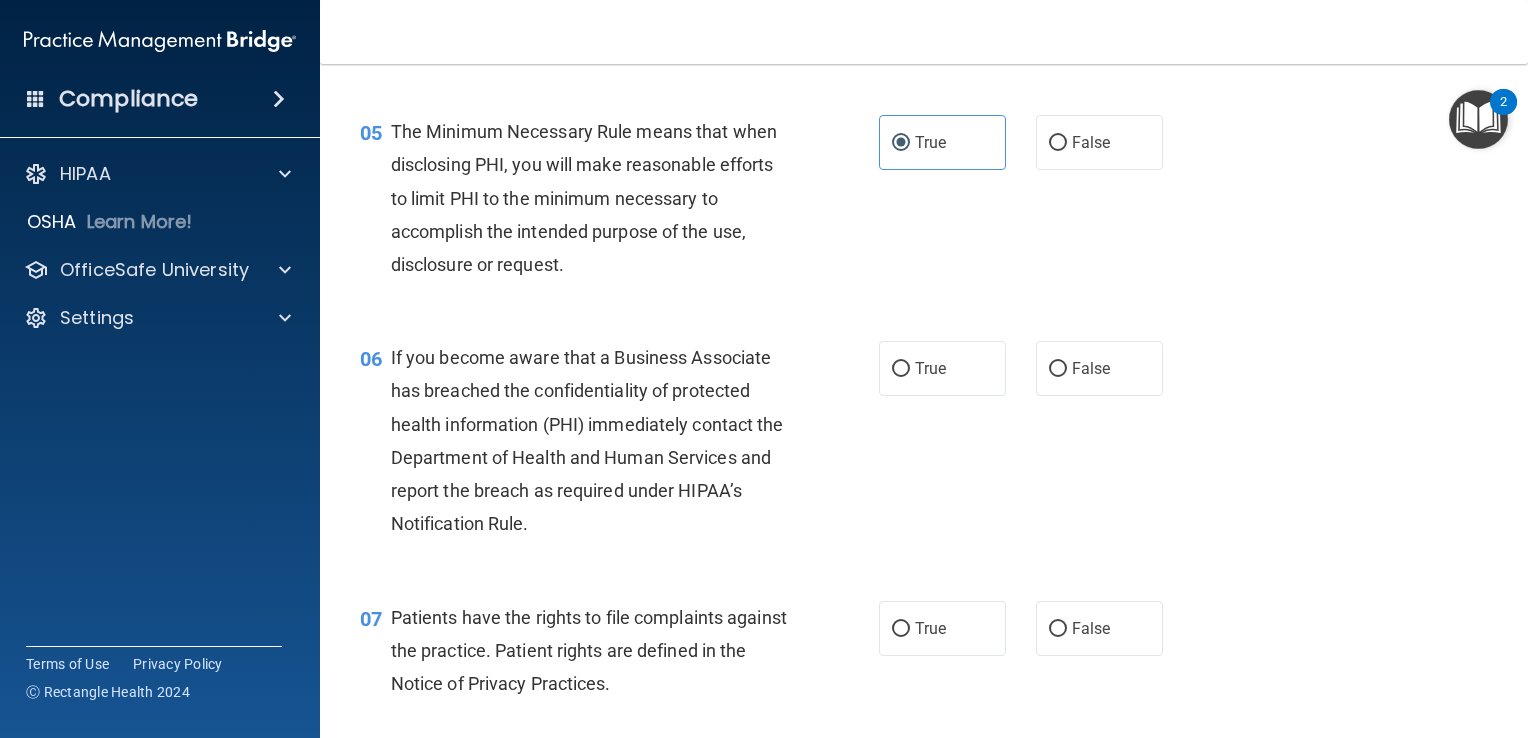 scroll, scrollTop: 850, scrollLeft: 0, axis: vertical 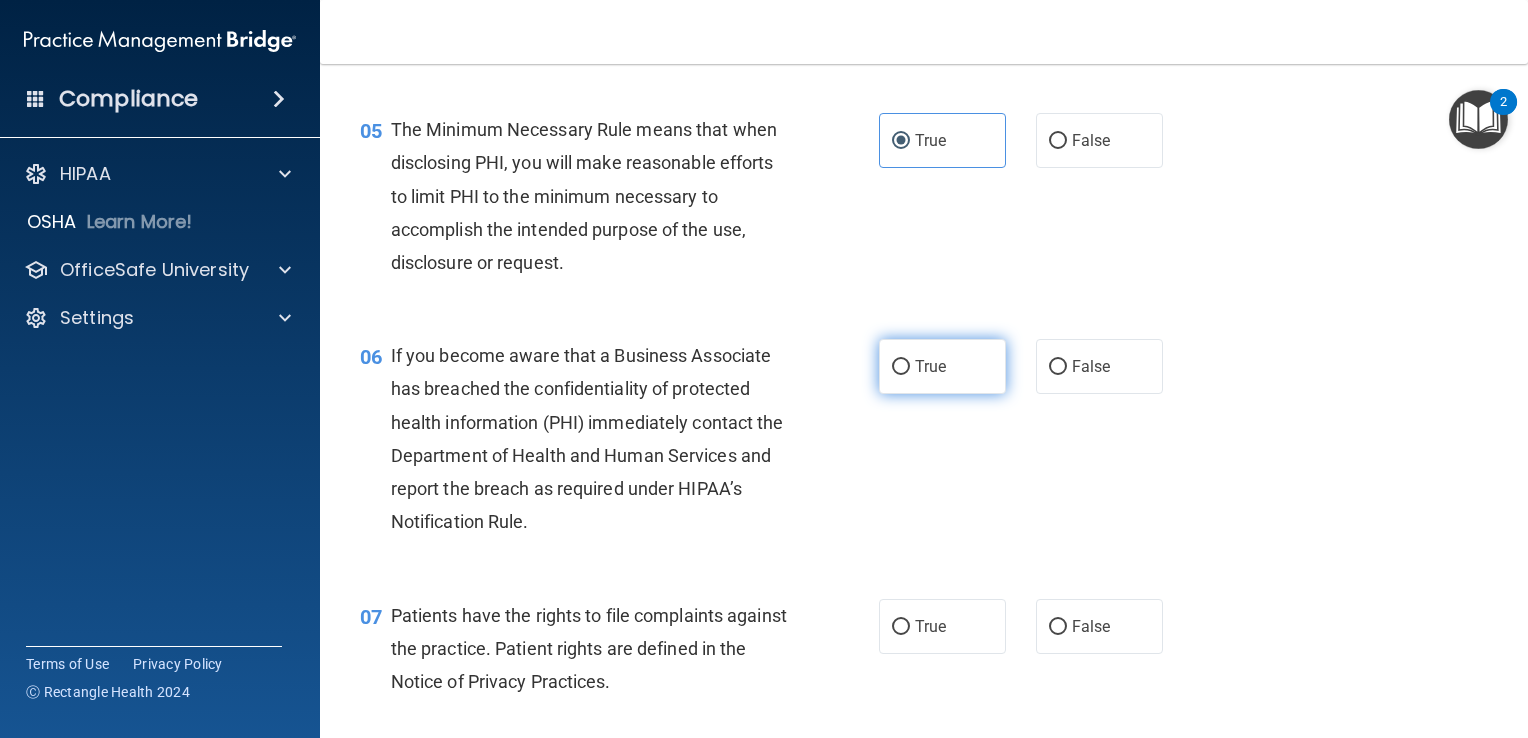 click on "True" at bounding box center (930, 366) 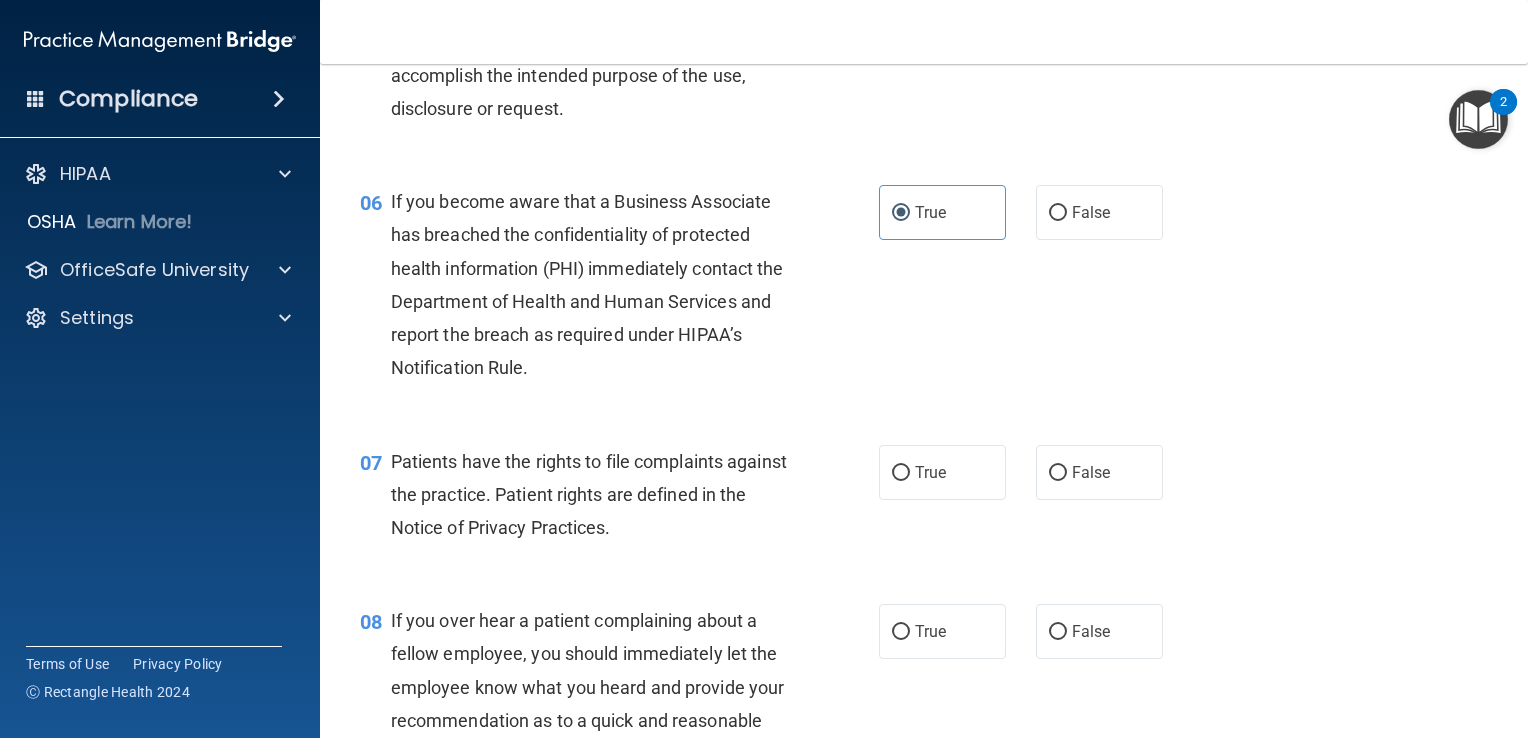 scroll, scrollTop: 1028, scrollLeft: 0, axis: vertical 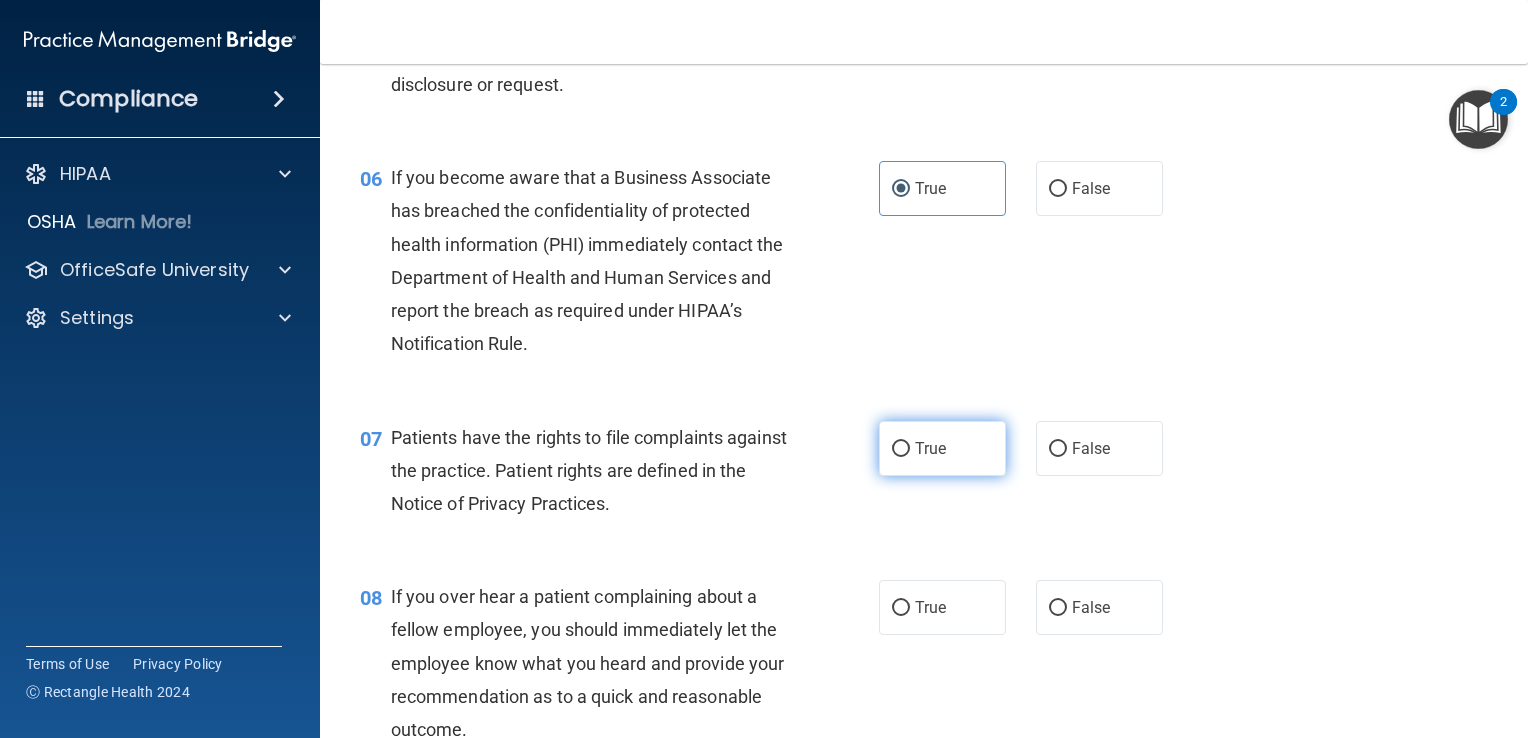 click on "True" at bounding box center [930, 448] 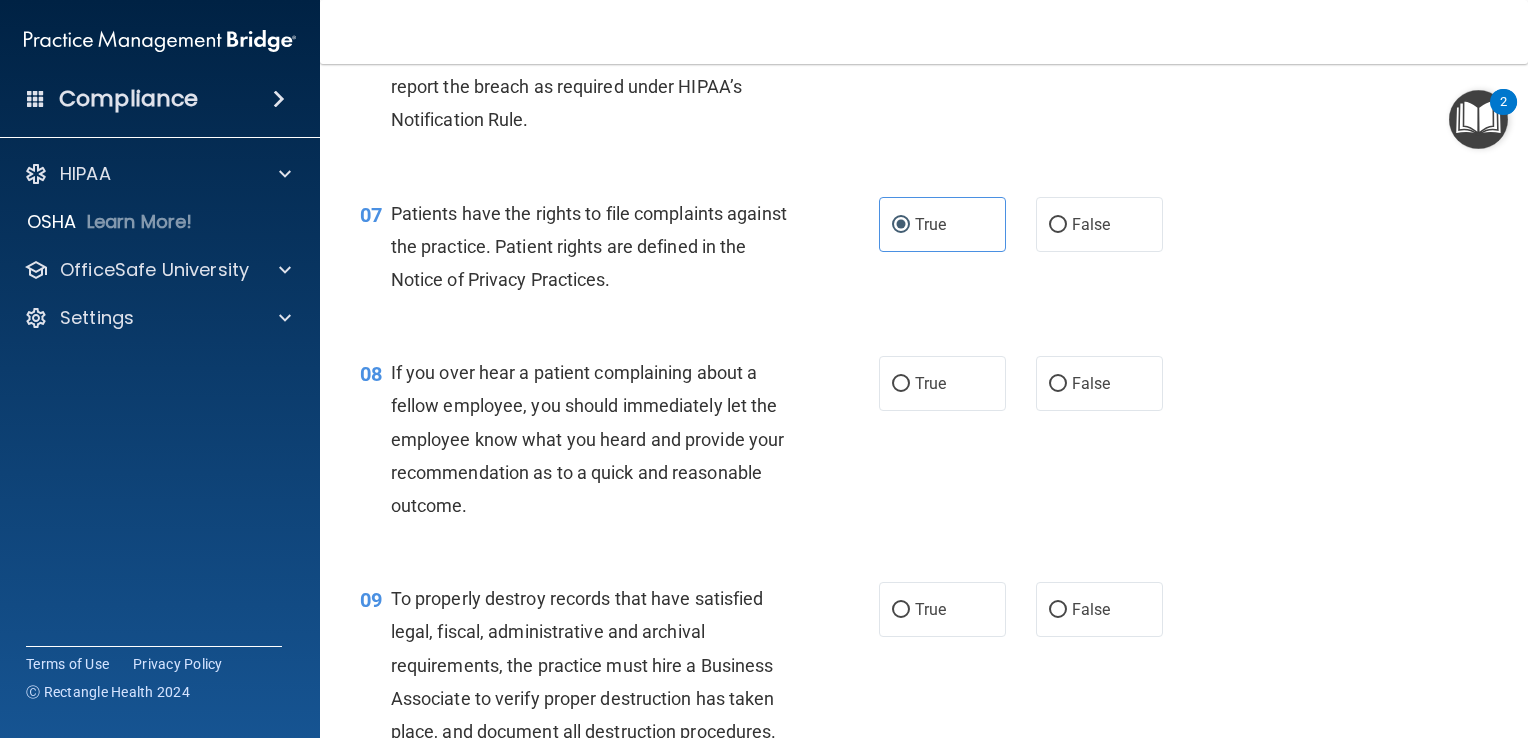 scroll, scrollTop: 1254, scrollLeft: 0, axis: vertical 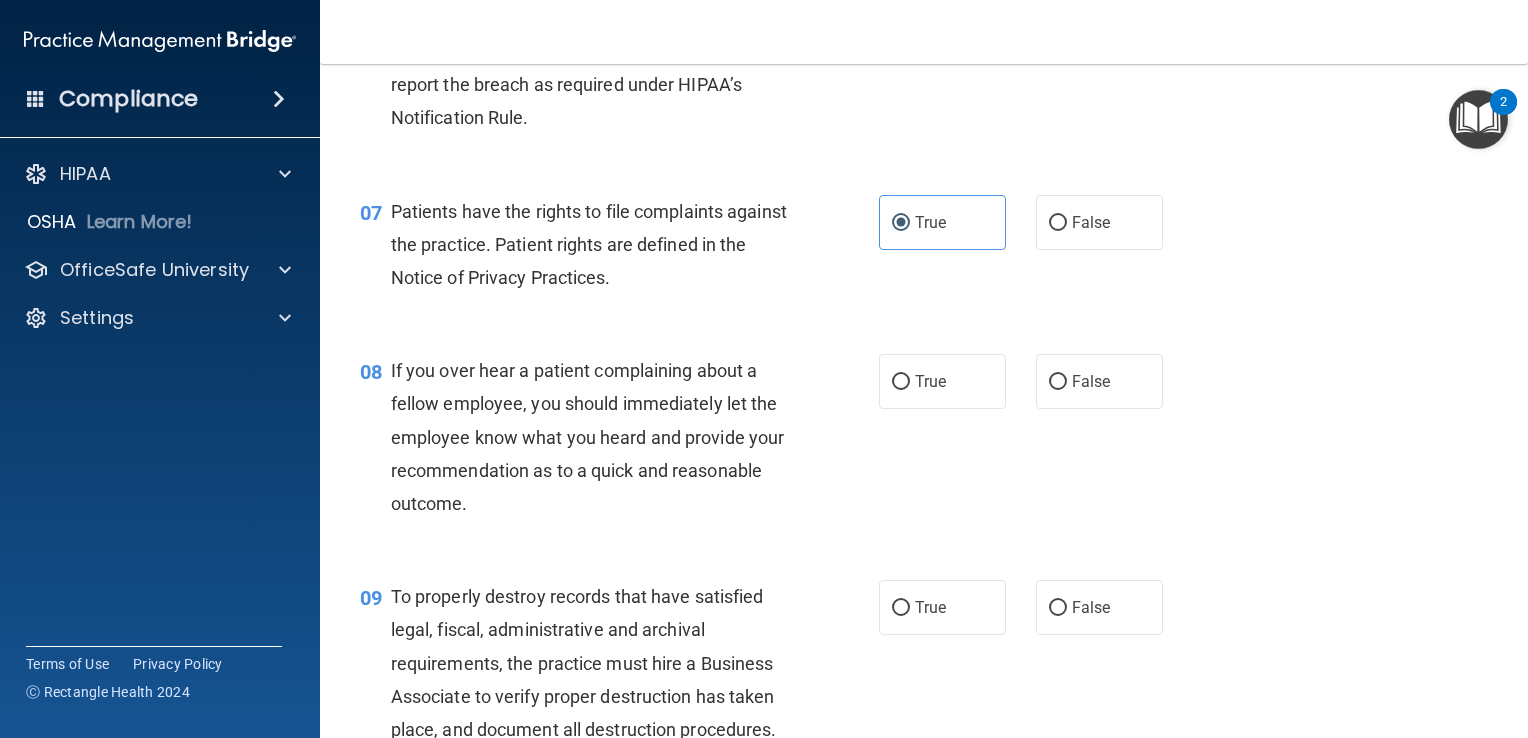 click on "08       If you over hear a patient complaining about a fellow employee, you should immediately let the employee know what you heard and provide your recommendation as to a quick and reasonable outcome.                  True           False" at bounding box center [924, 442] 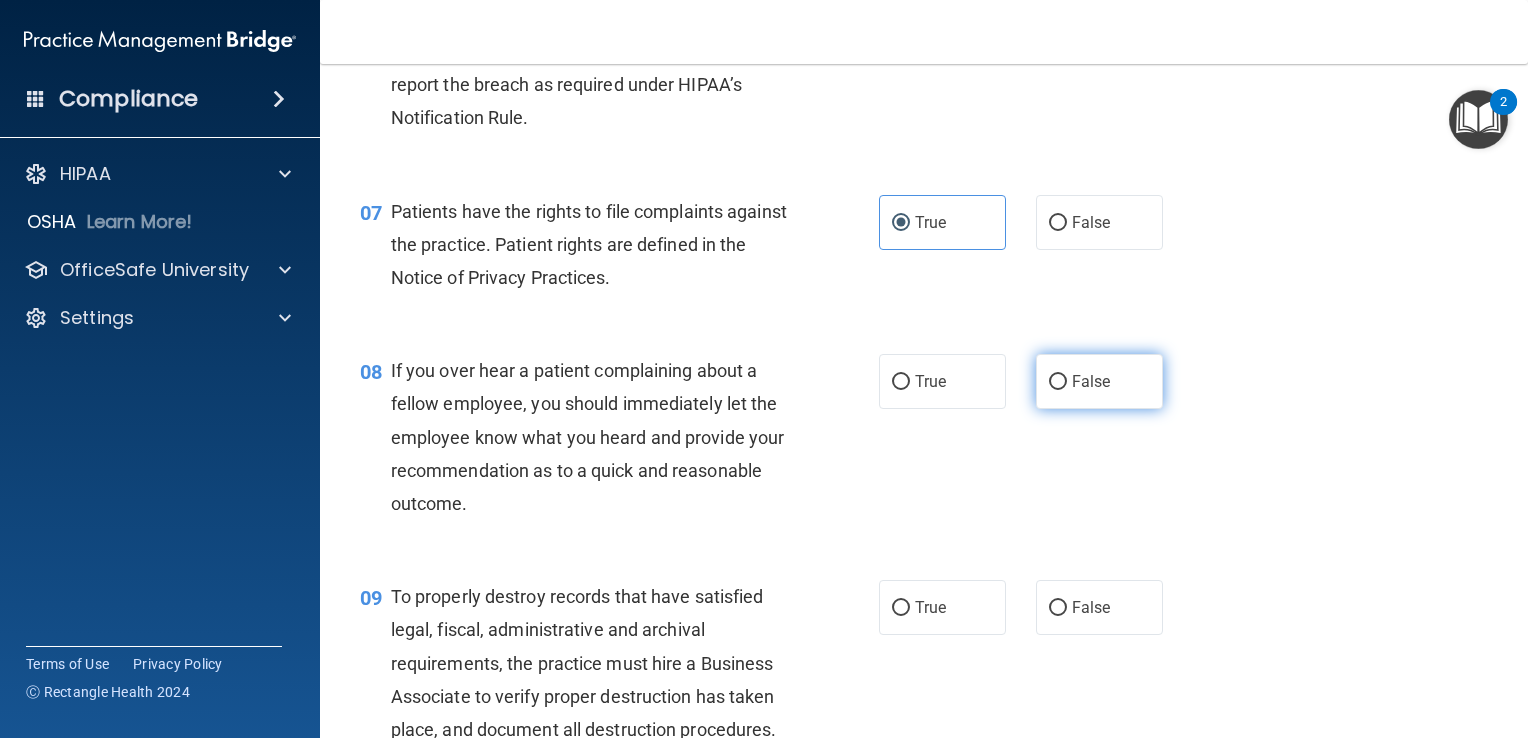 click on "False" at bounding box center [1091, 381] 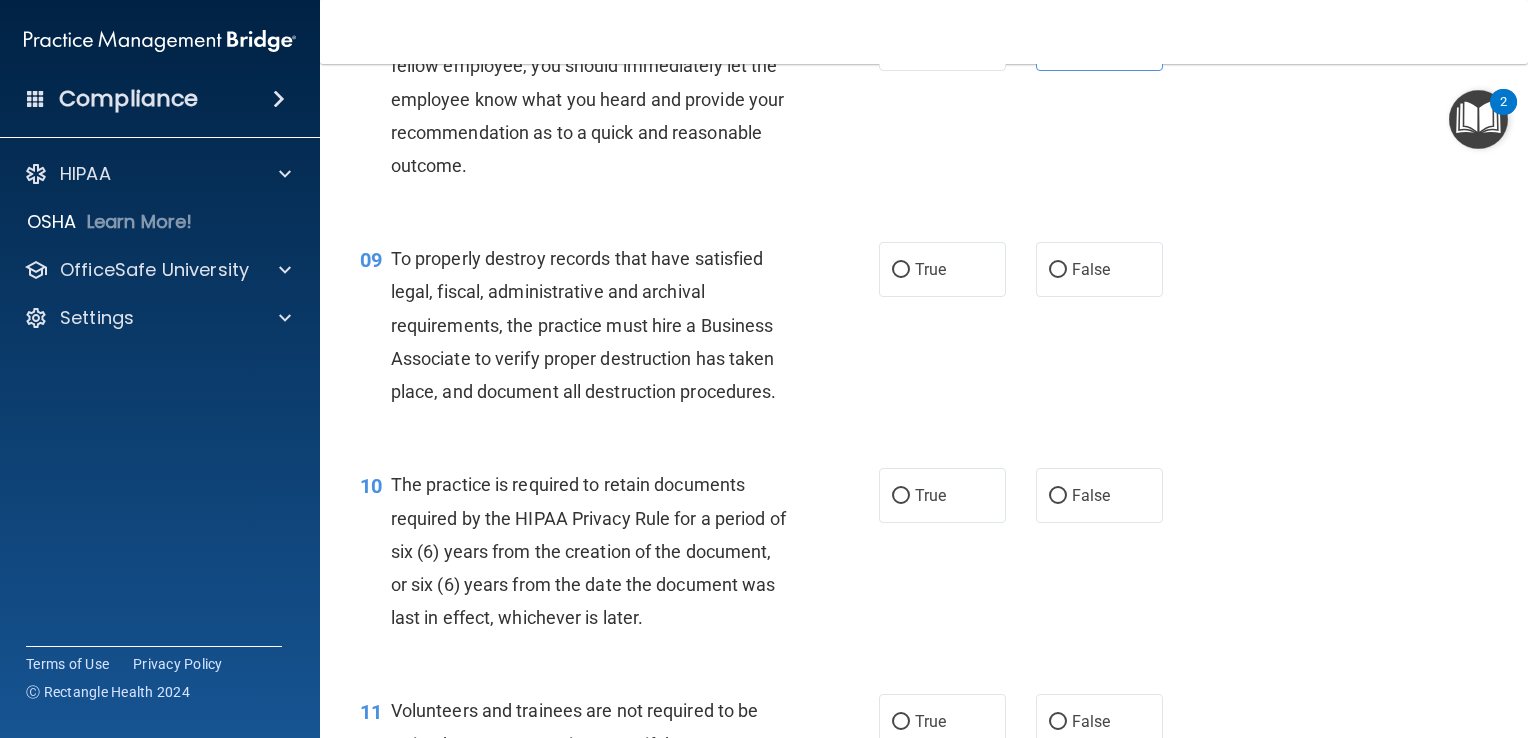 scroll, scrollTop: 1592, scrollLeft: 0, axis: vertical 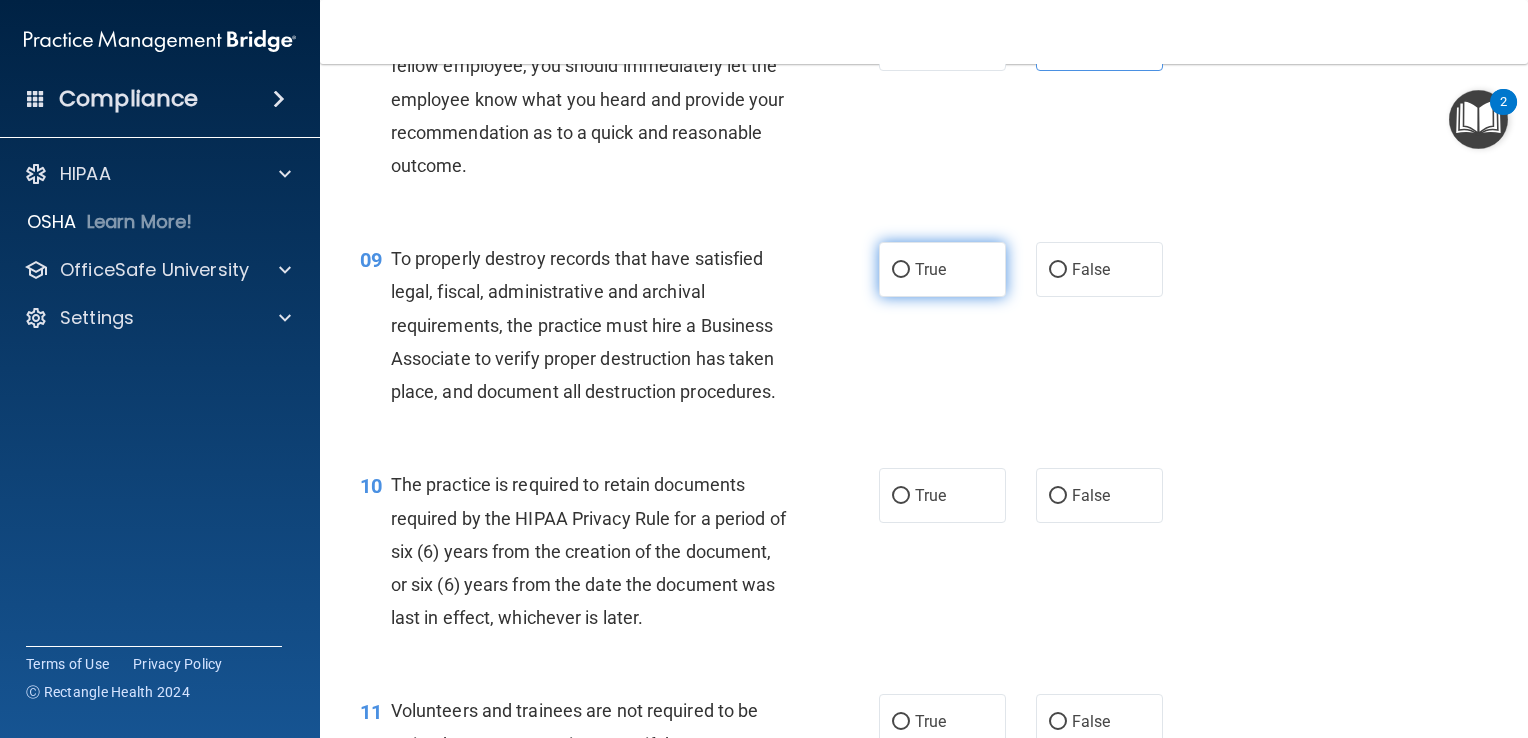 click on "True" at bounding box center [930, 269] 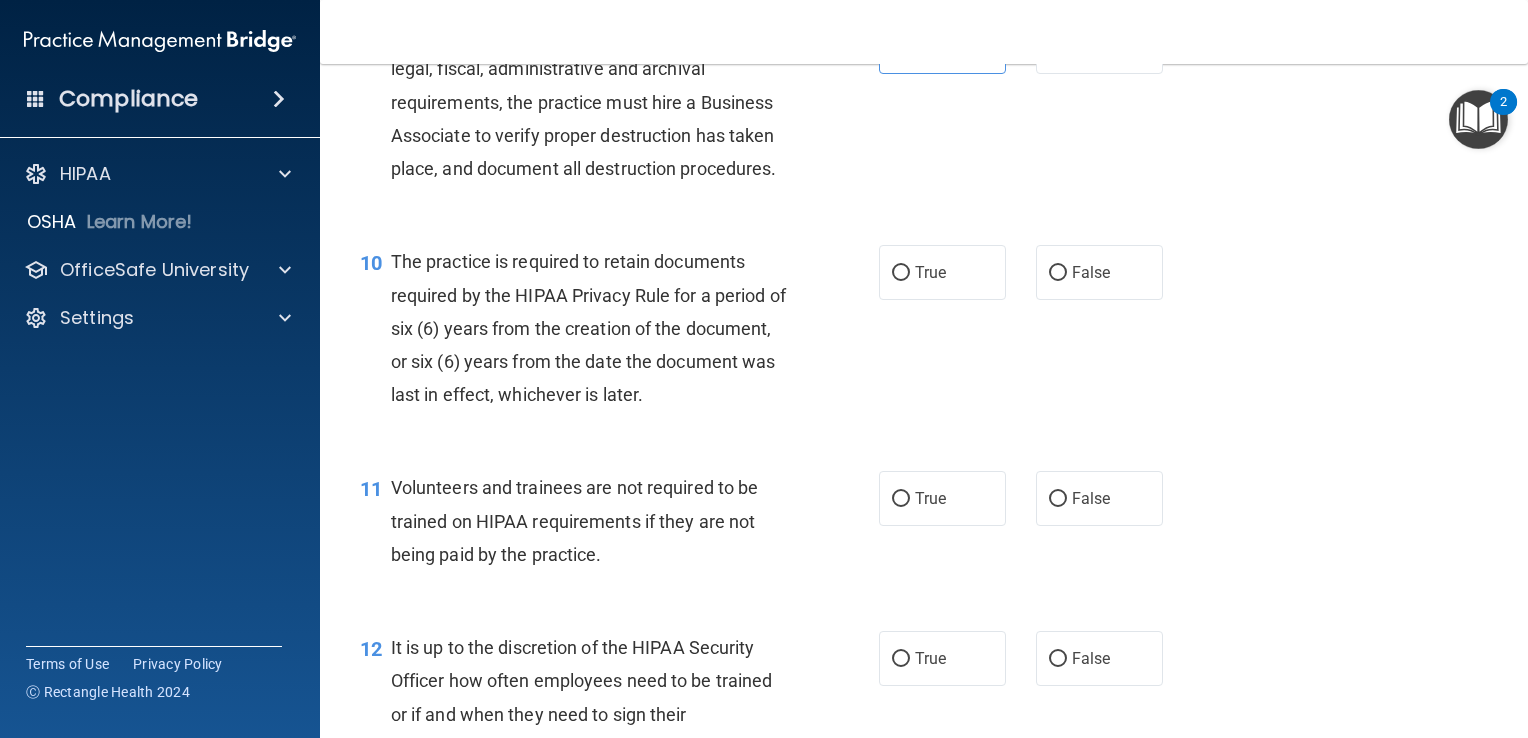 scroll, scrollTop: 1816, scrollLeft: 0, axis: vertical 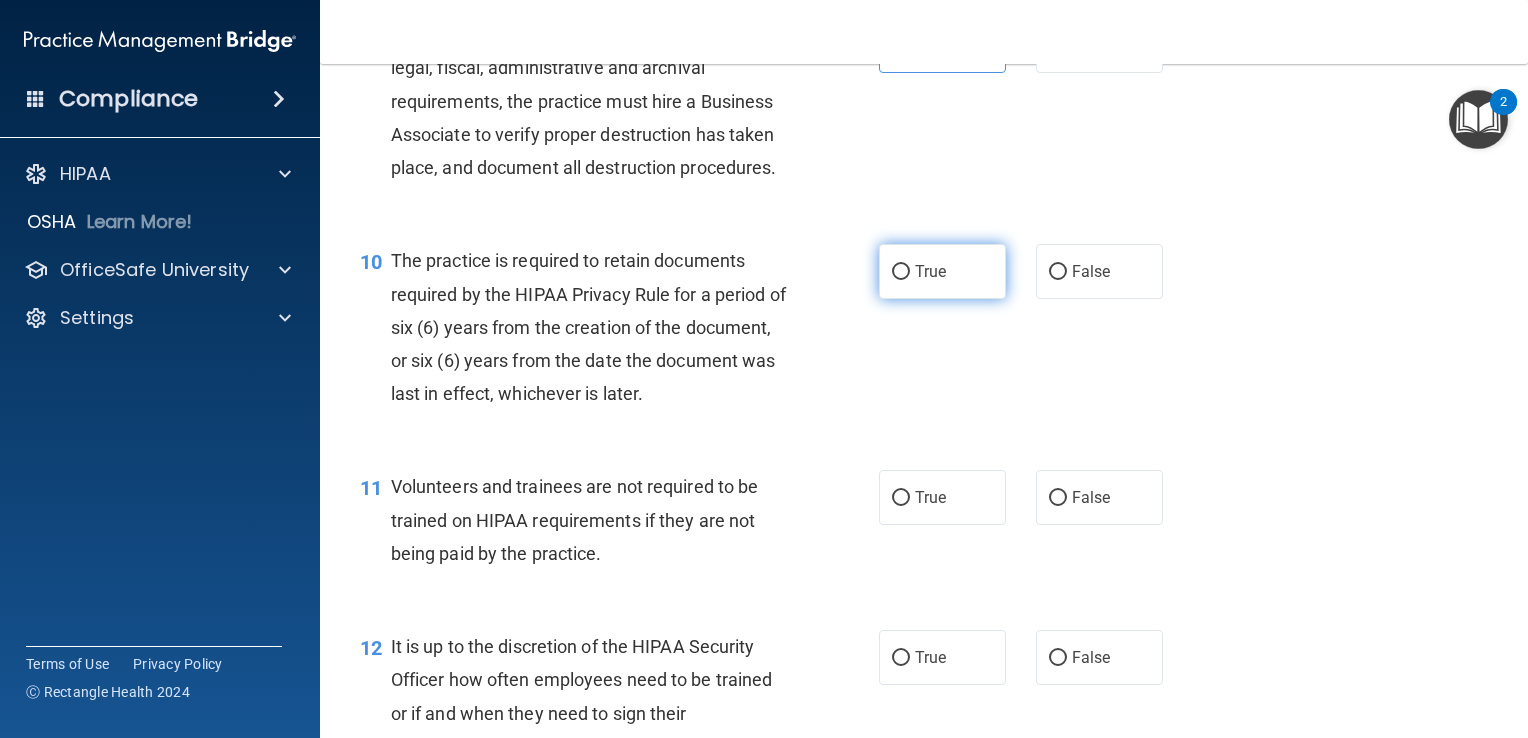 click on "True" at bounding box center [930, 271] 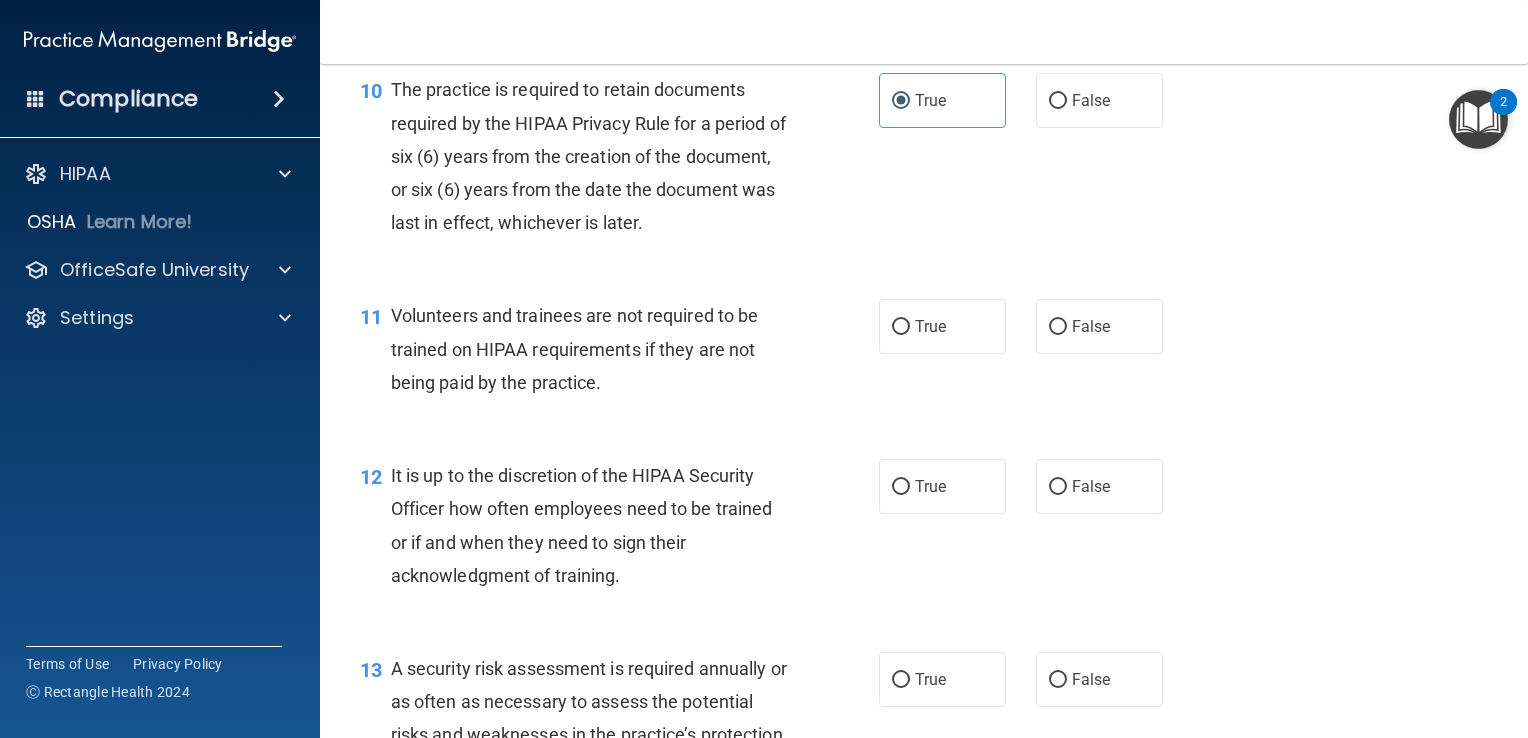 scroll, scrollTop: 1988, scrollLeft: 0, axis: vertical 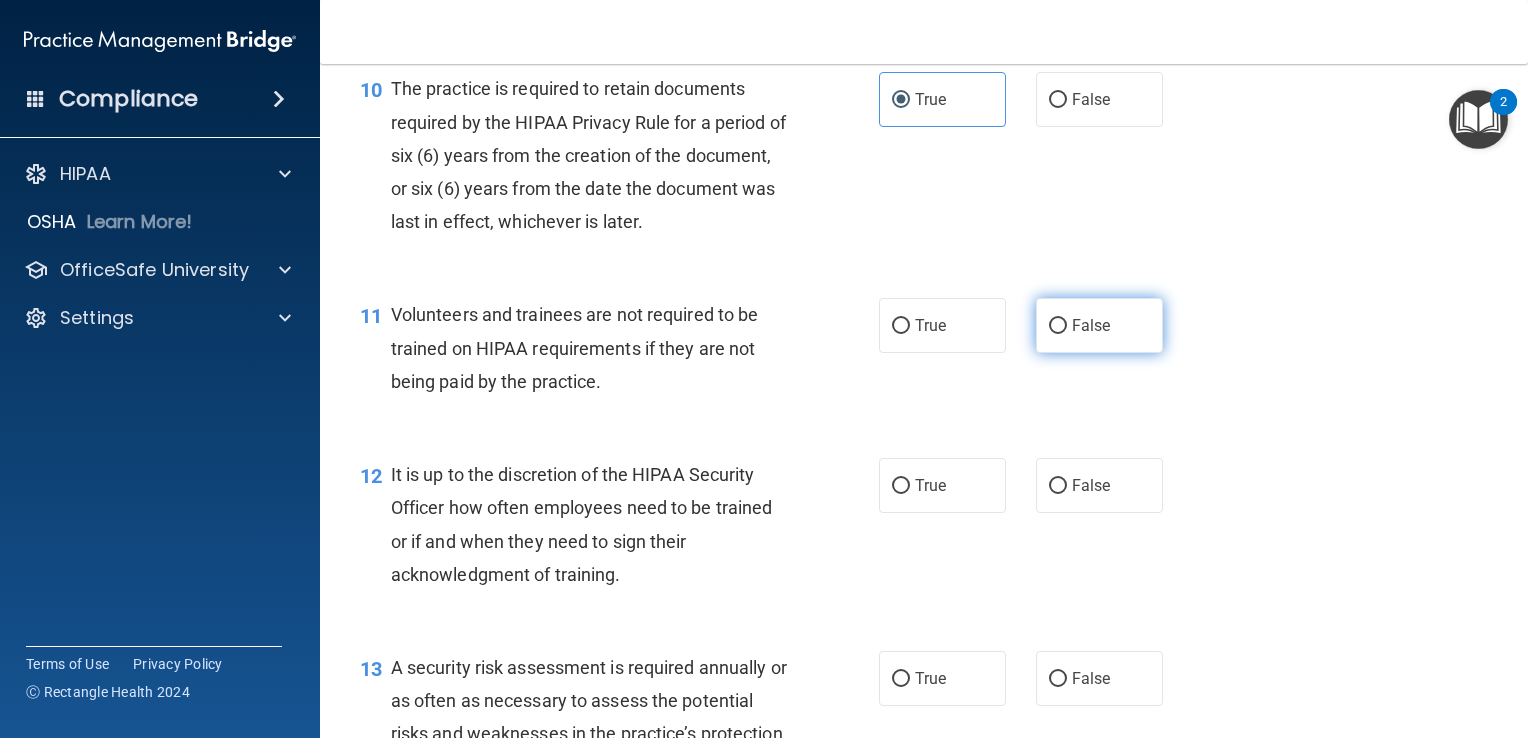 click on "False" at bounding box center [1091, 325] 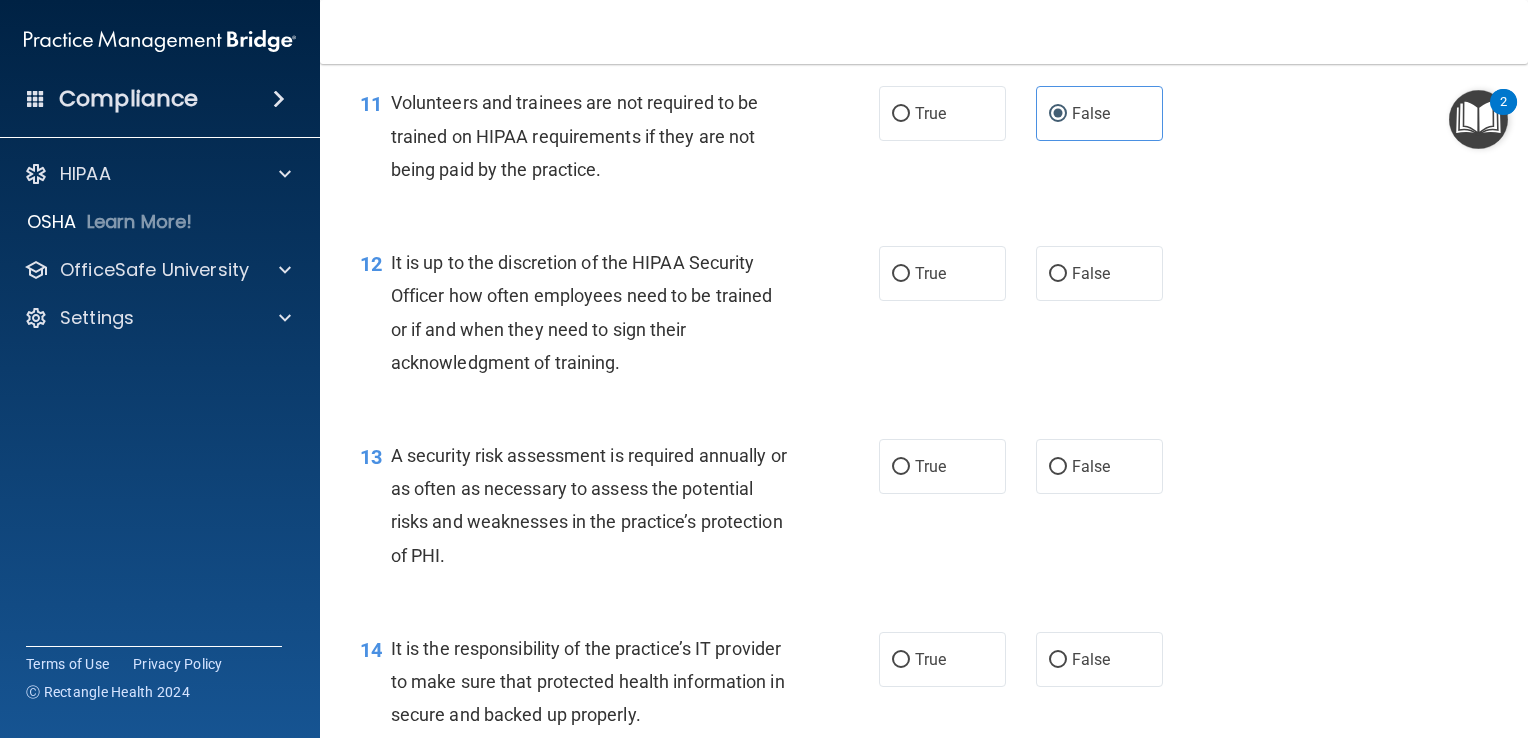 scroll, scrollTop: 2204, scrollLeft: 0, axis: vertical 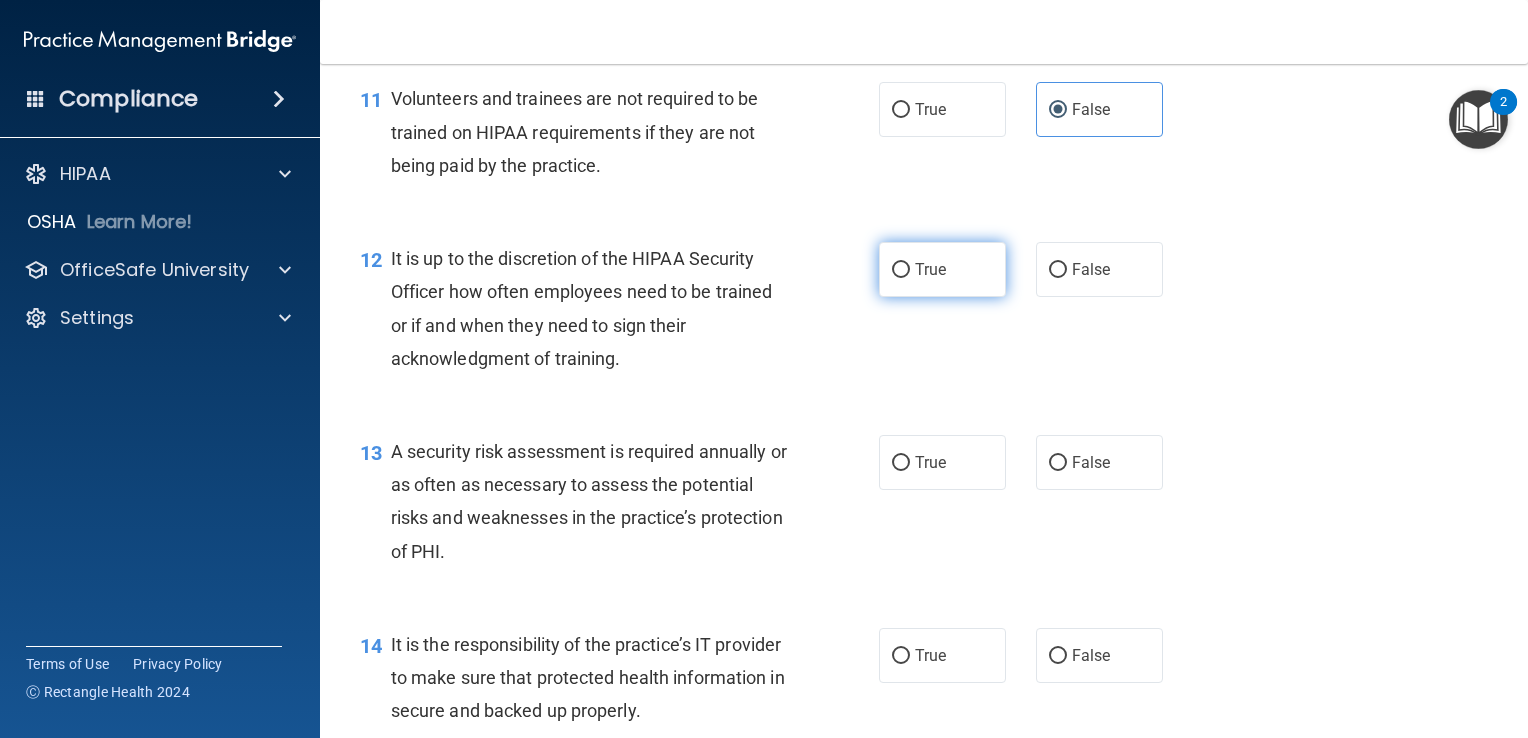 click on "True" at bounding box center (942, 269) 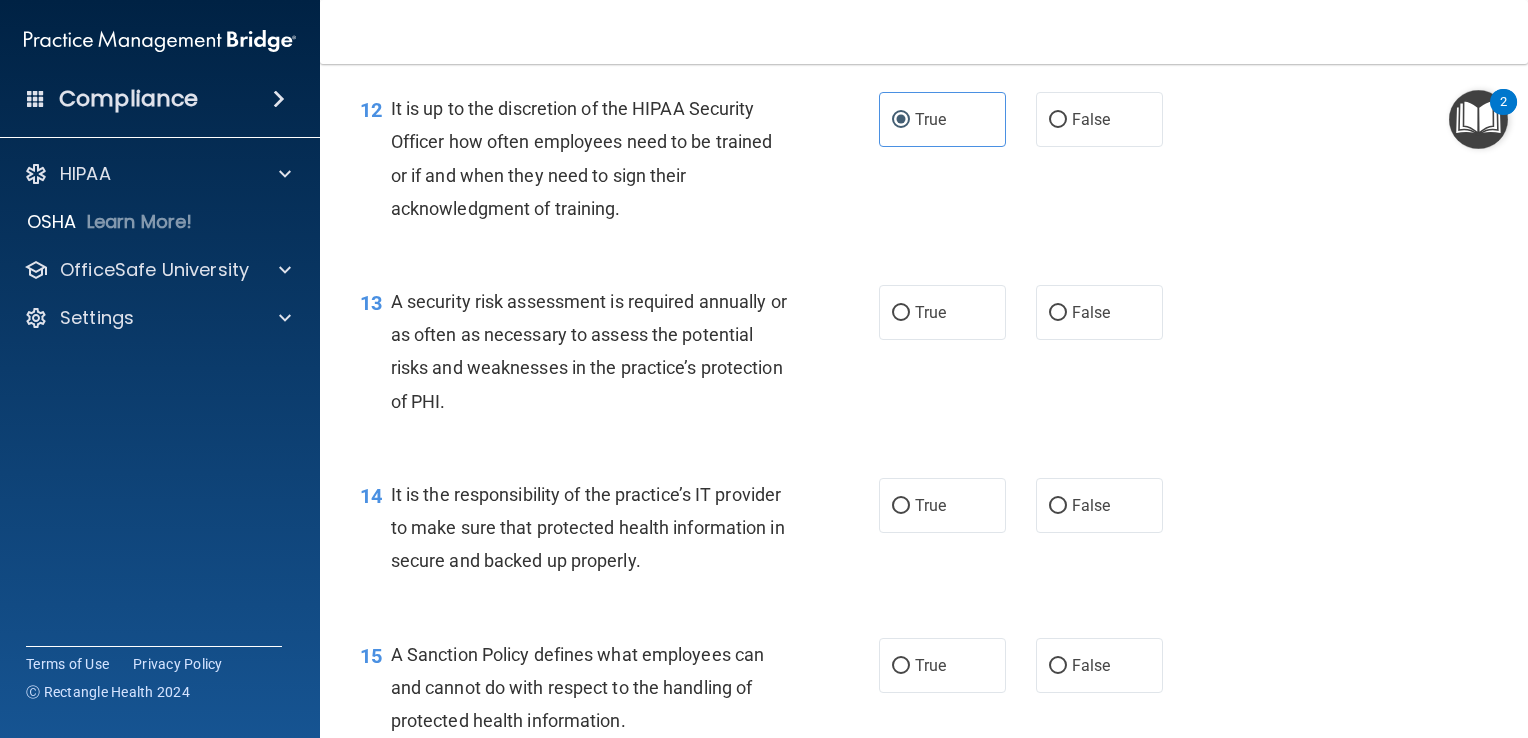 scroll, scrollTop: 2362, scrollLeft: 0, axis: vertical 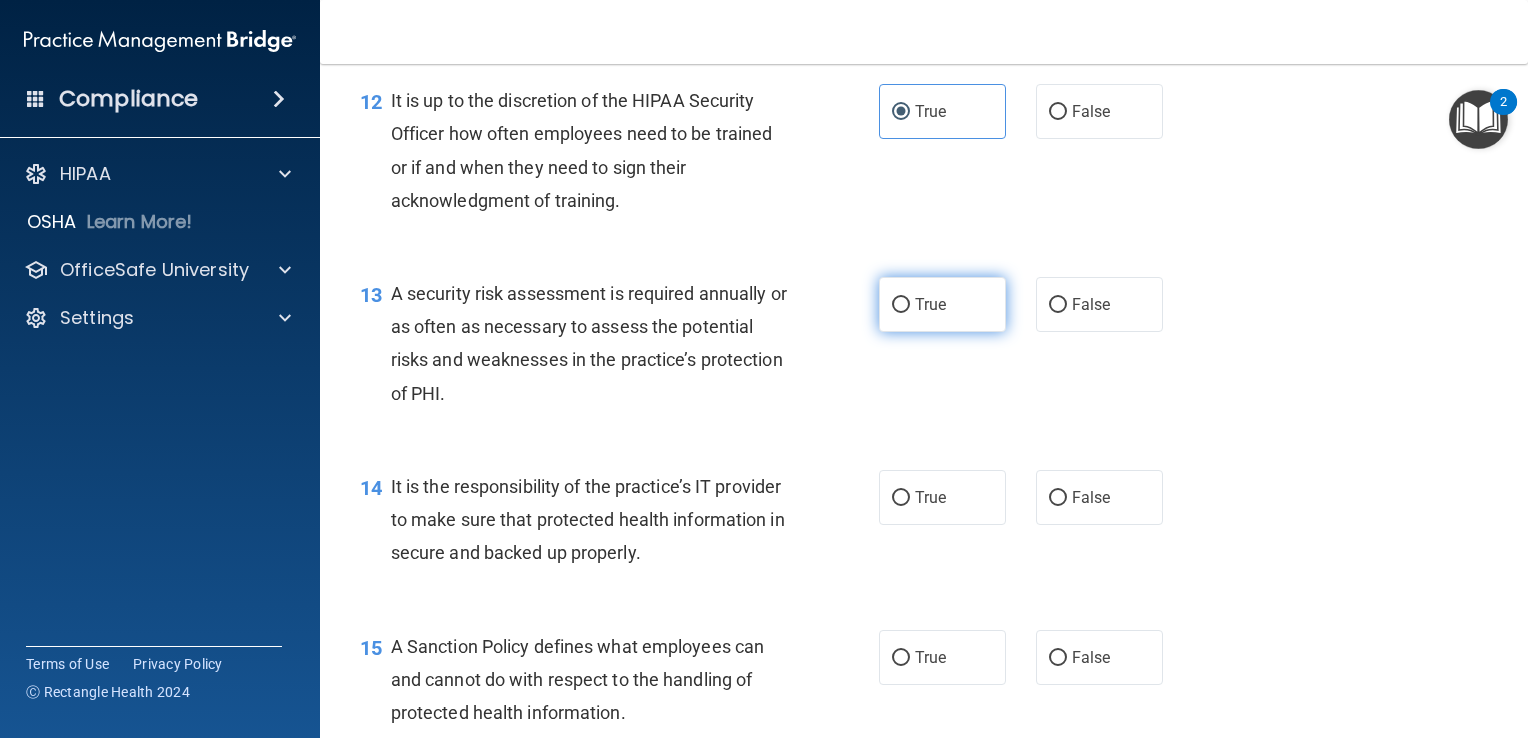 click on "True" at bounding box center [942, 304] 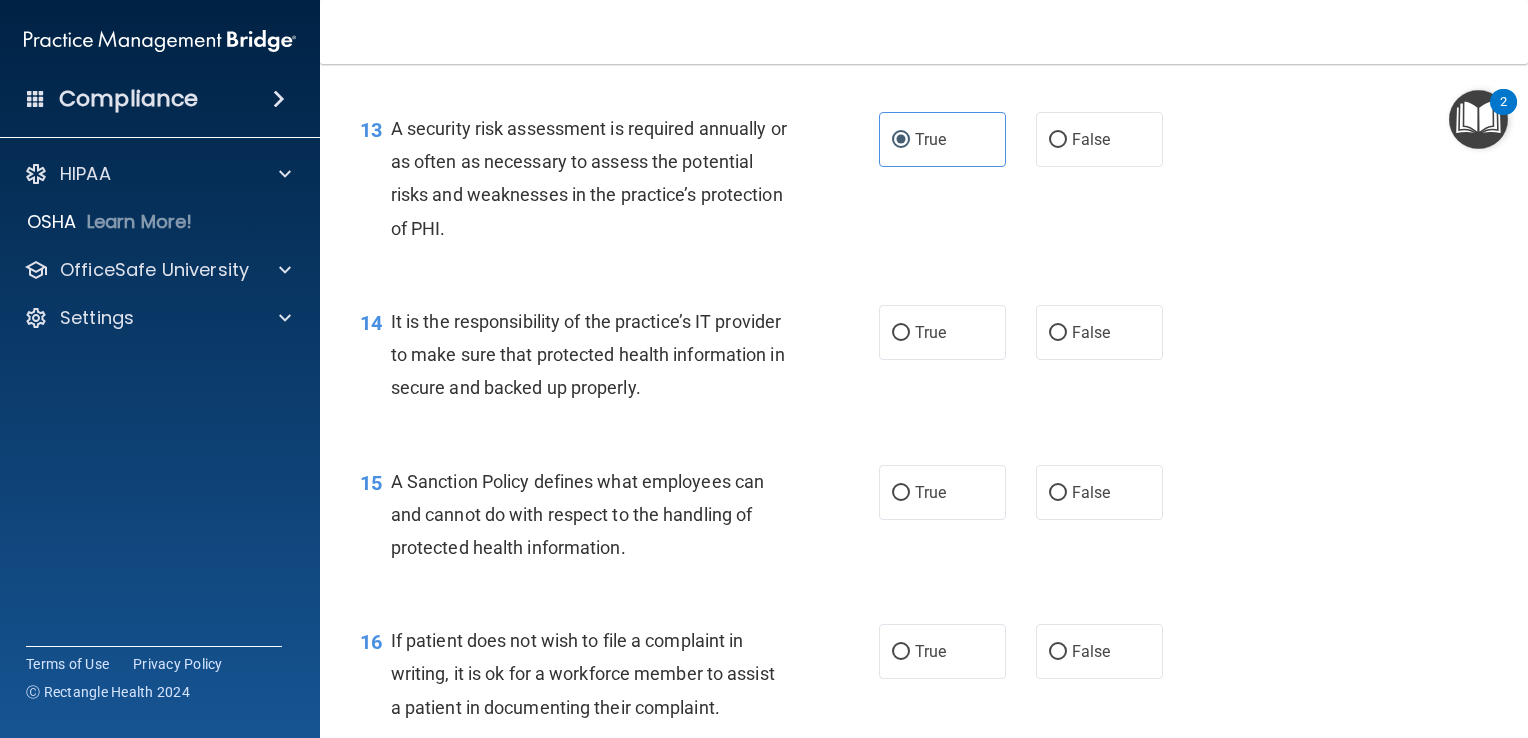 scroll, scrollTop: 2528, scrollLeft: 0, axis: vertical 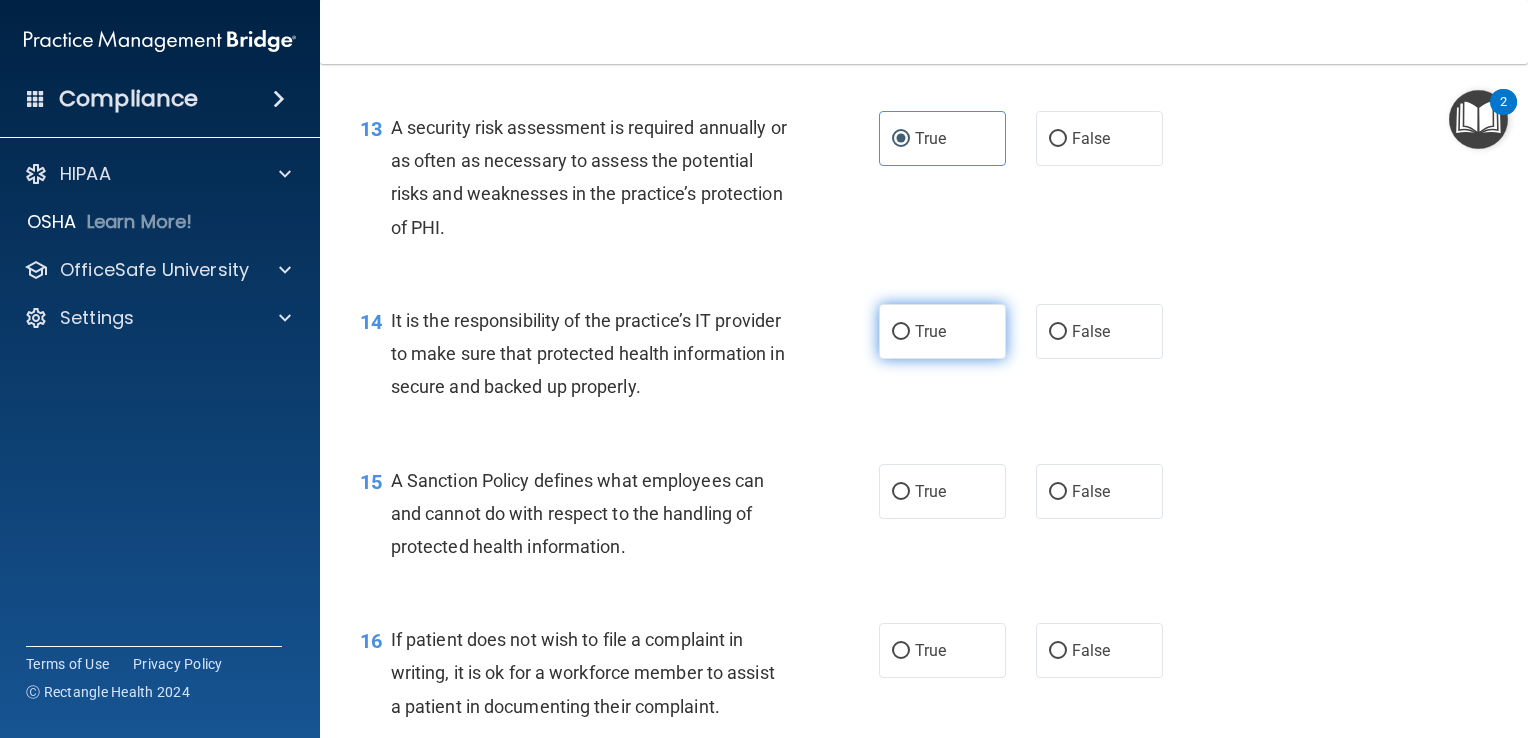 click on "True" at bounding box center [930, 331] 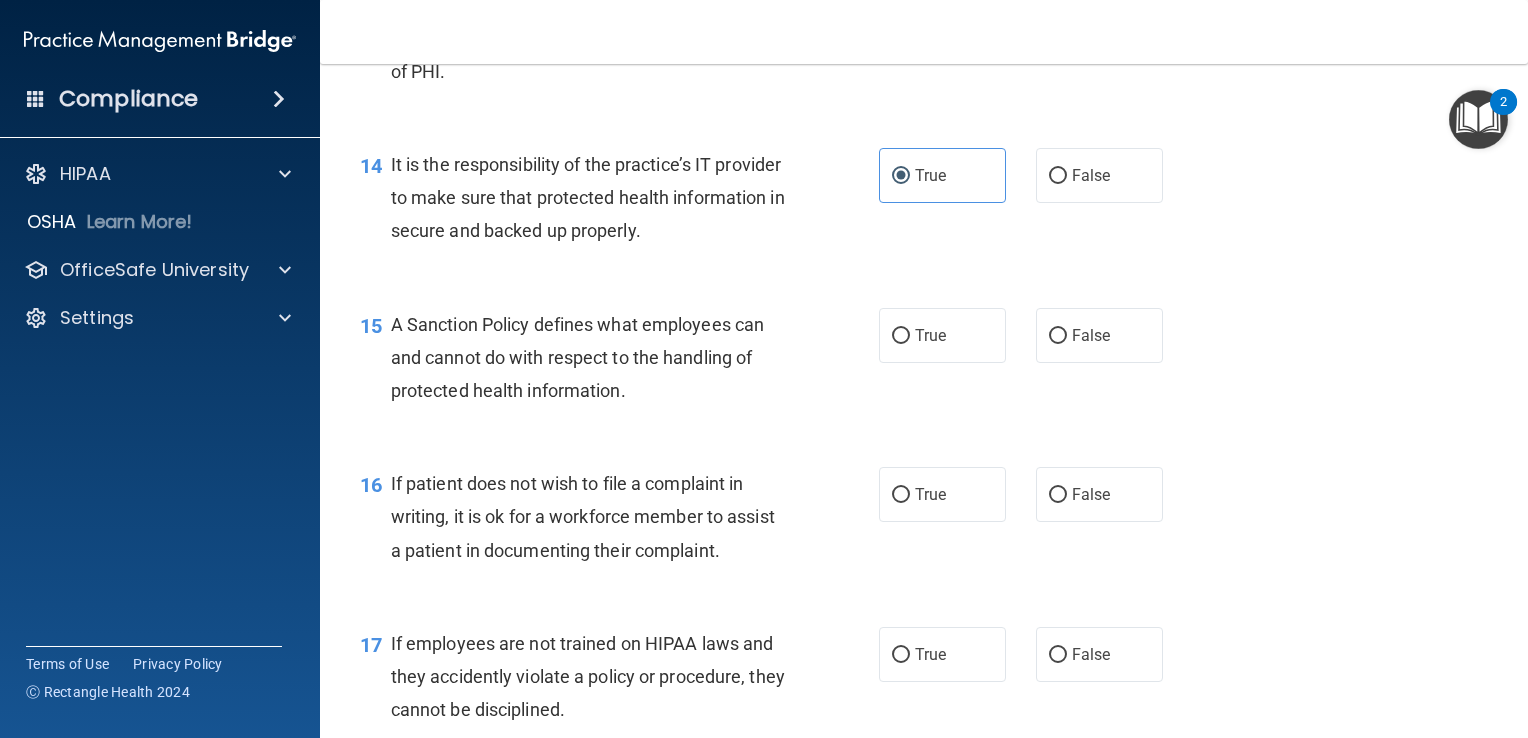 scroll, scrollTop: 2688, scrollLeft: 0, axis: vertical 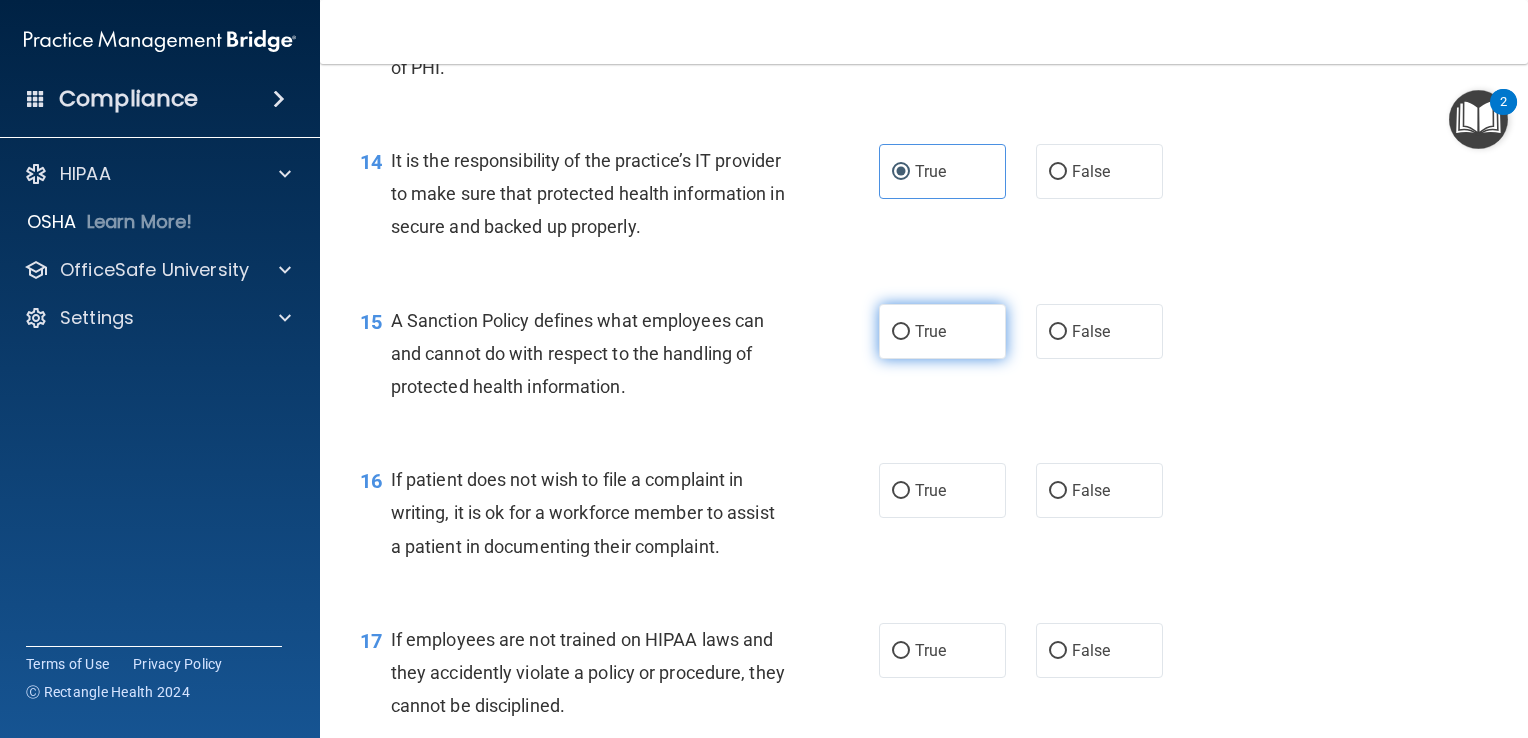 click on "True" at bounding box center [901, 332] 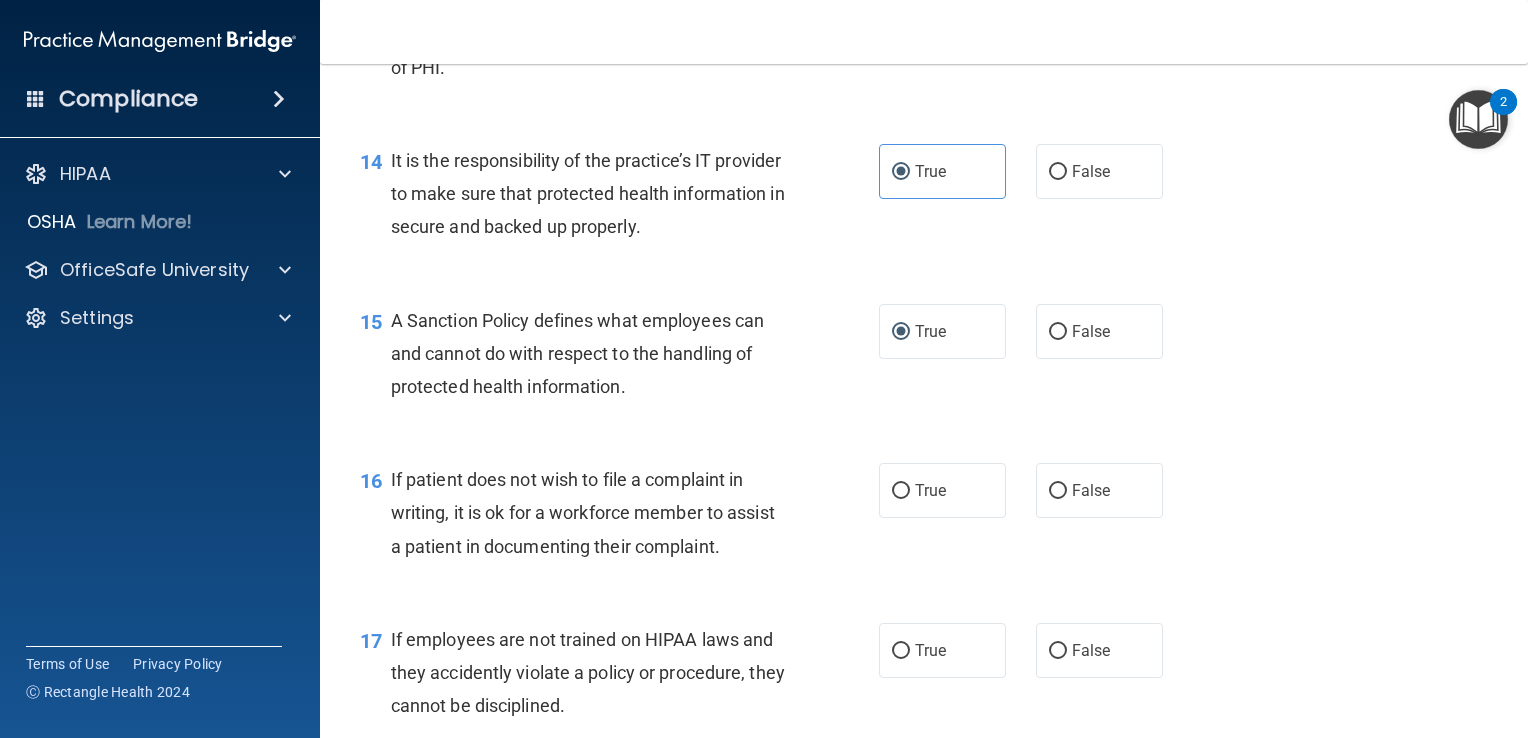 scroll, scrollTop: 2856, scrollLeft: 0, axis: vertical 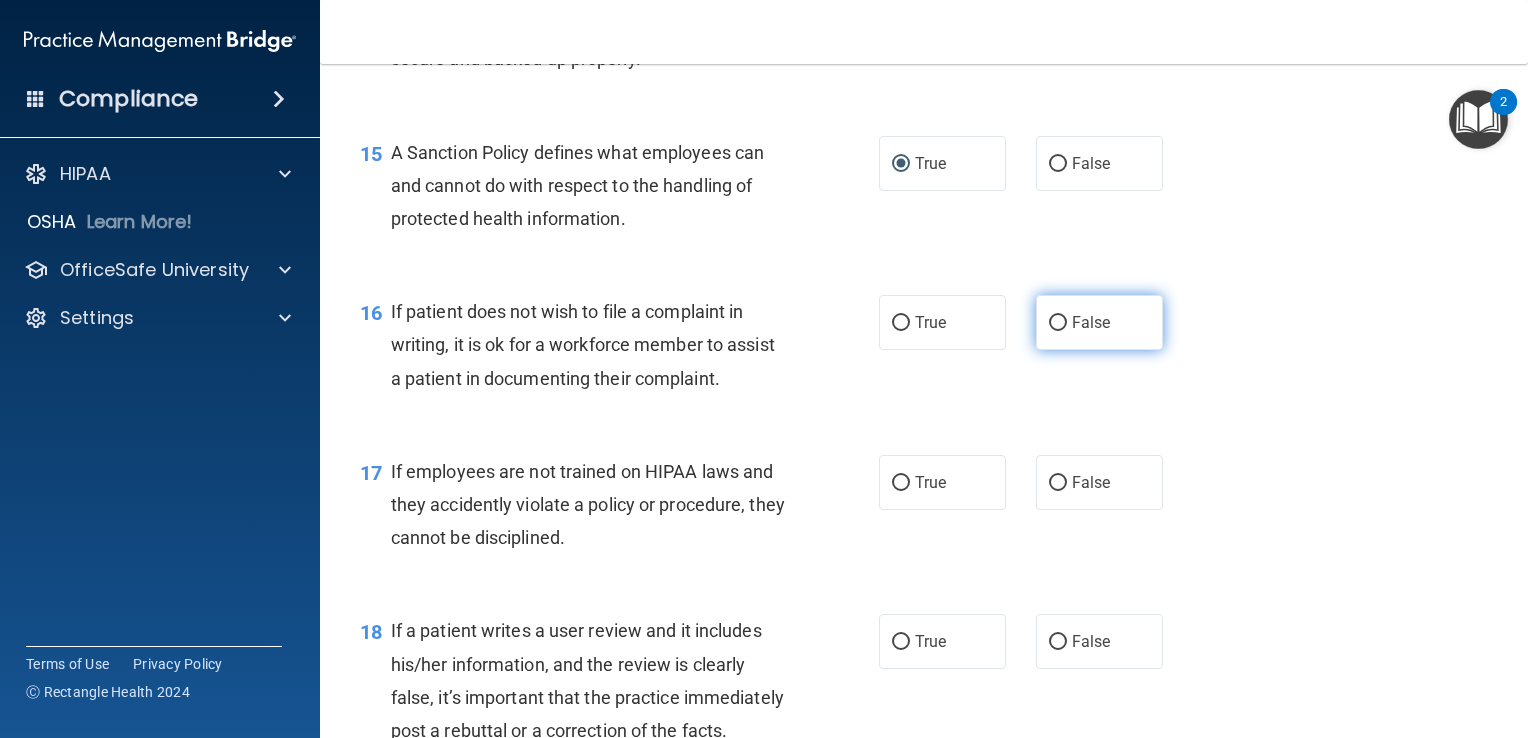 click on "False" at bounding box center (1099, 322) 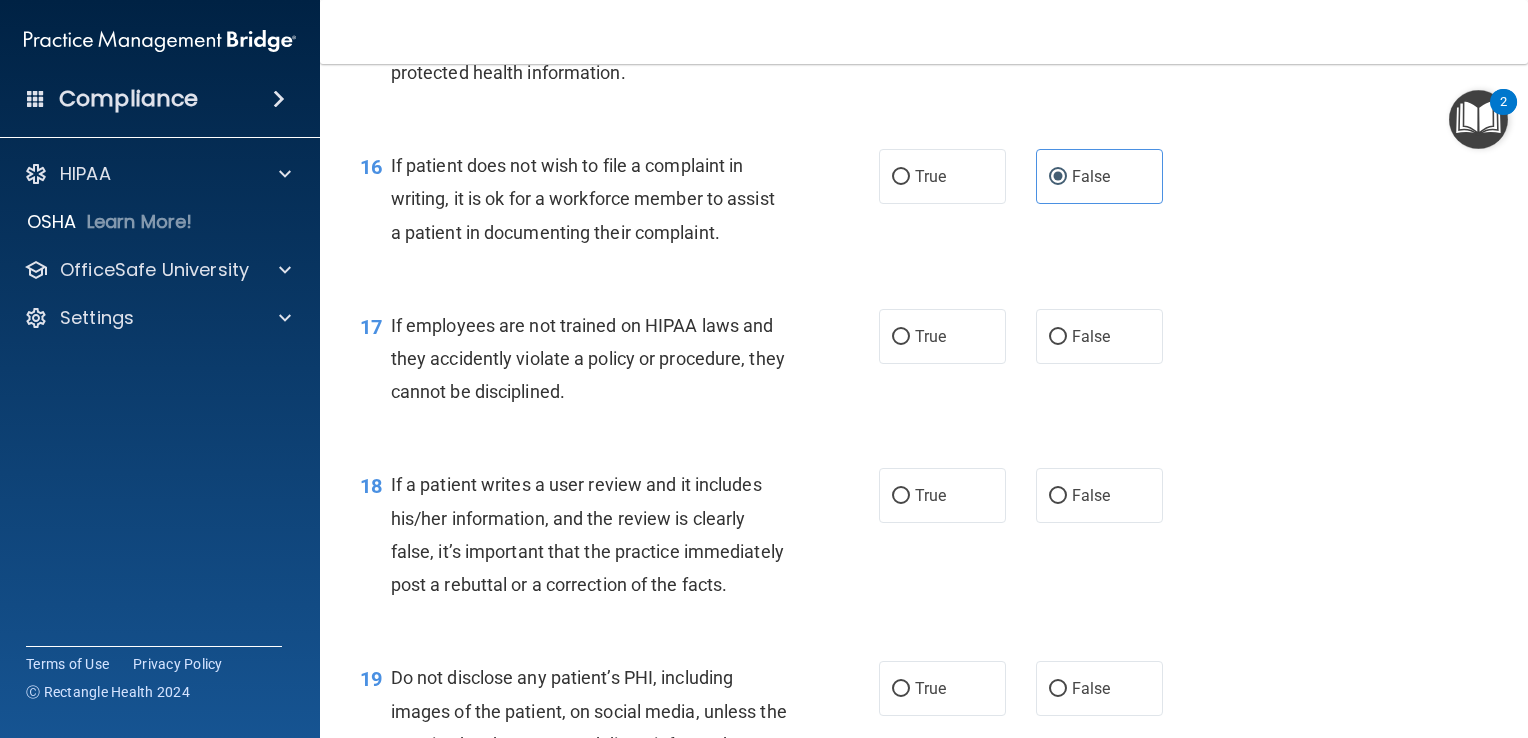 scroll, scrollTop: 3004, scrollLeft: 0, axis: vertical 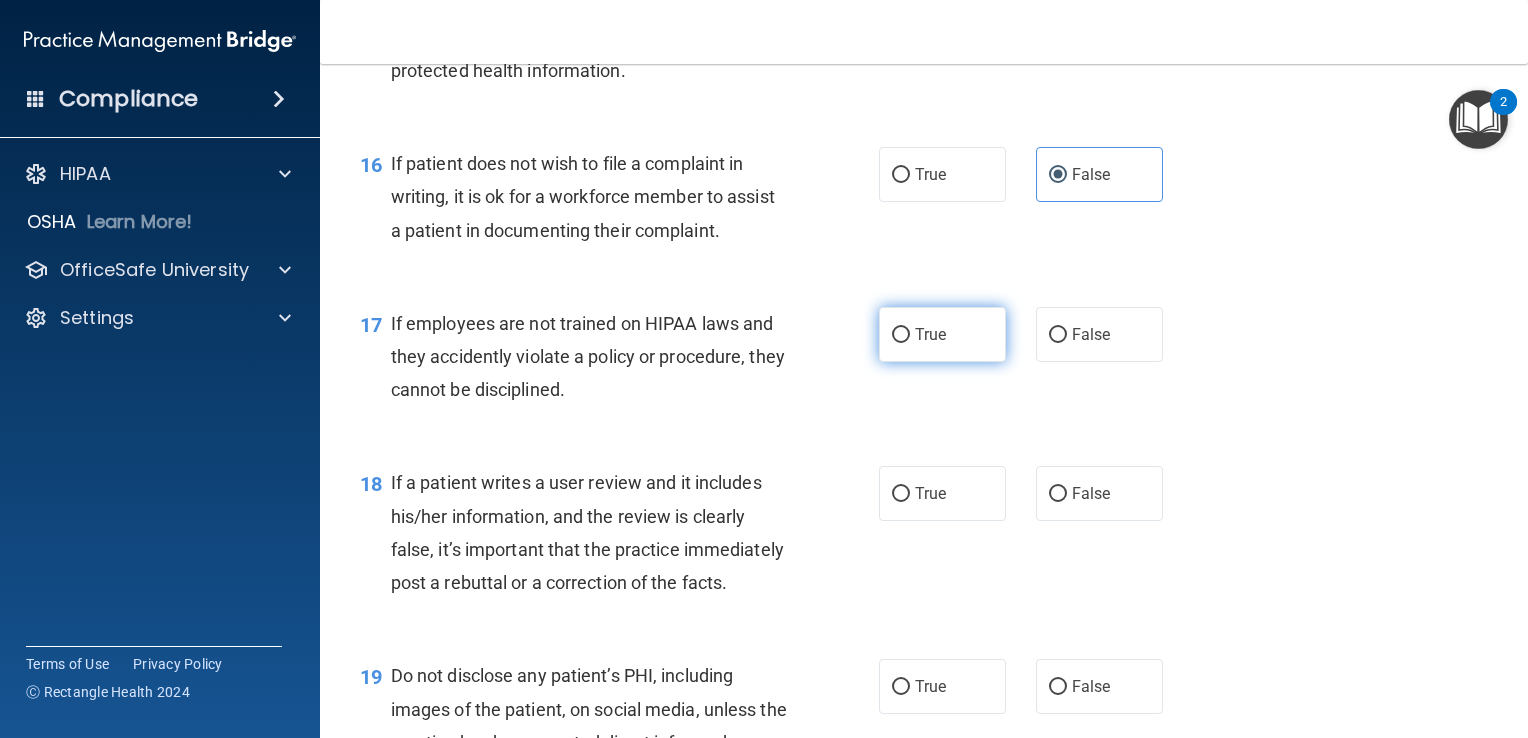 click on "True" at bounding box center (942, 334) 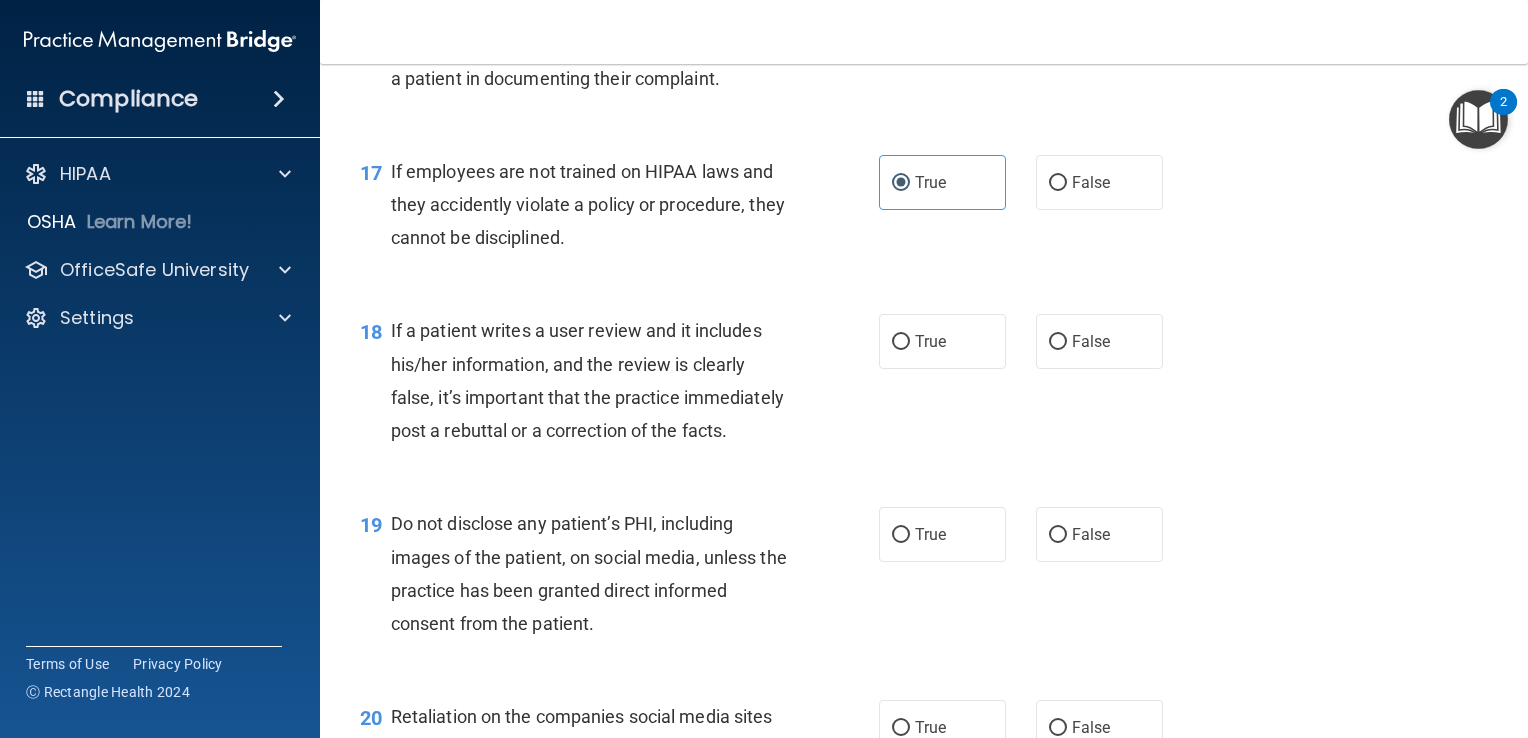 scroll, scrollTop: 3156, scrollLeft: 0, axis: vertical 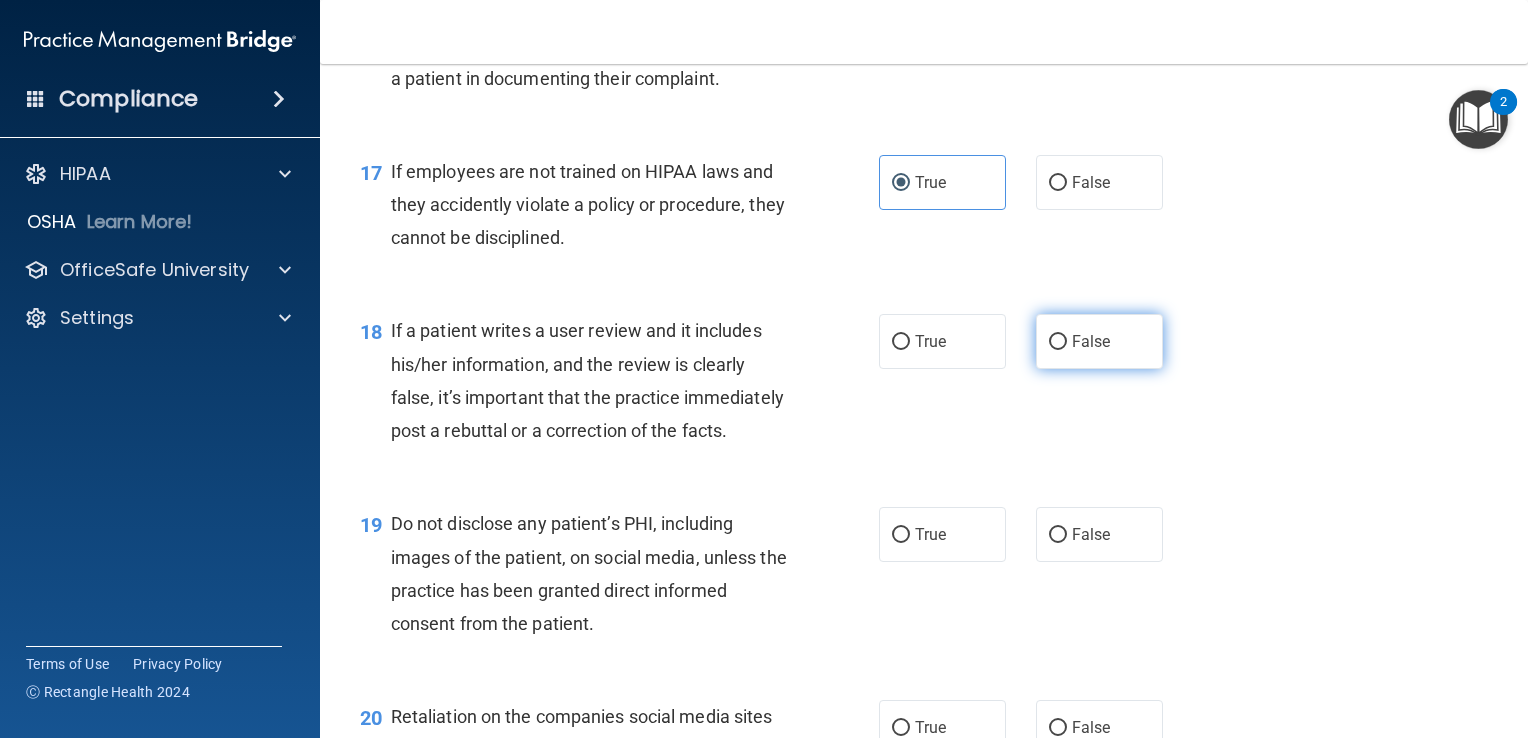 click on "False" at bounding box center [1099, 341] 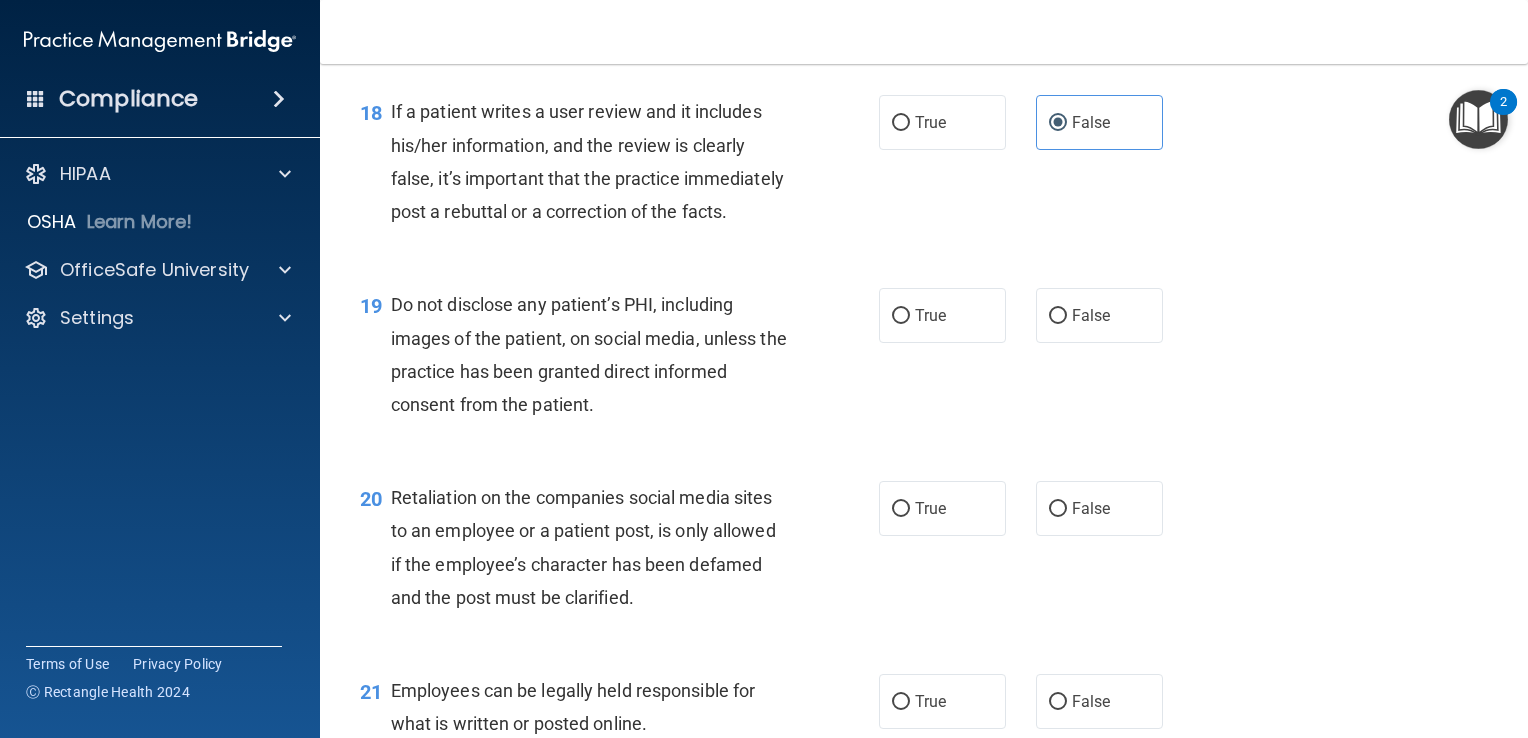 scroll, scrollTop: 3376, scrollLeft: 0, axis: vertical 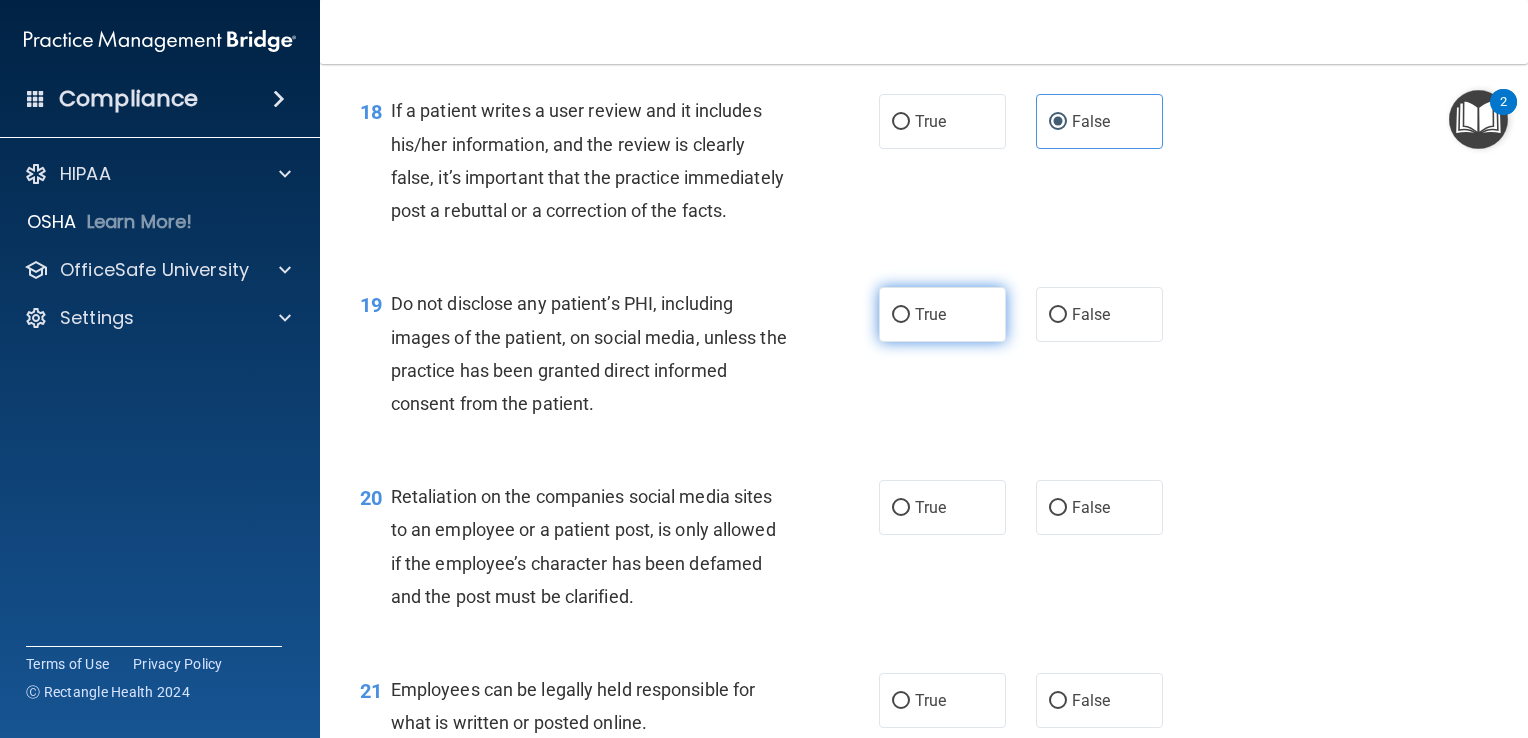 click on "True" at bounding box center [942, 314] 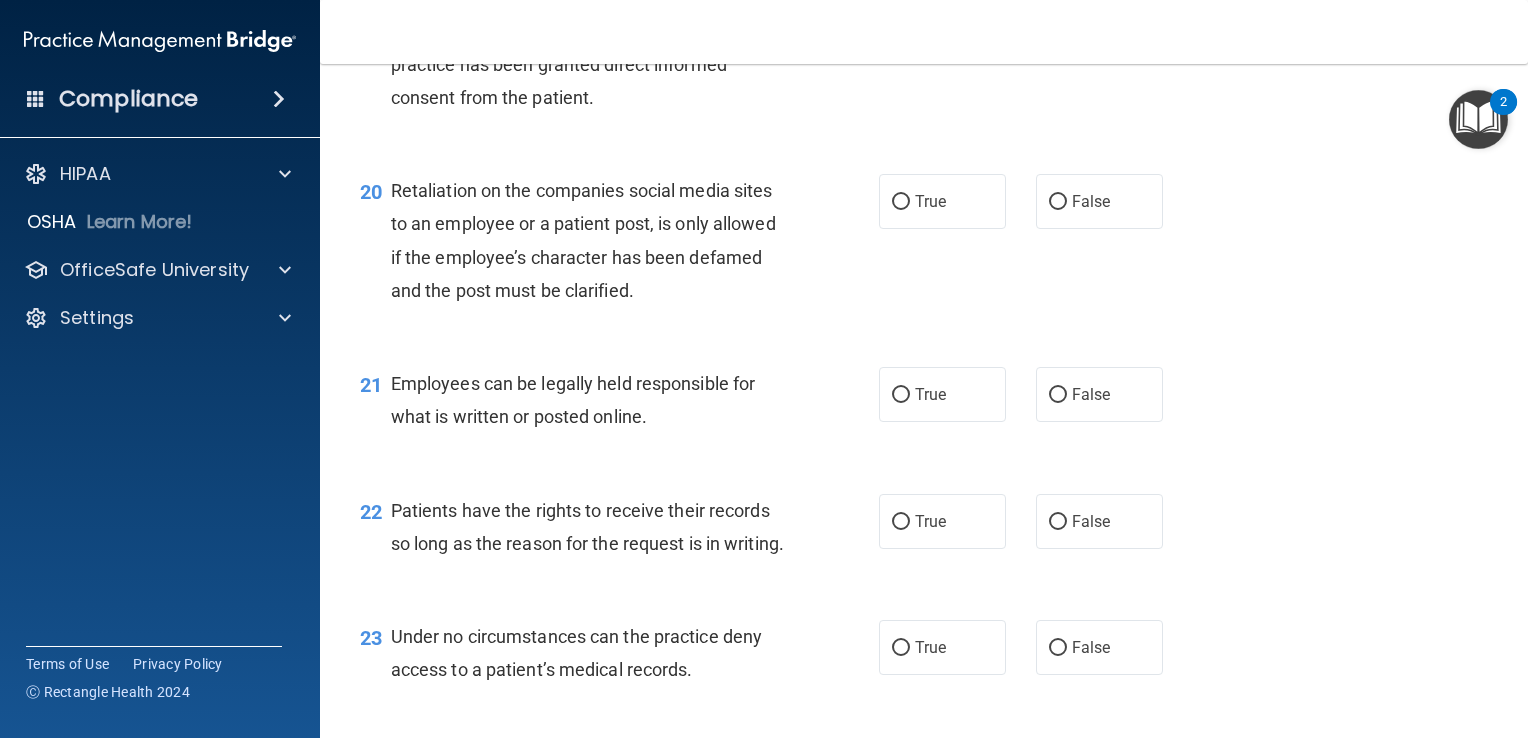 scroll, scrollTop: 3687, scrollLeft: 0, axis: vertical 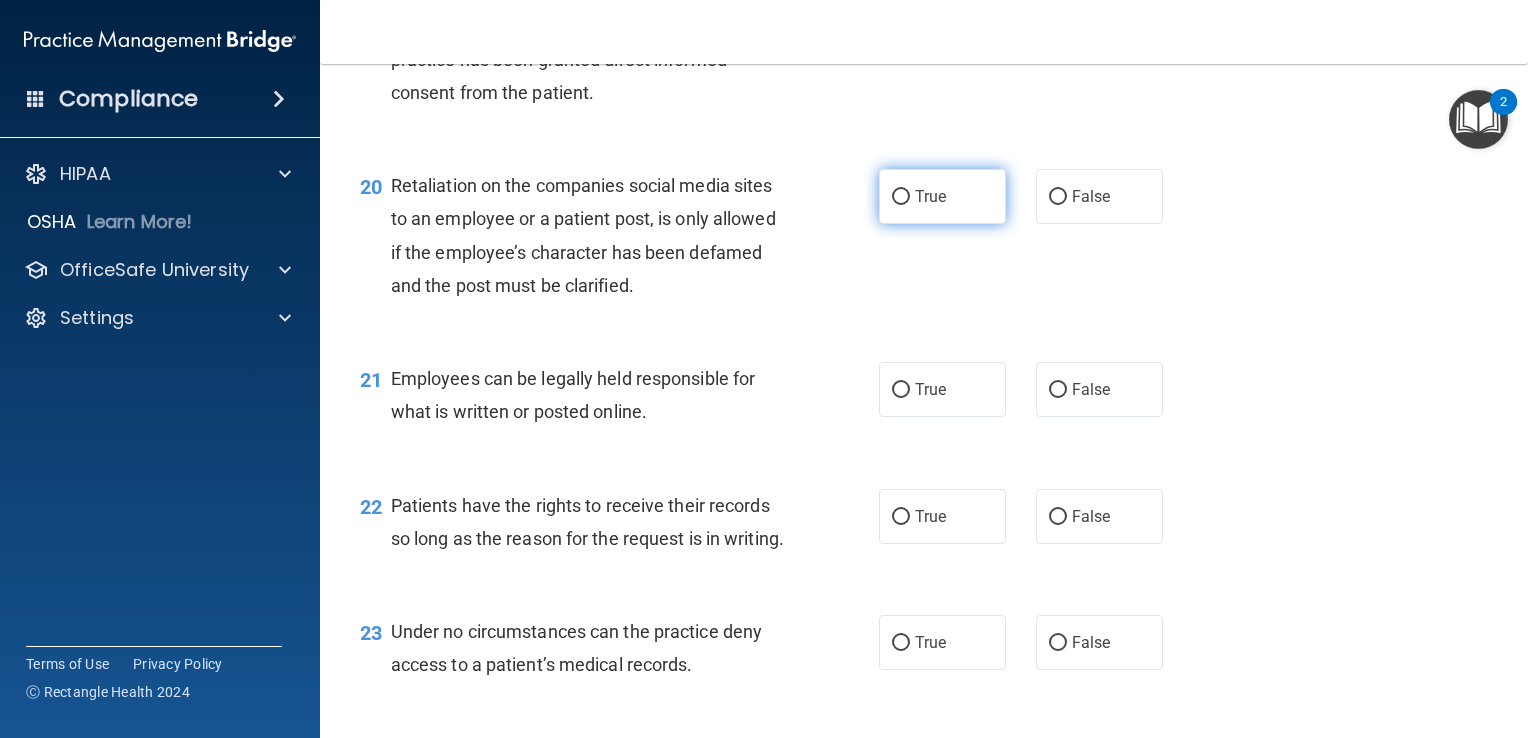 click on "True" at bounding box center (942, 196) 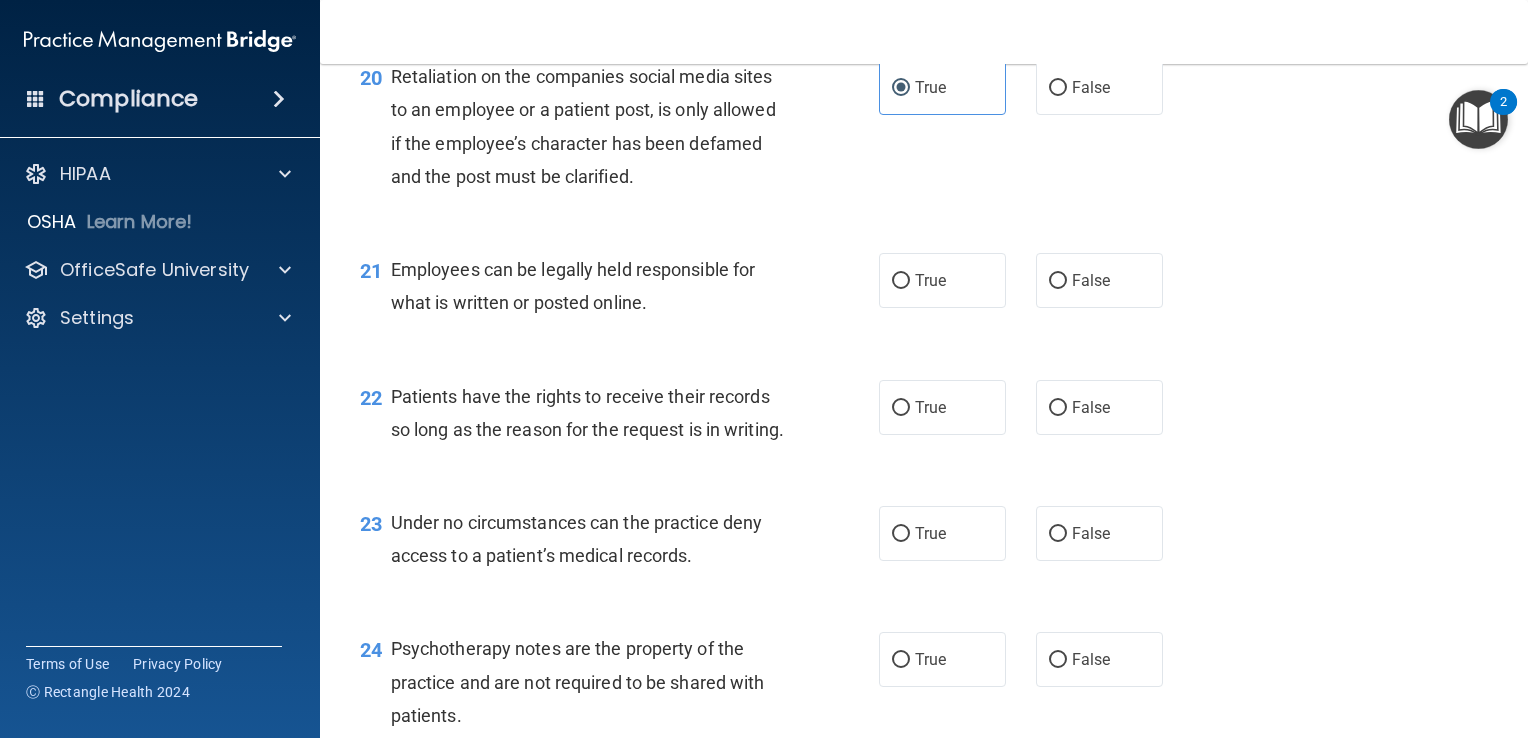 scroll, scrollTop: 3804, scrollLeft: 0, axis: vertical 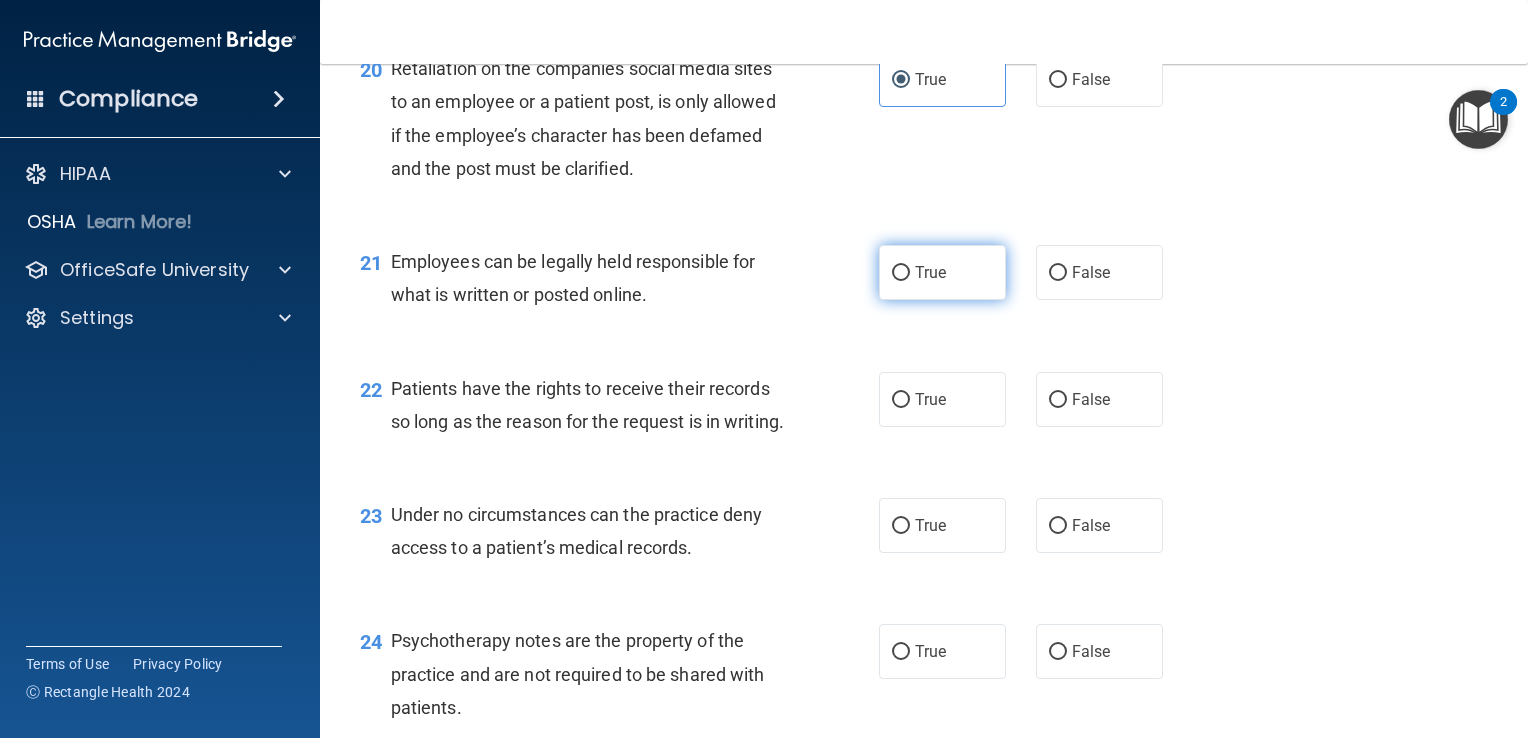click on "True" at bounding box center [942, 272] 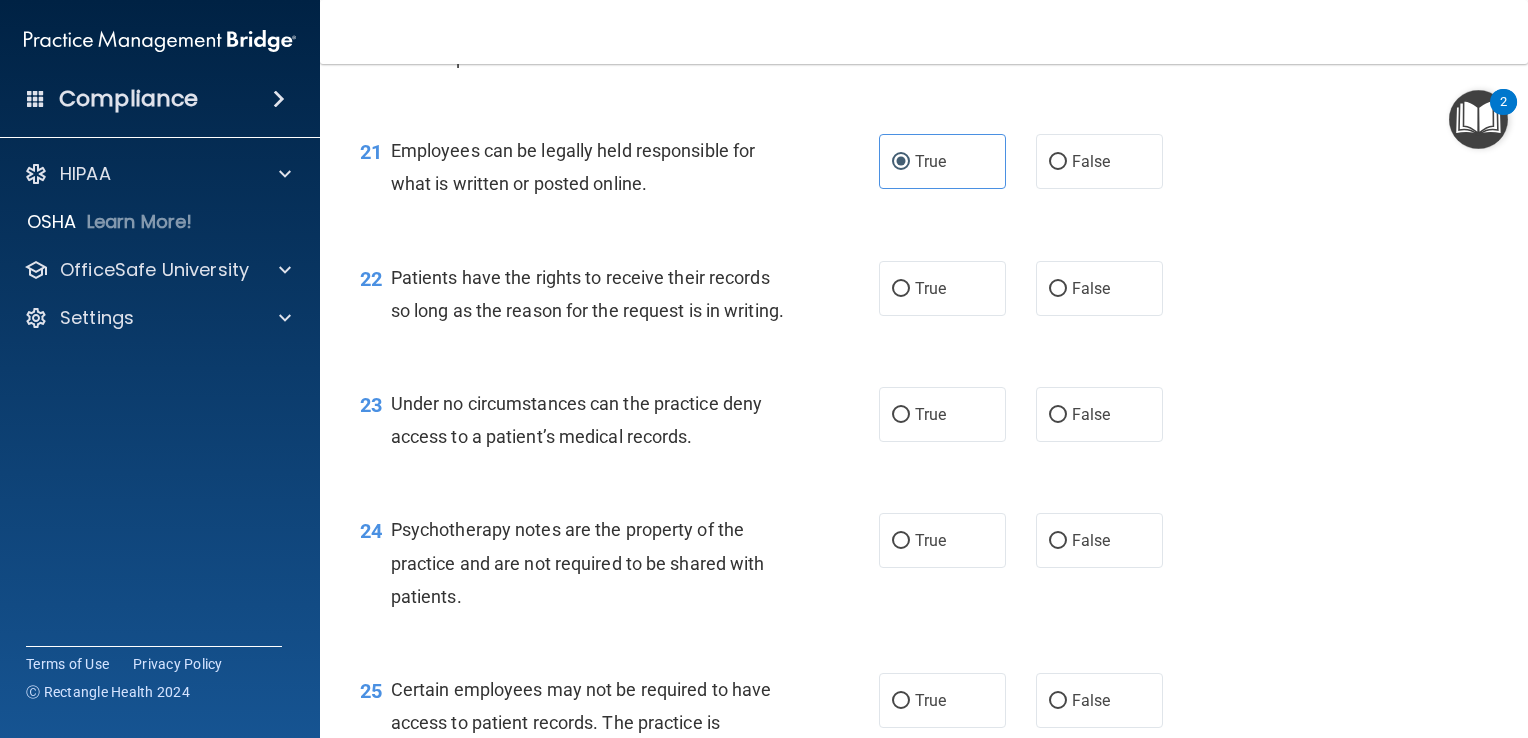 scroll, scrollTop: 3916, scrollLeft: 0, axis: vertical 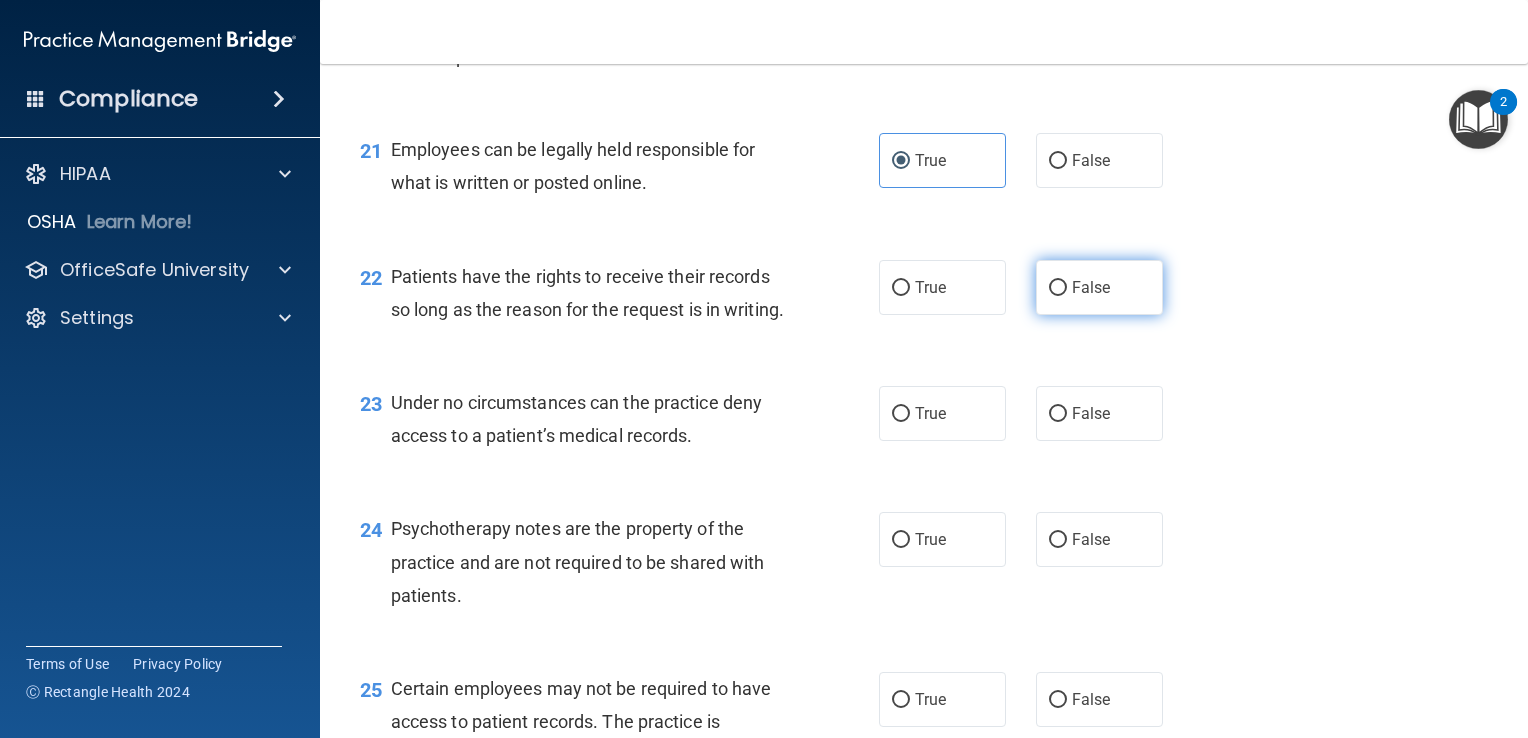 click on "False" at bounding box center (1058, 288) 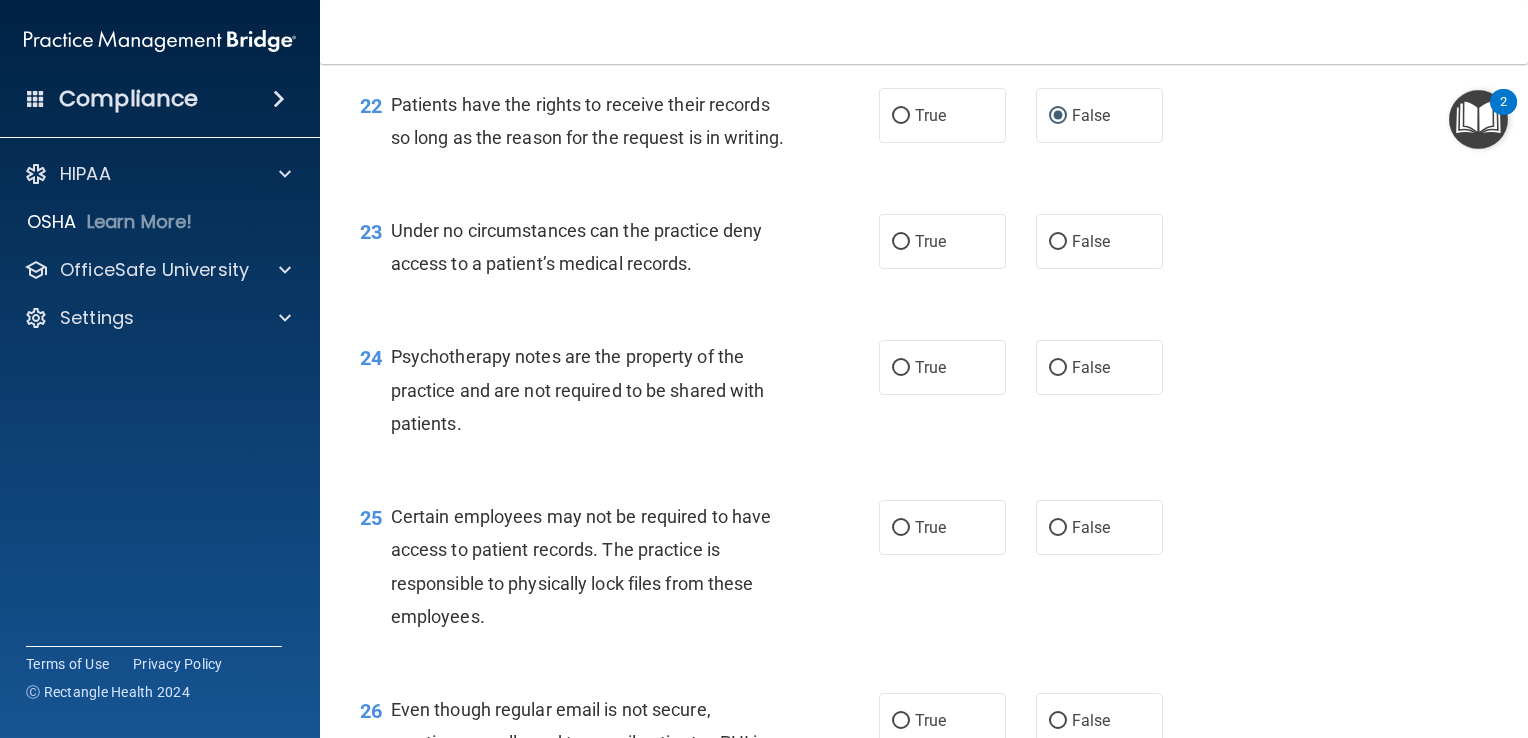 scroll, scrollTop: 4091, scrollLeft: 0, axis: vertical 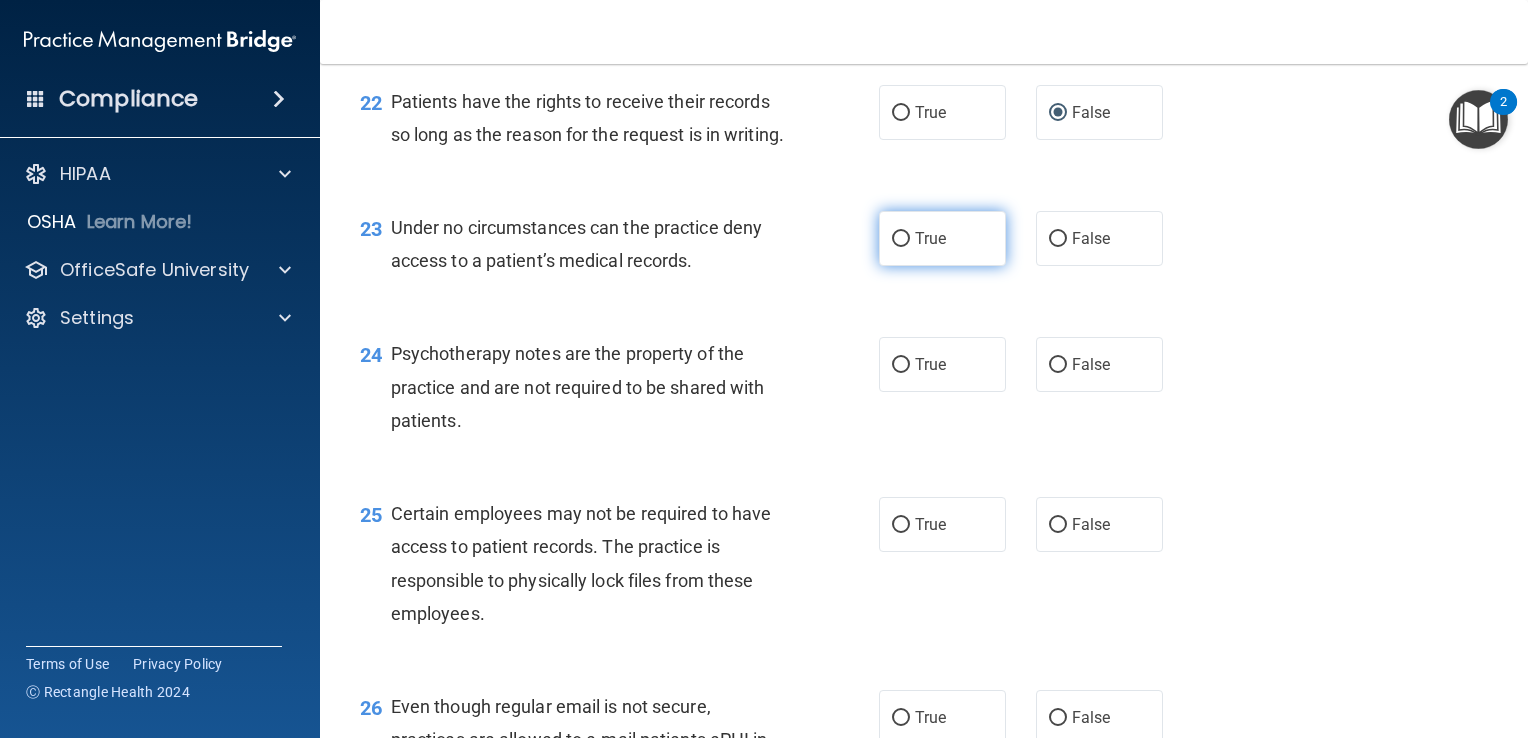 click on "True" at bounding box center (942, 238) 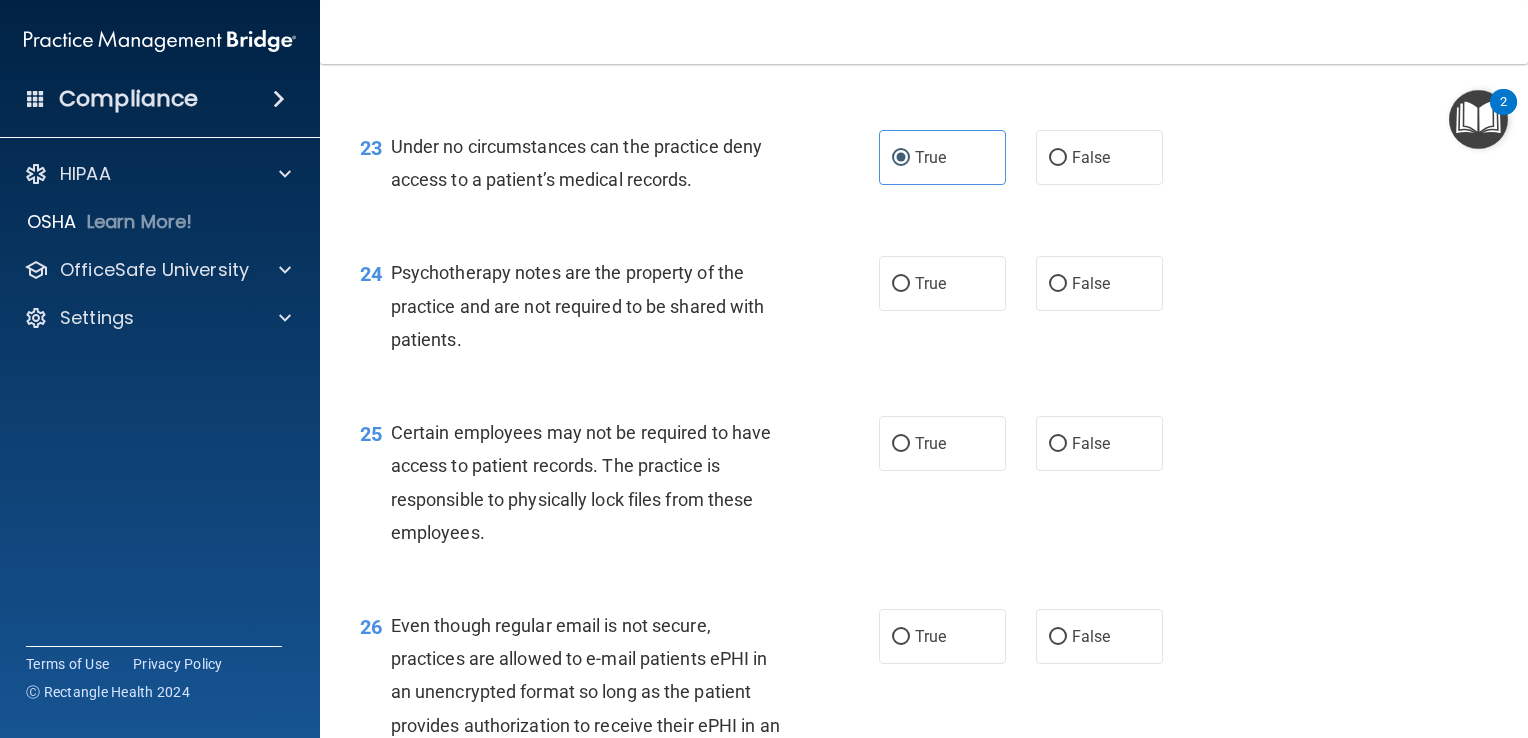 scroll, scrollTop: 4174, scrollLeft: 0, axis: vertical 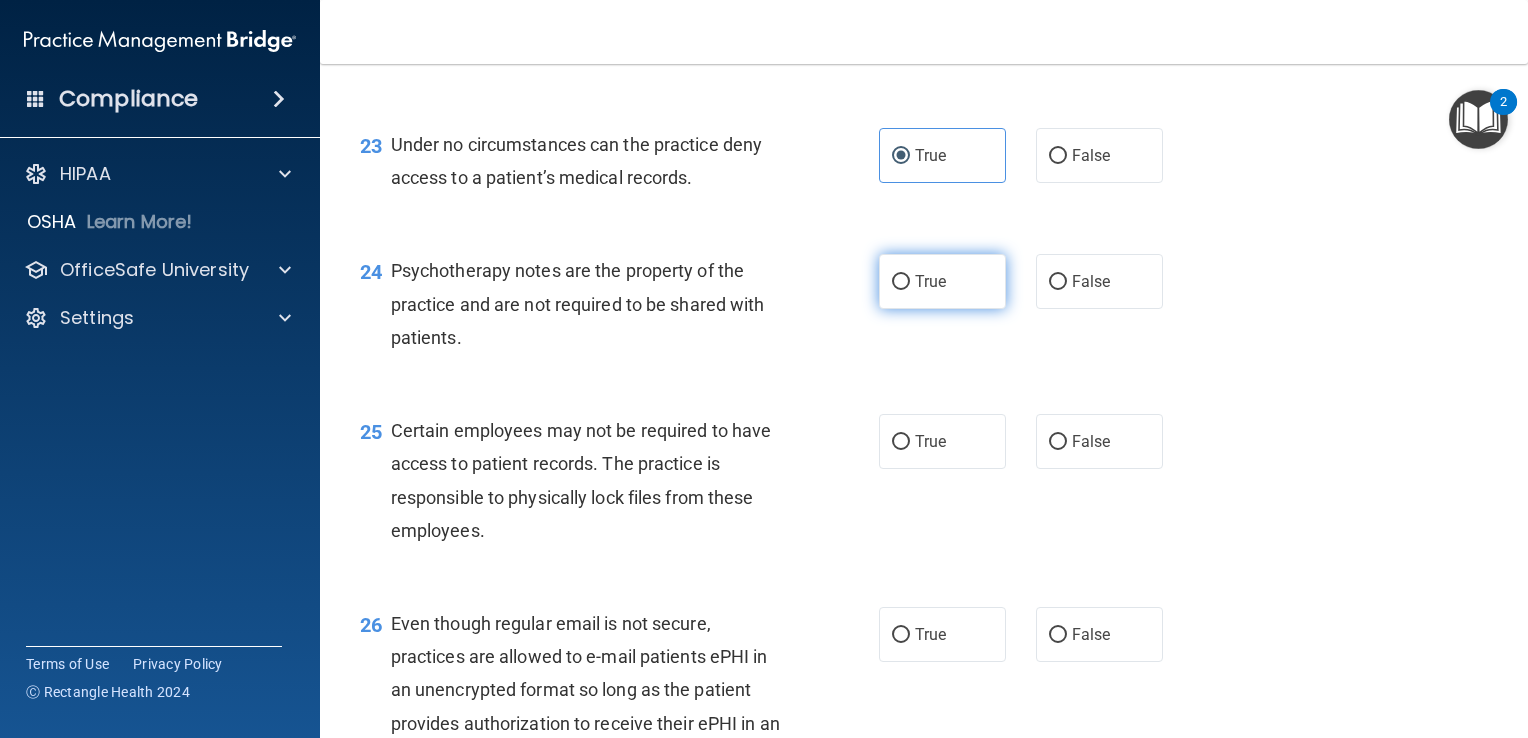 click on "True" at bounding box center [942, 281] 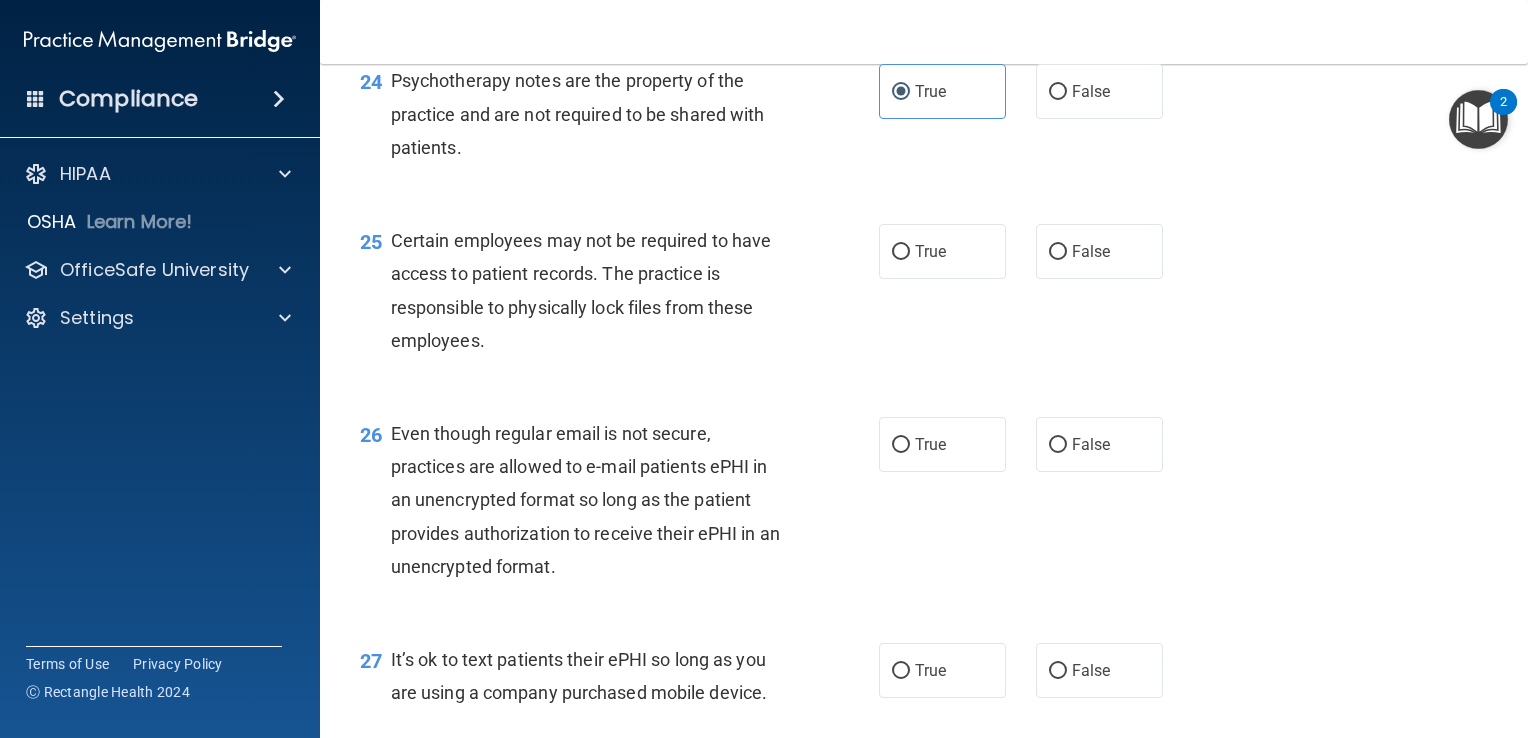 scroll, scrollTop: 4366, scrollLeft: 0, axis: vertical 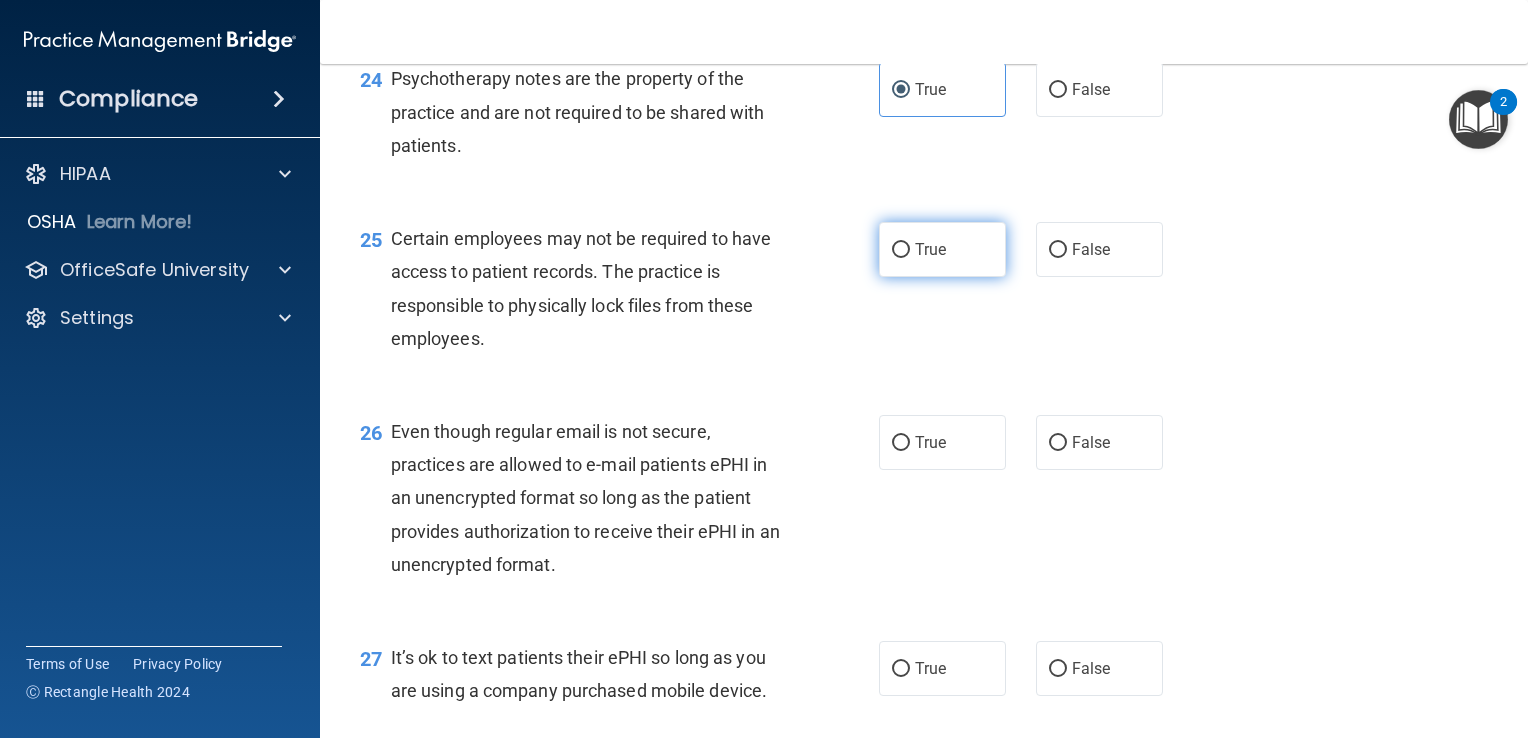 click on "True" at bounding box center [930, 249] 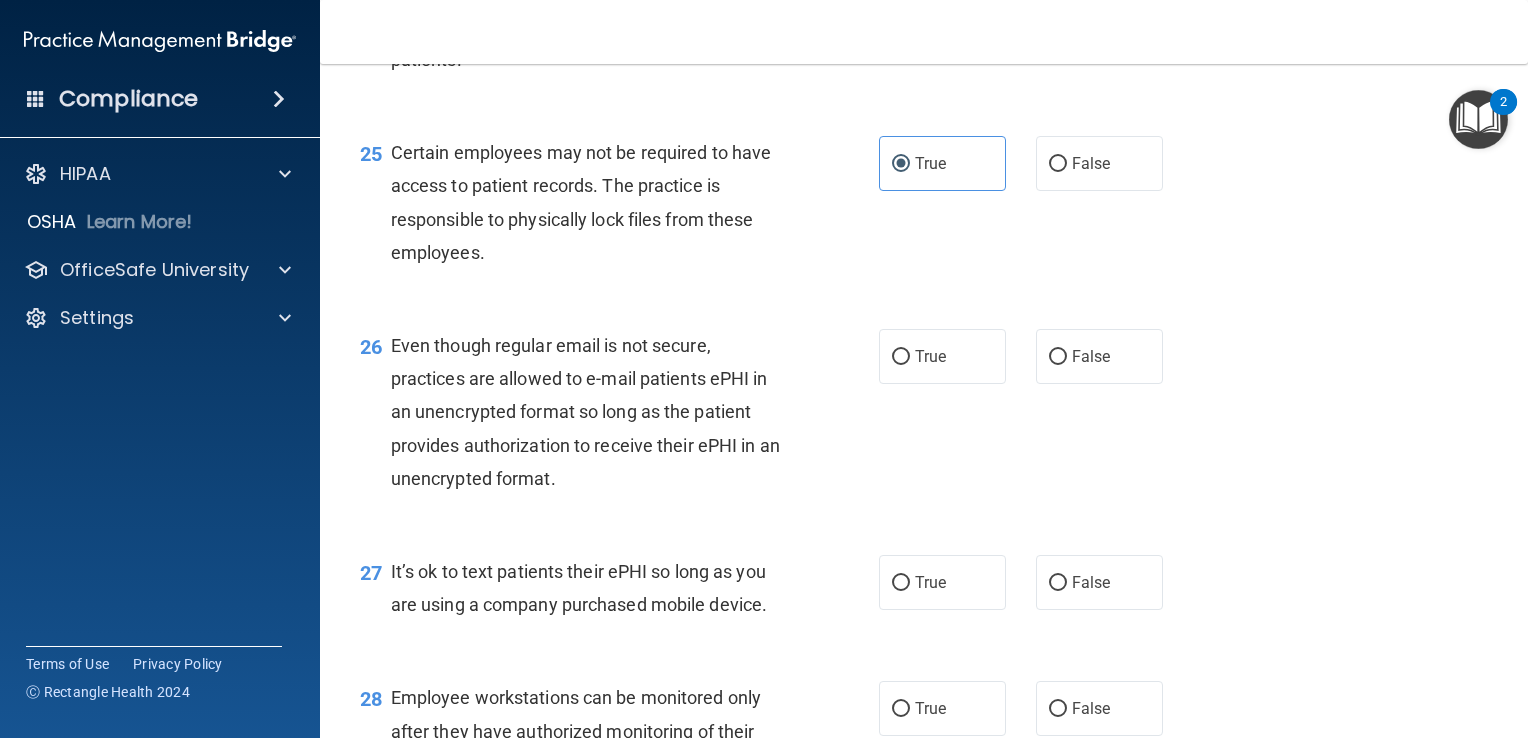 scroll, scrollTop: 4478, scrollLeft: 0, axis: vertical 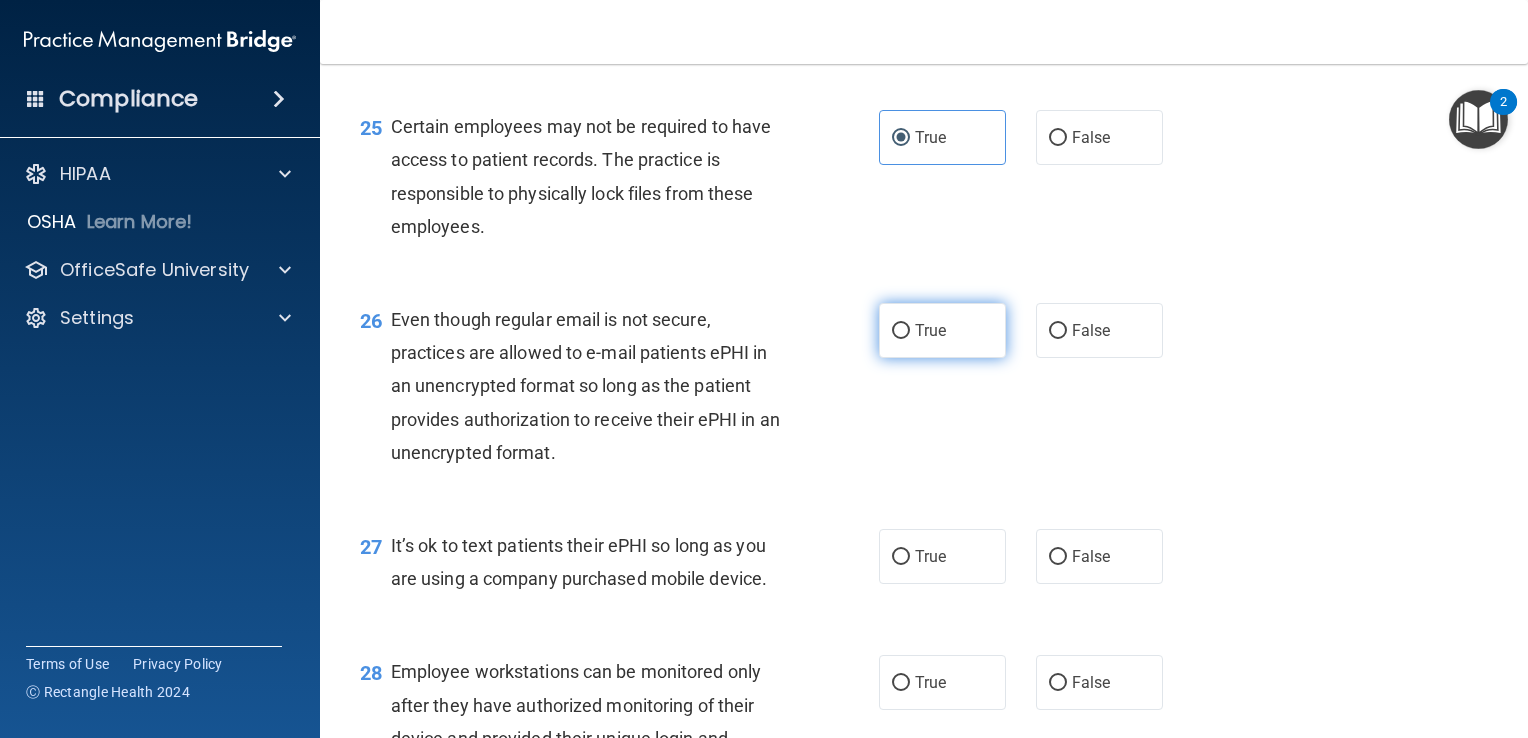 click on "True" at bounding box center [942, 330] 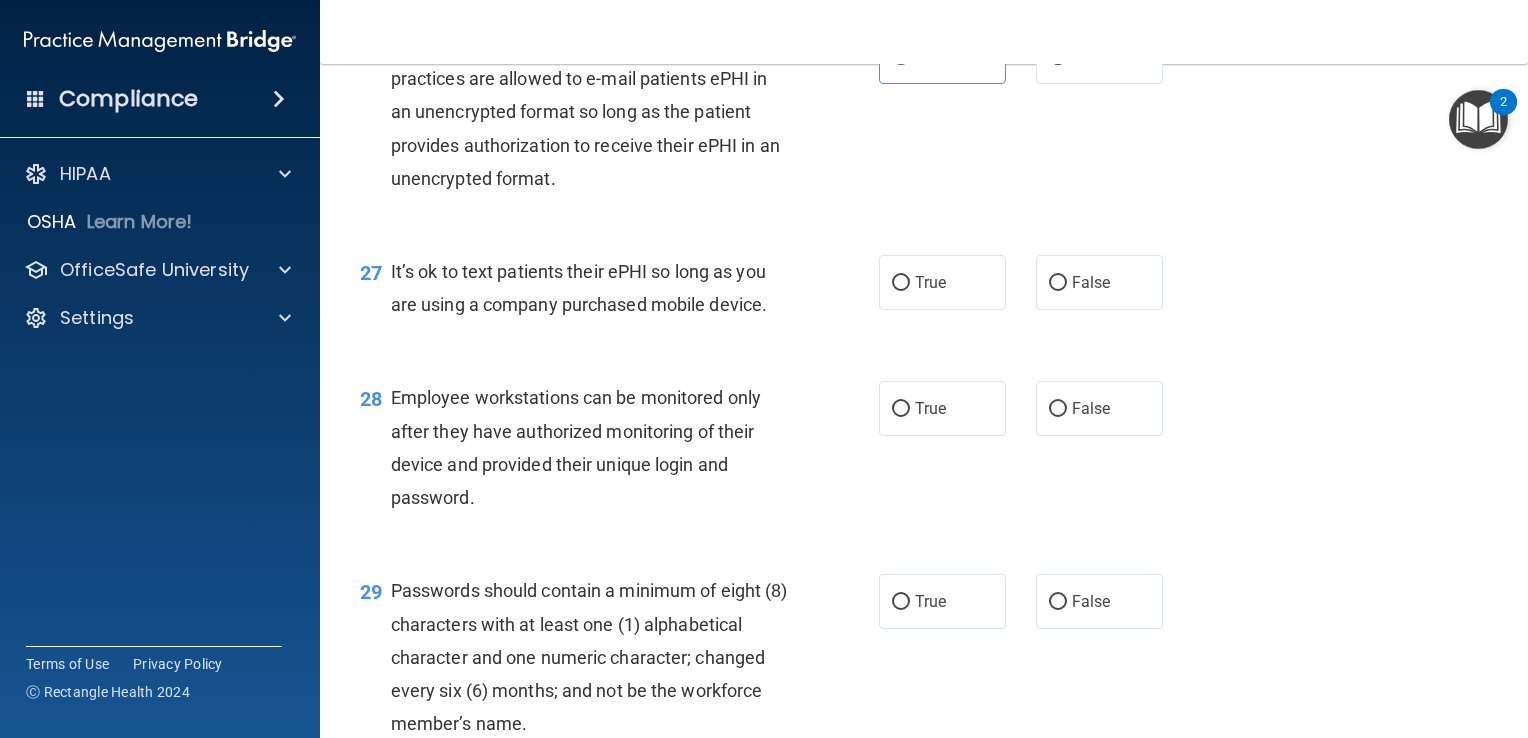 scroll, scrollTop: 4755, scrollLeft: 0, axis: vertical 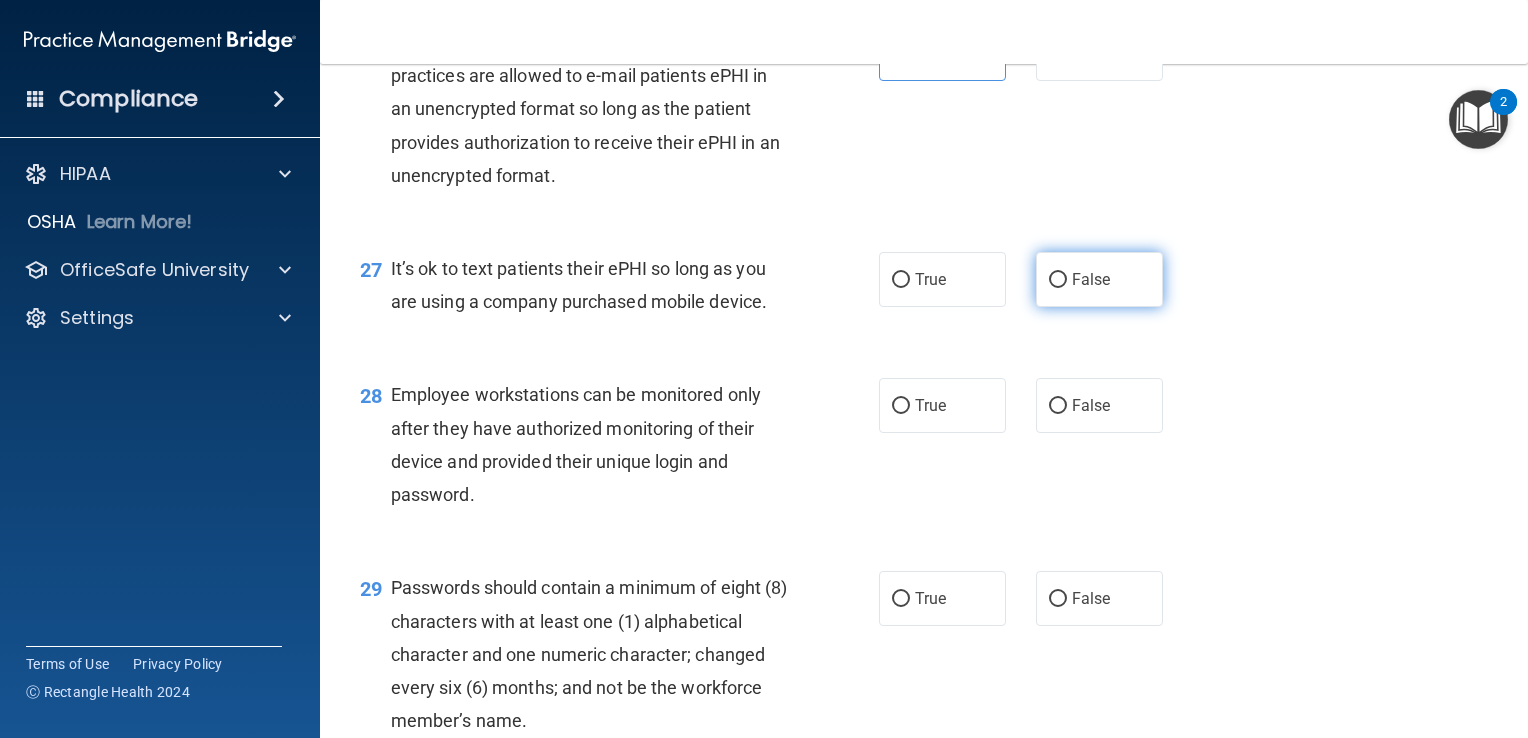 click on "False" at bounding box center [1091, 279] 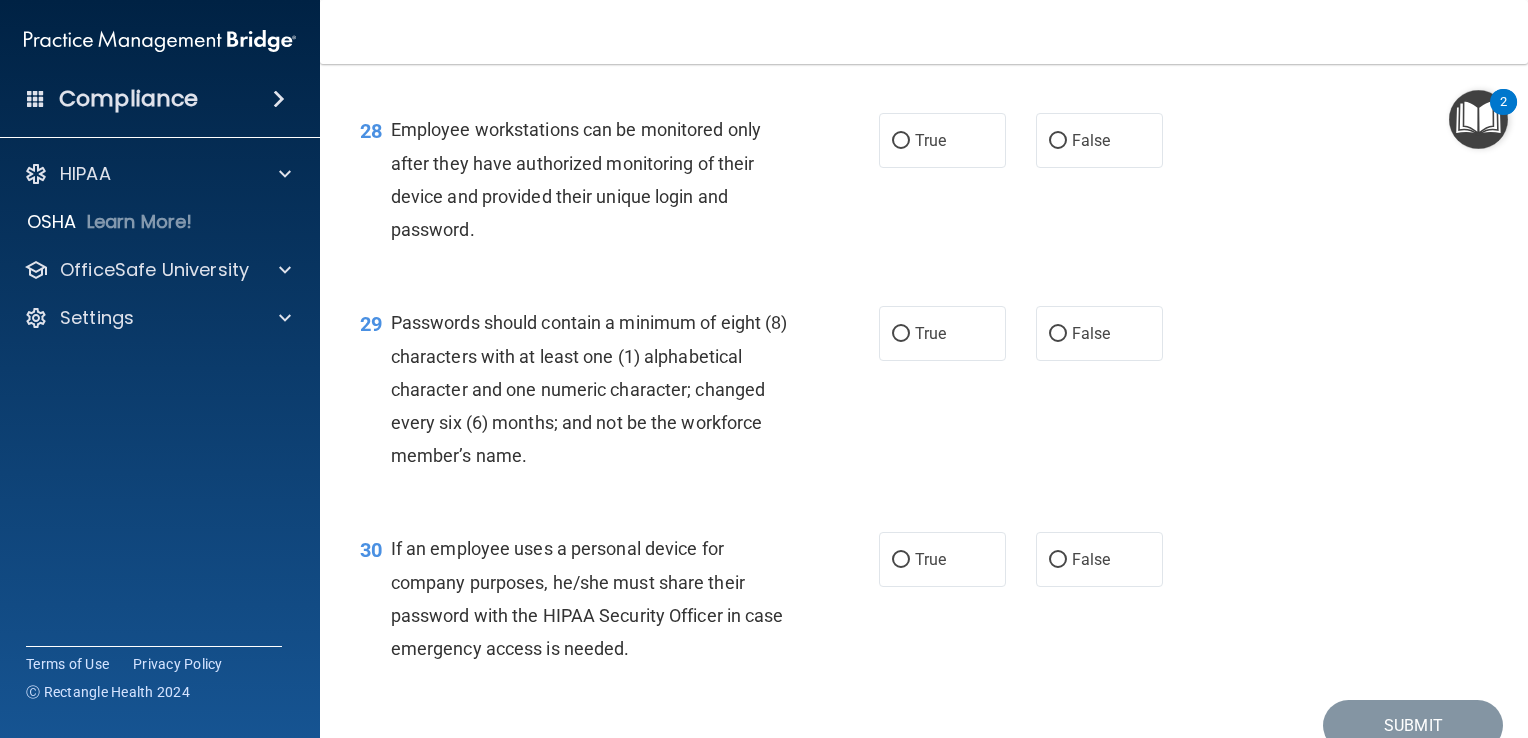 scroll, scrollTop: 5022, scrollLeft: 0, axis: vertical 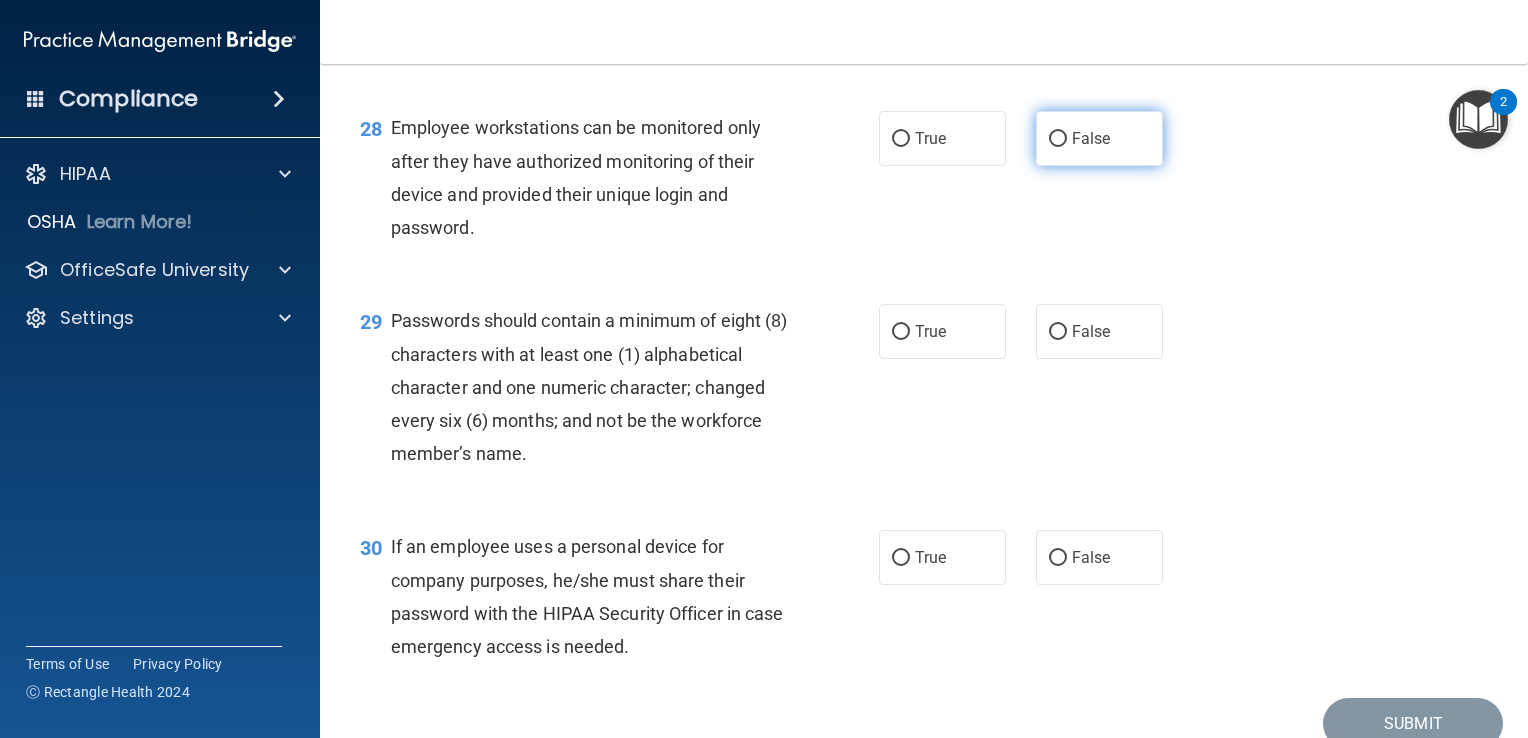 click on "False" at bounding box center [1099, 138] 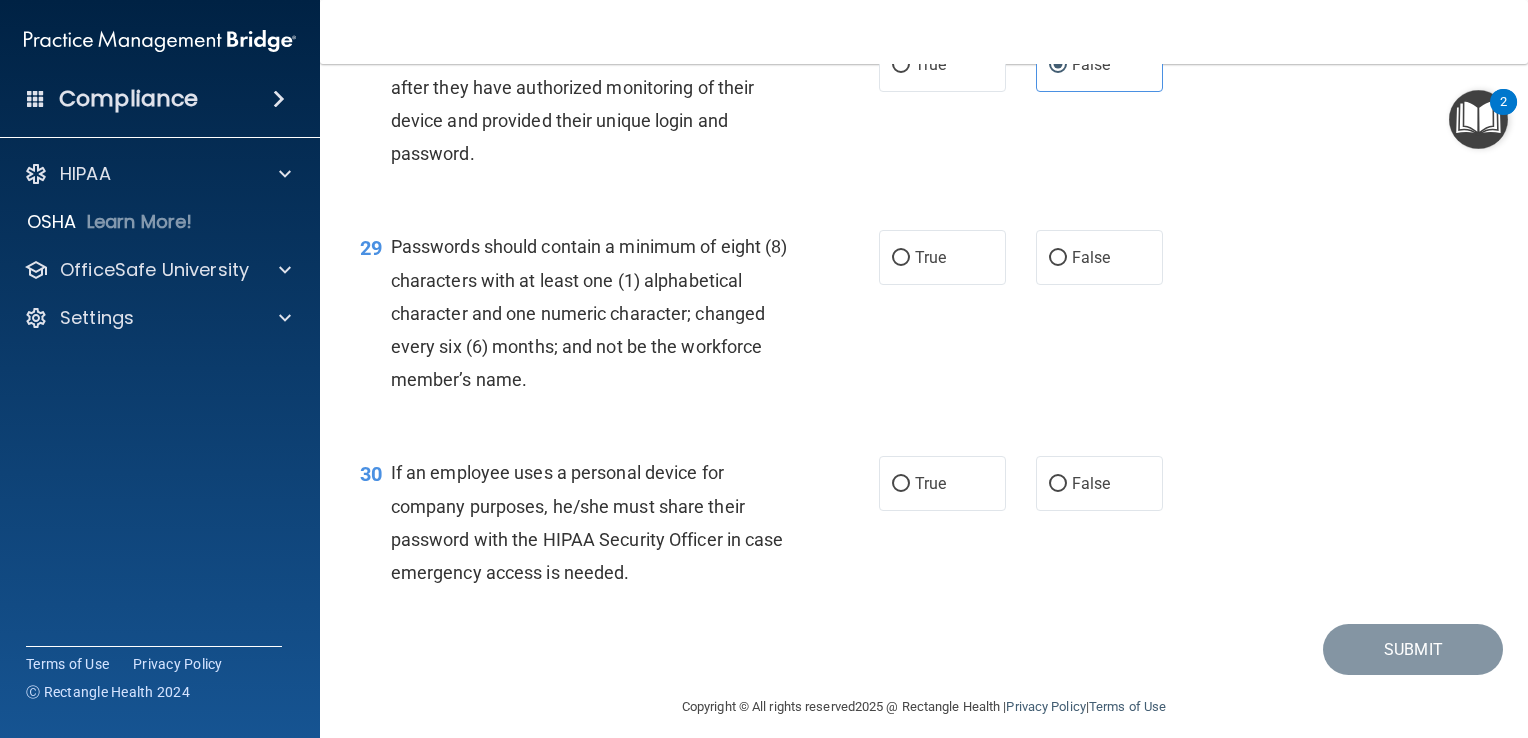 scroll, scrollTop: 5098, scrollLeft: 0, axis: vertical 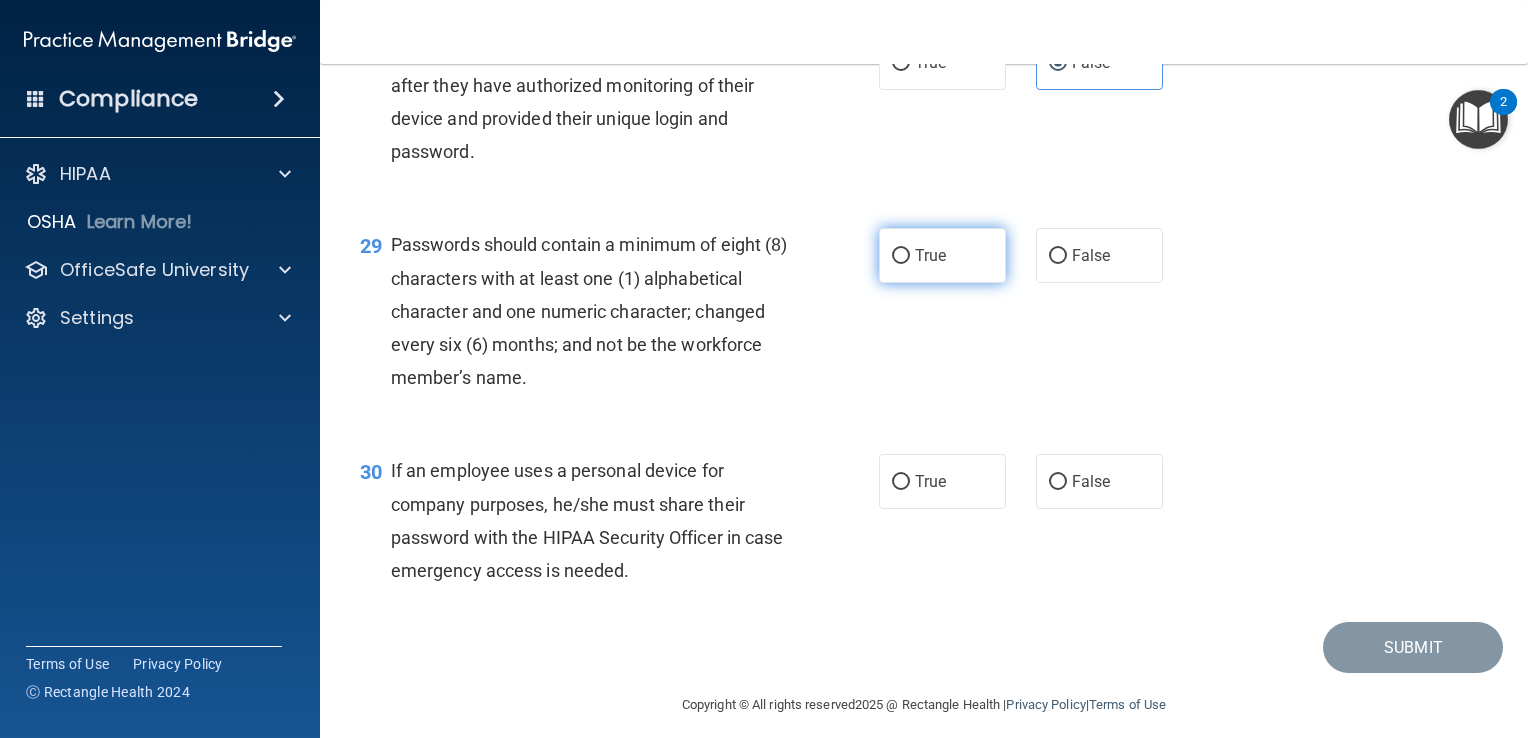 click on "True" at bounding box center [942, 255] 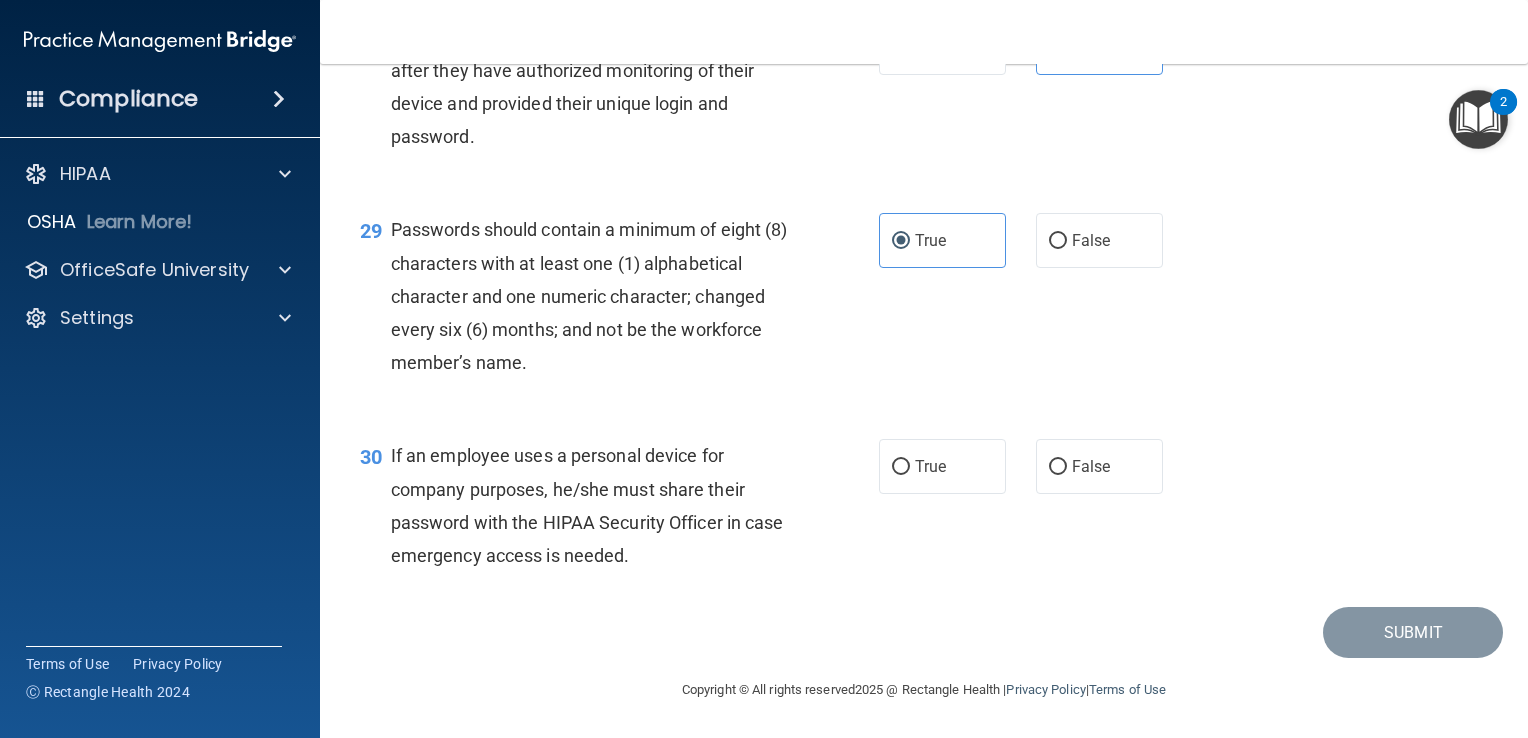 scroll, scrollTop: 5212, scrollLeft: 0, axis: vertical 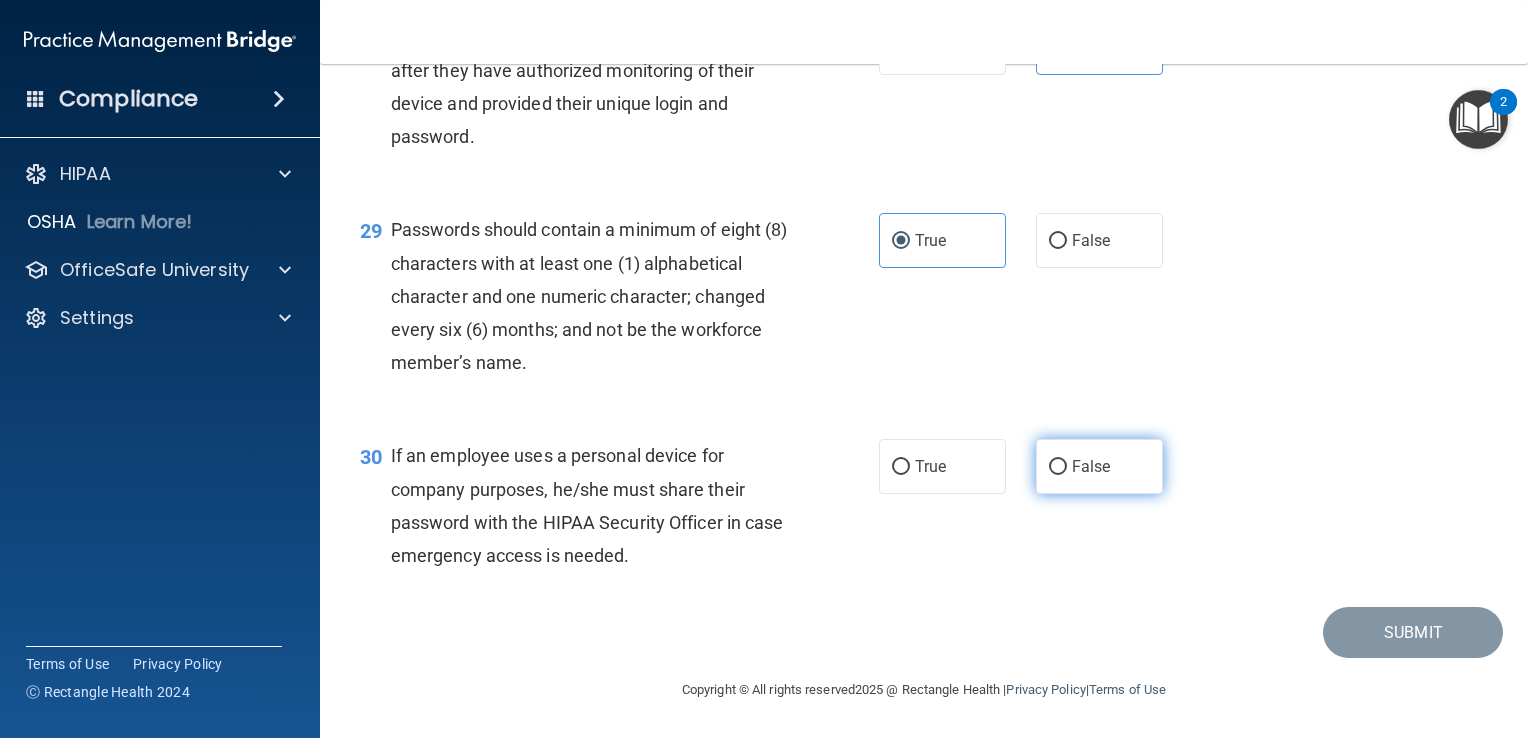click on "False" at bounding box center (1091, 466) 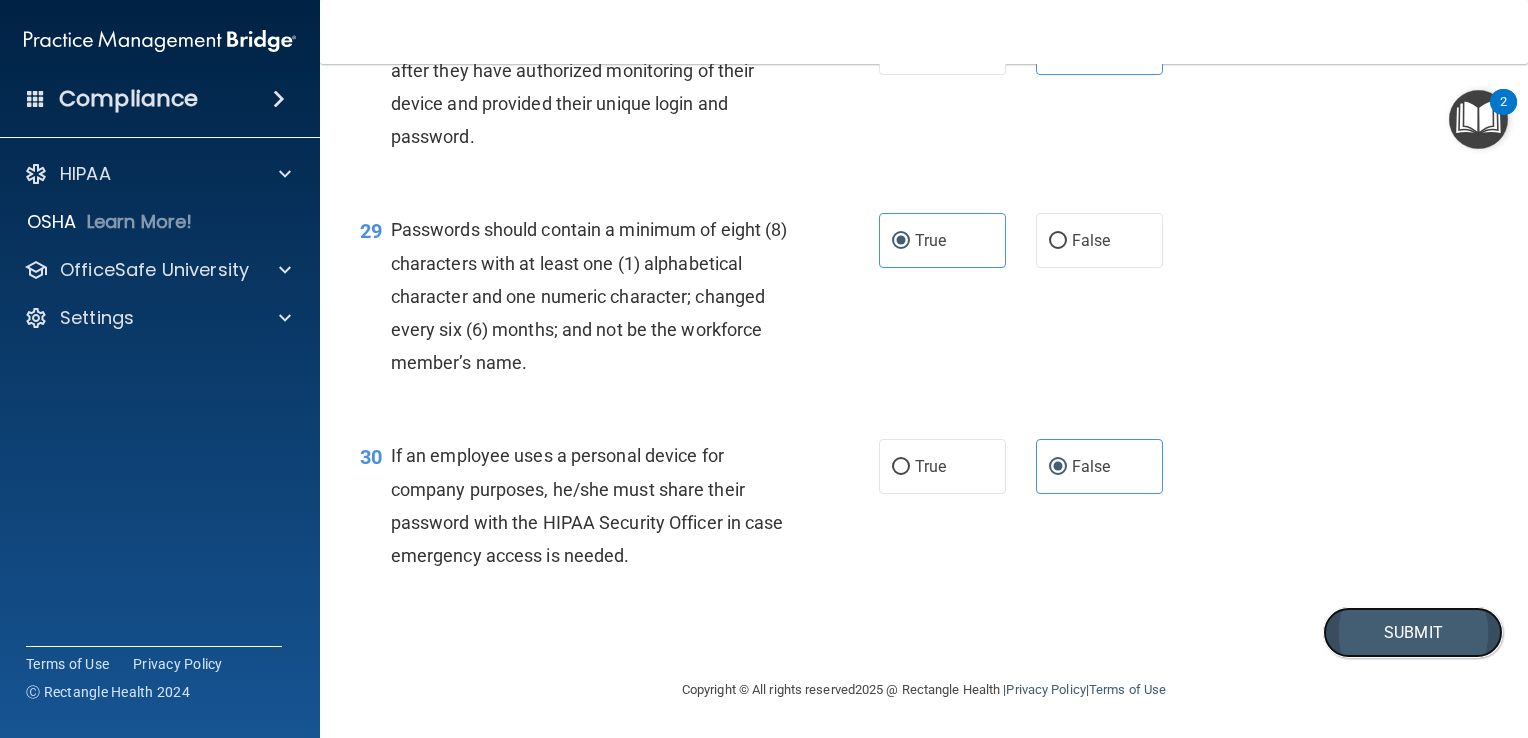 click on "Submit" at bounding box center [1413, 632] 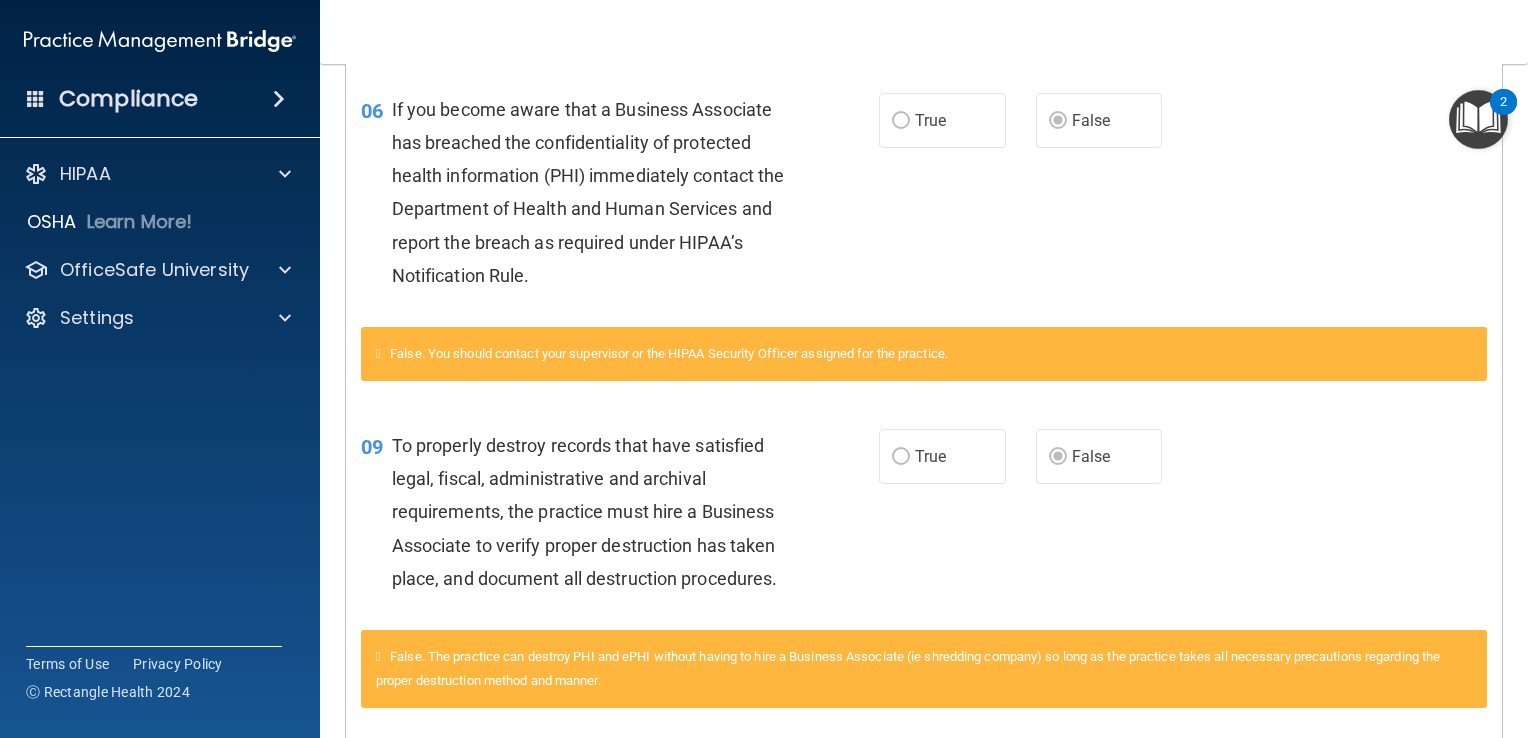 scroll, scrollTop: 0, scrollLeft: 0, axis: both 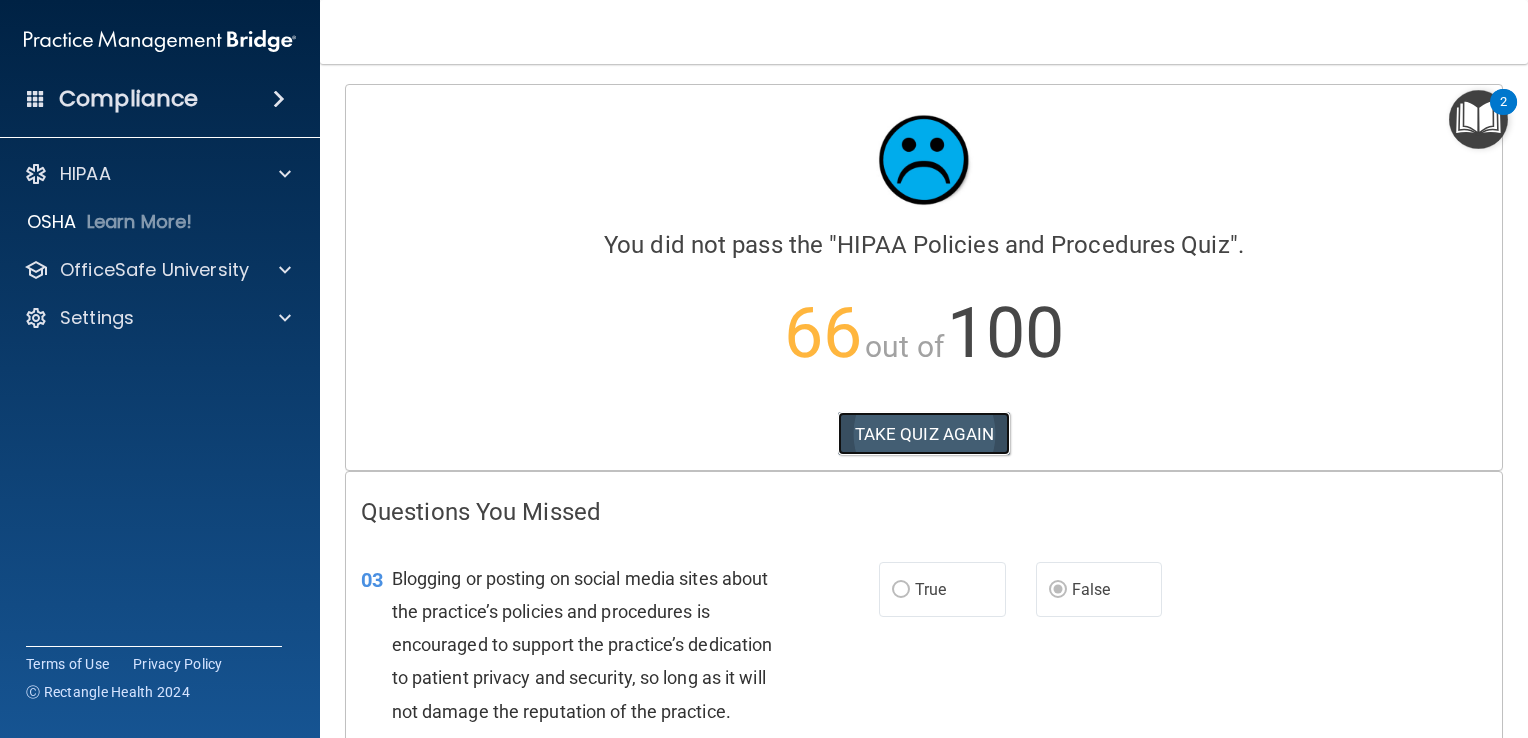 click on "TAKE QUIZ AGAIN" at bounding box center (924, 434) 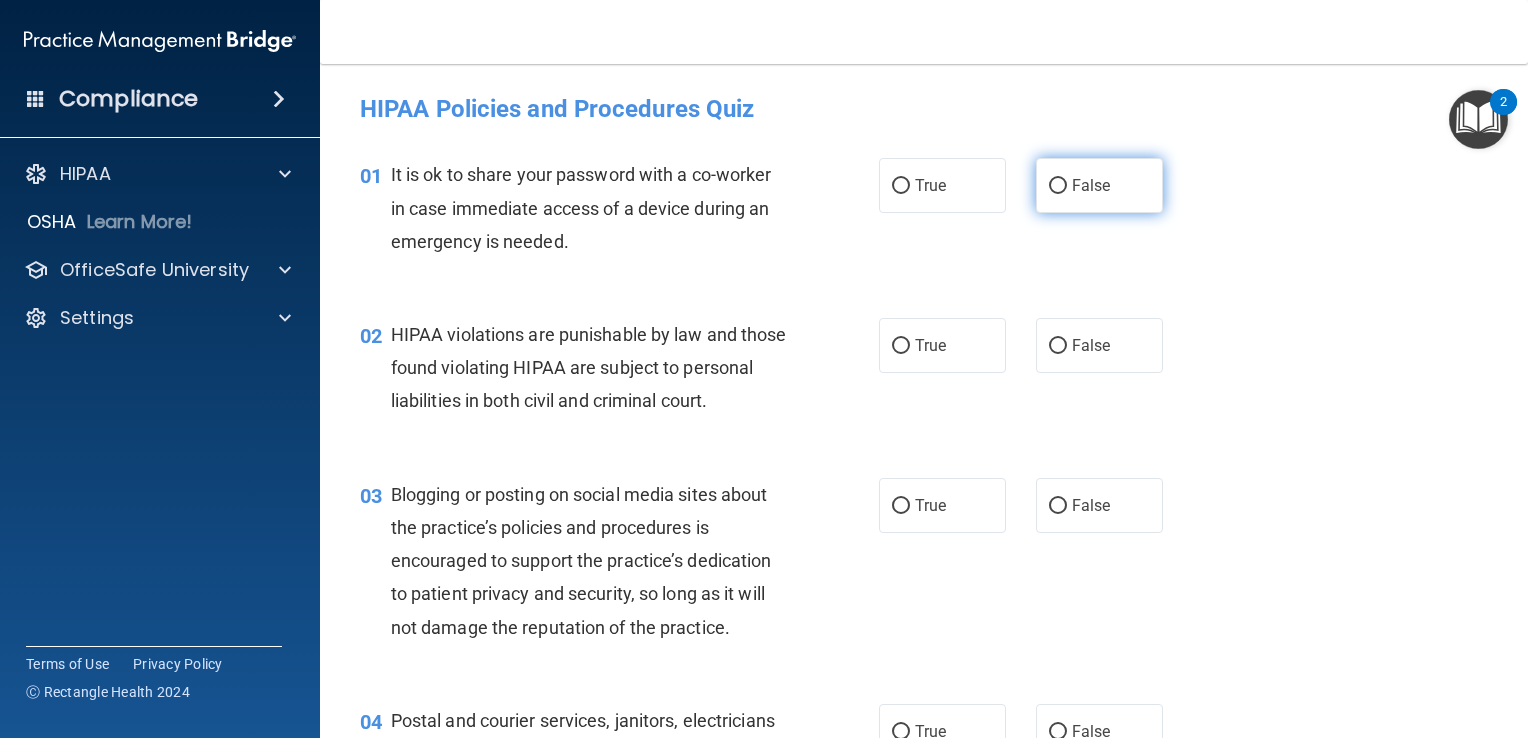 click on "False" at bounding box center [1099, 185] 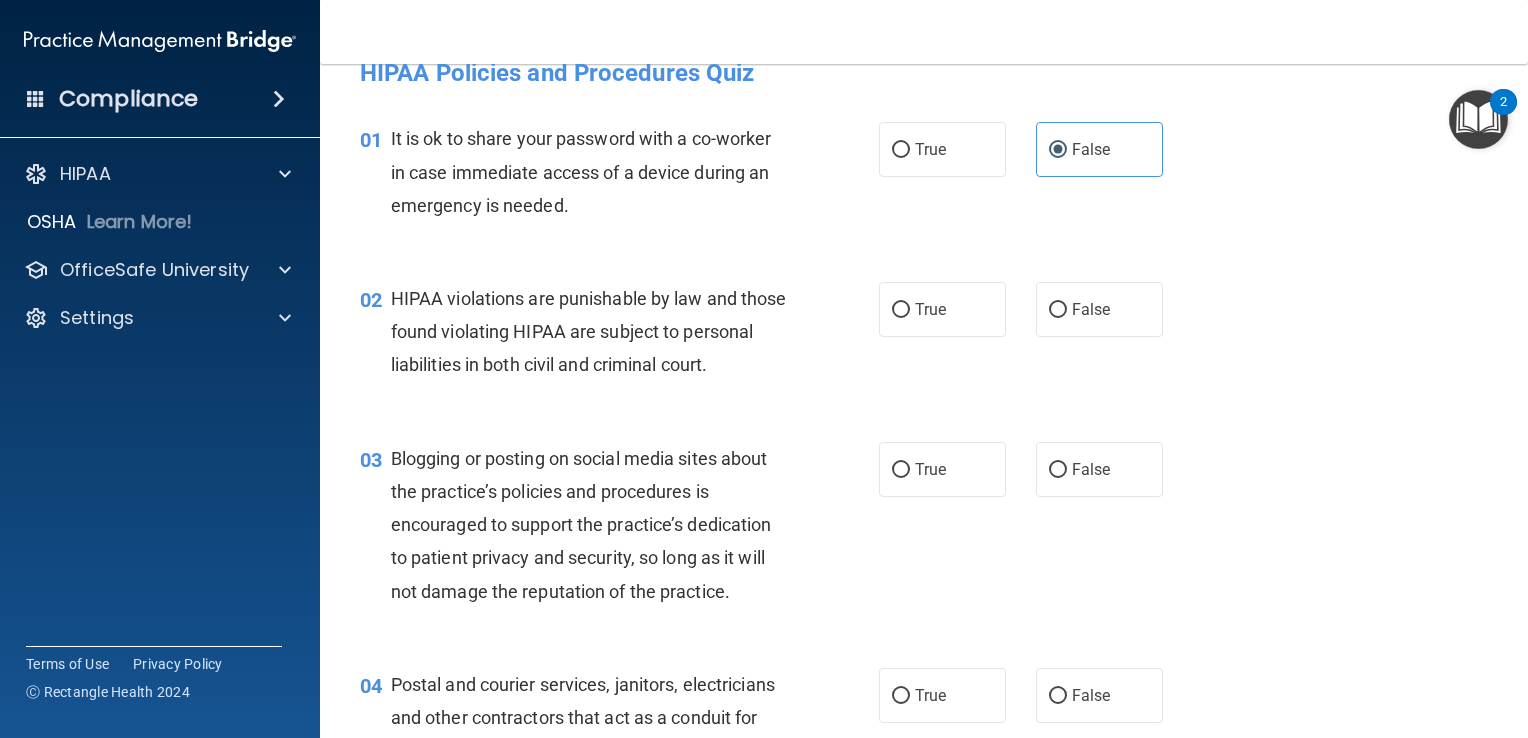 scroll, scrollTop: 40, scrollLeft: 0, axis: vertical 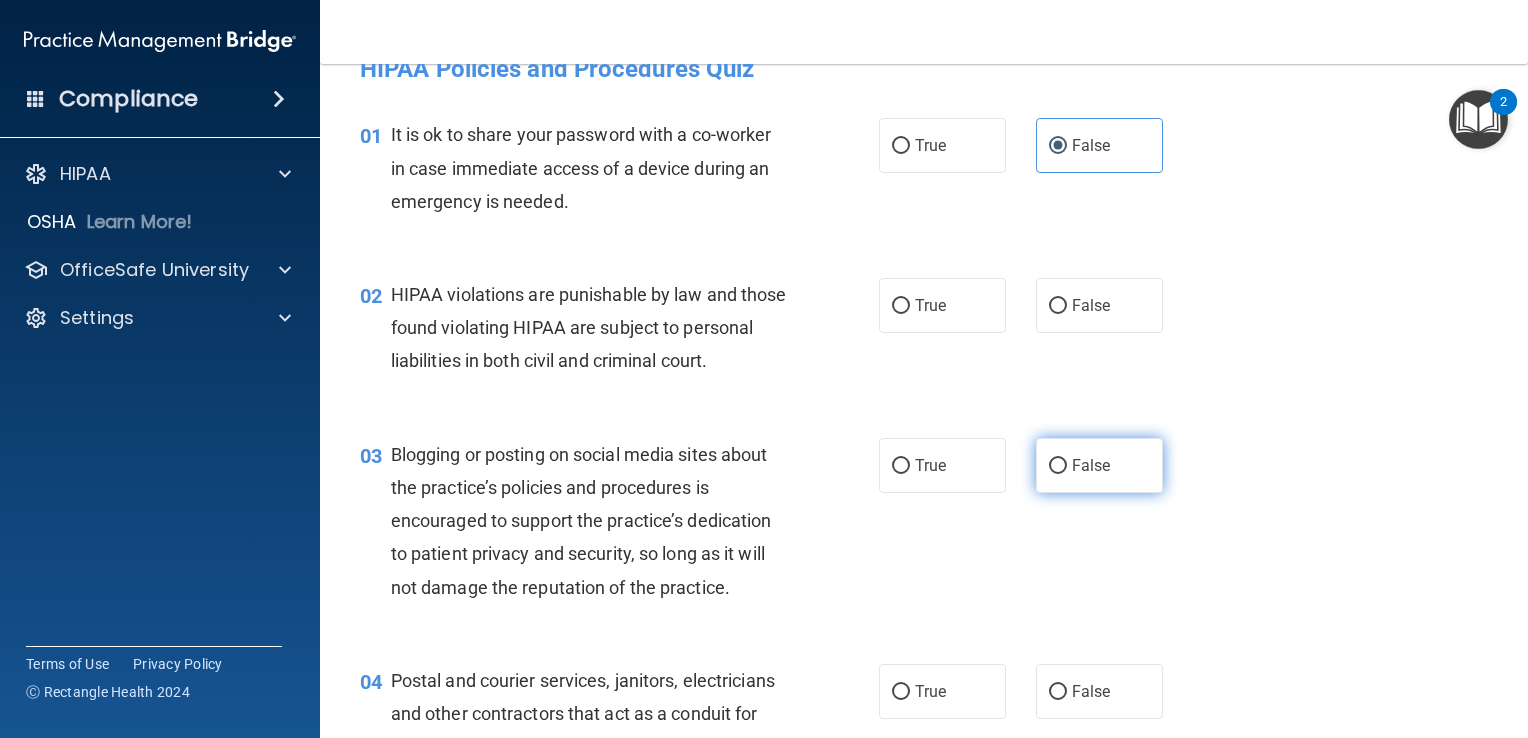 click on "False" at bounding box center (1099, 465) 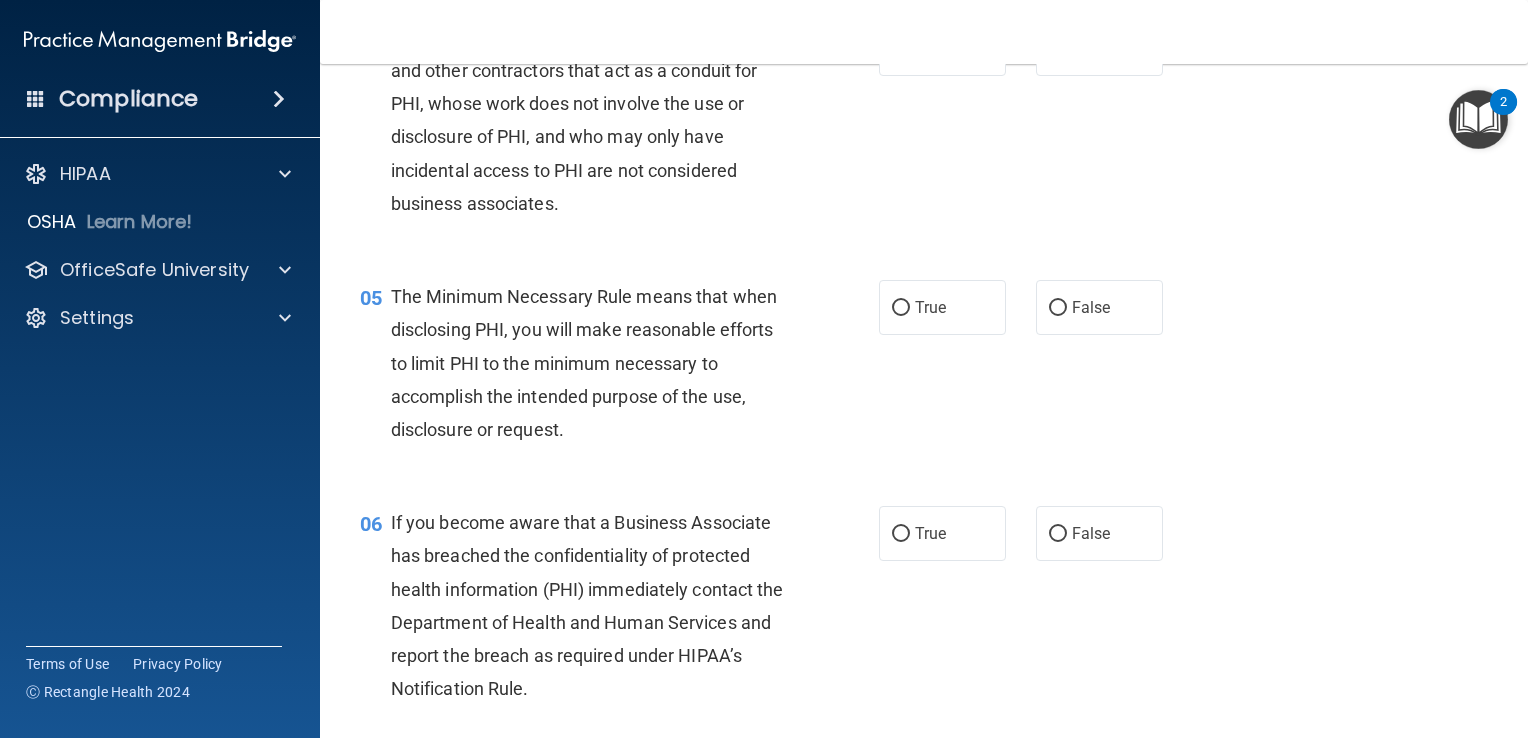 scroll, scrollTop: 684, scrollLeft: 0, axis: vertical 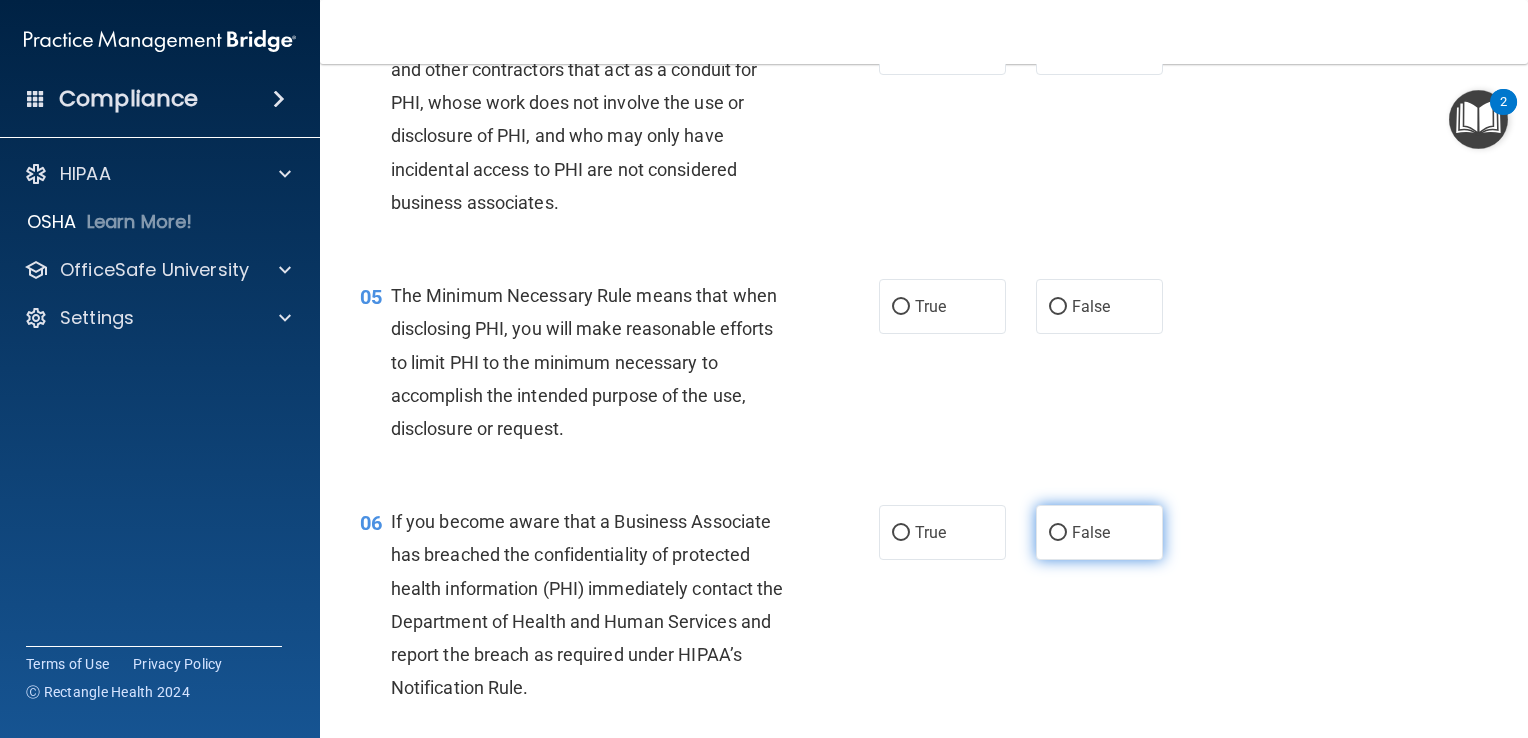 click on "False" at bounding box center (1091, 532) 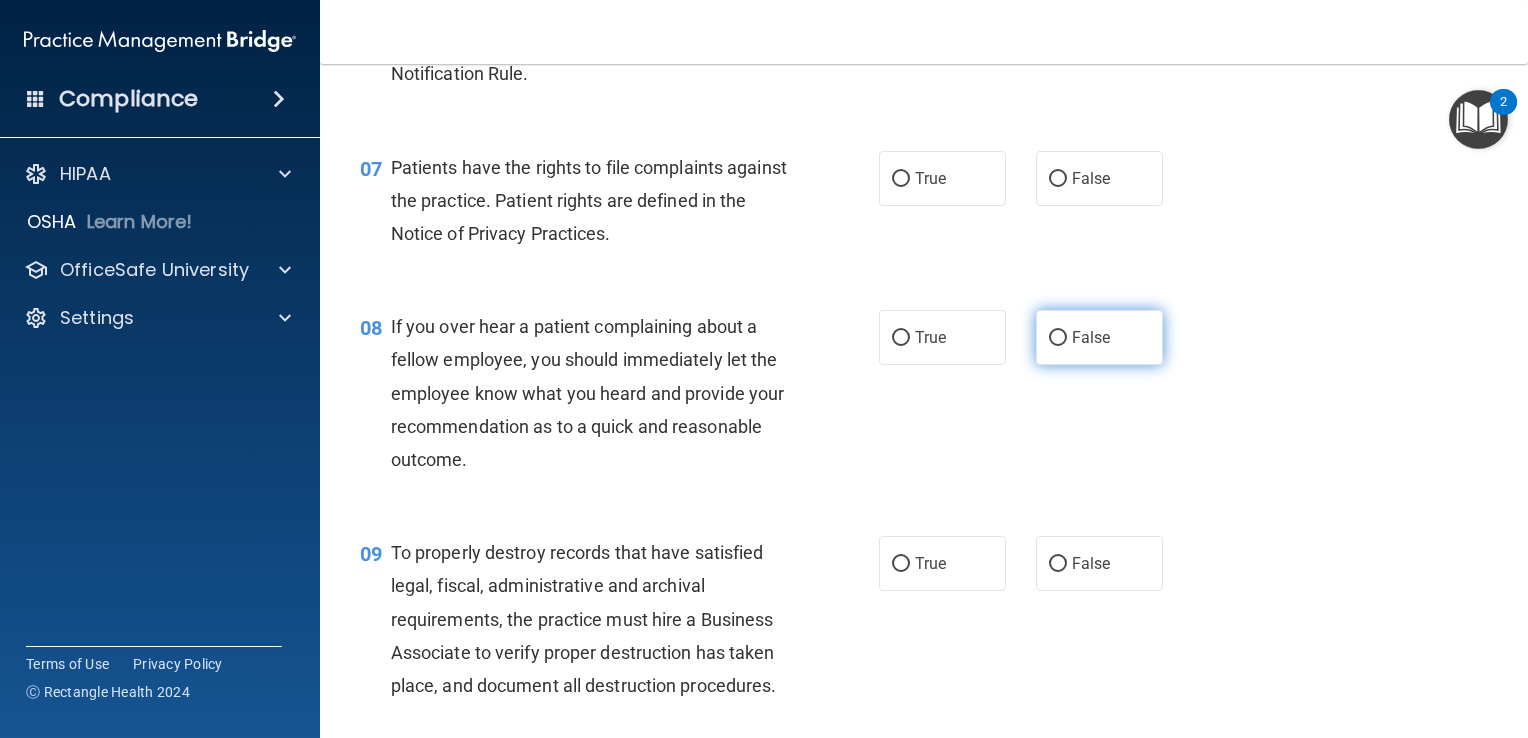 scroll, scrollTop: 1299, scrollLeft: 0, axis: vertical 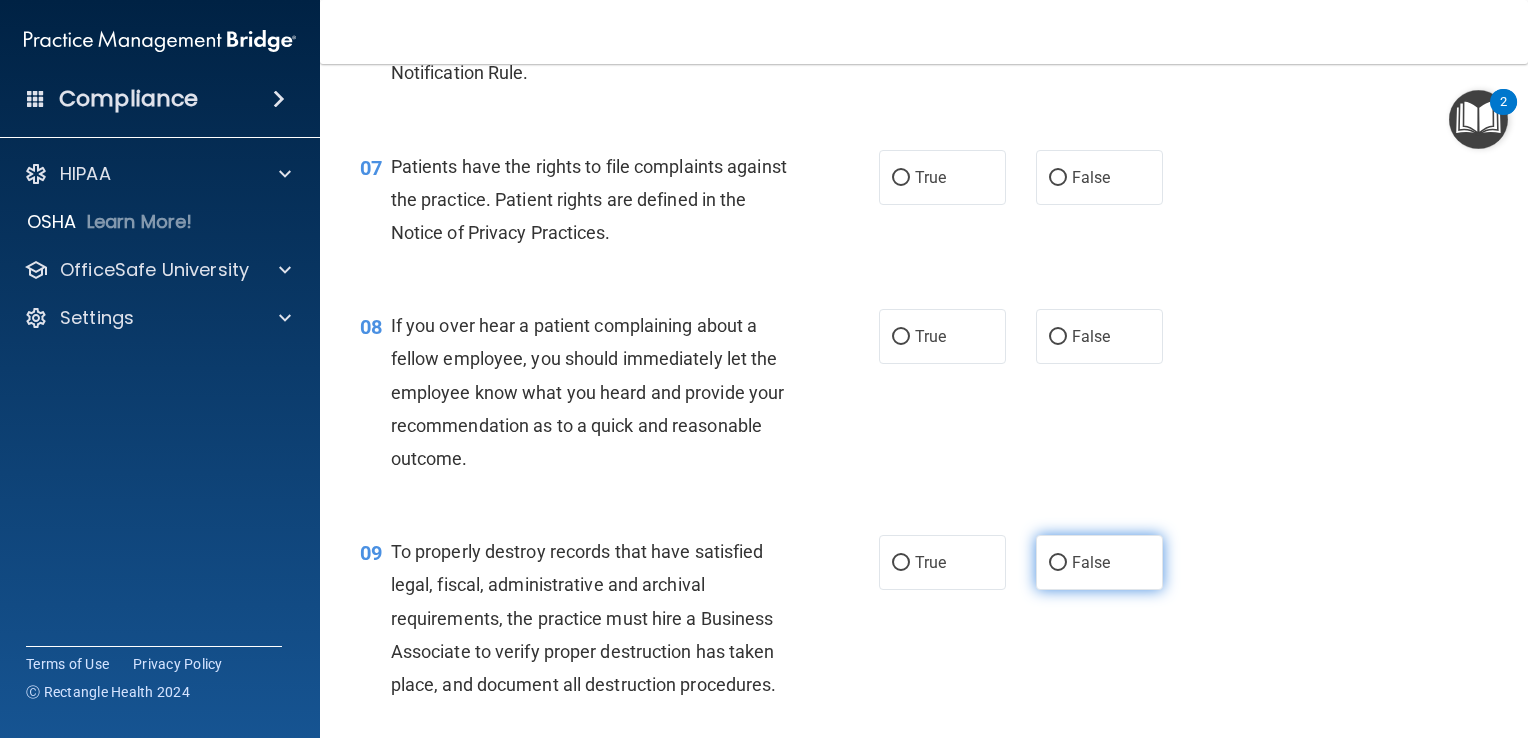 click on "False" at bounding box center (1099, 562) 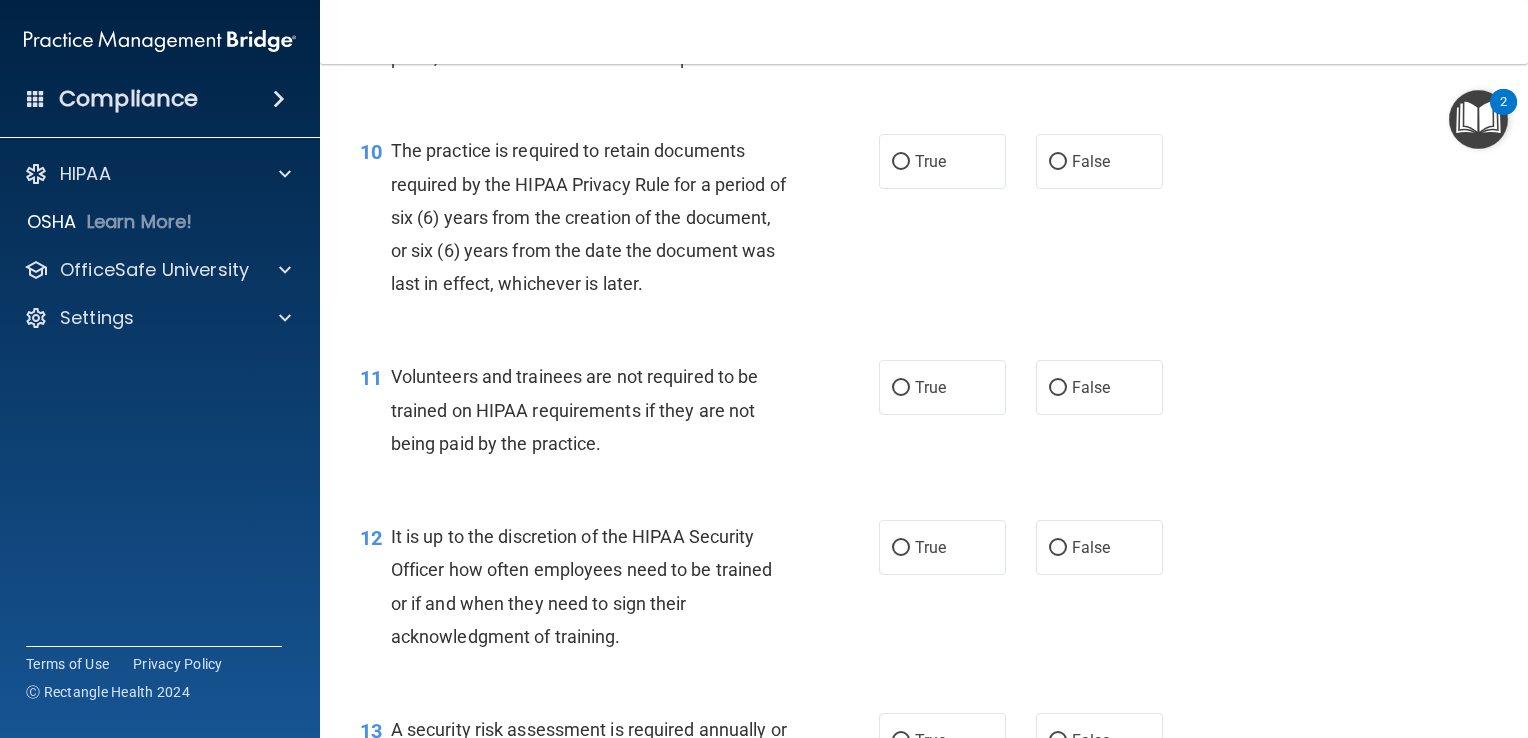scroll, scrollTop: 2051, scrollLeft: 0, axis: vertical 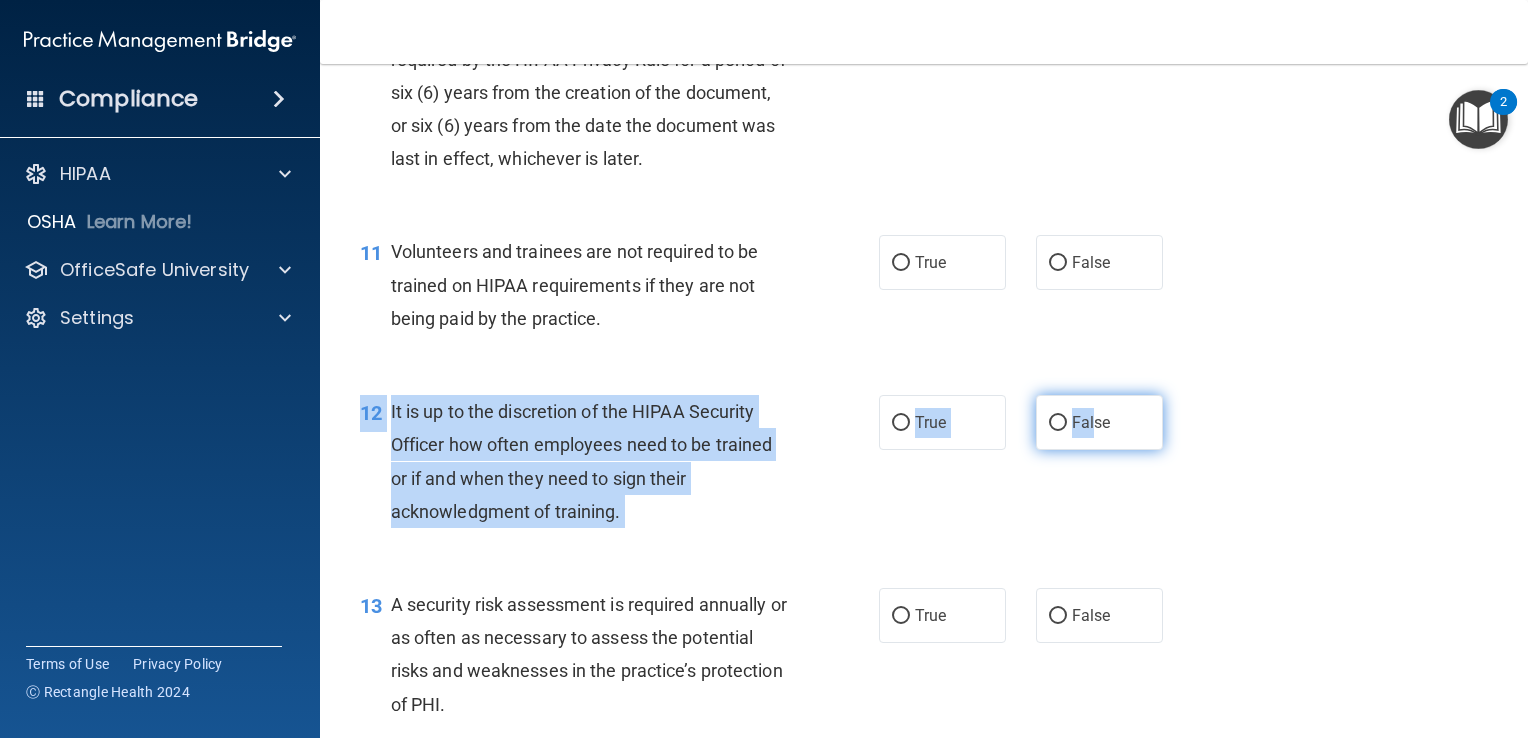 drag, startPoint x: 1076, startPoint y: 484, endPoint x: 1088, endPoint y: 438, distance: 47.539455 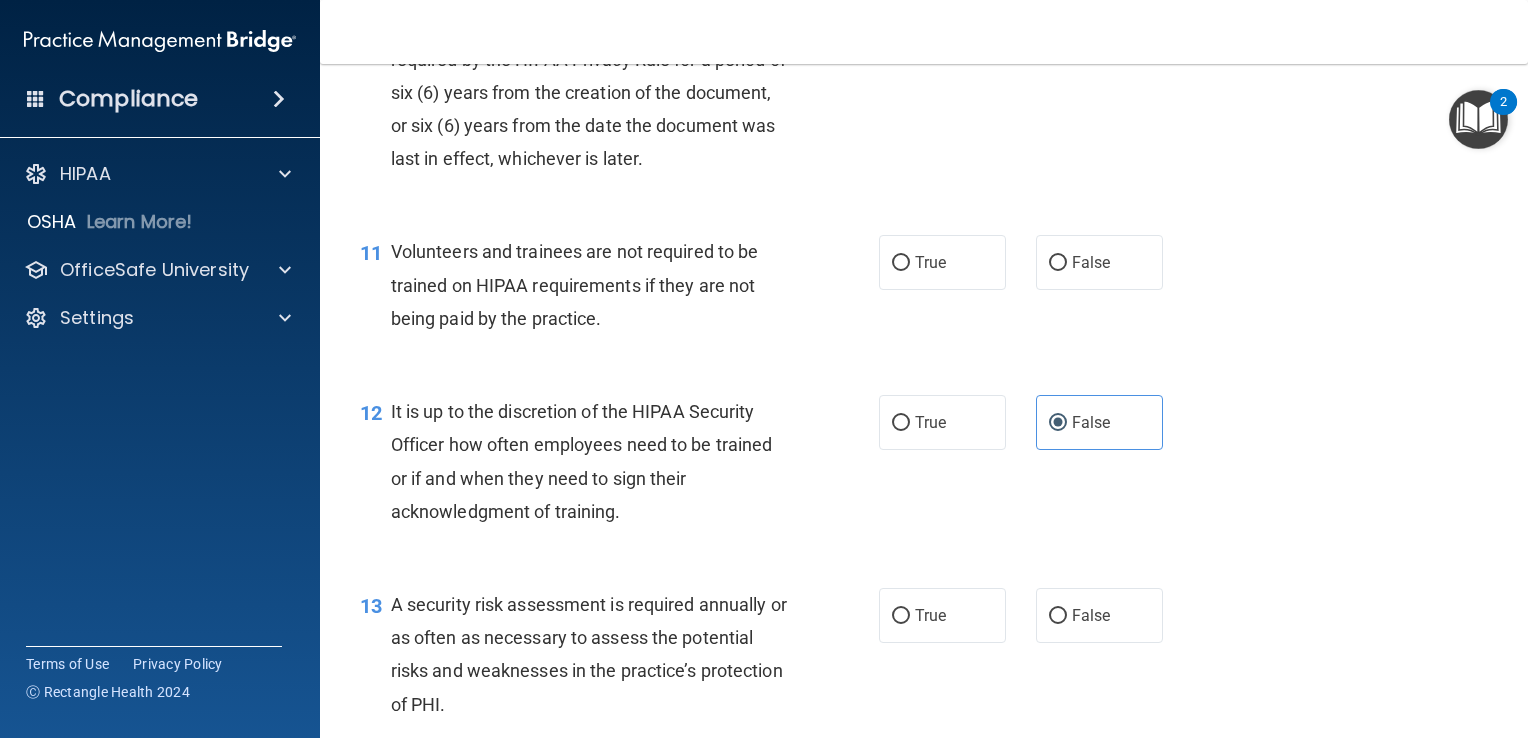 click on "12       It is up to the discretion of the HIPAA Security Officer how often employees need to be trained or if and when they need to sign their acknowledgment of training.                  True           False" at bounding box center (924, 466) 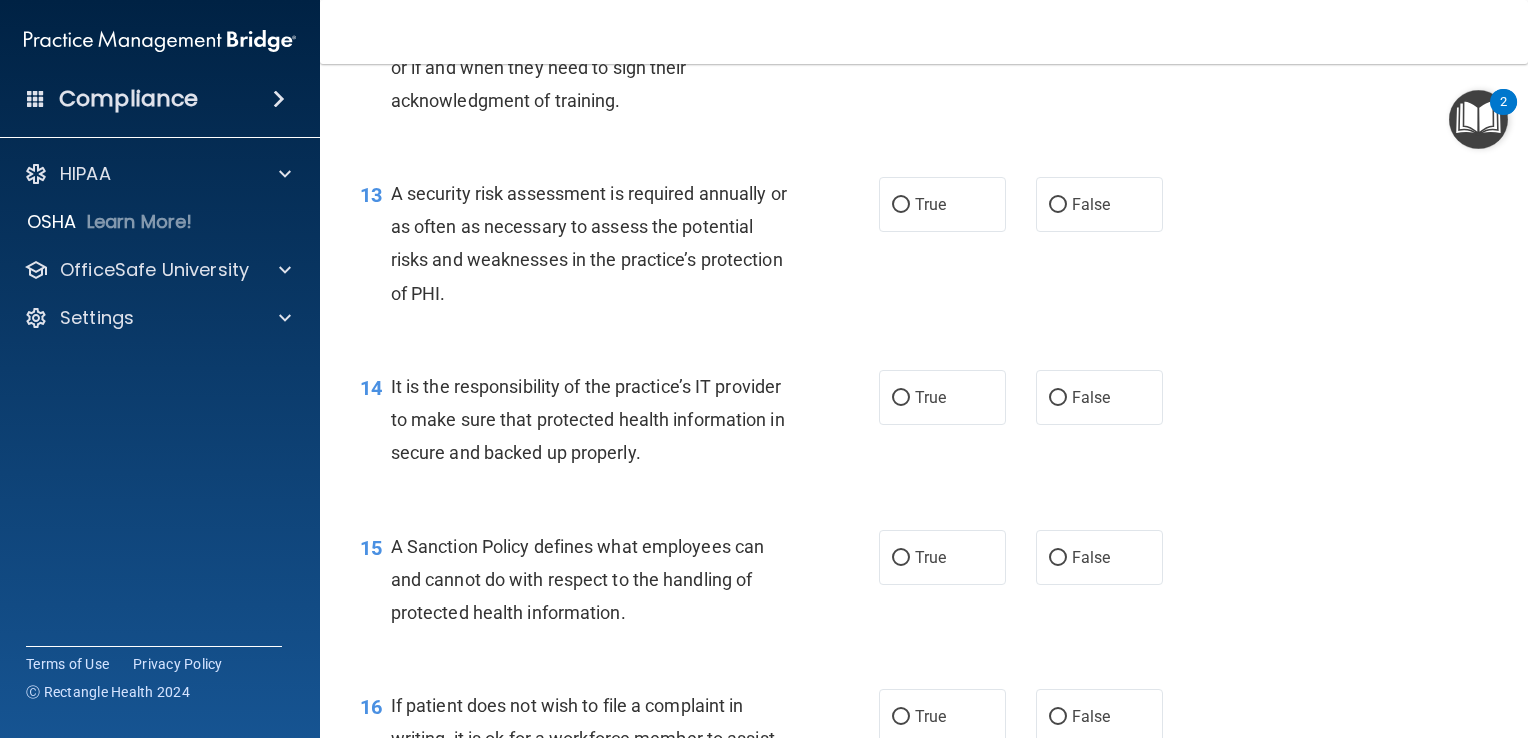 scroll, scrollTop: 2463, scrollLeft: 0, axis: vertical 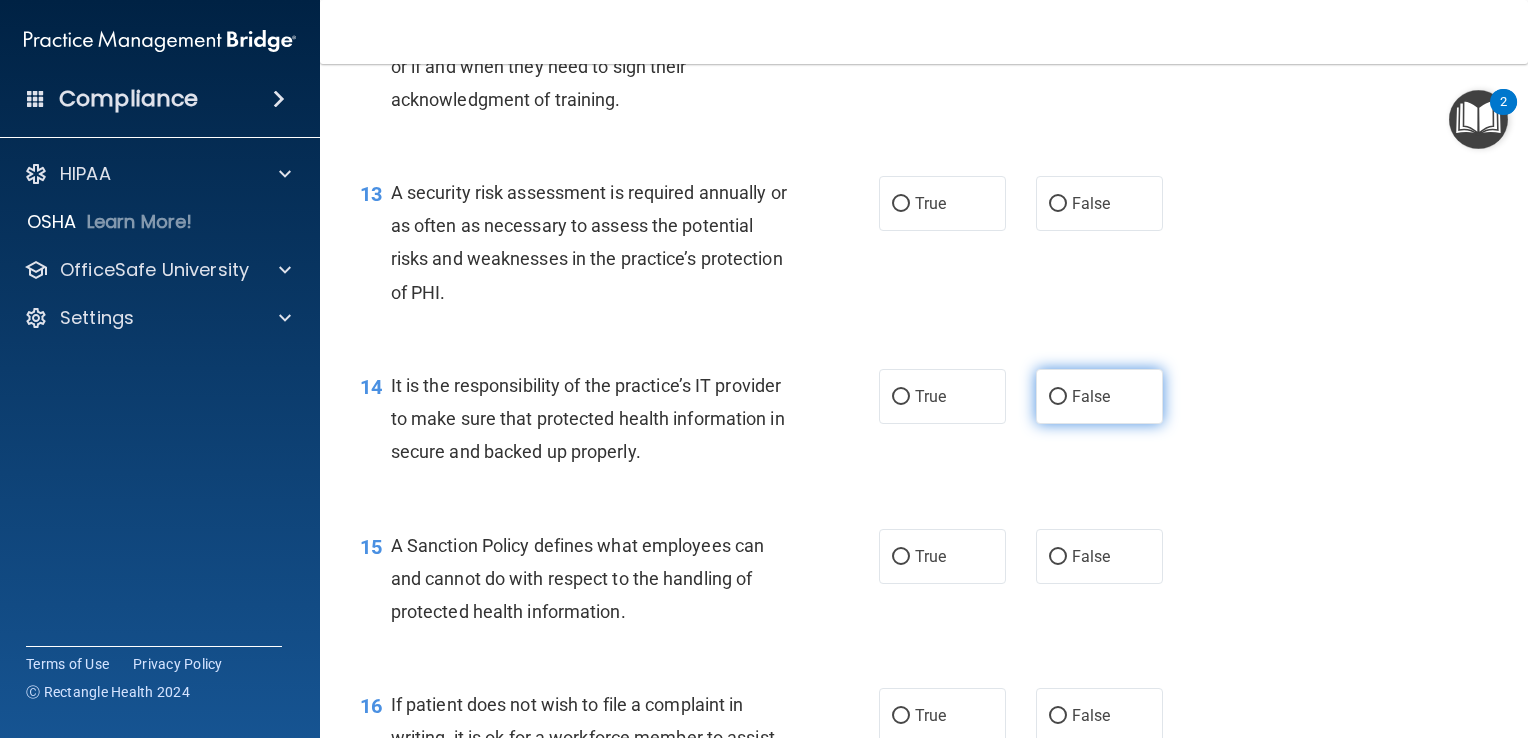 click on "False" at bounding box center [1091, 396] 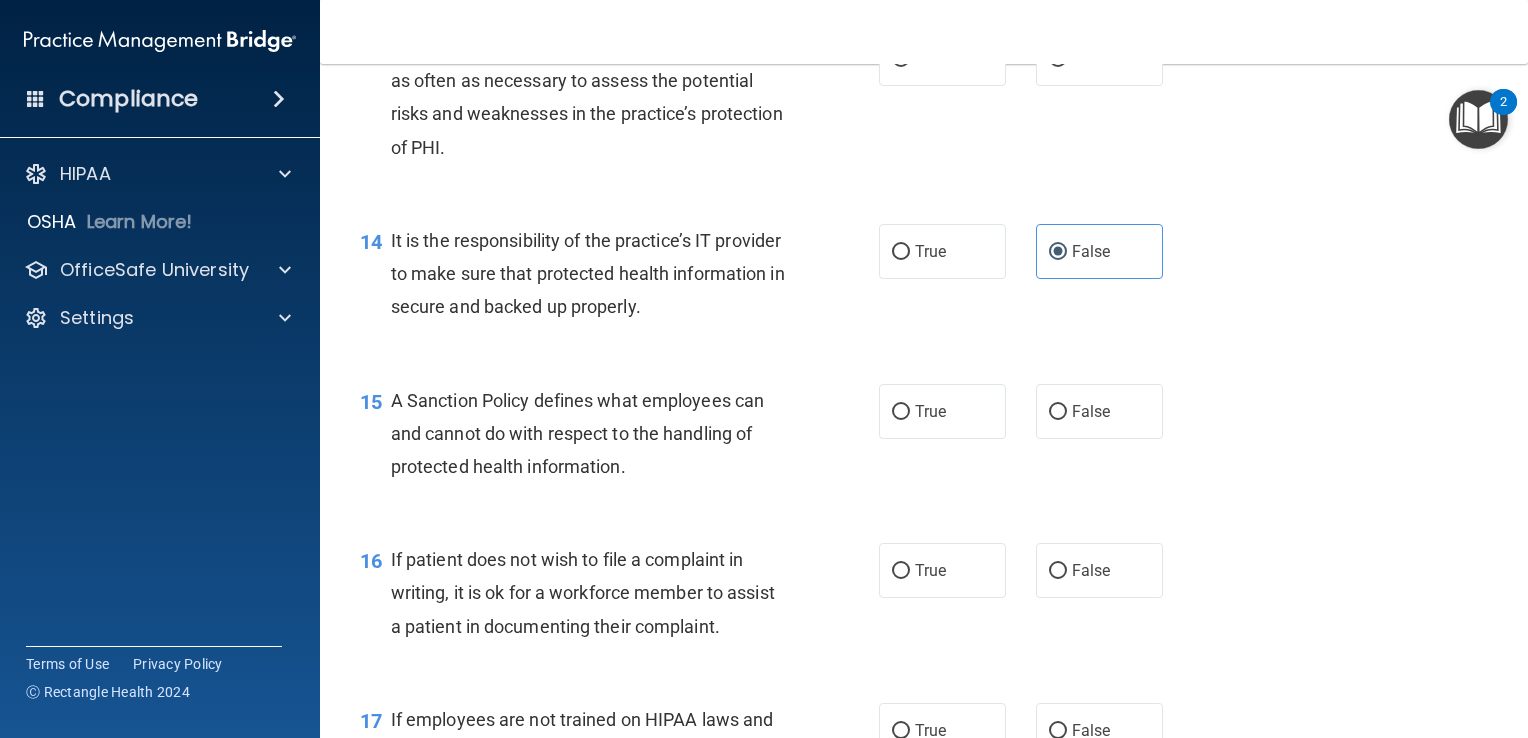 scroll, scrollTop: 2608, scrollLeft: 0, axis: vertical 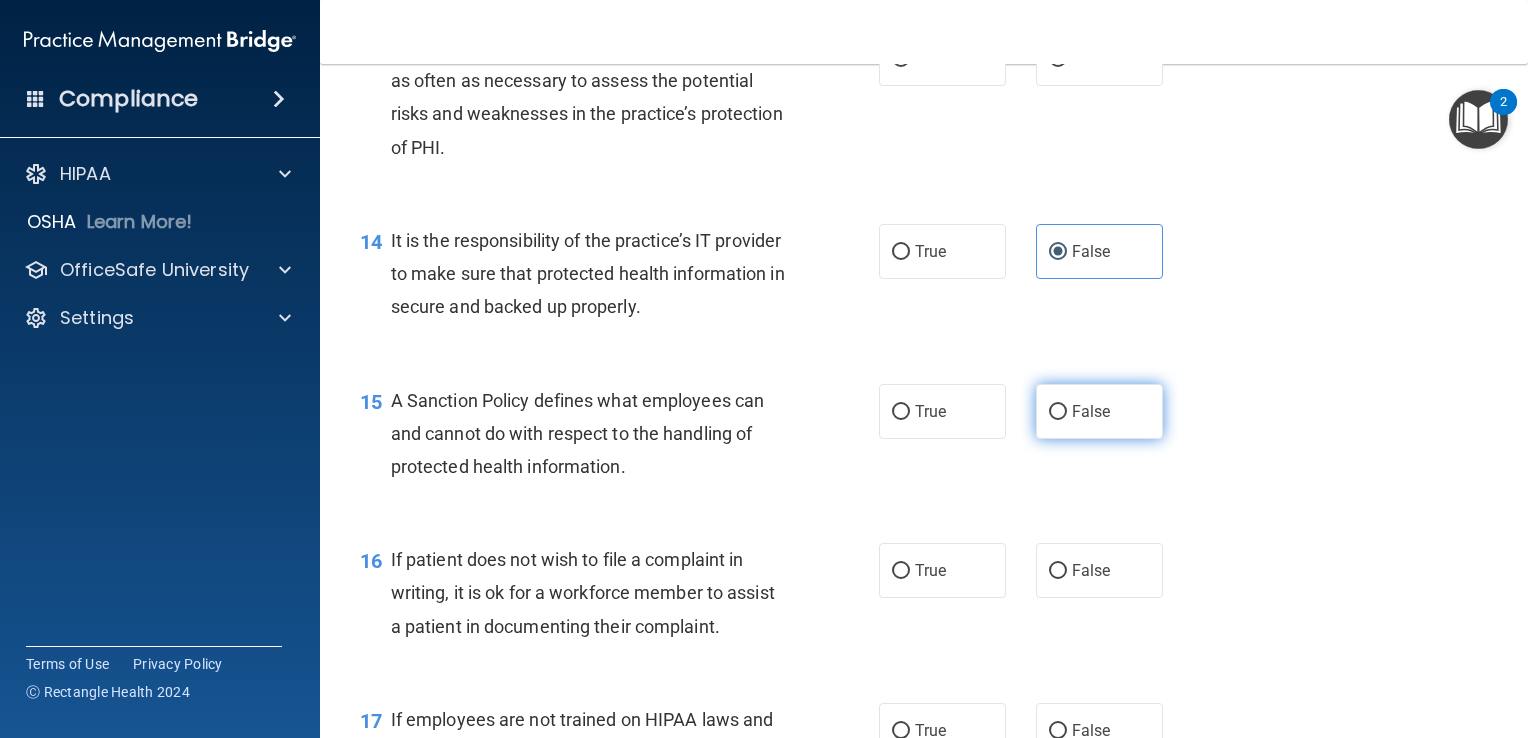 click on "False" at bounding box center [1099, 411] 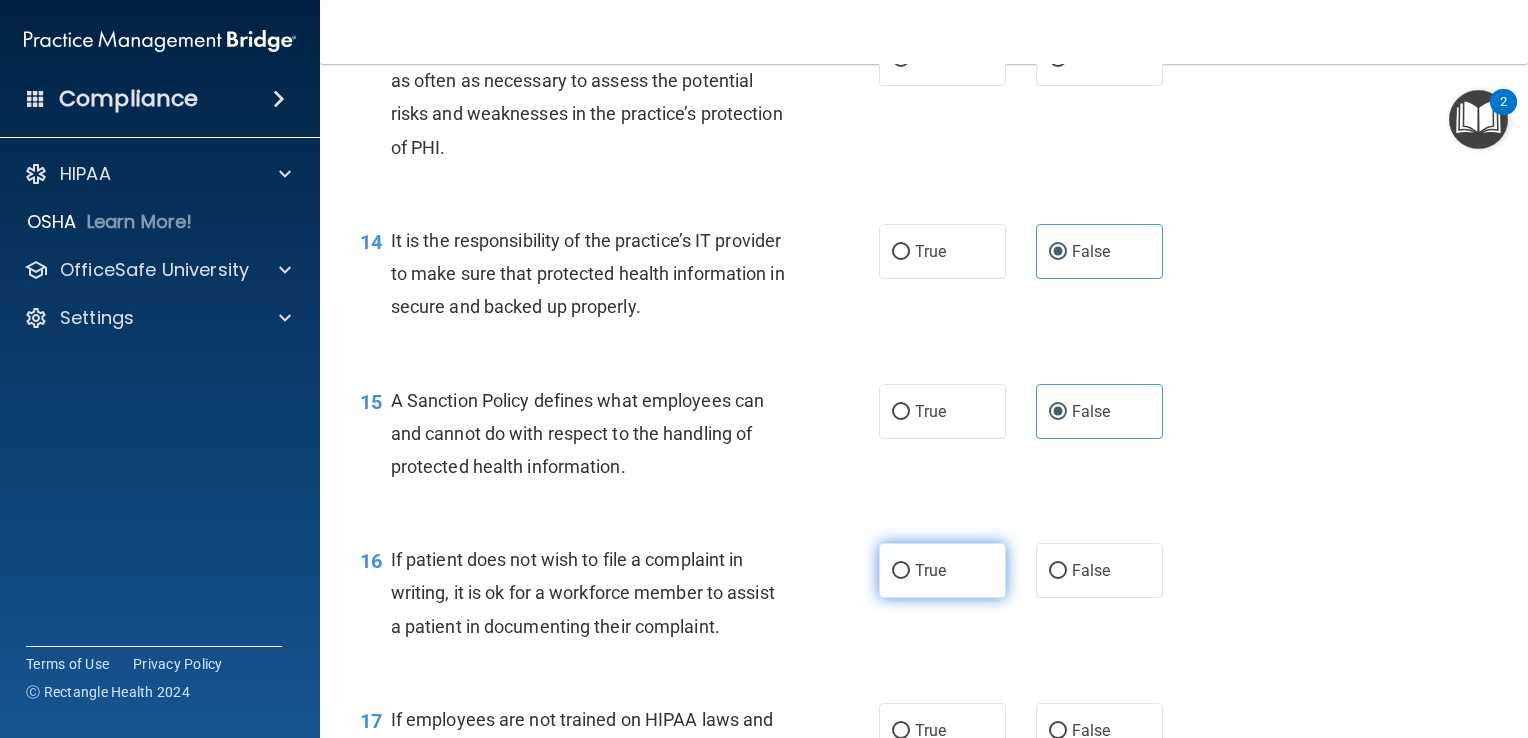 click on "True" at bounding box center (930, 570) 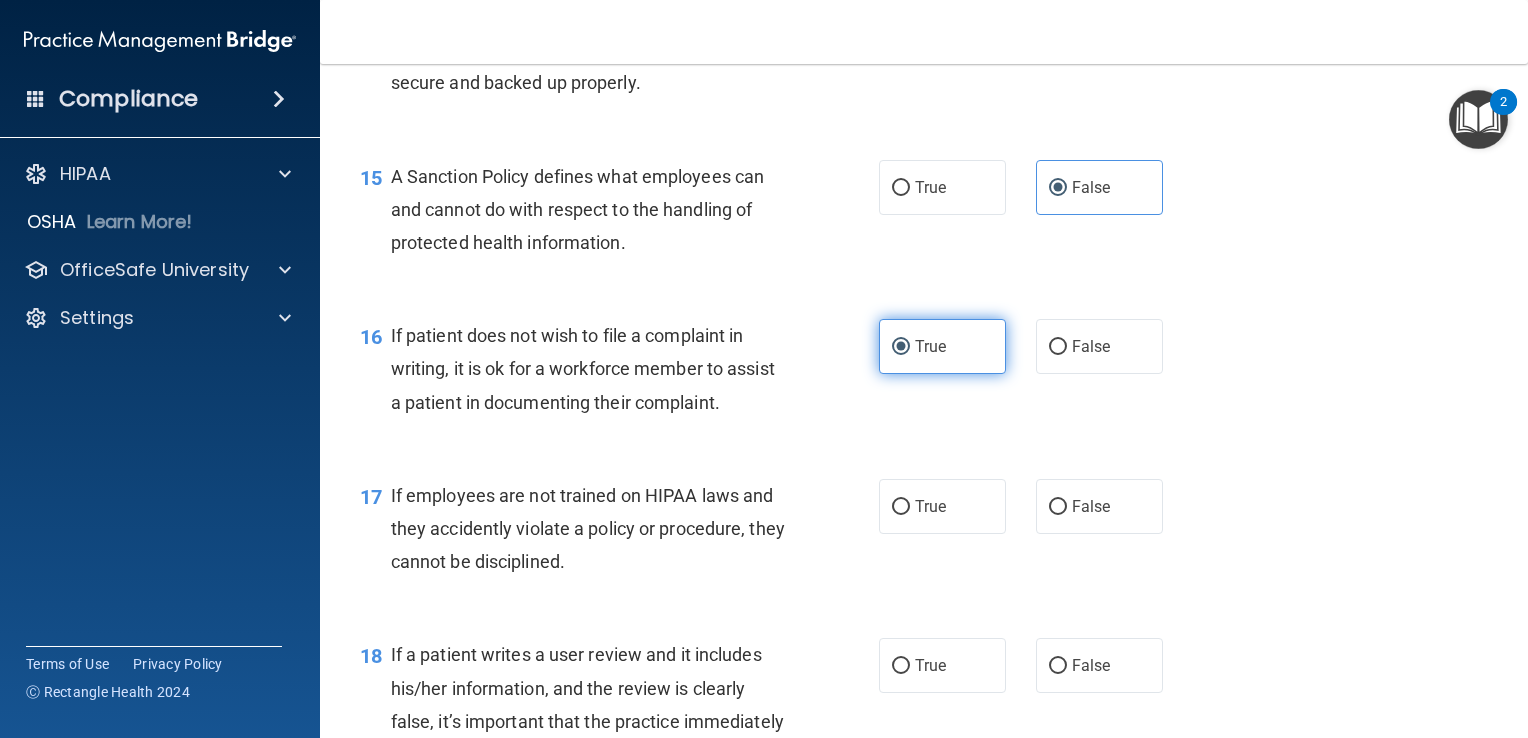 scroll, scrollTop: 2832, scrollLeft: 0, axis: vertical 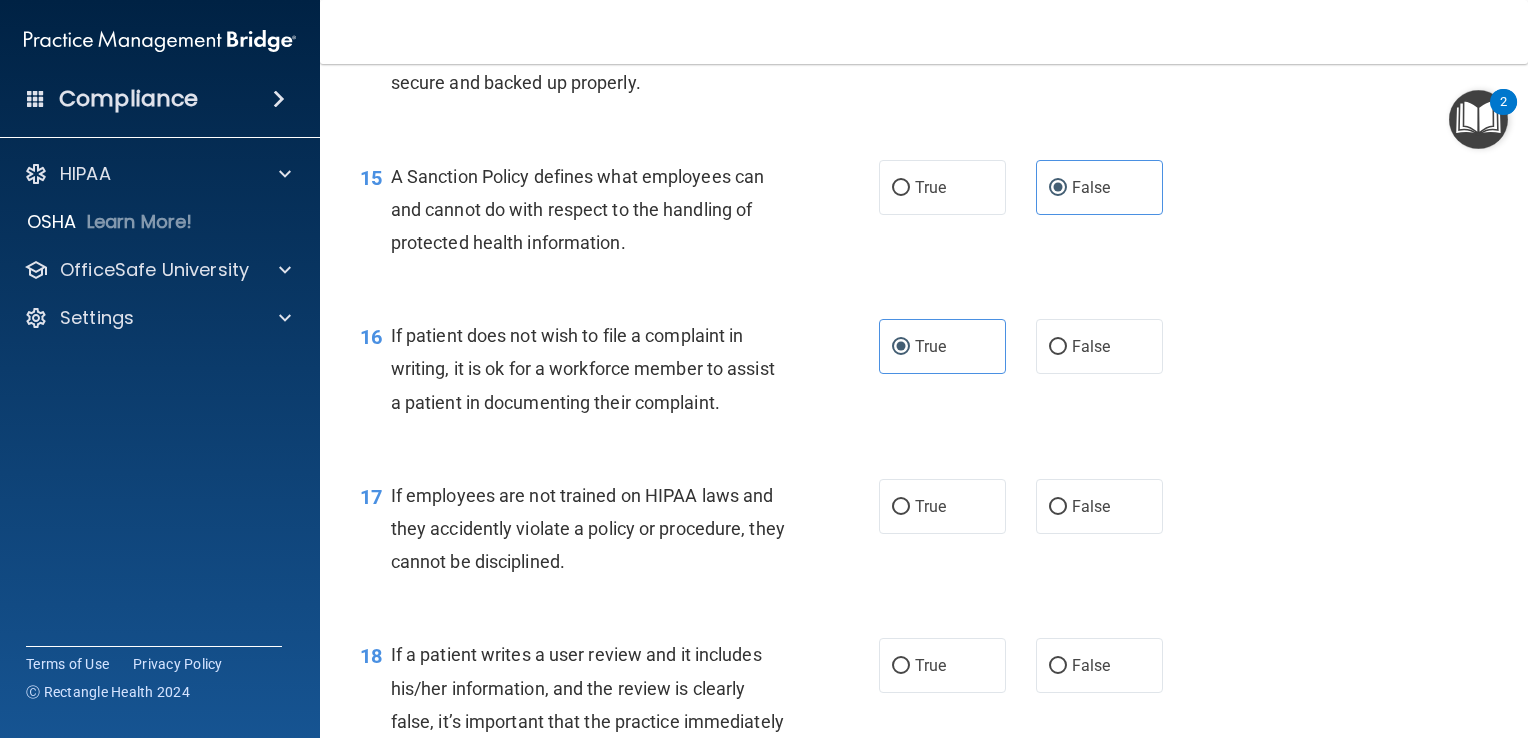 click on "17       If employees are not trained on HIPAA laws and they accidently violate a policy or procedure, they cannot be disciplined.                 True           False" at bounding box center [924, 534] 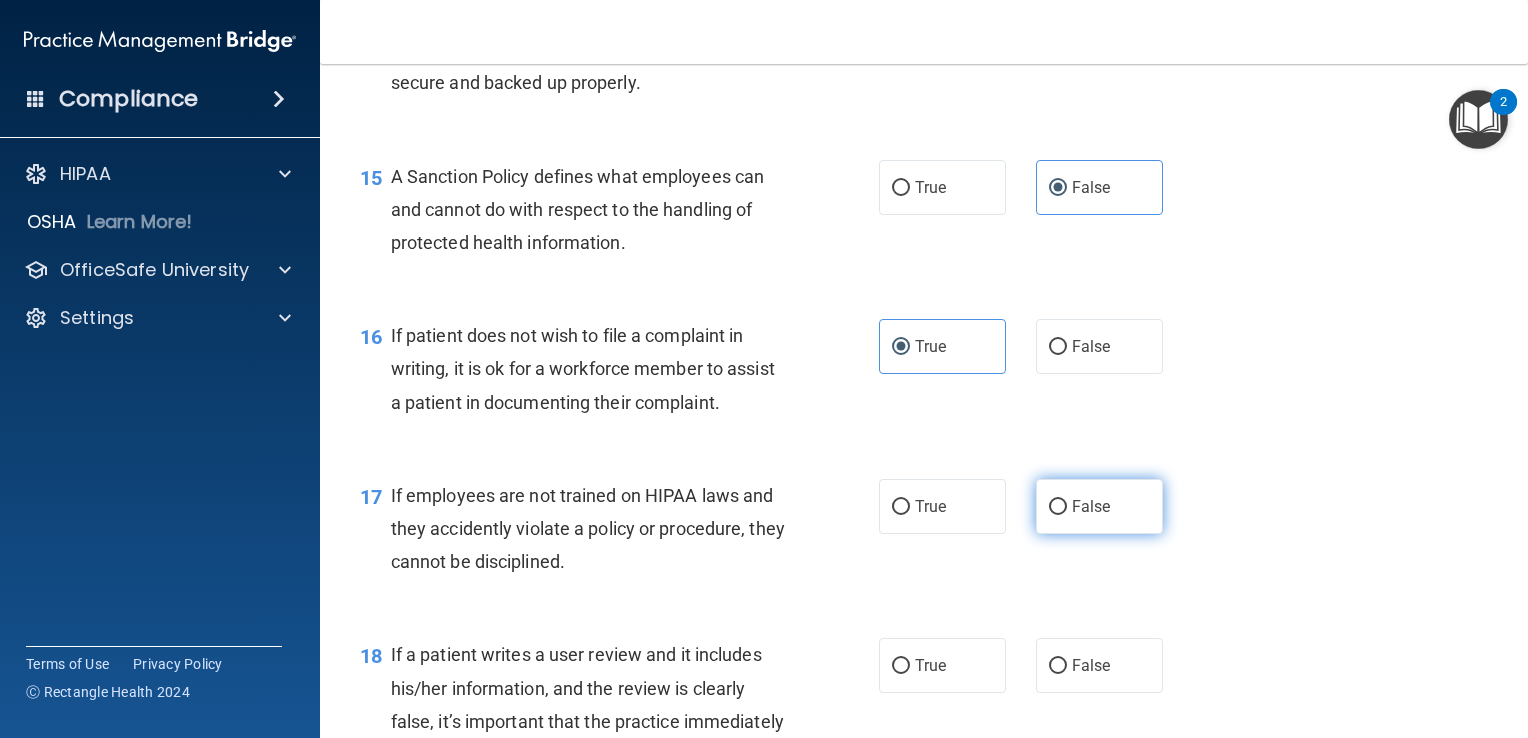 click on "False" at bounding box center [1091, 506] 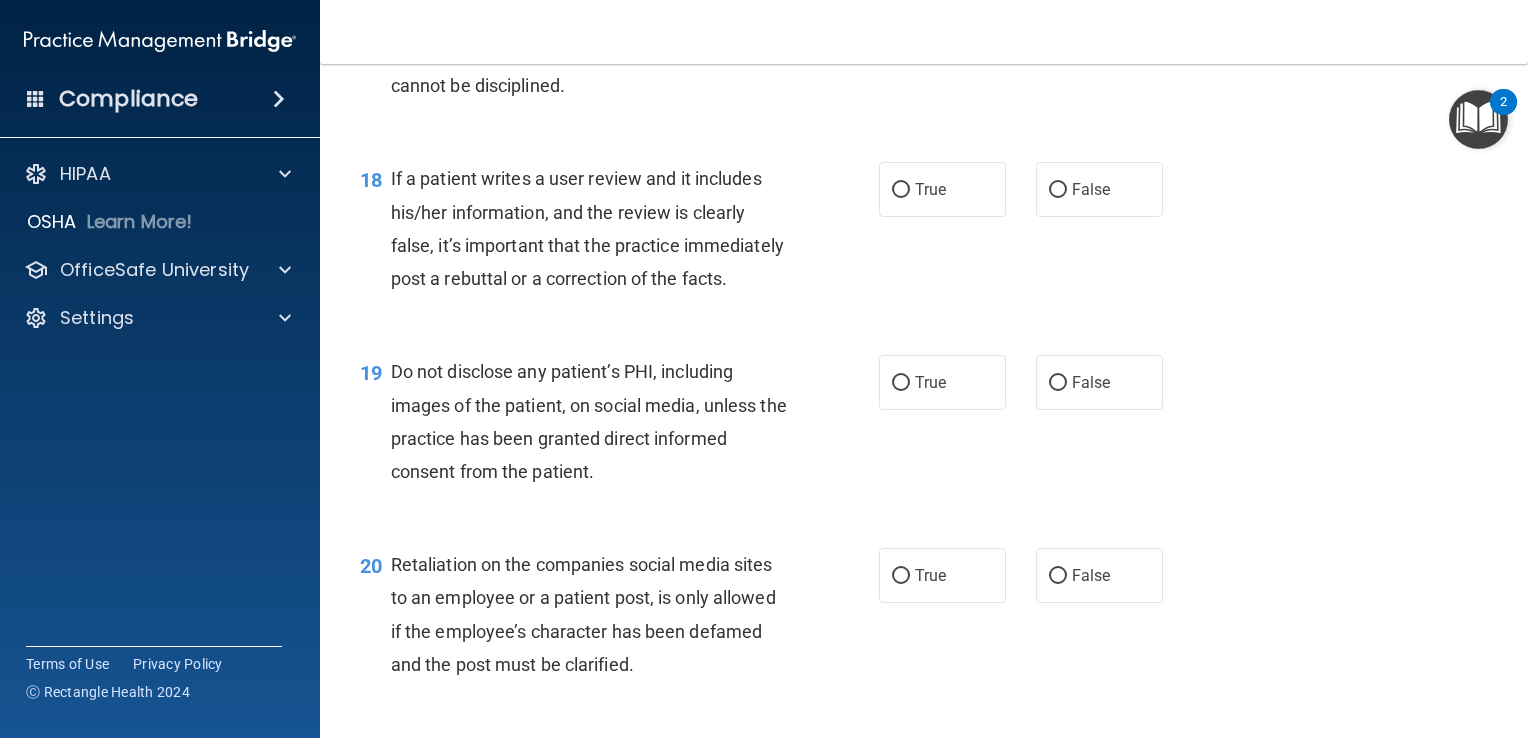 scroll, scrollTop: 3310, scrollLeft: 0, axis: vertical 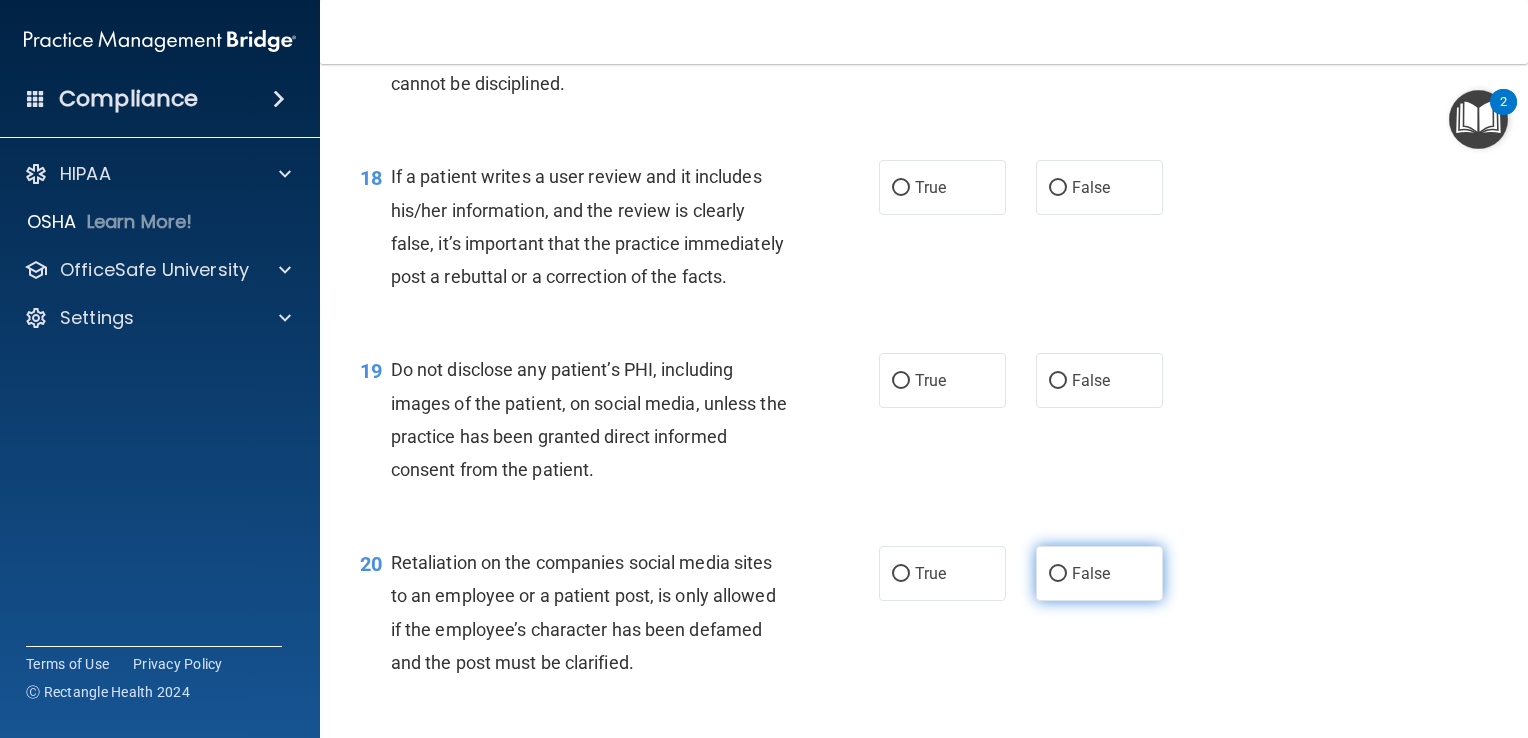 click on "False" at bounding box center [1091, 573] 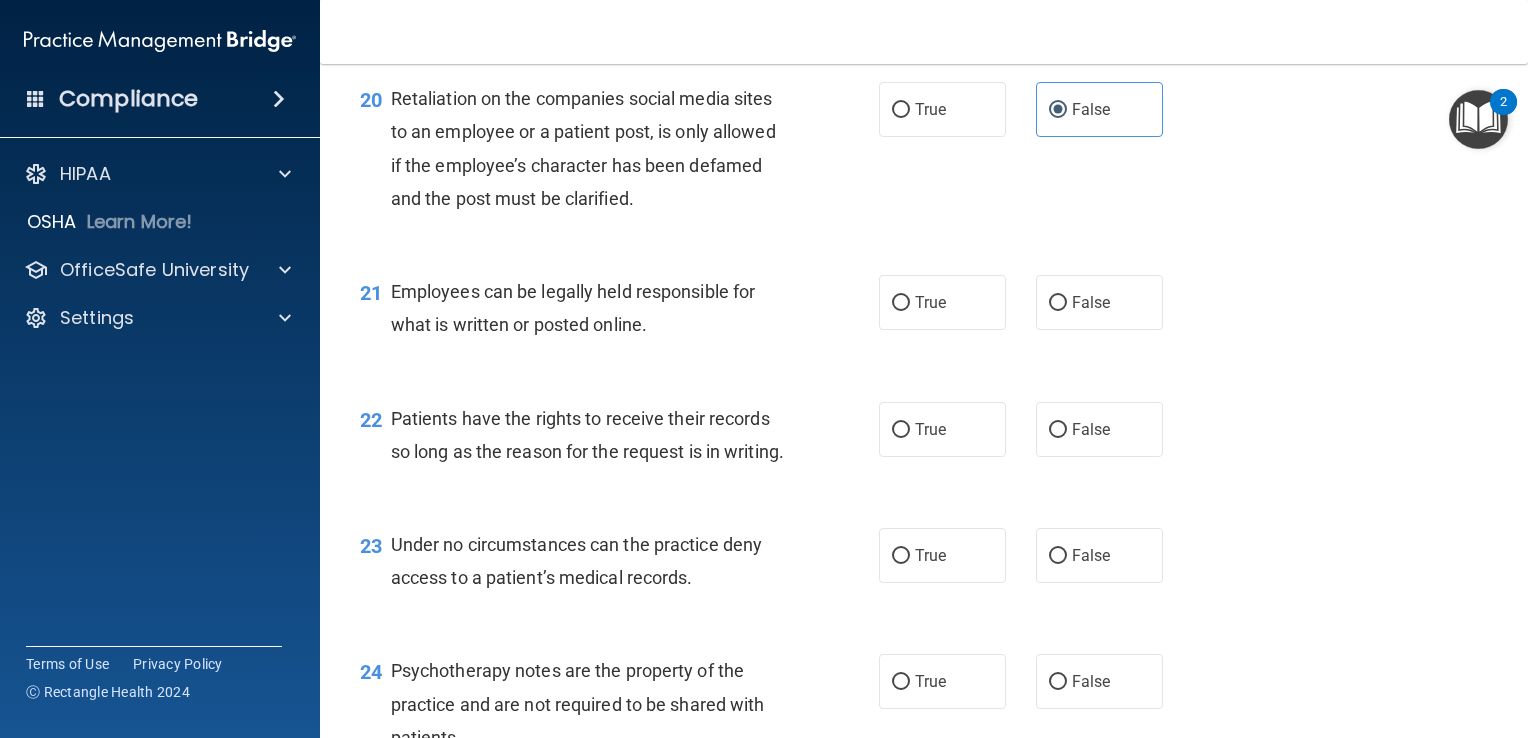 scroll, scrollTop: 3775, scrollLeft: 0, axis: vertical 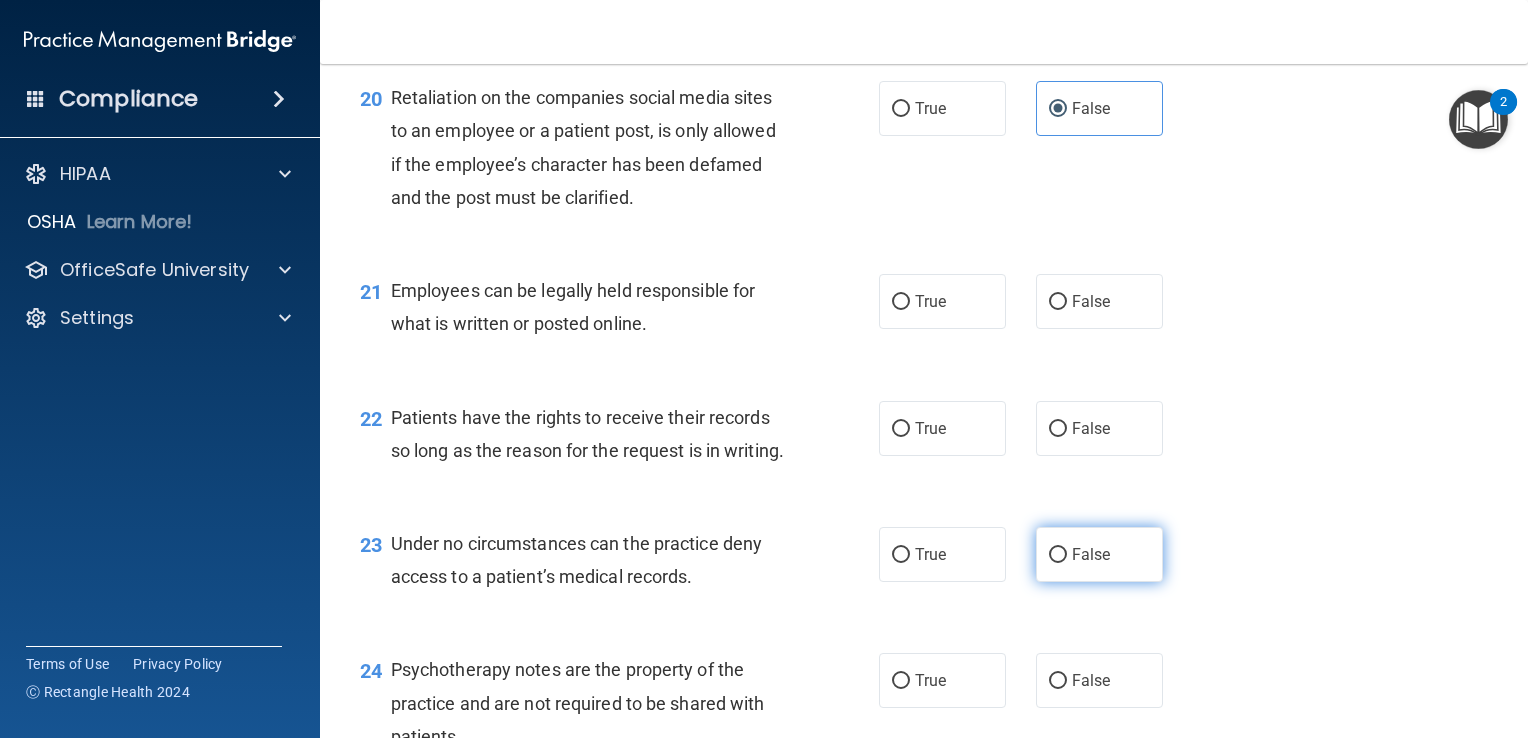 click on "False" at bounding box center [1099, 554] 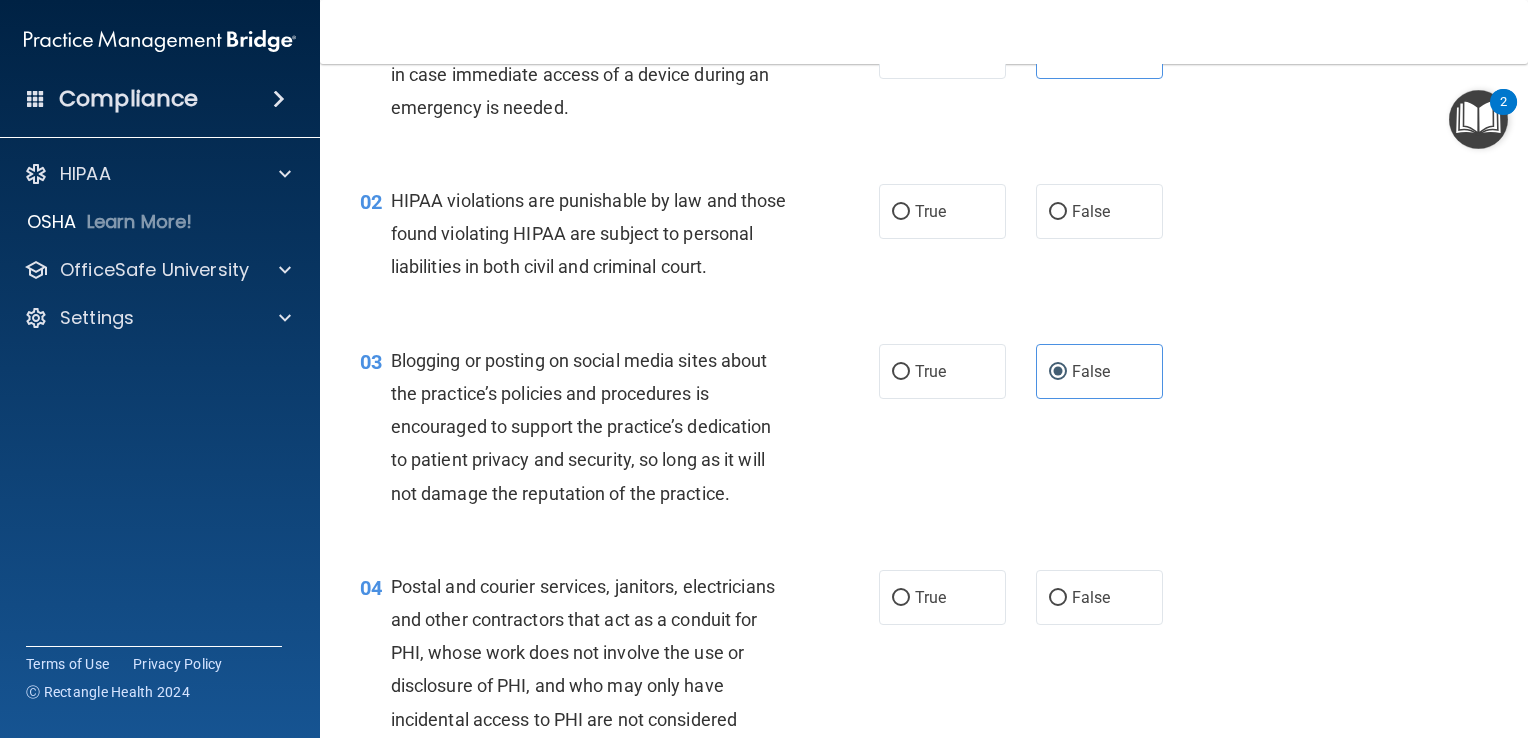 scroll, scrollTop: 0, scrollLeft: 0, axis: both 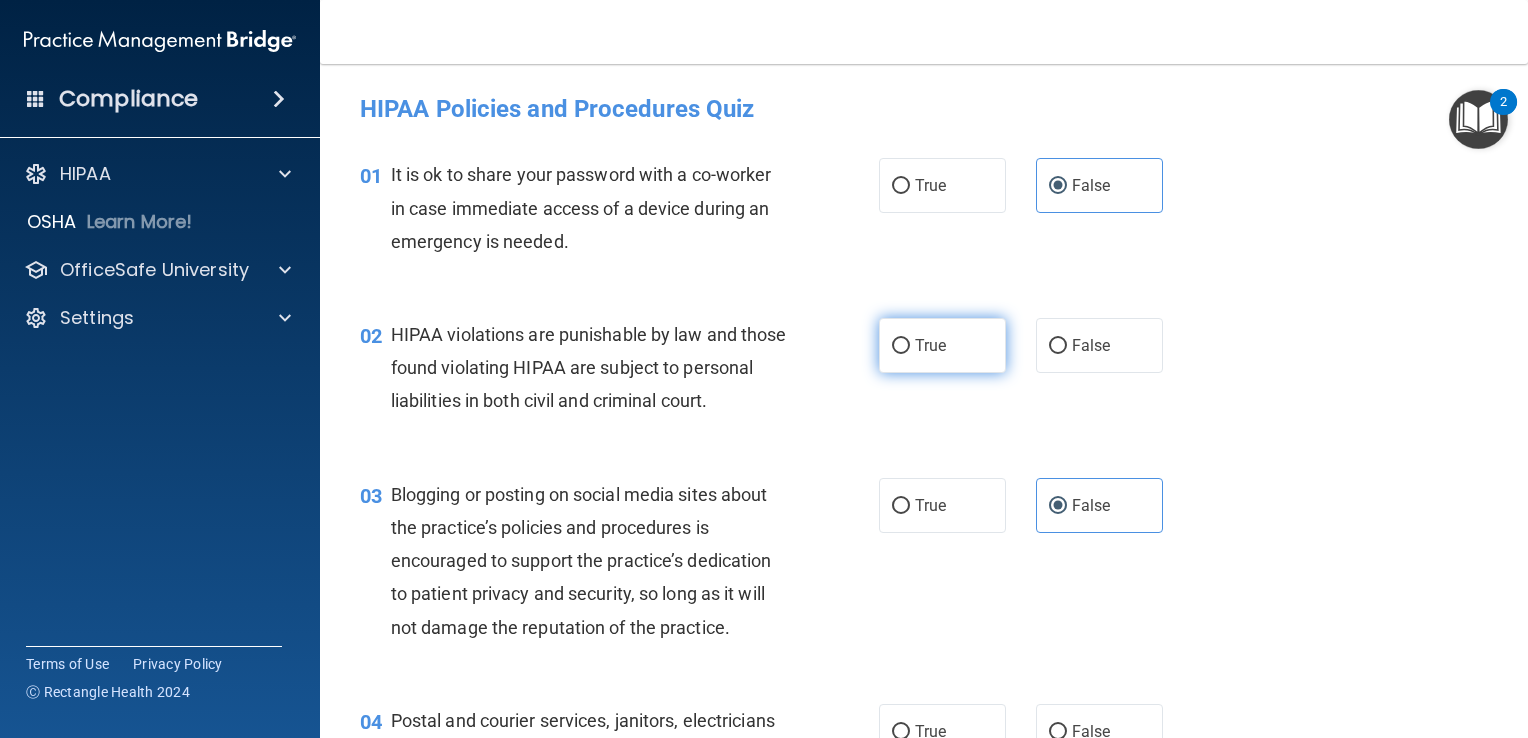 click on "True" at bounding box center (942, 345) 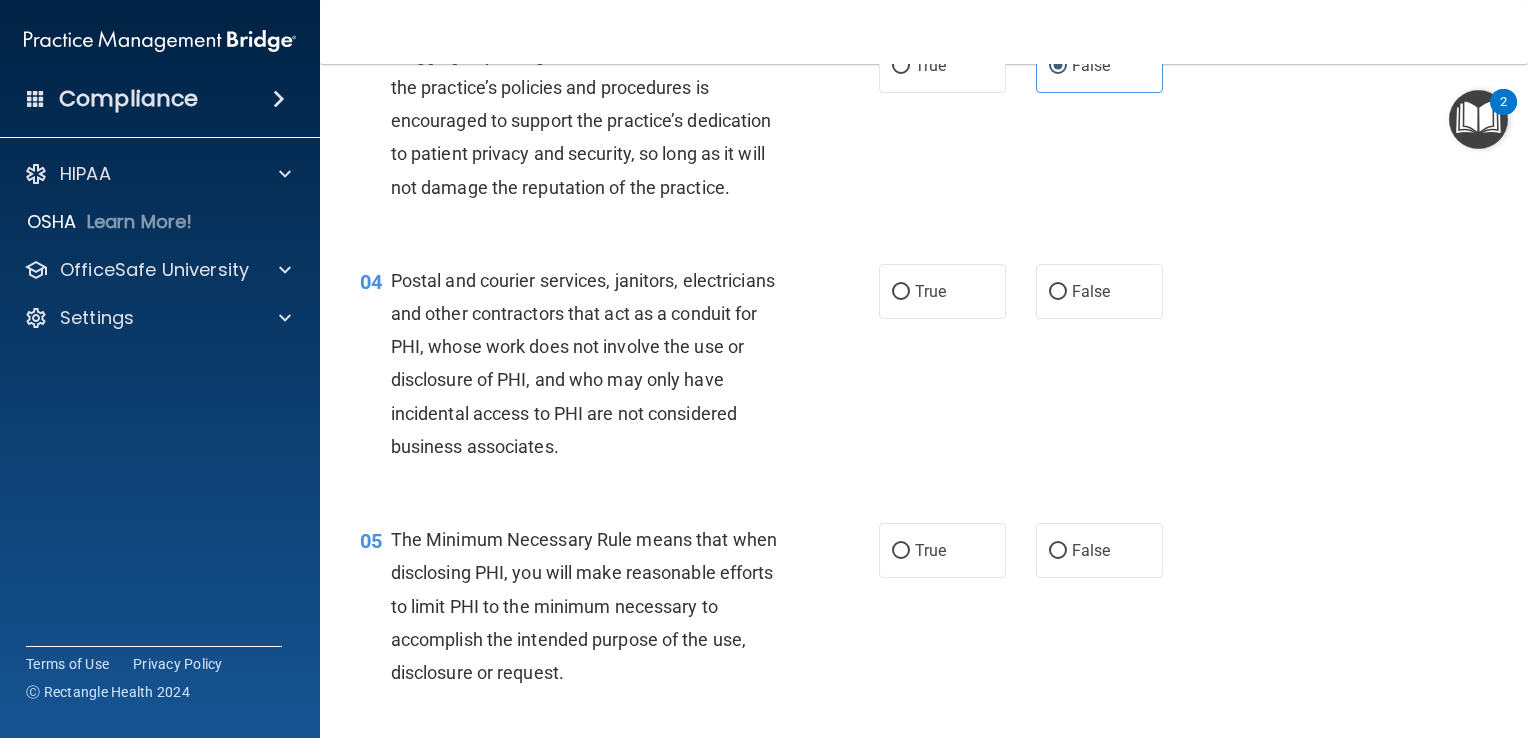 scroll, scrollTop: 443, scrollLeft: 0, axis: vertical 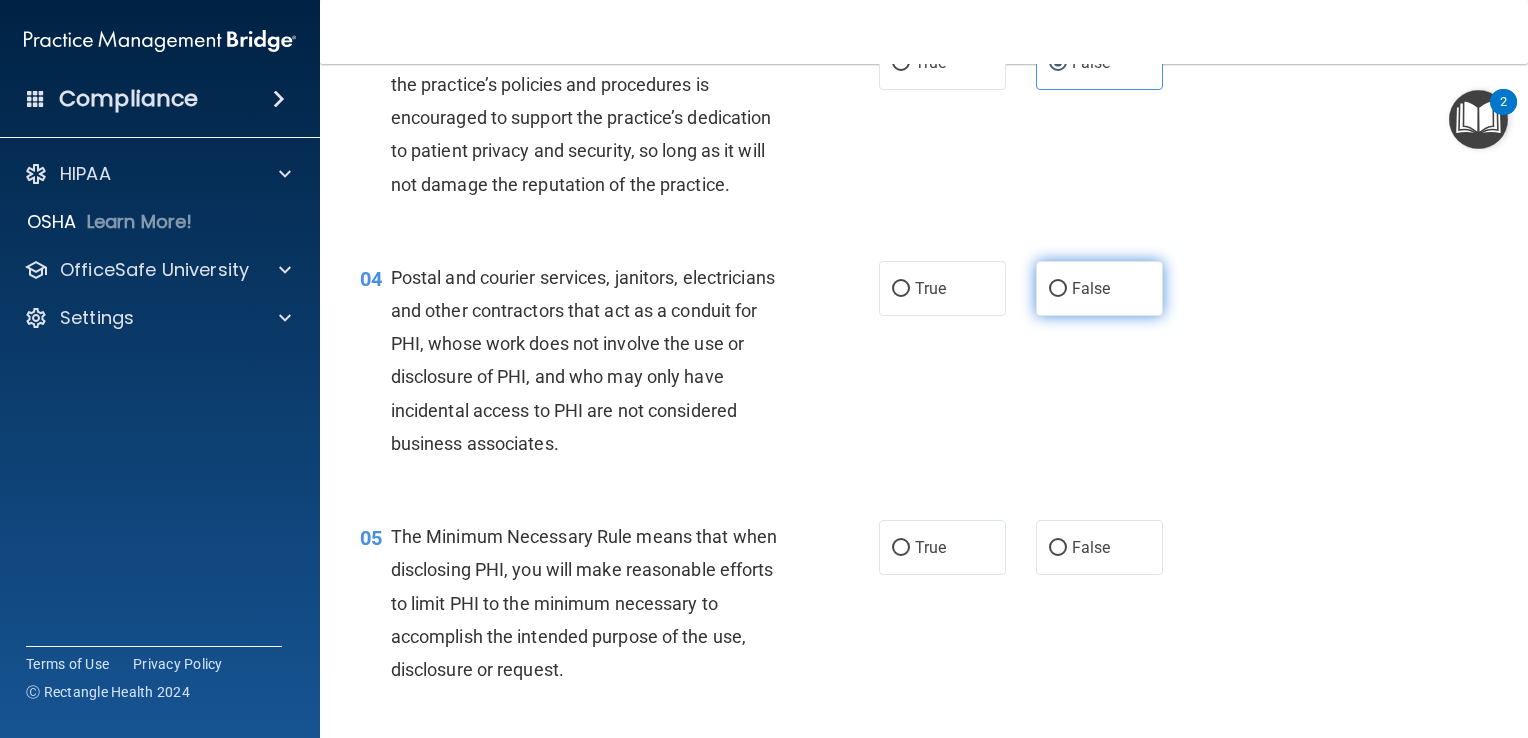 click on "False" at bounding box center (1099, 288) 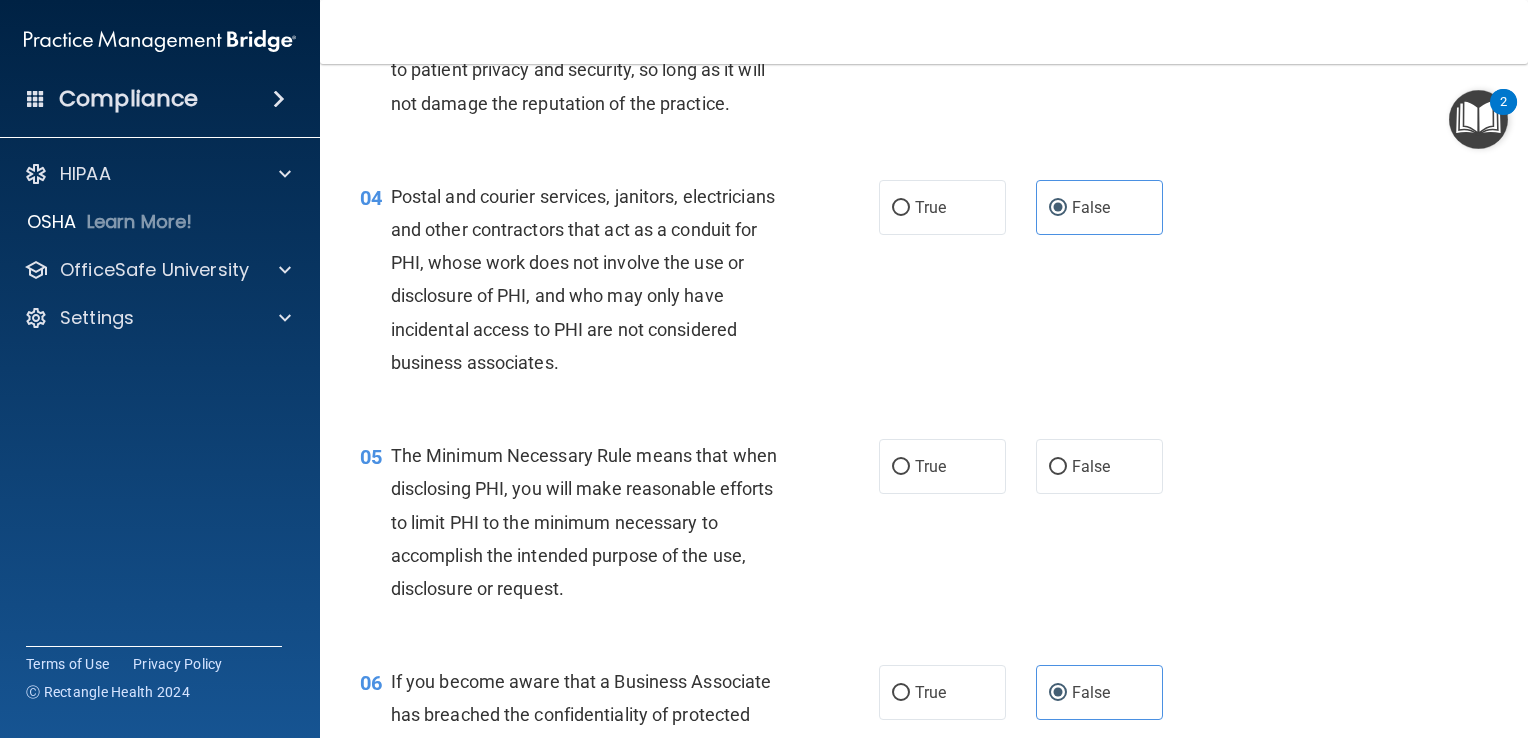 scroll, scrollTop: 530, scrollLeft: 0, axis: vertical 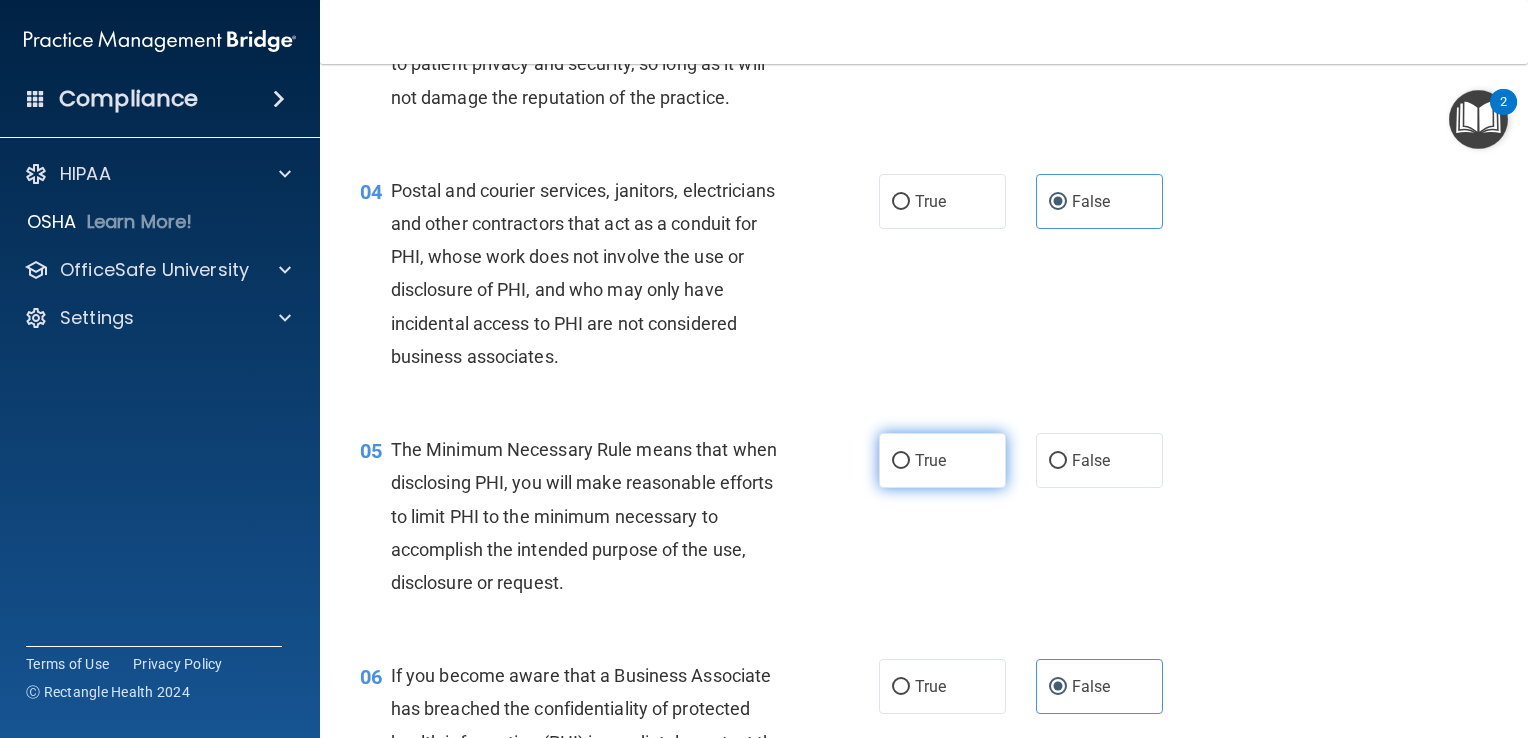 click on "True" at bounding box center [942, 460] 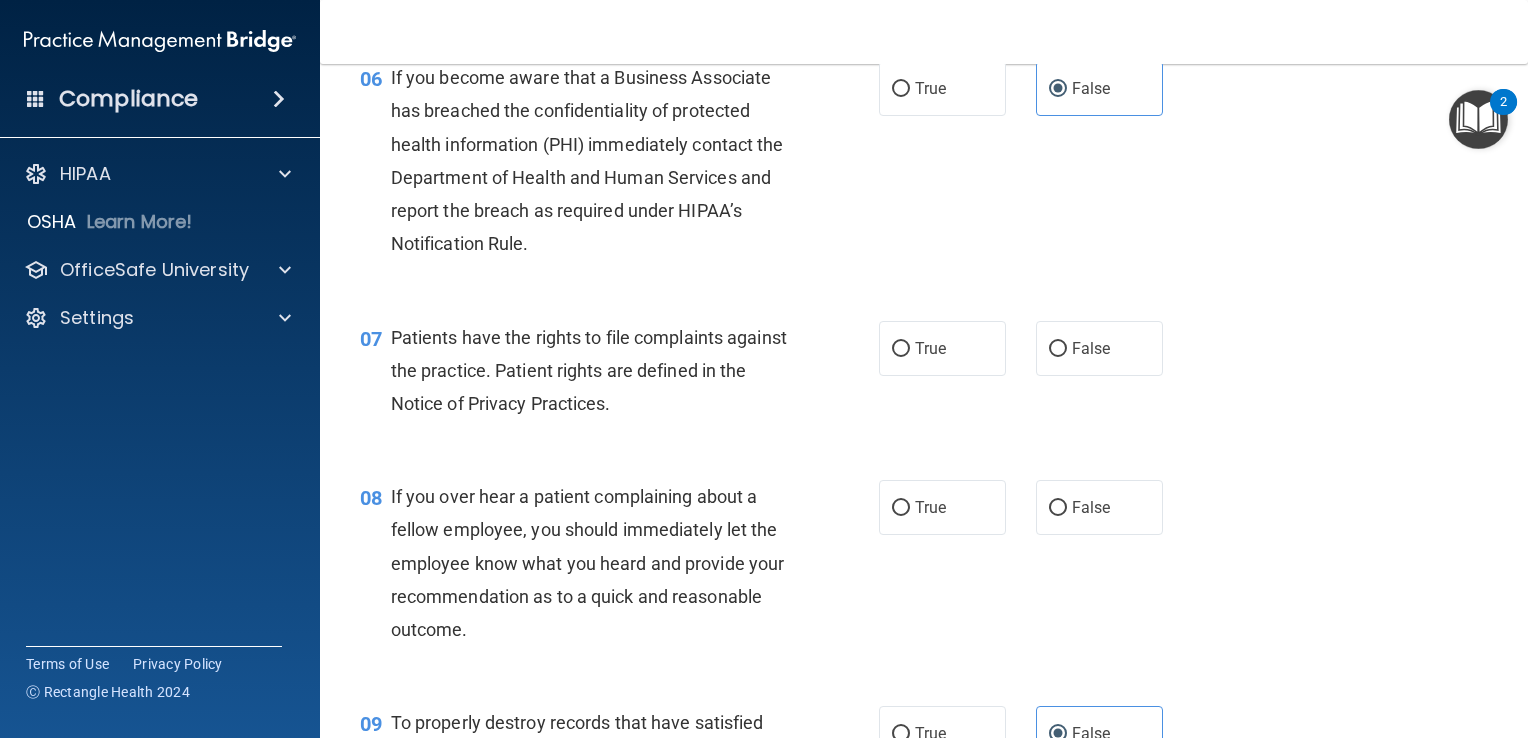 scroll, scrollTop: 1134, scrollLeft: 0, axis: vertical 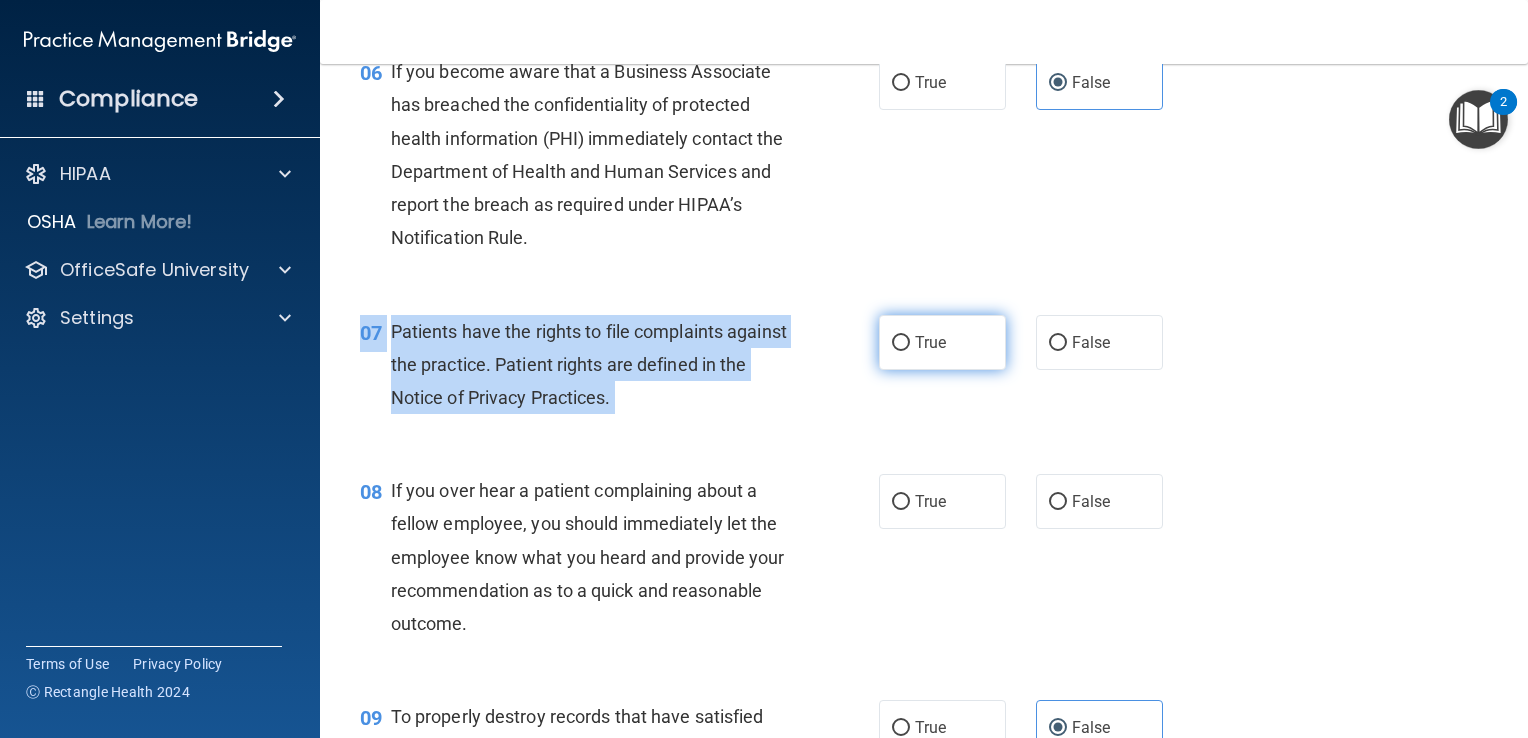 drag, startPoint x: 920, startPoint y: 413, endPoint x: 907, endPoint y: 364, distance: 50.695168 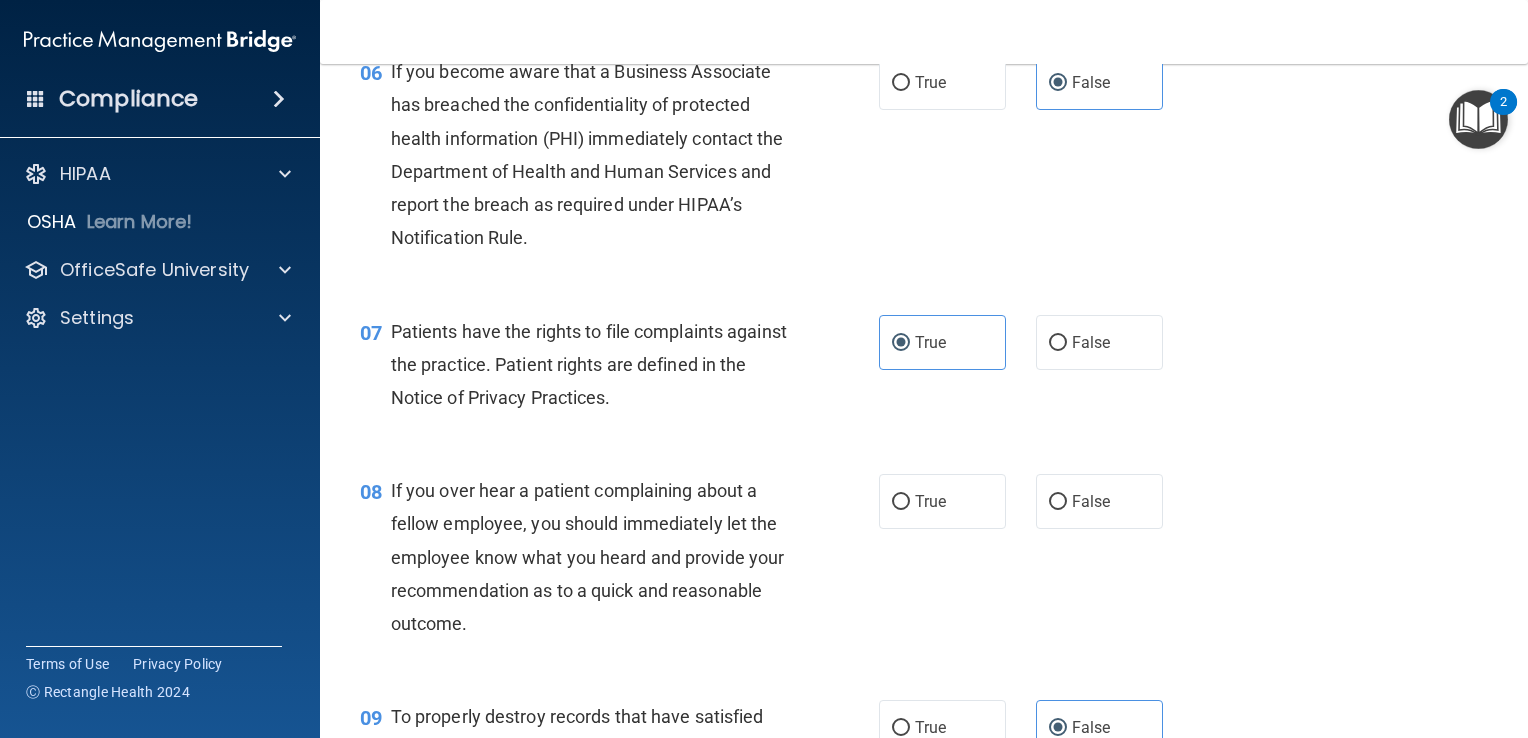 click on "08       If you over hear a patient complaining about a fellow employee, you should immediately let the employee know what you heard and provide your recommendation as to a quick and reasonable outcome.                  True           False" at bounding box center [924, 562] 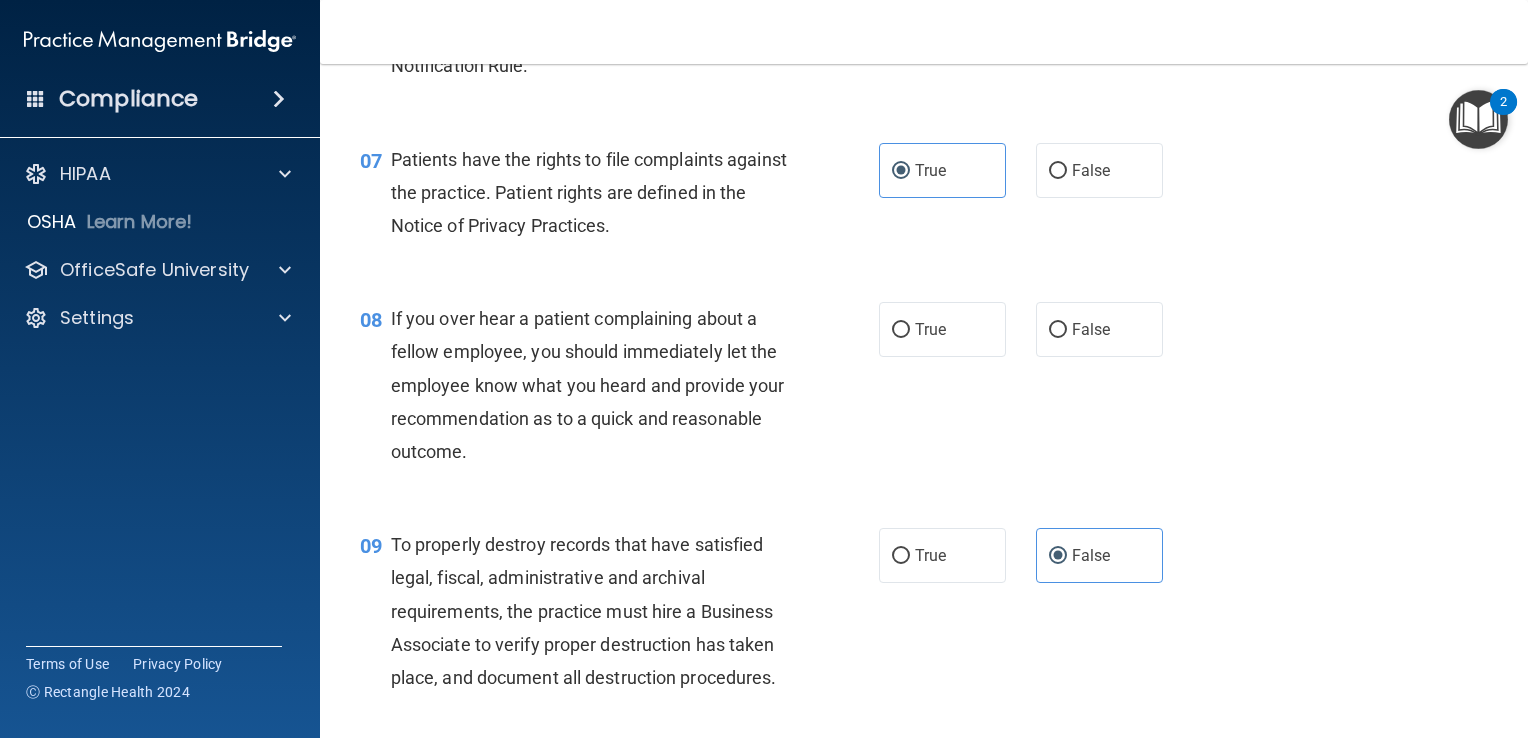 scroll, scrollTop: 1308, scrollLeft: 0, axis: vertical 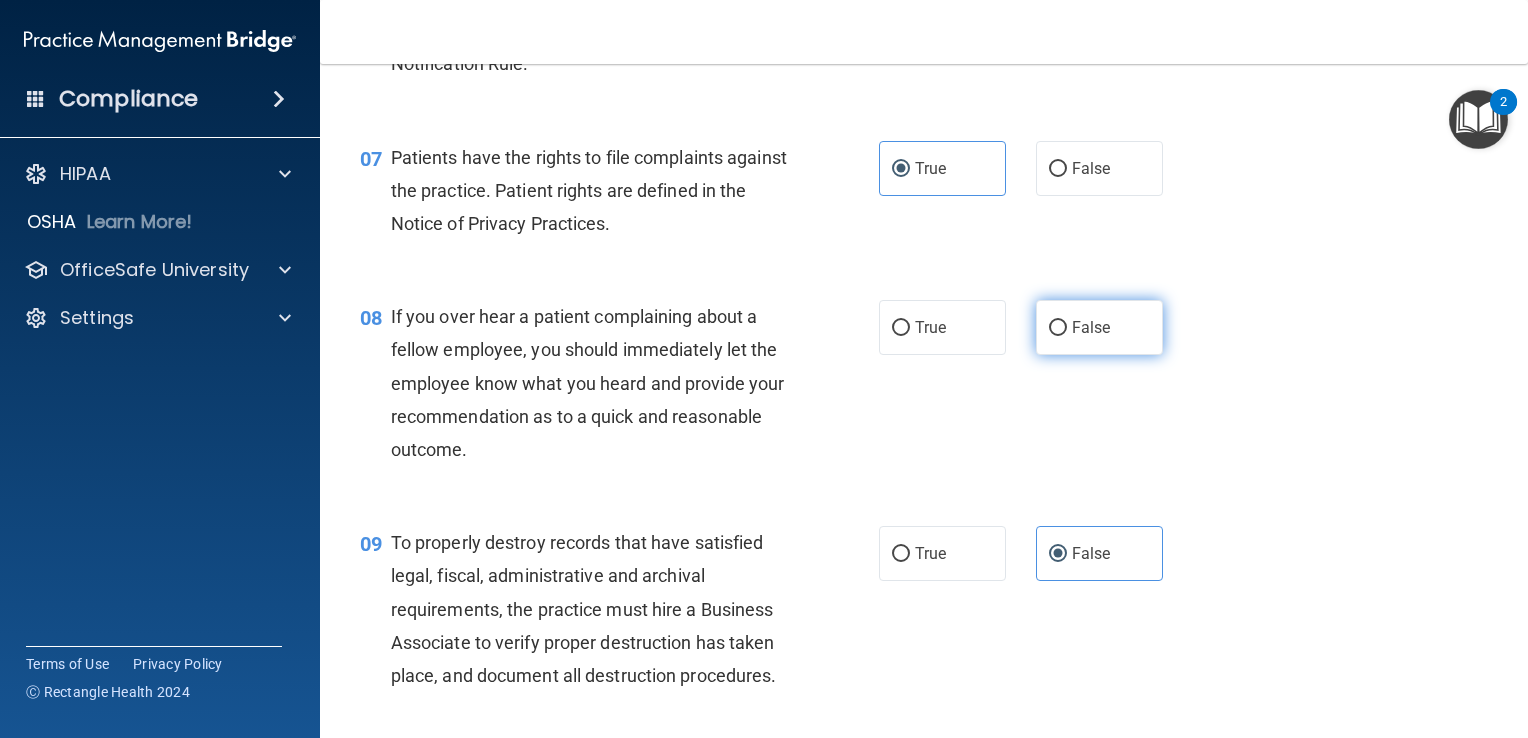 click on "False" at bounding box center [1099, 327] 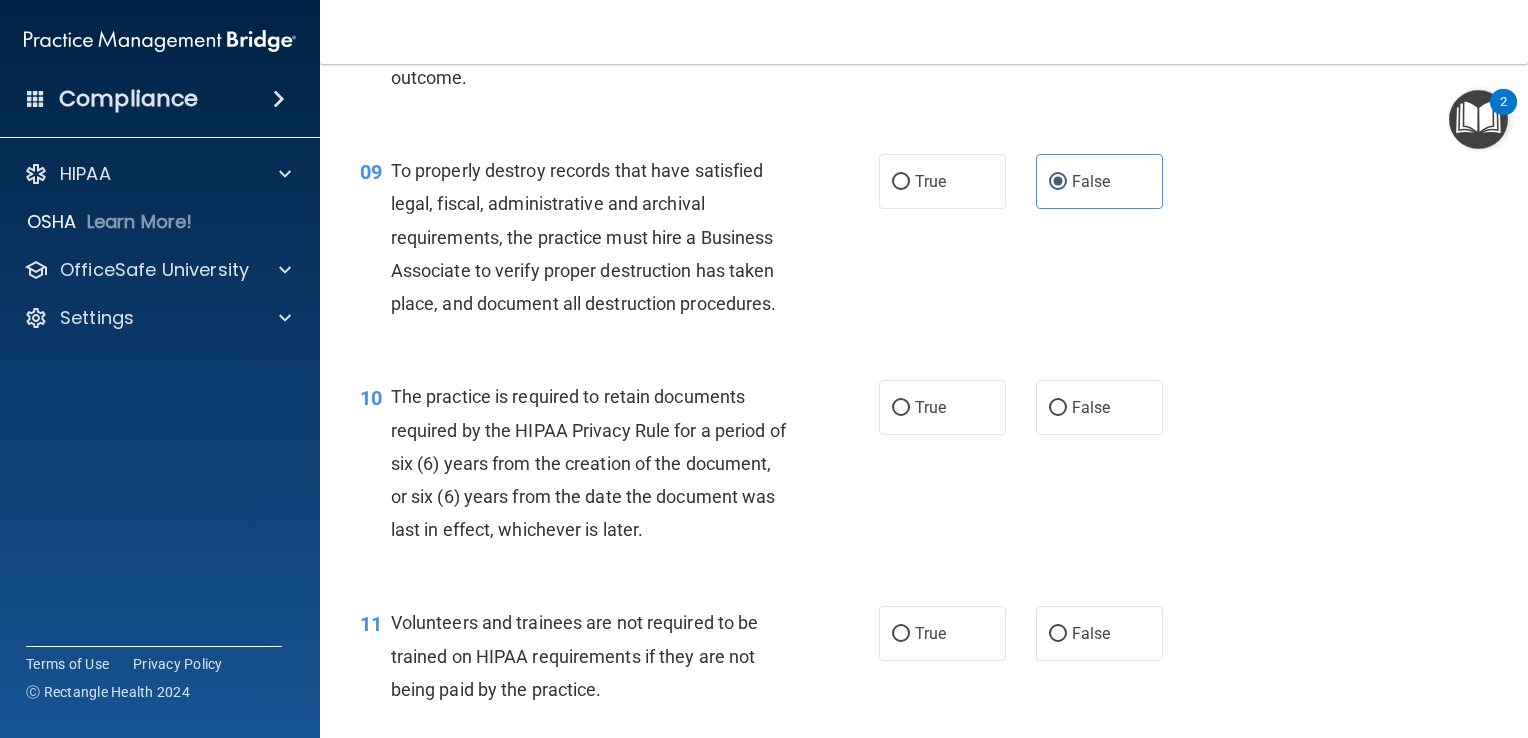 scroll, scrollTop: 1680, scrollLeft: 0, axis: vertical 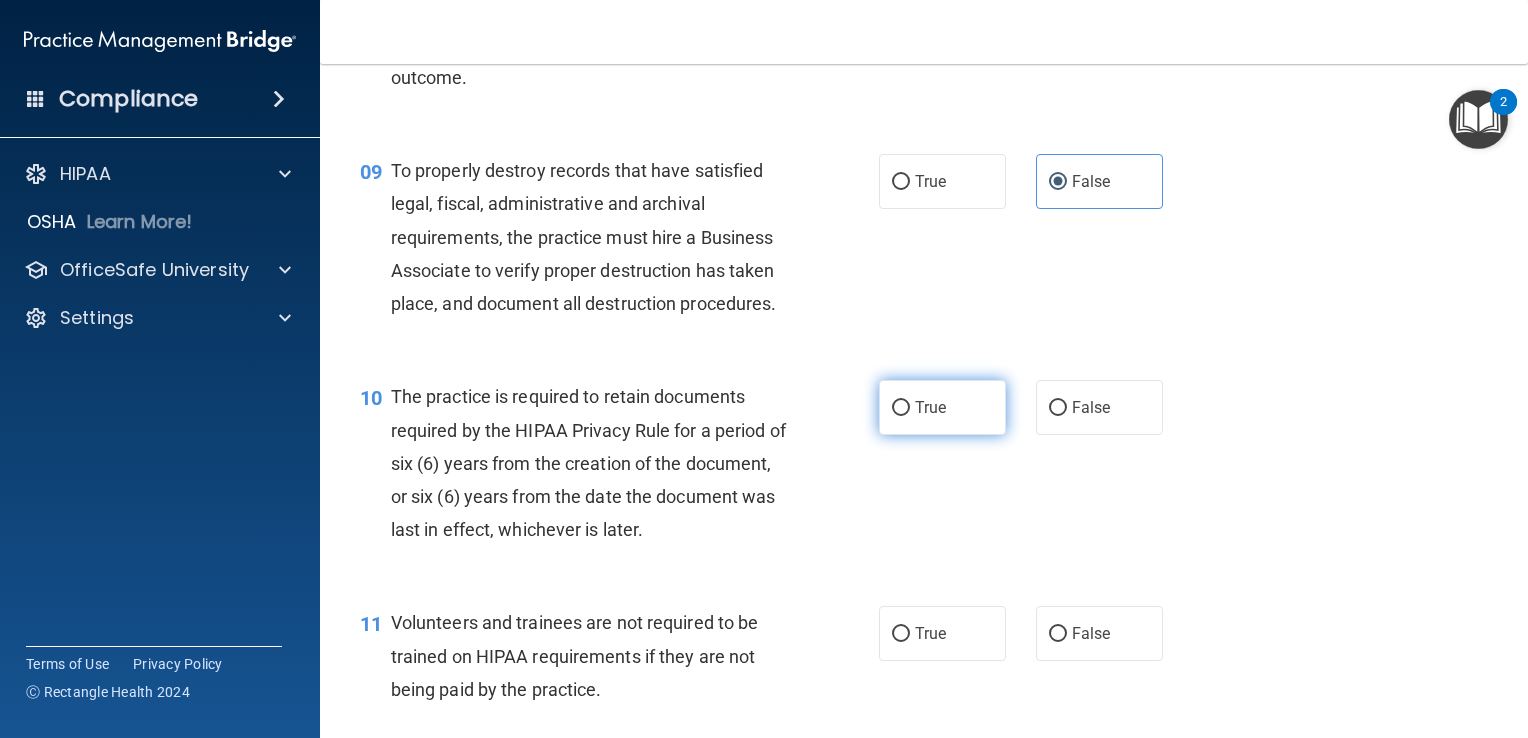 click on "True" at bounding box center (942, 407) 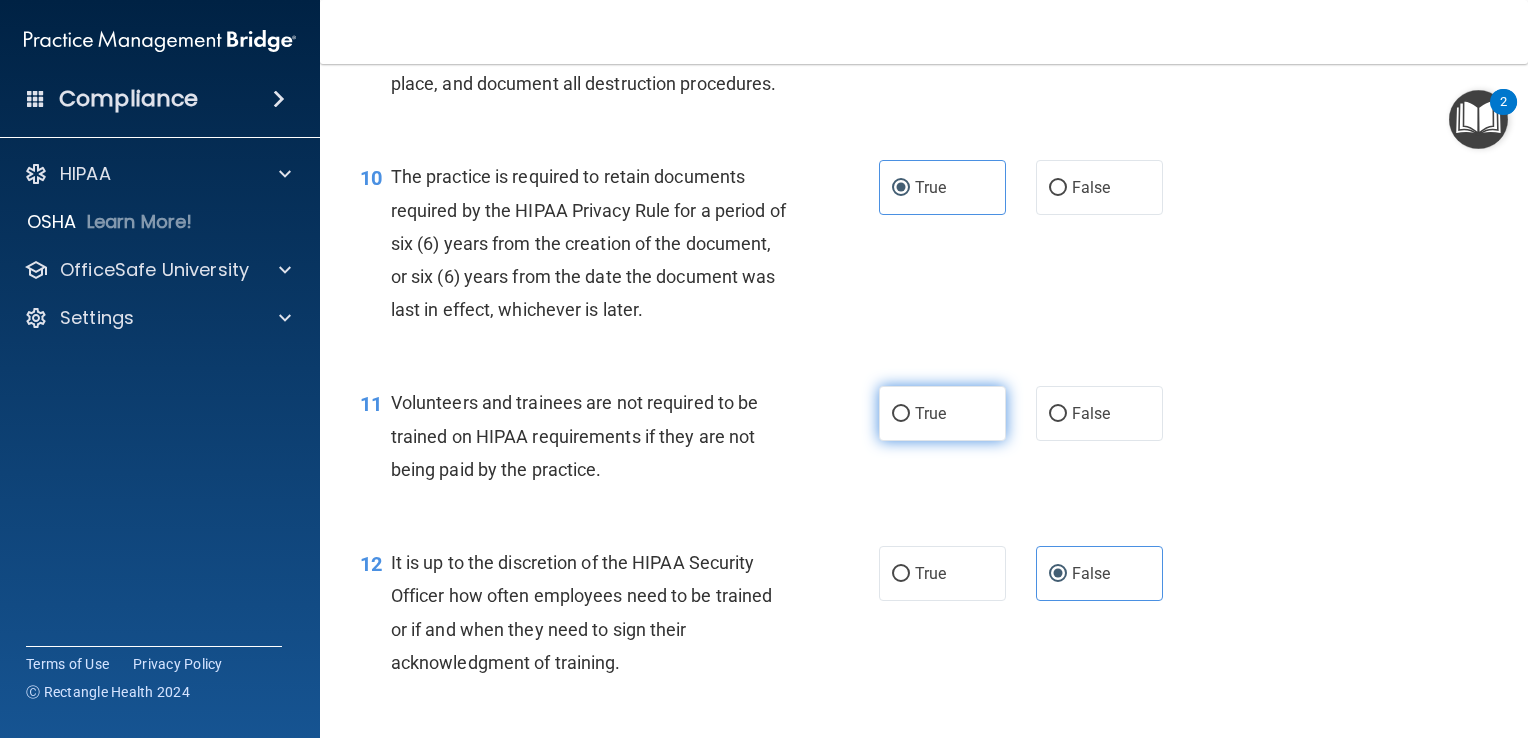 scroll, scrollTop: 1906, scrollLeft: 0, axis: vertical 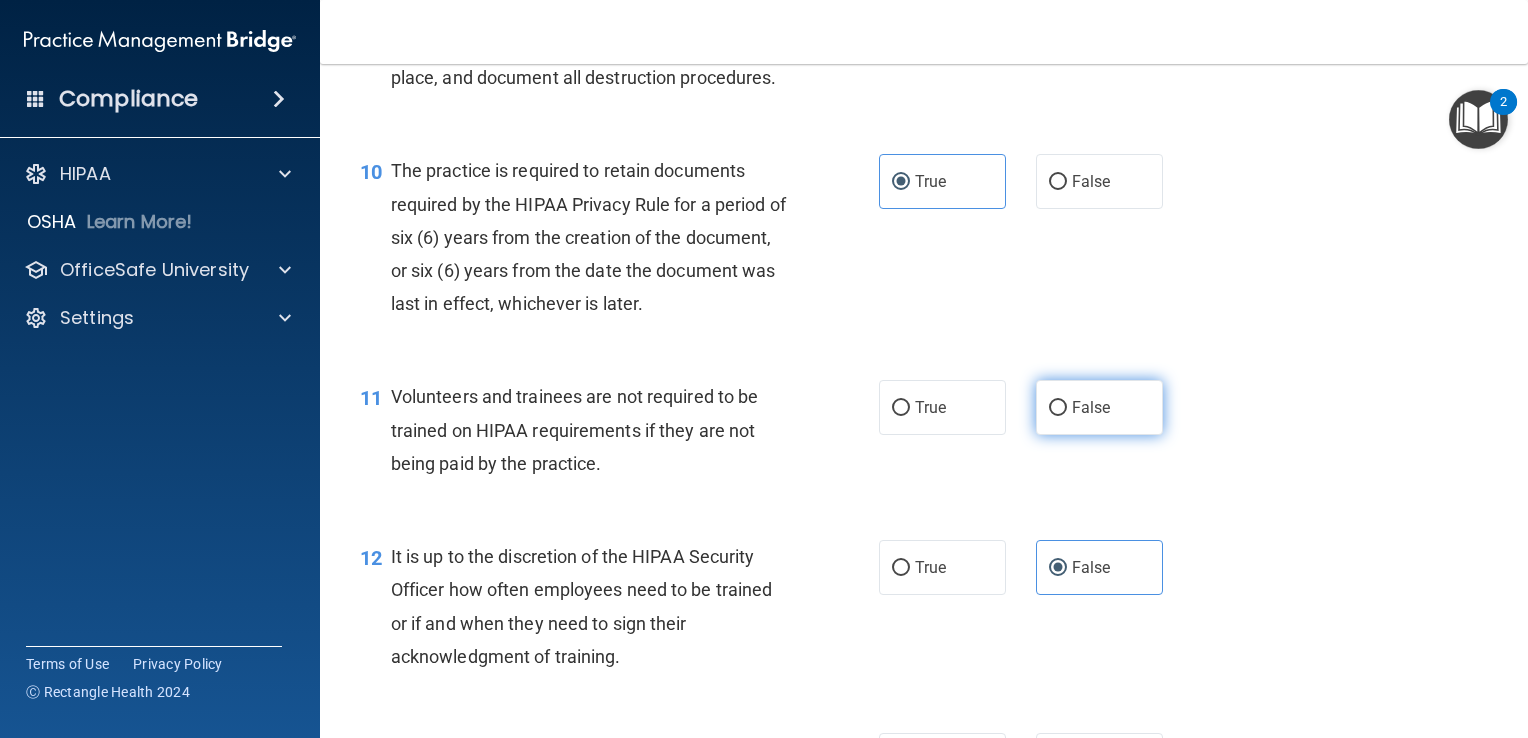 click on "False" at bounding box center [1099, 407] 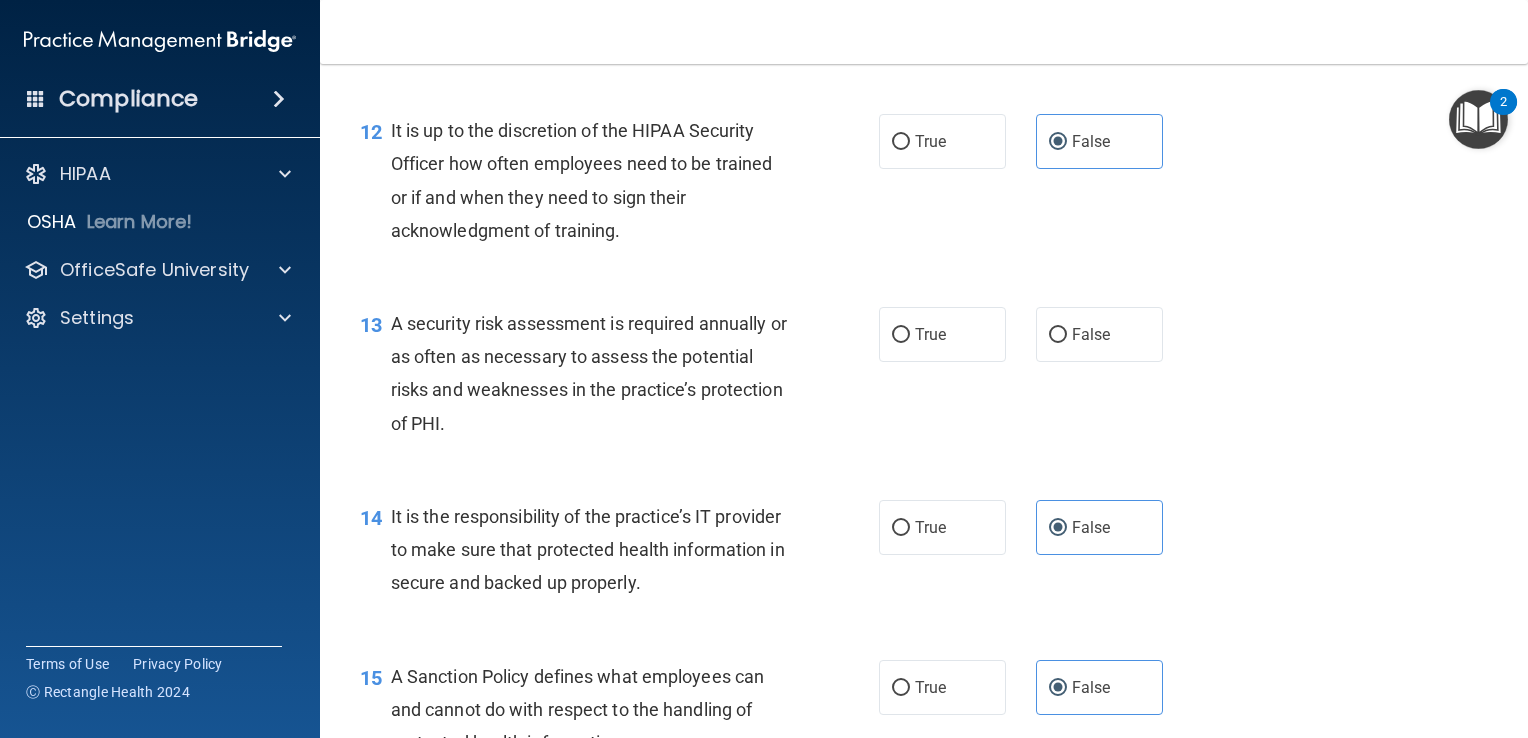 scroll, scrollTop: 2332, scrollLeft: 0, axis: vertical 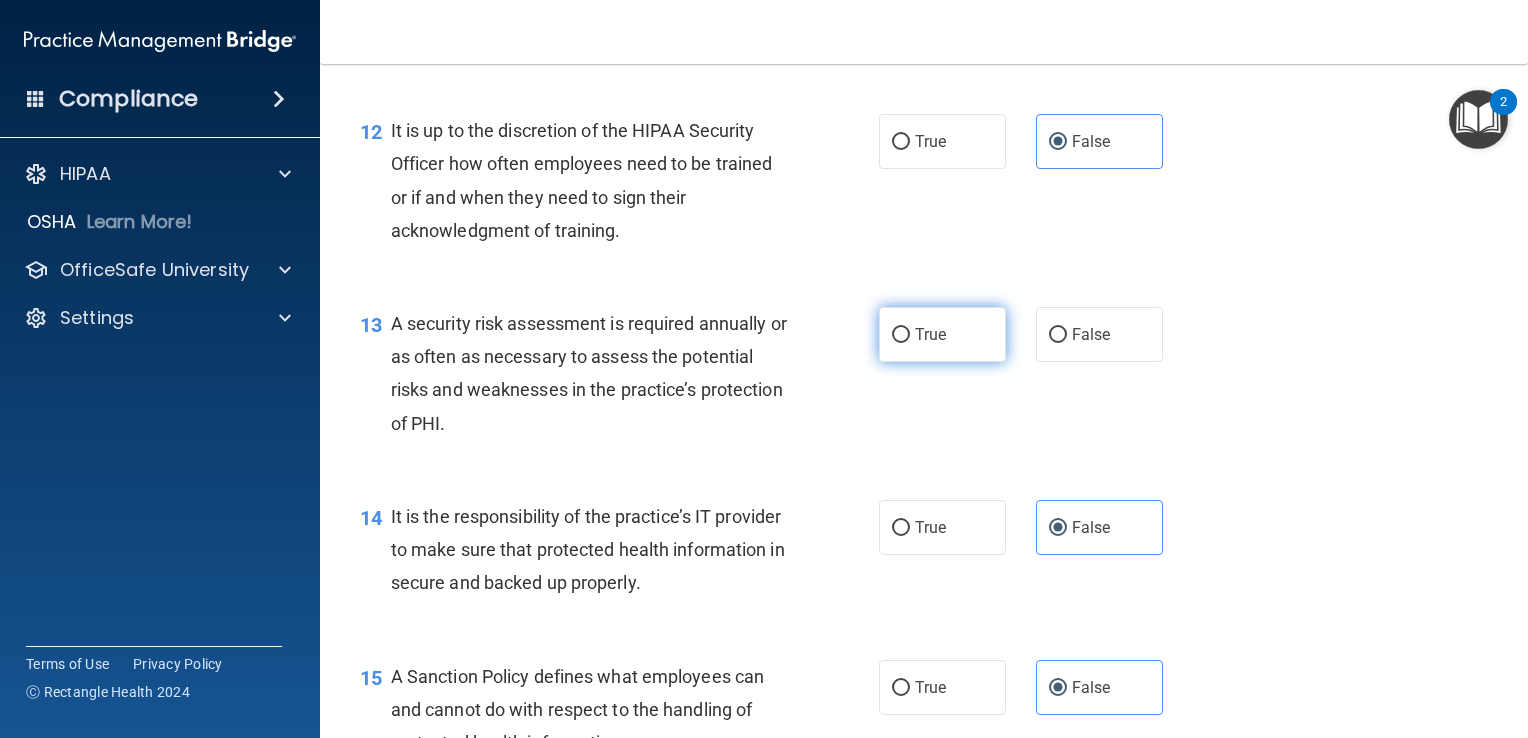 click on "True" at bounding box center (901, 335) 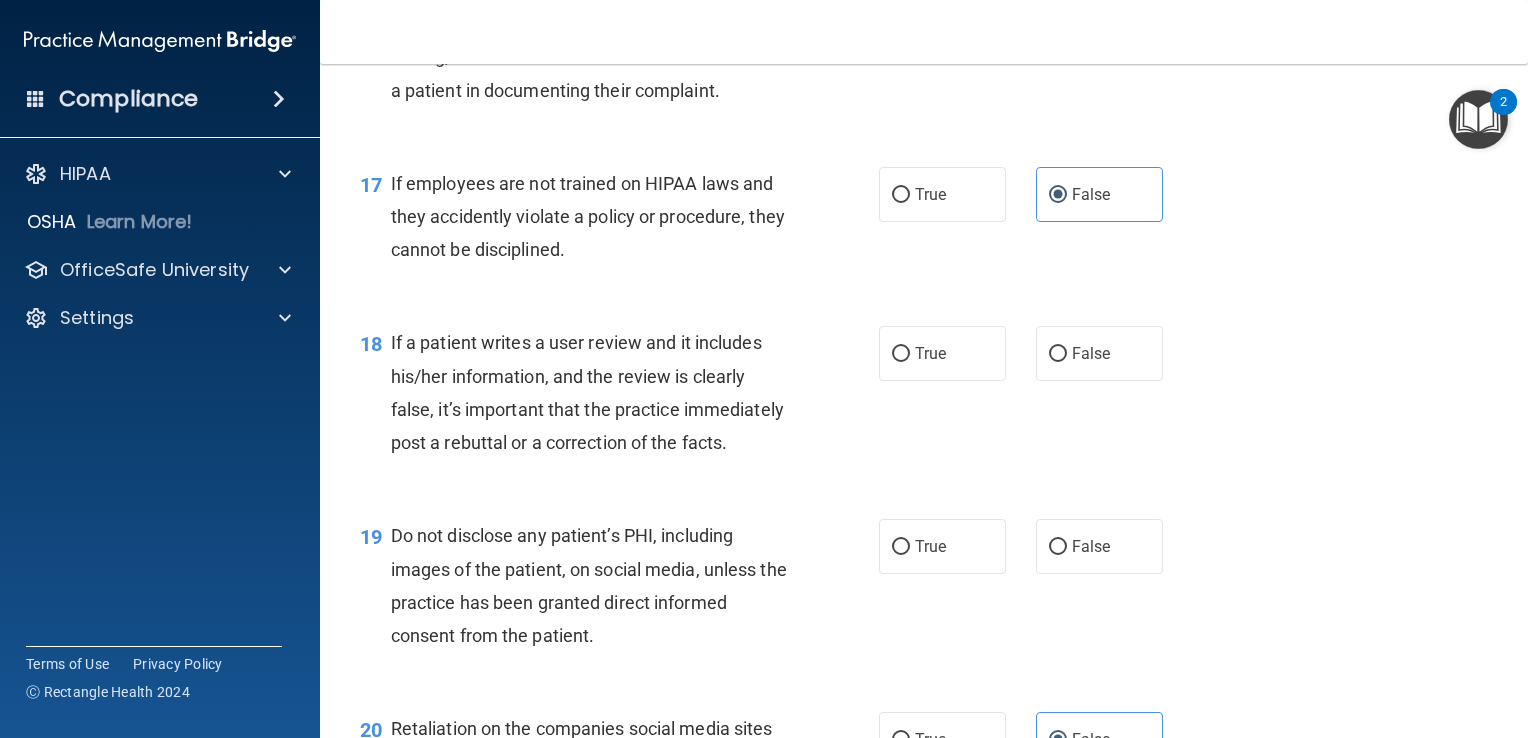 scroll, scrollTop: 3148, scrollLeft: 0, axis: vertical 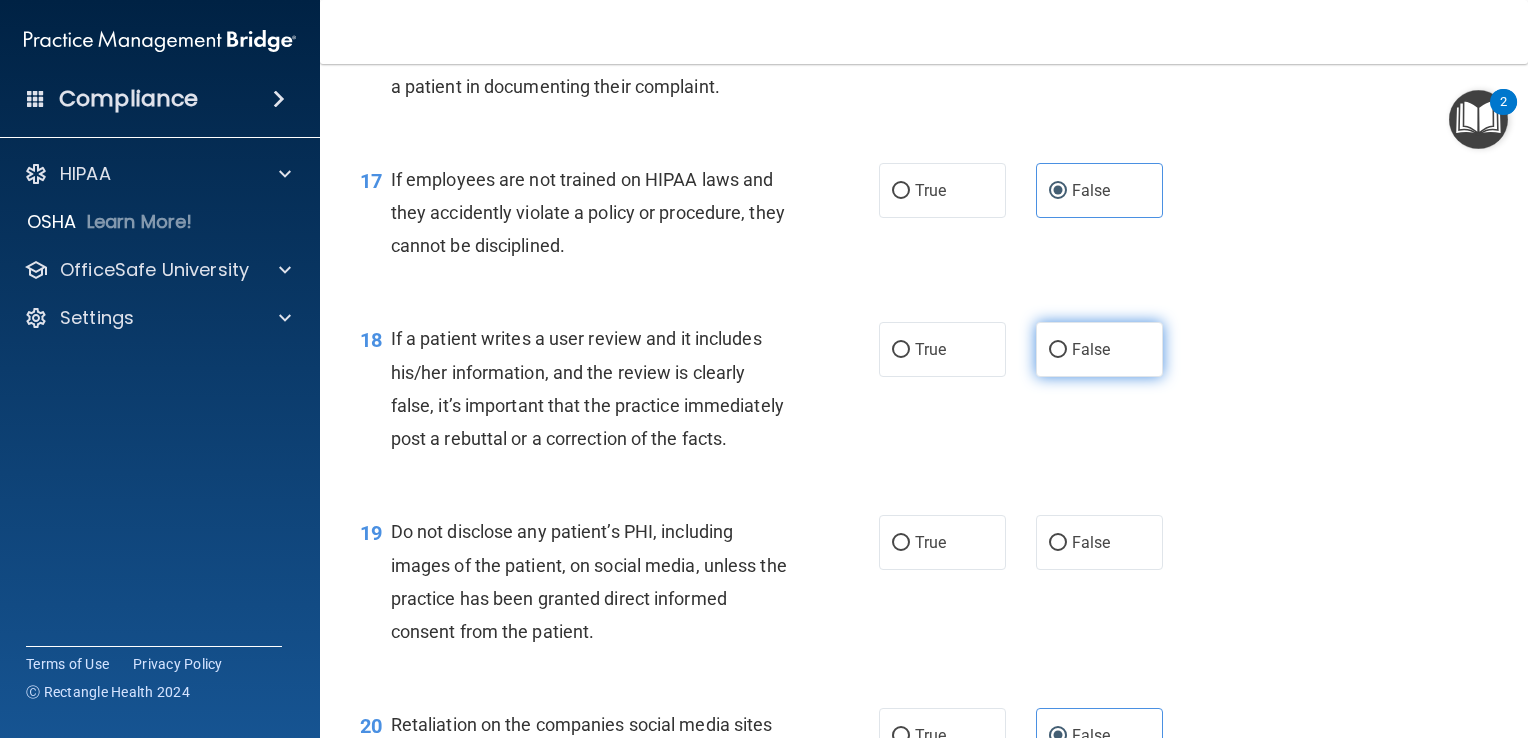 click on "False" at bounding box center (1099, 349) 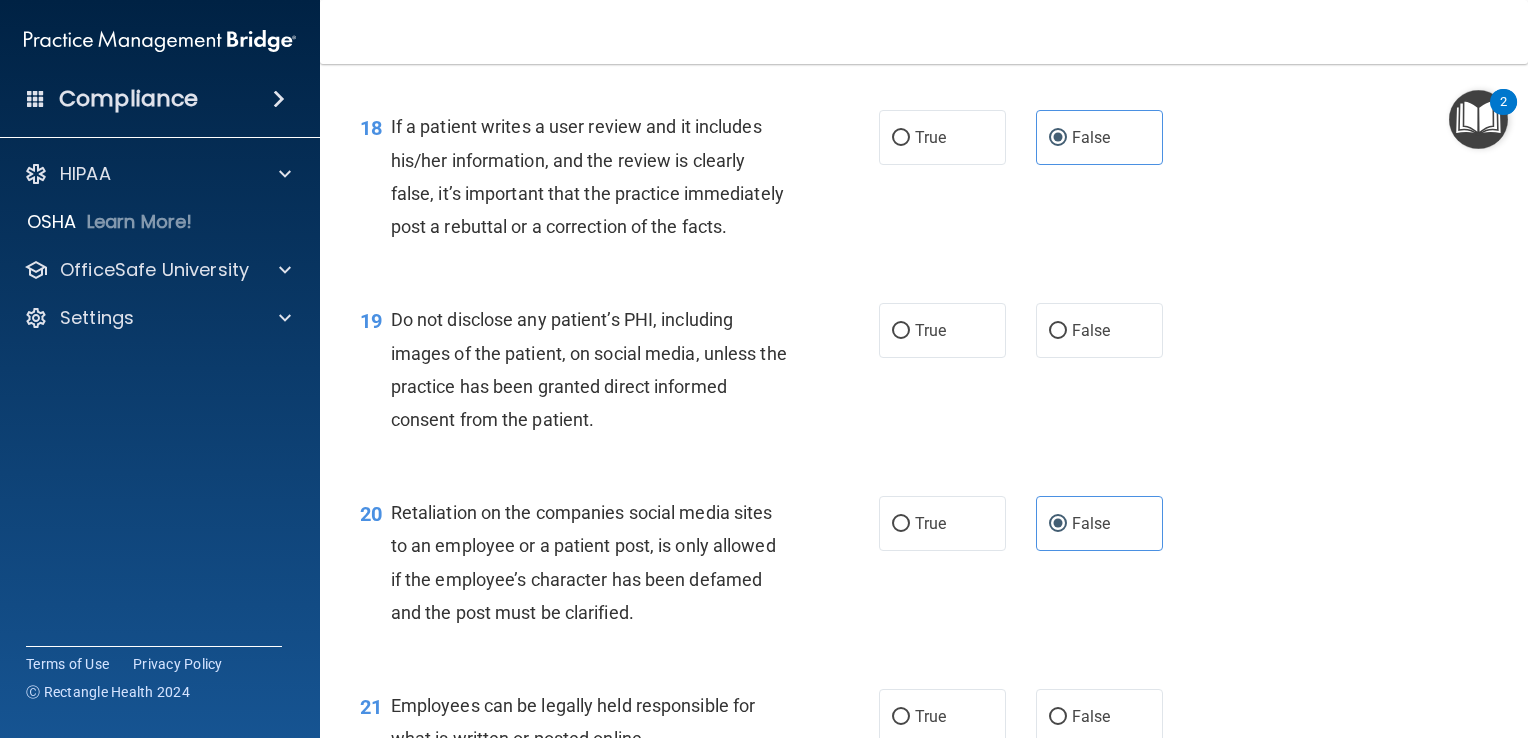 scroll, scrollTop: 3372, scrollLeft: 0, axis: vertical 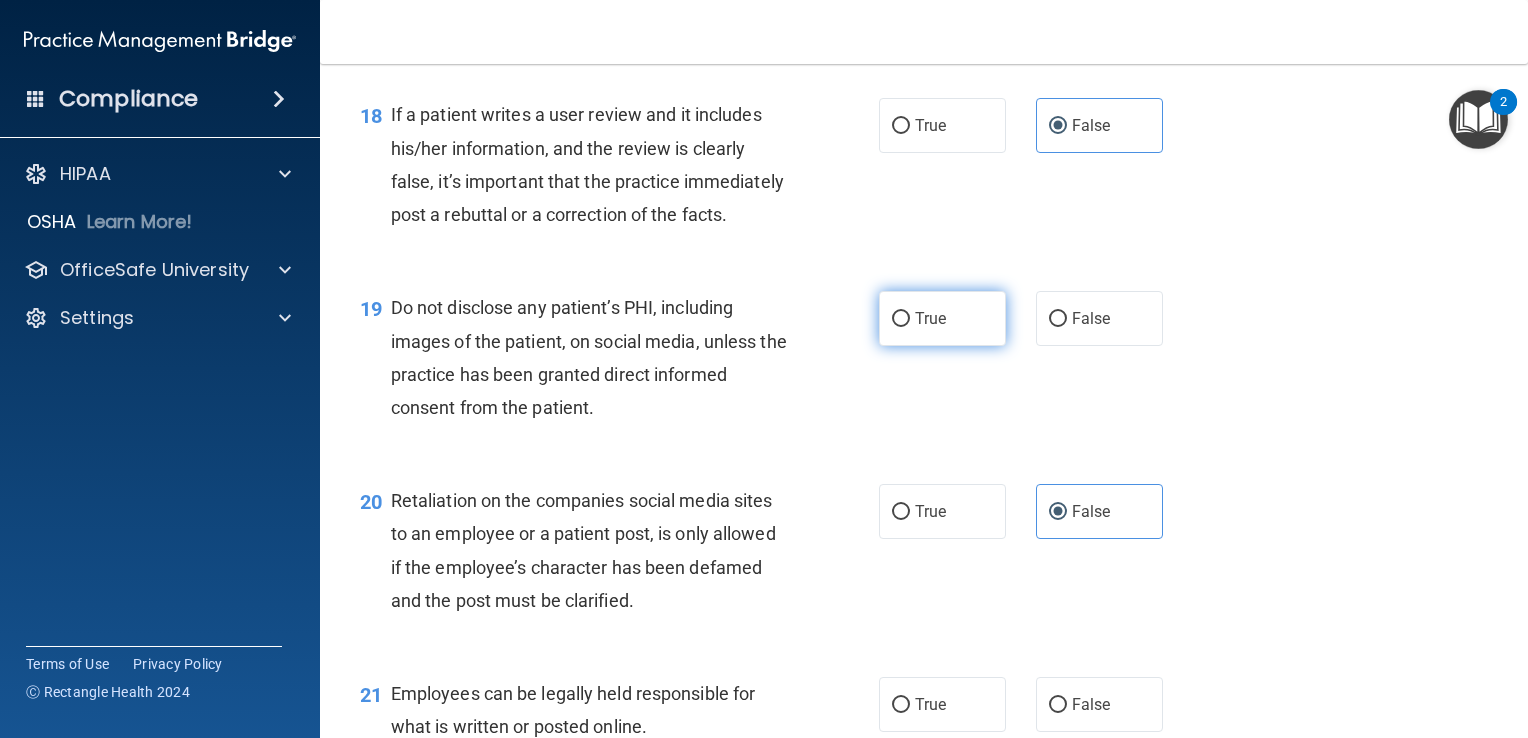 click on "True" at bounding box center (930, 318) 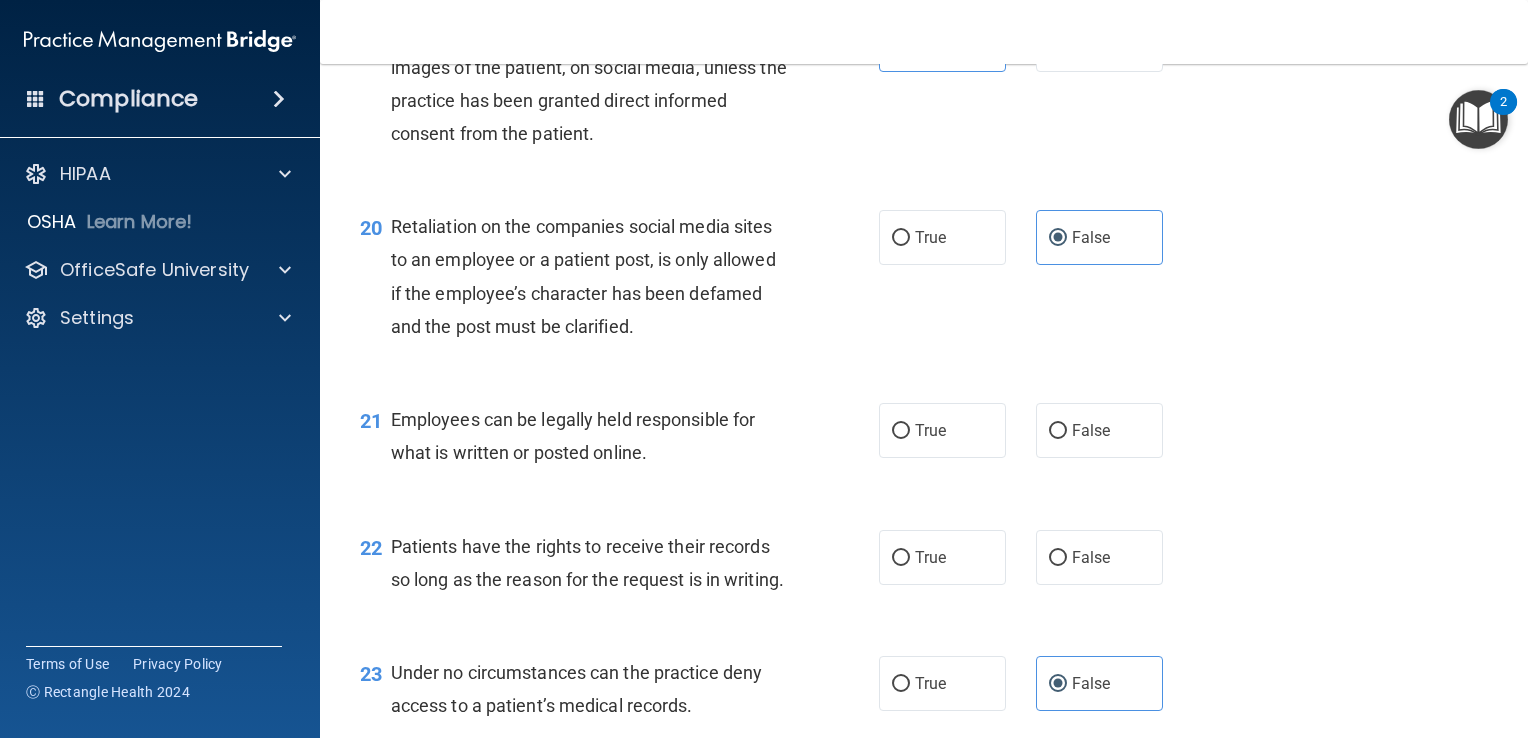 scroll, scrollTop: 3647, scrollLeft: 0, axis: vertical 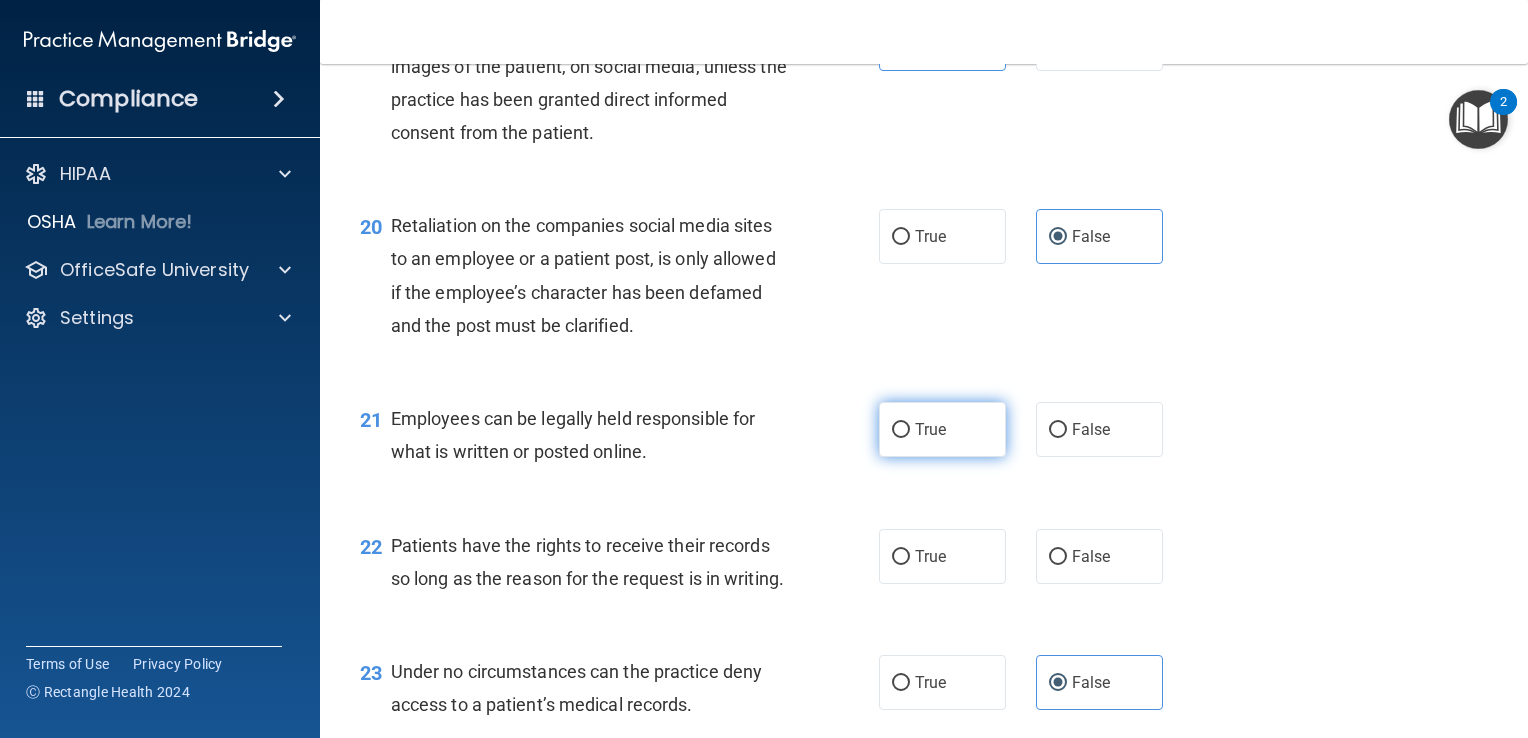 click on "True" at bounding box center (942, 429) 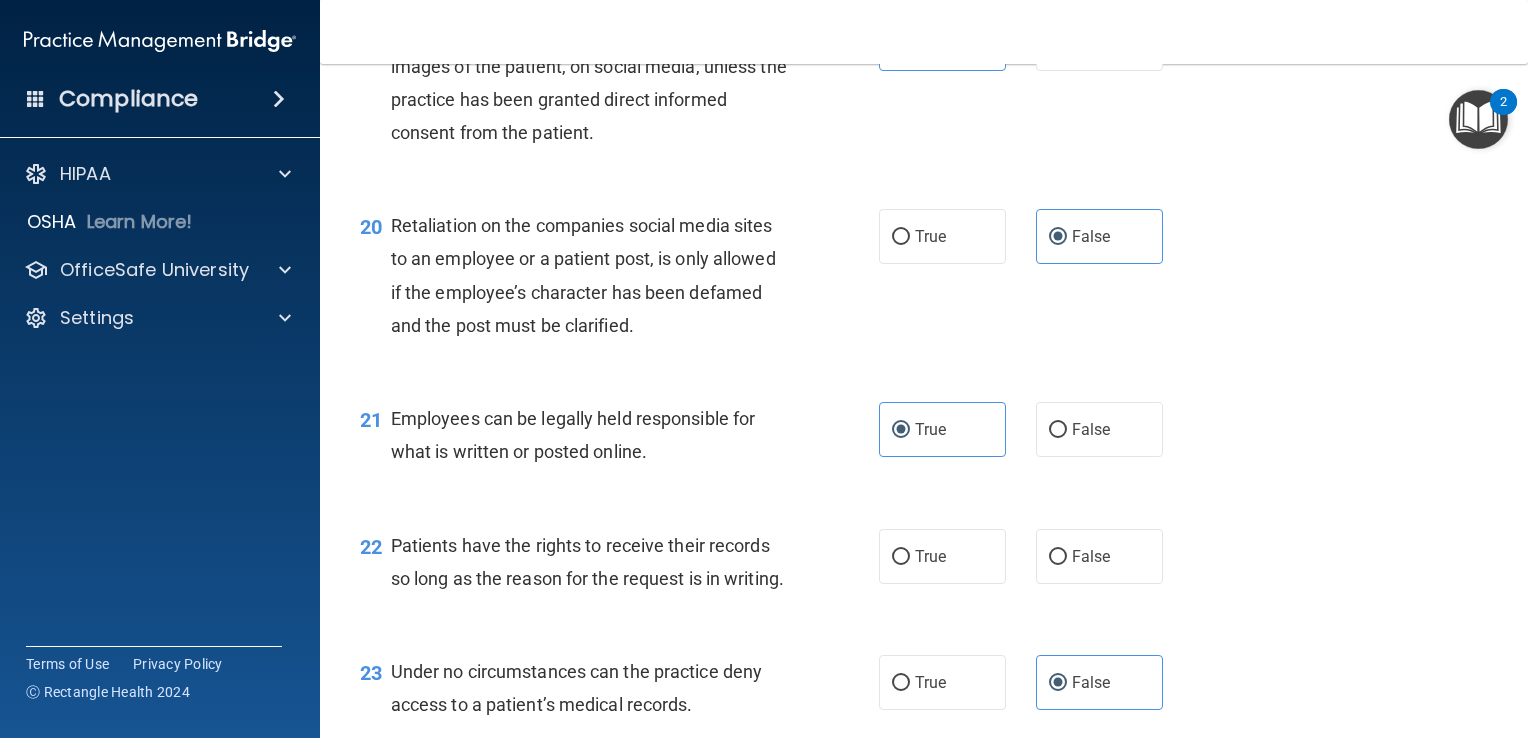 scroll, scrollTop: 3880, scrollLeft: 0, axis: vertical 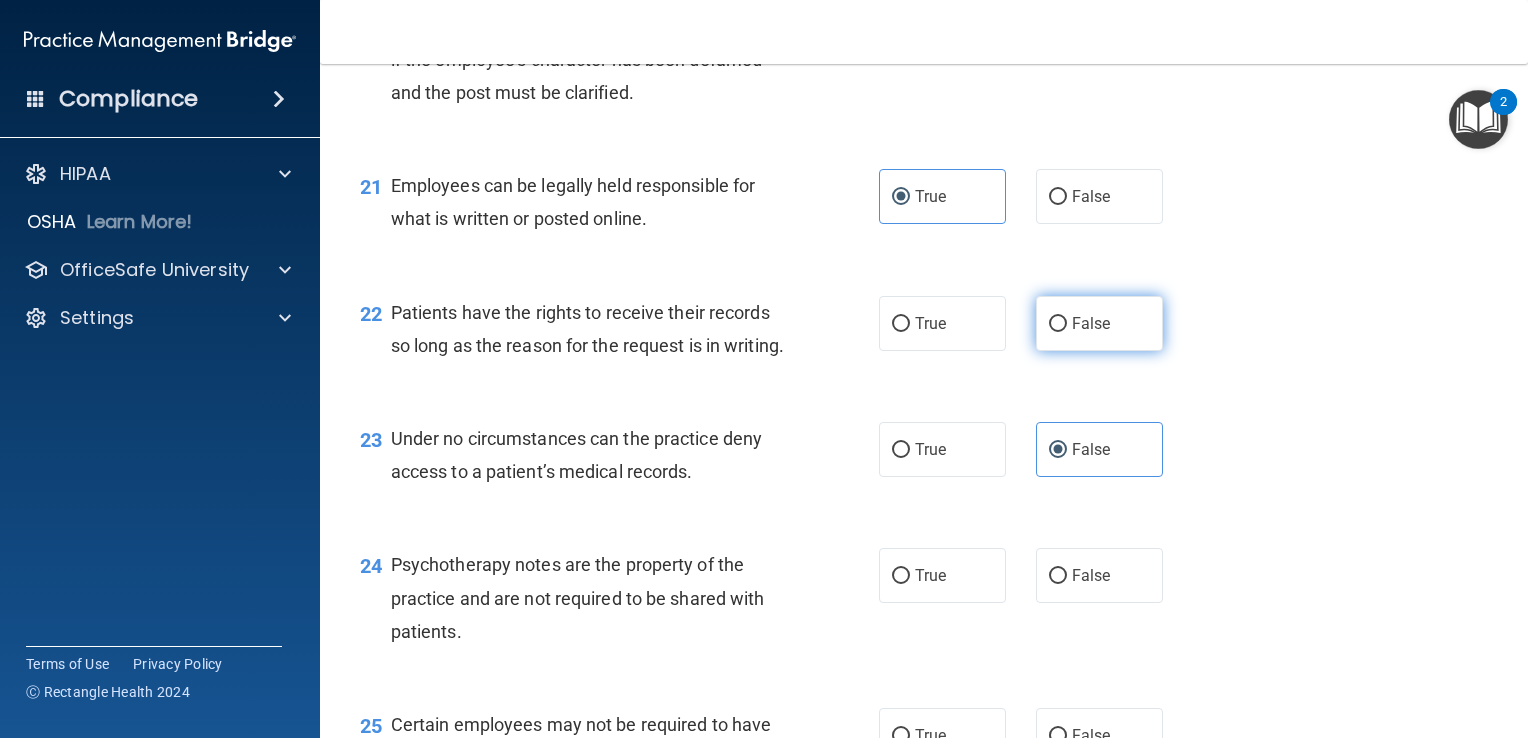 click on "False" at bounding box center (1091, 323) 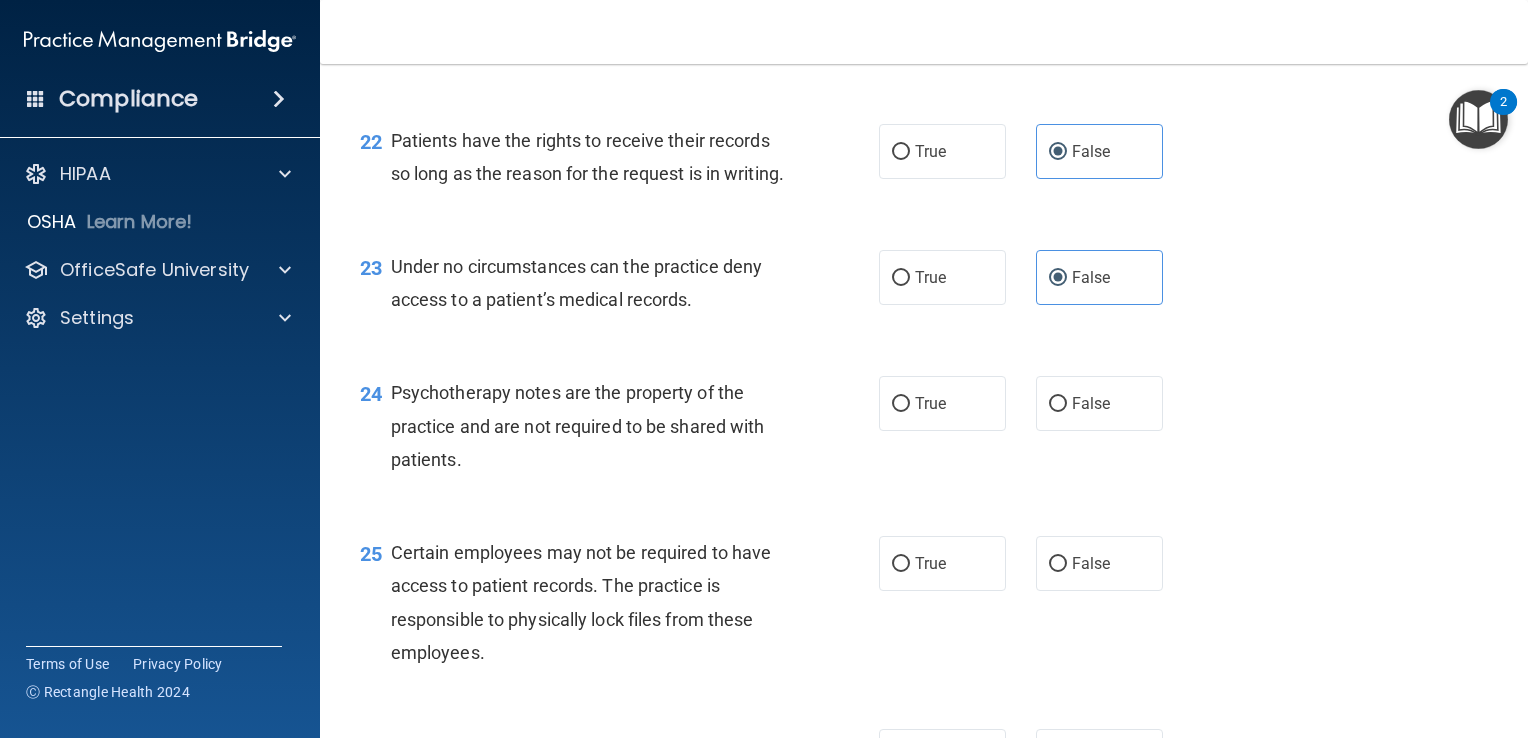 scroll, scrollTop: 4112, scrollLeft: 0, axis: vertical 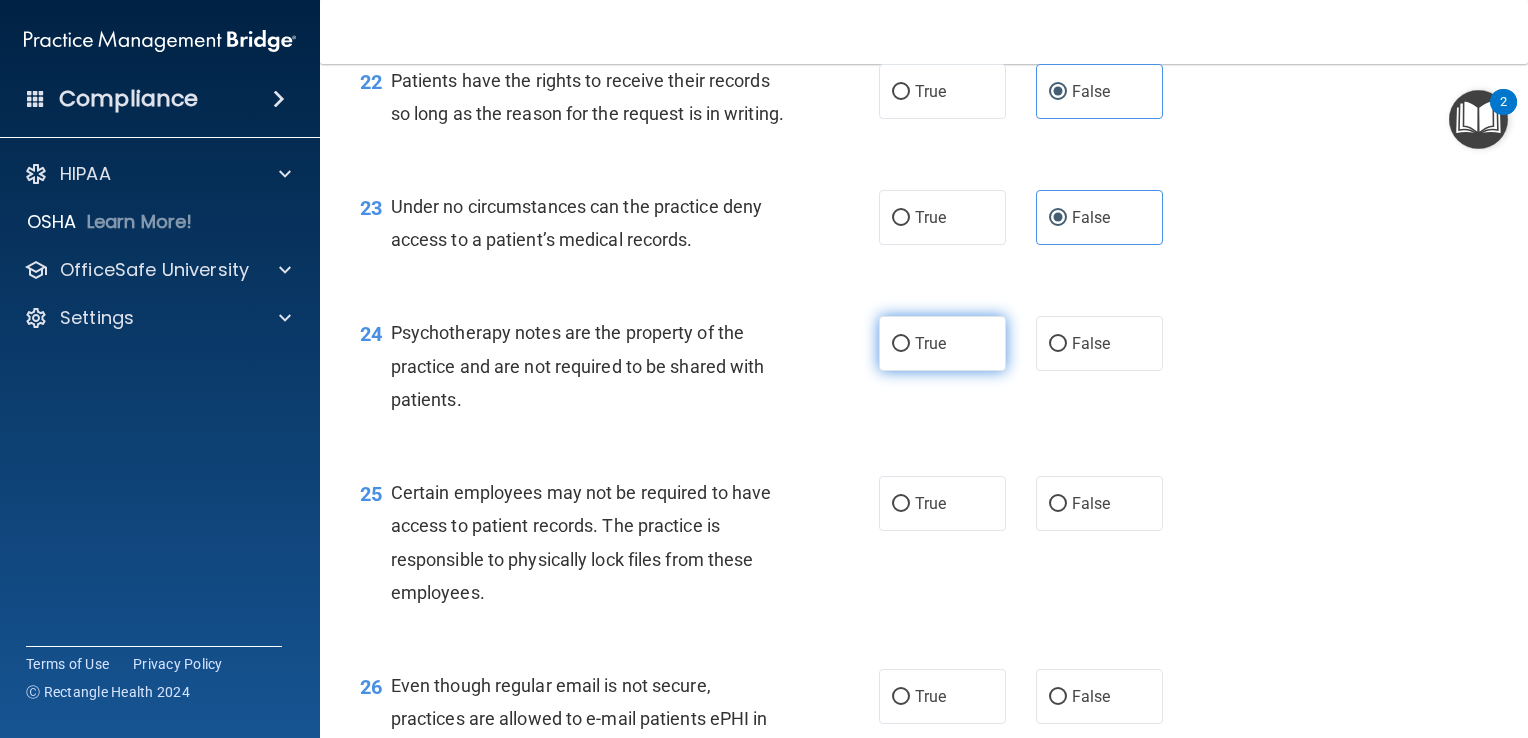 click on "True" at bounding box center (930, 343) 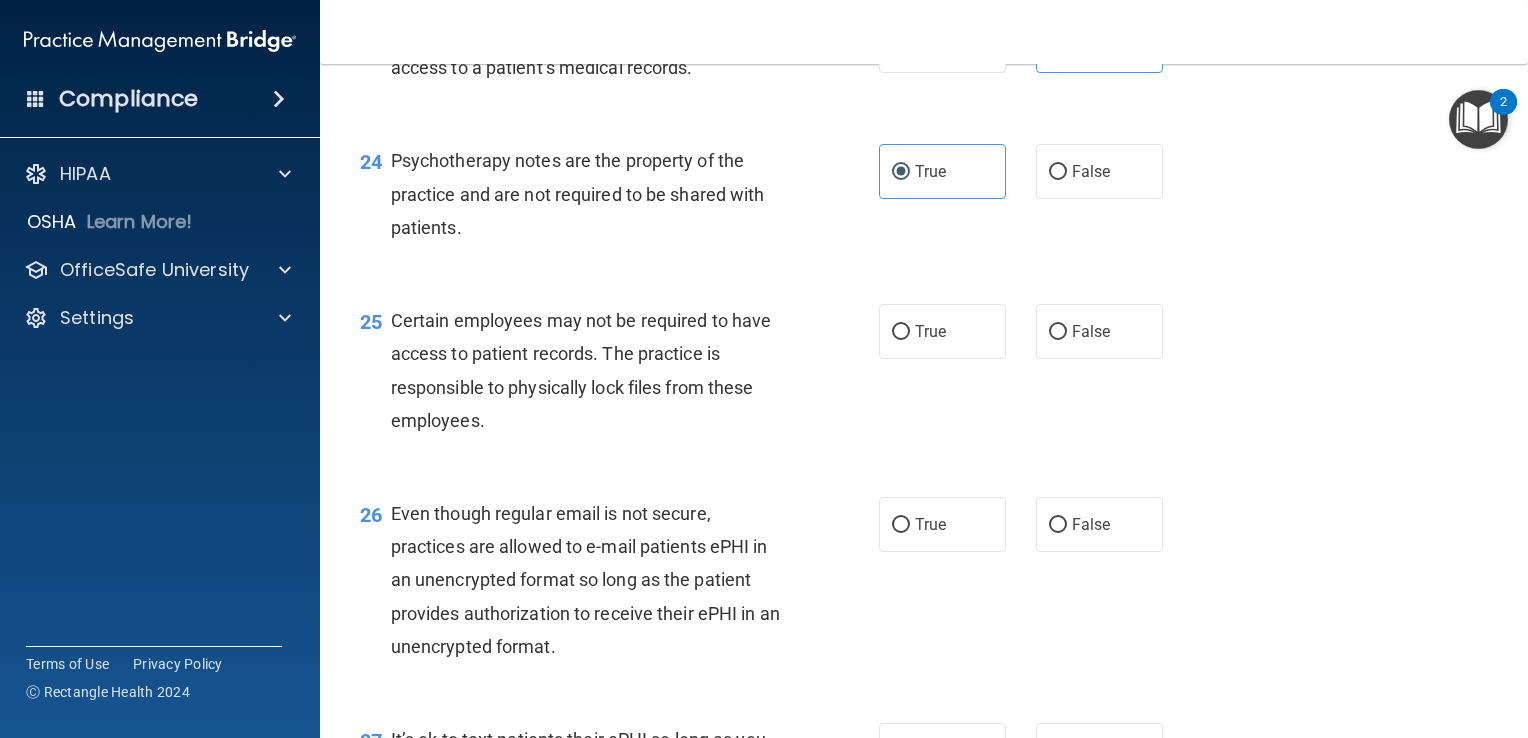 scroll, scrollTop: 4286, scrollLeft: 0, axis: vertical 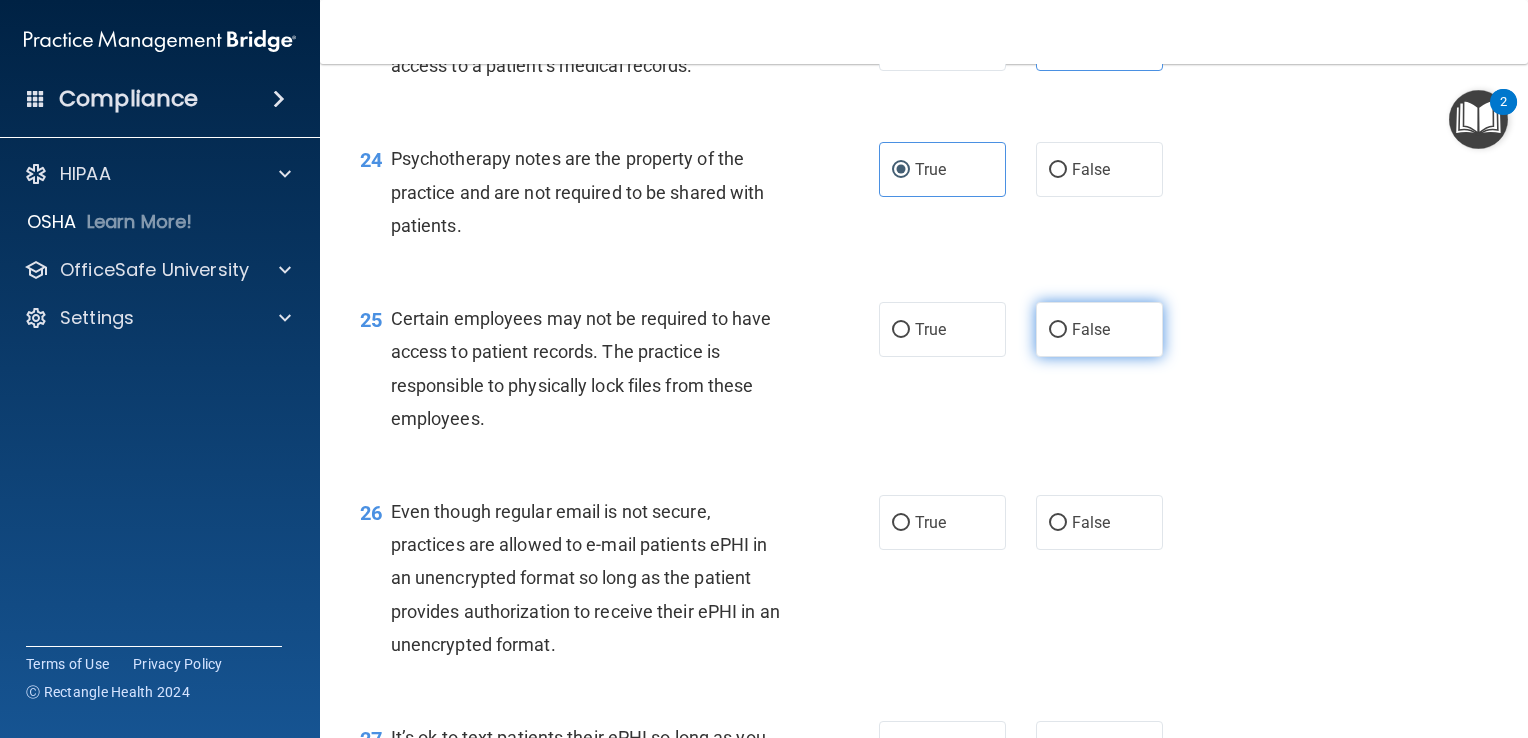 click on "False" at bounding box center [1091, 329] 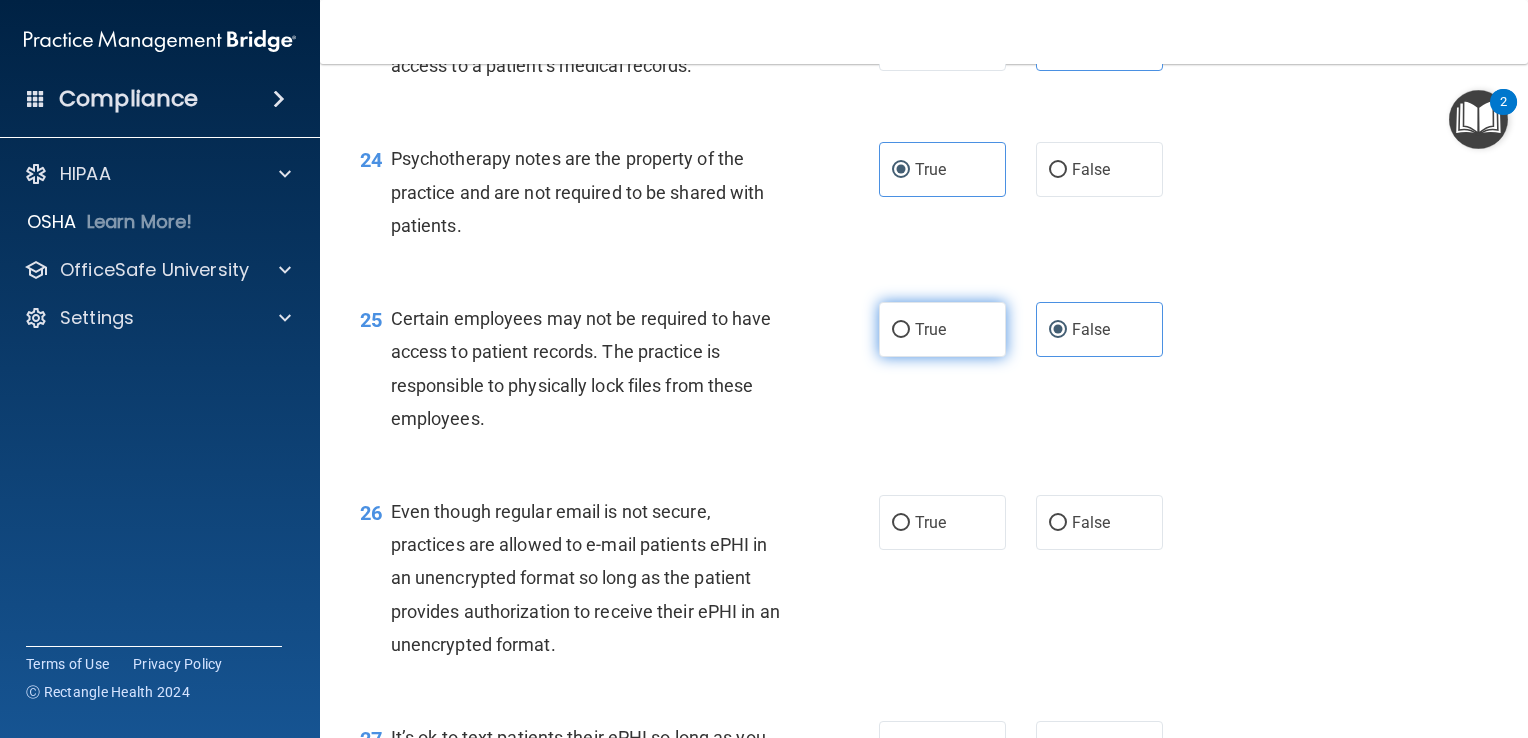 click on "True" at bounding box center [942, 329] 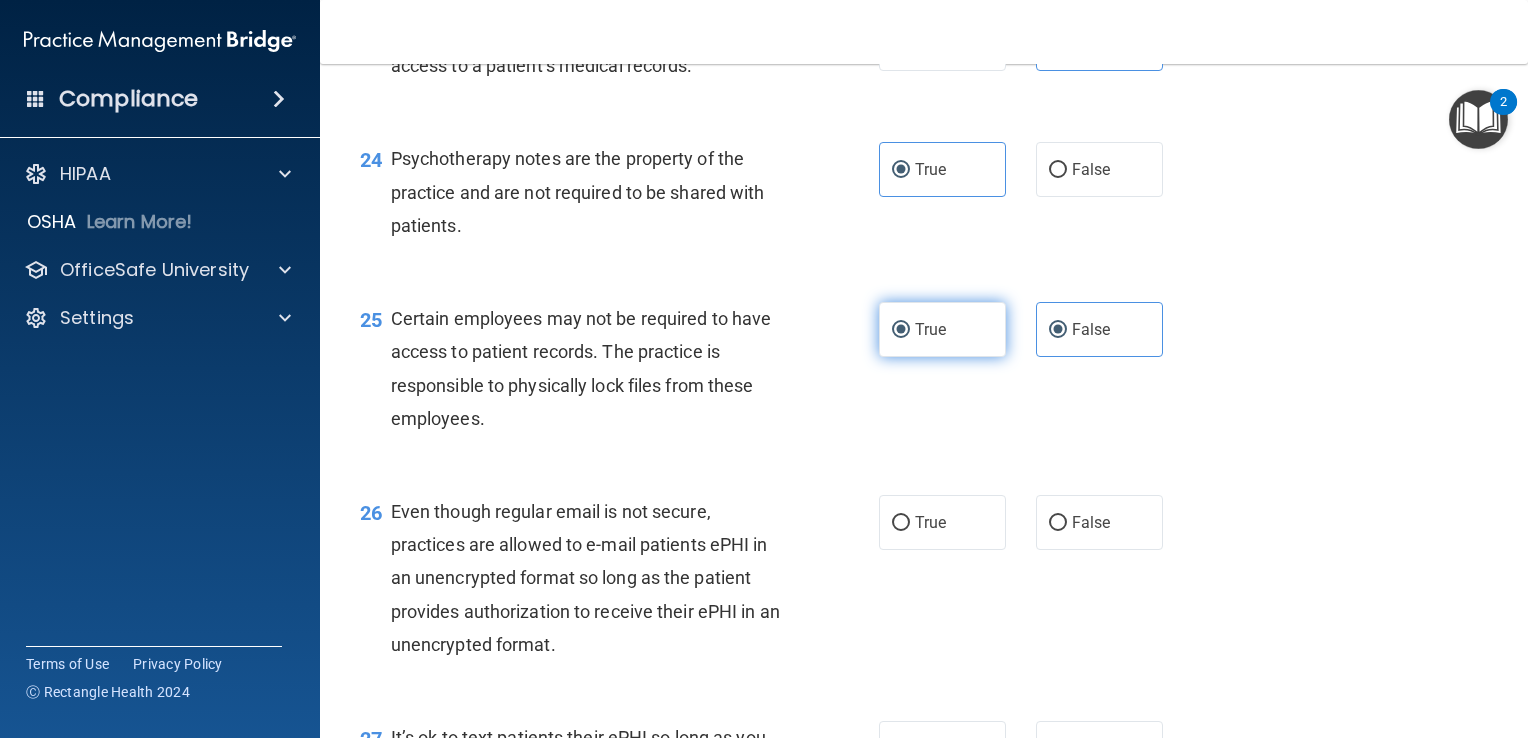 radio on "false" 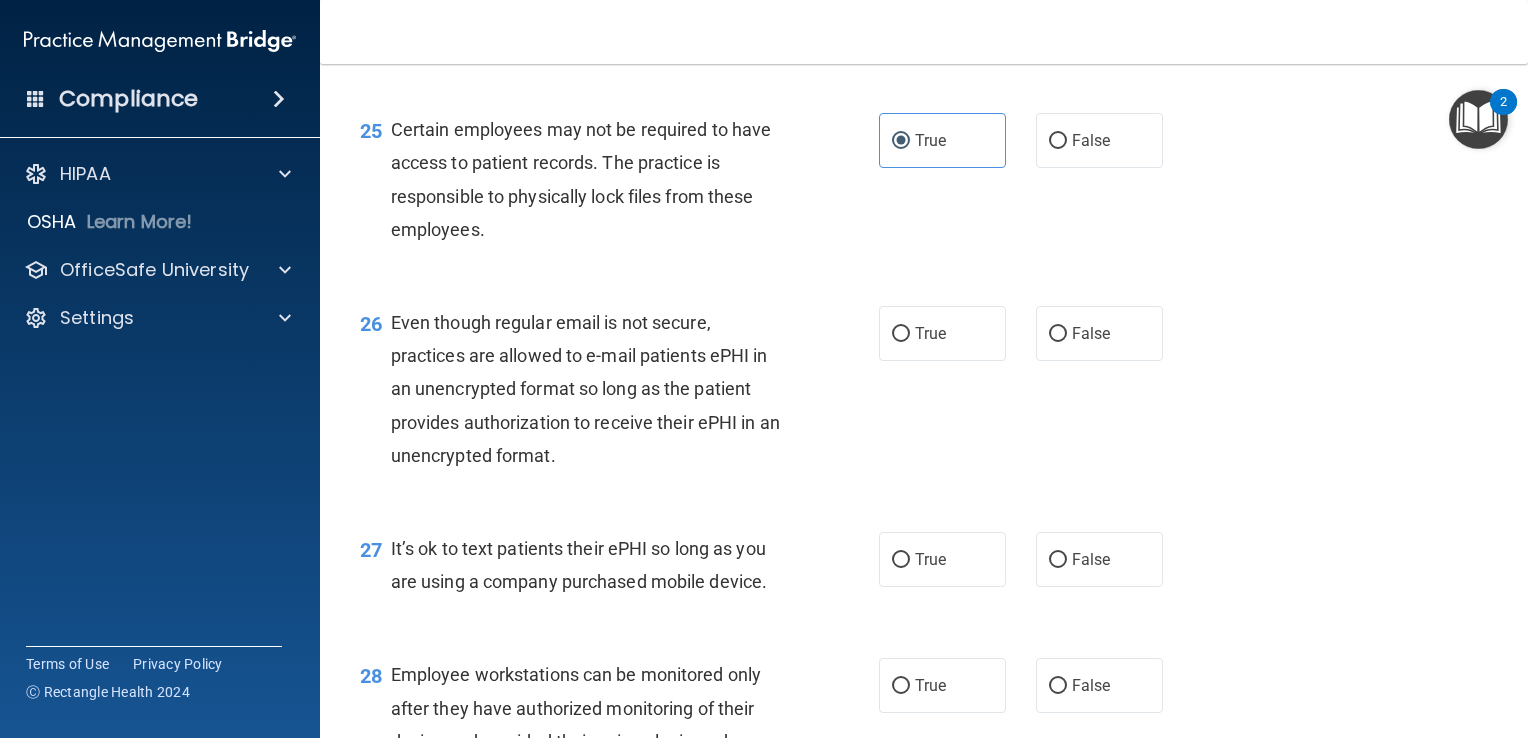 scroll, scrollTop: 4476, scrollLeft: 0, axis: vertical 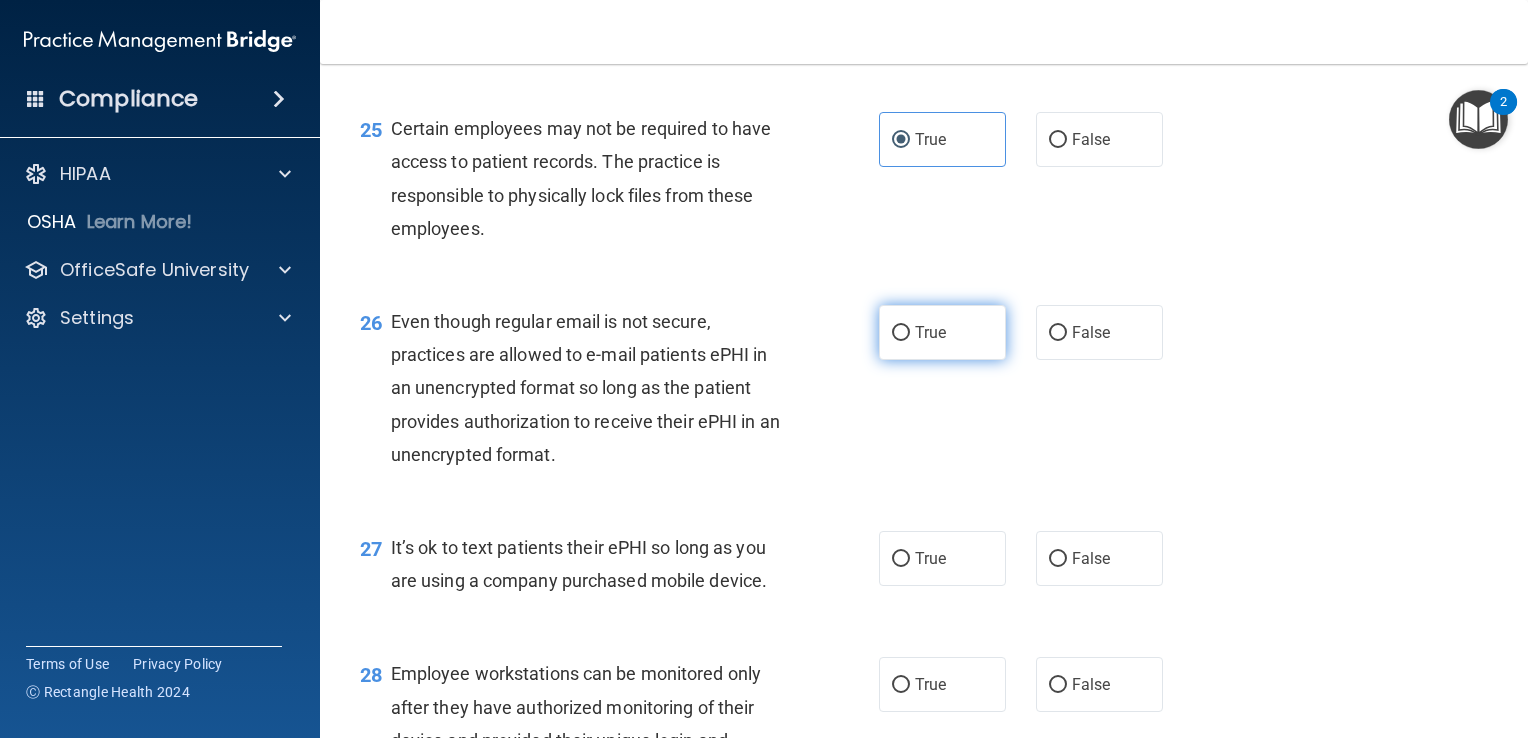 click on "True" at bounding box center (942, 332) 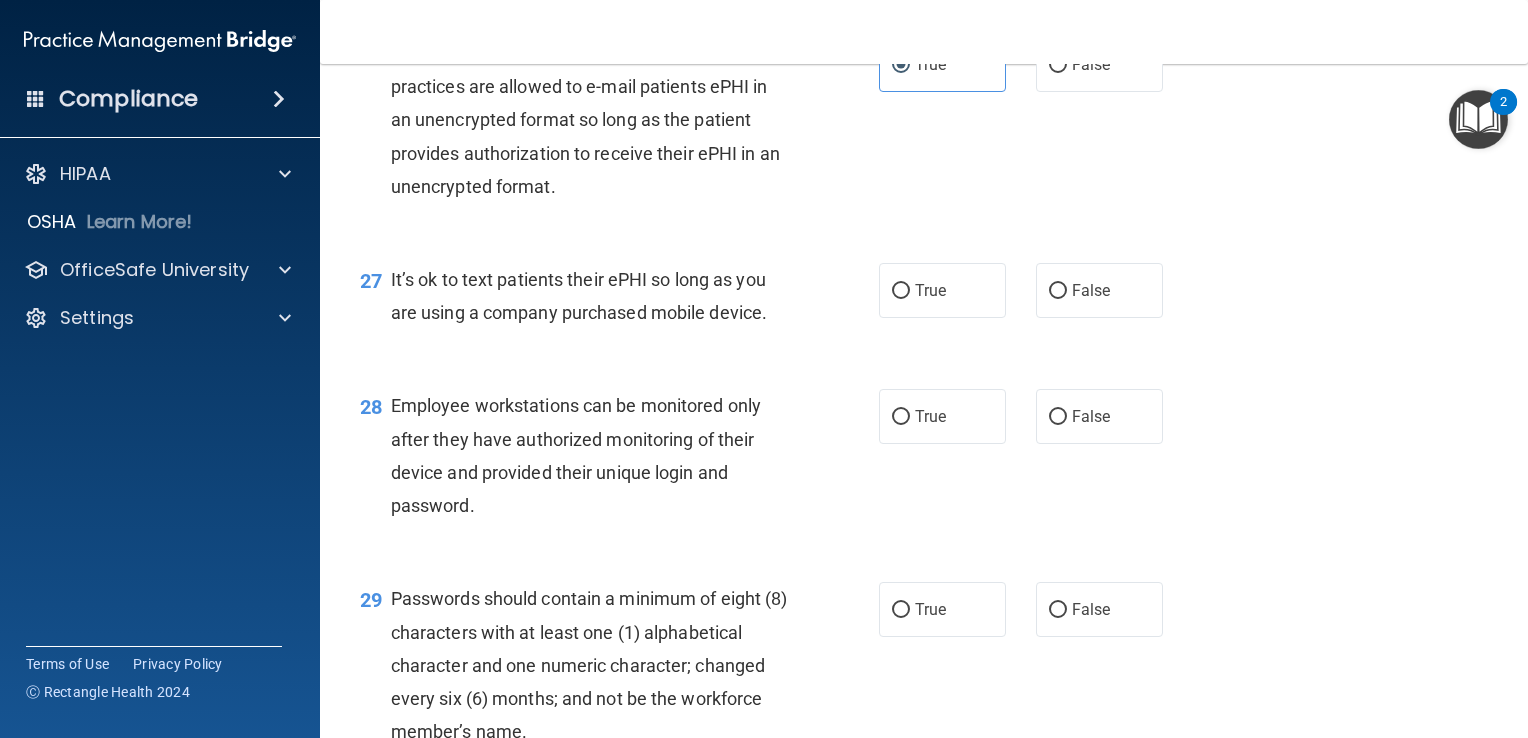 scroll, scrollTop: 4756, scrollLeft: 0, axis: vertical 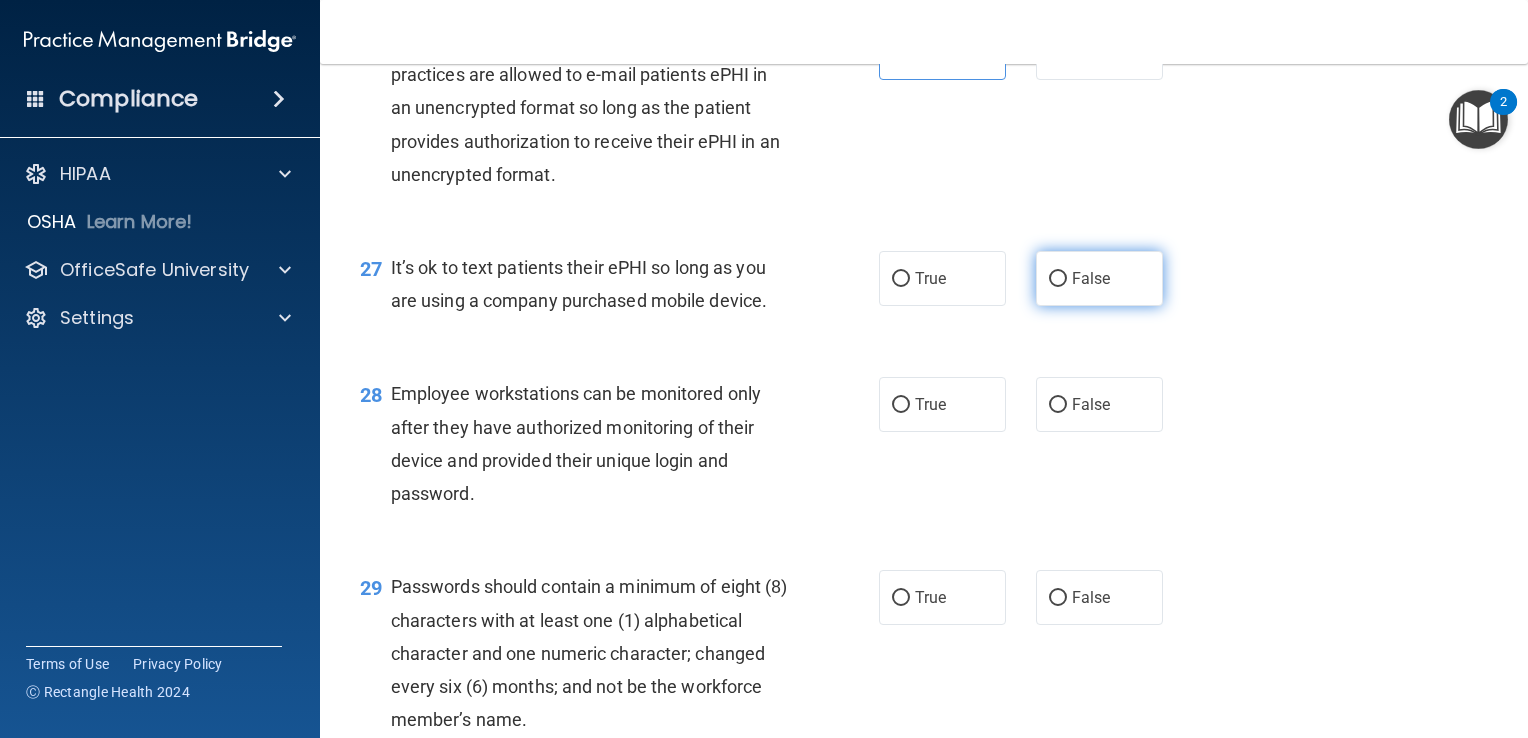 click on "False" at bounding box center [1099, 278] 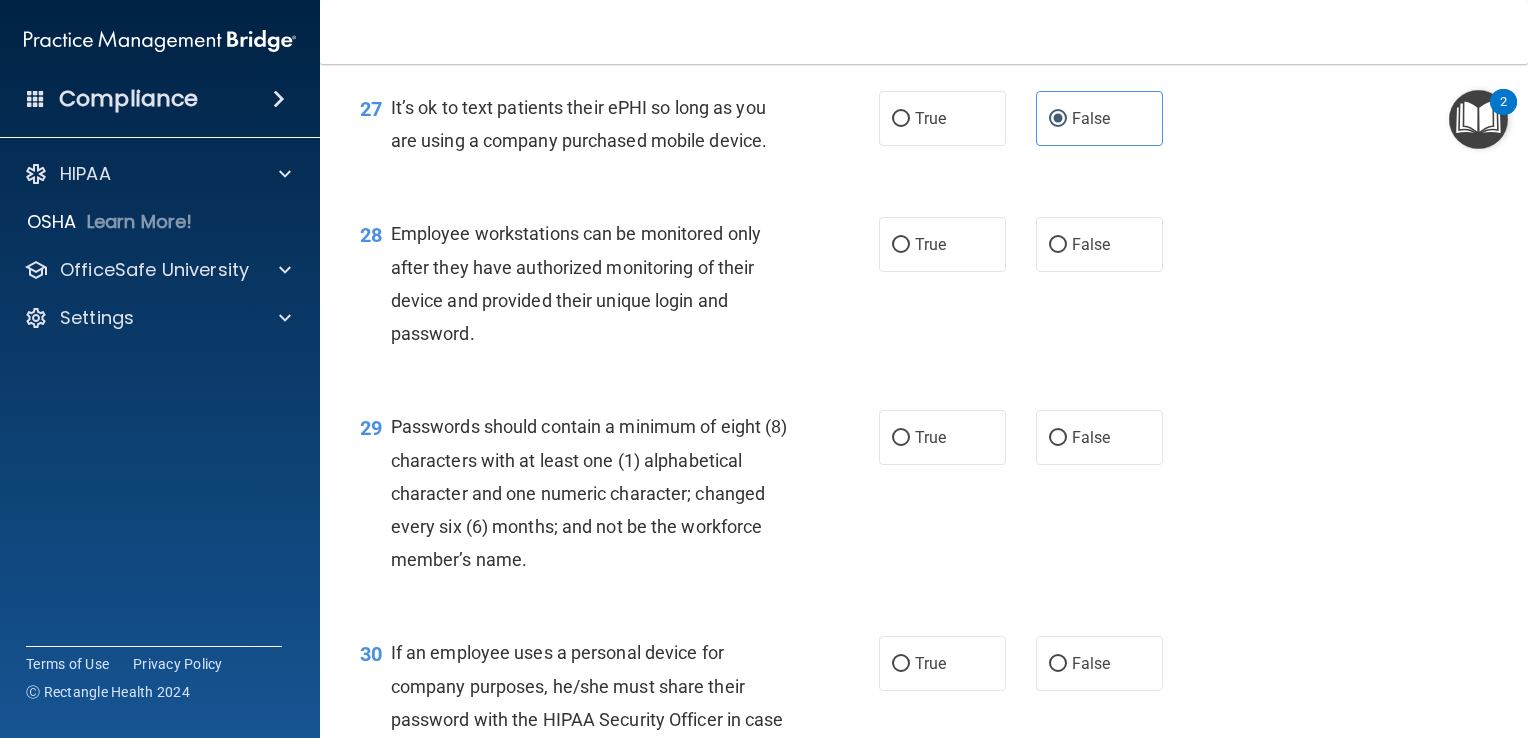 scroll, scrollTop: 4952, scrollLeft: 0, axis: vertical 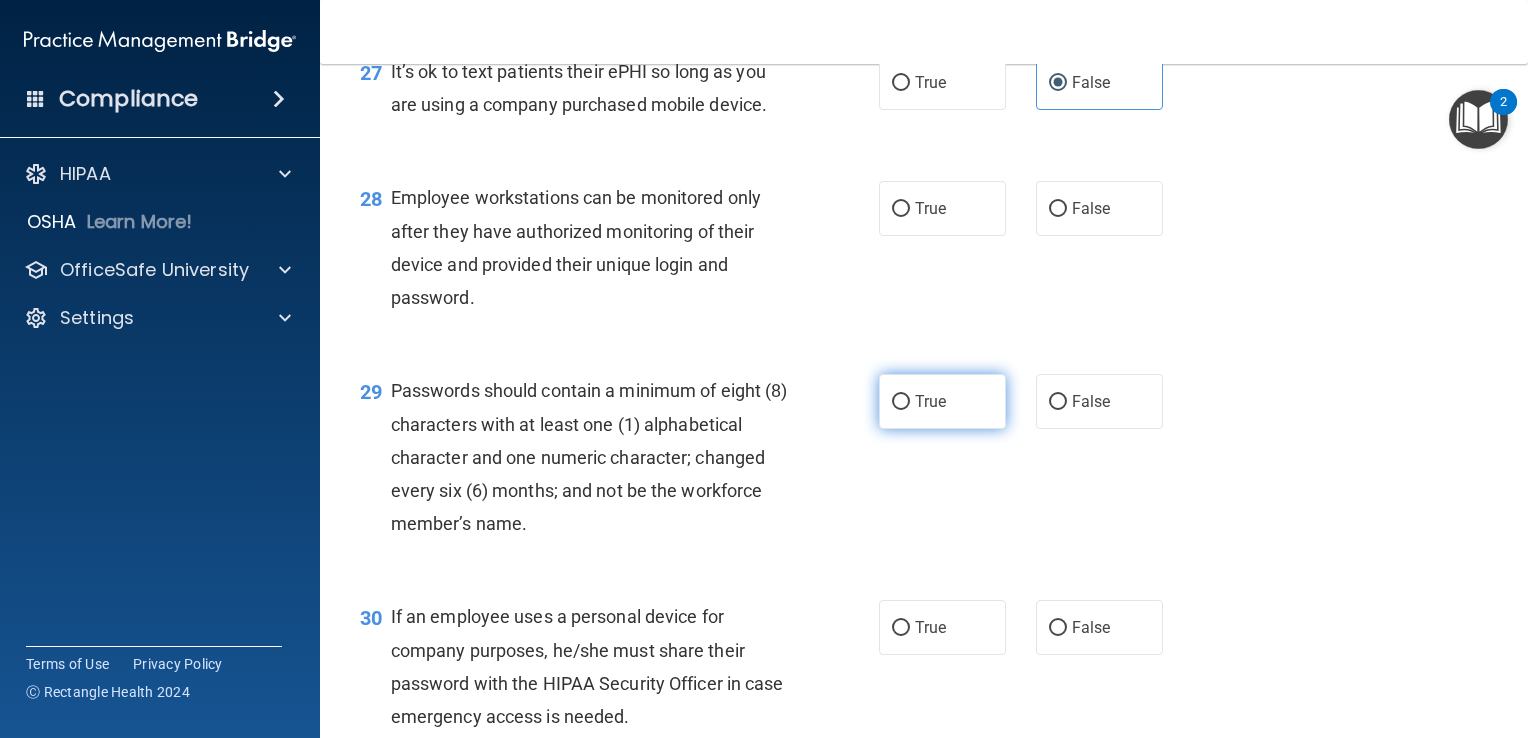 click on "True" at bounding box center (930, 401) 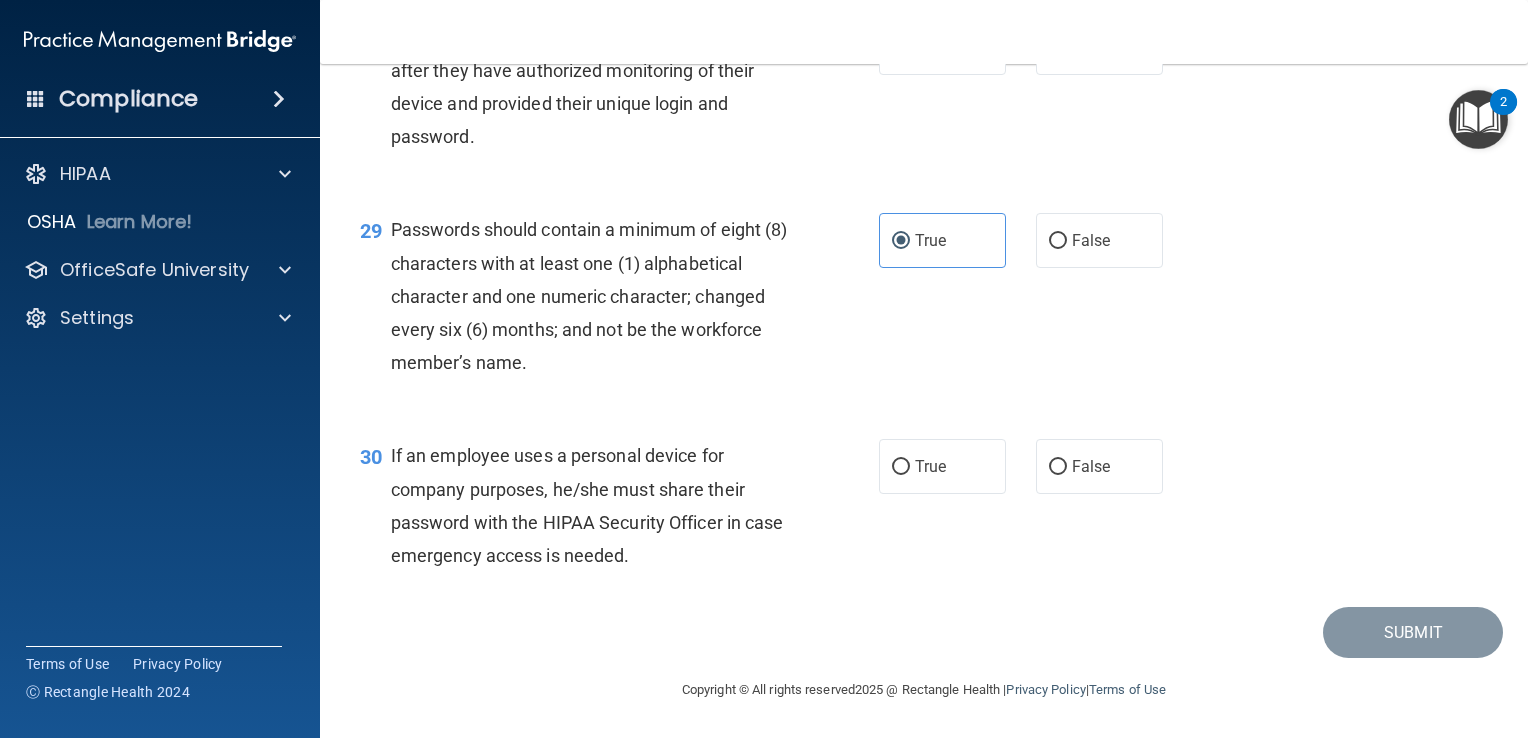 scroll, scrollTop: 5116, scrollLeft: 0, axis: vertical 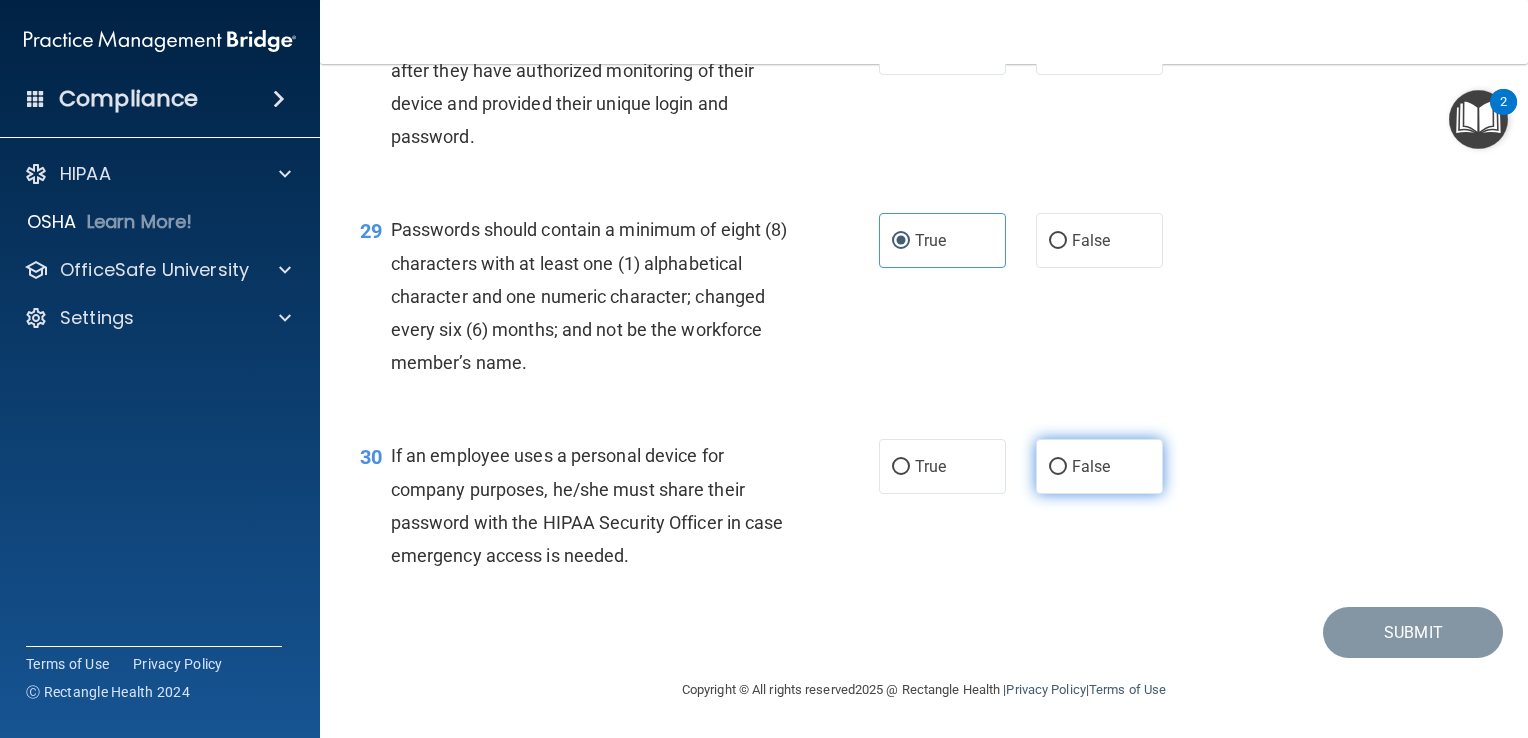 click on "False" at bounding box center (1058, 467) 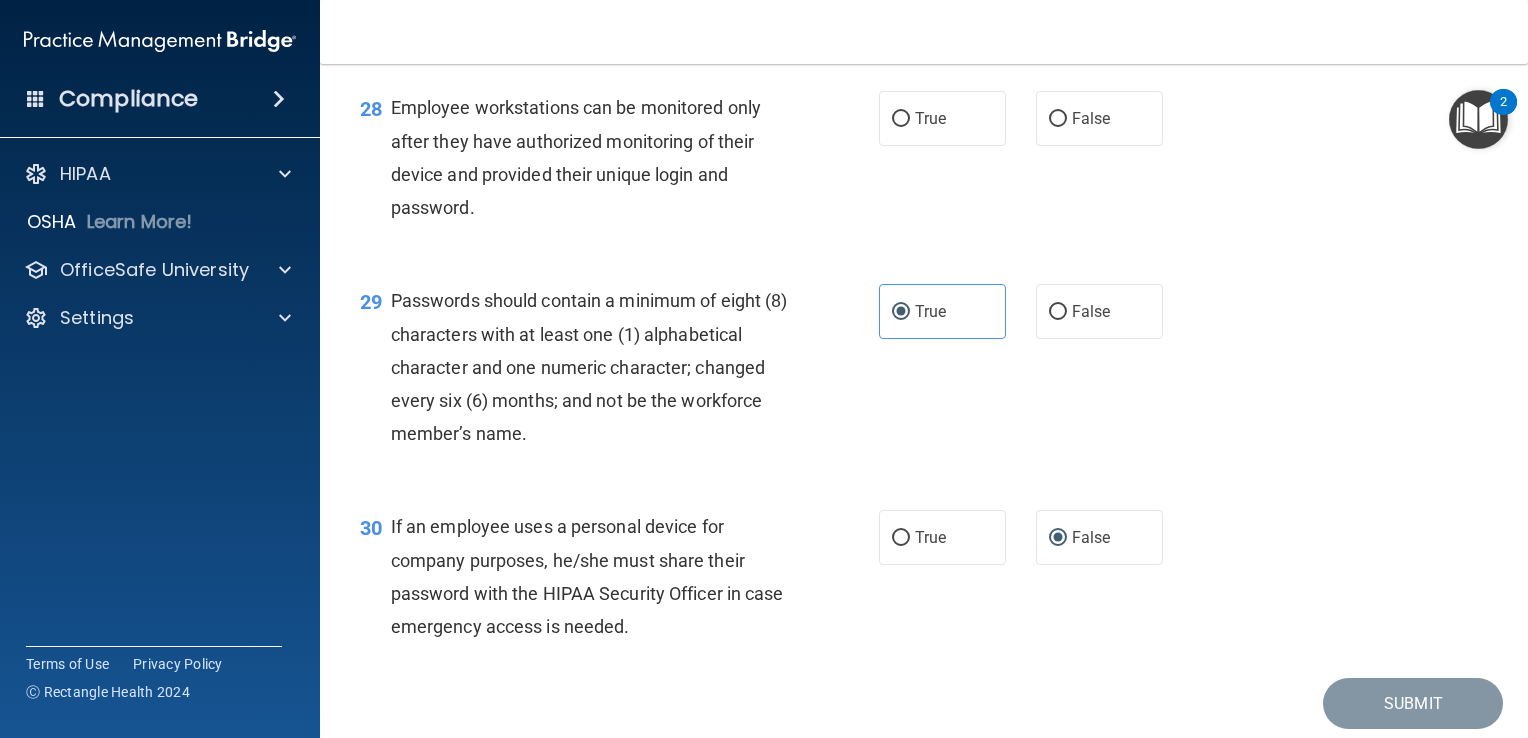 scroll, scrollTop: 5040, scrollLeft: 0, axis: vertical 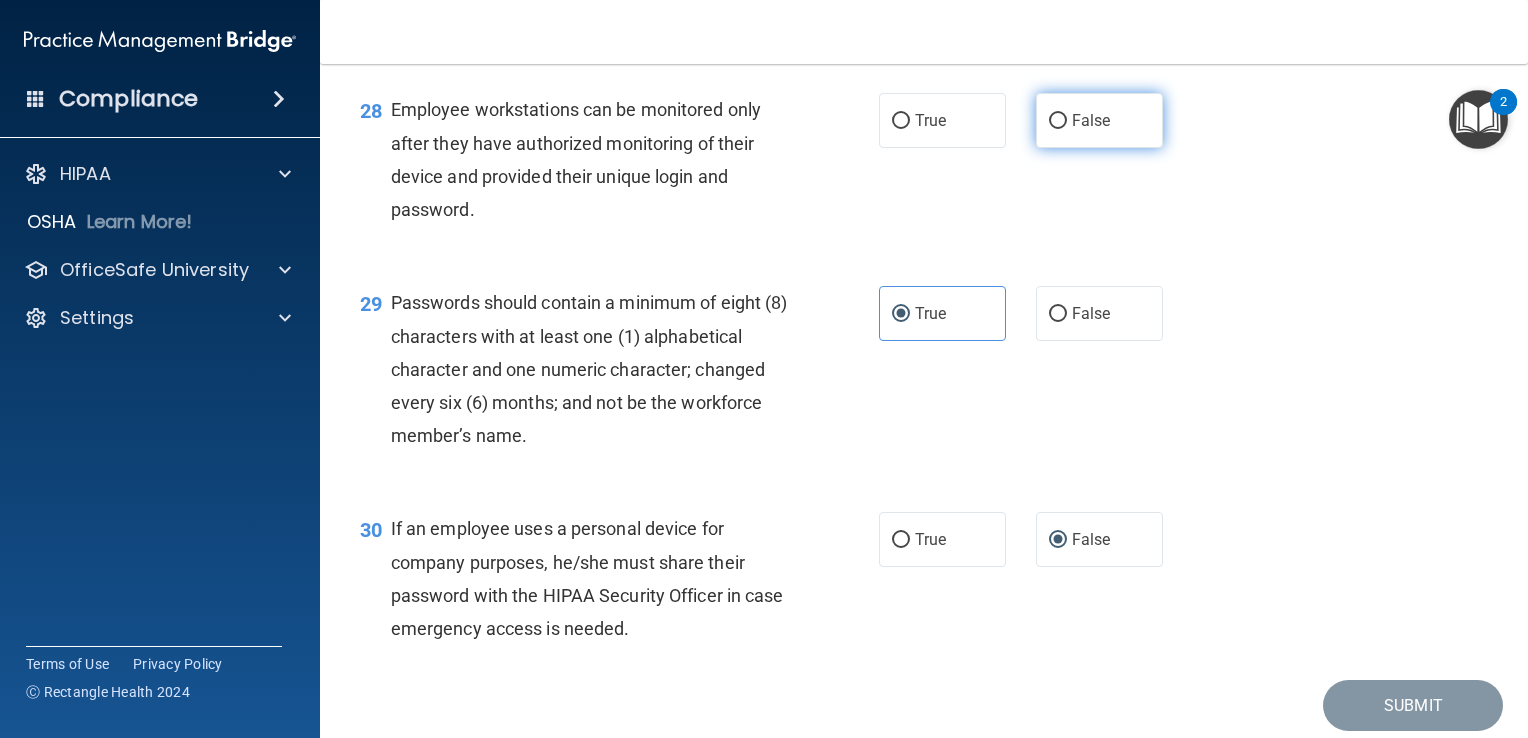 click on "False" at bounding box center (1099, 120) 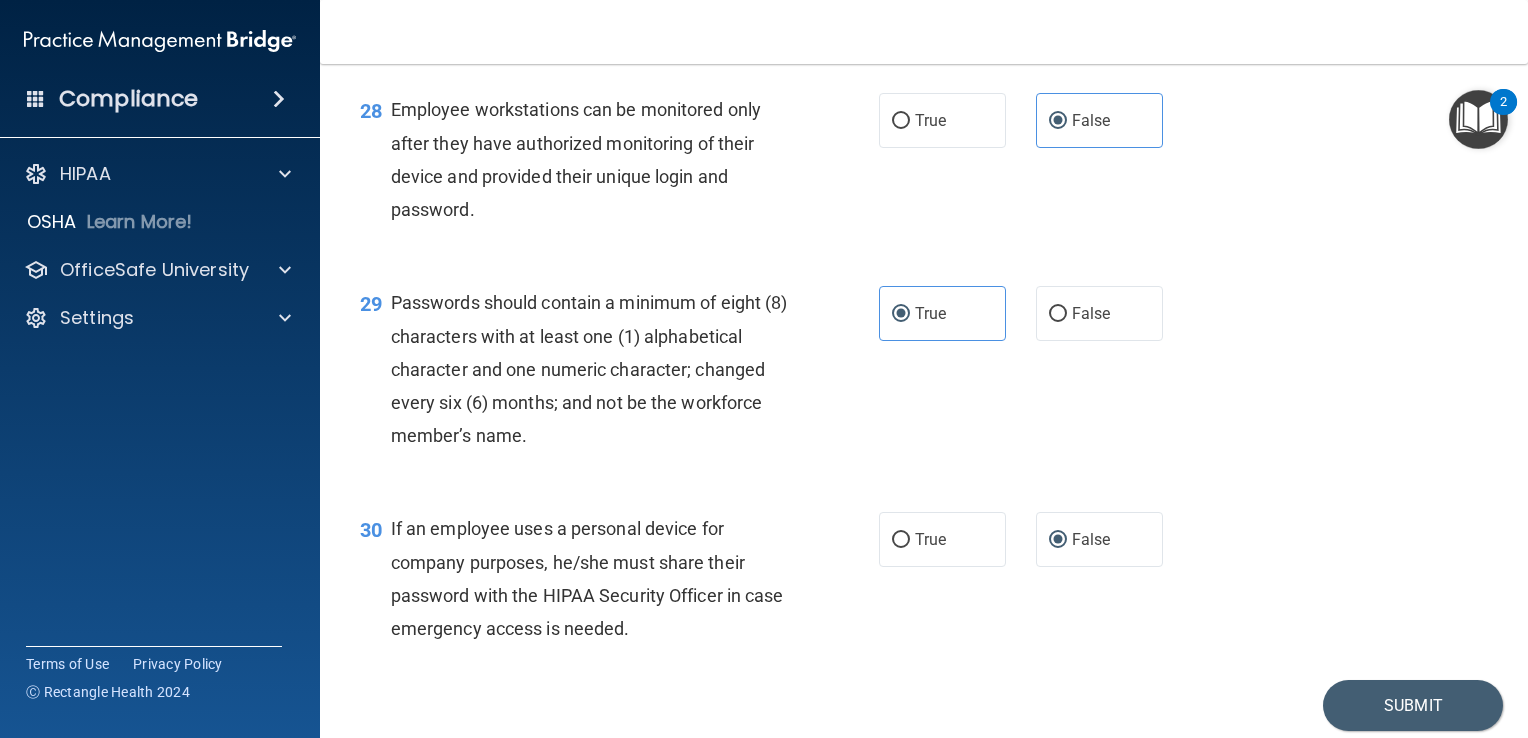scroll, scrollTop: 5212, scrollLeft: 0, axis: vertical 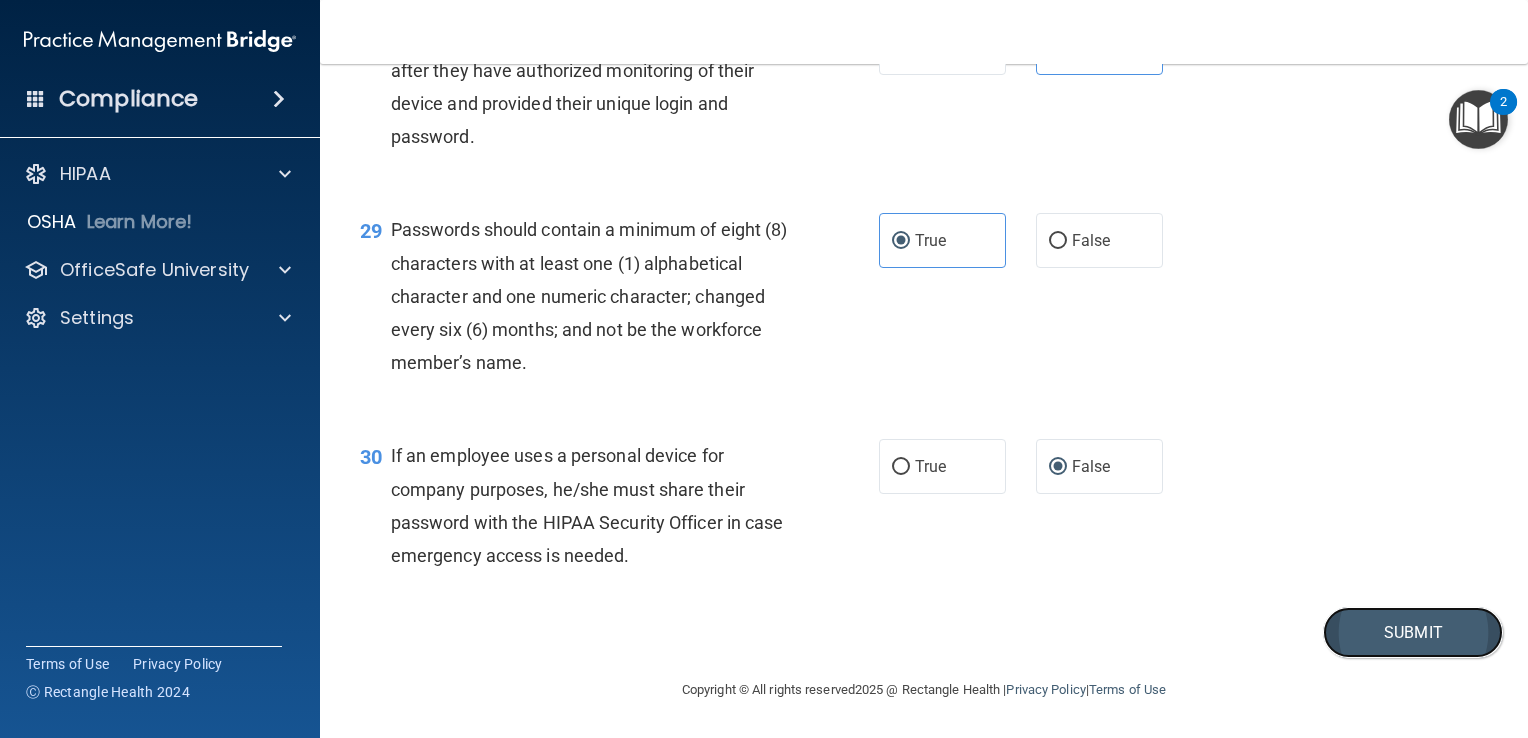 click on "Submit" at bounding box center [1413, 632] 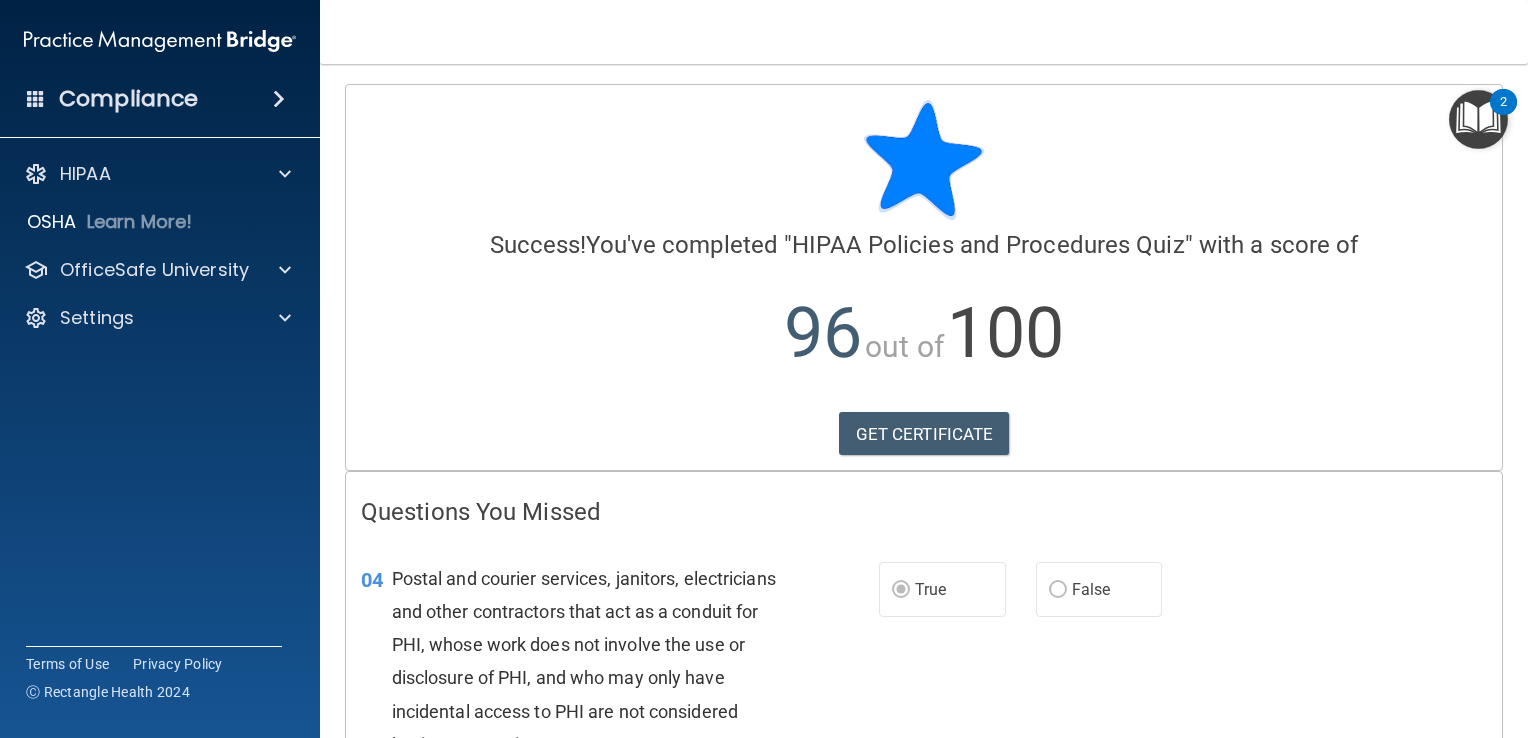 scroll, scrollTop: 96, scrollLeft: 0, axis: vertical 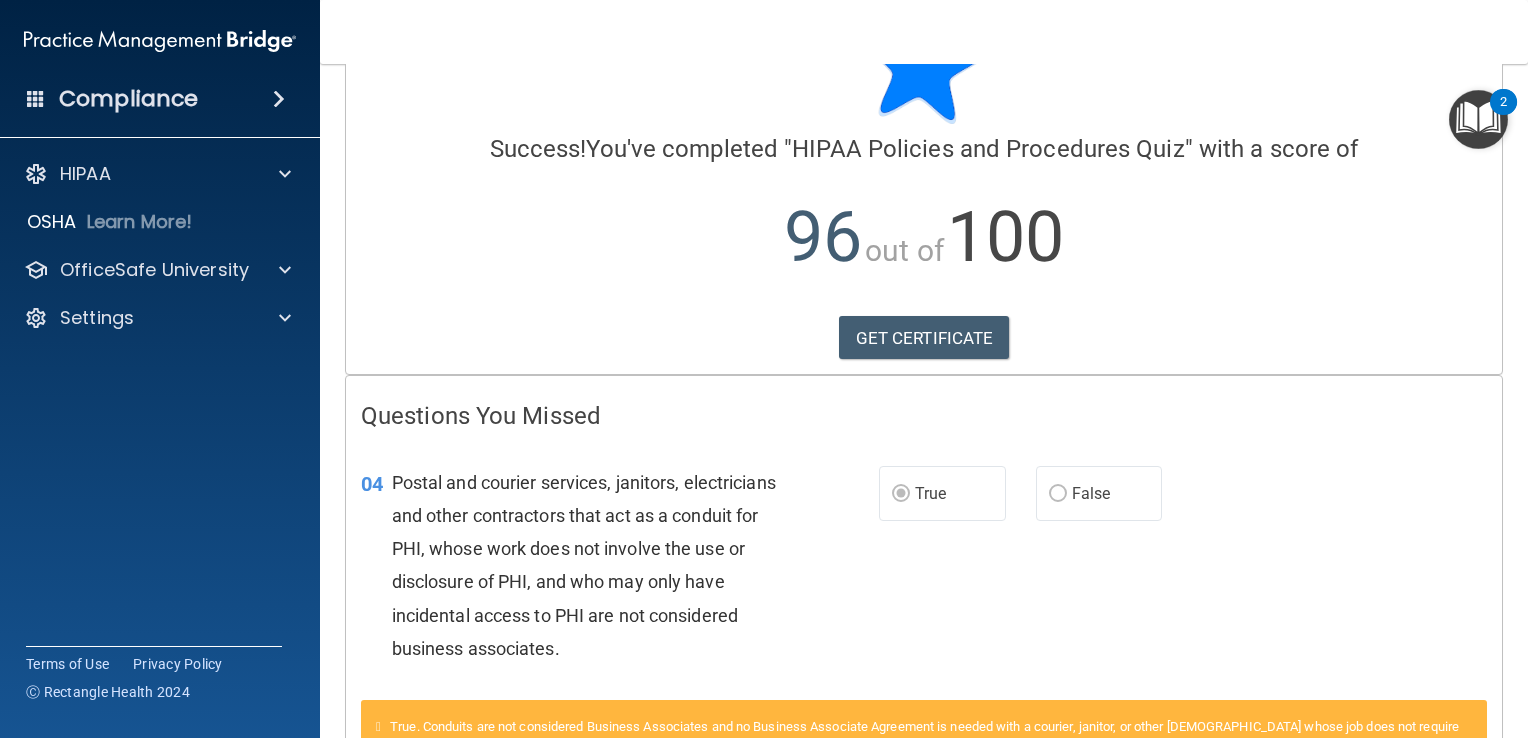 click on "Calculating your score....                     Success!  You've completed " HIPAA Policies and Procedures Quiz " with a score of            96     out of     100       GET CERTIFICATE" at bounding box center (924, 181) 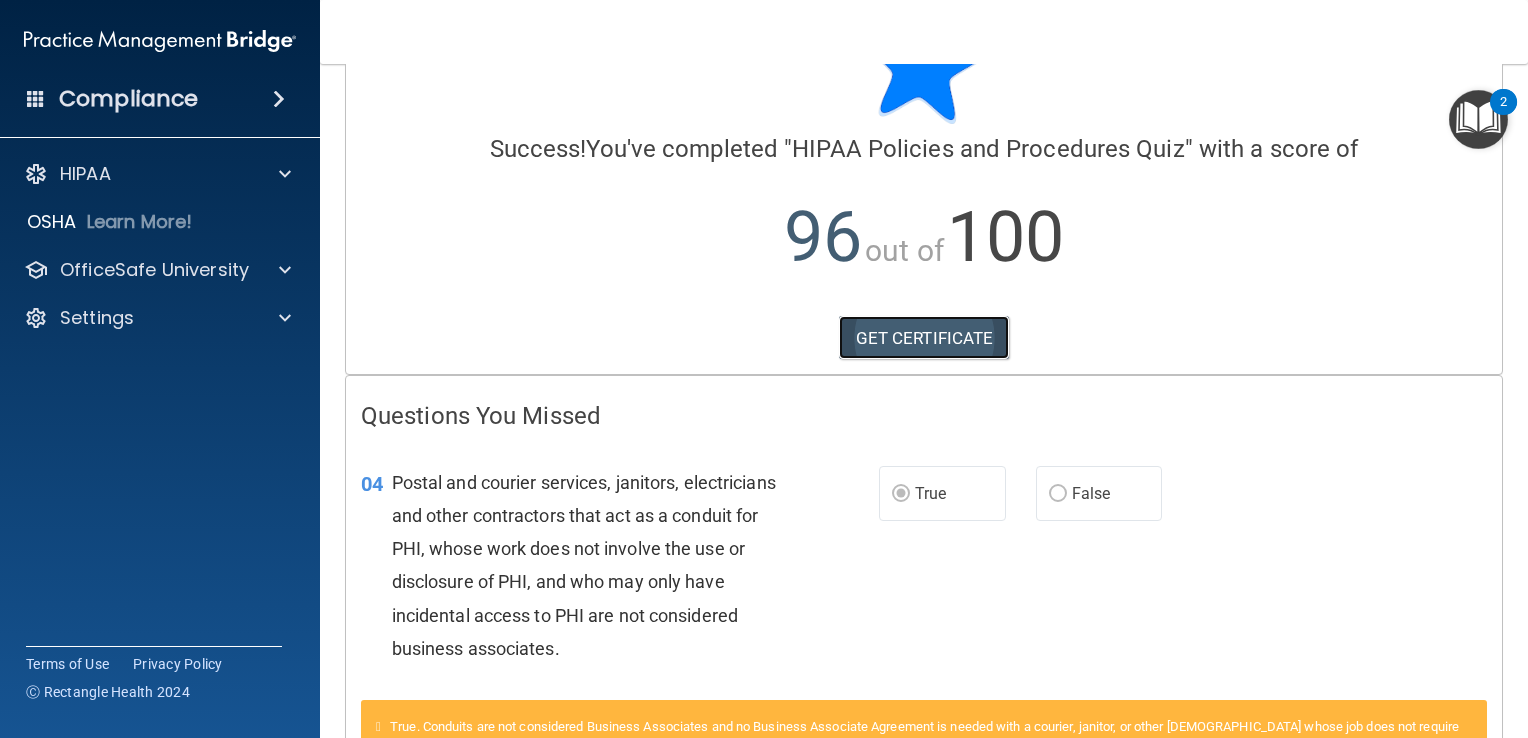 click on "GET CERTIFICATE" at bounding box center [924, 338] 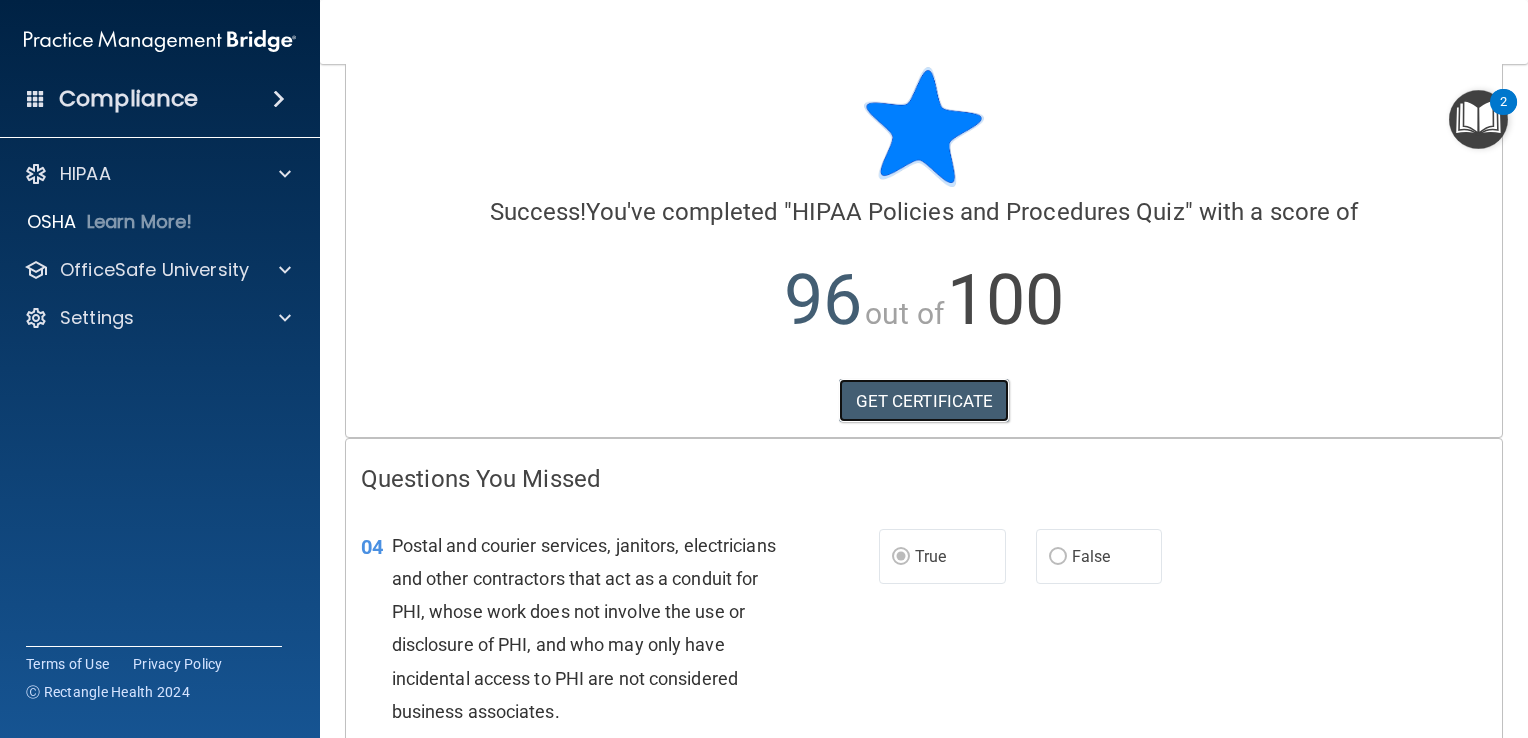 scroll, scrollTop: 32, scrollLeft: 0, axis: vertical 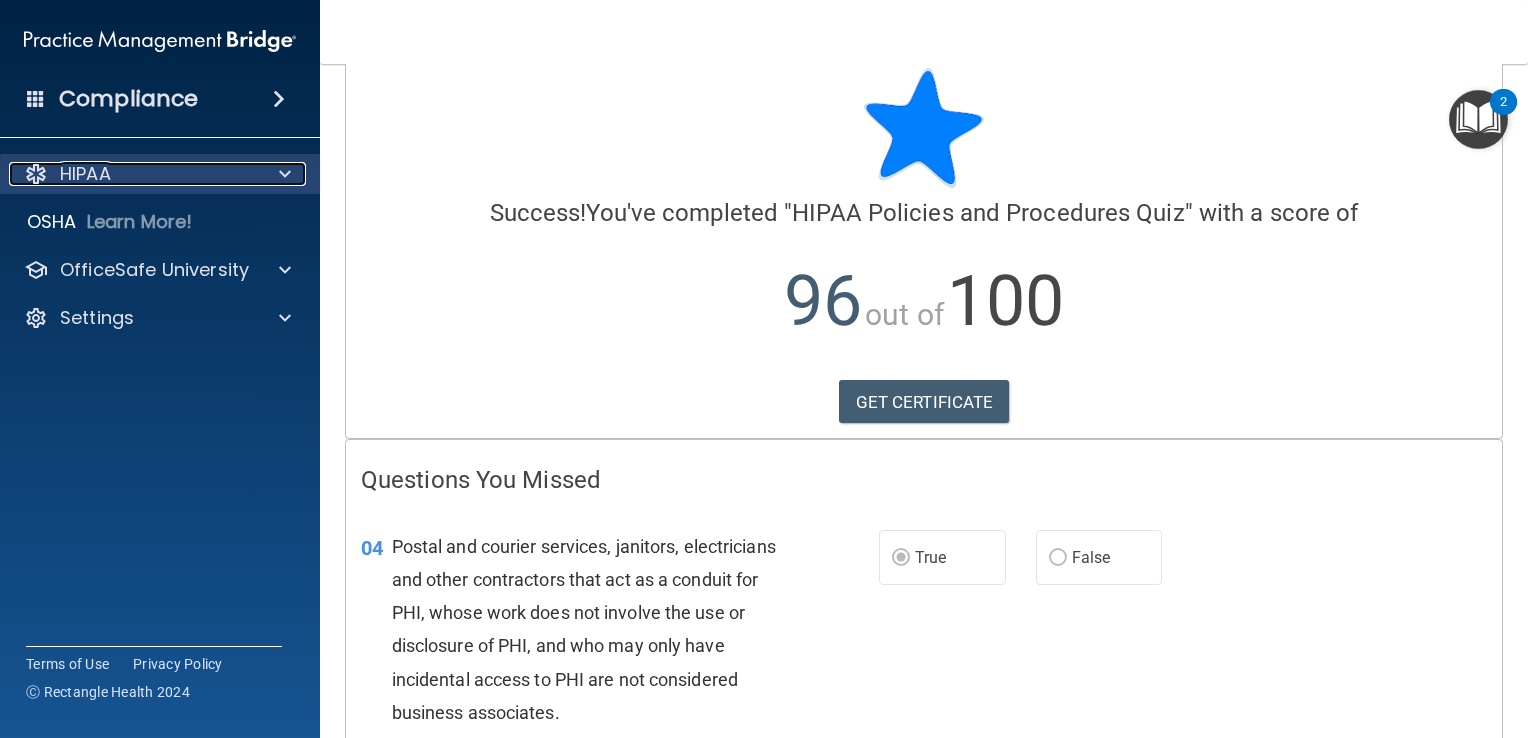 click on "HIPAA" at bounding box center [133, 174] 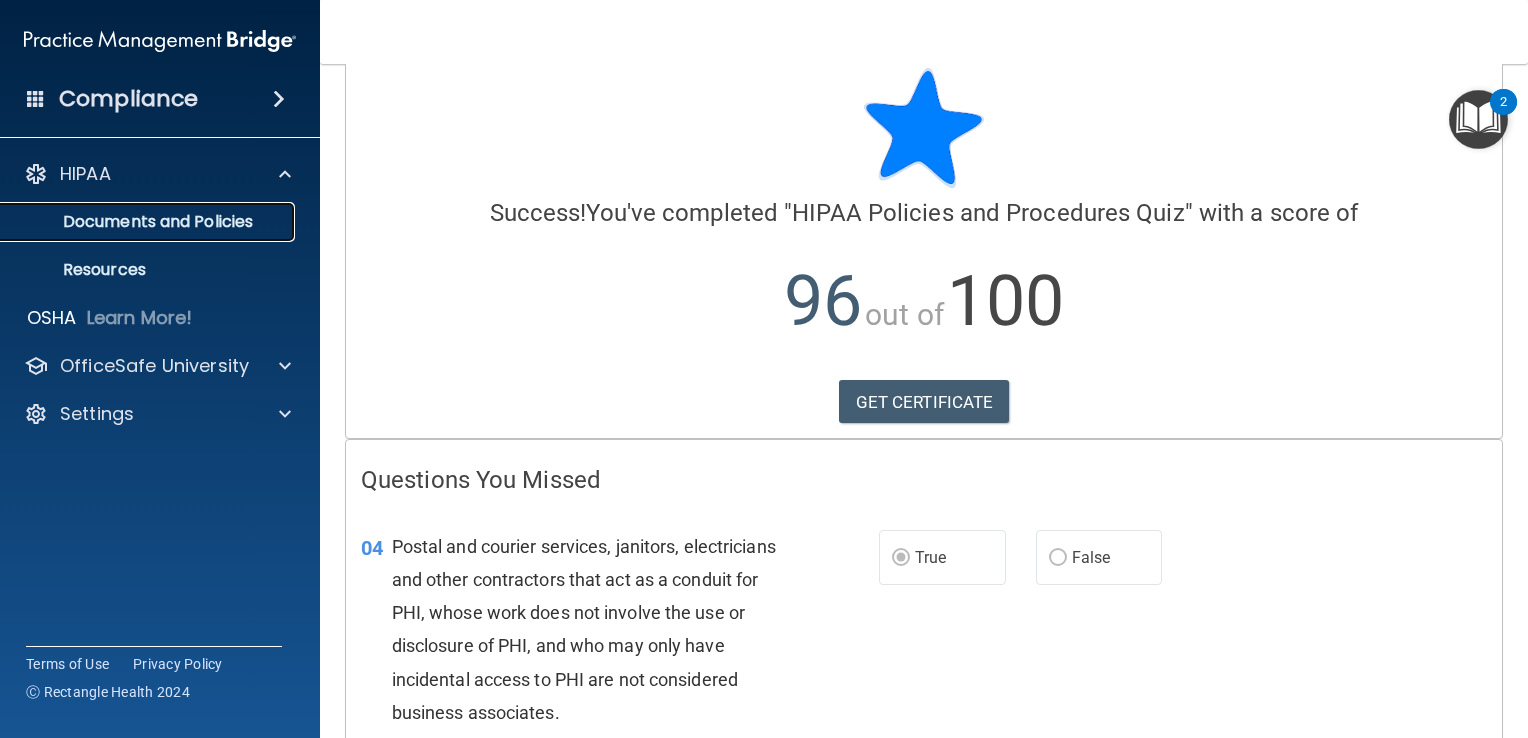 click on "Documents and Policies" at bounding box center [149, 222] 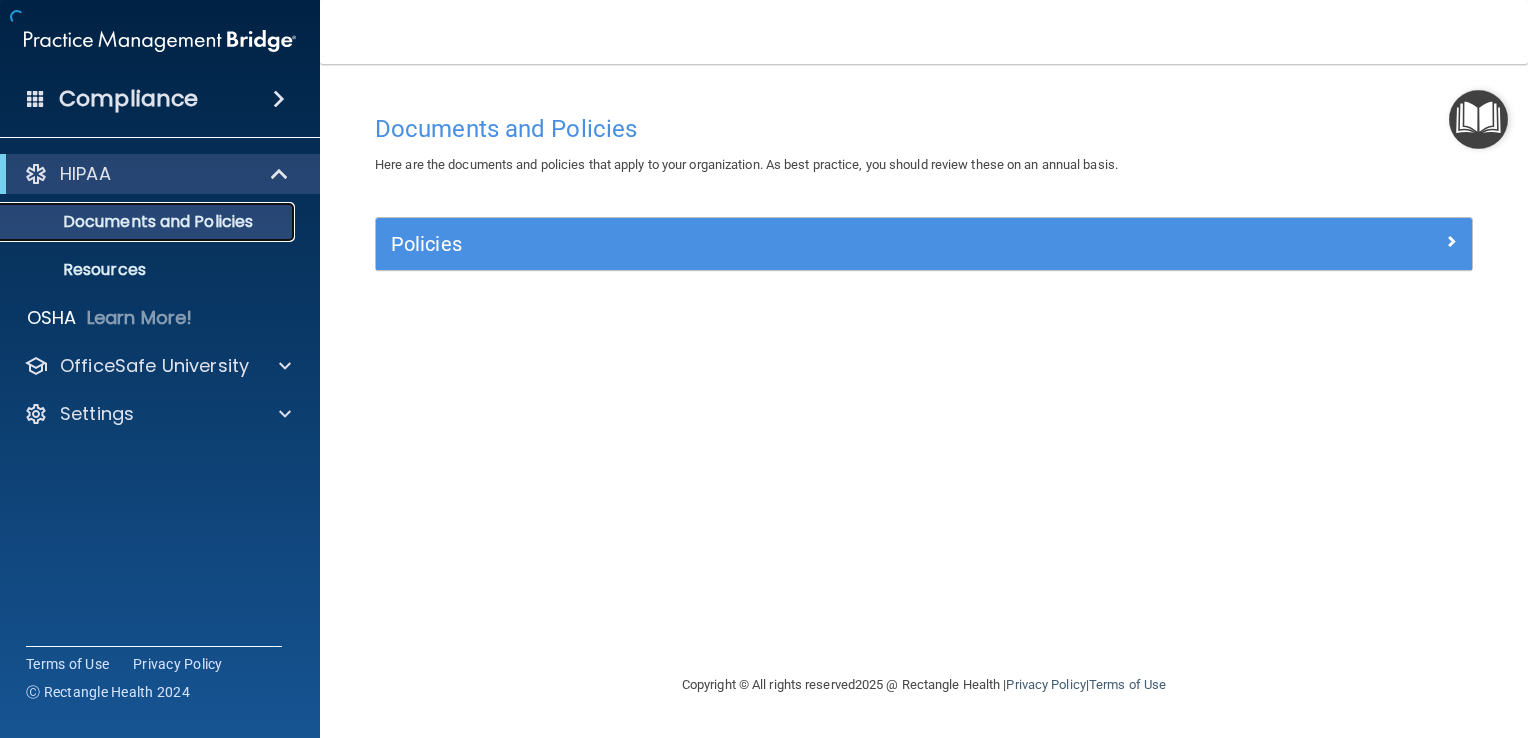 scroll, scrollTop: 0, scrollLeft: 0, axis: both 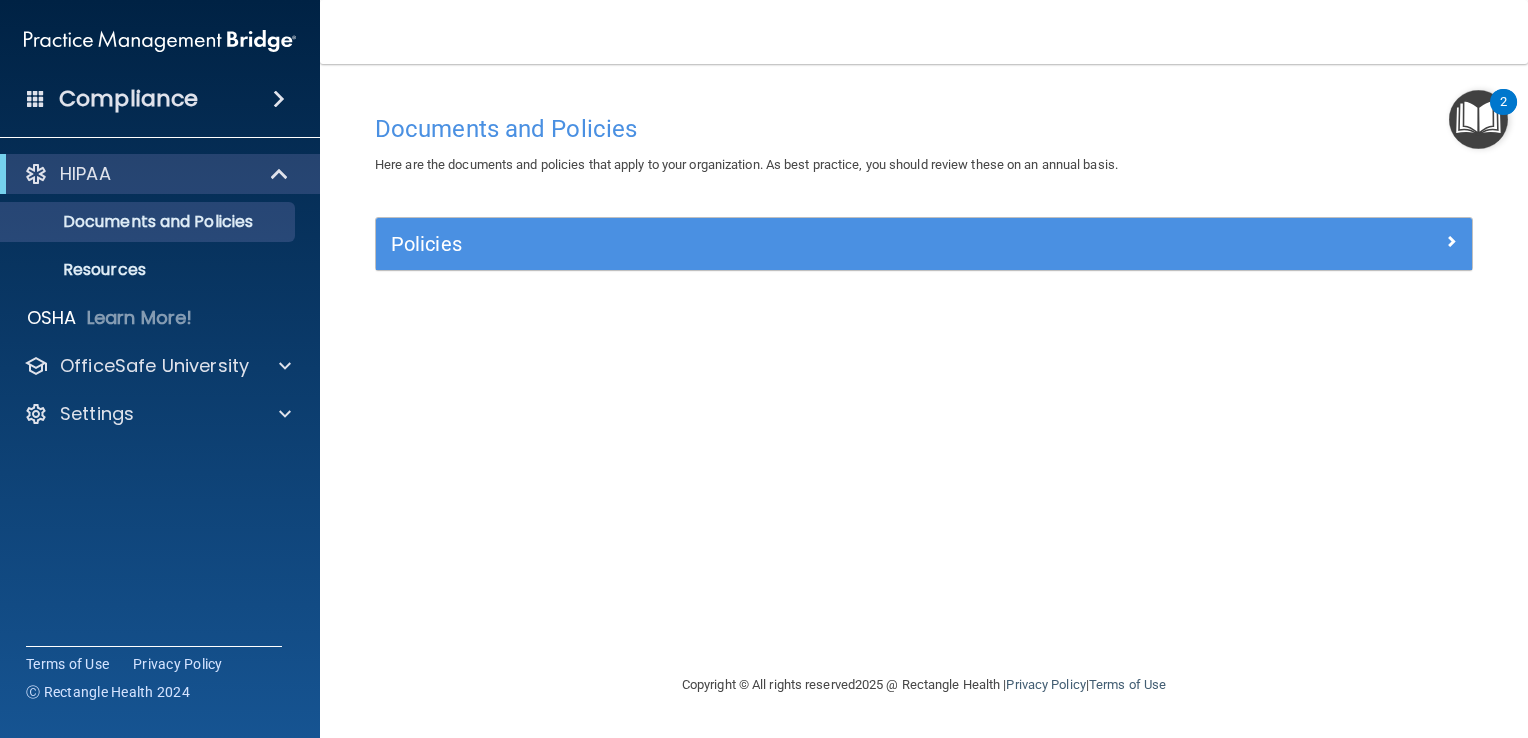 click on "2" at bounding box center [1503, 115] 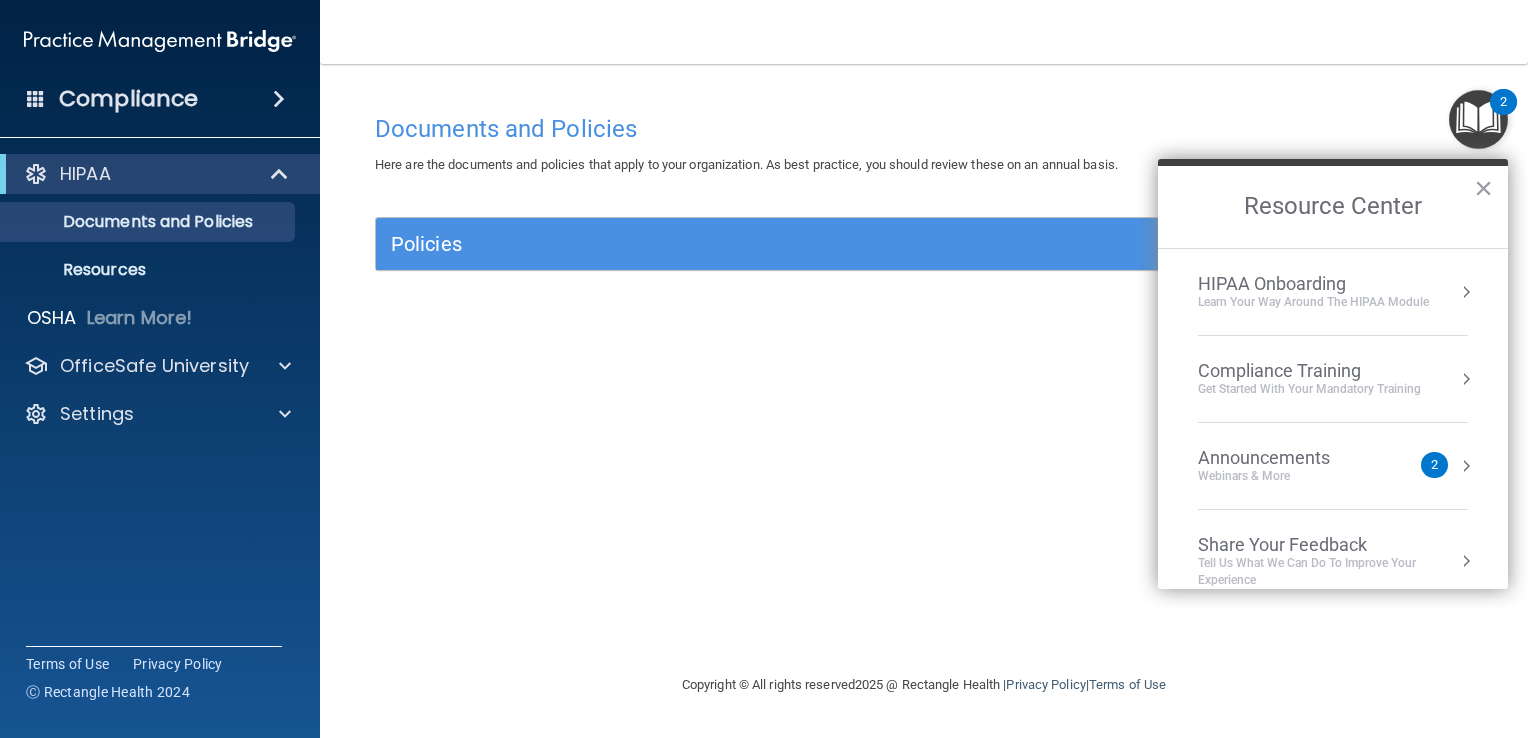 click on "Learn Your Way around the HIPAA module" at bounding box center [1313, 302] 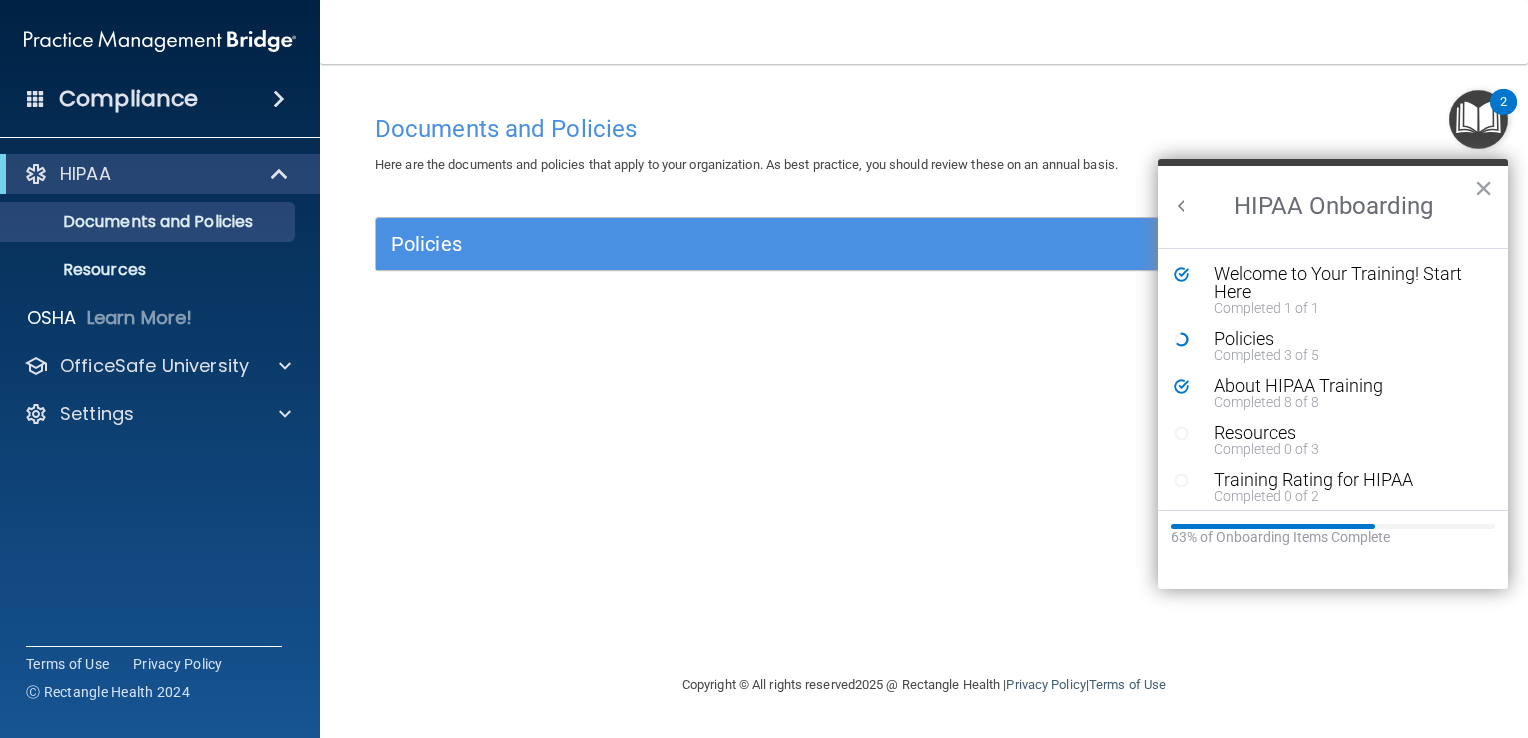 scroll, scrollTop: 0, scrollLeft: 0, axis: both 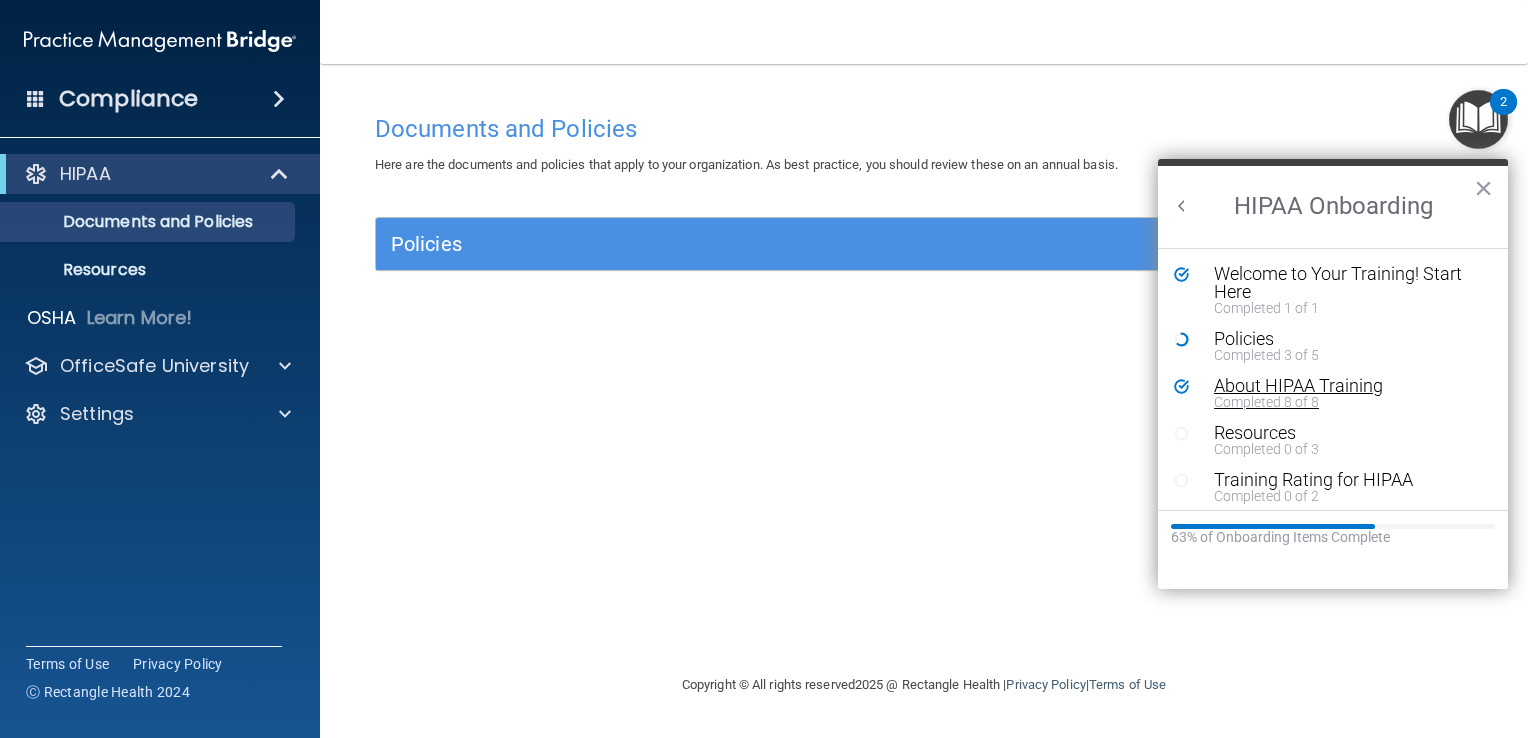 click on "Completed 8 of 8" at bounding box center [1340, 402] 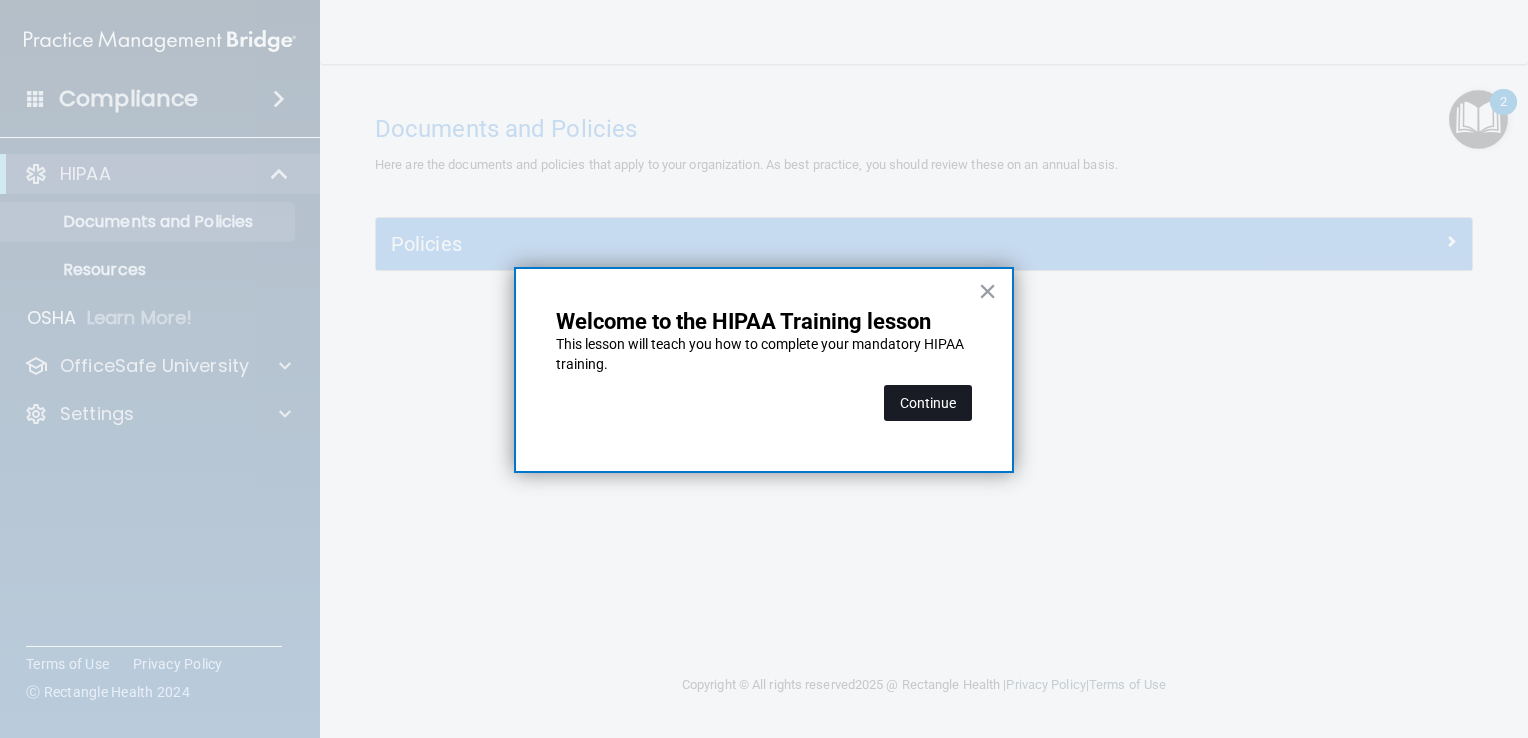 click on "Continue" at bounding box center [928, 403] 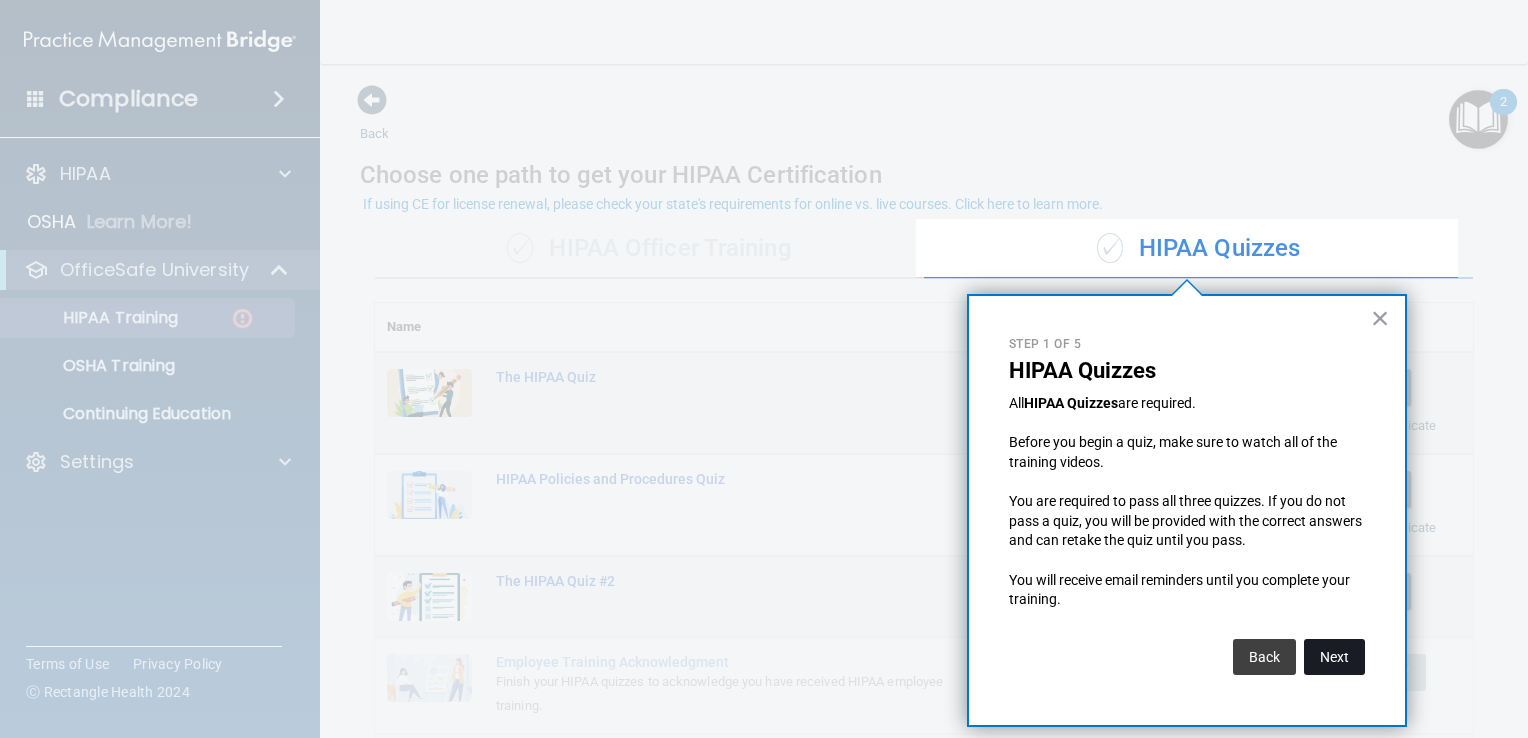 click on "Next" at bounding box center (1334, 657) 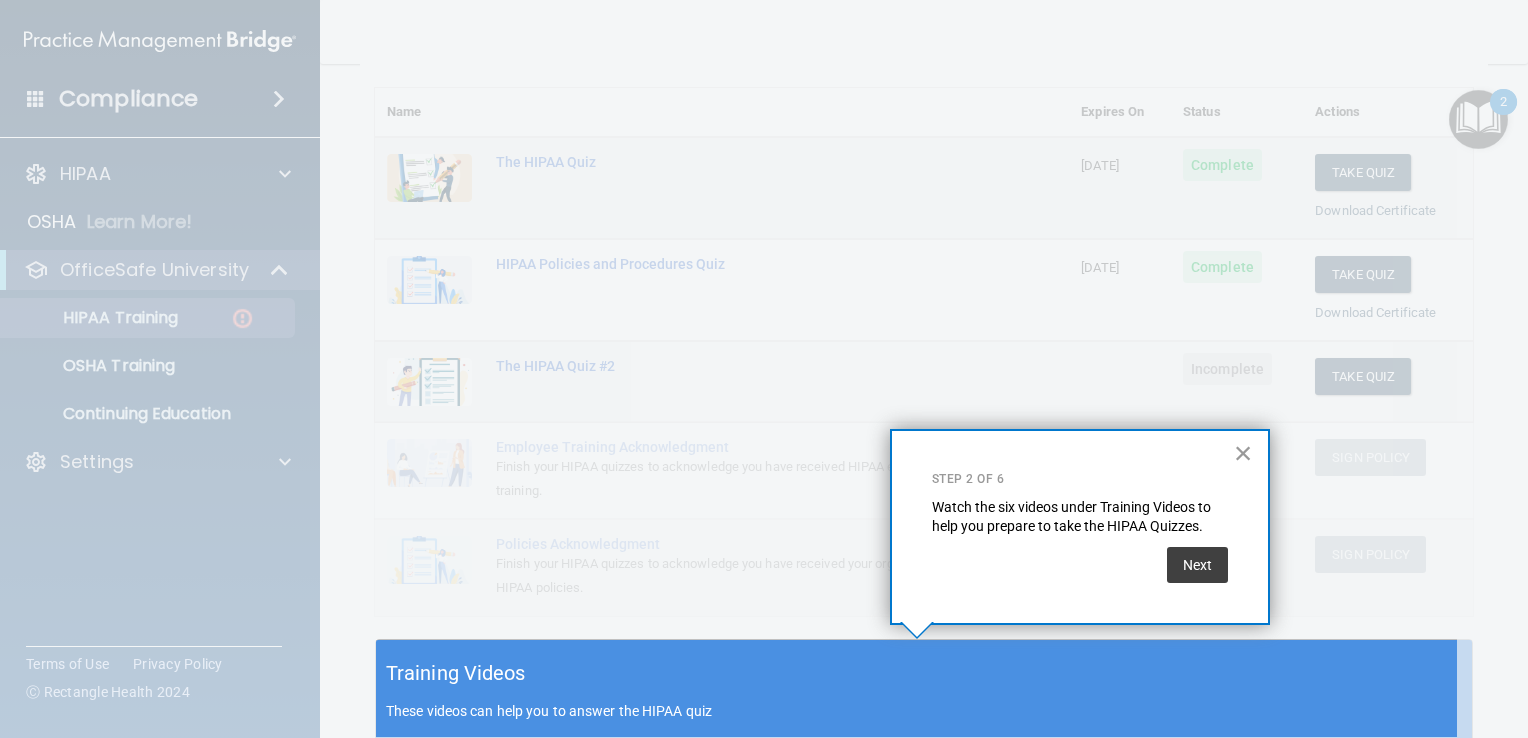 click on "×" at bounding box center [1243, 453] 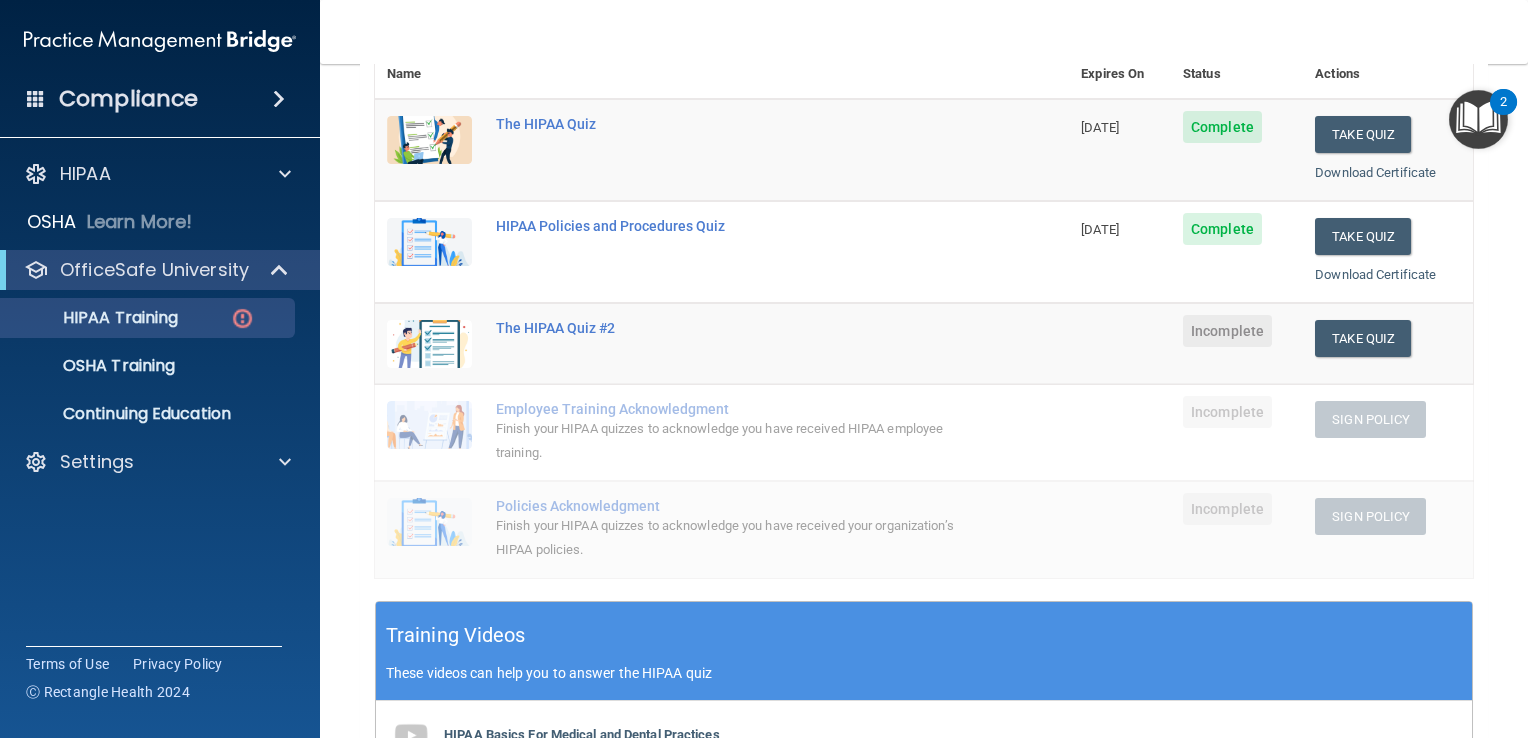 scroll, scrollTop: 259, scrollLeft: 0, axis: vertical 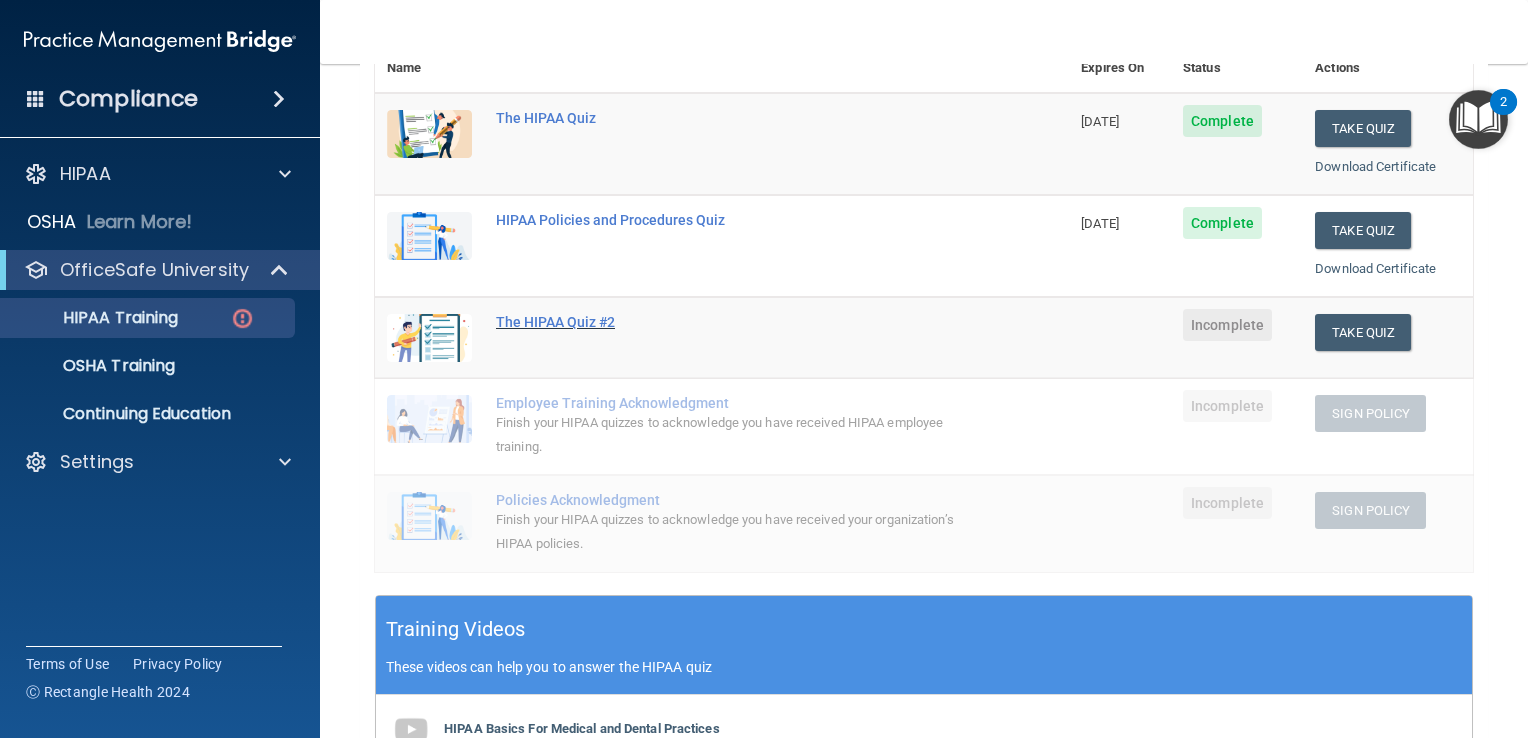 click on "The HIPAA Quiz #2" at bounding box center (732, 322) 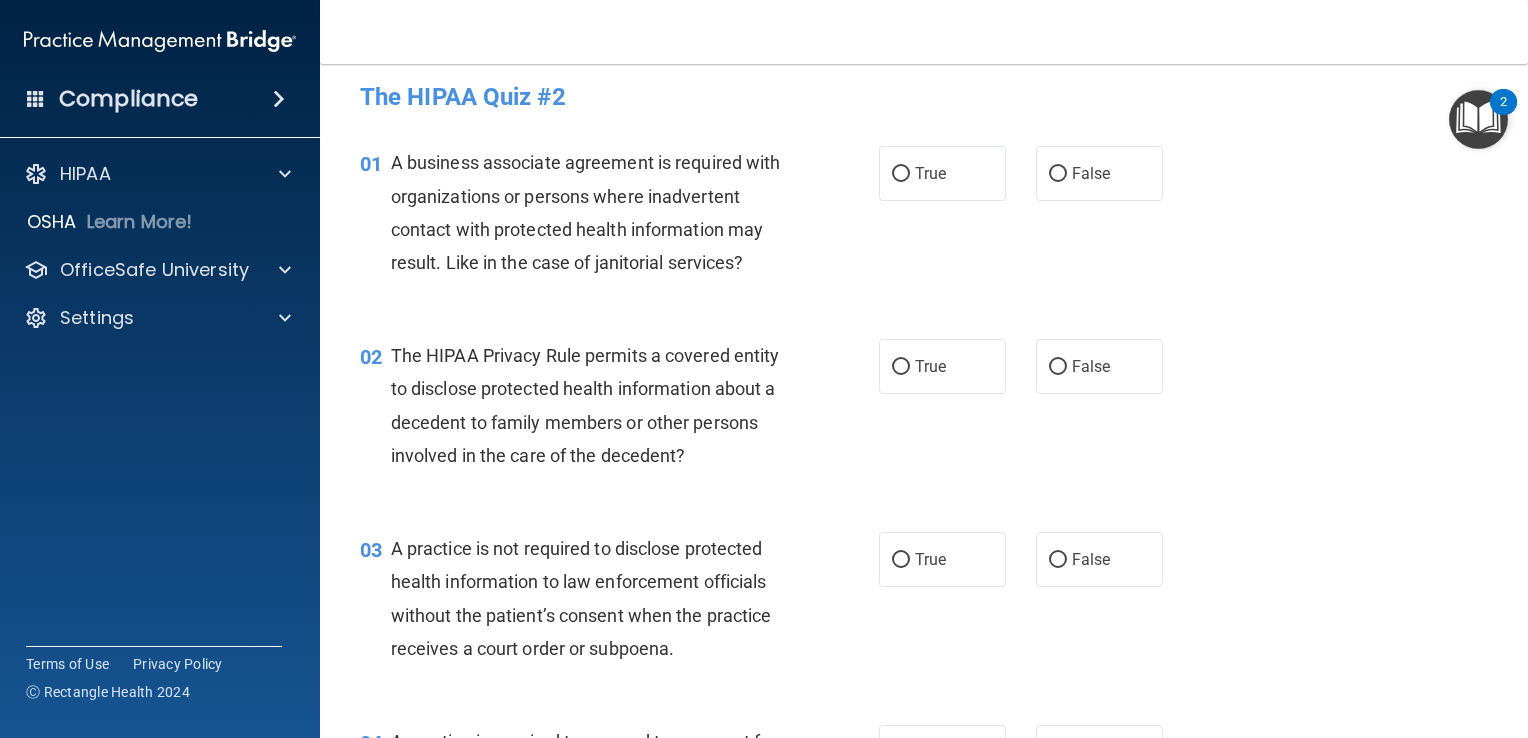 scroll, scrollTop: 34, scrollLeft: 0, axis: vertical 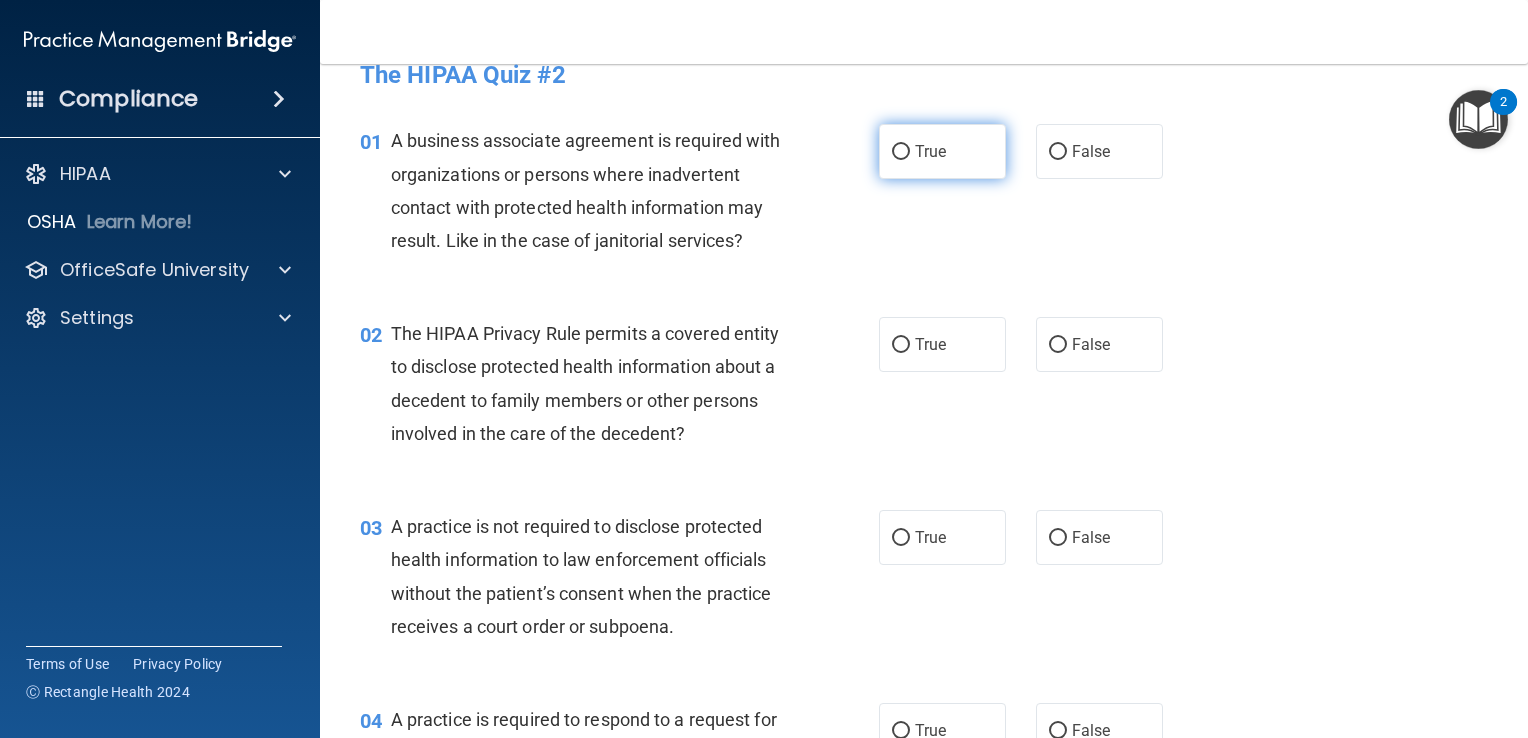 click on "True" at bounding box center (942, 151) 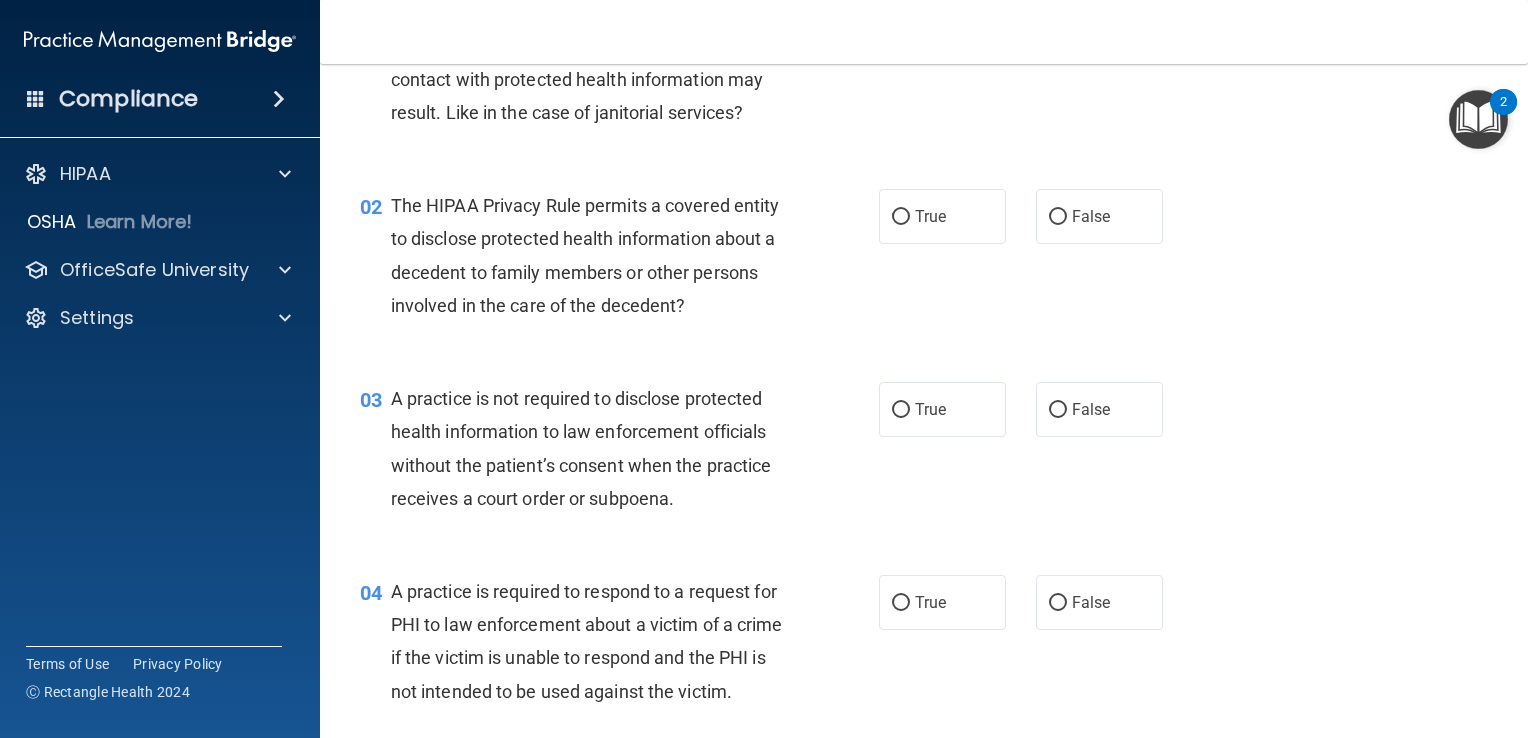 scroll, scrollTop: 163, scrollLeft: 0, axis: vertical 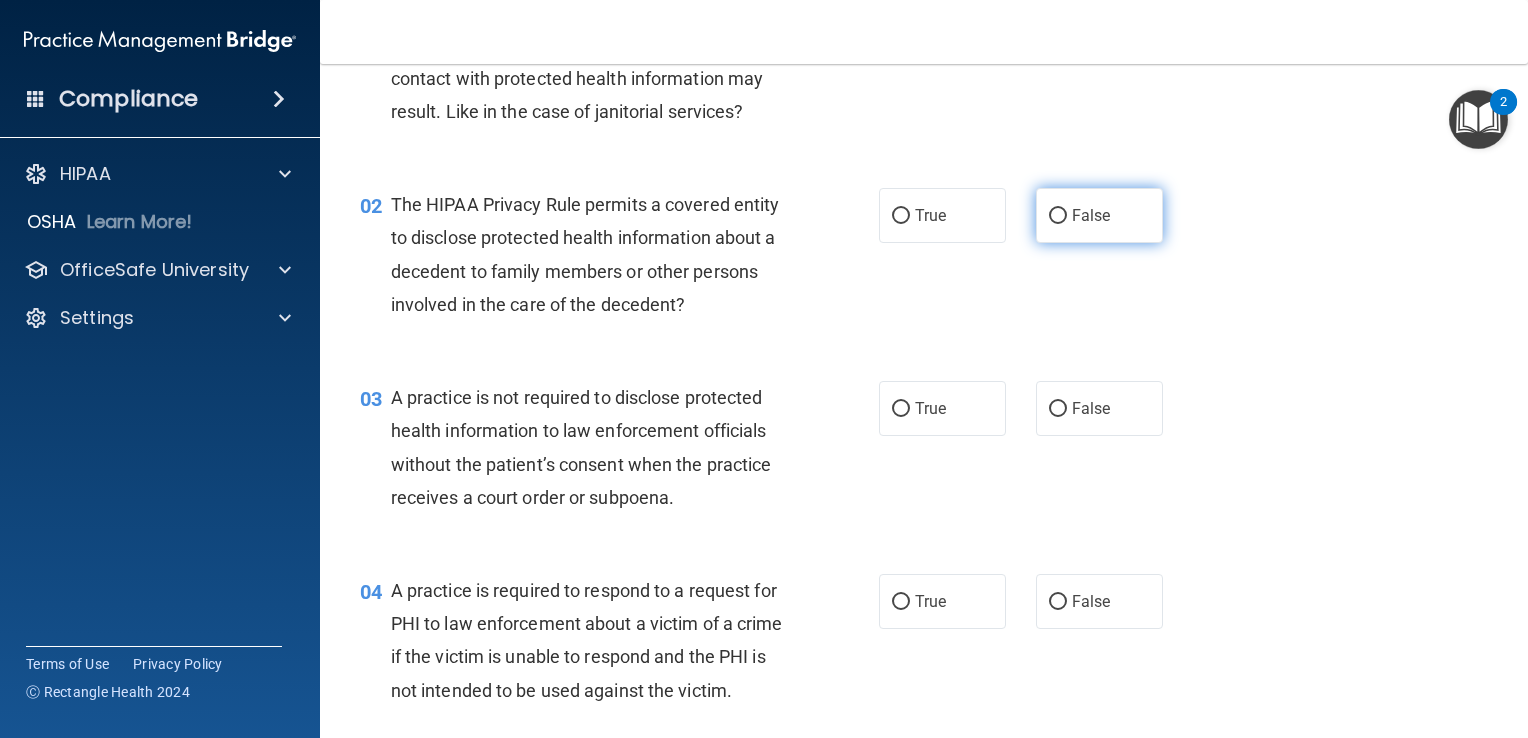 click on "False" at bounding box center (1099, 215) 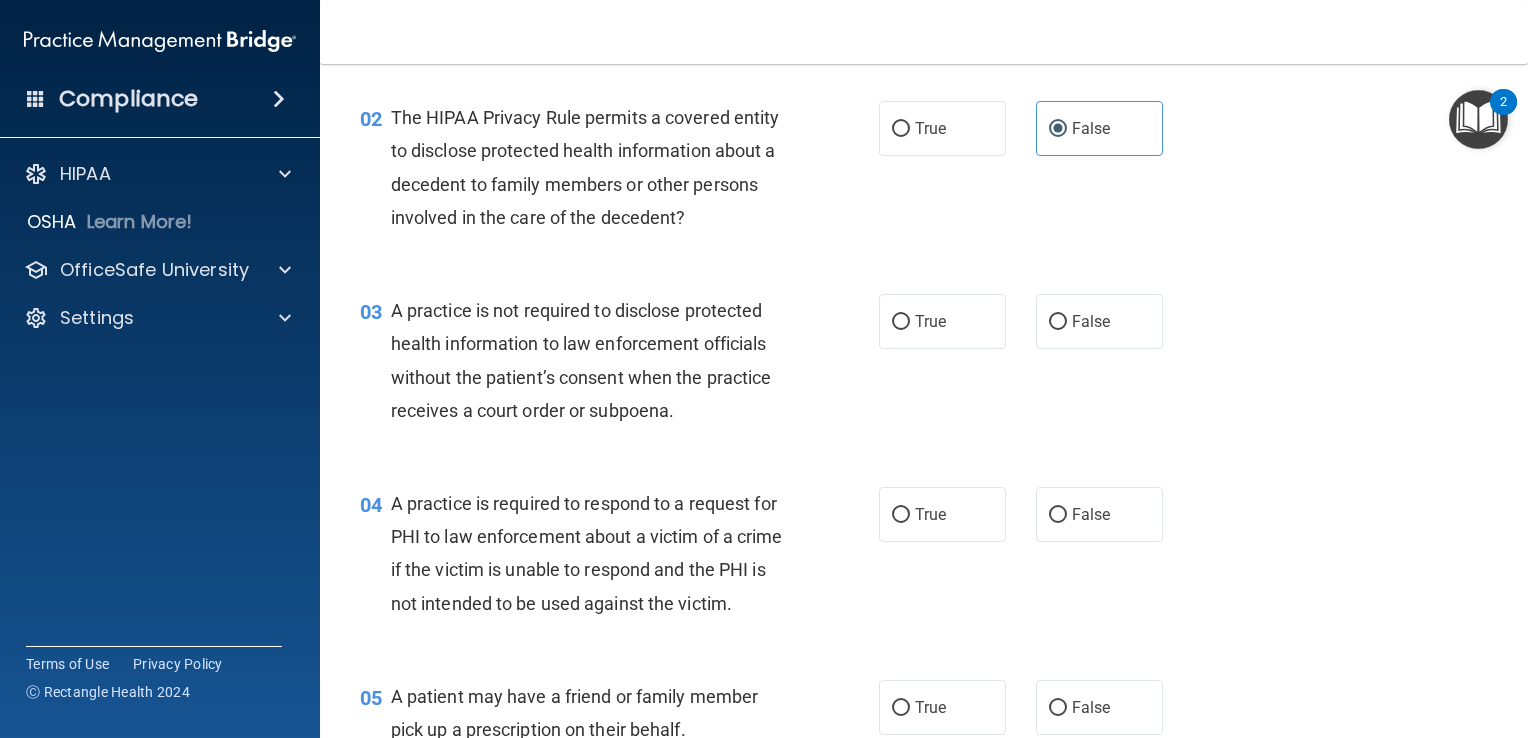scroll, scrollTop: 252, scrollLeft: 0, axis: vertical 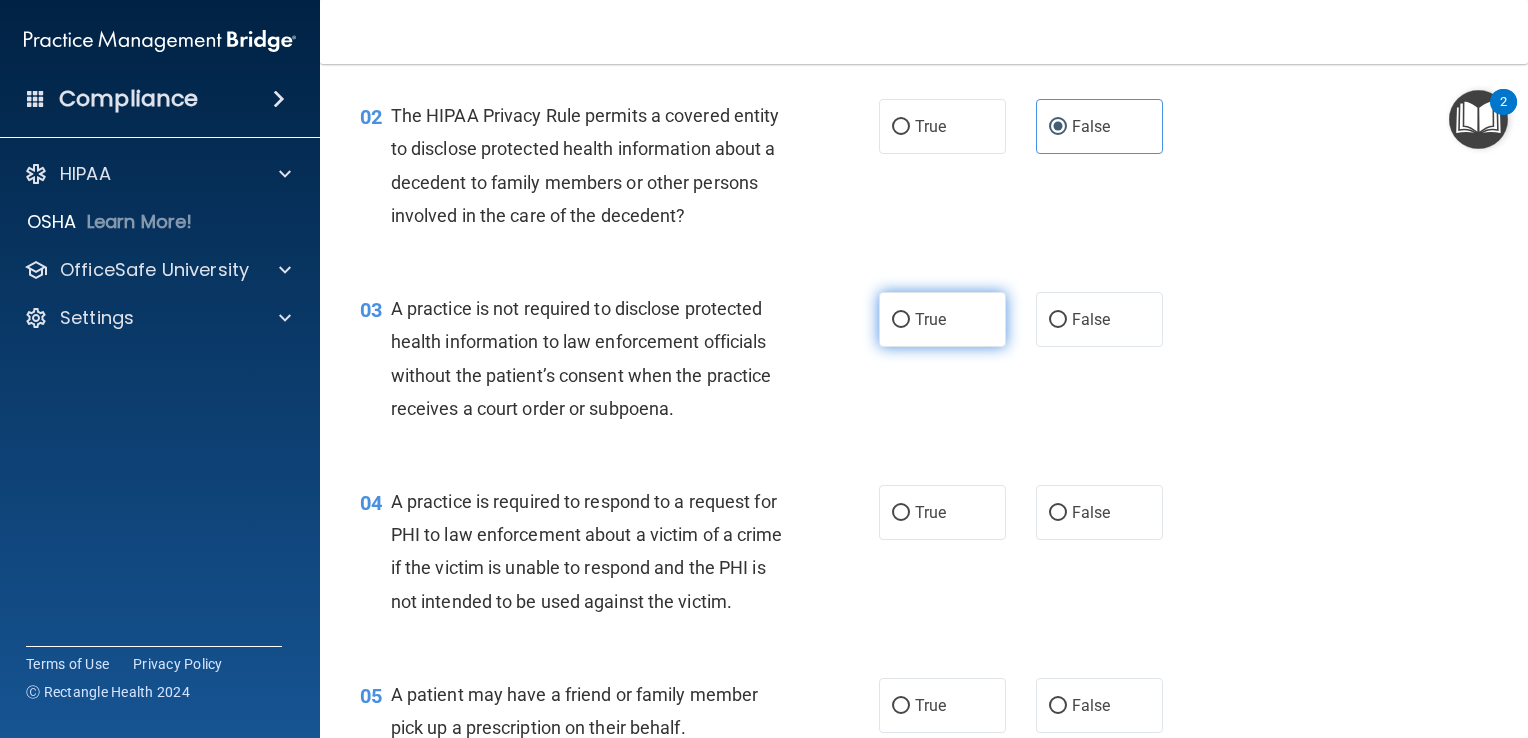 click on "True" at bounding box center (942, 319) 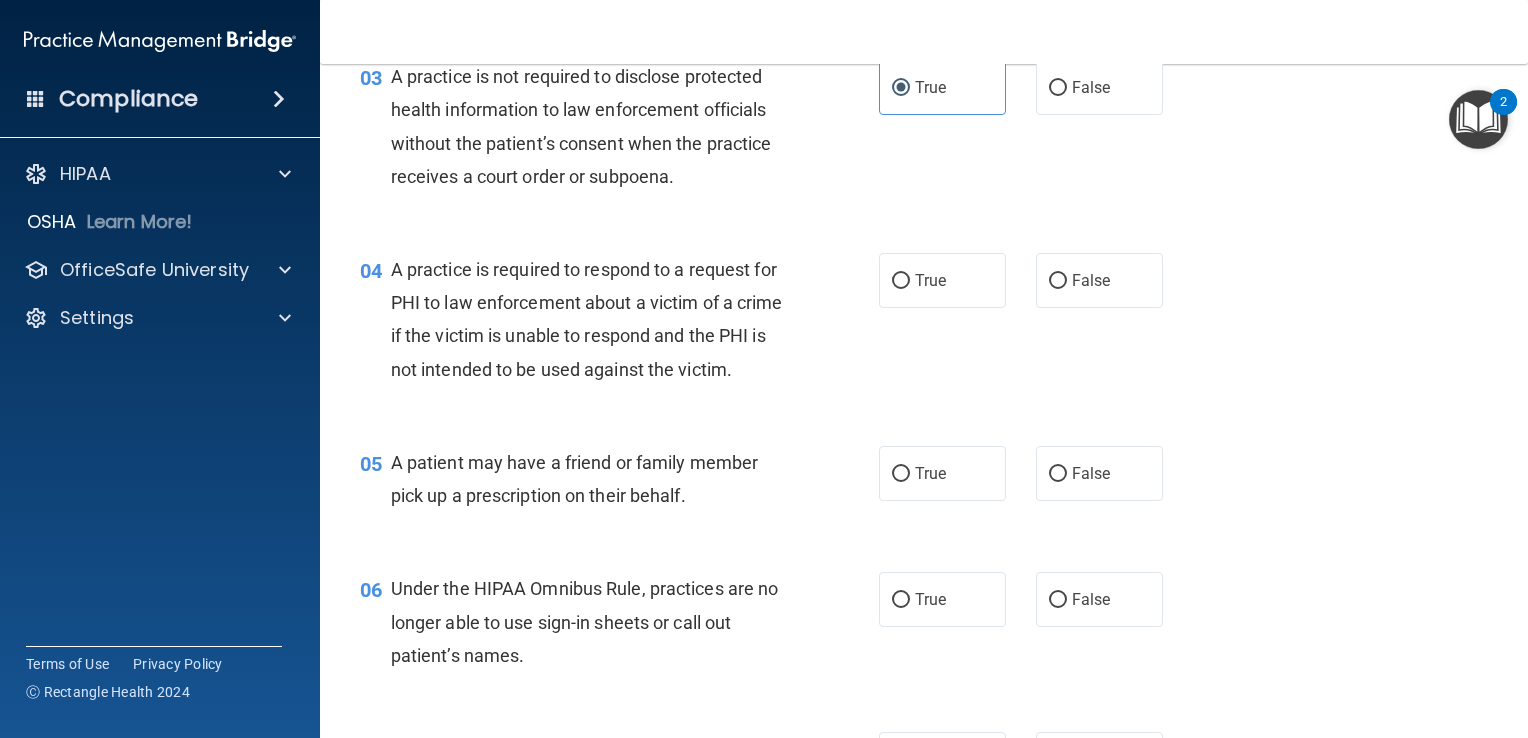 scroll, scrollTop: 487, scrollLeft: 0, axis: vertical 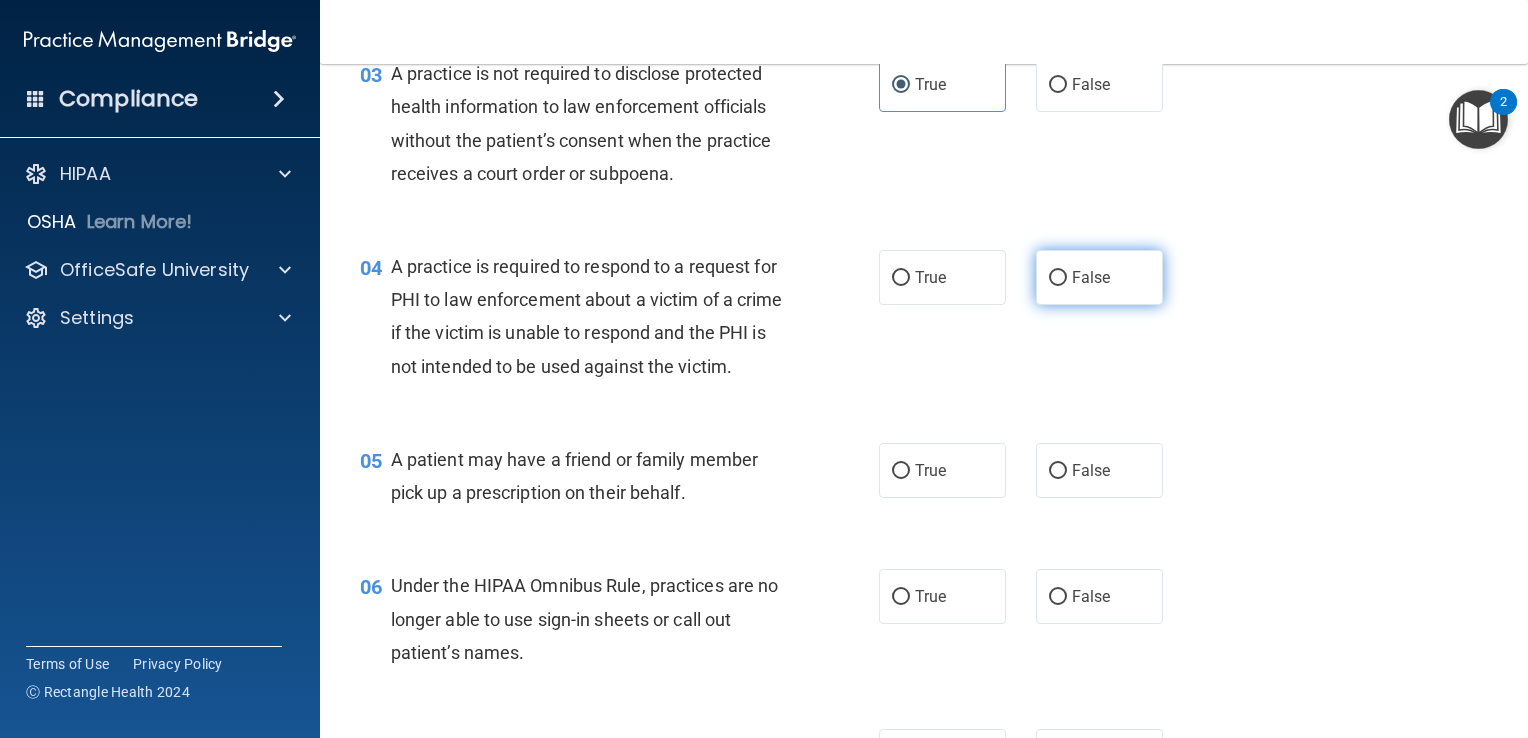 click on "False" at bounding box center (1099, 277) 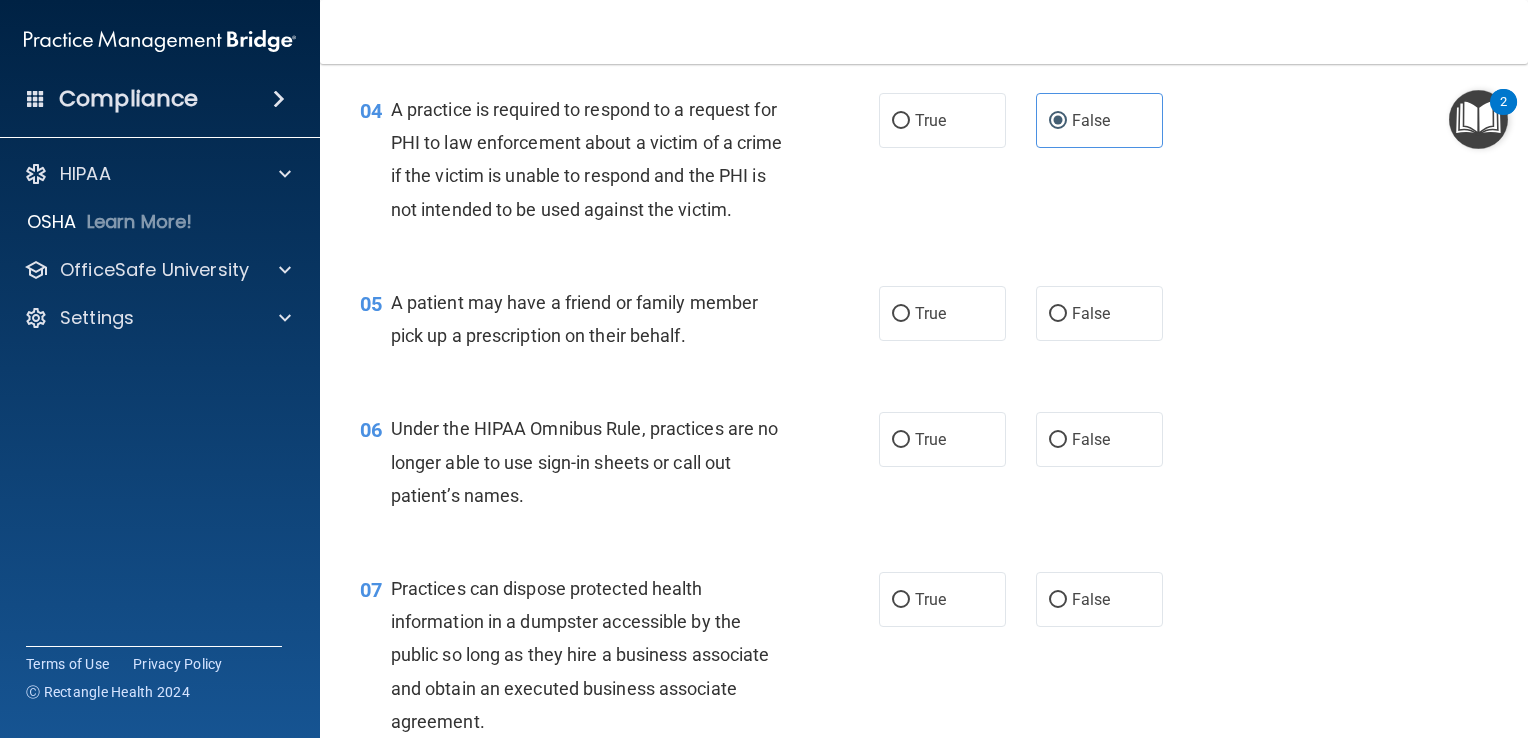 scroll, scrollTop: 648, scrollLeft: 0, axis: vertical 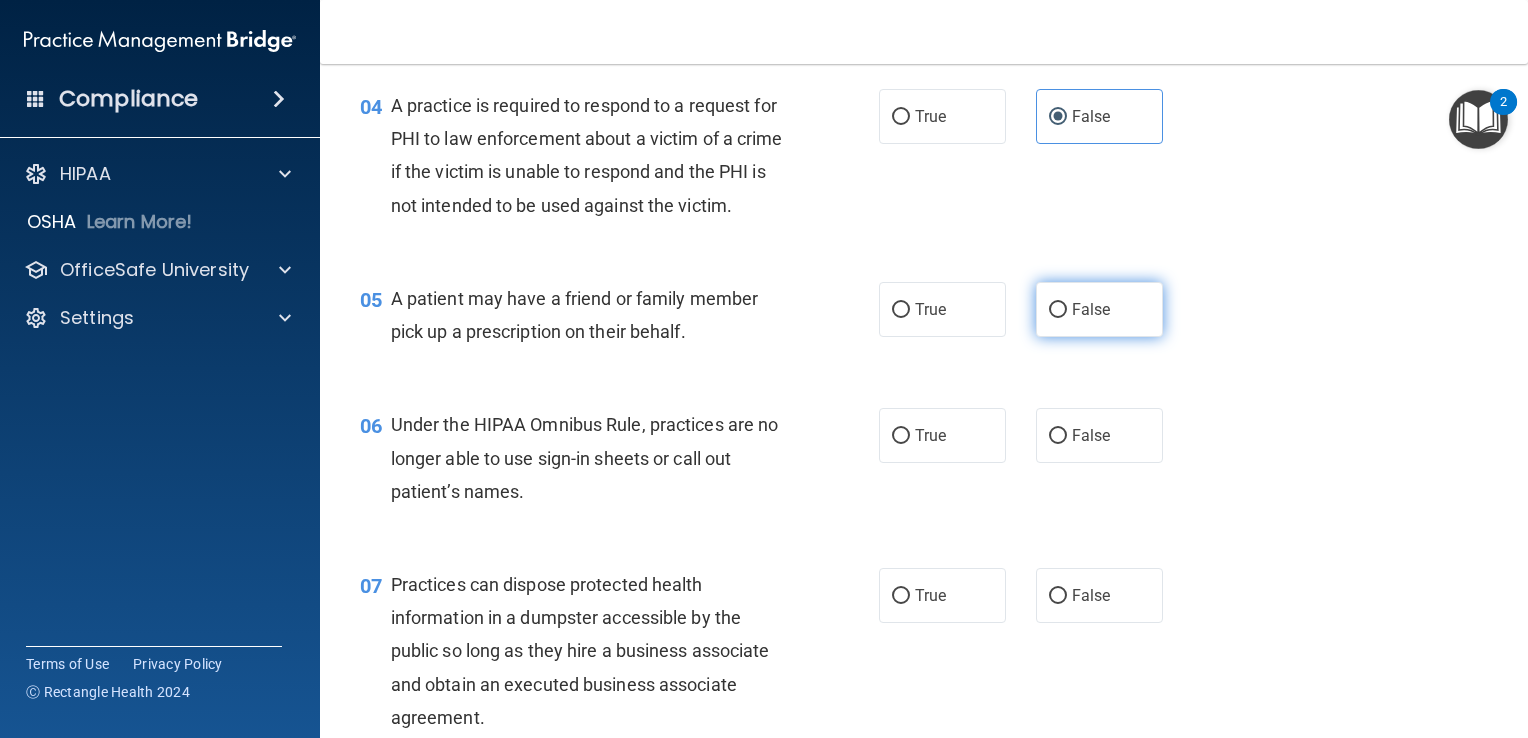 click on "False" at bounding box center [1099, 309] 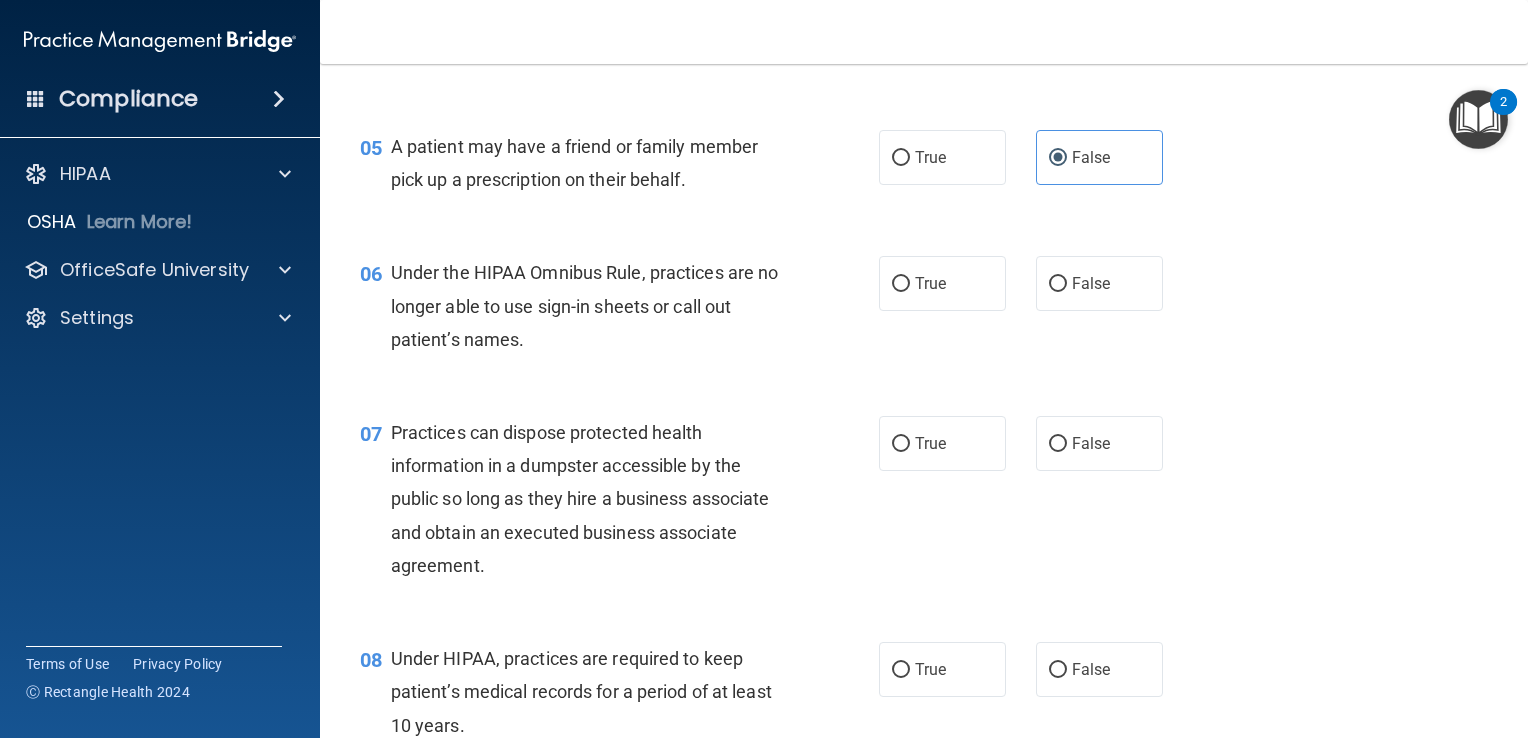 scroll, scrollTop: 824, scrollLeft: 0, axis: vertical 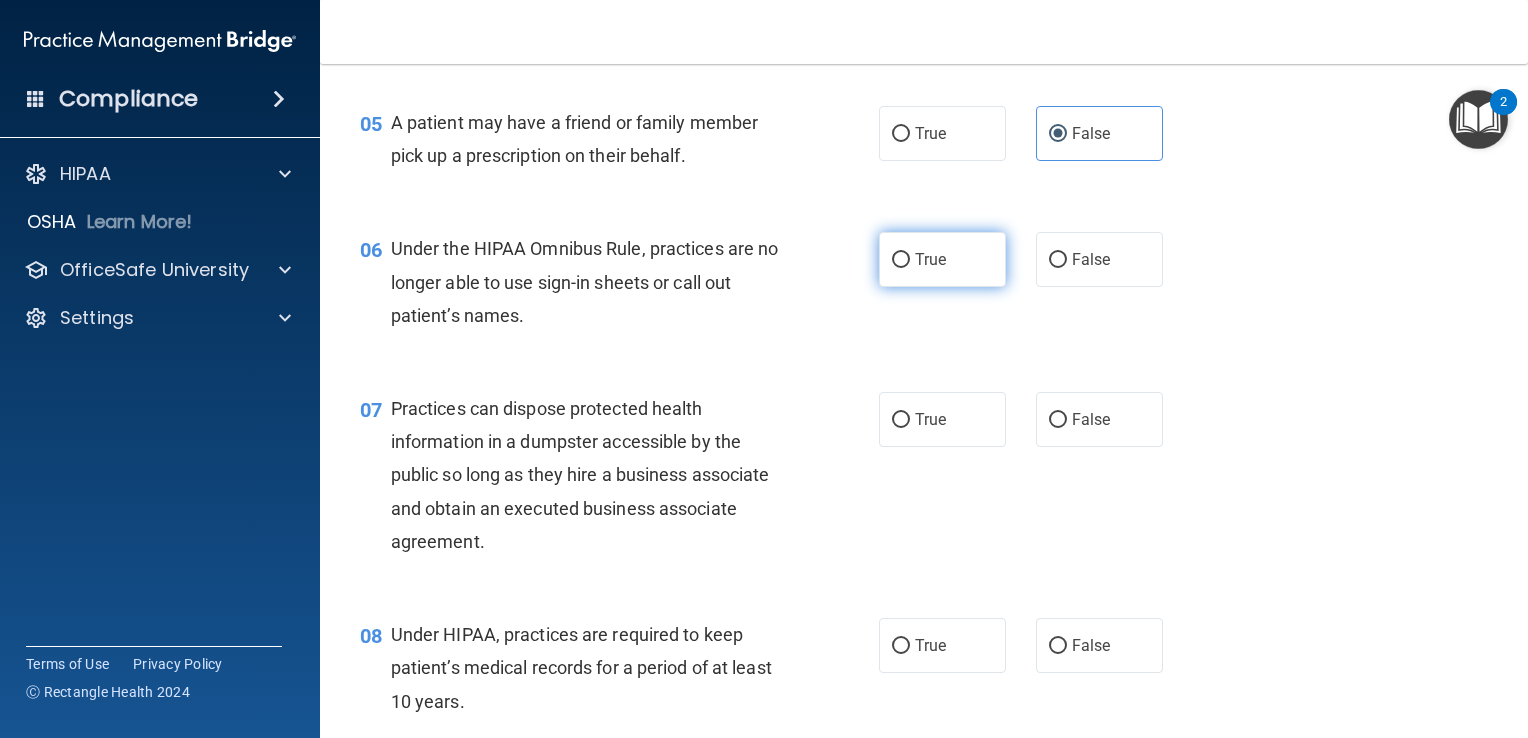 click on "True" at bounding box center [942, 259] 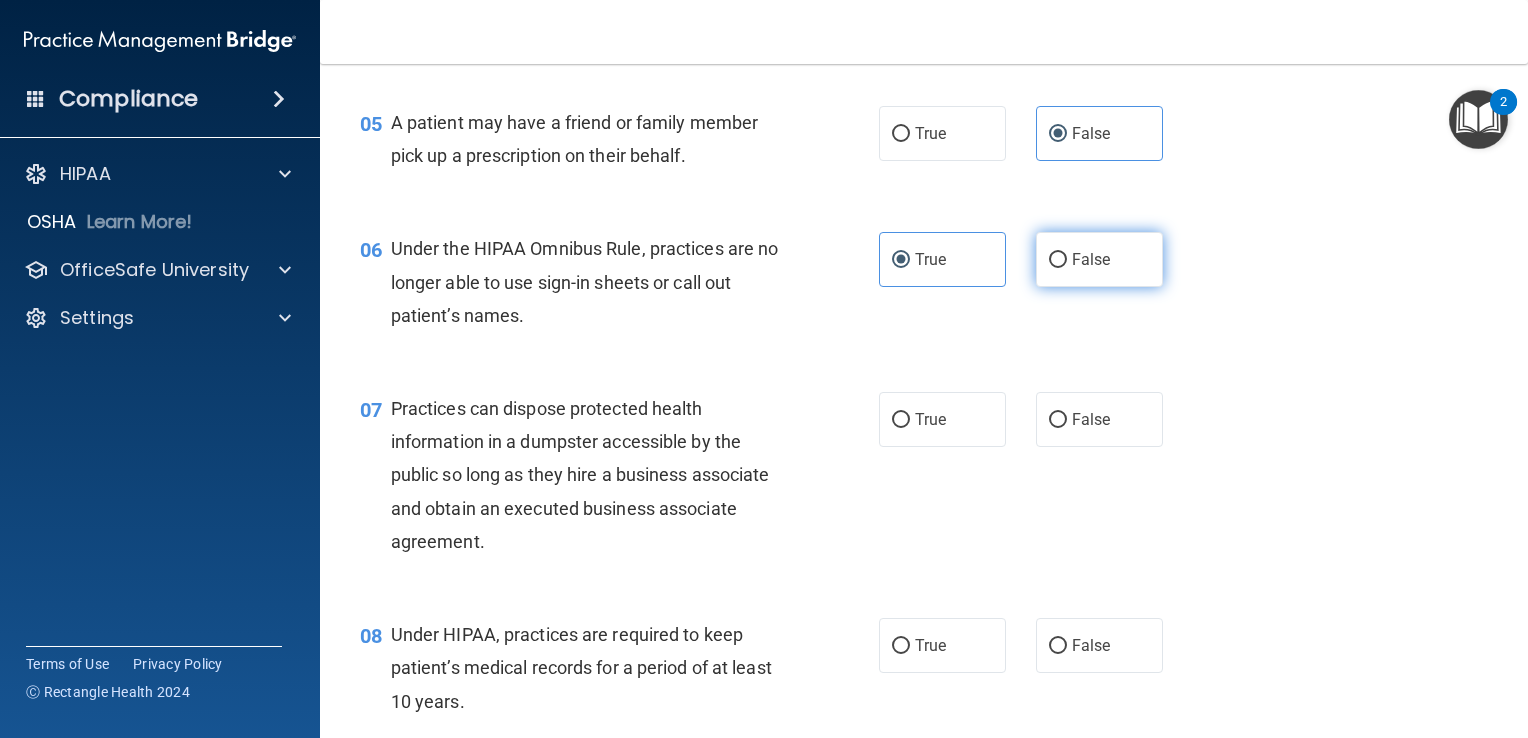 click on "False" at bounding box center [1058, 260] 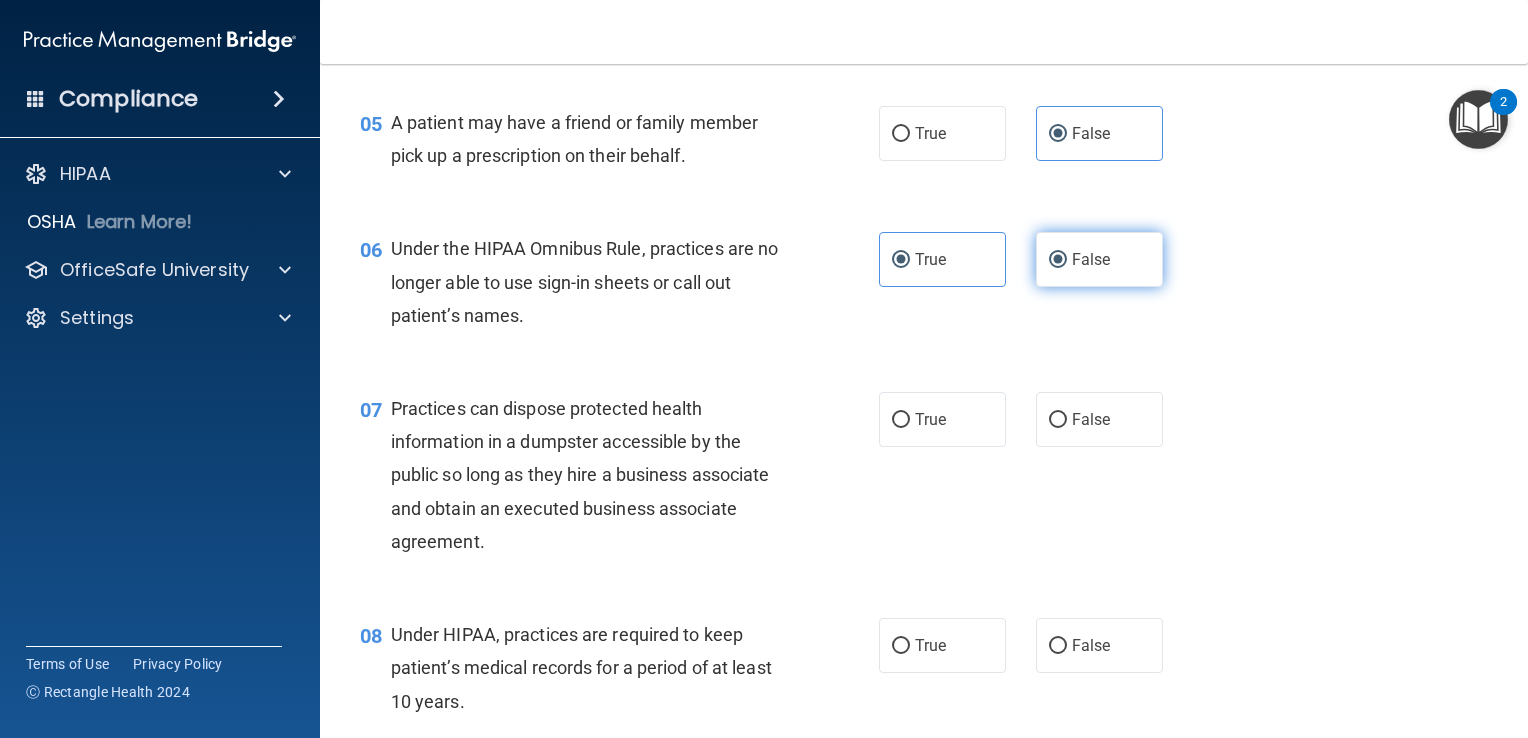 radio on "false" 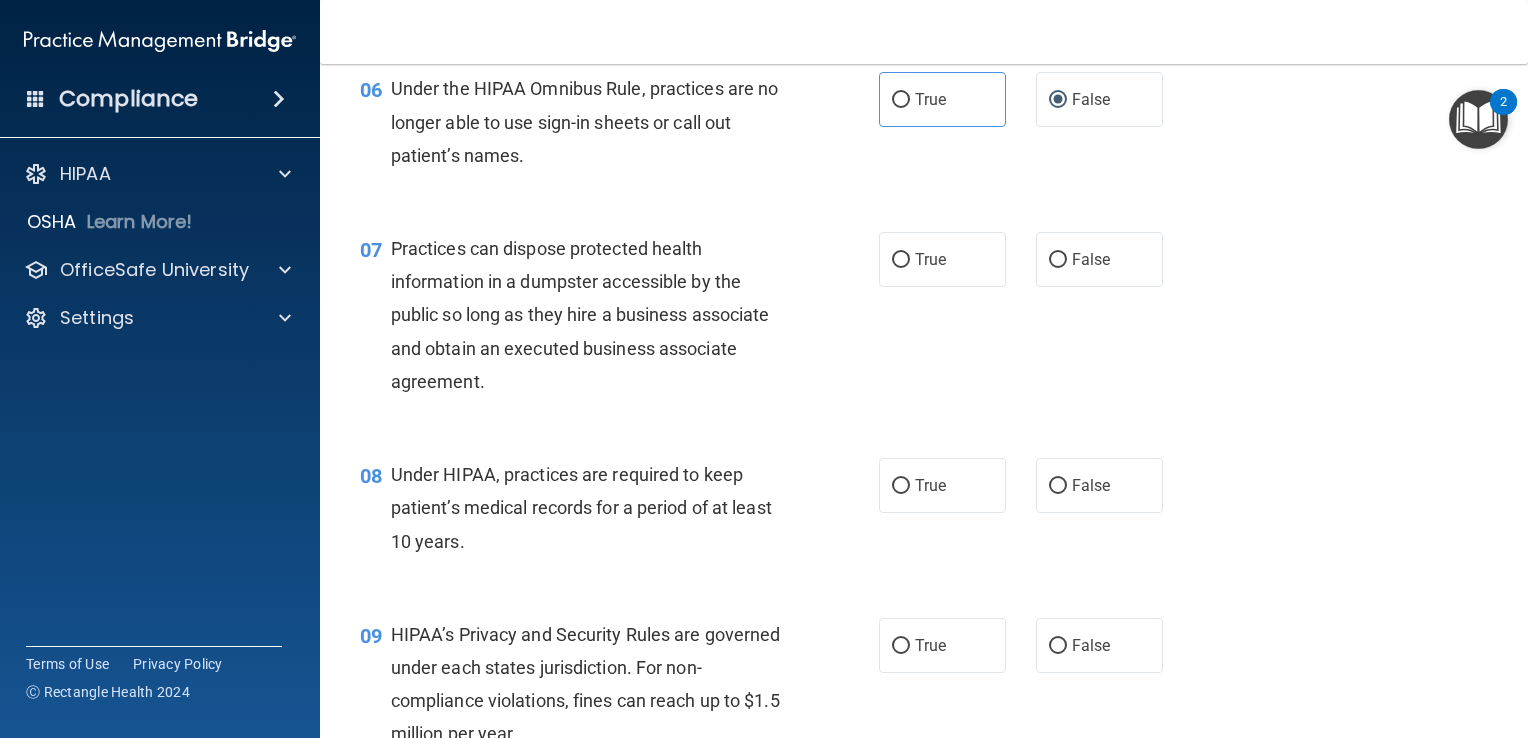 scroll, scrollTop: 984, scrollLeft: 0, axis: vertical 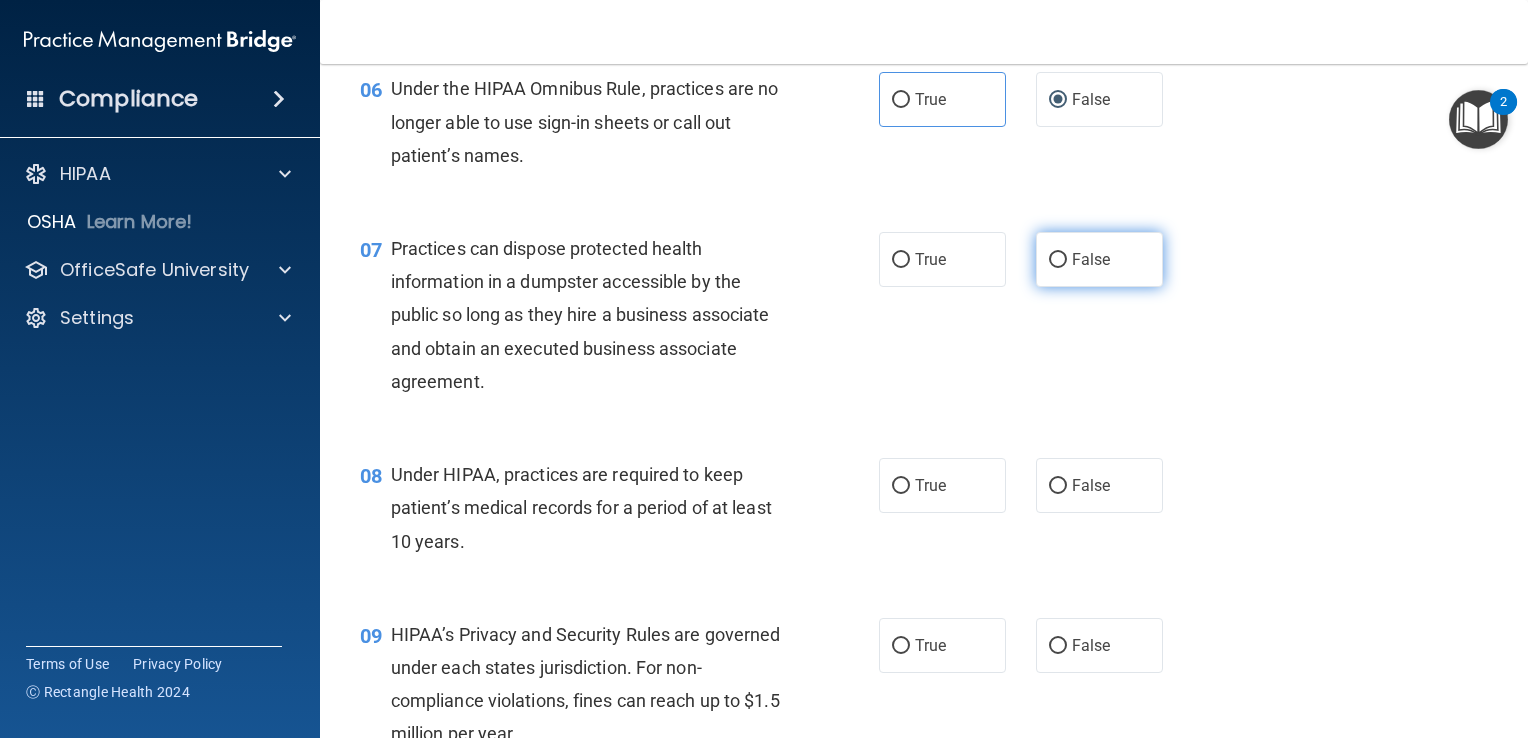click on "False" at bounding box center [1099, 259] 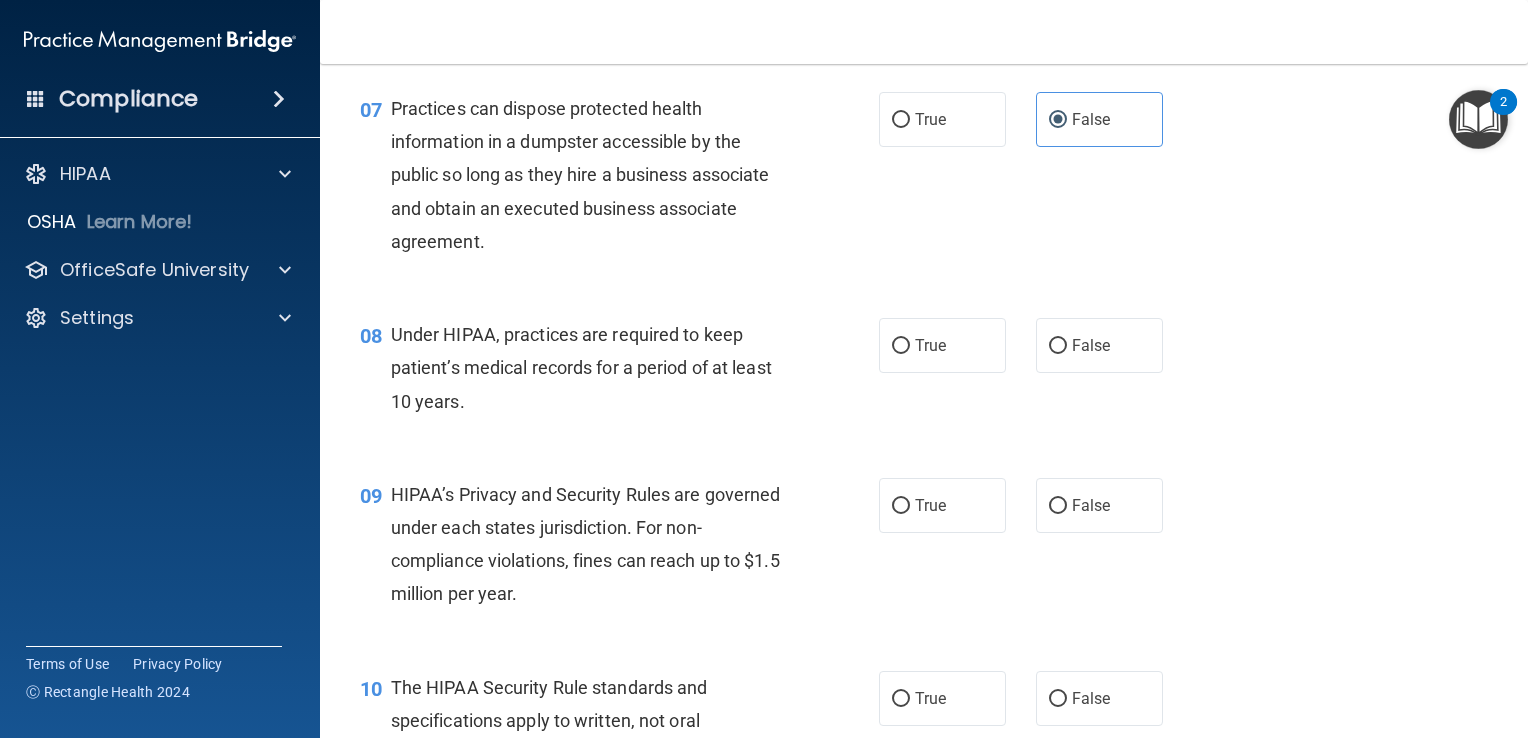 scroll, scrollTop: 1130, scrollLeft: 0, axis: vertical 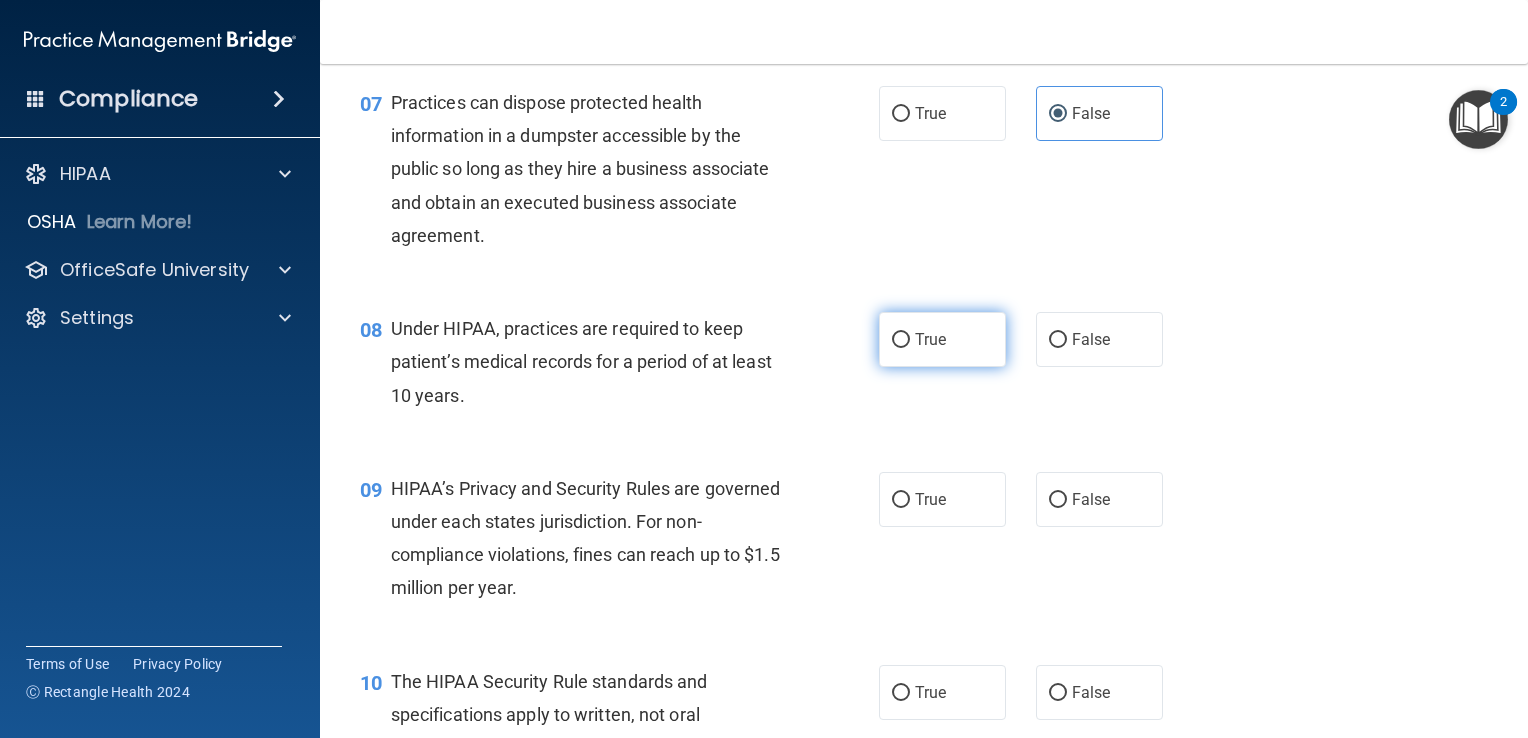 click on "True" at bounding box center (901, 340) 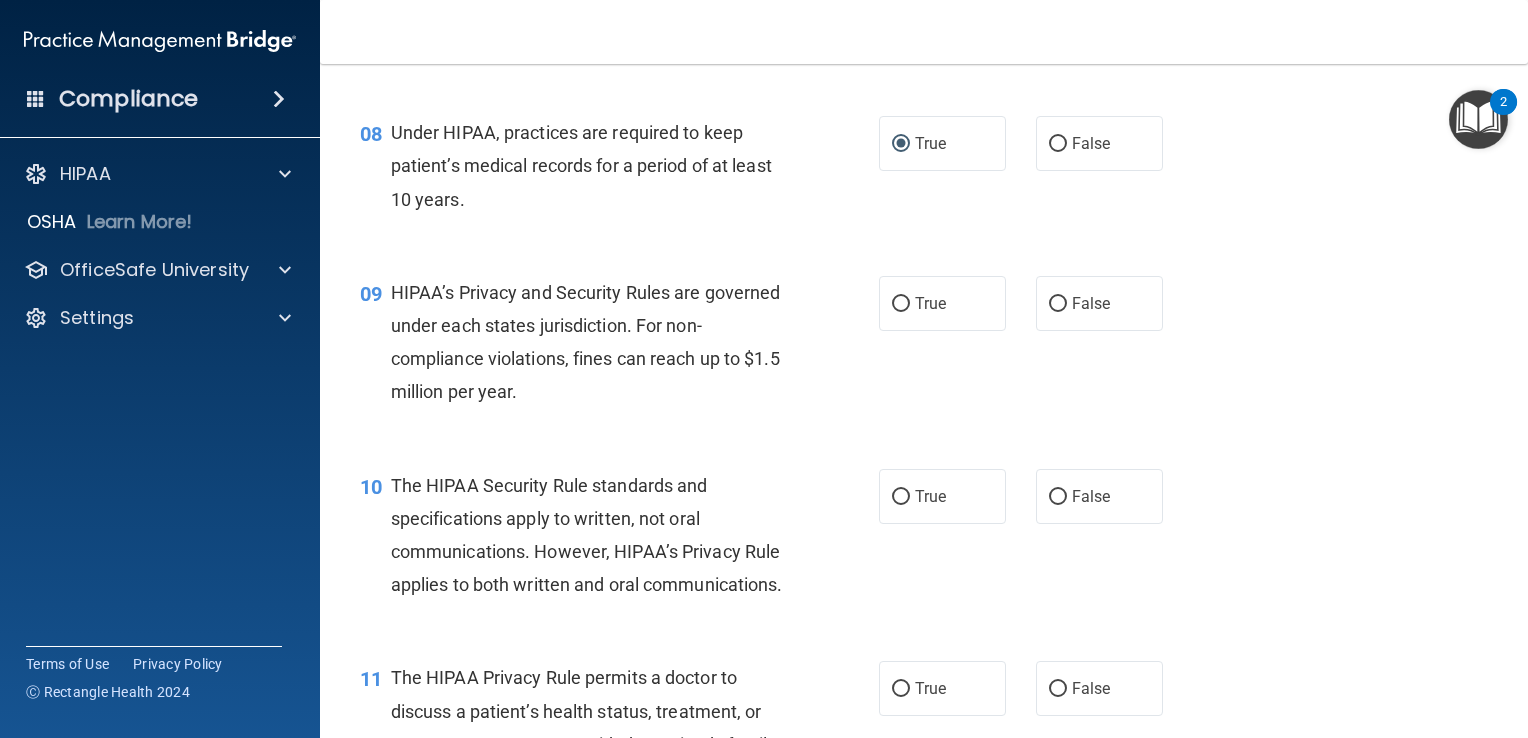 scroll, scrollTop: 1328, scrollLeft: 0, axis: vertical 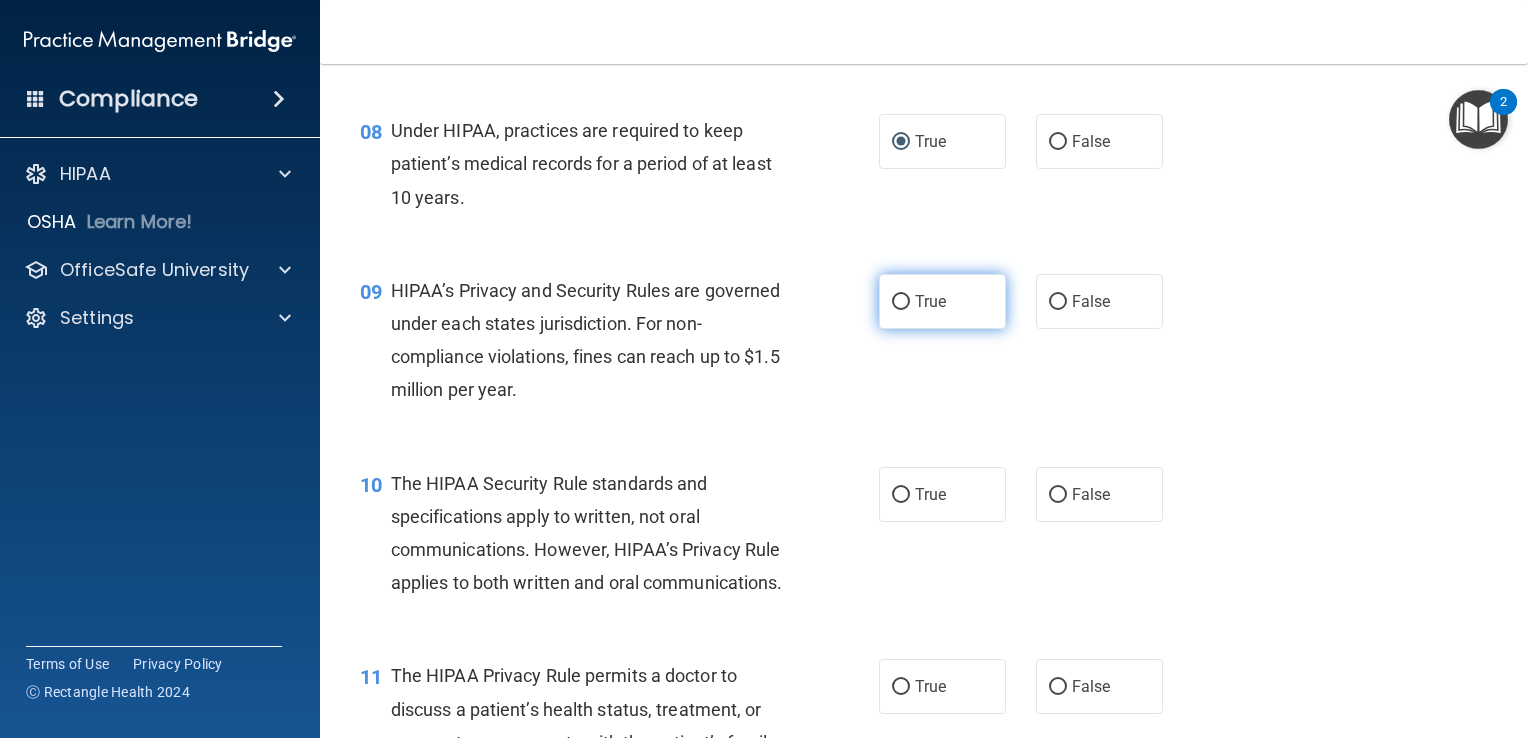 drag, startPoint x: 861, startPoint y: 347, endPoint x: 907, endPoint y: 326, distance: 50.566788 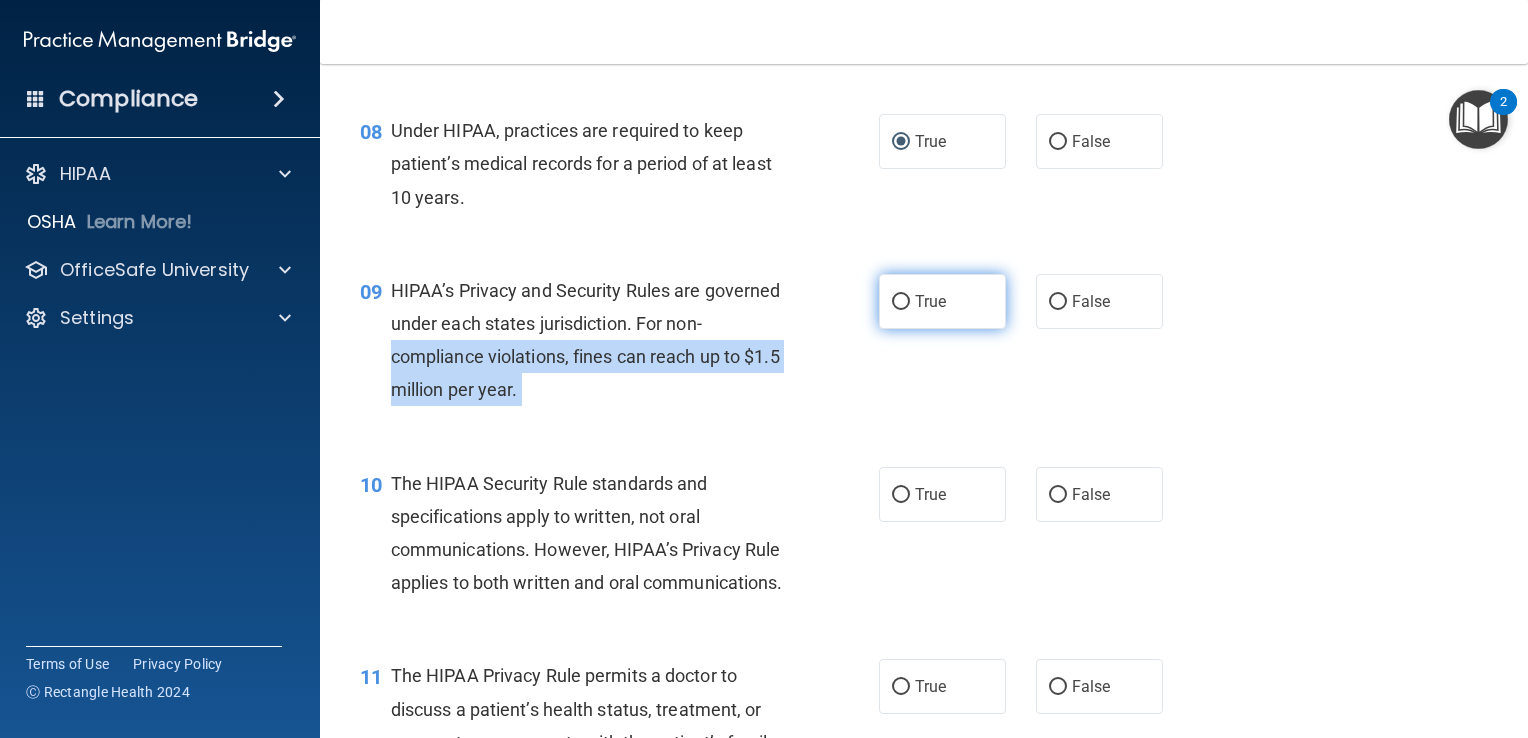click on "True" at bounding box center (942, 301) 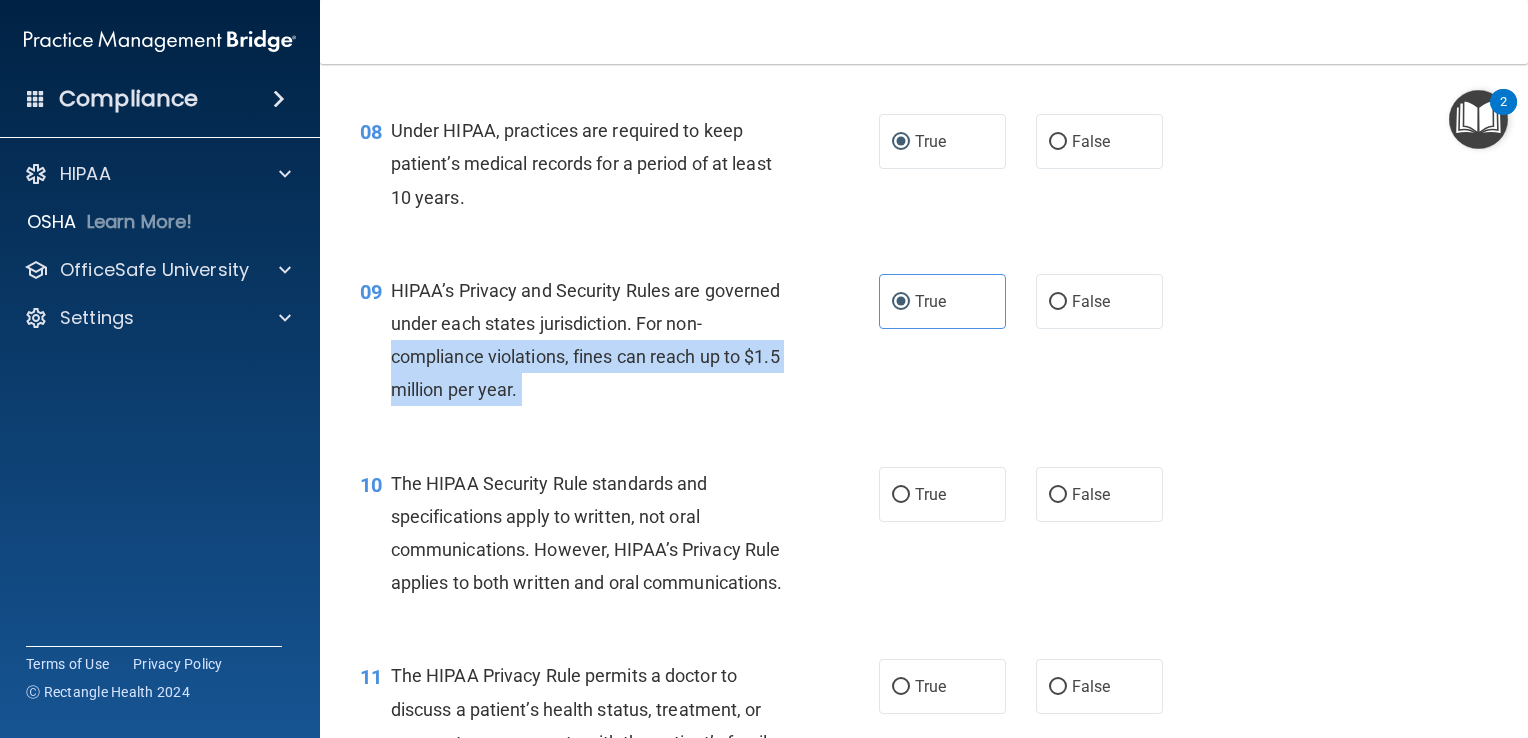 click on "09       HIPAA’s Privacy and Security Rules are governed under each states jurisdiction.  For non-compliance violations, fines can reach up to $1.5 million per year." at bounding box center (619, 345) 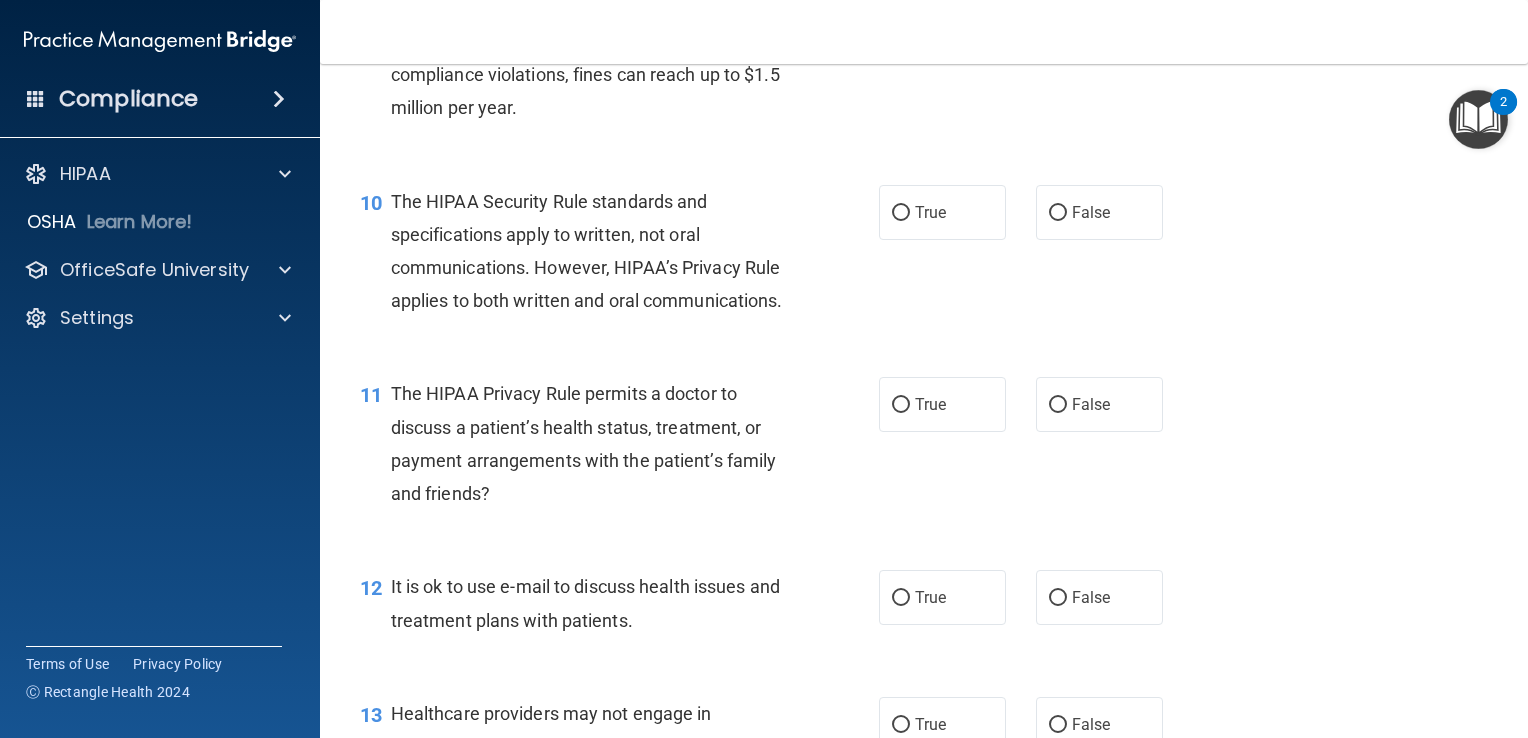 scroll, scrollTop: 1616, scrollLeft: 0, axis: vertical 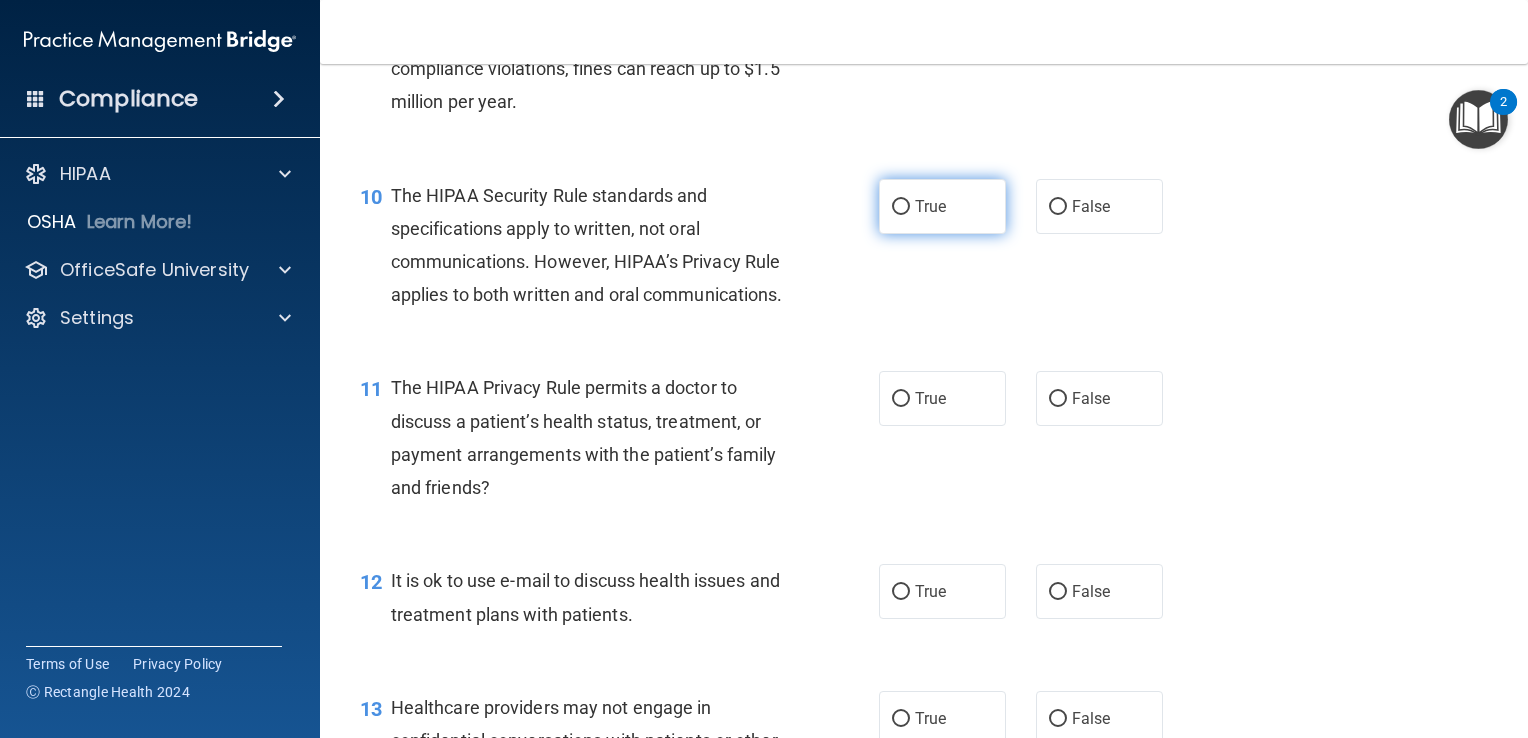 click on "True" at bounding box center [930, 206] 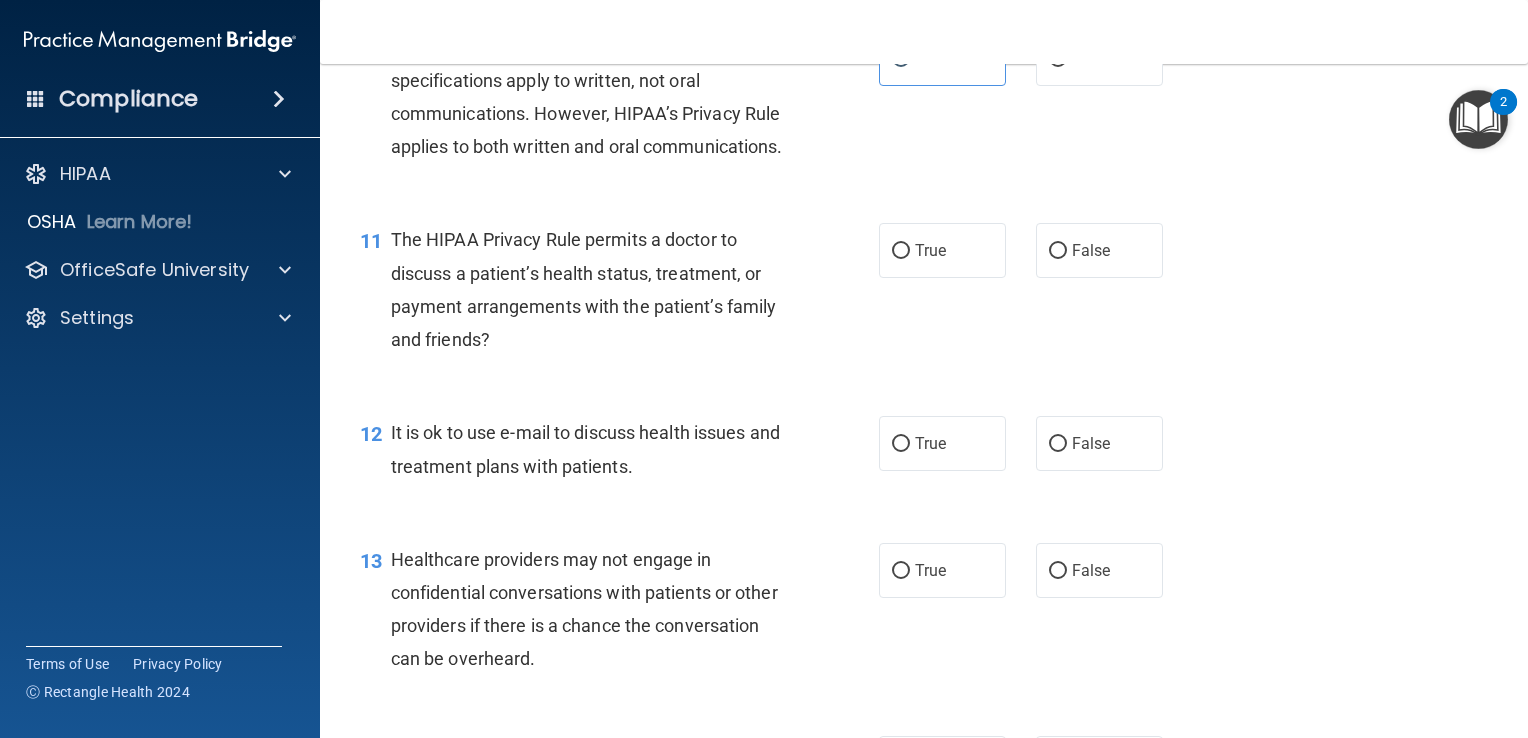scroll, scrollTop: 1766, scrollLeft: 0, axis: vertical 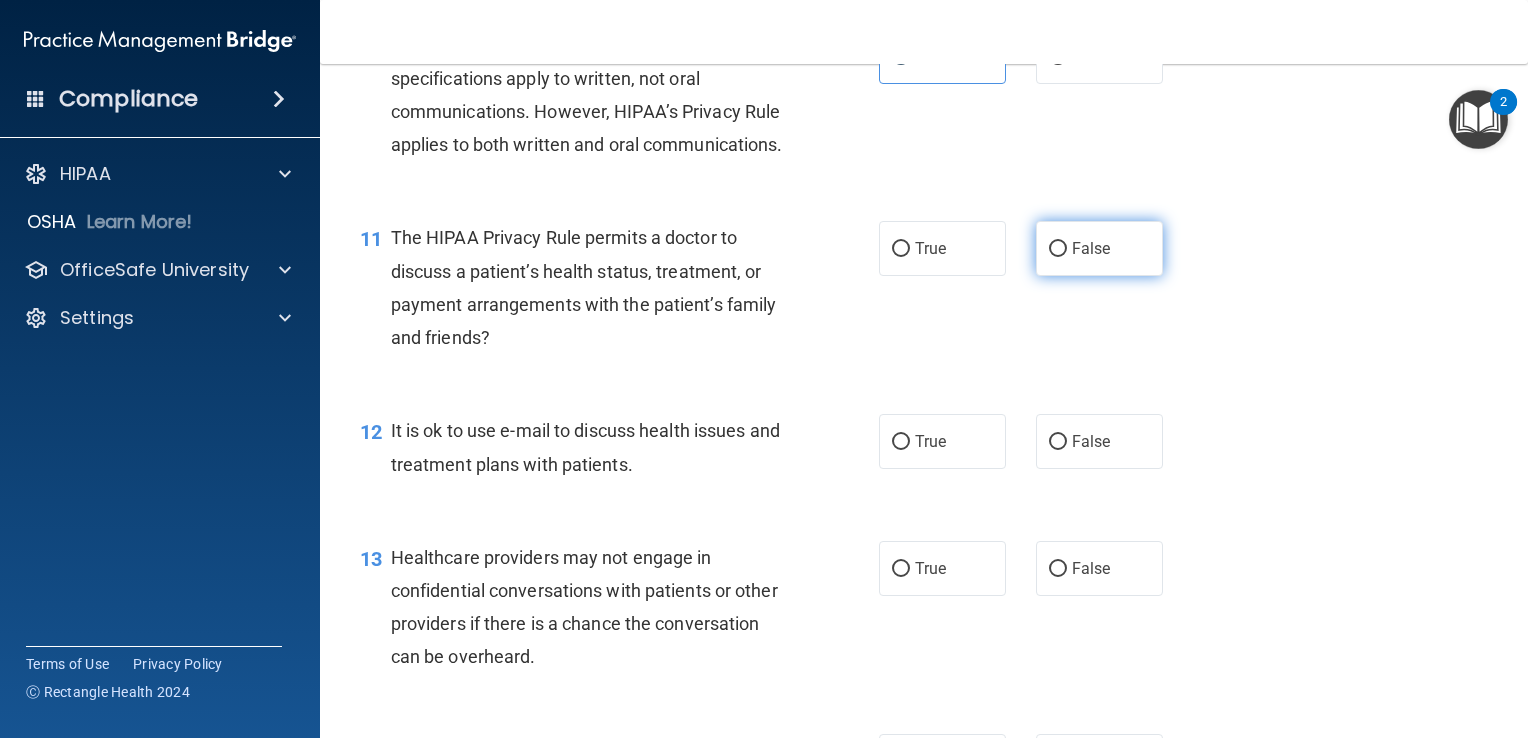 click on "False" at bounding box center (1091, 248) 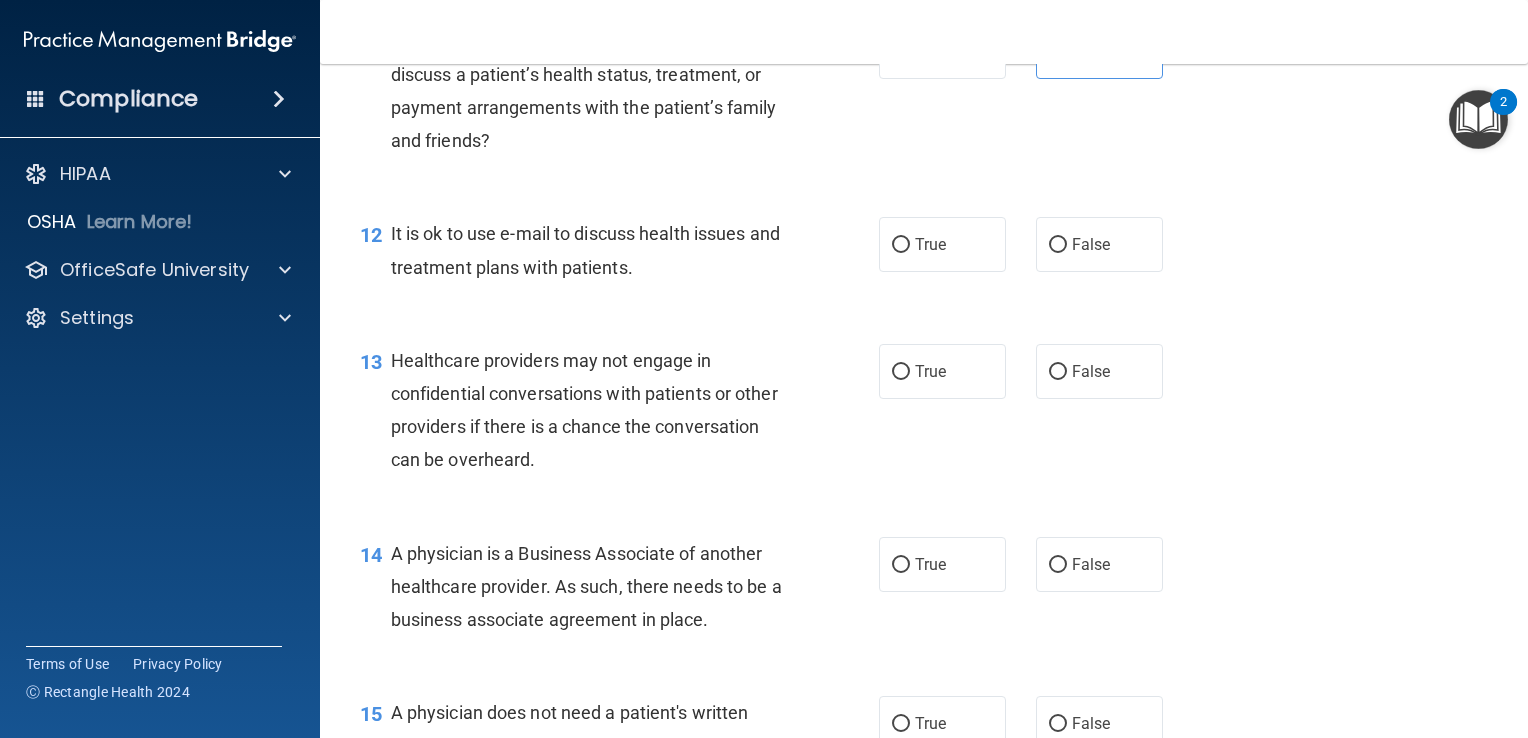scroll, scrollTop: 1964, scrollLeft: 0, axis: vertical 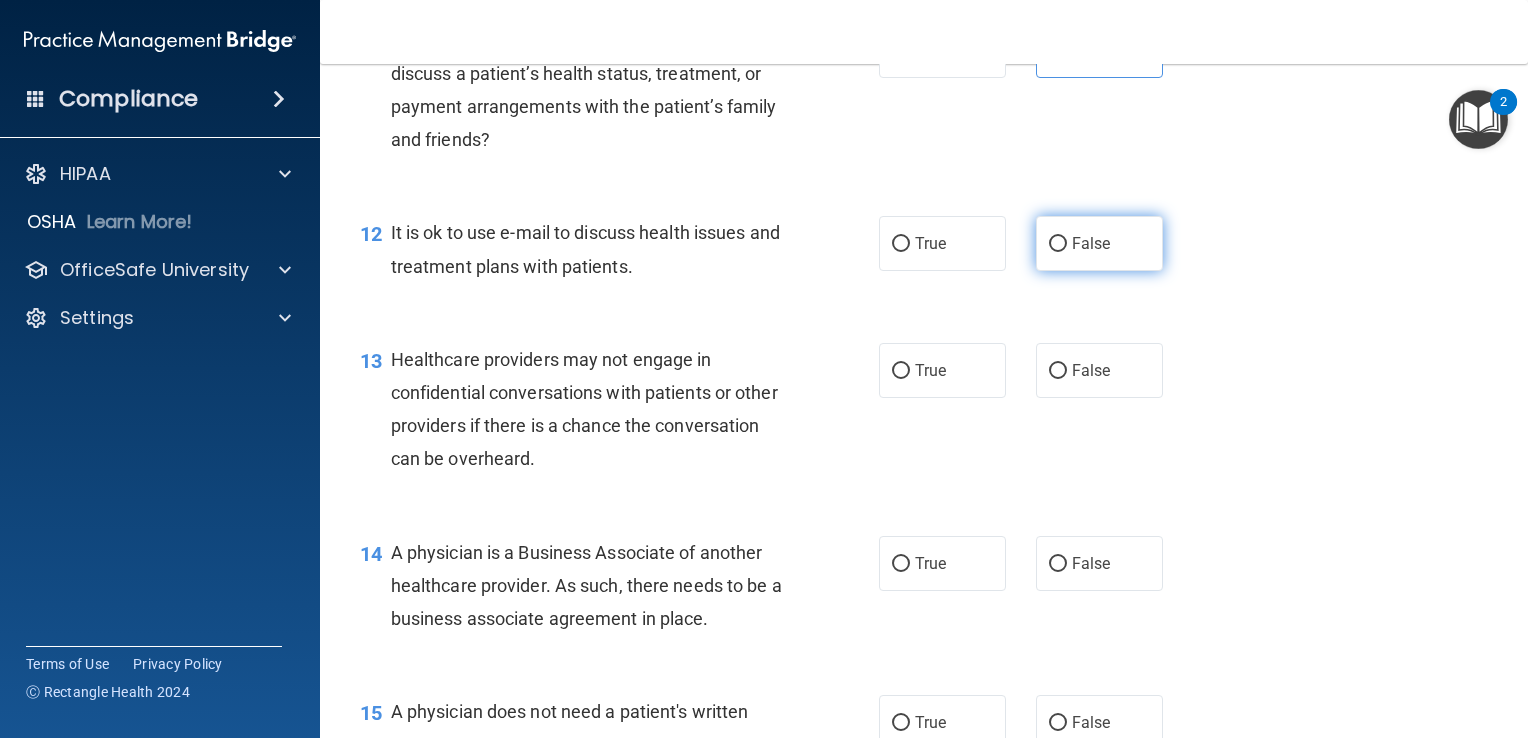 click on "False" at bounding box center [1099, 243] 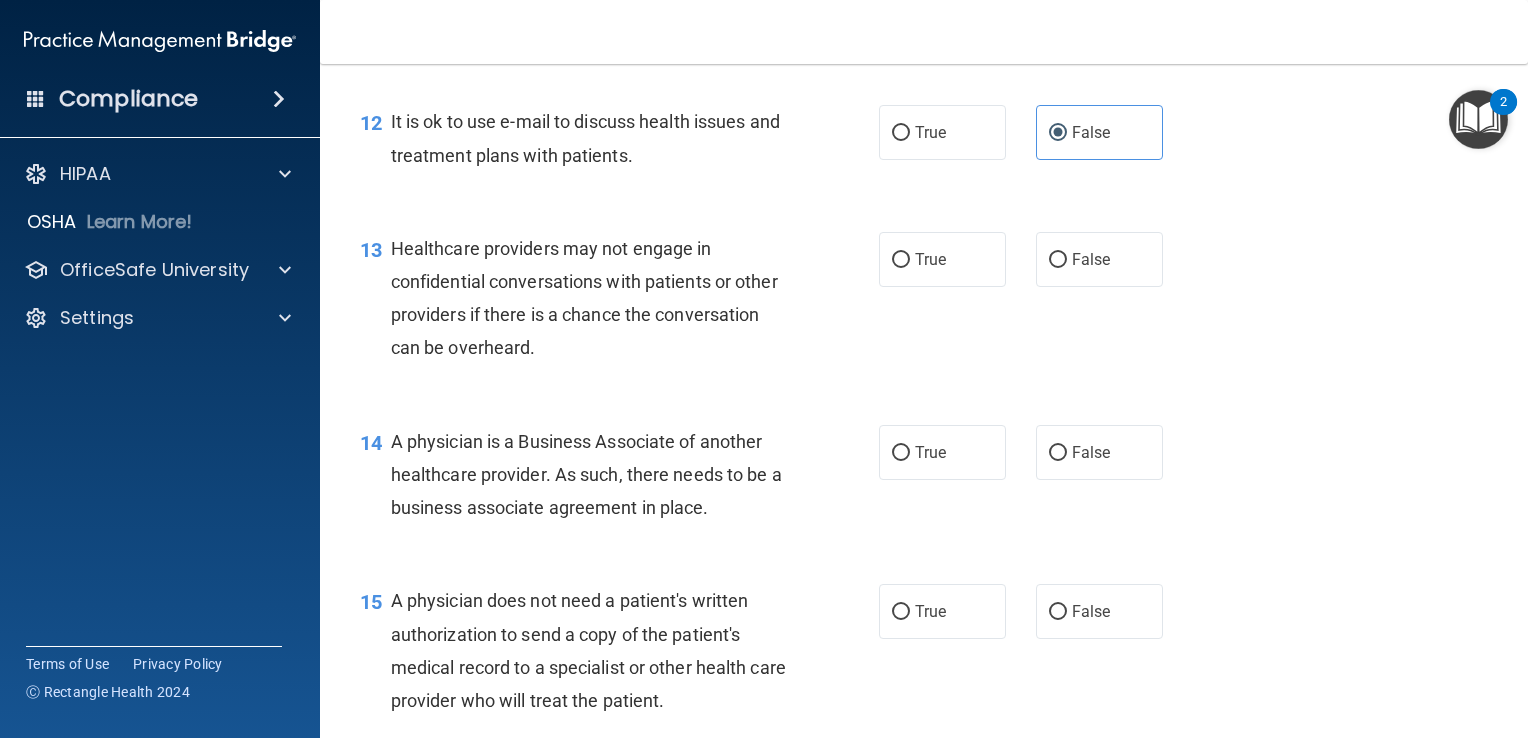 scroll, scrollTop: 2076, scrollLeft: 0, axis: vertical 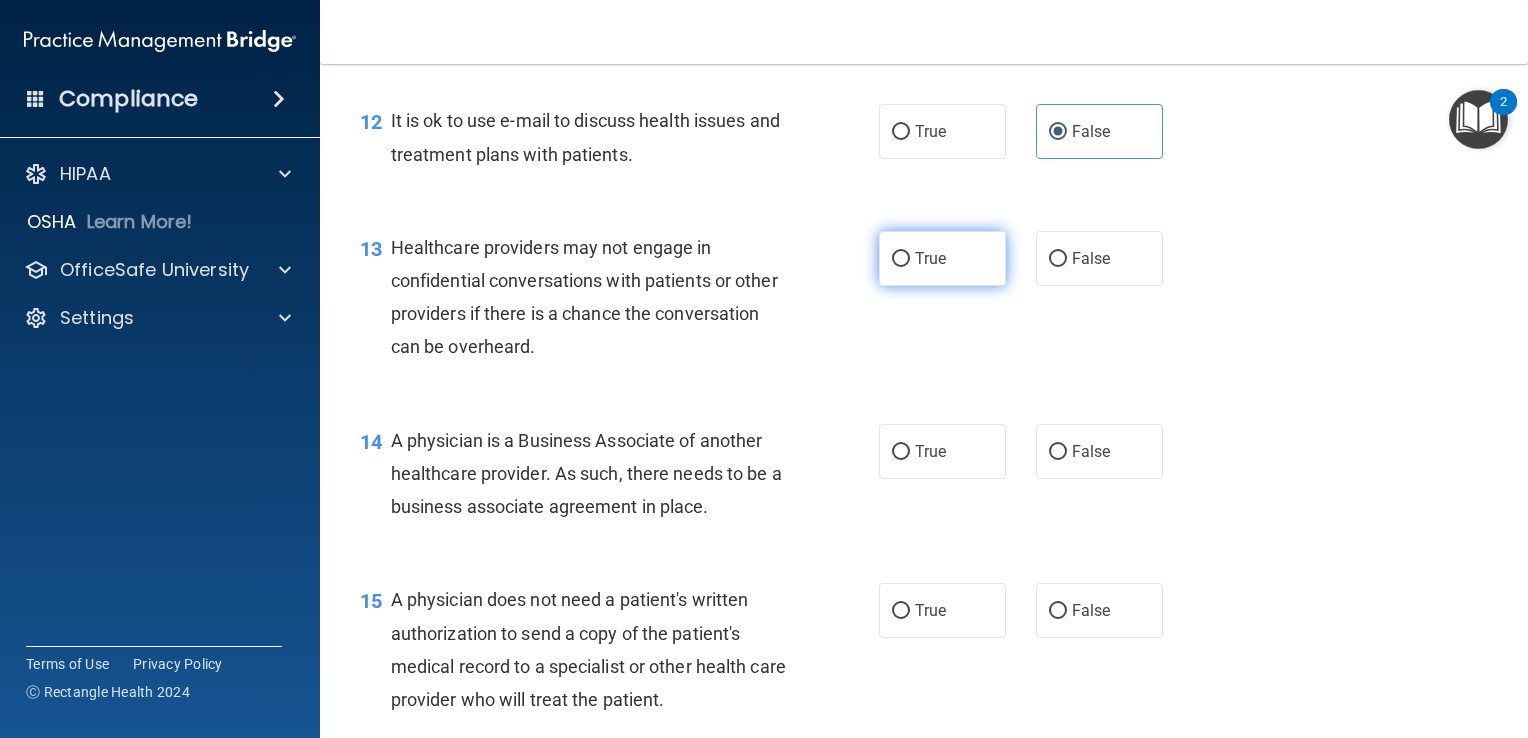 click on "True" at bounding box center (942, 258) 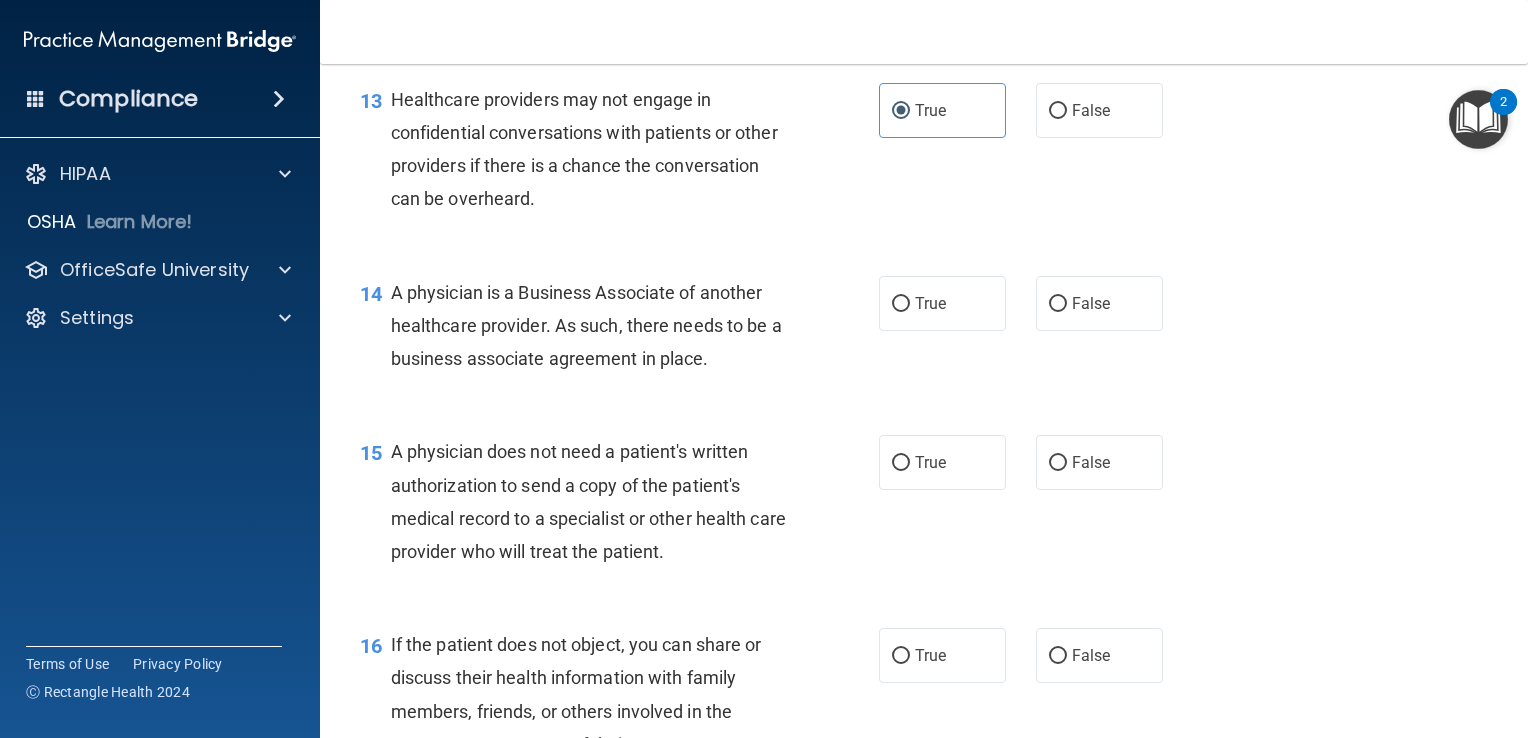 scroll, scrollTop: 2230, scrollLeft: 0, axis: vertical 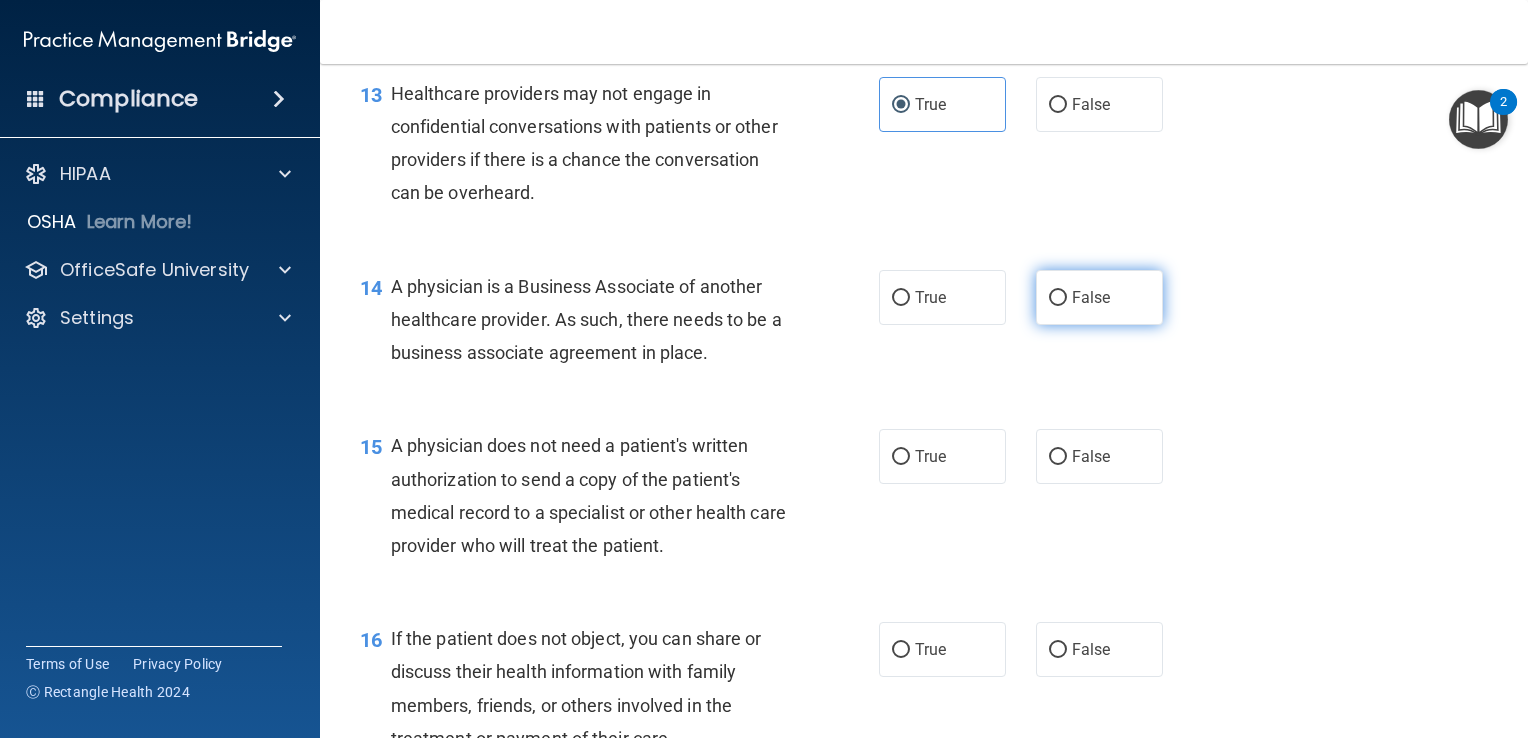 click on "False" at bounding box center (1091, 297) 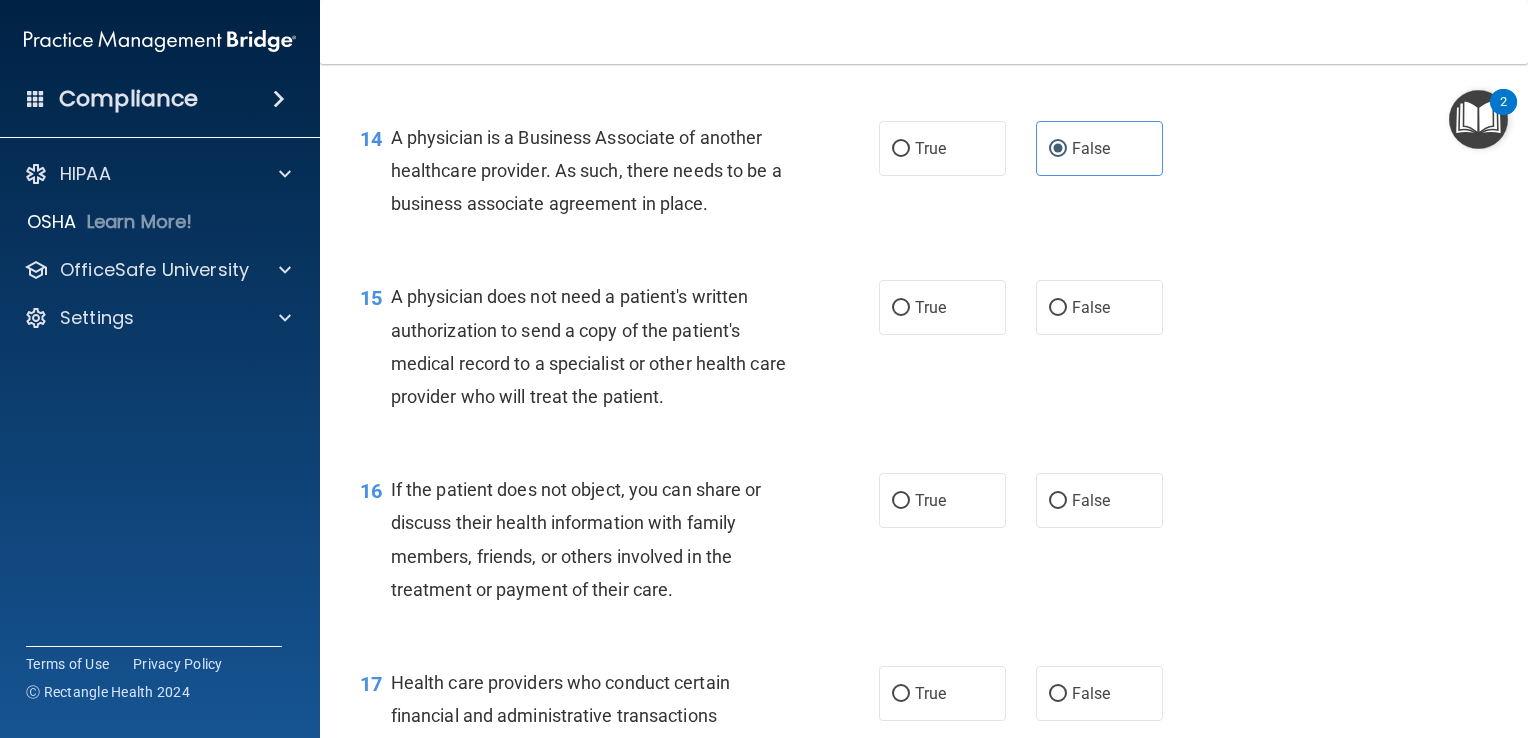 scroll, scrollTop: 2382, scrollLeft: 0, axis: vertical 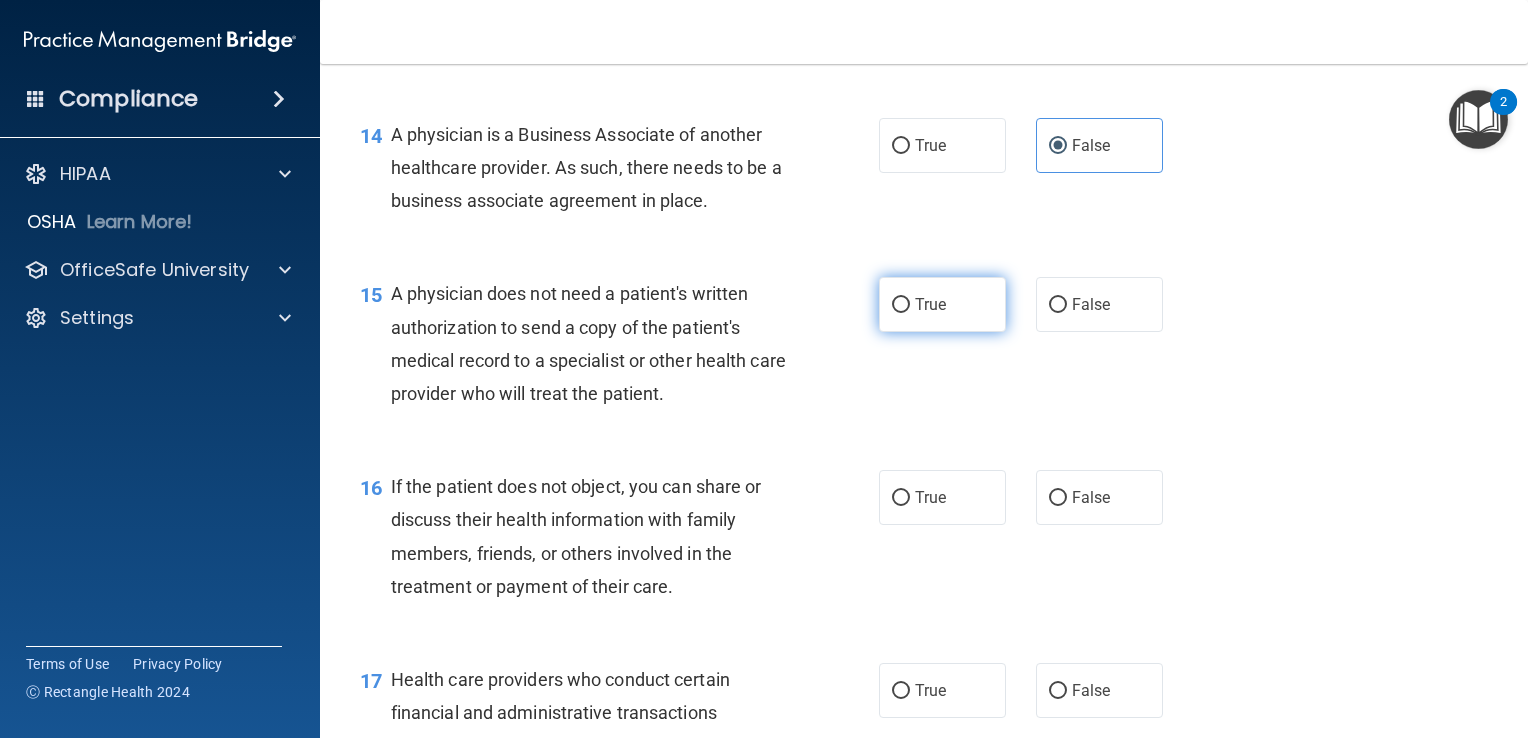 click on "True" at bounding box center (942, 304) 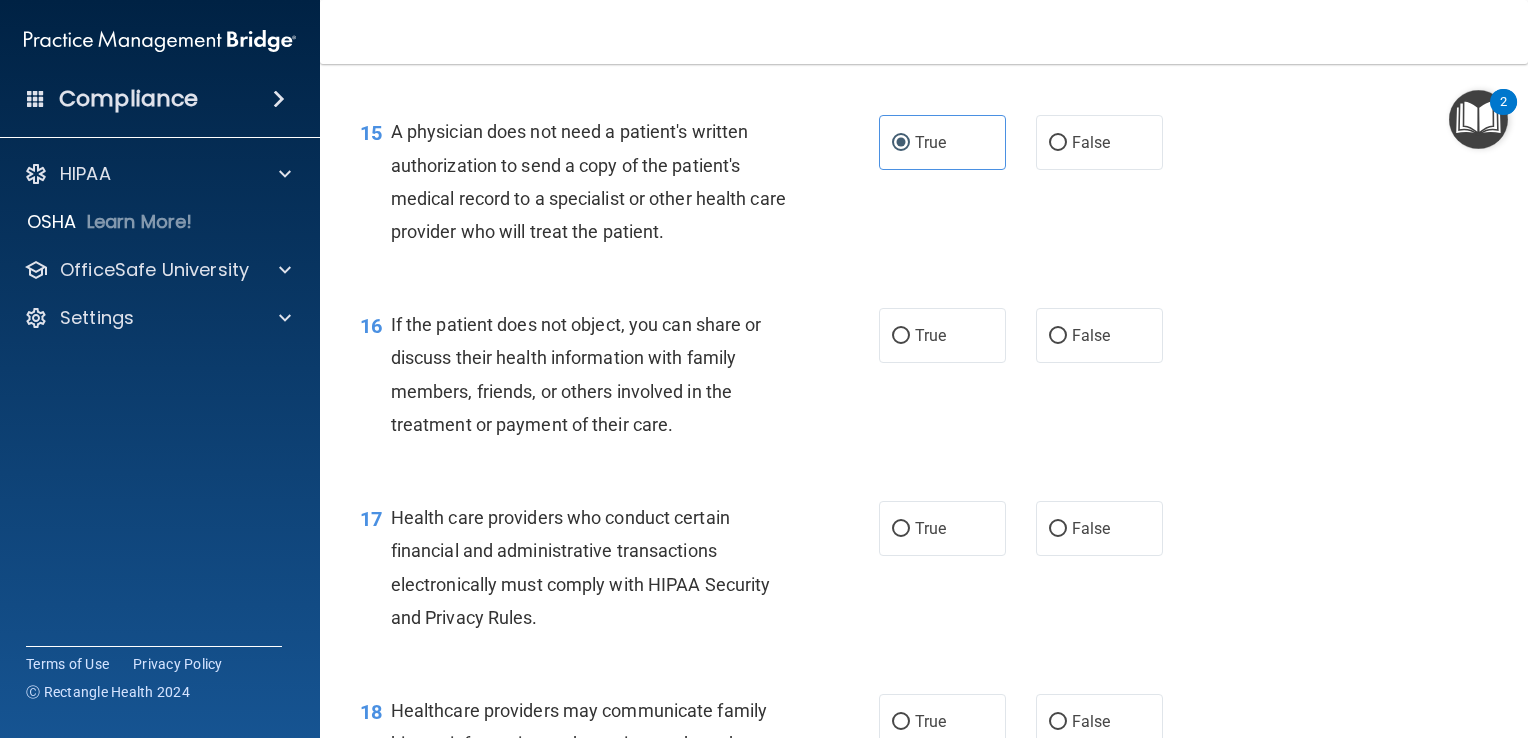 scroll, scrollTop: 2546, scrollLeft: 0, axis: vertical 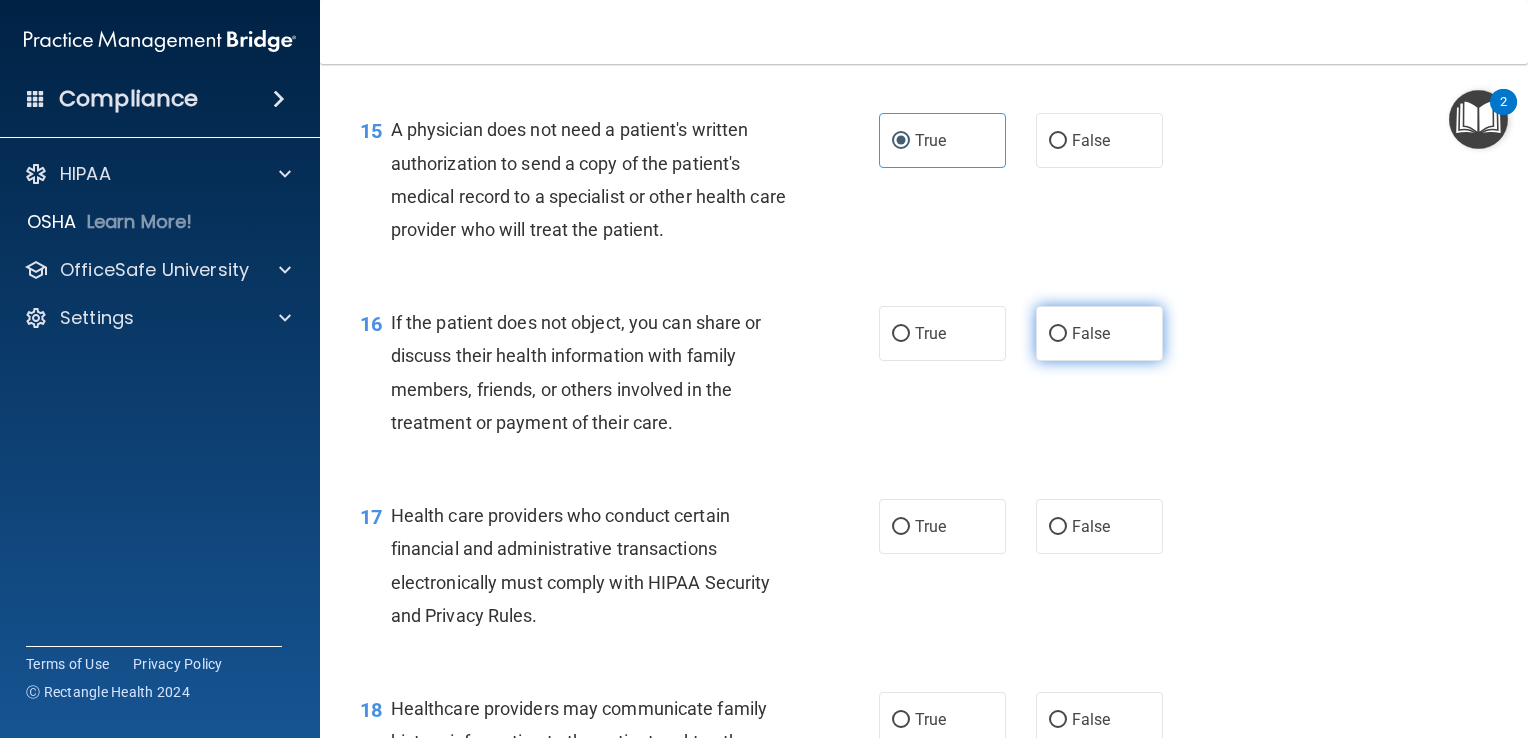 click on "False" at bounding box center [1099, 333] 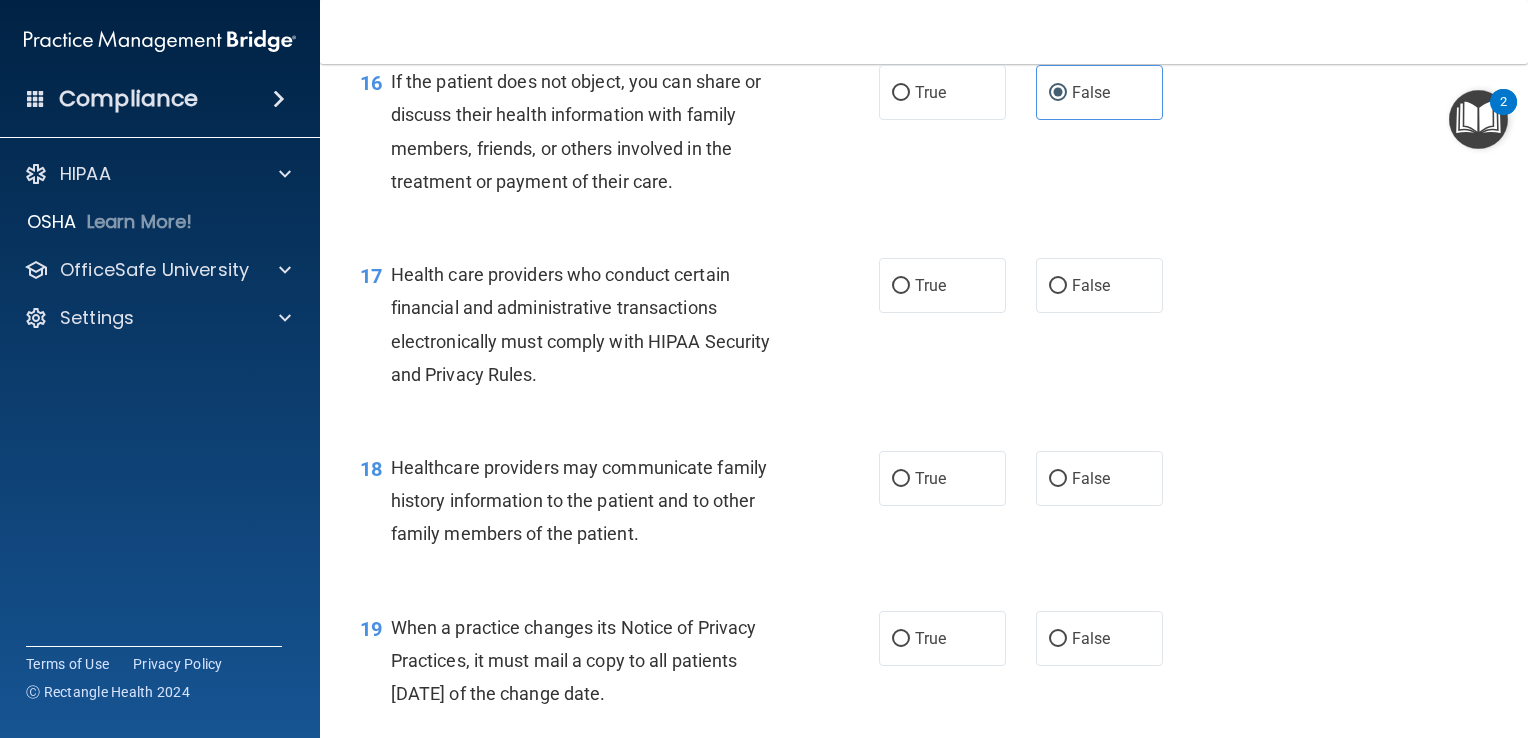 scroll, scrollTop: 2788, scrollLeft: 0, axis: vertical 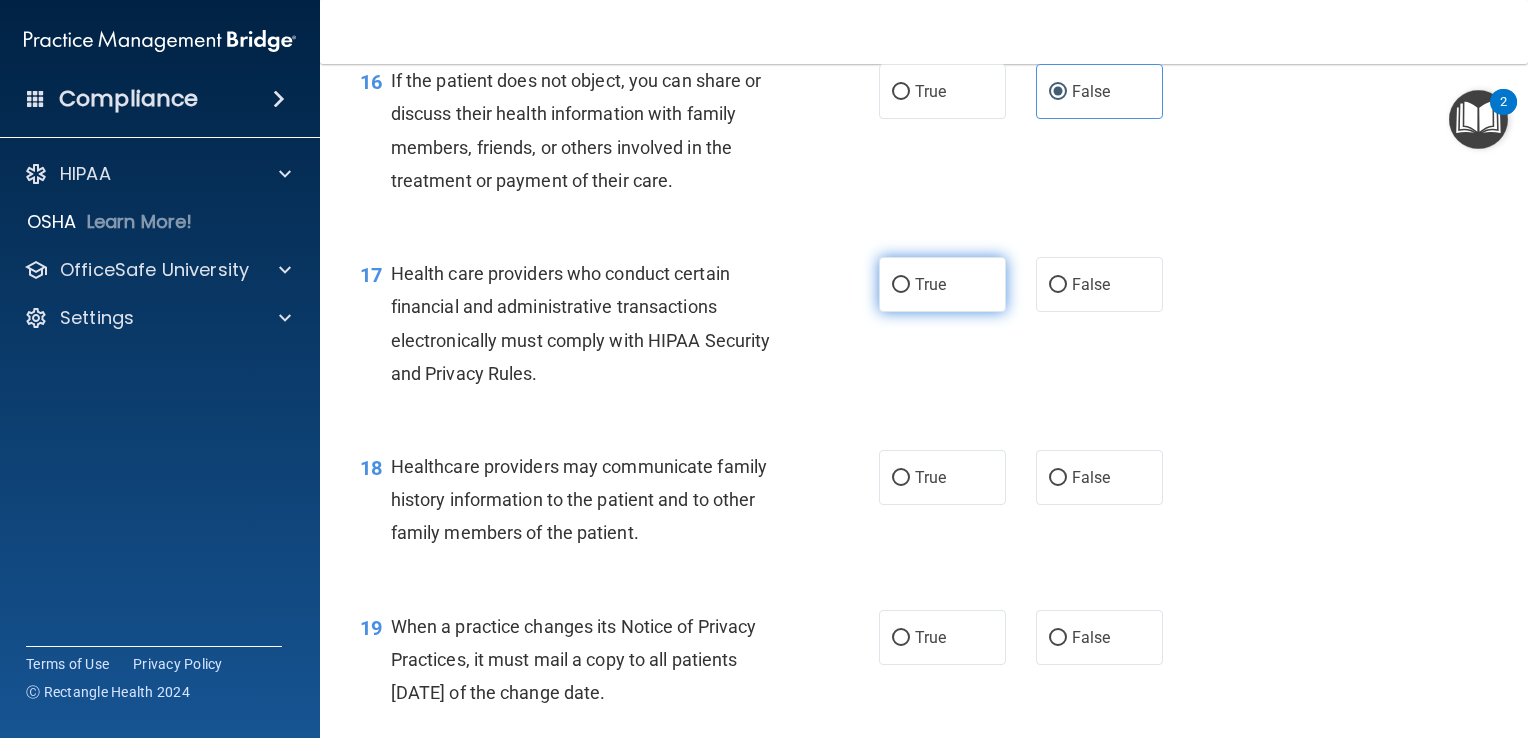click on "True" at bounding box center (942, 284) 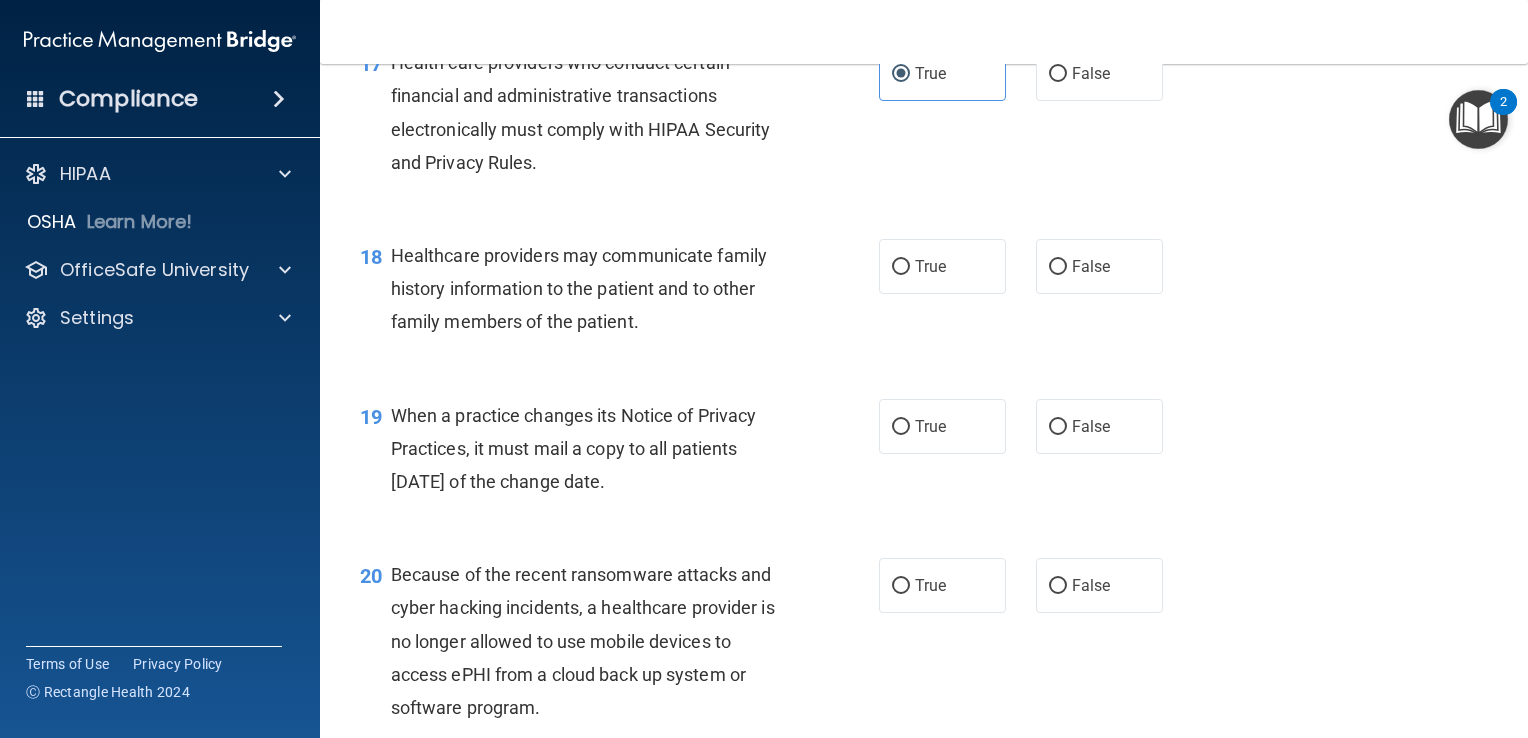 scroll, scrollTop: 3000, scrollLeft: 0, axis: vertical 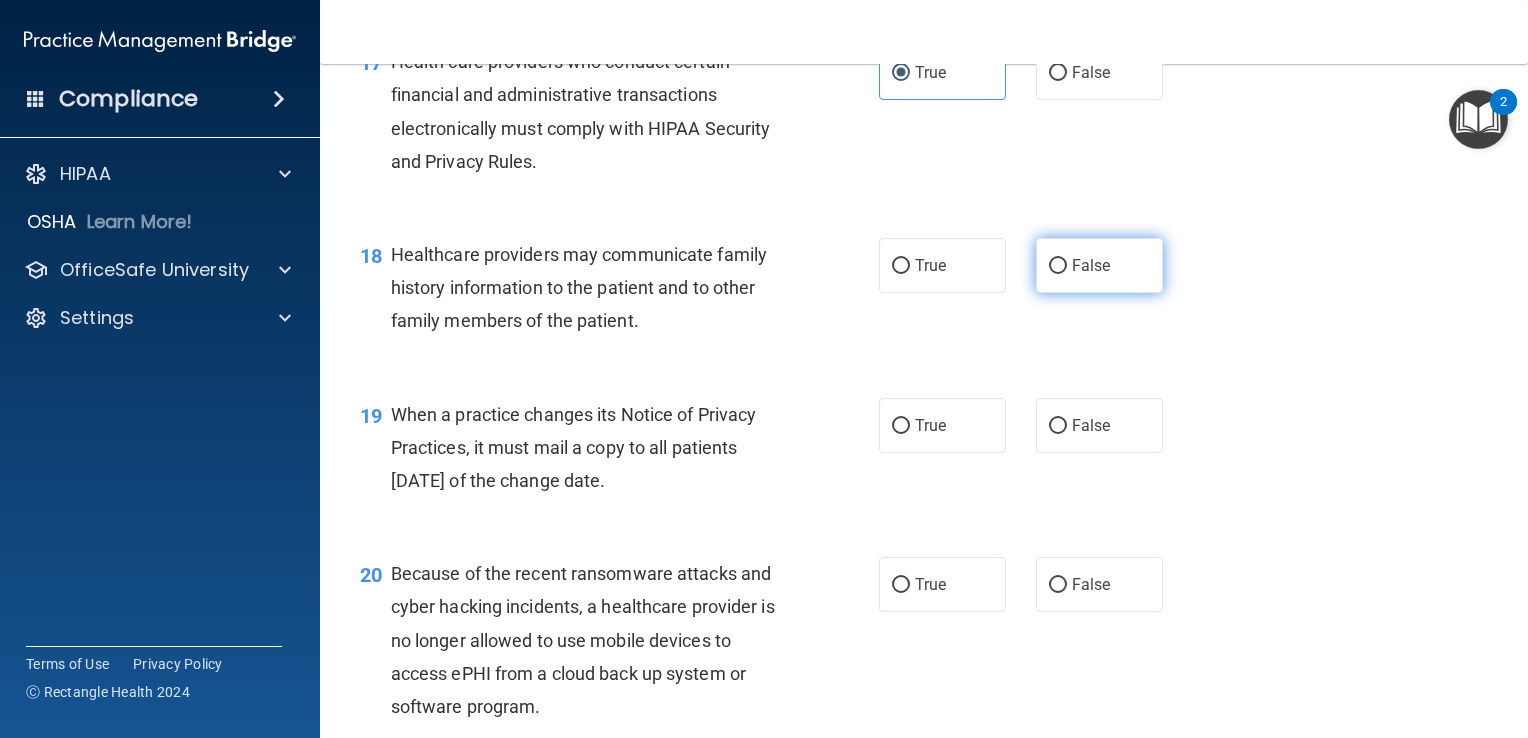click on "False" at bounding box center [1091, 265] 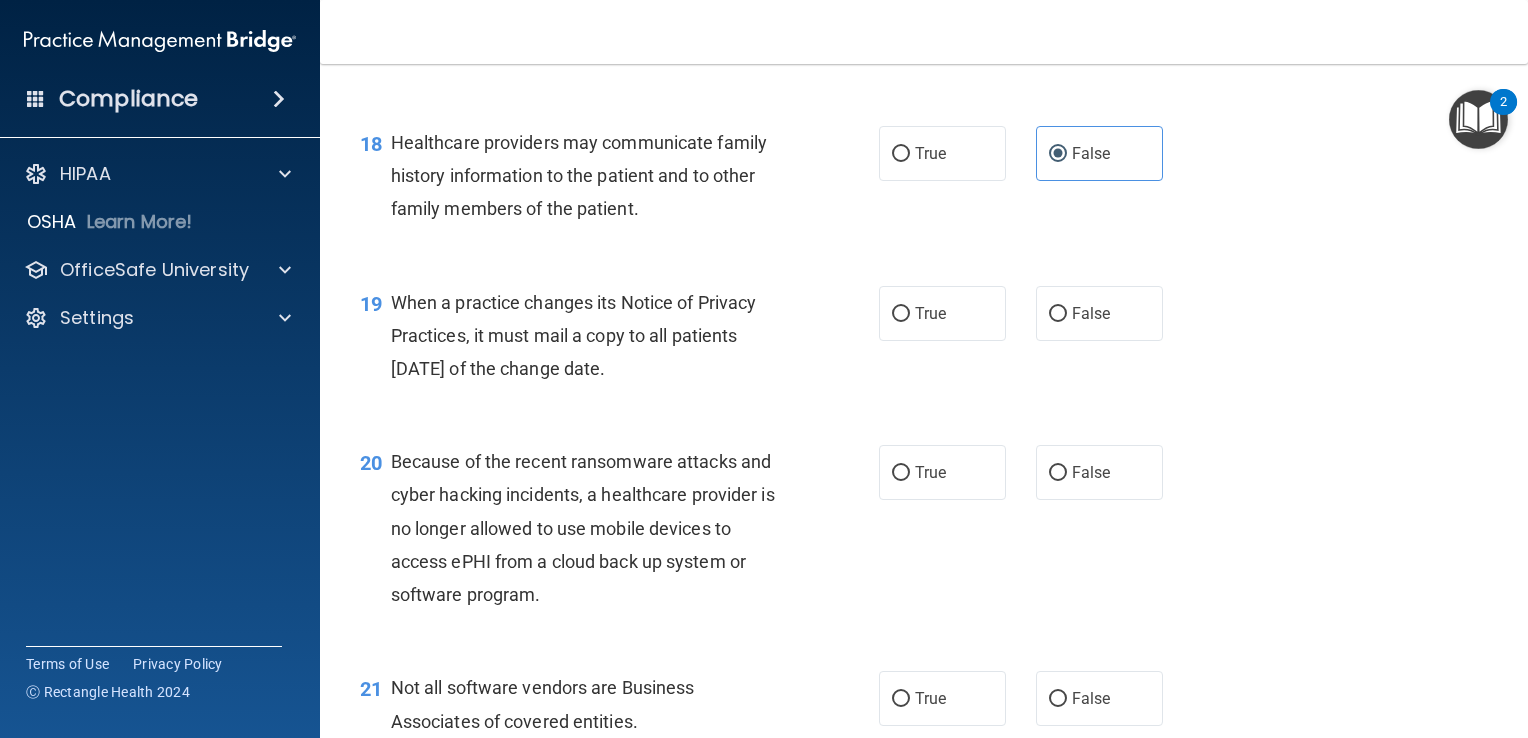 scroll, scrollTop: 3120, scrollLeft: 0, axis: vertical 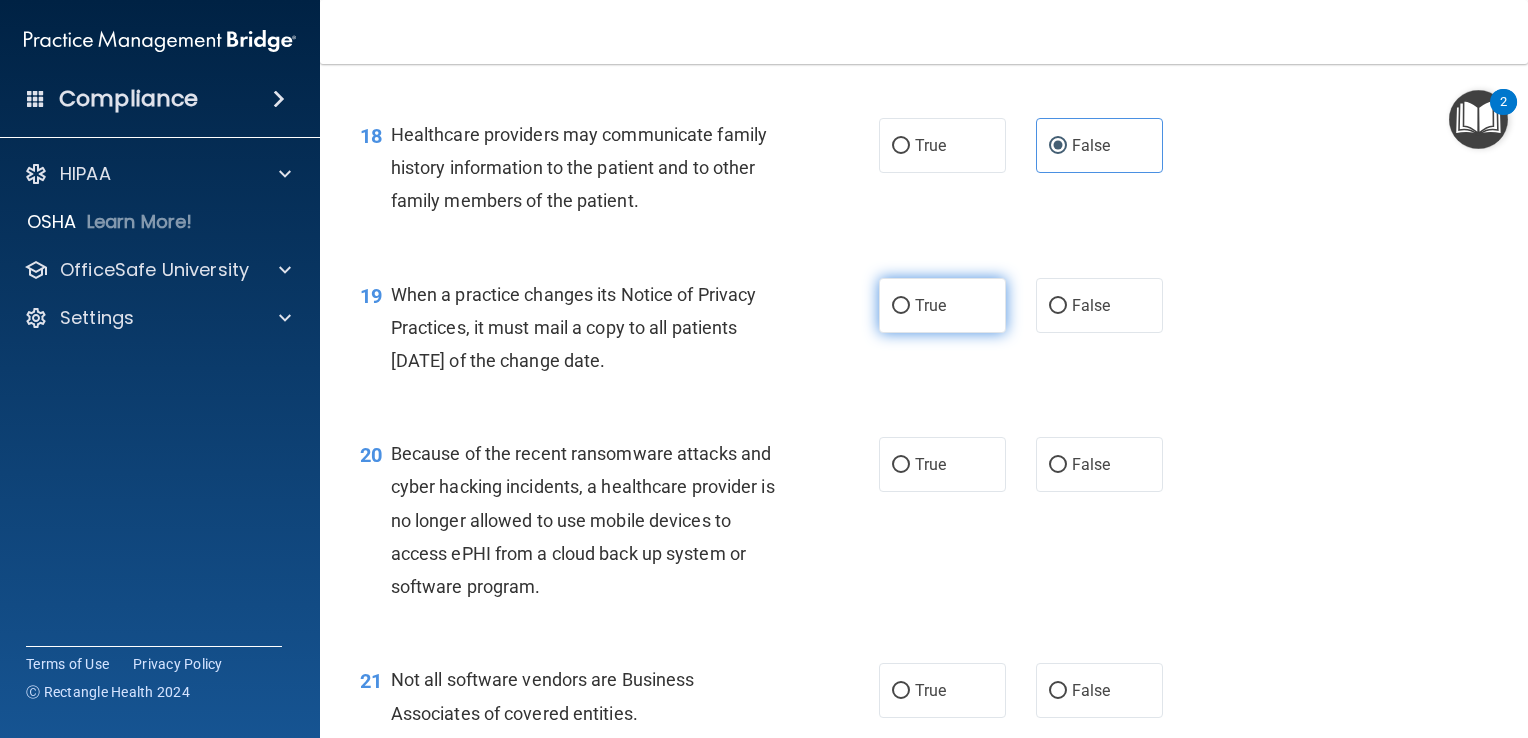click on "True" at bounding box center (942, 305) 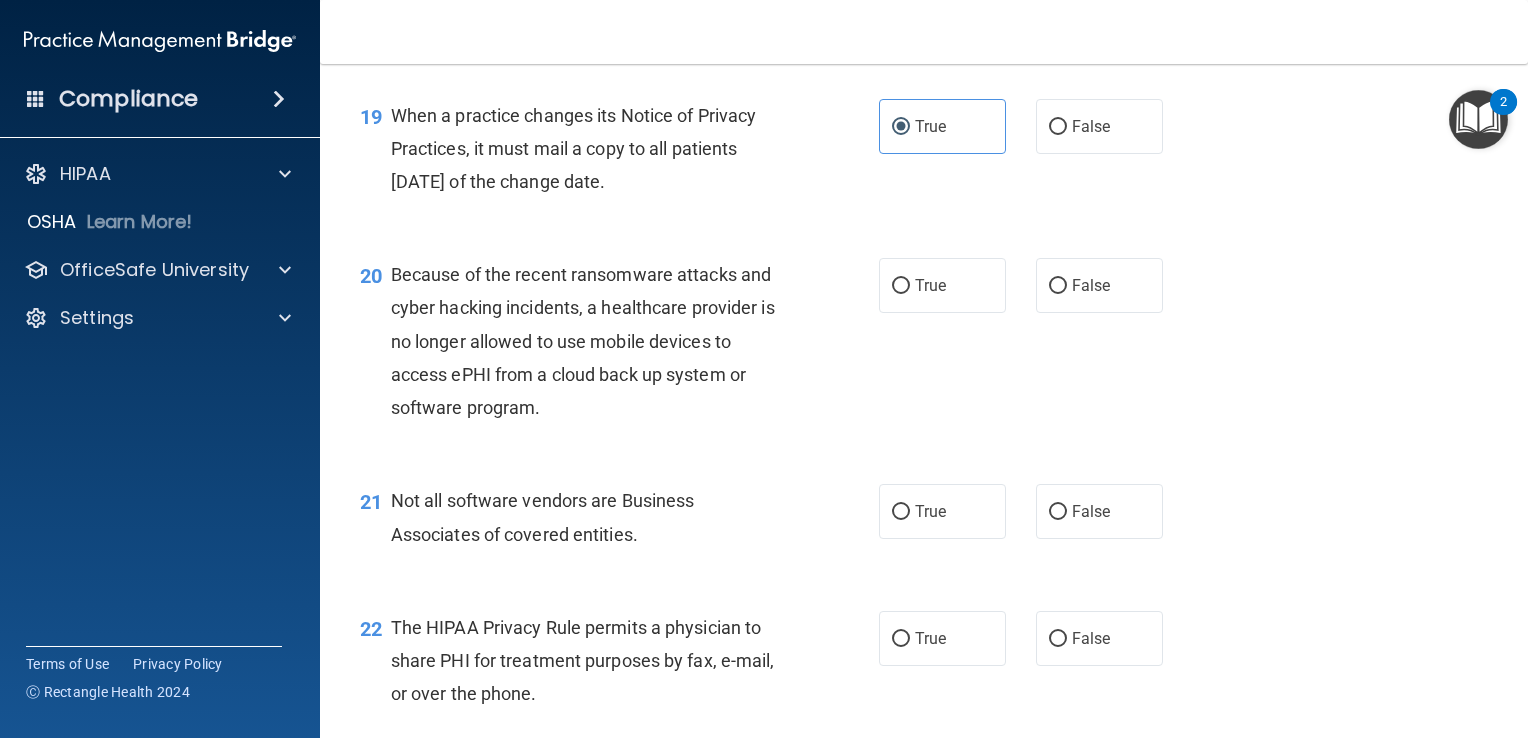 scroll, scrollTop: 3315, scrollLeft: 0, axis: vertical 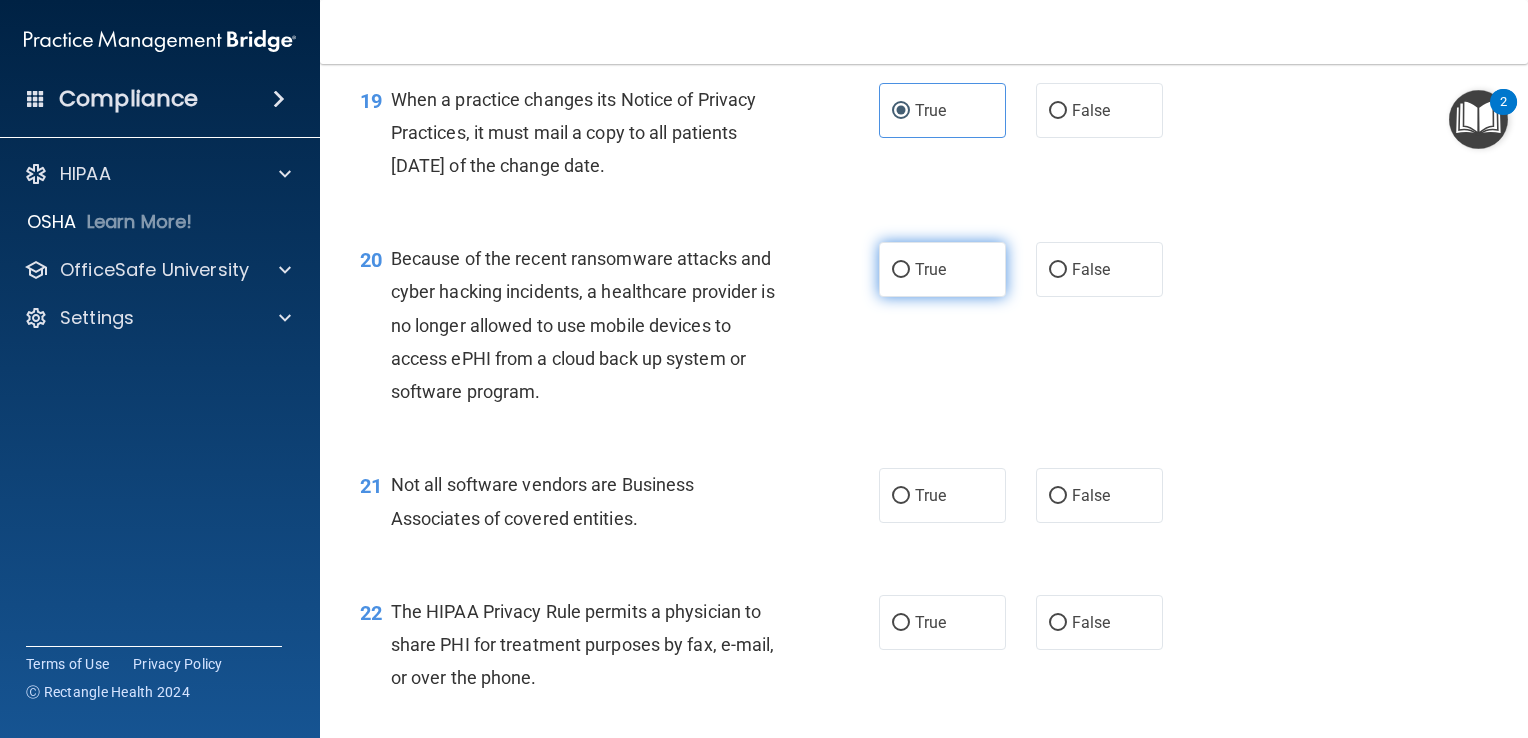 click on "True" at bounding box center [942, 269] 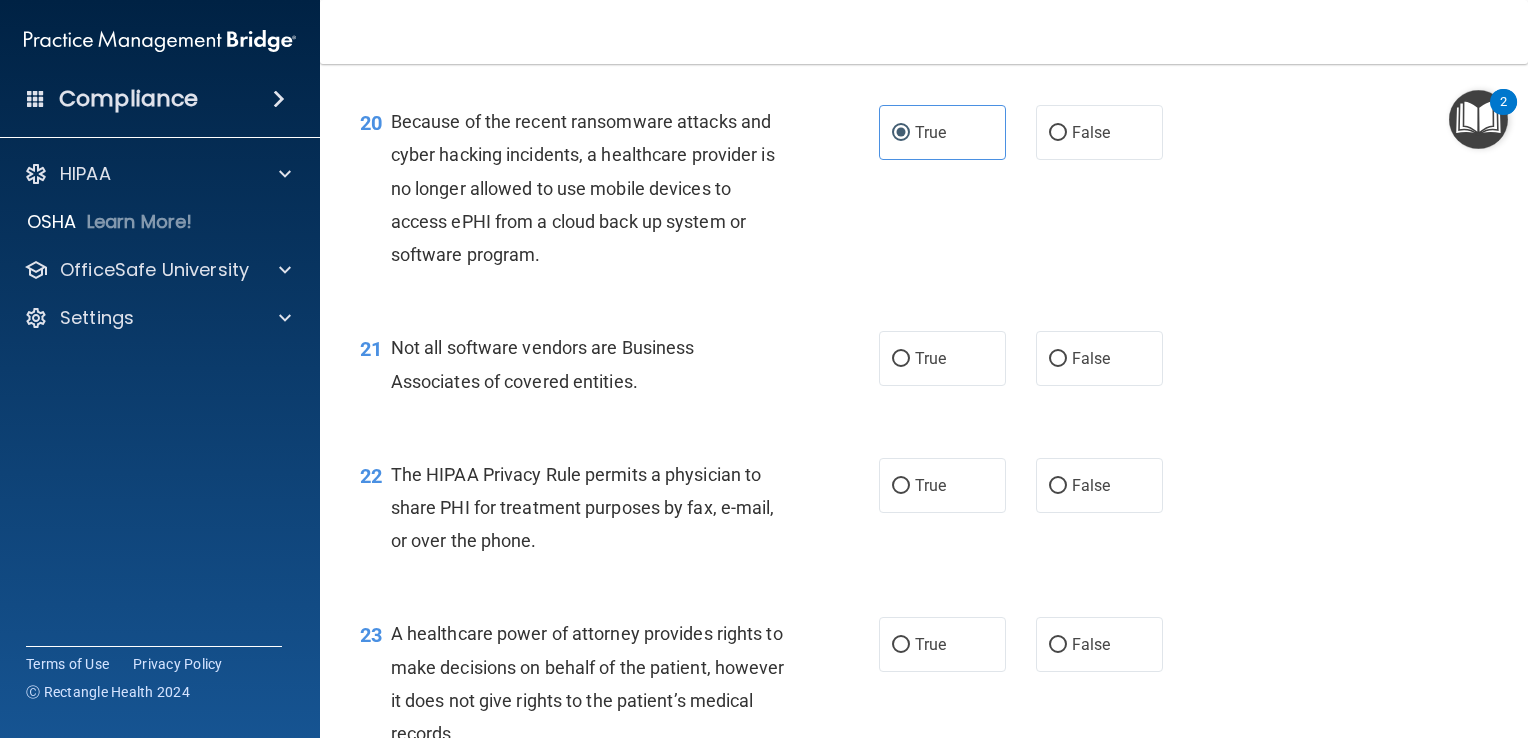 scroll, scrollTop: 3472, scrollLeft: 0, axis: vertical 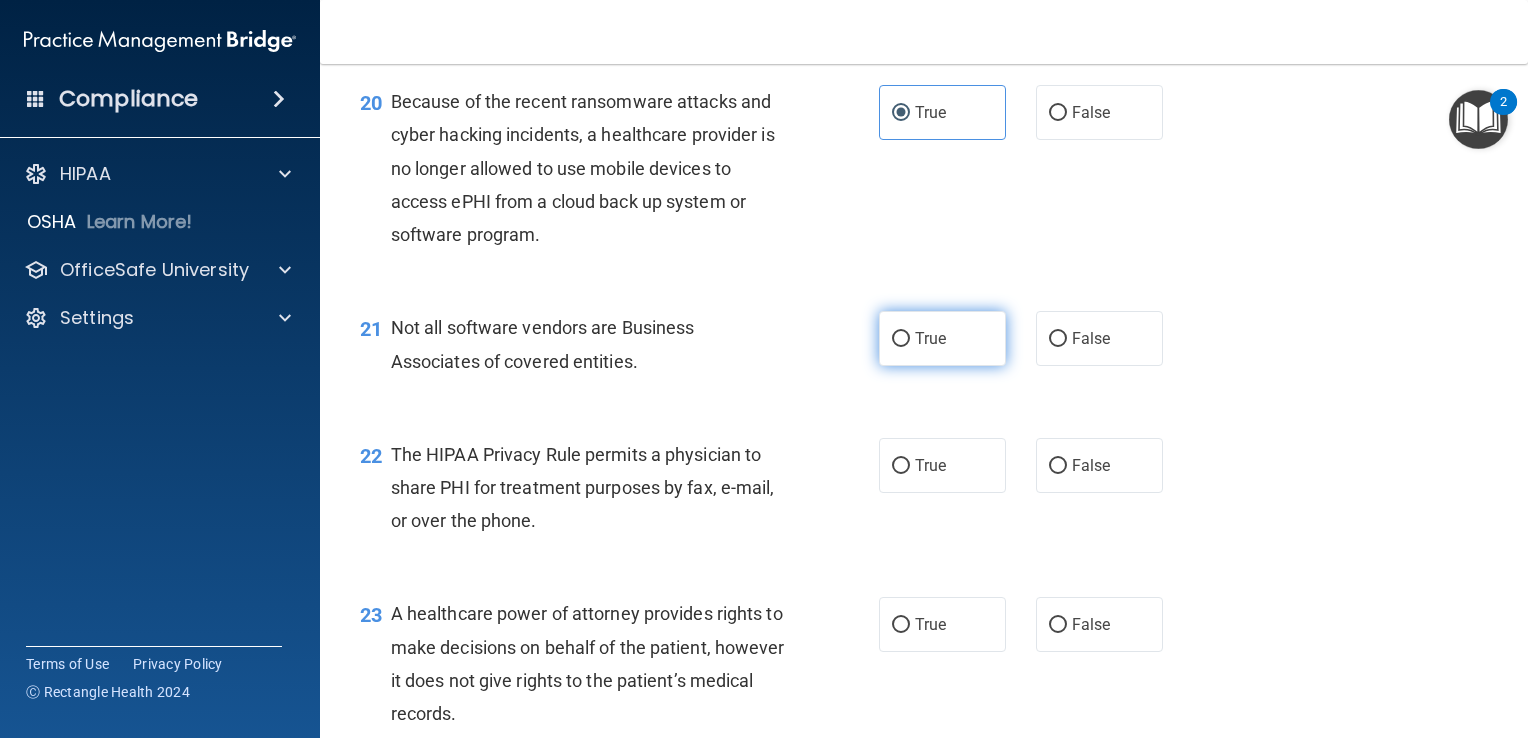 click on "True" at bounding box center (930, 338) 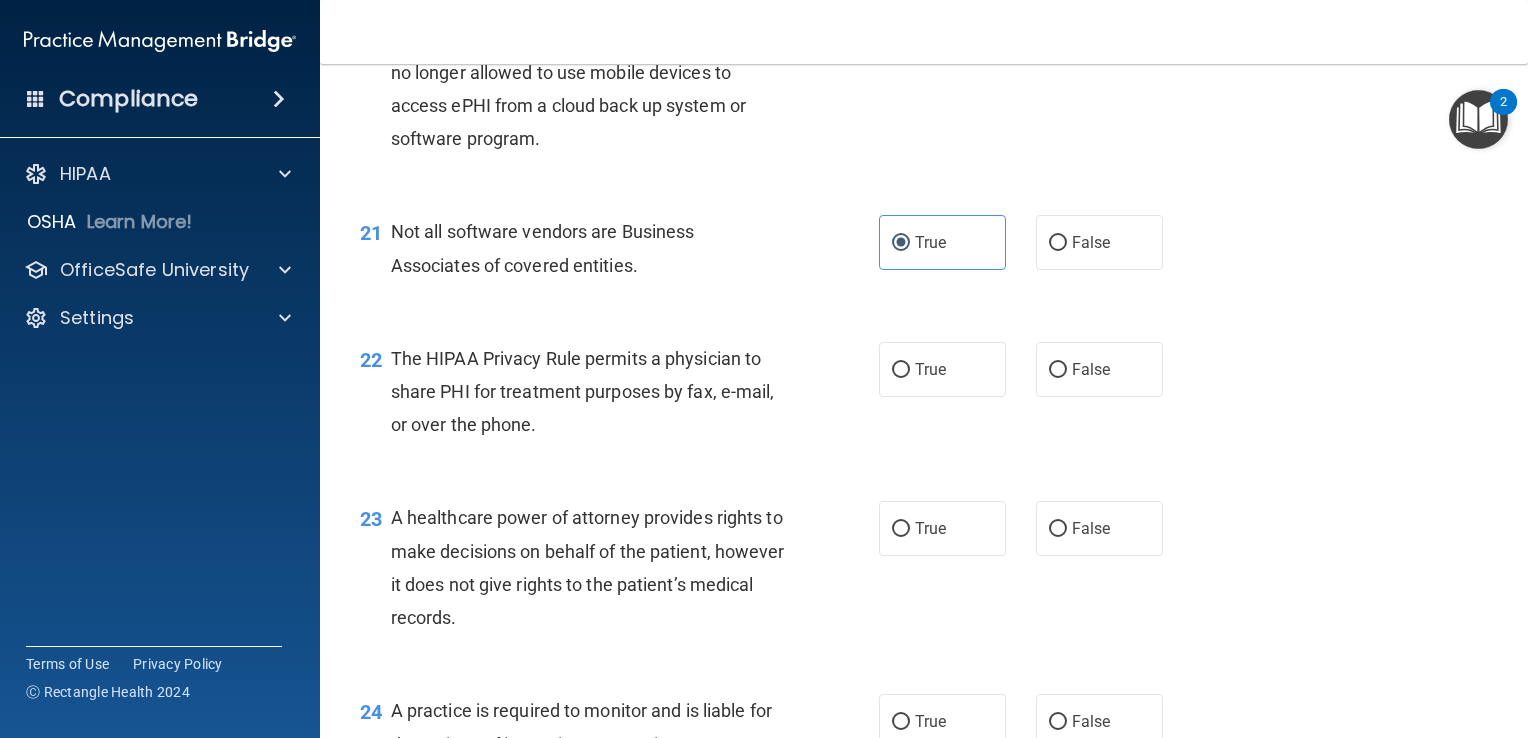 scroll, scrollTop: 3571, scrollLeft: 0, axis: vertical 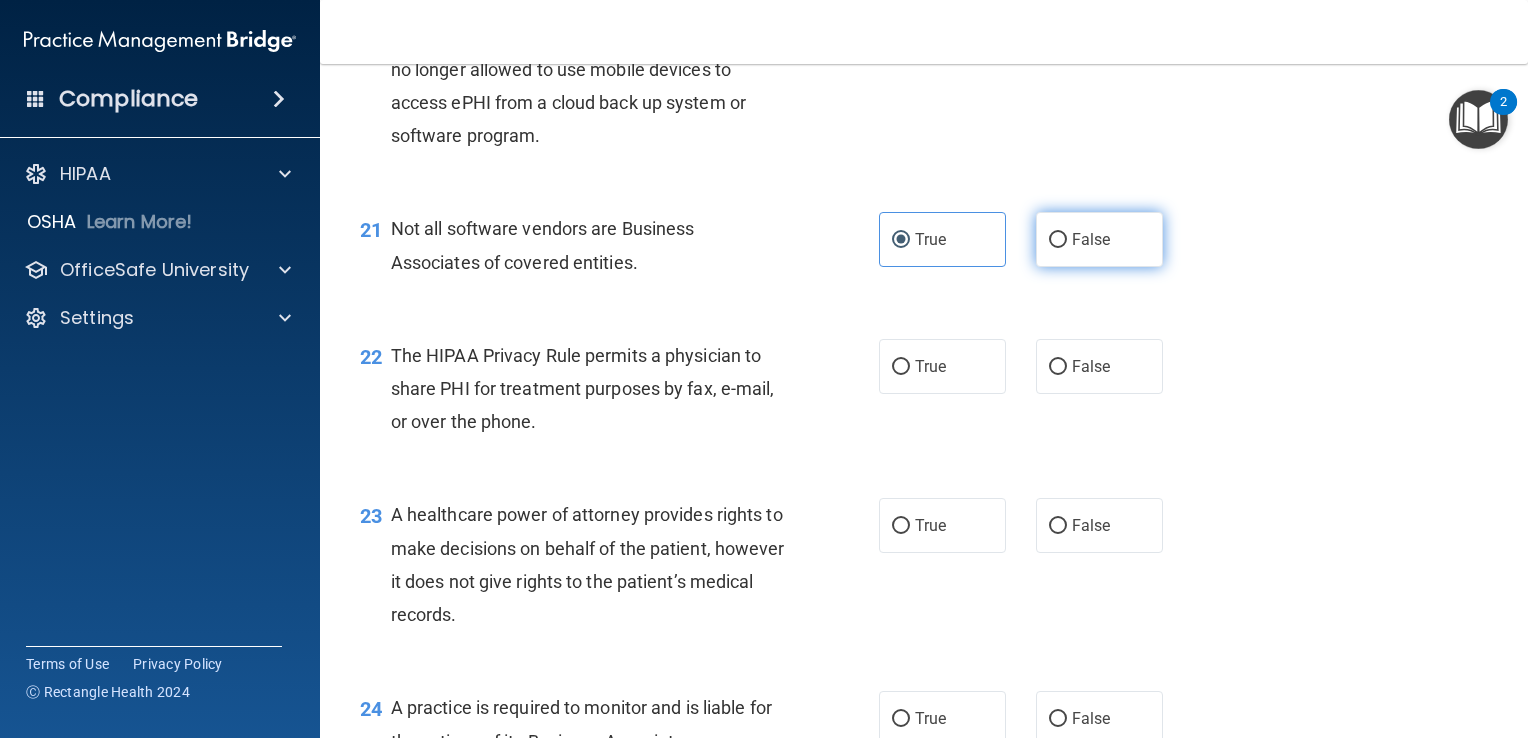 click on "False" at bounding box center [1099, 239] 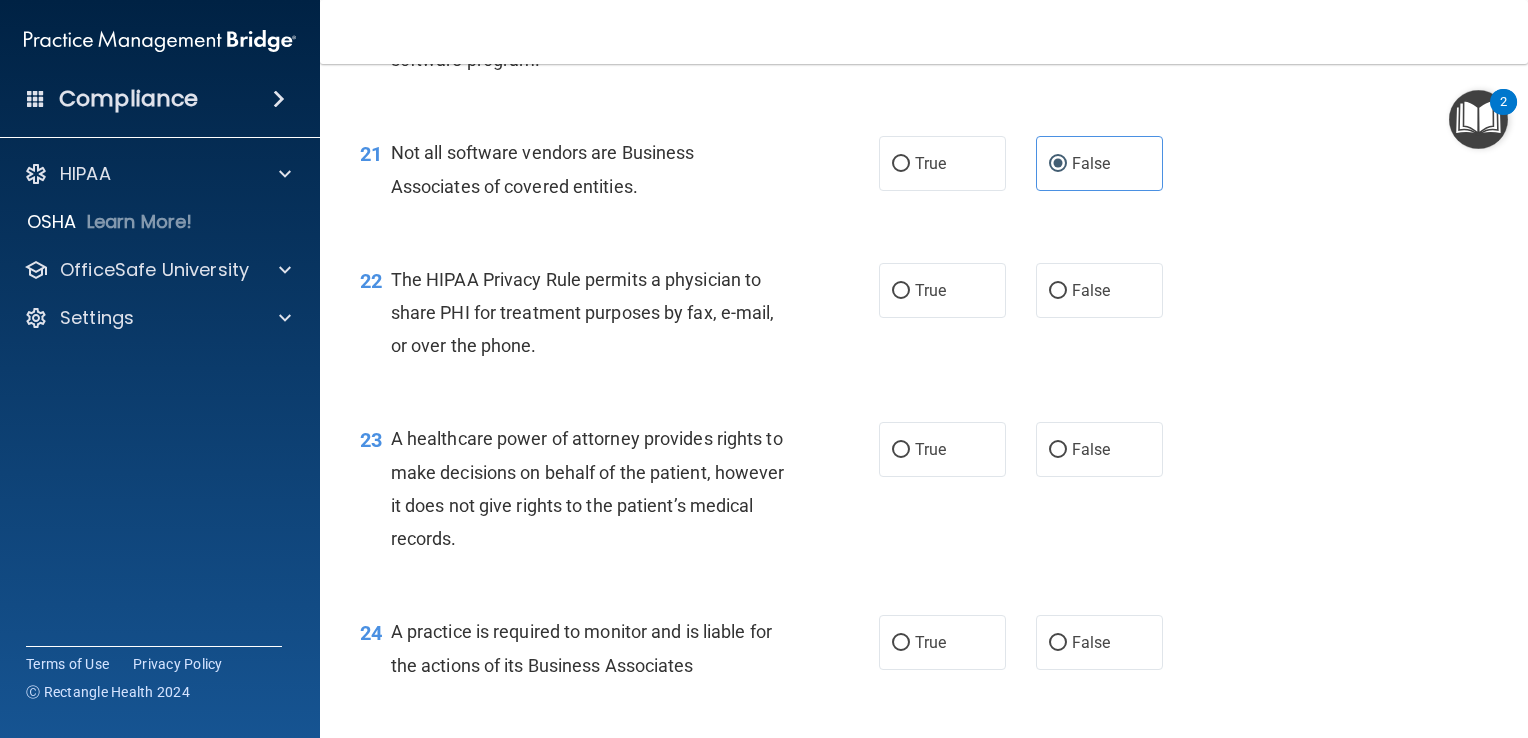 scroll, scrollTop: 3648, scrollLeft: 0, axis: vertical 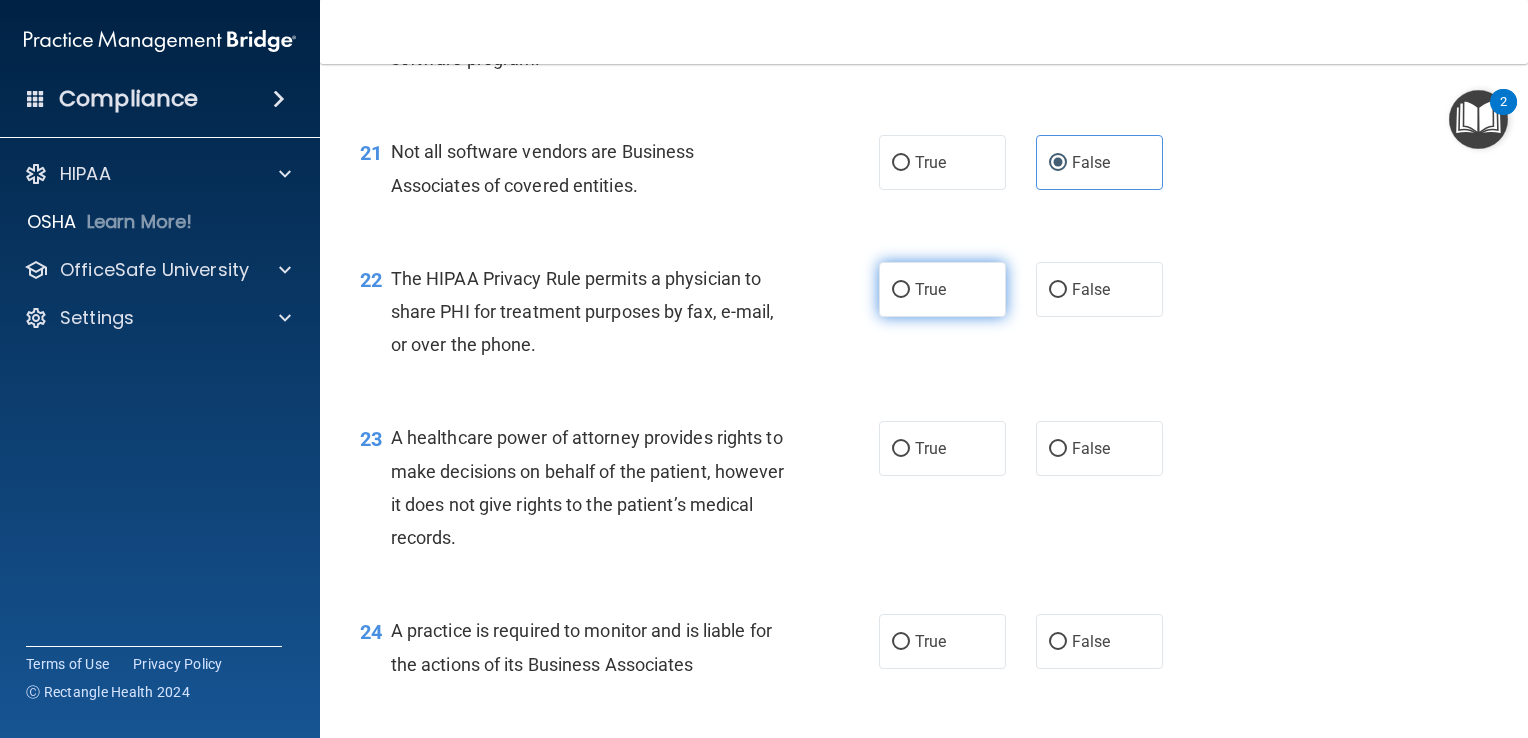 click on "True" at bounding box center (942, 289) 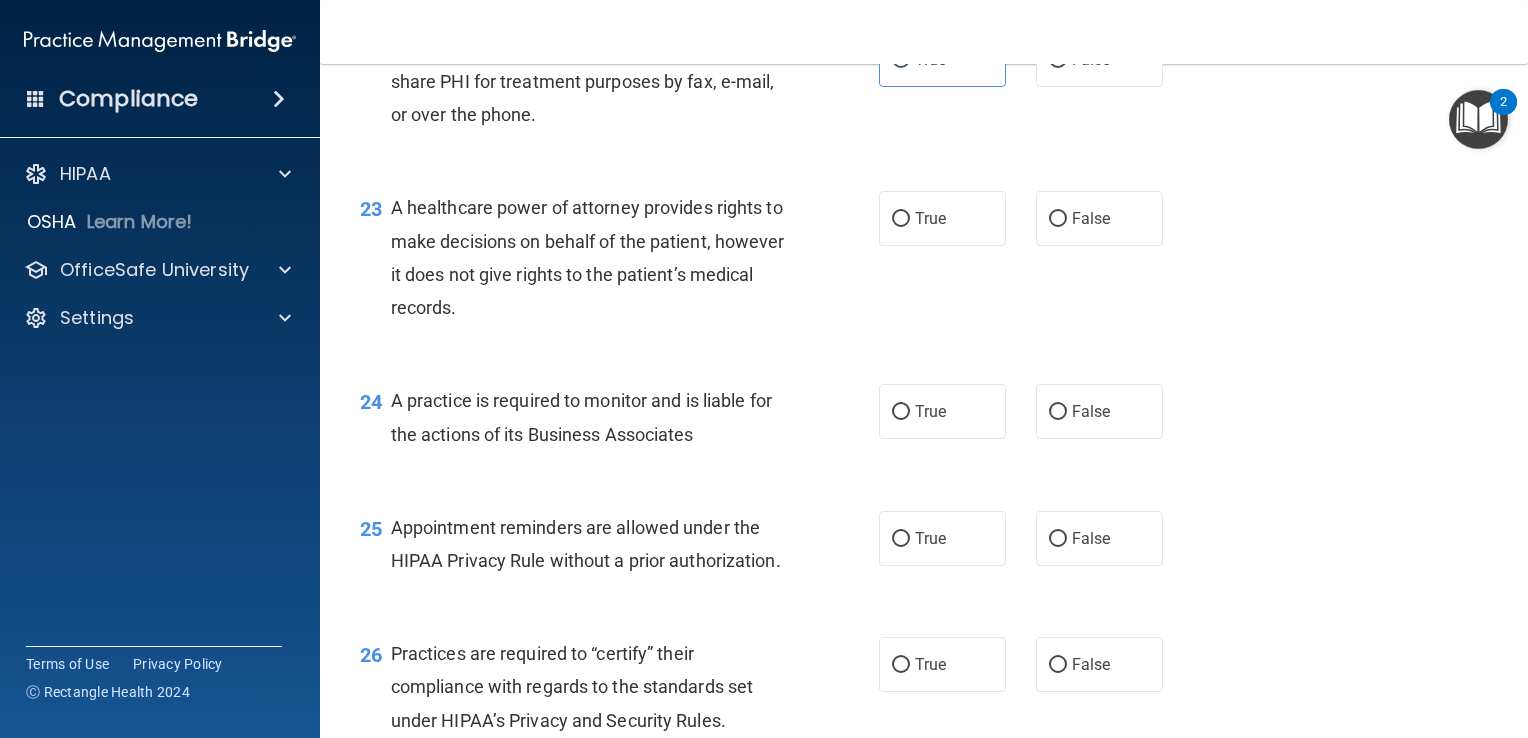 scroll, scrollTop: 3879, scrollLeft: 0, axis: vertical 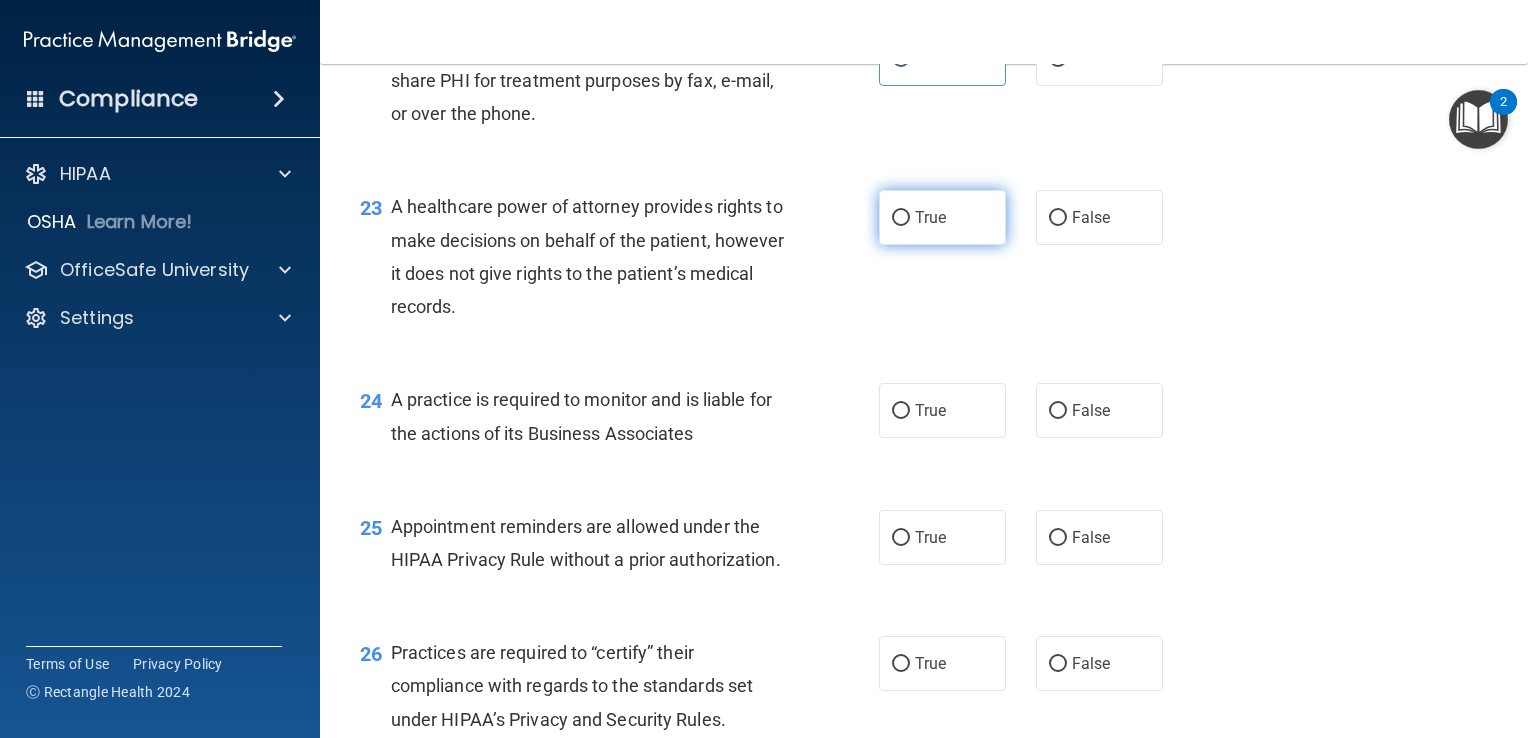 click on "True" at bounding box center (942, 217) 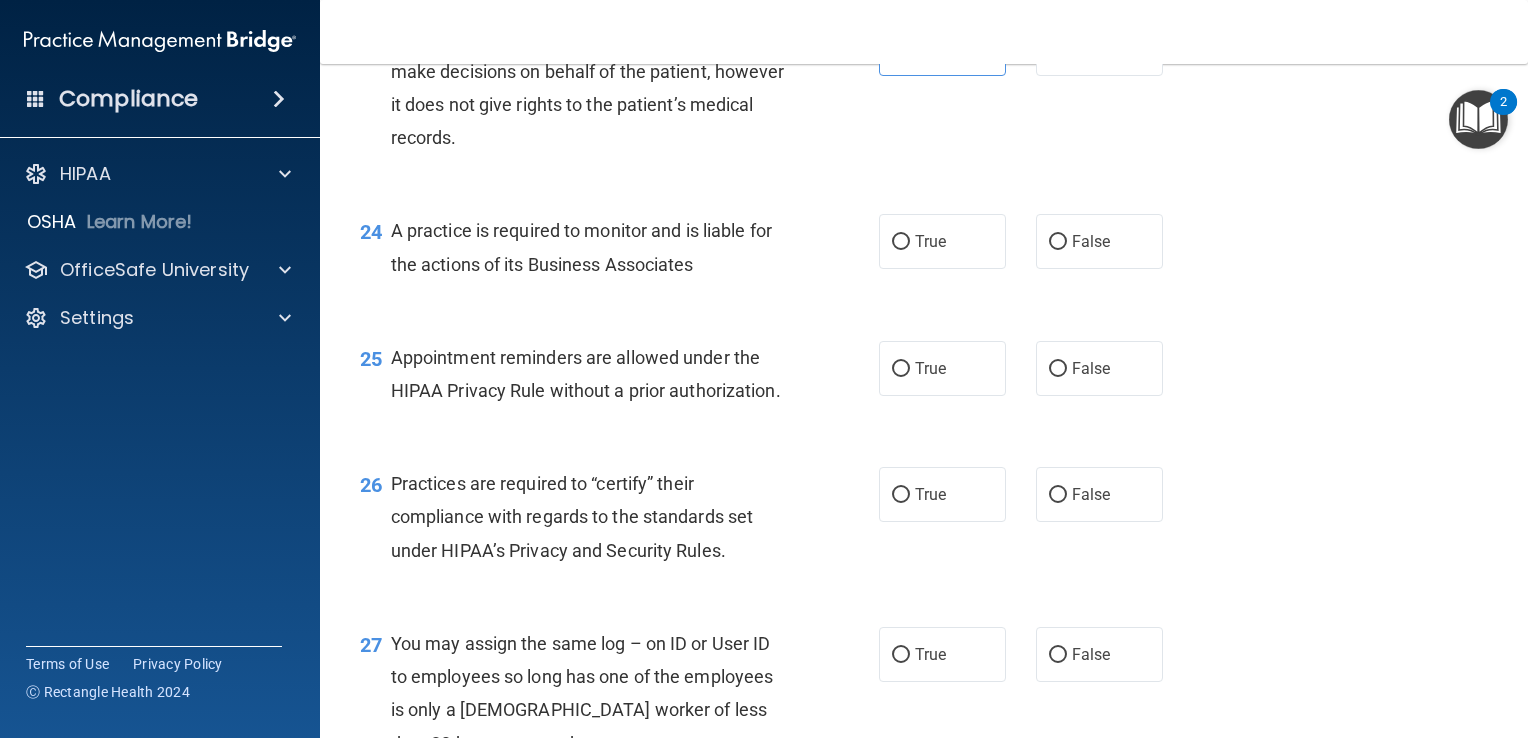 scroll, scrollTop: 4052, scrollLeft: 0, axis: vertical 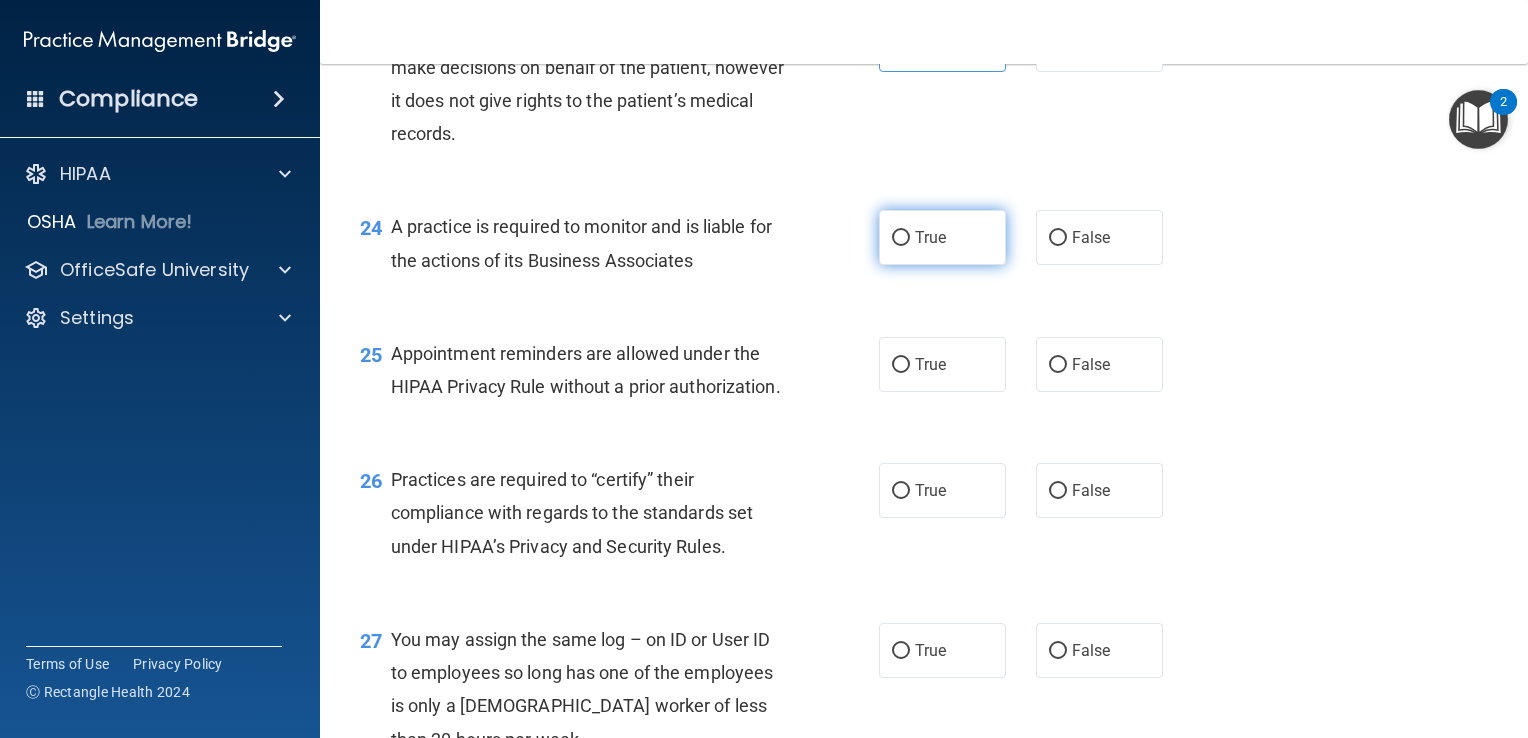 click on "True" at bounding box center [942, 237] 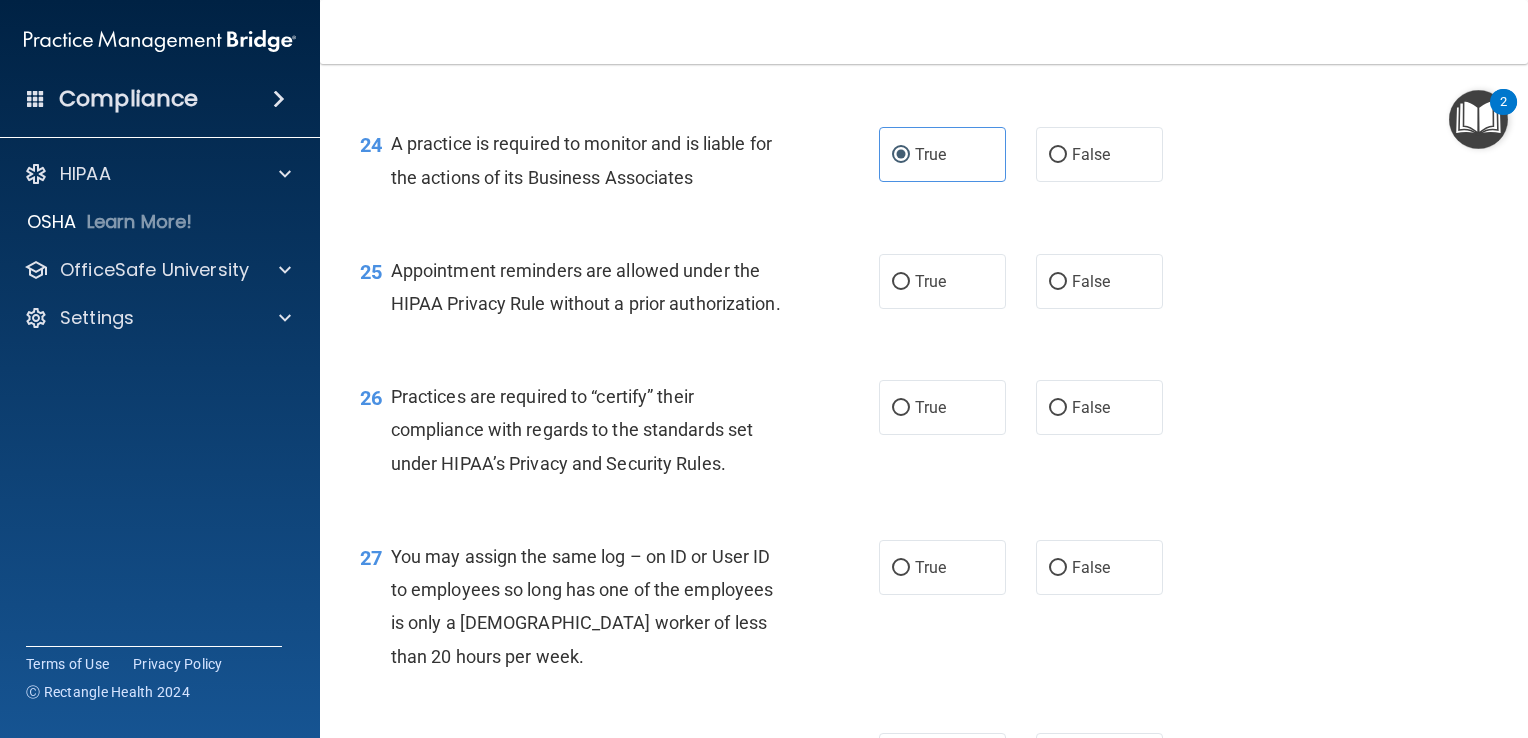 scroll, scrollTop: 4140, scrollLeft: 0, axis: vertical 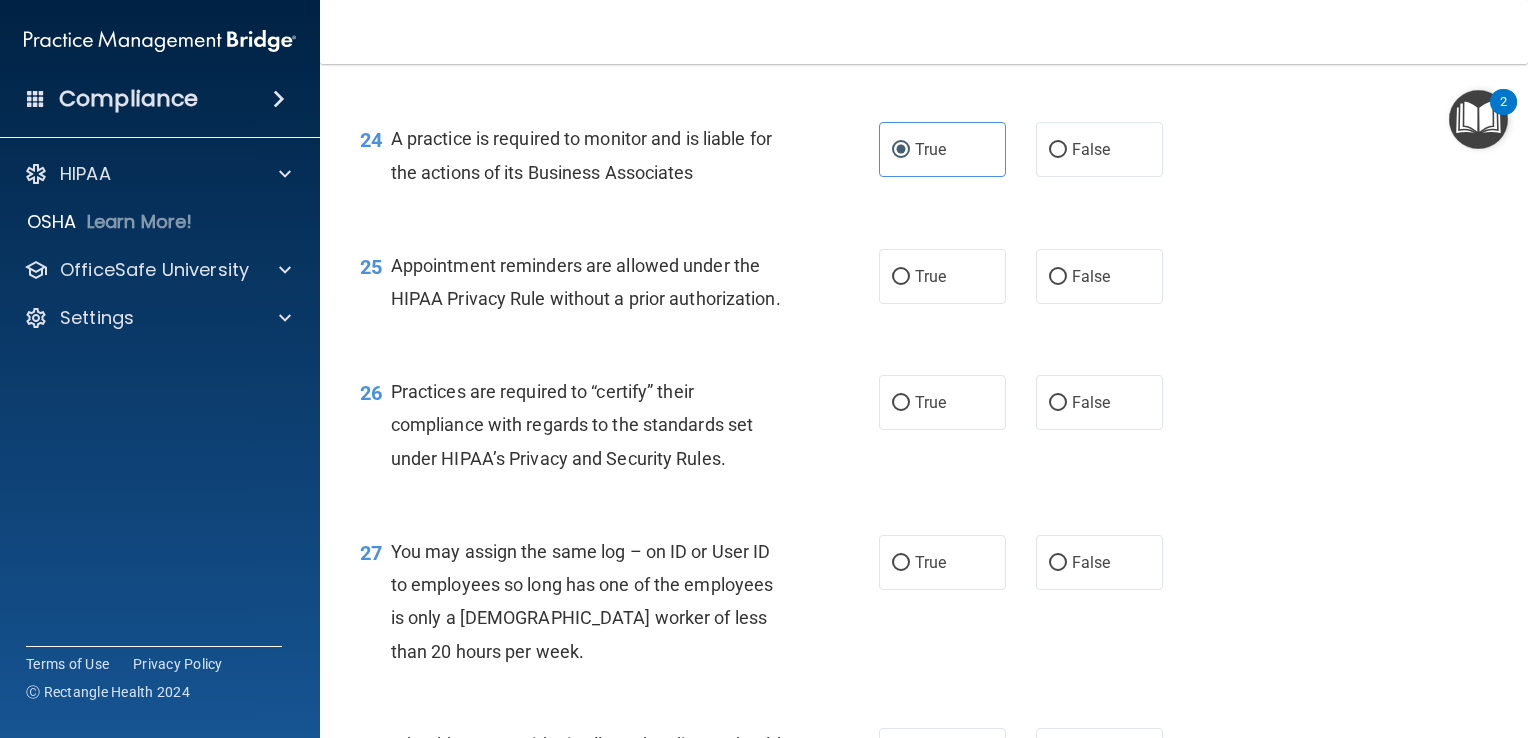 click on "True" at bounding box center (942, 276) 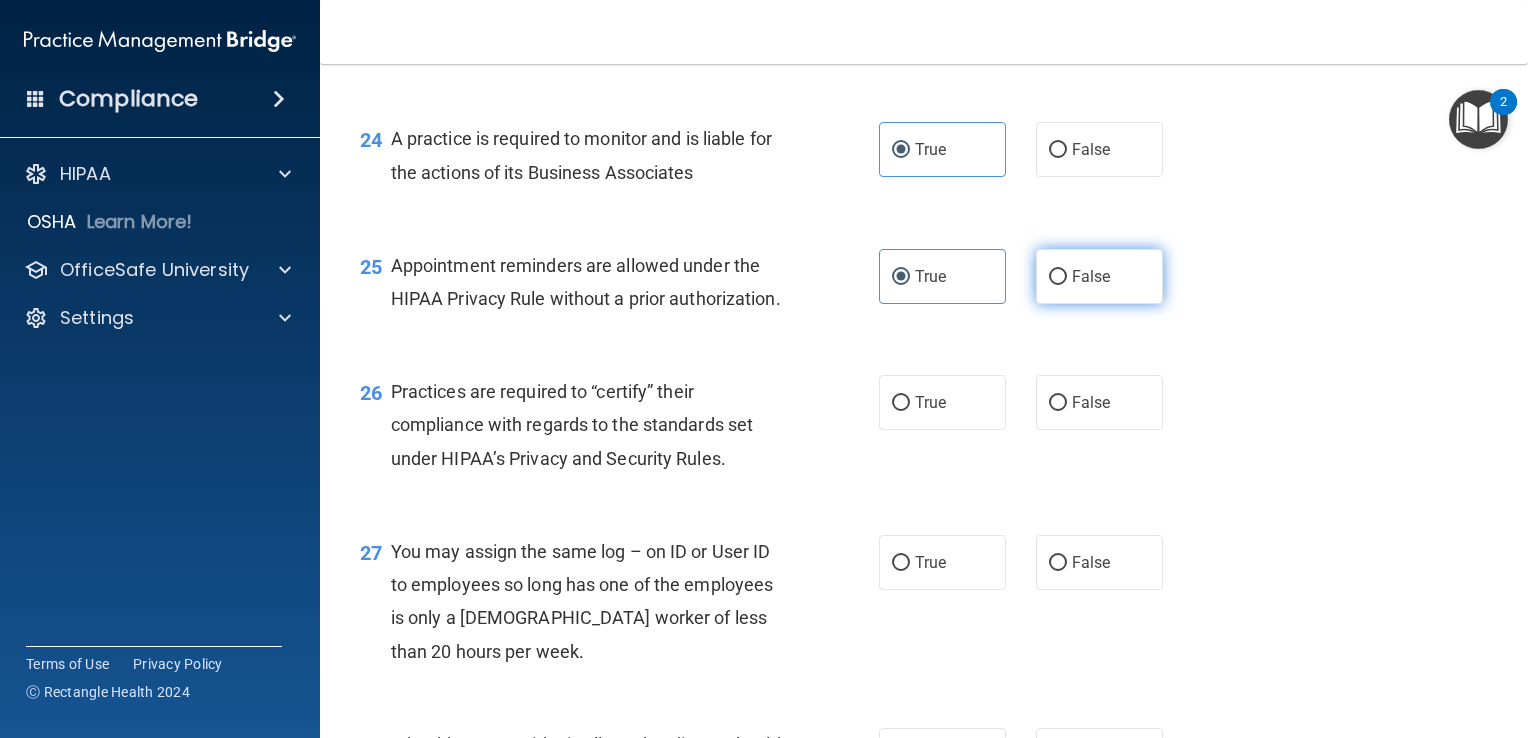 click on "False" at bounding box center (1099, 276) 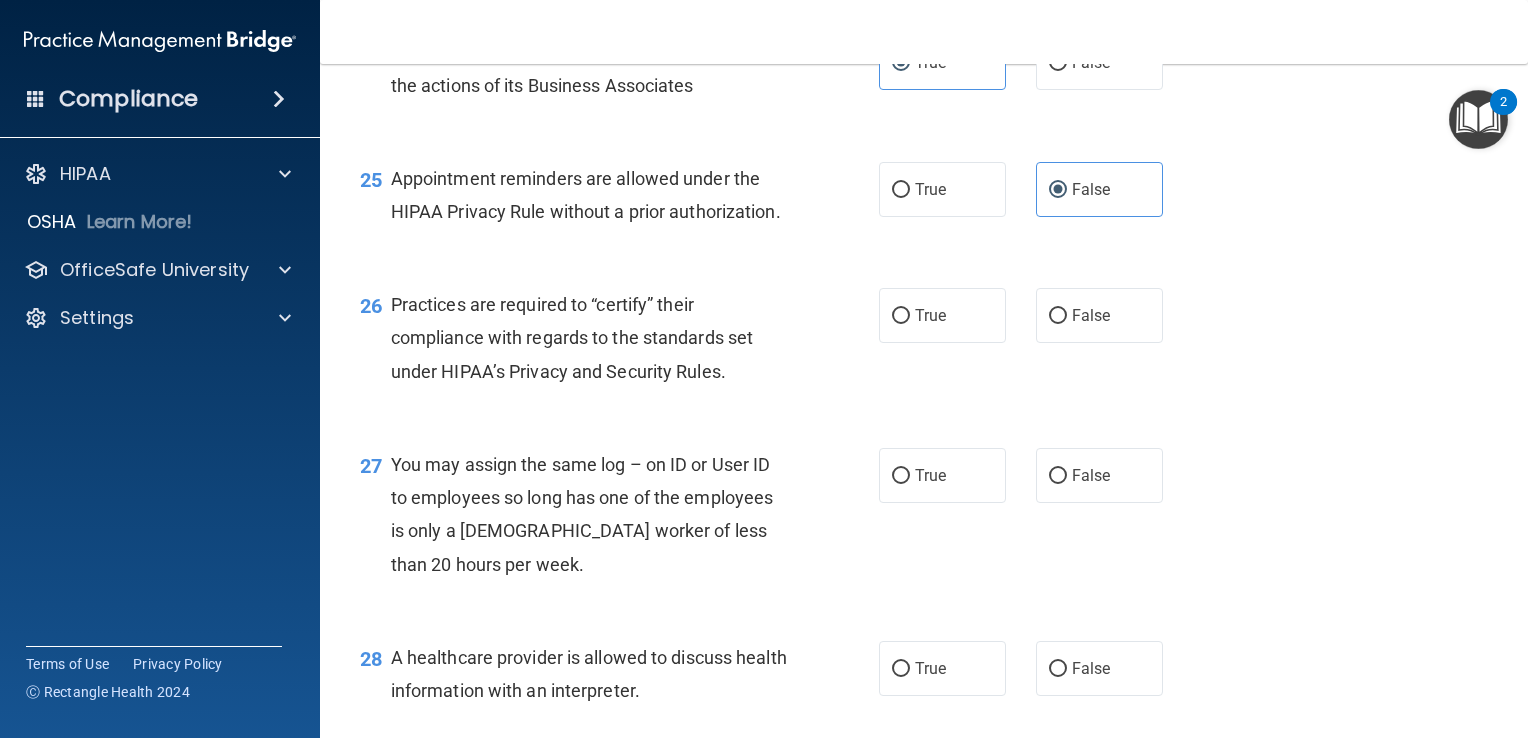 scroll, scrollTop: 4255, scrollLeft: 0, axis: vertical 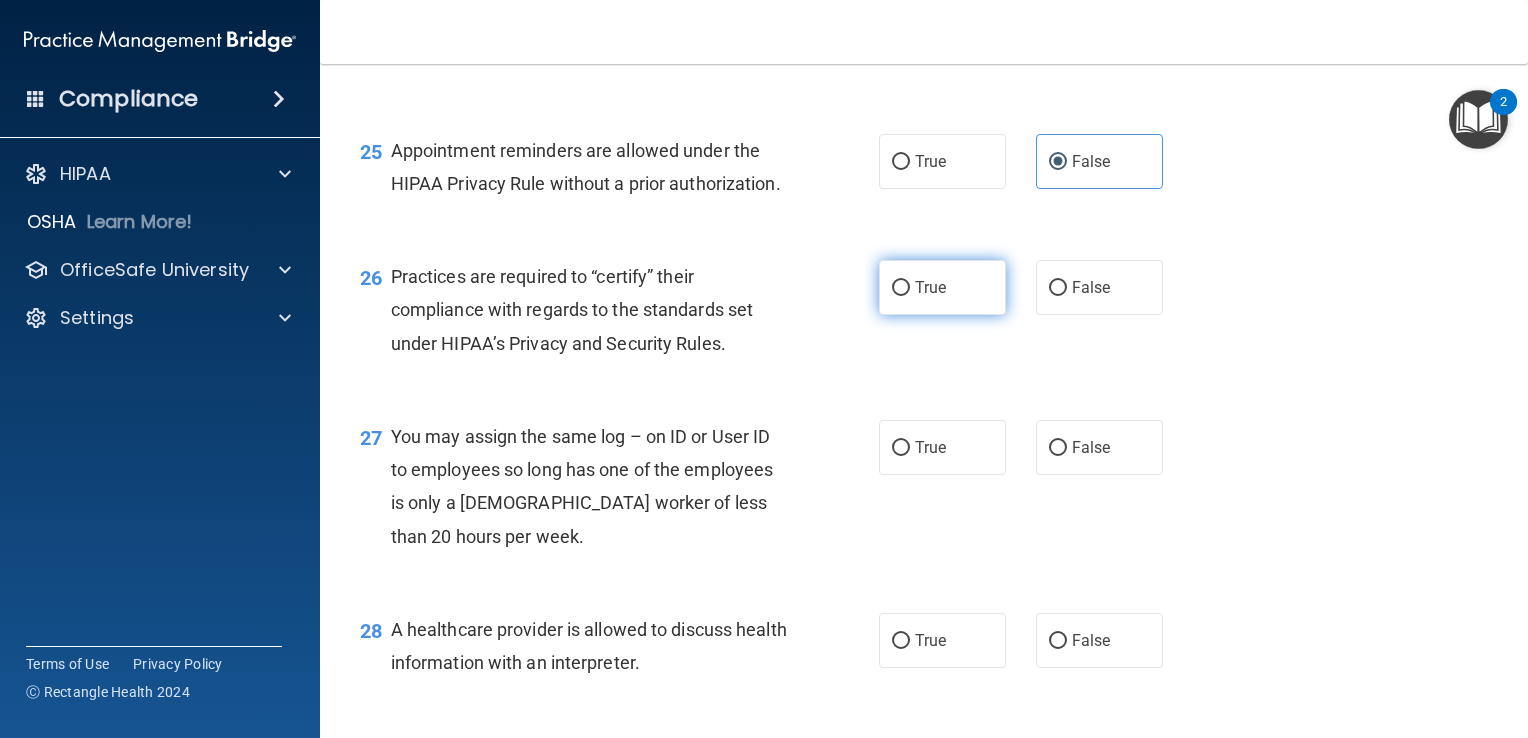 click on "True" at bounding box center [942, 287] 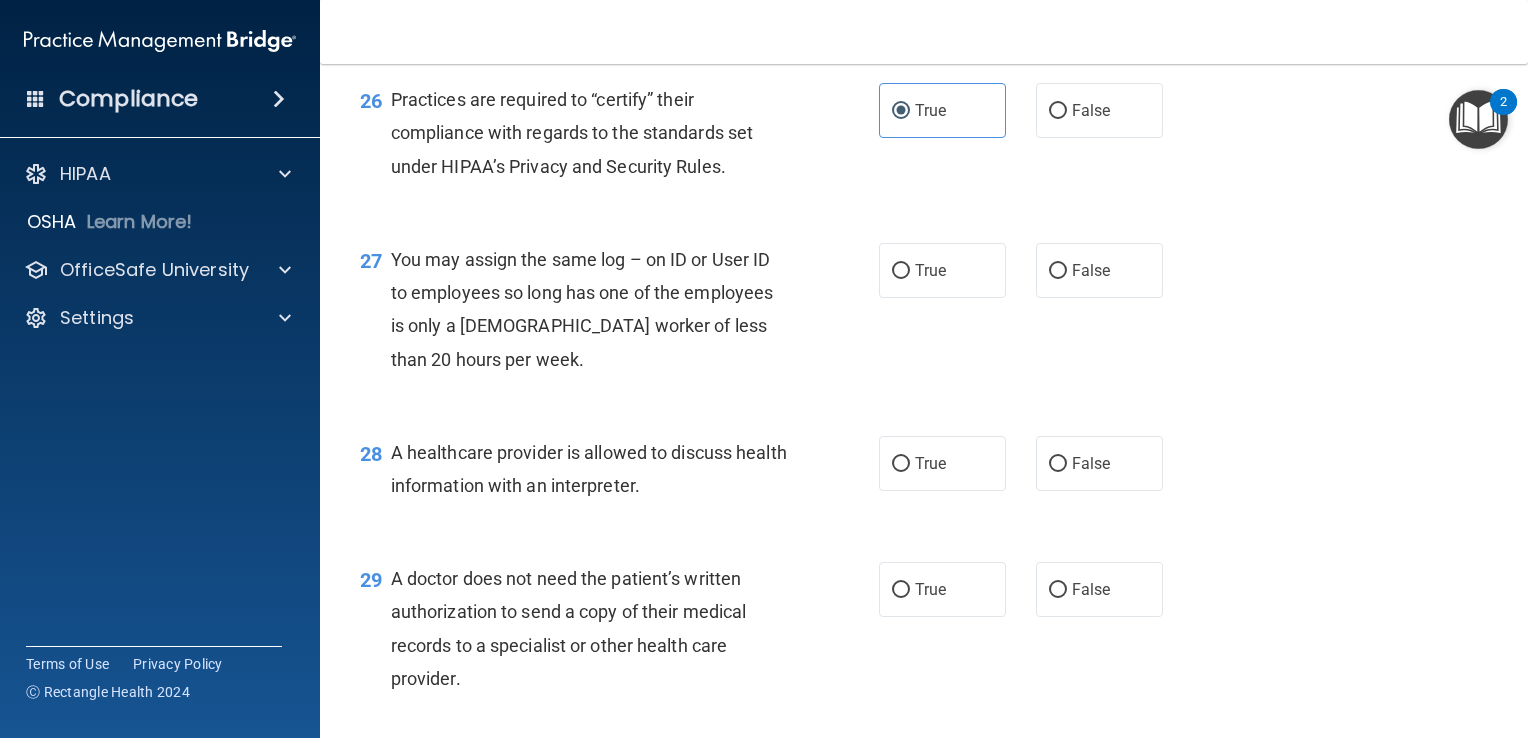 scroll, scrollTop: 4432, scrollLeft: 0, axis: vertical 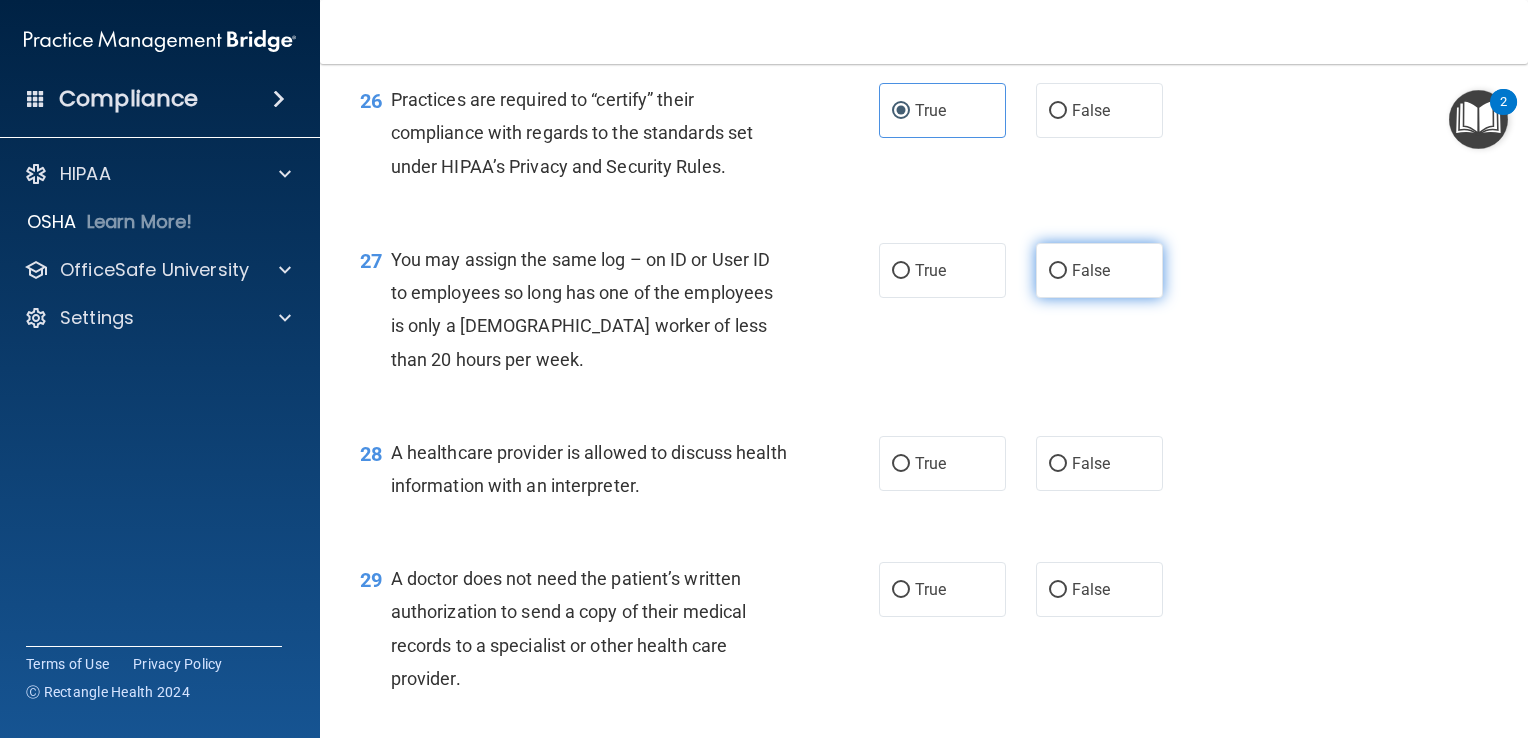 click on "False" at bounding box center [1058, 271] 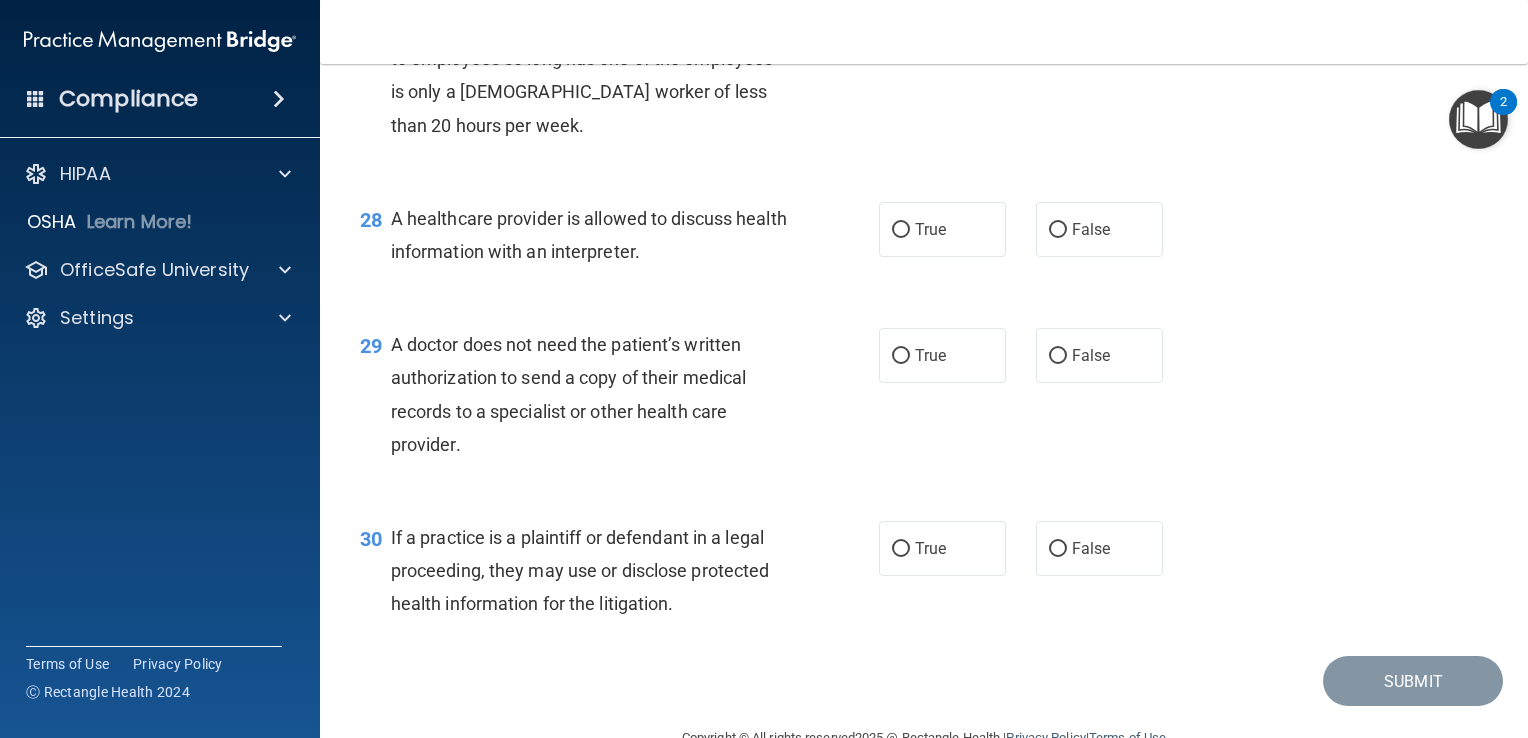 scroll, scrollTop: 4668, scrollLeft: 0, axis: vertical 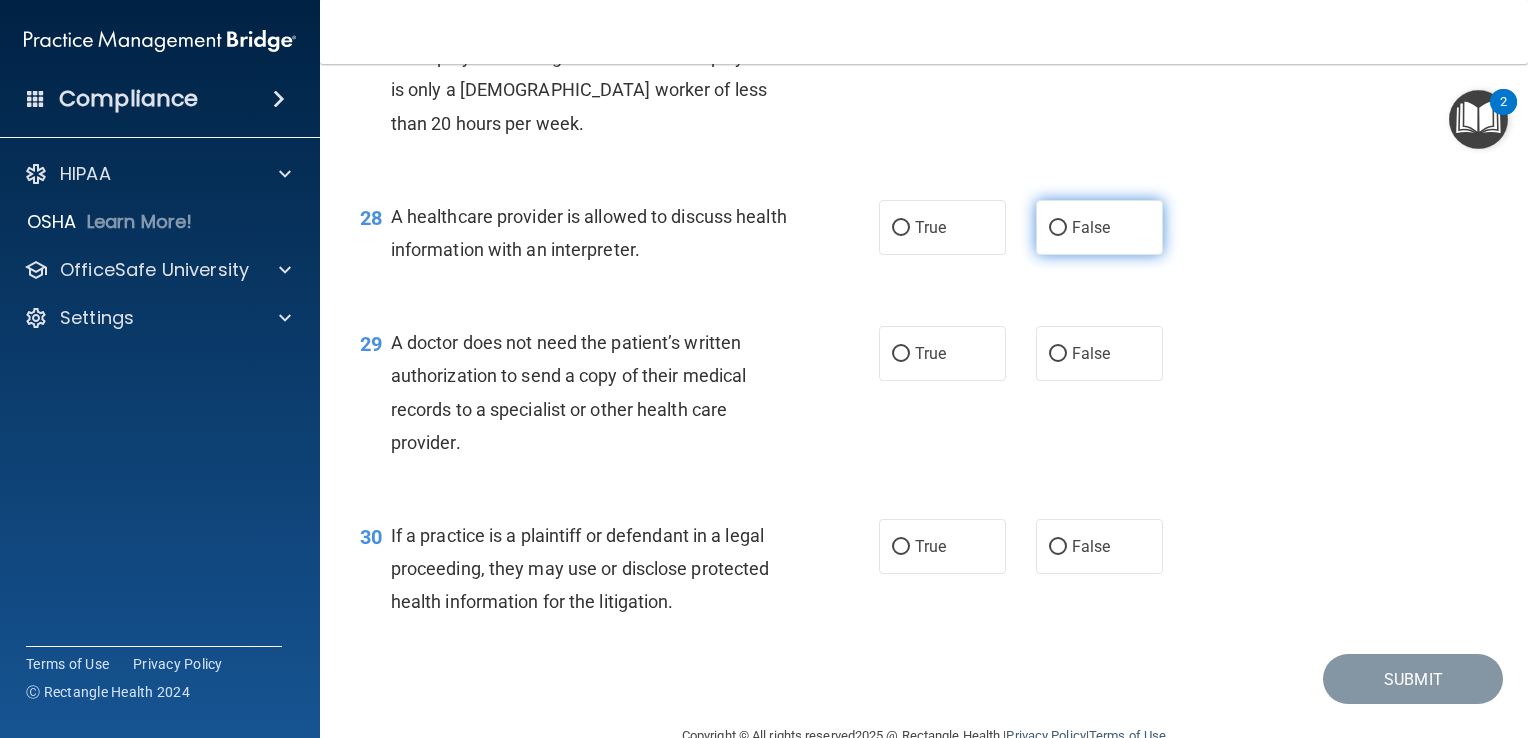 click on "False" at bounding box center (1058, 228) 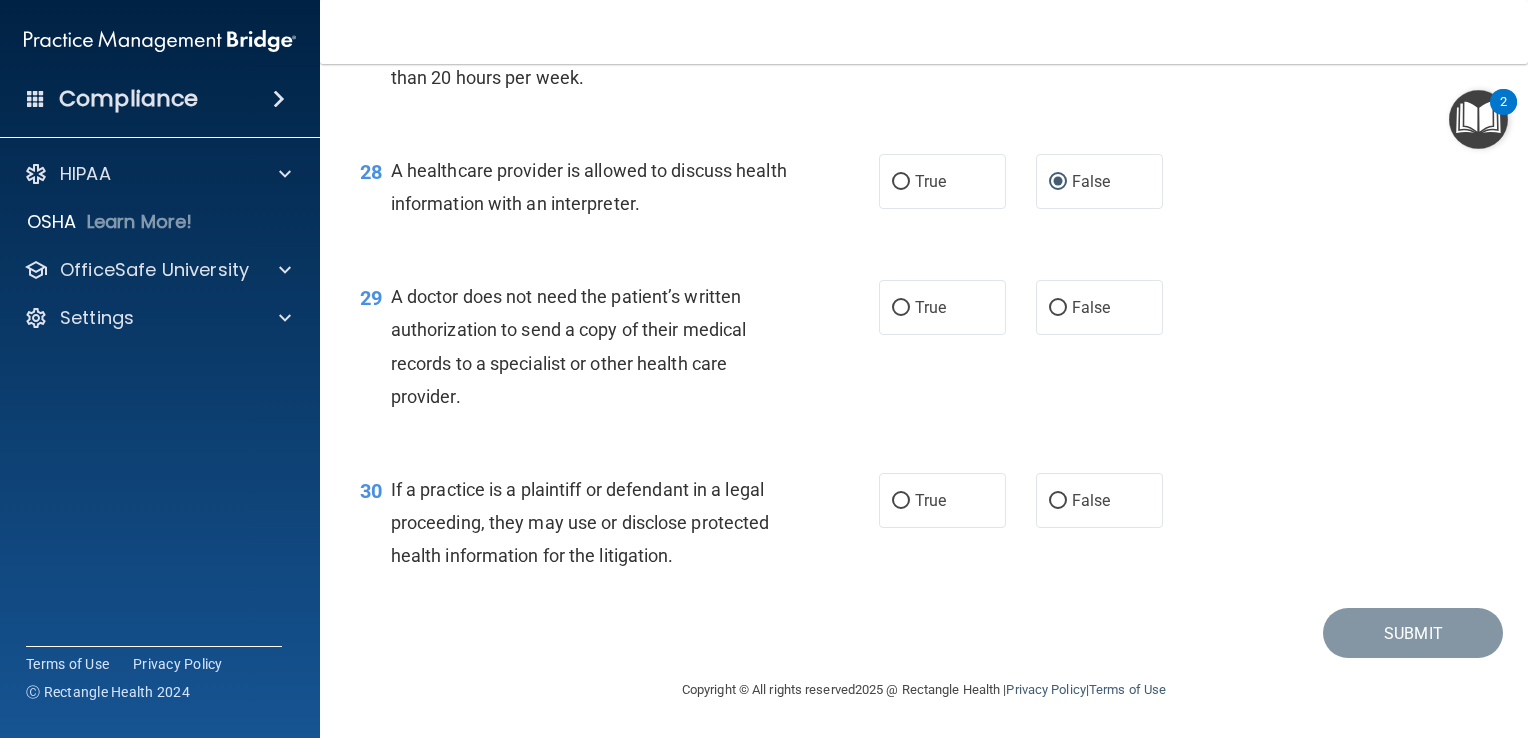 scroll, scrollTop: 4787, scrollLeft: 0, axis: vertical 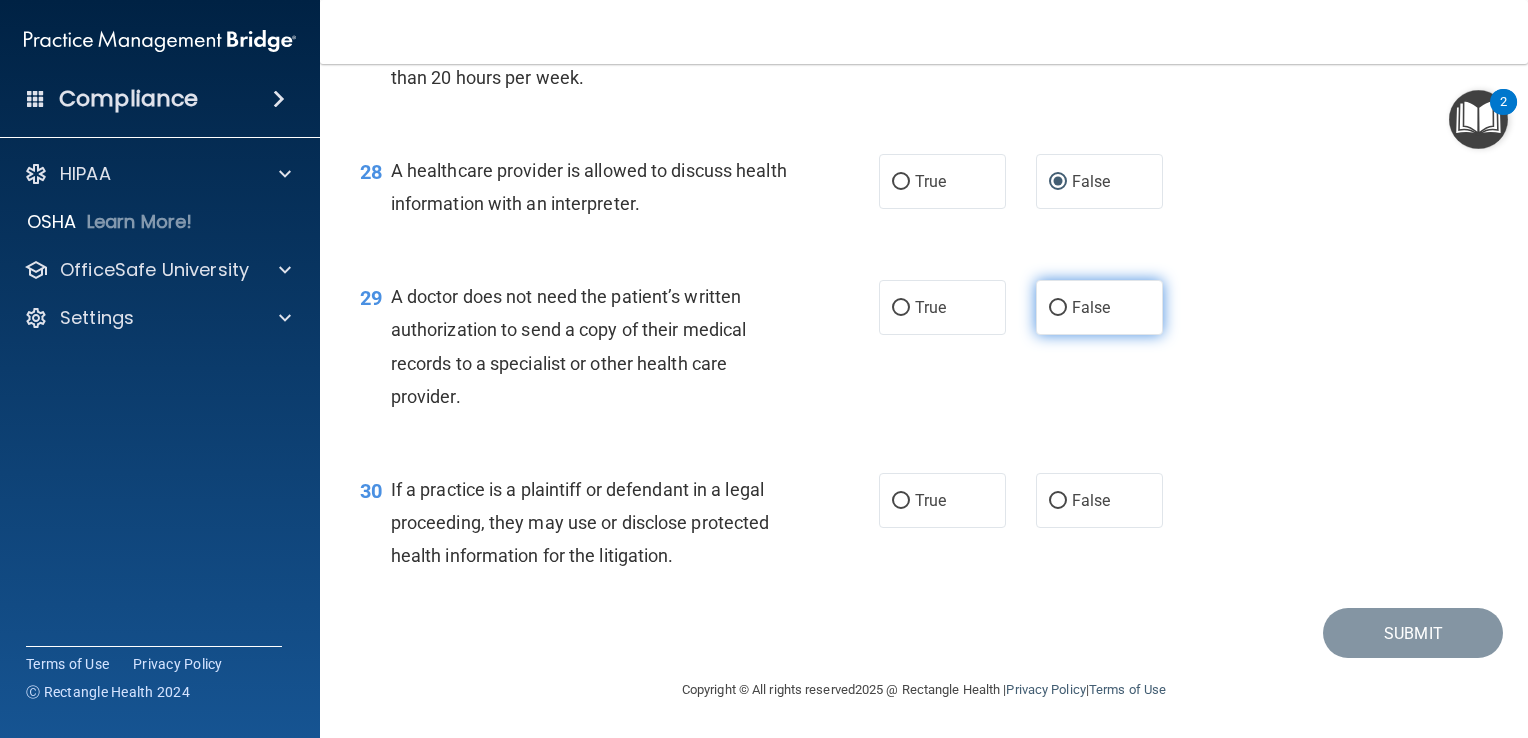 click on "False" at bounding box center [1099, 307] 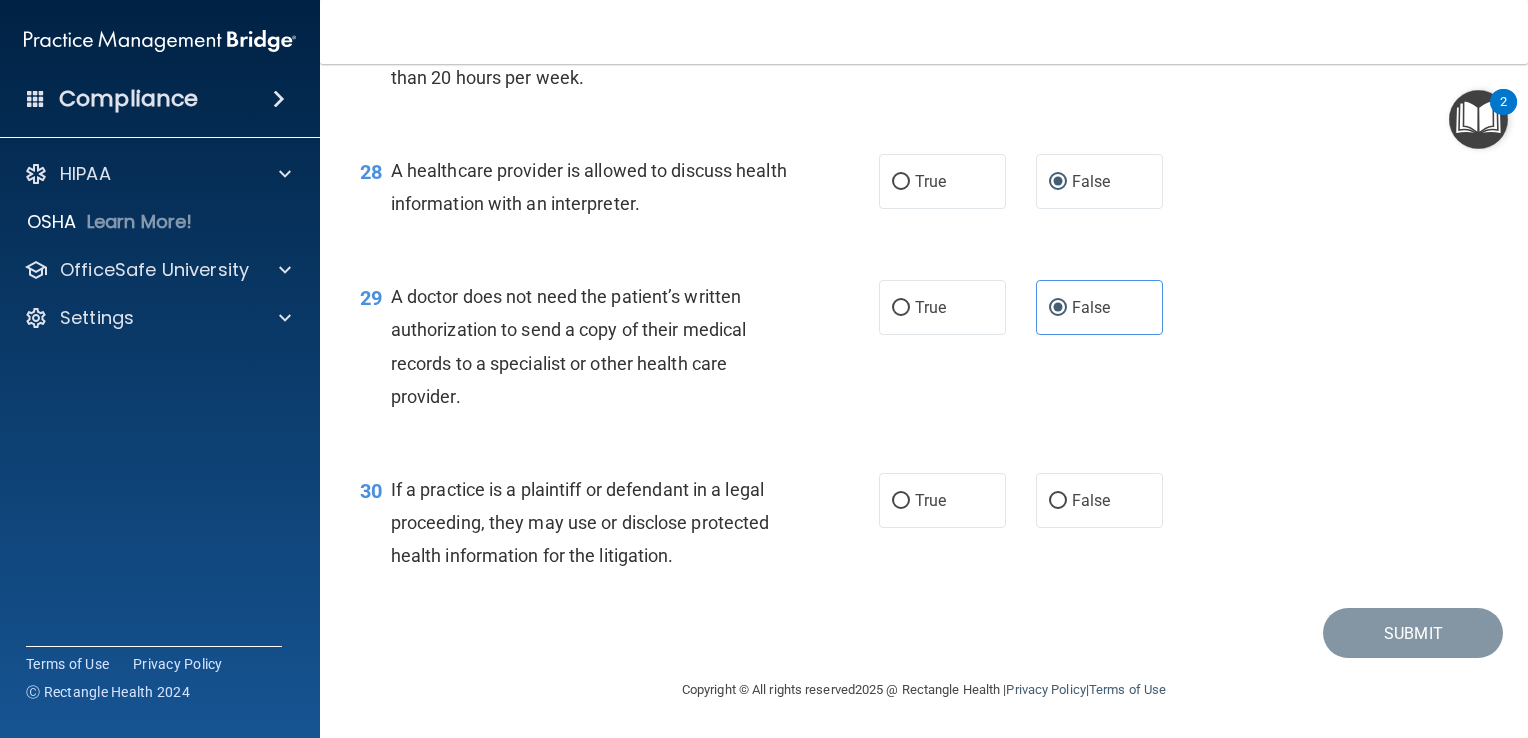 scroll, scrollTop: 4813, scrollLeft: 0, axis: vertical 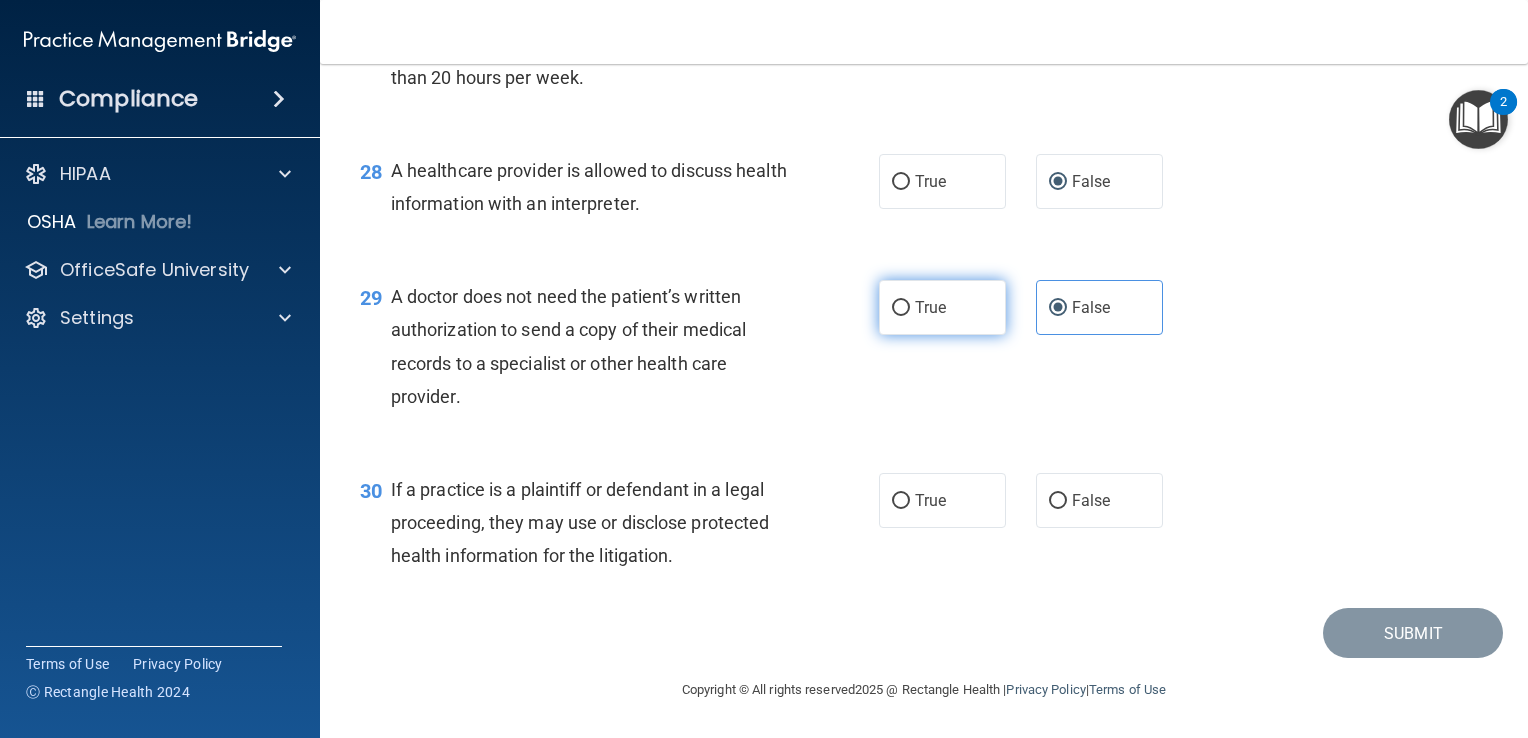 click on "True" at bounding box center [942, 307] 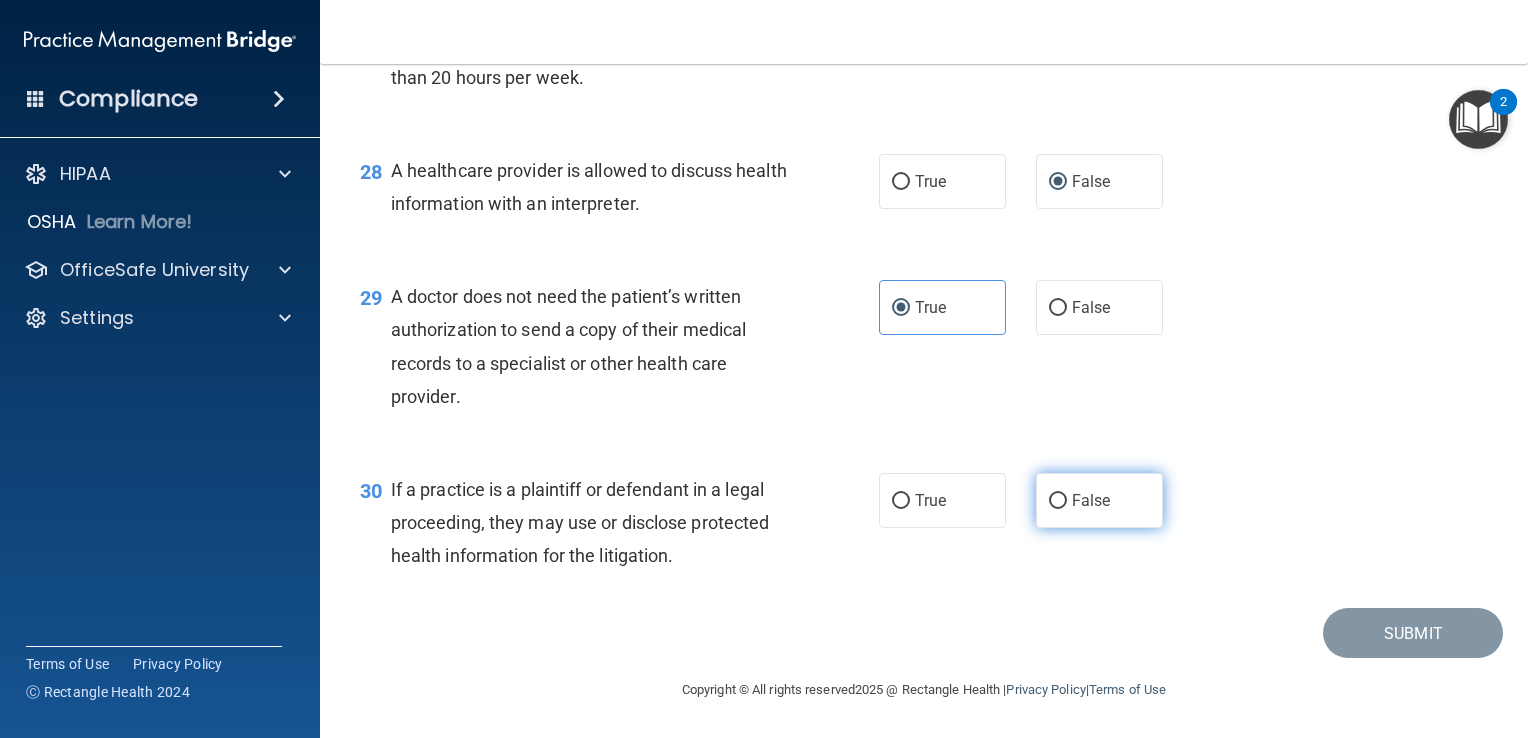 click on "False" at bounding box center (1091, 500) 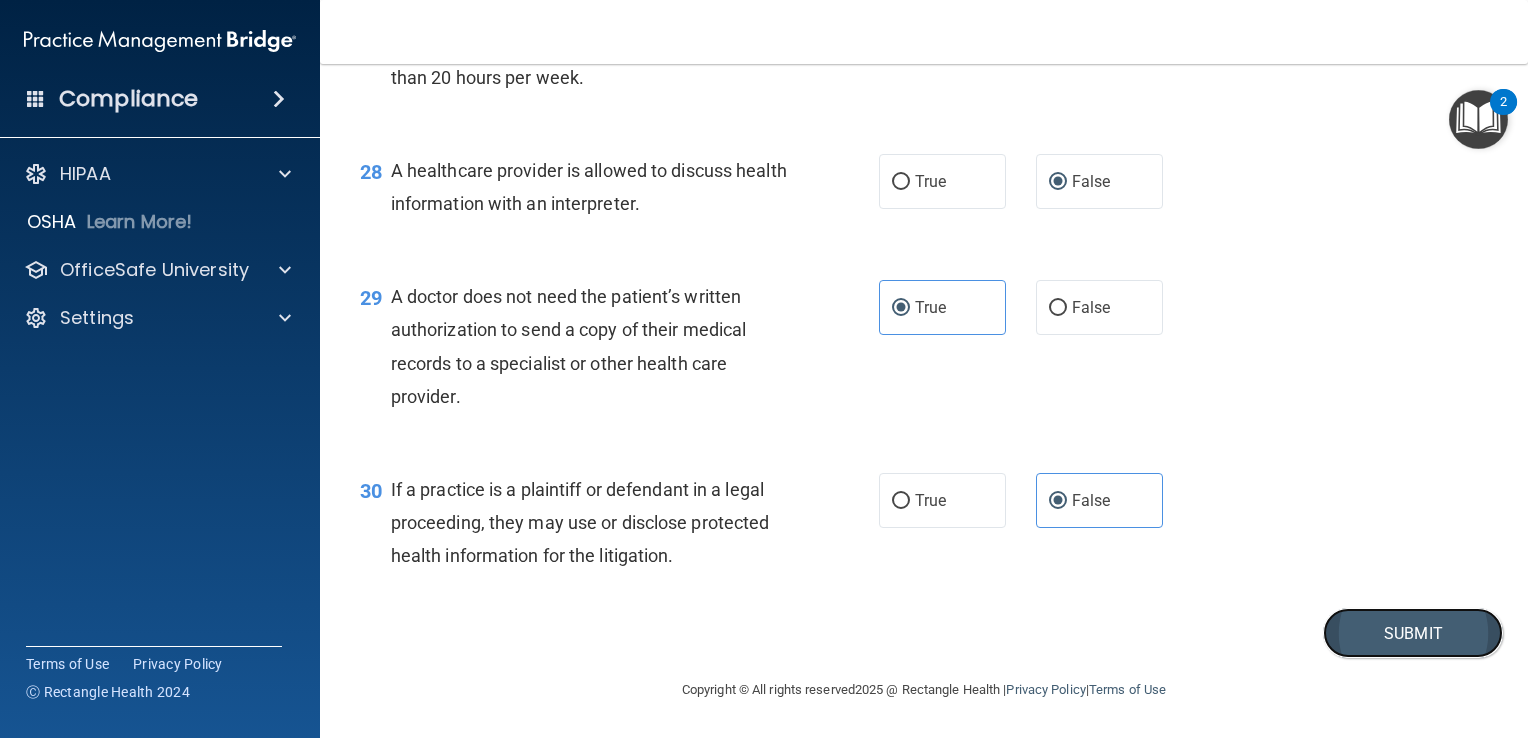 click on "Submit" at bounding box center [1413, 633] 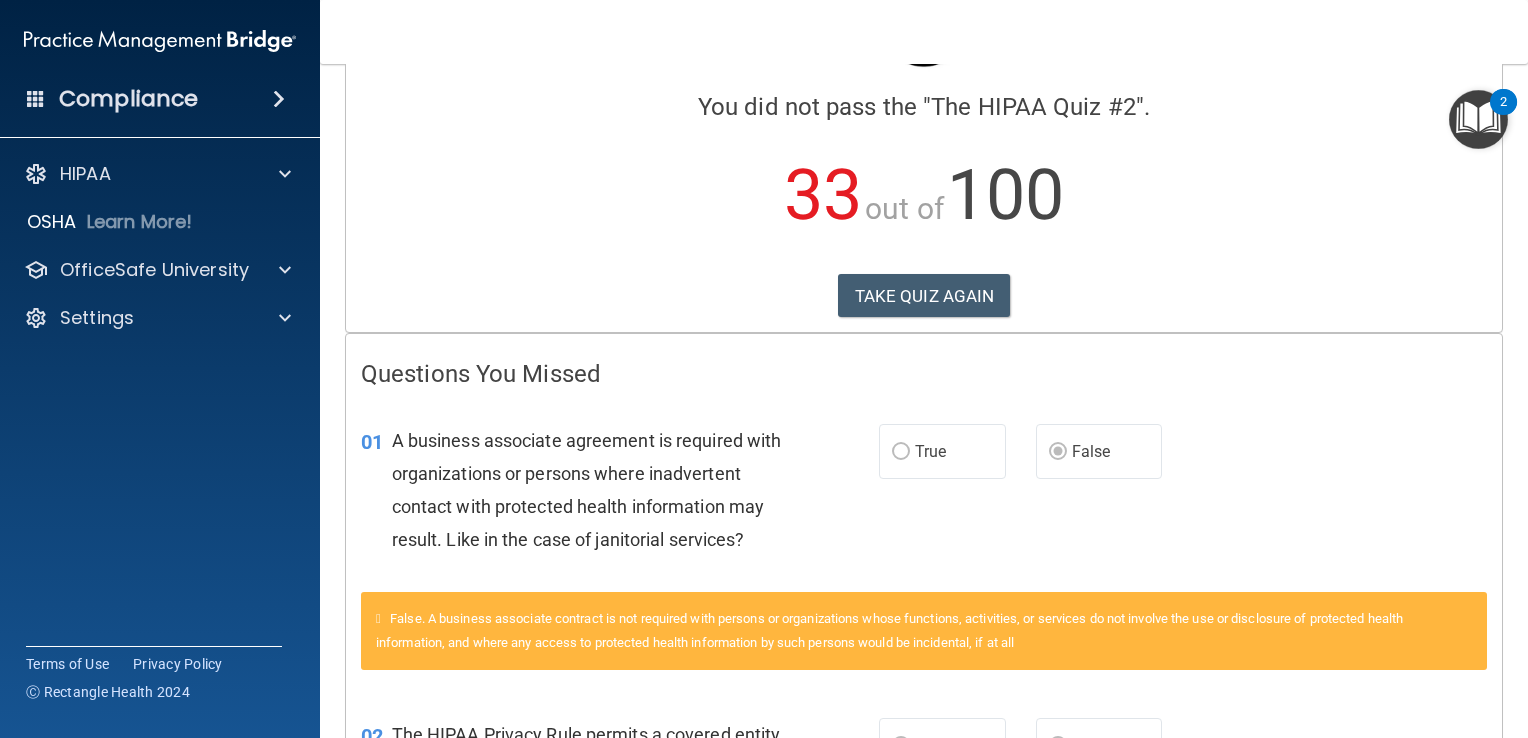 scroll, scrollTop: 0, scrollLeft: 0, axis: both 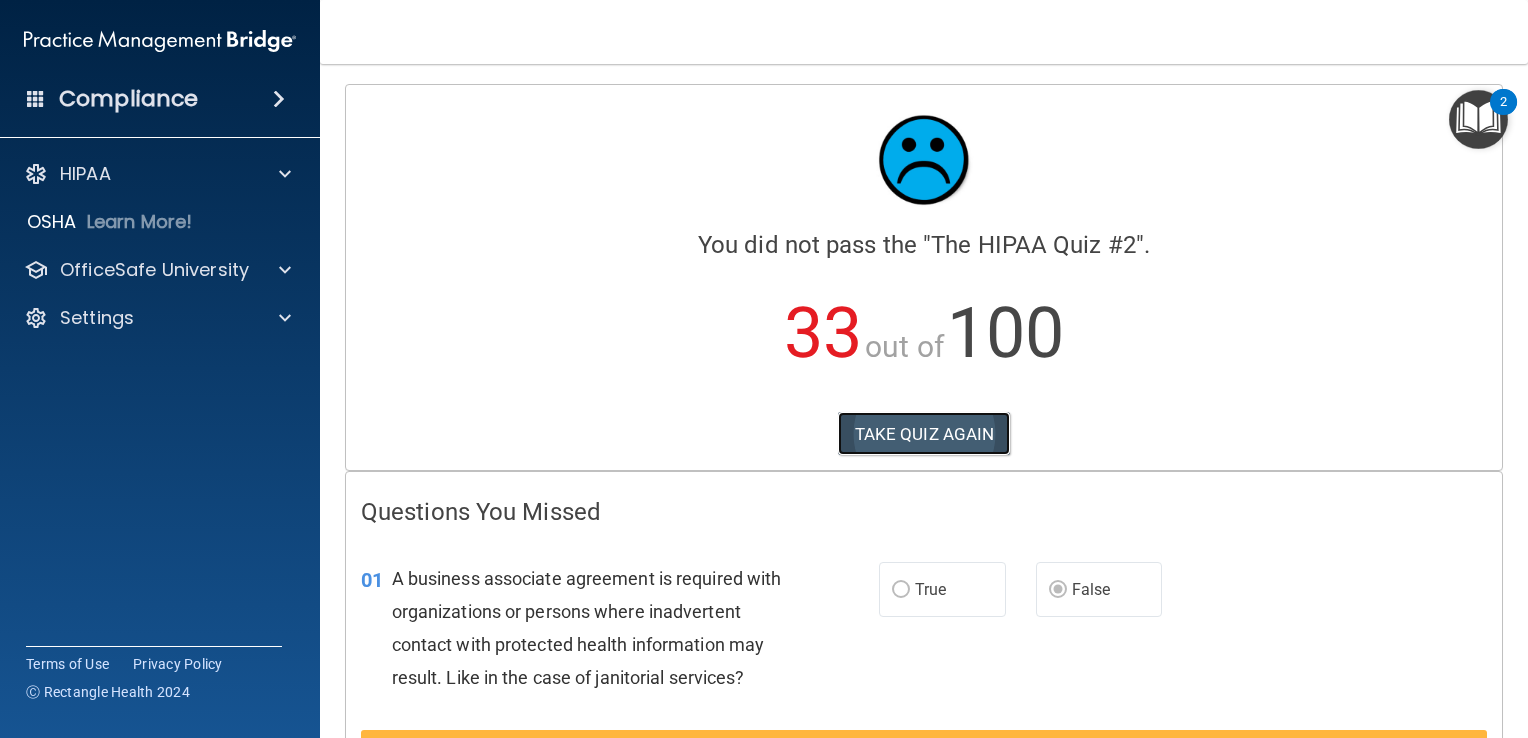 click on "TAKE QUIZ AGAIN" at bounding box center (924, 434) 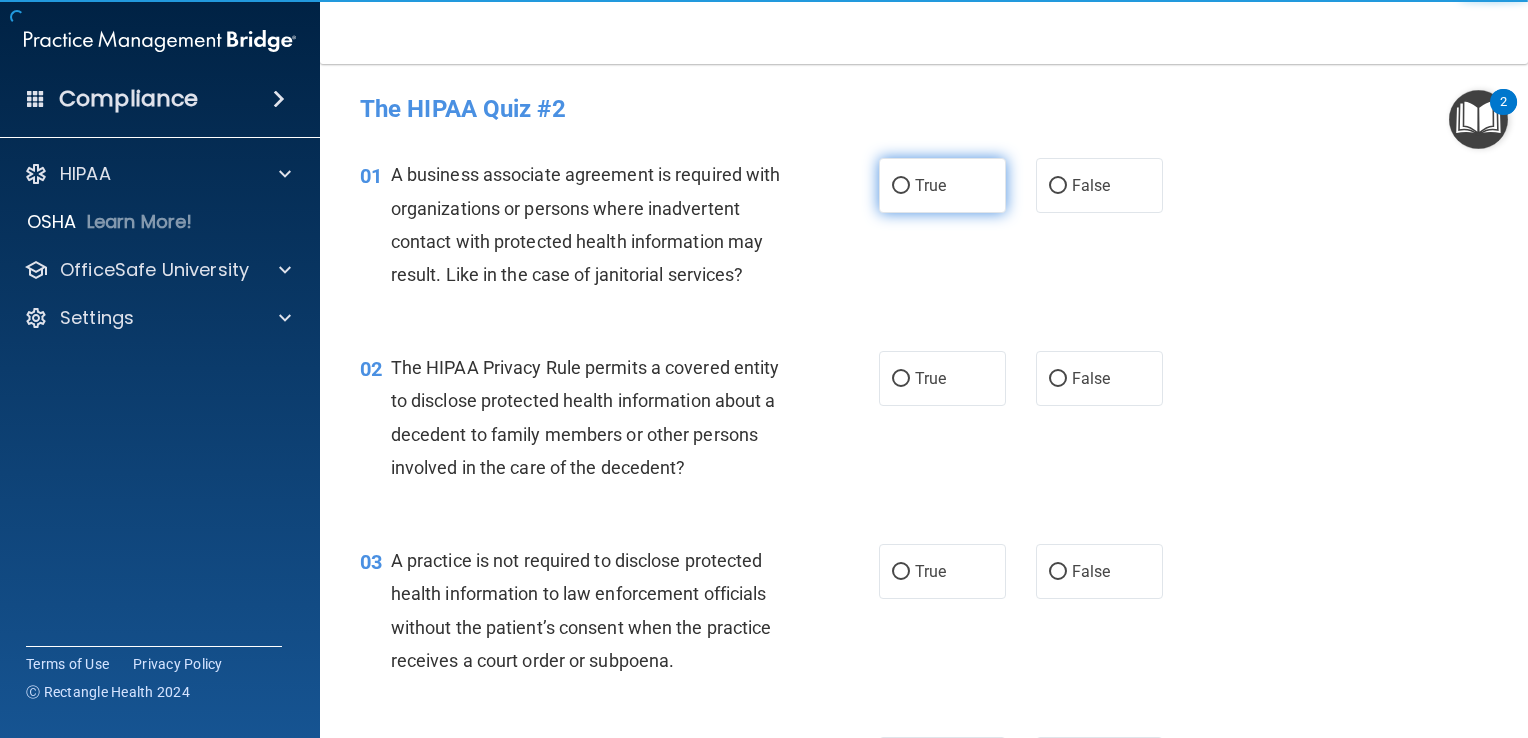 click on "True" at bounding box center [942, 185] 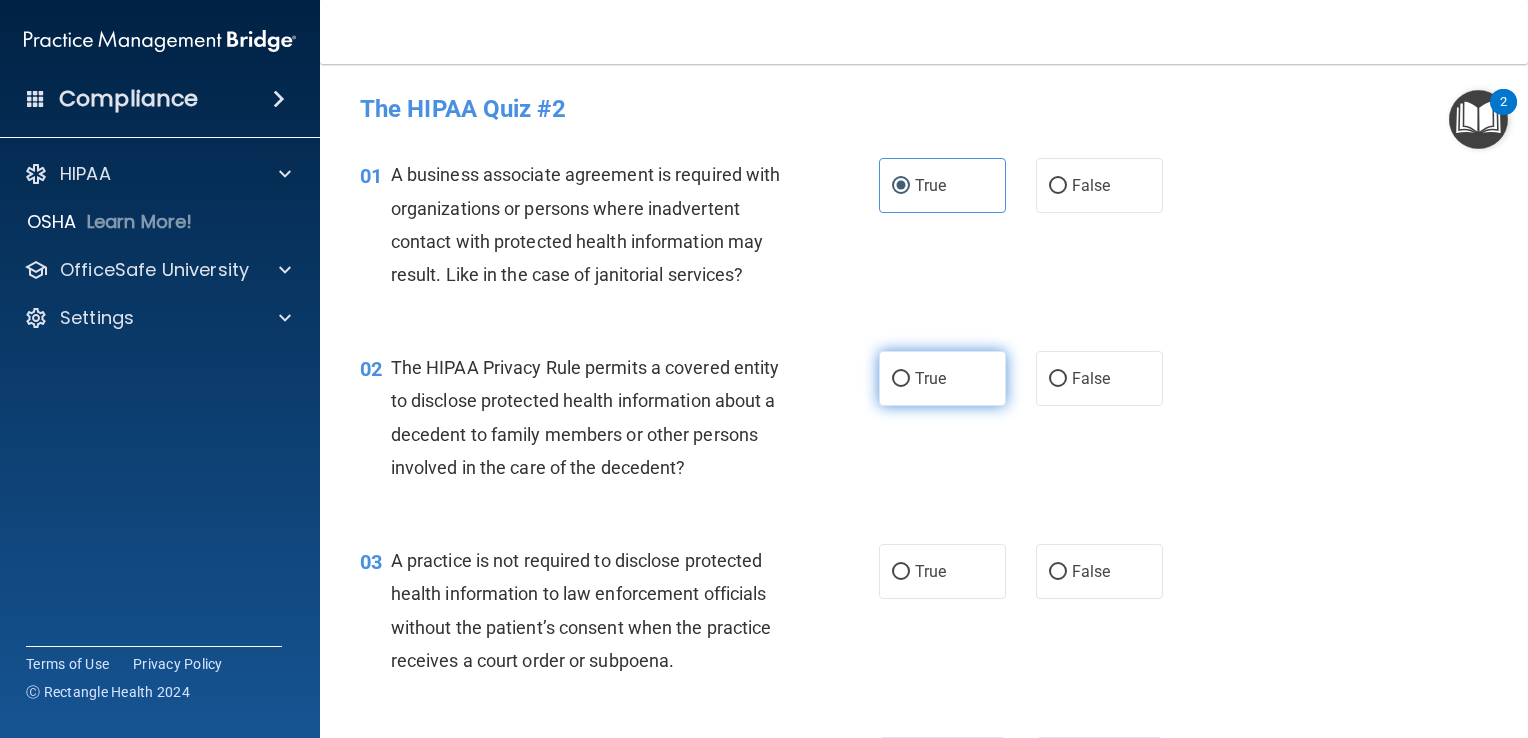 click on "True" at bounding box center [942, 378] 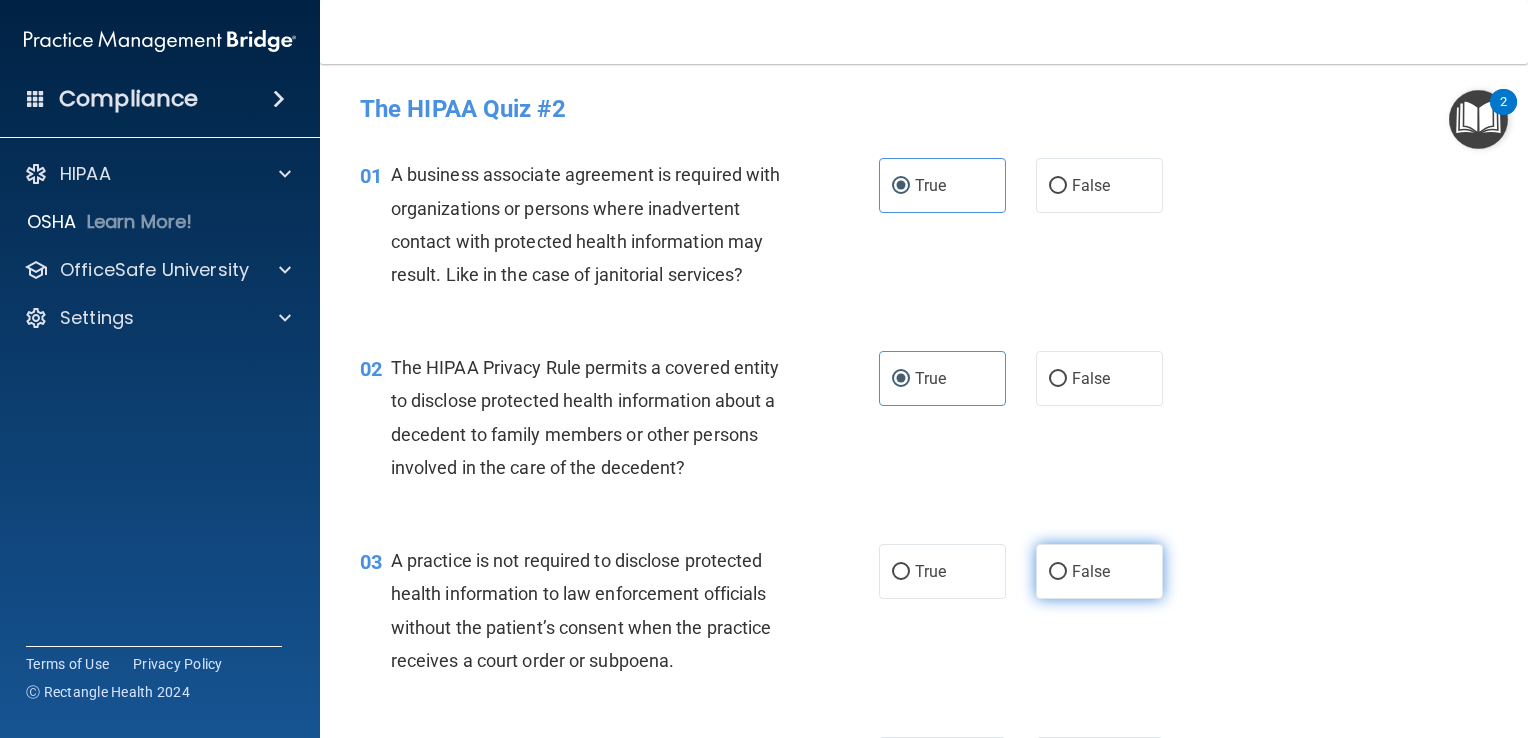 click on "False" at bounding box center [1099, 571] 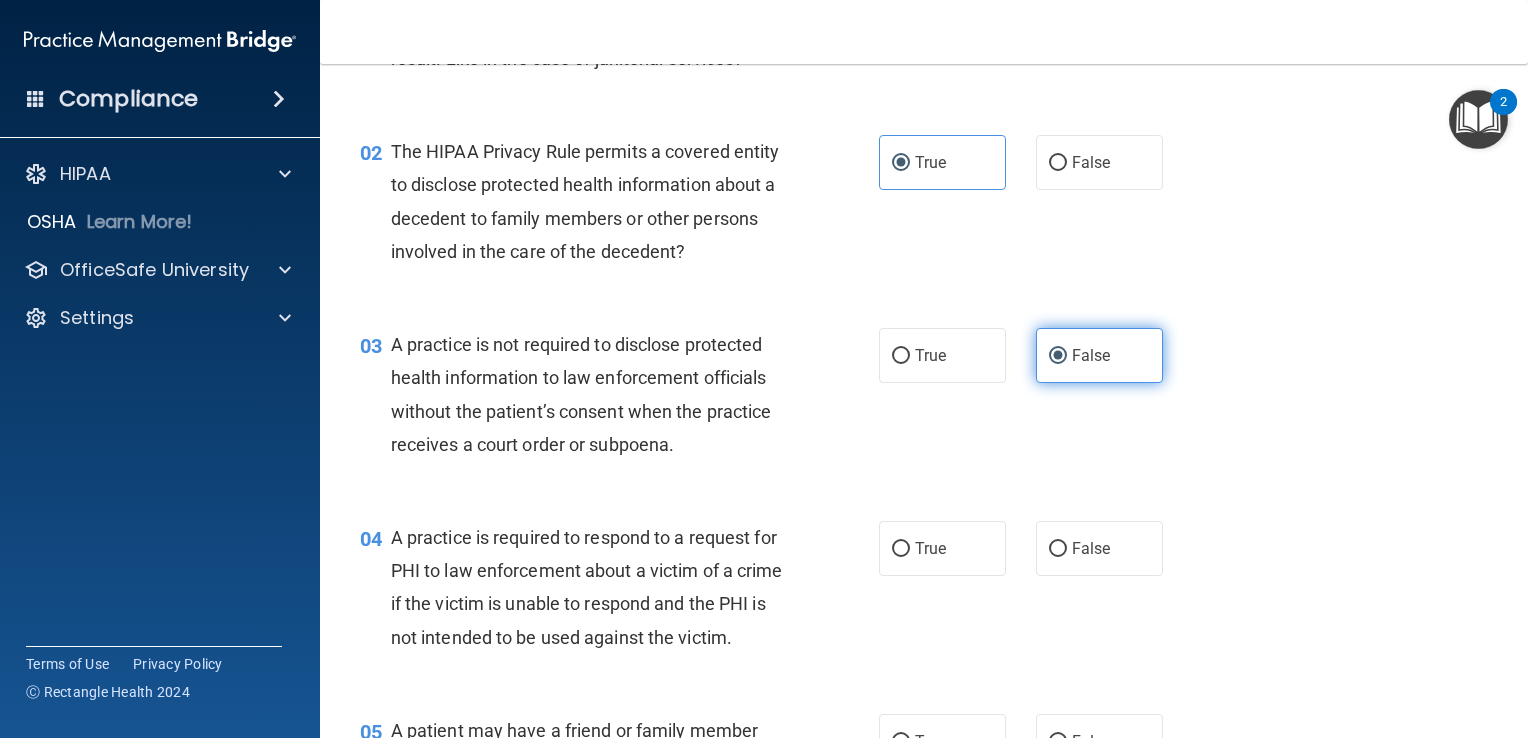 scroll, scrollTop: 272, scrollLeft: 0, axis: vertical 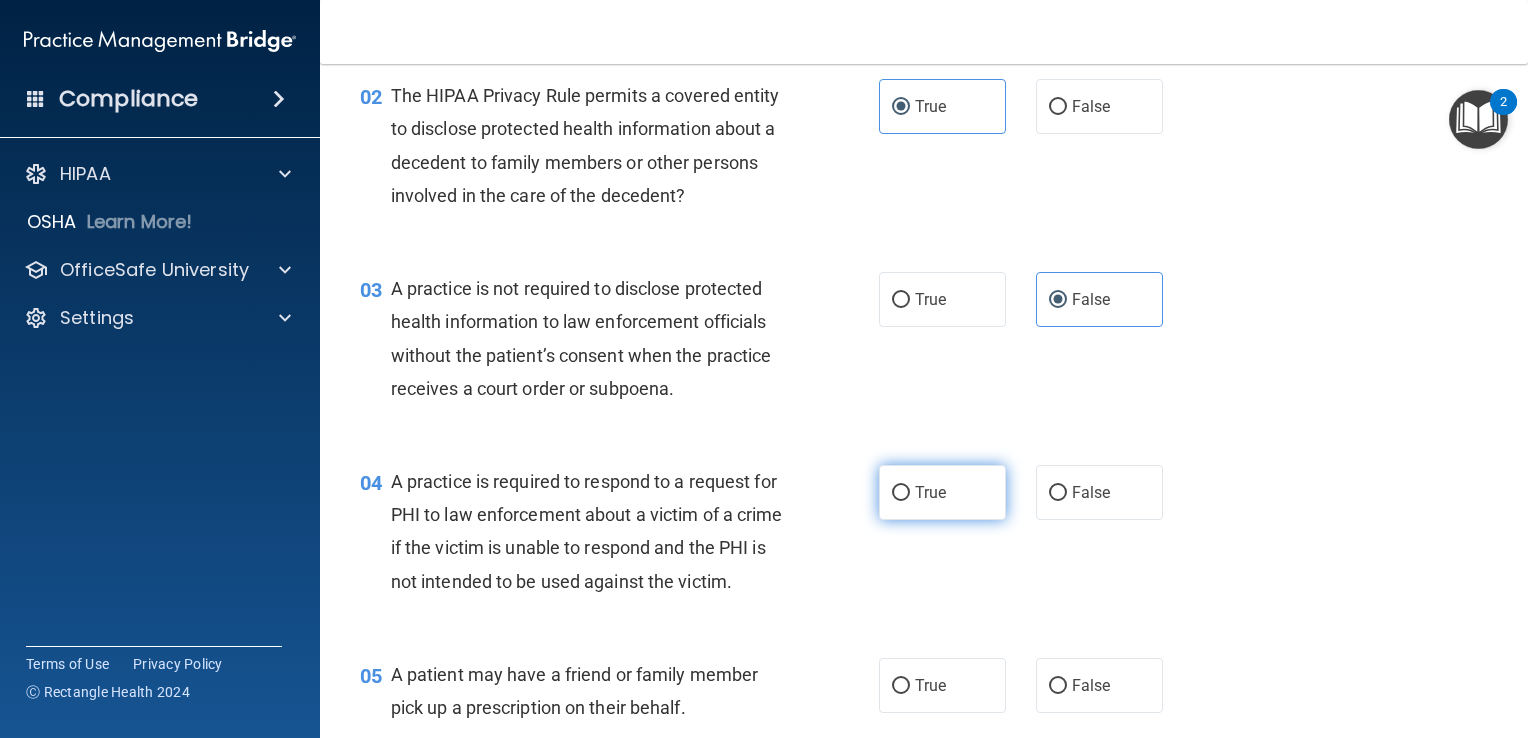 click on "True" at bounding box center [901, 493] 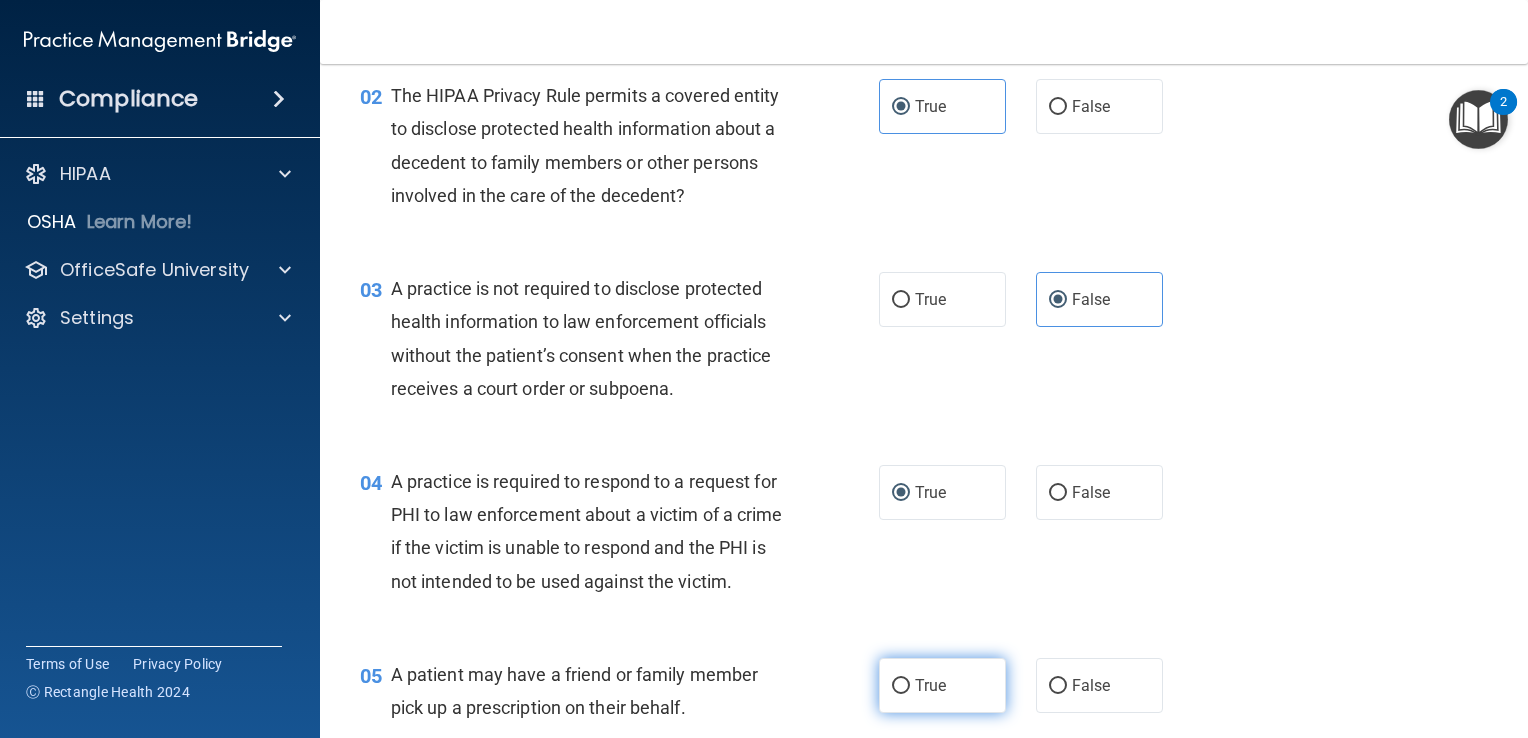 click on "True" at bounding box center [930, 685] 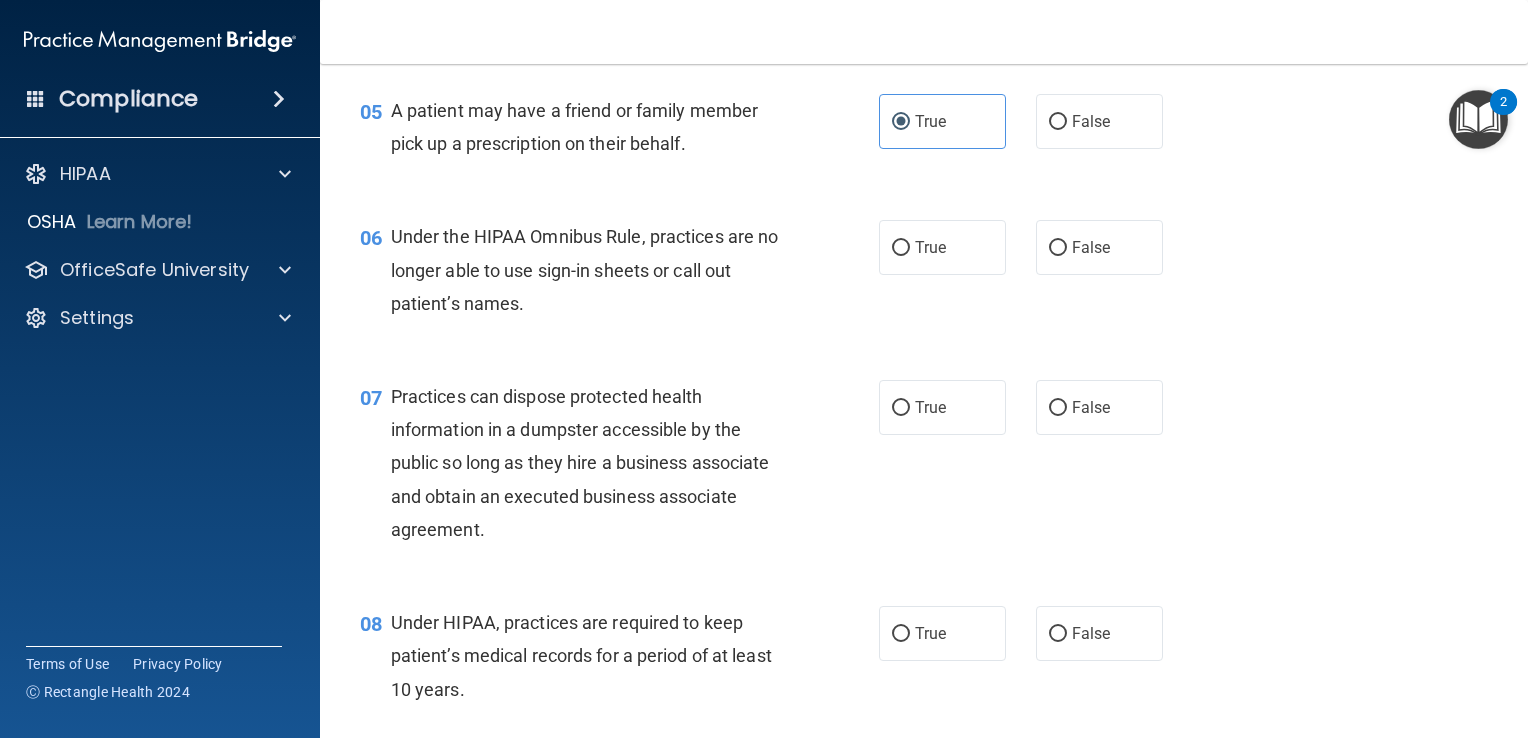 scroll, scrollTop: 883, scrollLeft: 0, axis: vertical 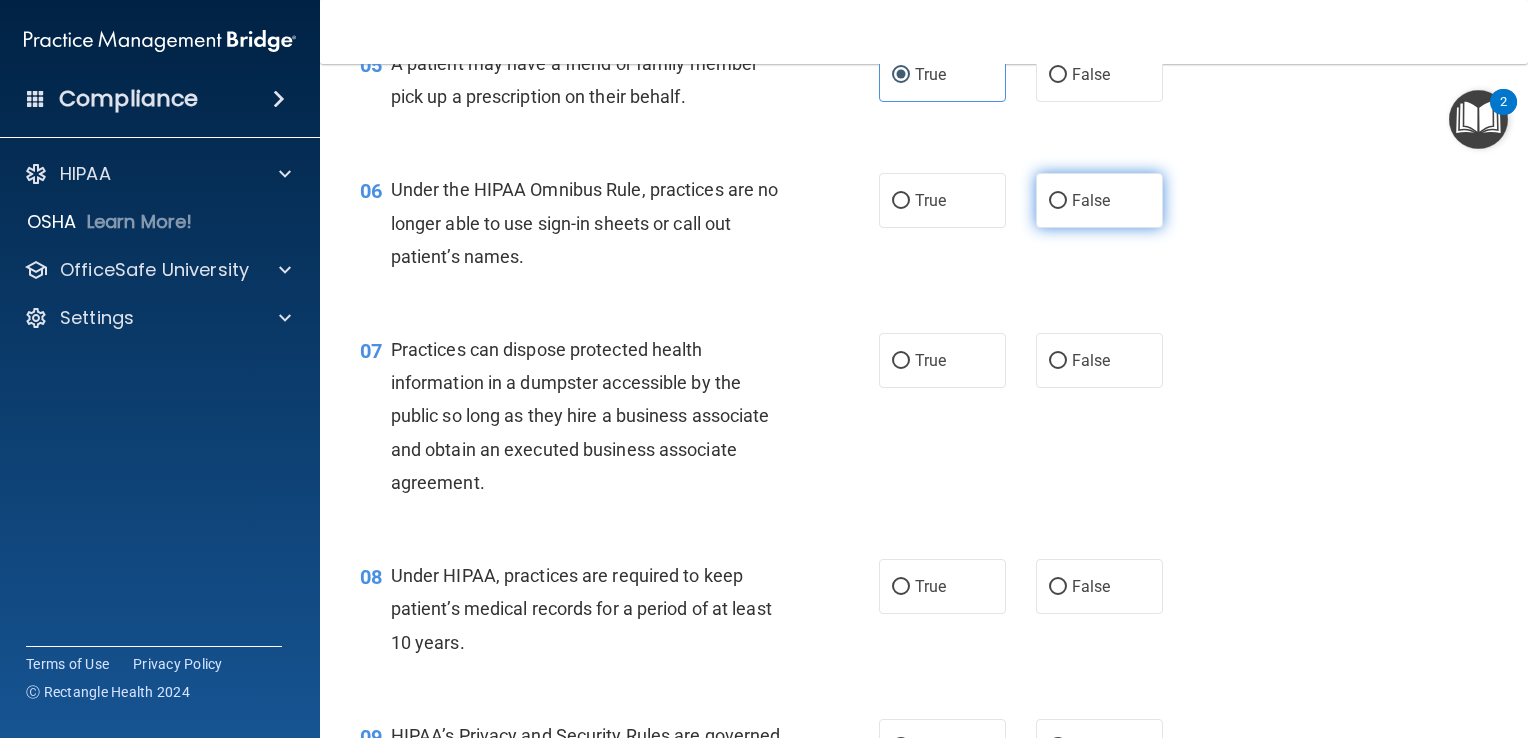 click on "False" at bounding box center (1091, 200) 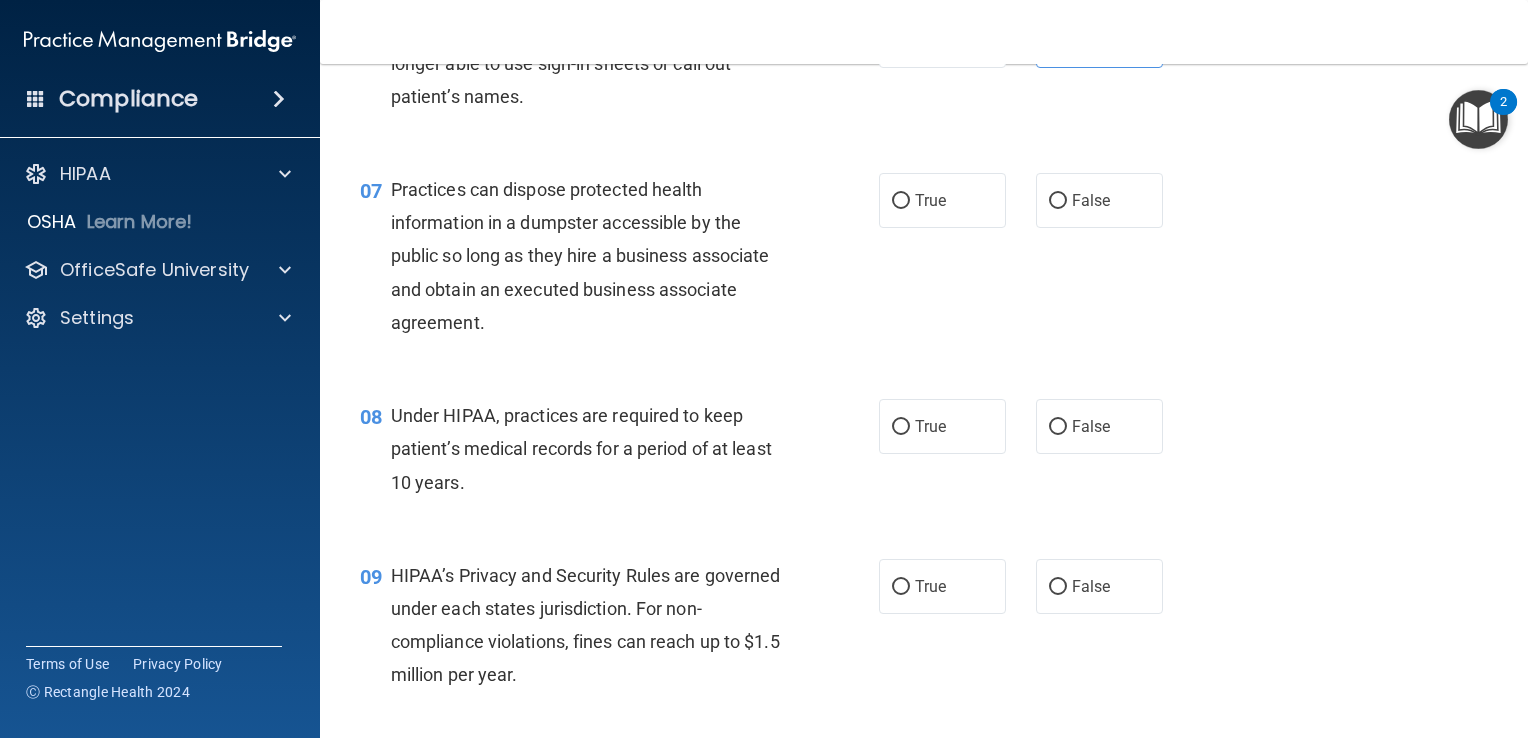 scroll, scrollTop: 1046, scrollLeft: 0, axis: vertical 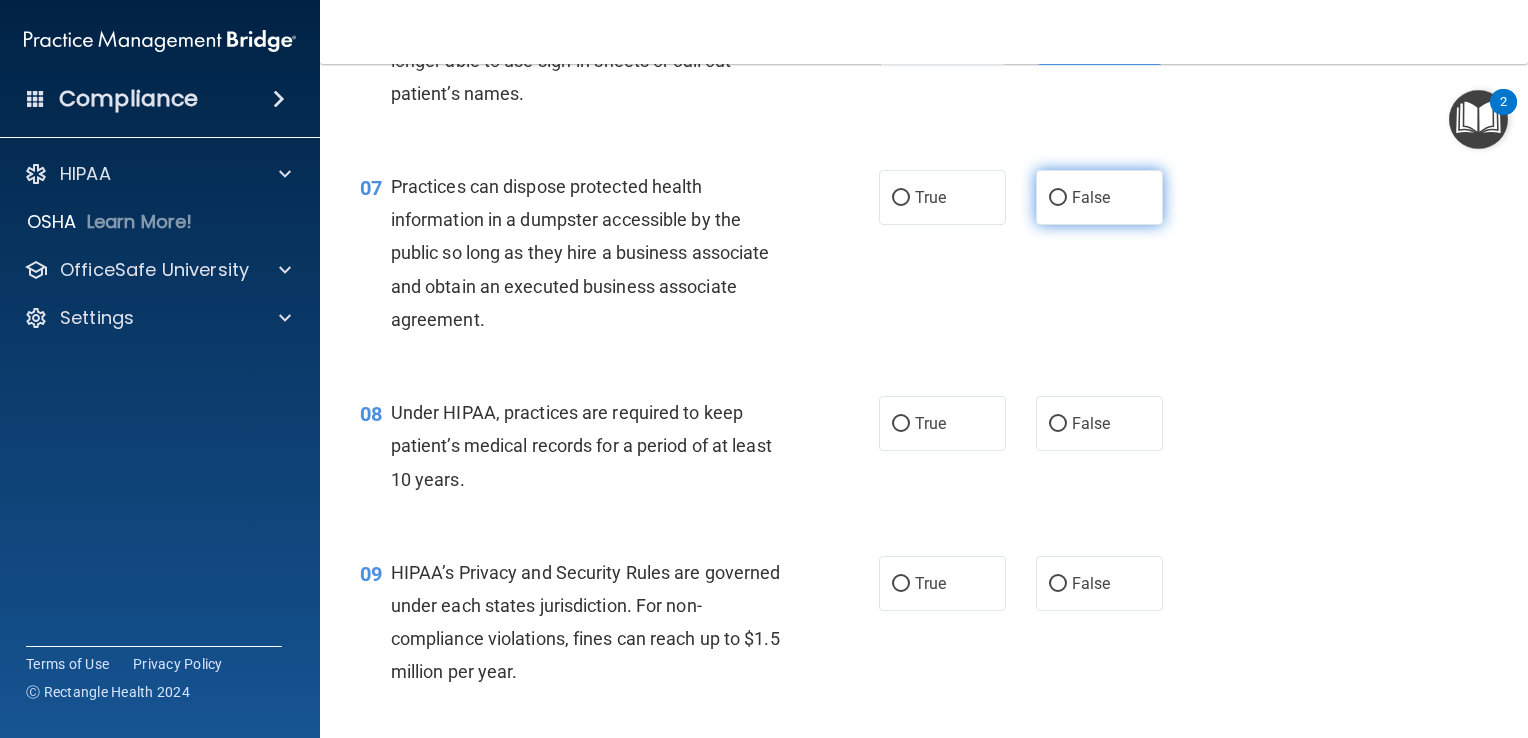 click on "False" at bounding box center (1099, 197) 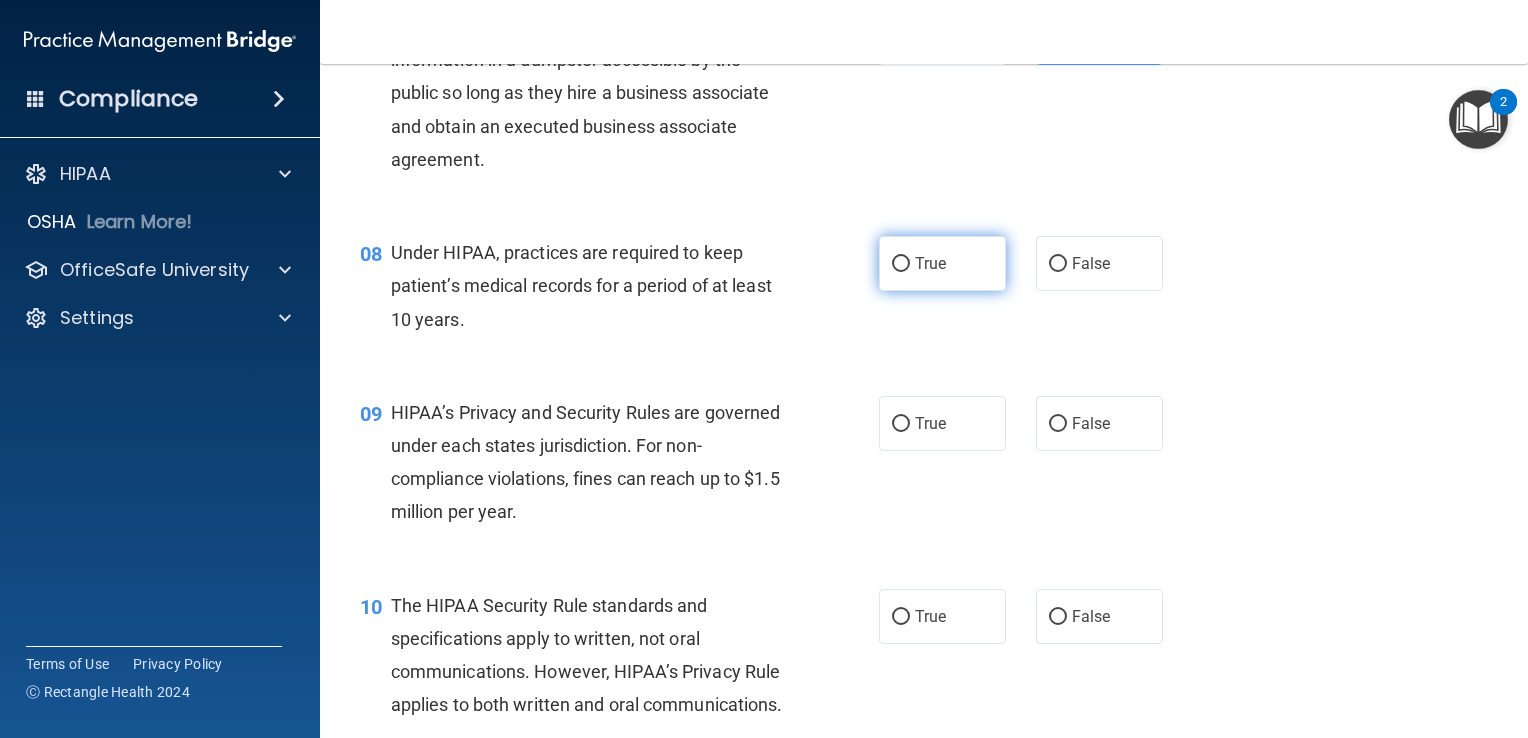 scroll, scrollTop: 1207, scrollLeft: 0, axis: vertical 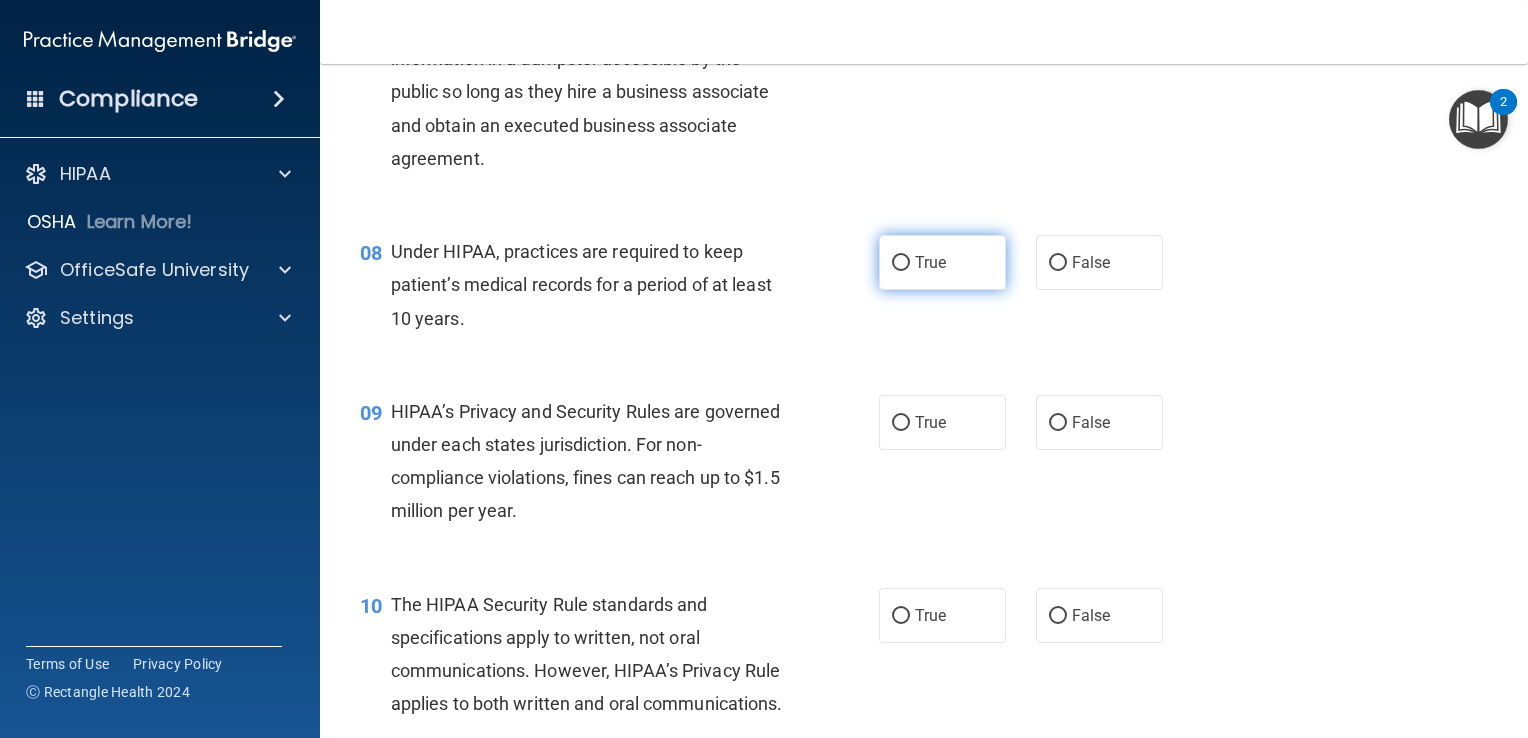 click on "True" at bounding box center (942, 262) 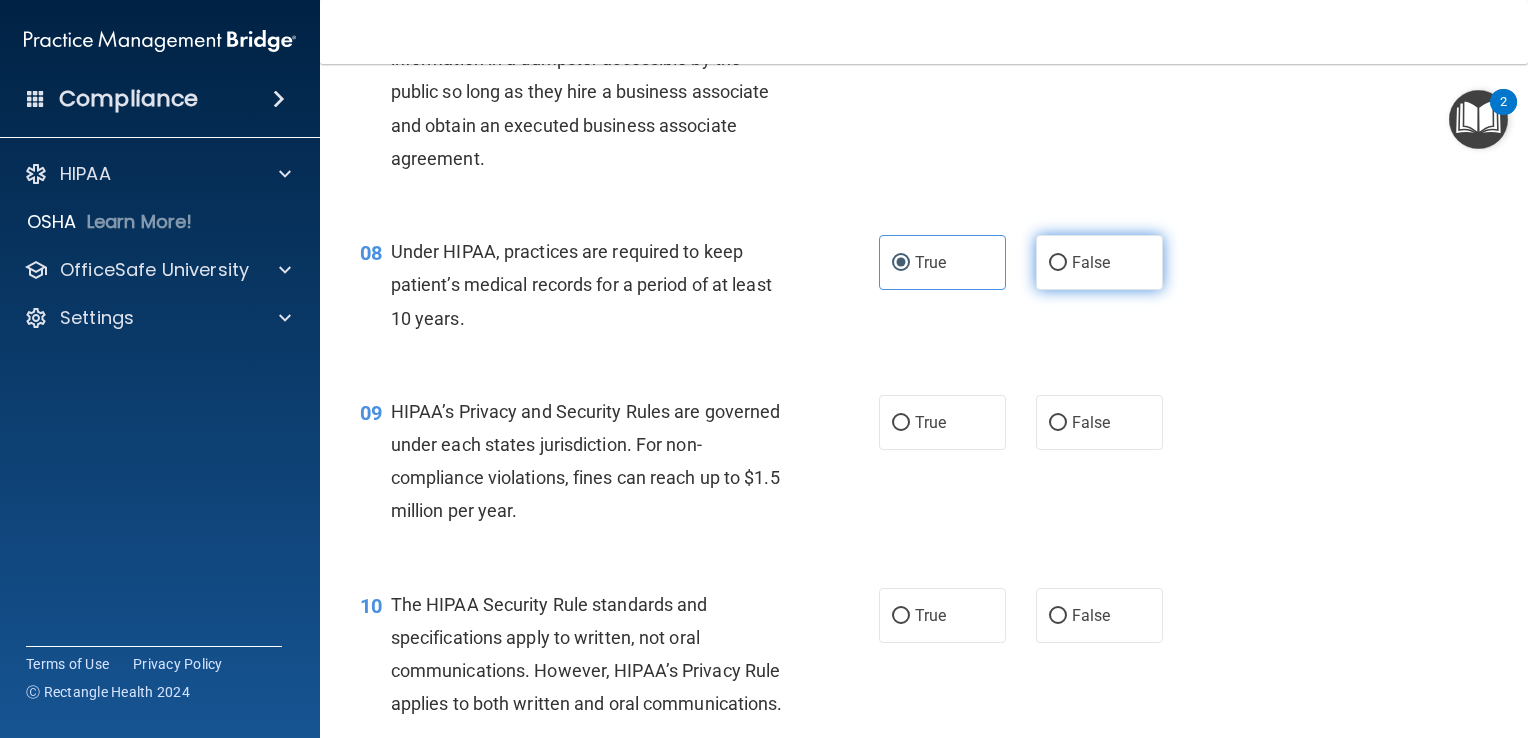 click on "False" at bounding box center (1091, 262) 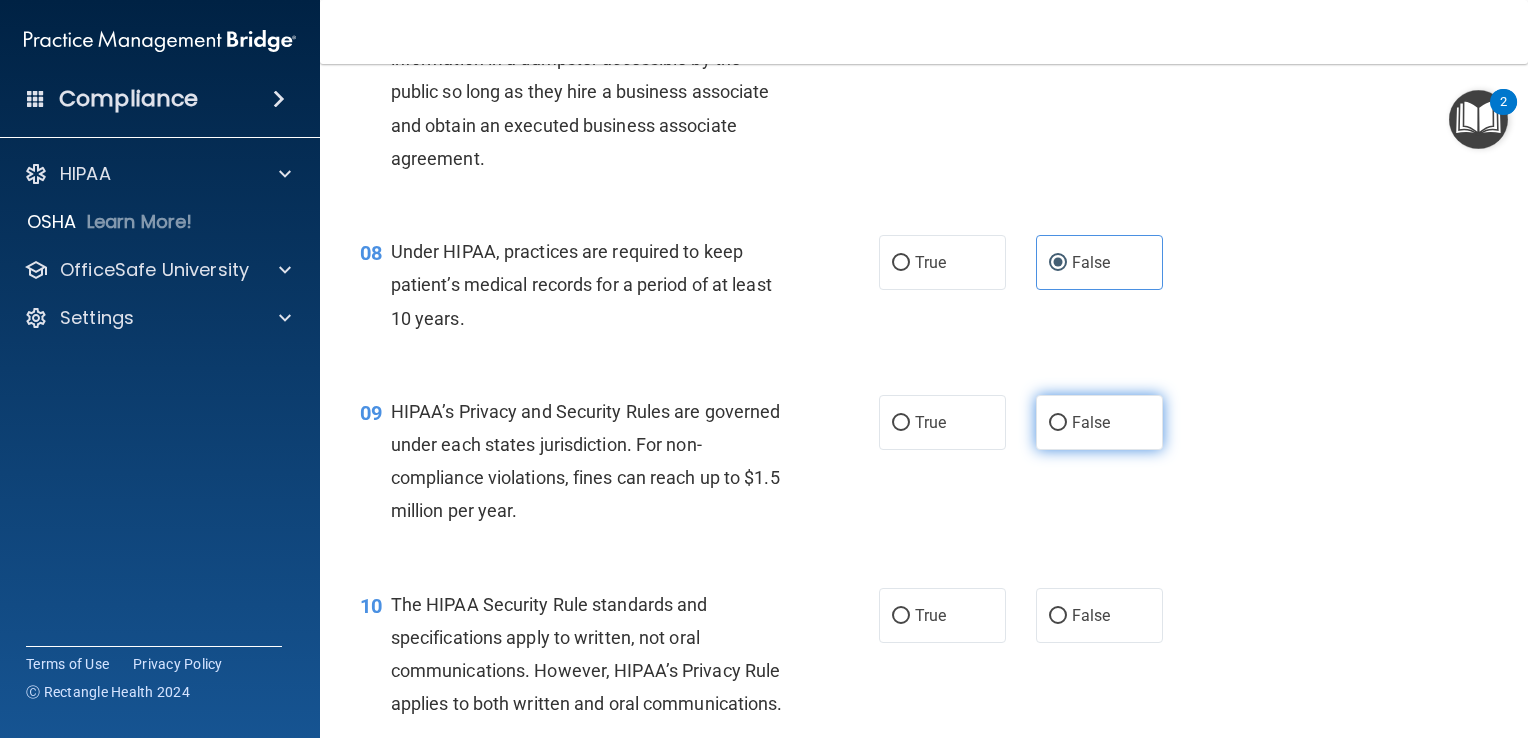 click on "False" at bounding box center [1099, 422] 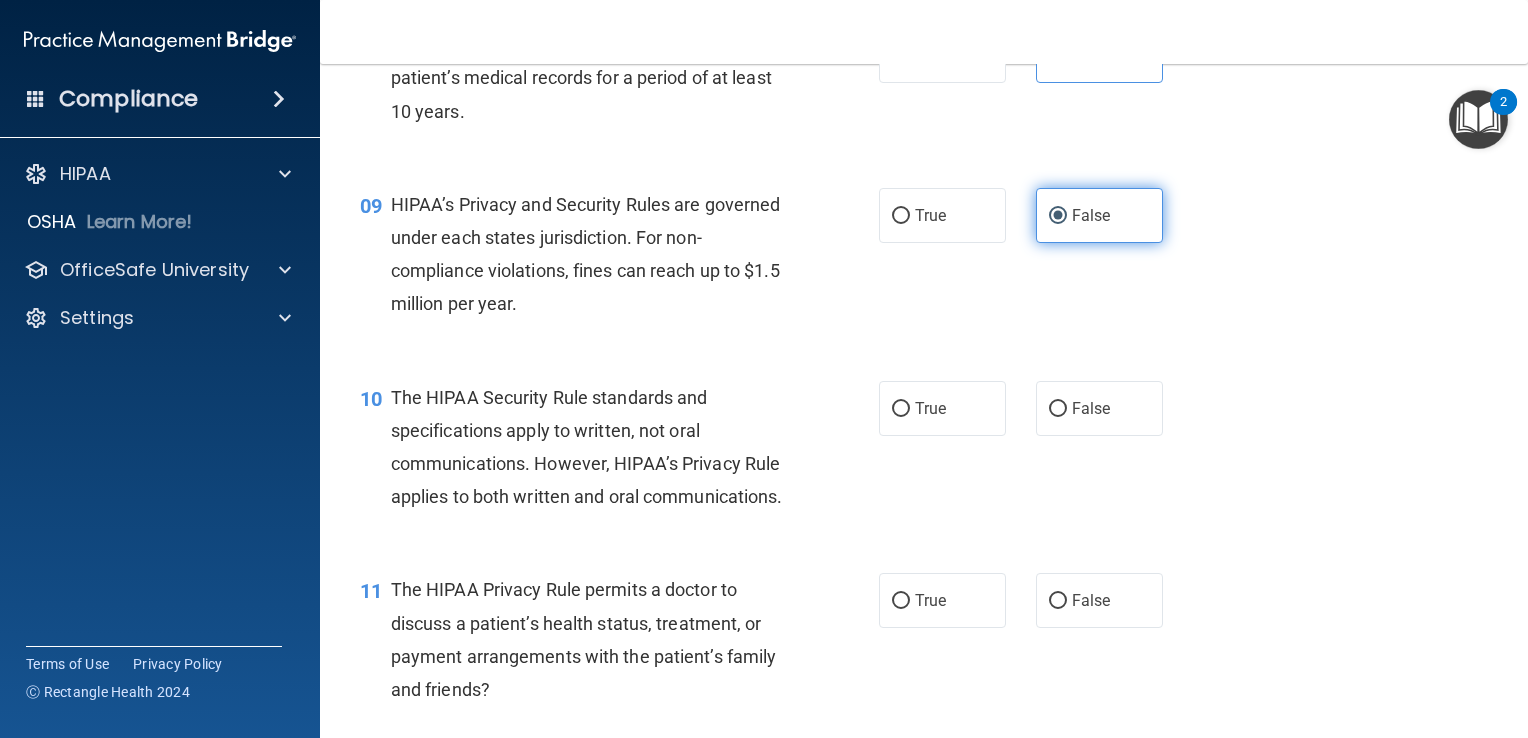 scroll, scrollTop: 1415, scrollLeft: 0, axis: vertical 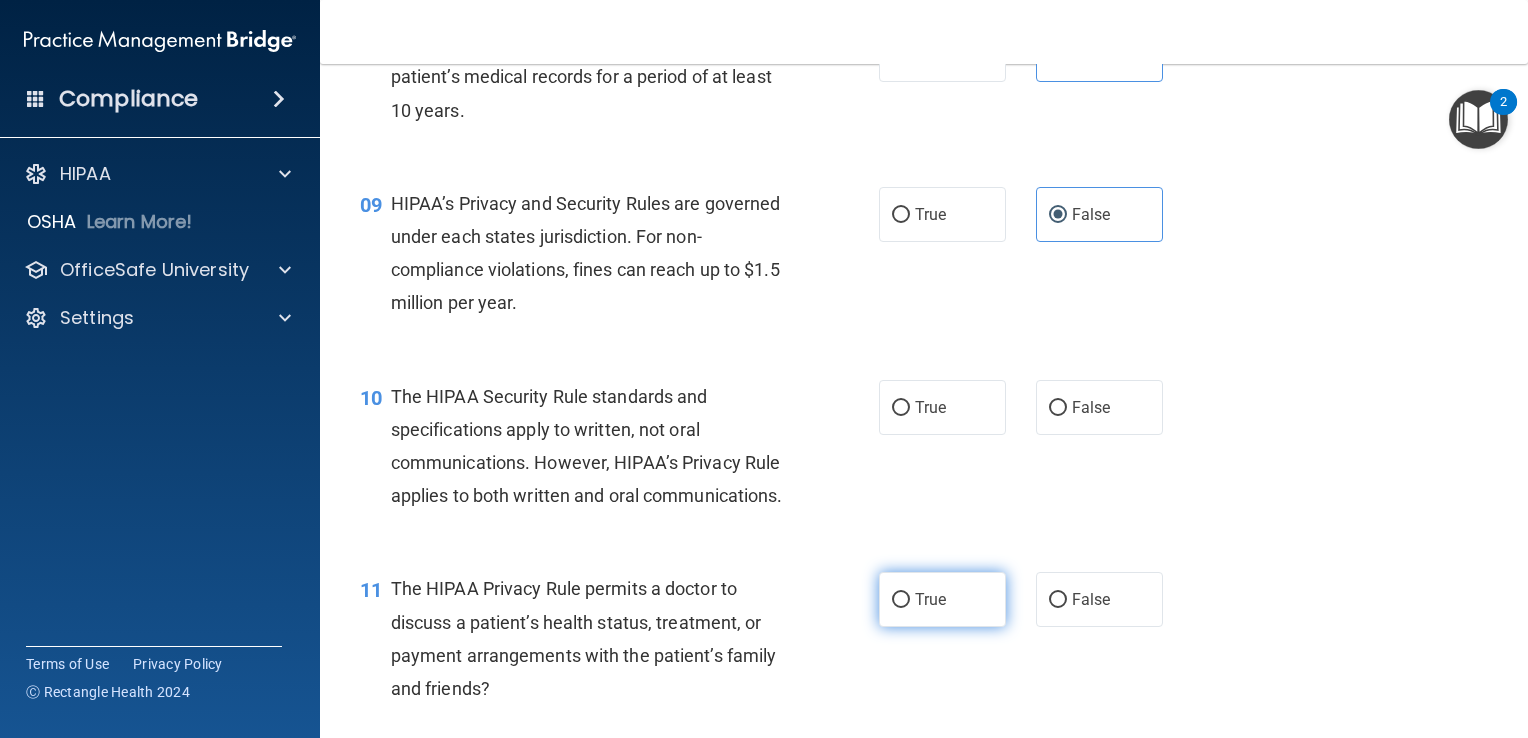 click on "True" at bounding box center (942, 599) 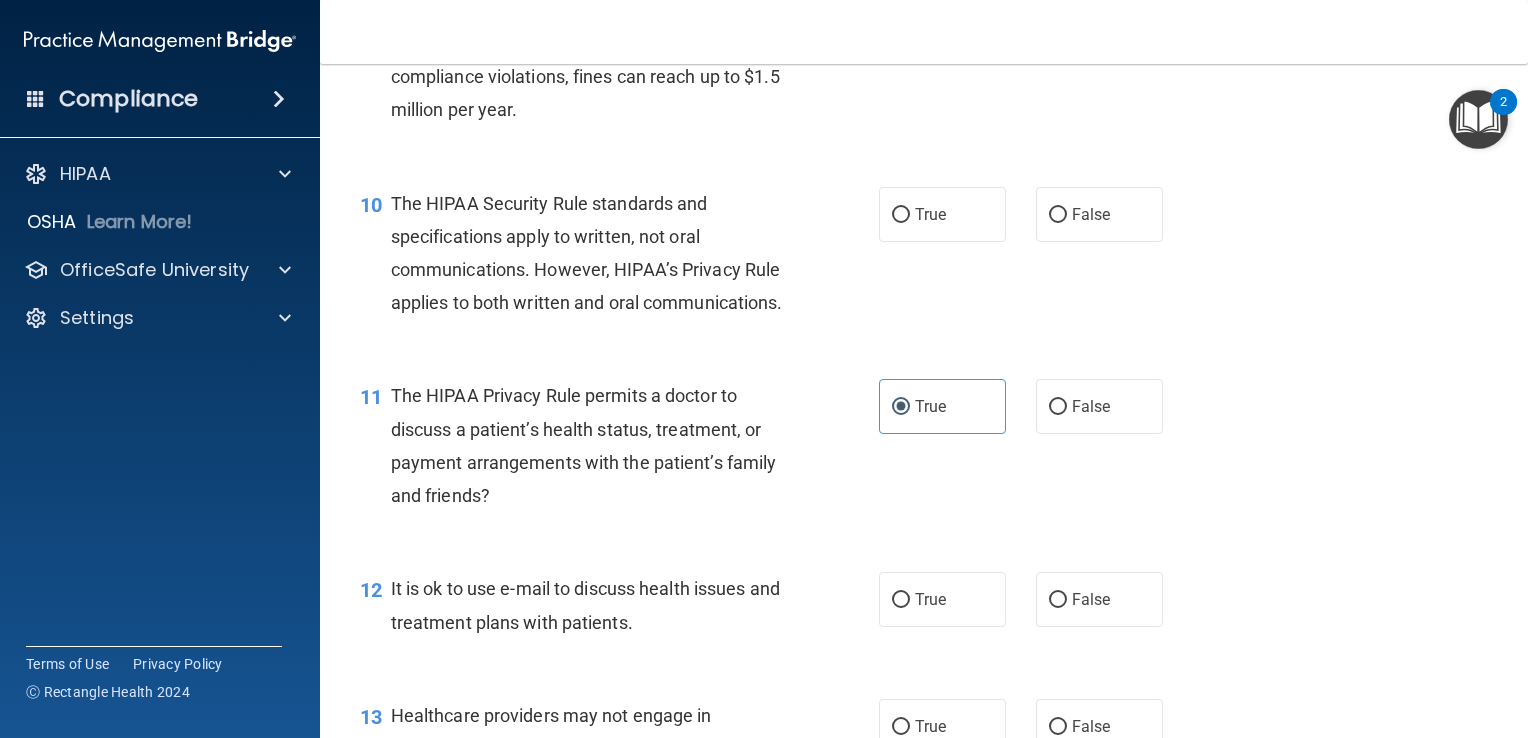 scroll, scrollTop: 1618, scrollLeft: 0, axis: vertical 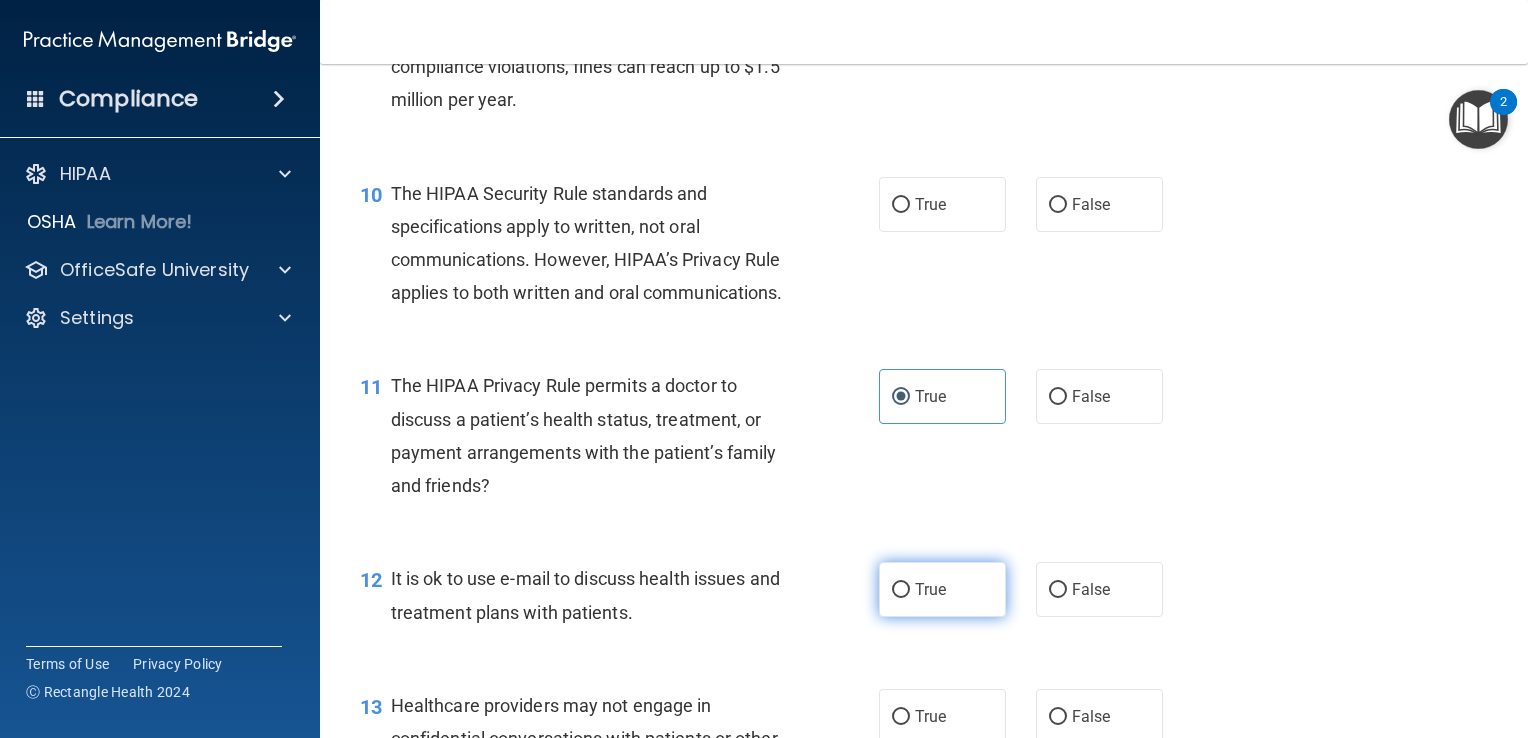 click on "True" at bounding box center (942, 589) 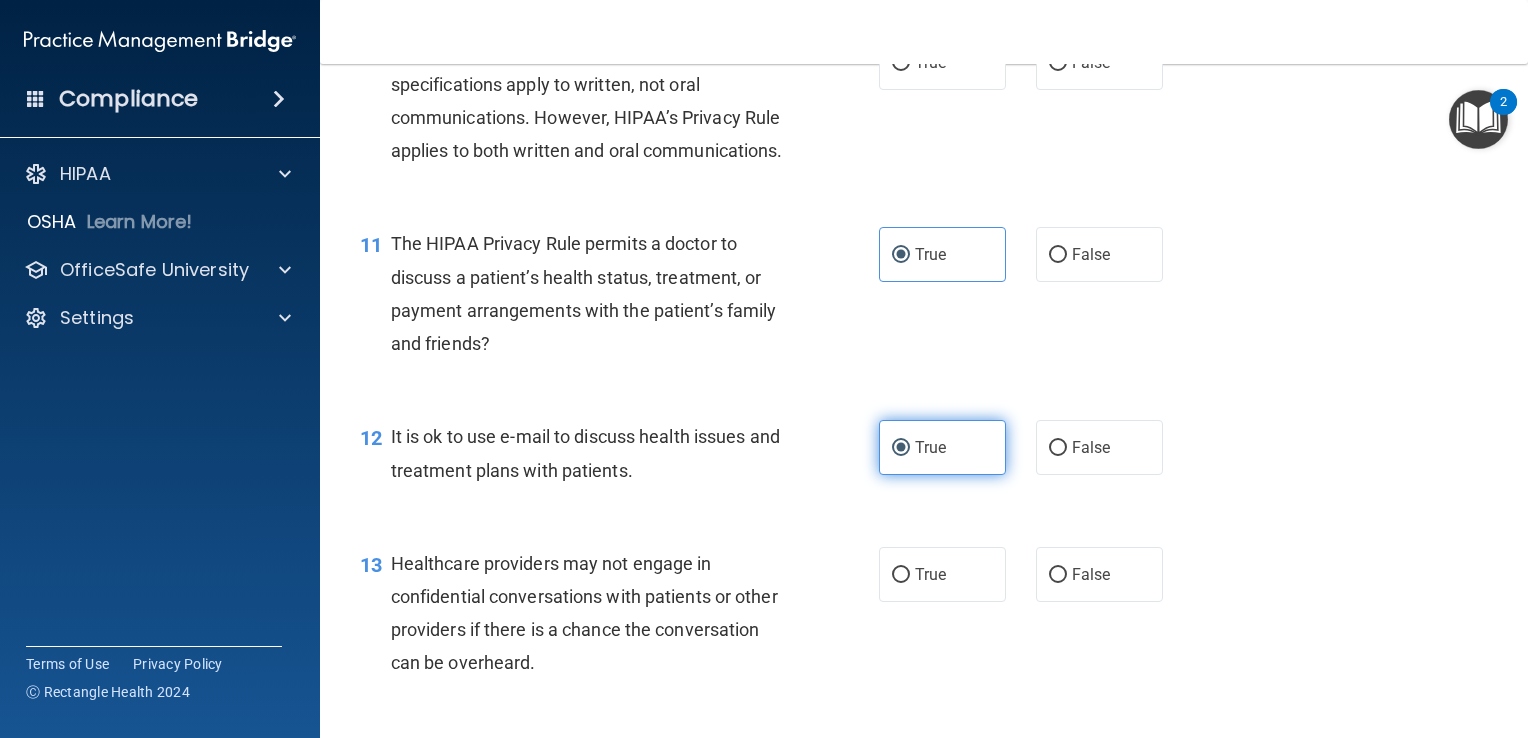 scroll, scrollTop: 1775, scrollLeft: 0, axis: vertical 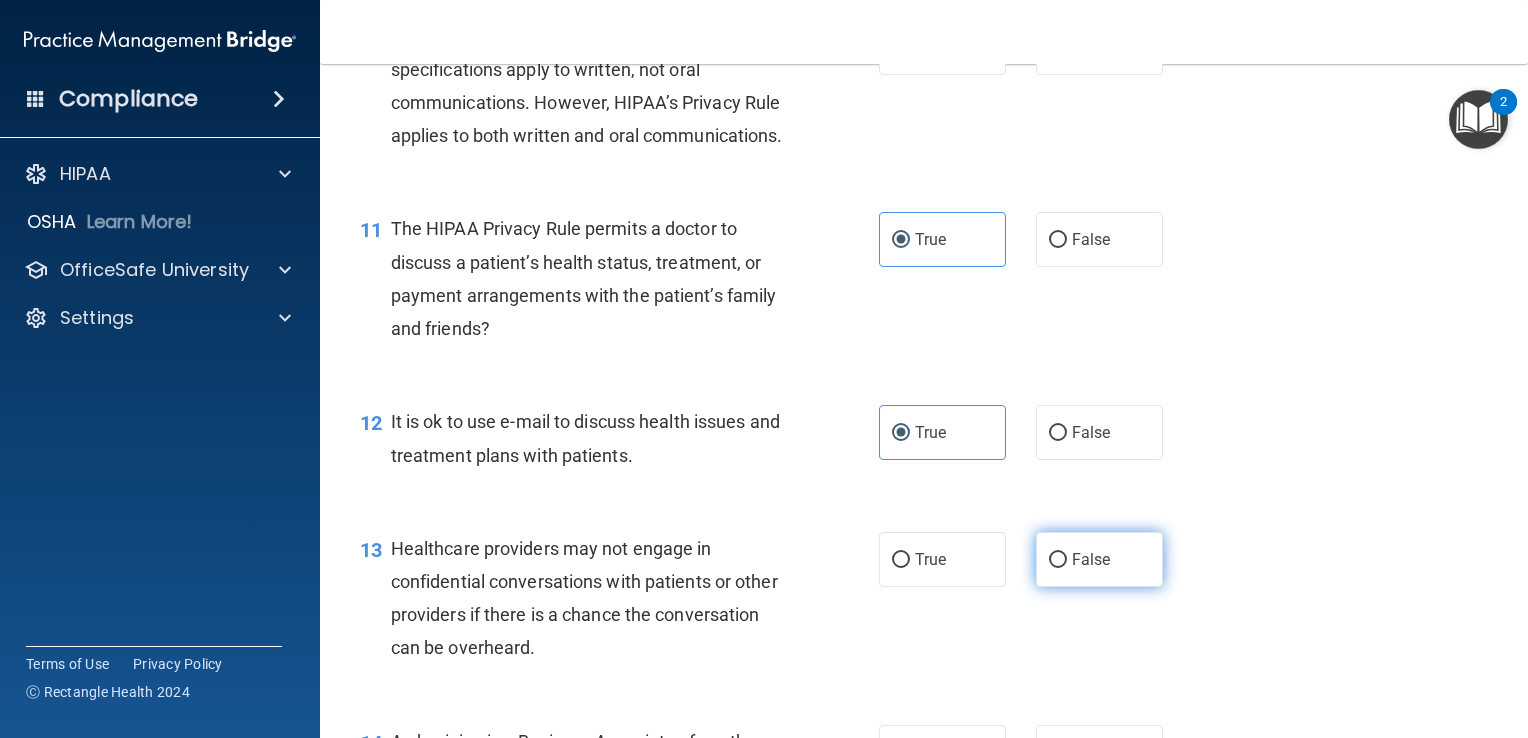 click on "False" at bounding box center (1099, 559) 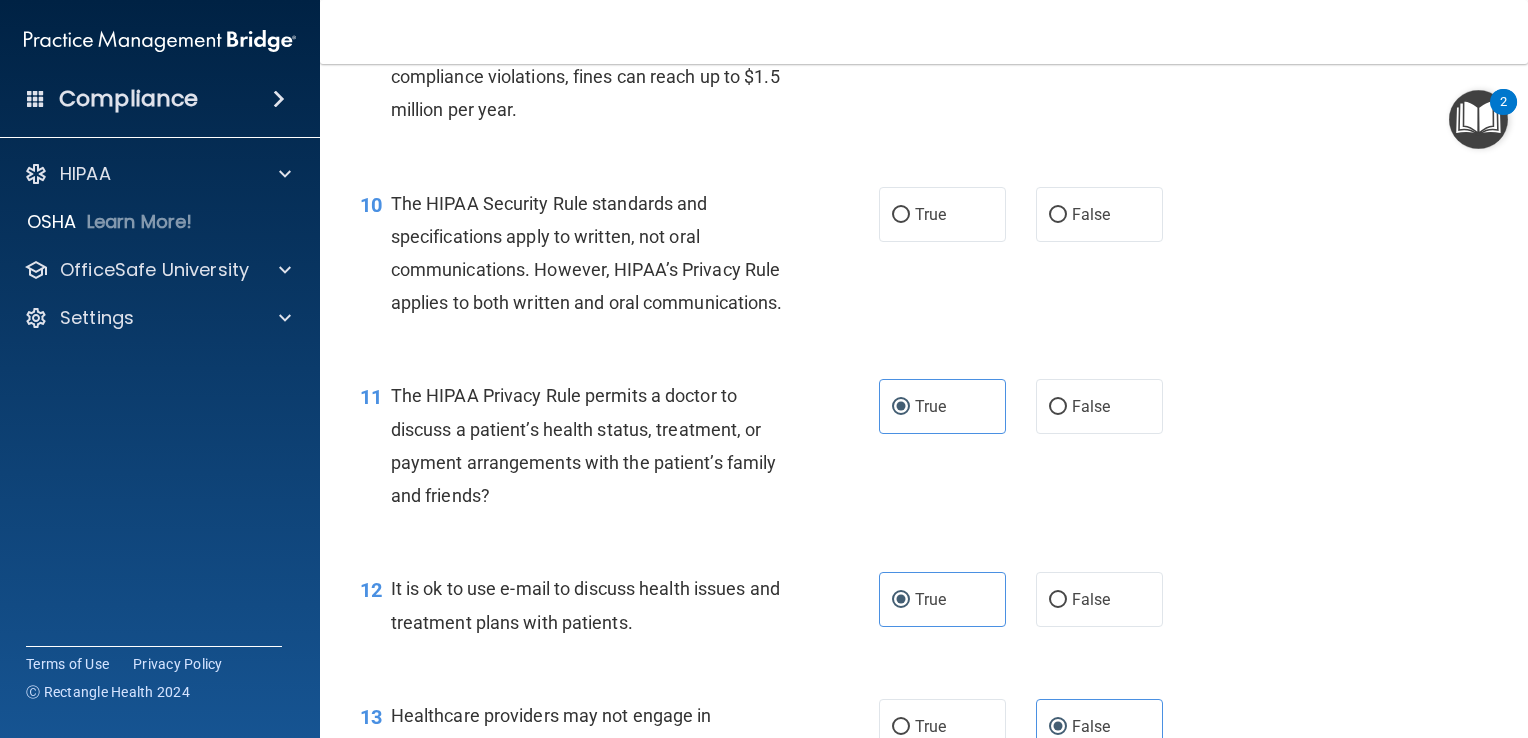scroll, scrollTop: 1568, scrollLeft: 0, axis: vertical 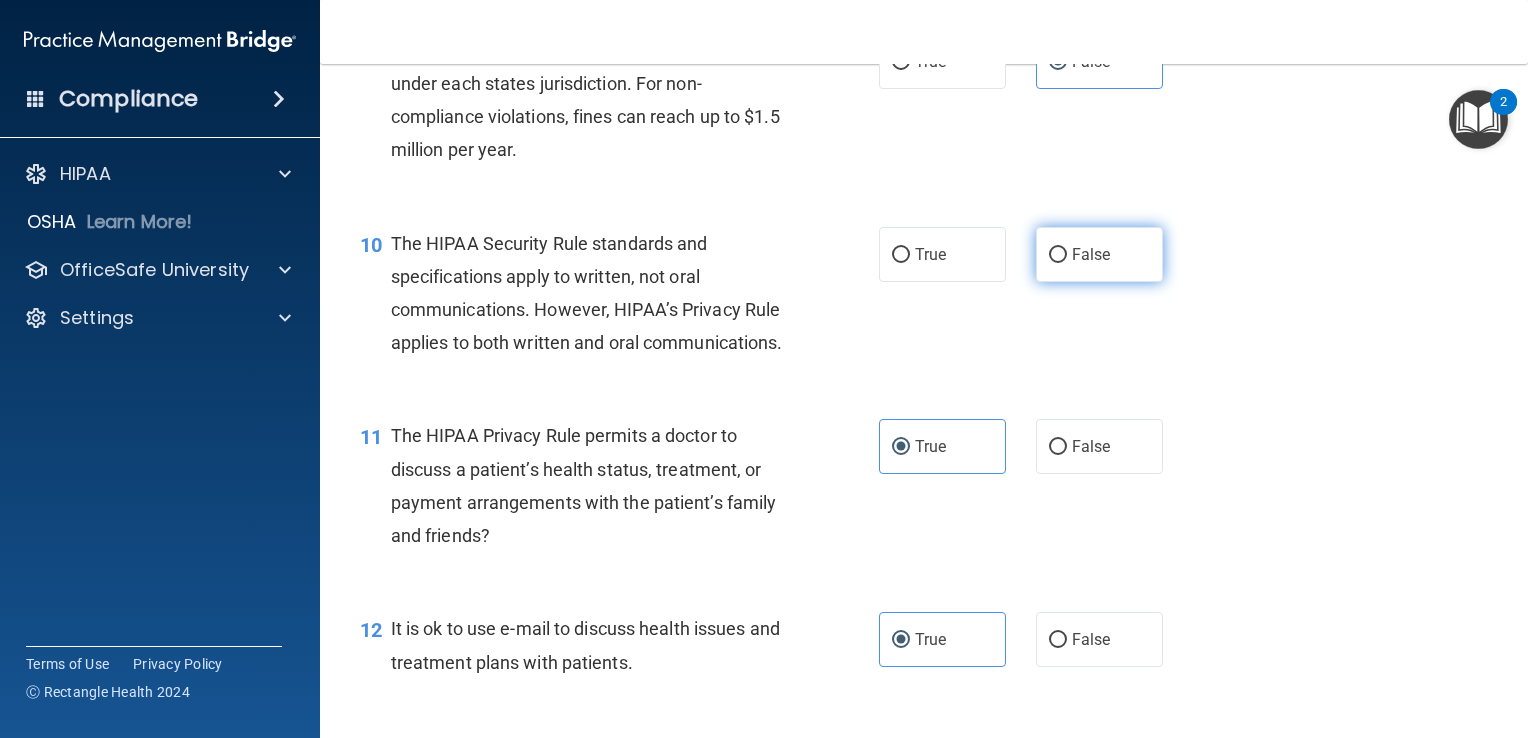 click on "False" at bounding box center [1099, 254] 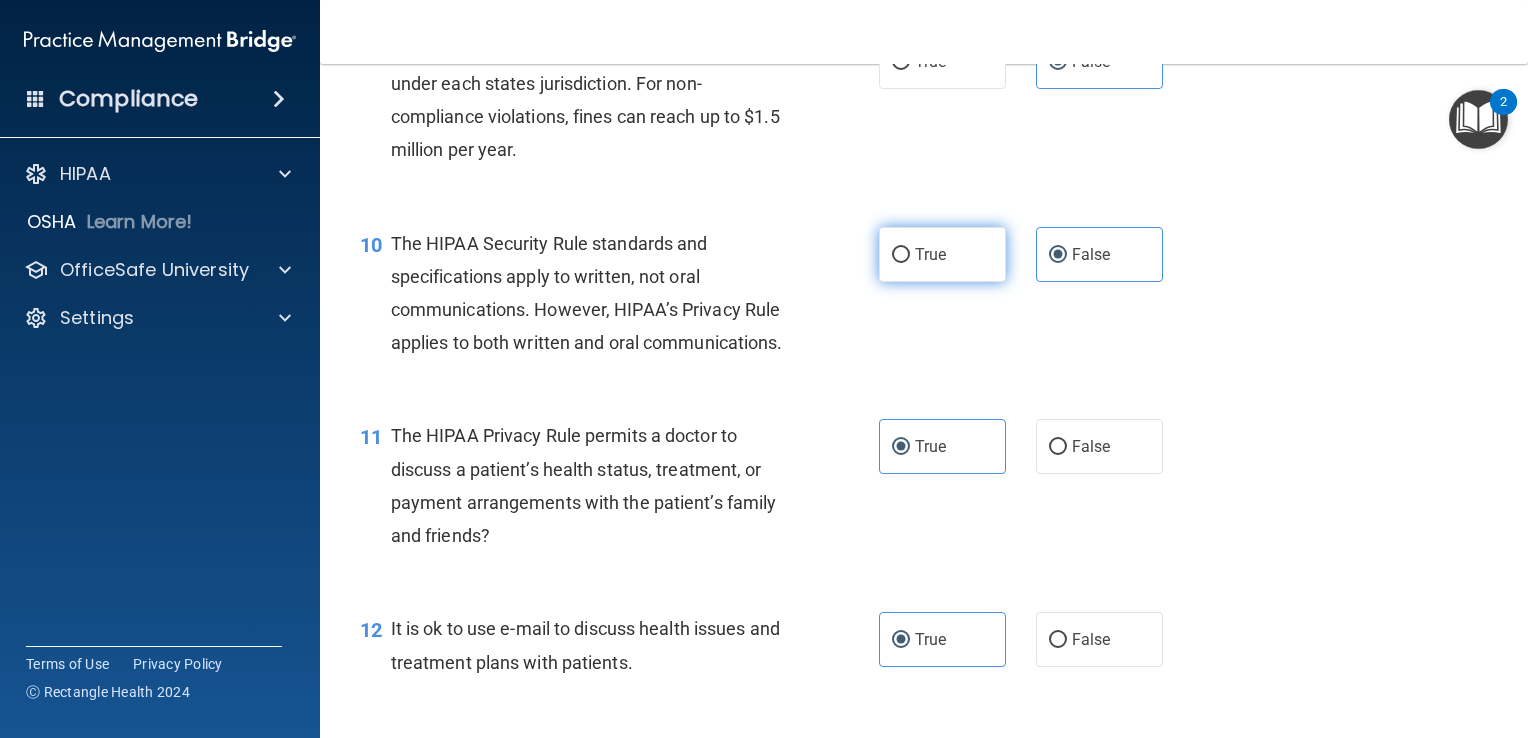 click on "True" at bounding box center (942, 254) 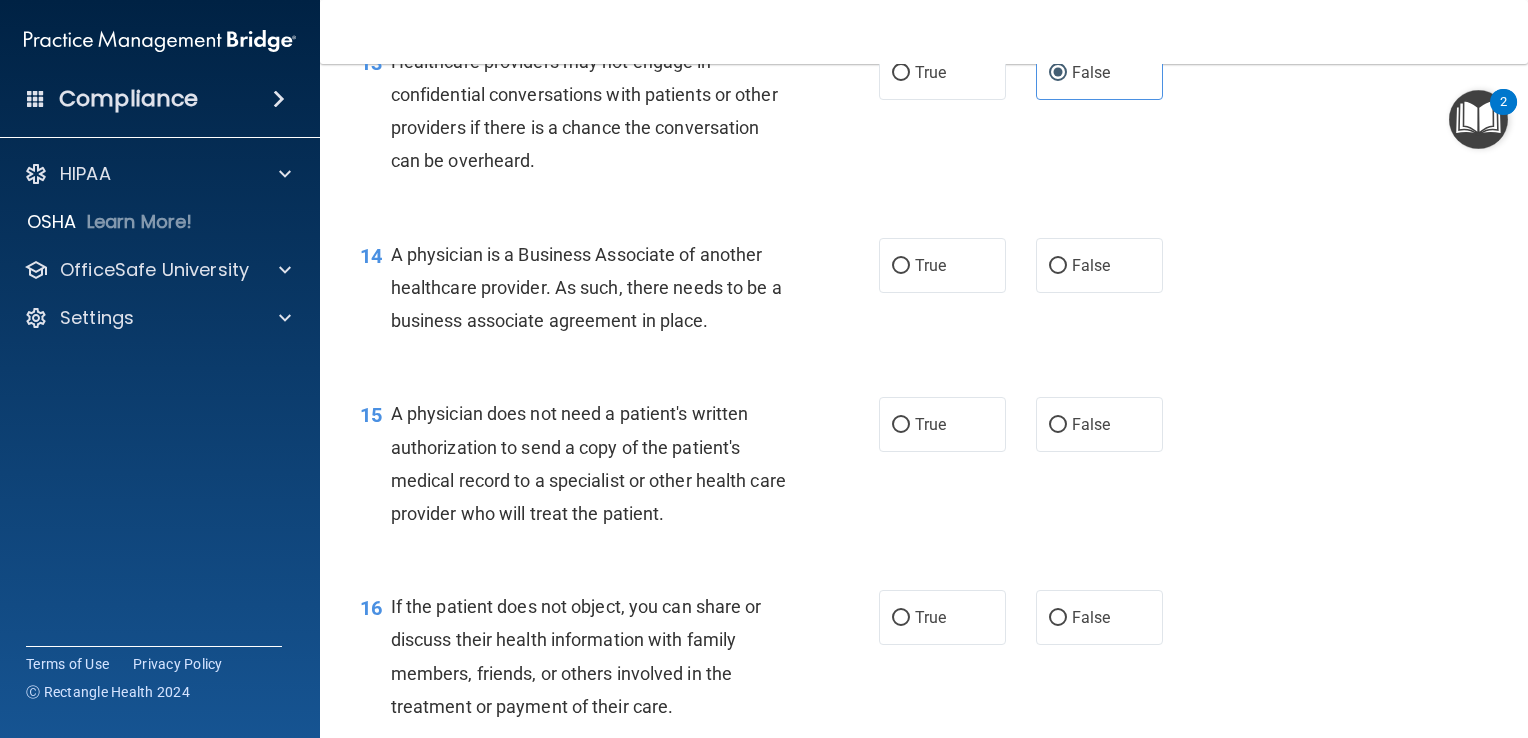 scroll, scrollTop: 2268, scrollLeft: 0, axis: vertical 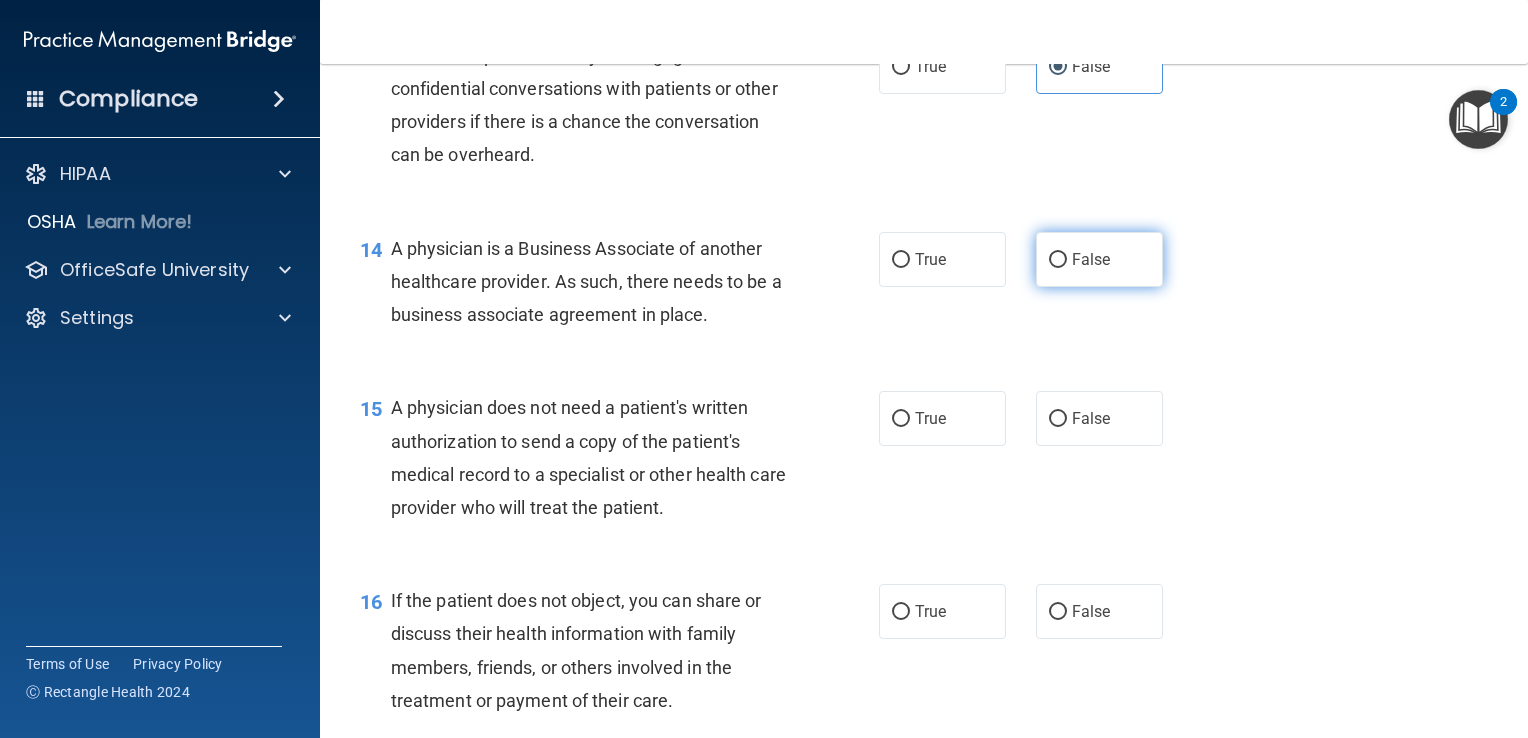 click on "False" at bounding box center (1099, 259) 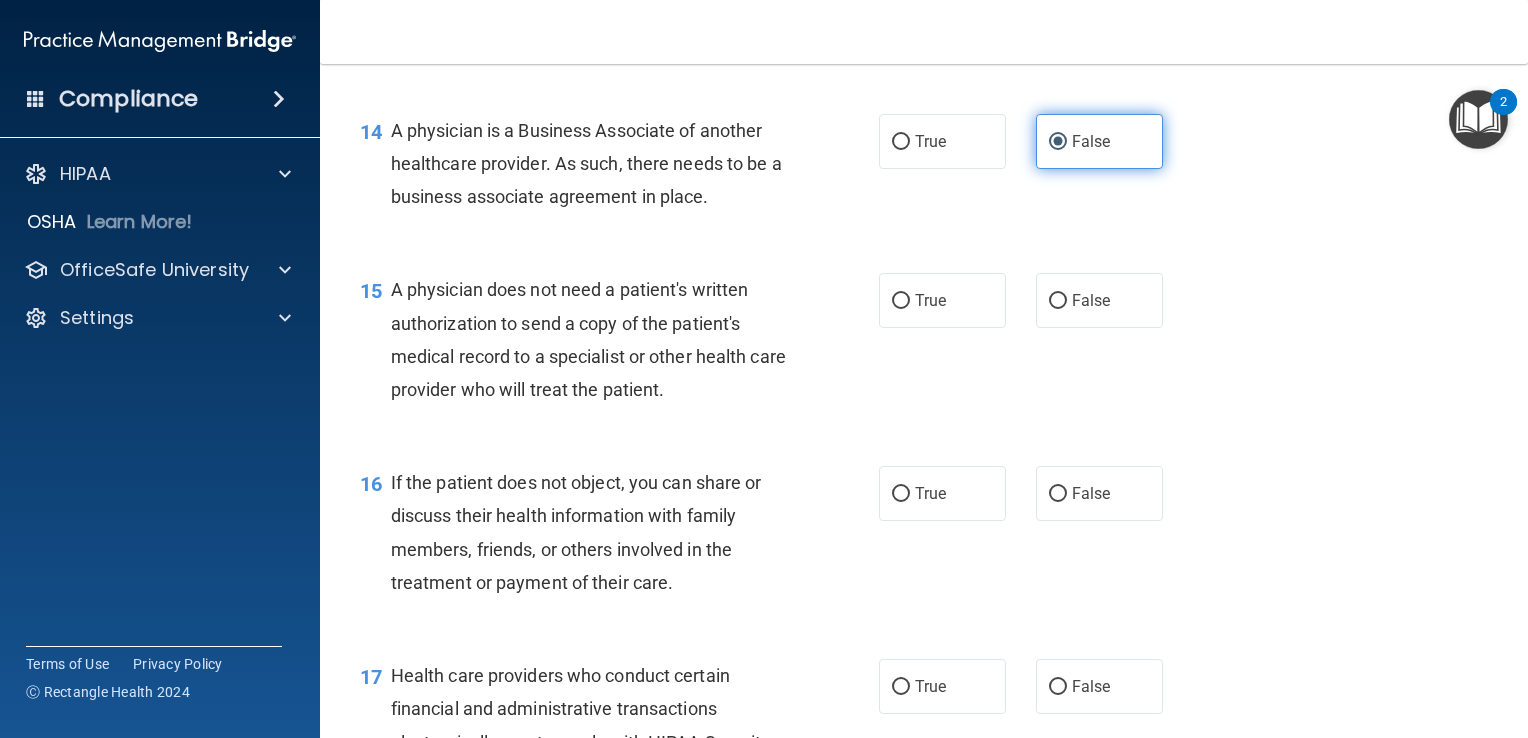scroll, scrollTop: 2392, scrollLeft: 0, axis: vertical 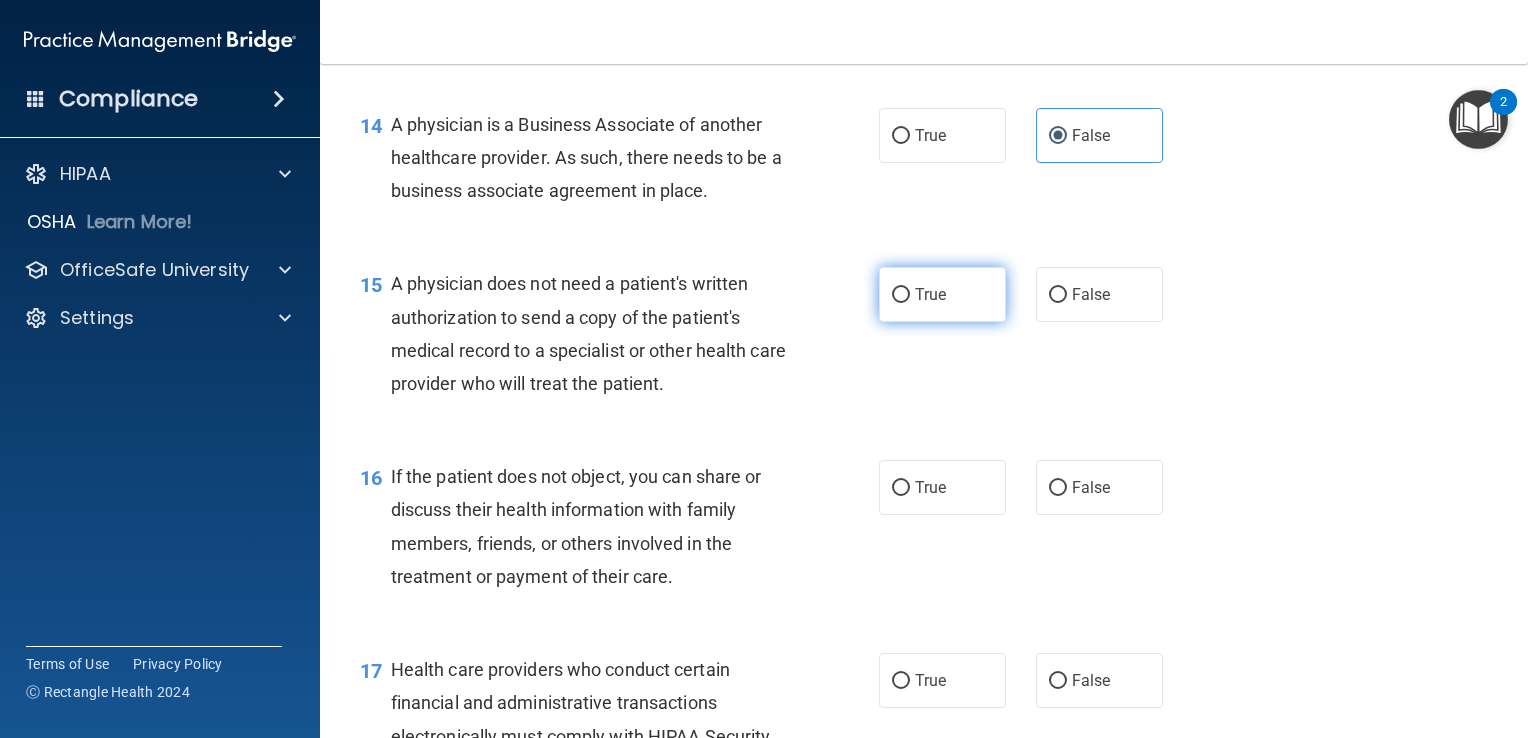 click on "True" at bounding box center [930, 294] 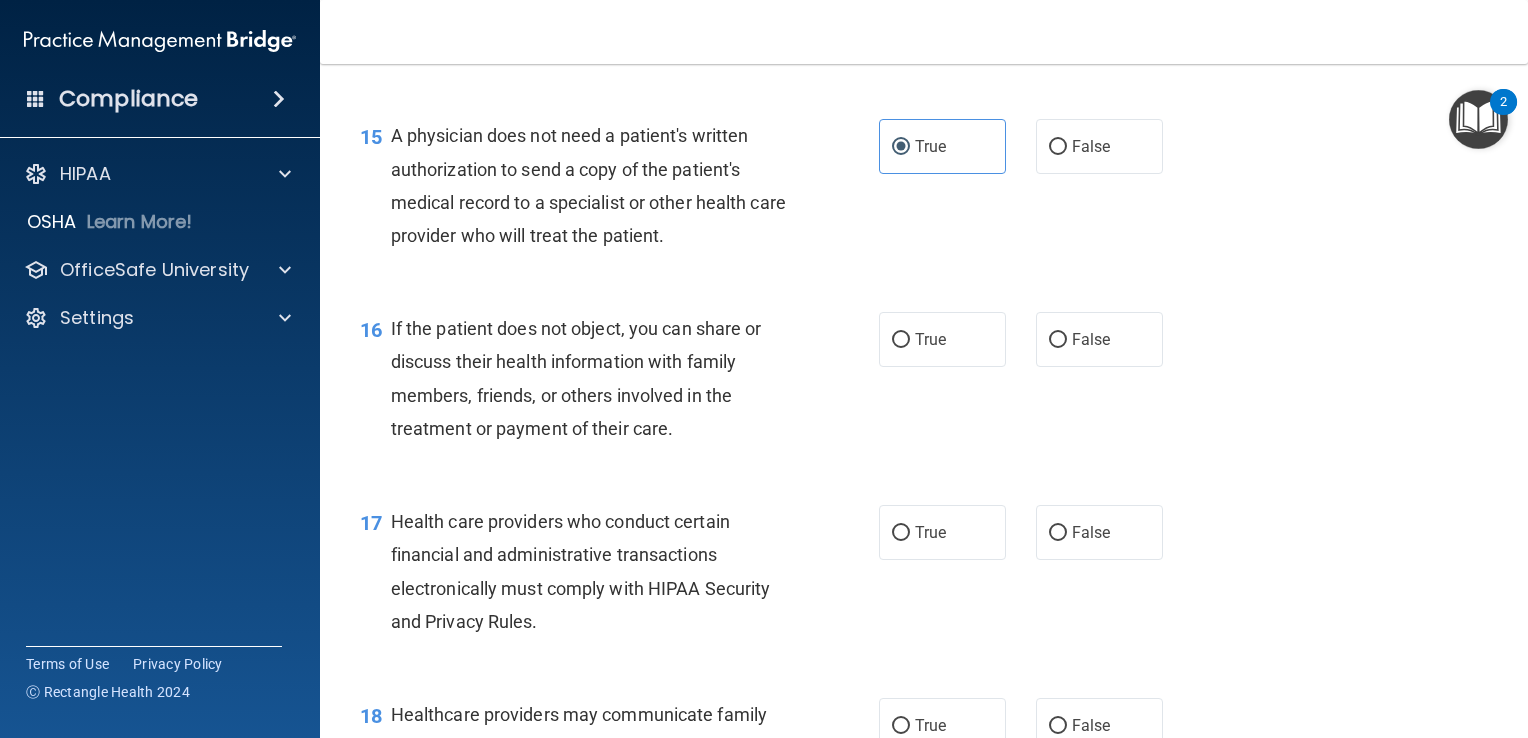 scroll, scrollTop: 2544, scrollLeft: 0, axis: vertical 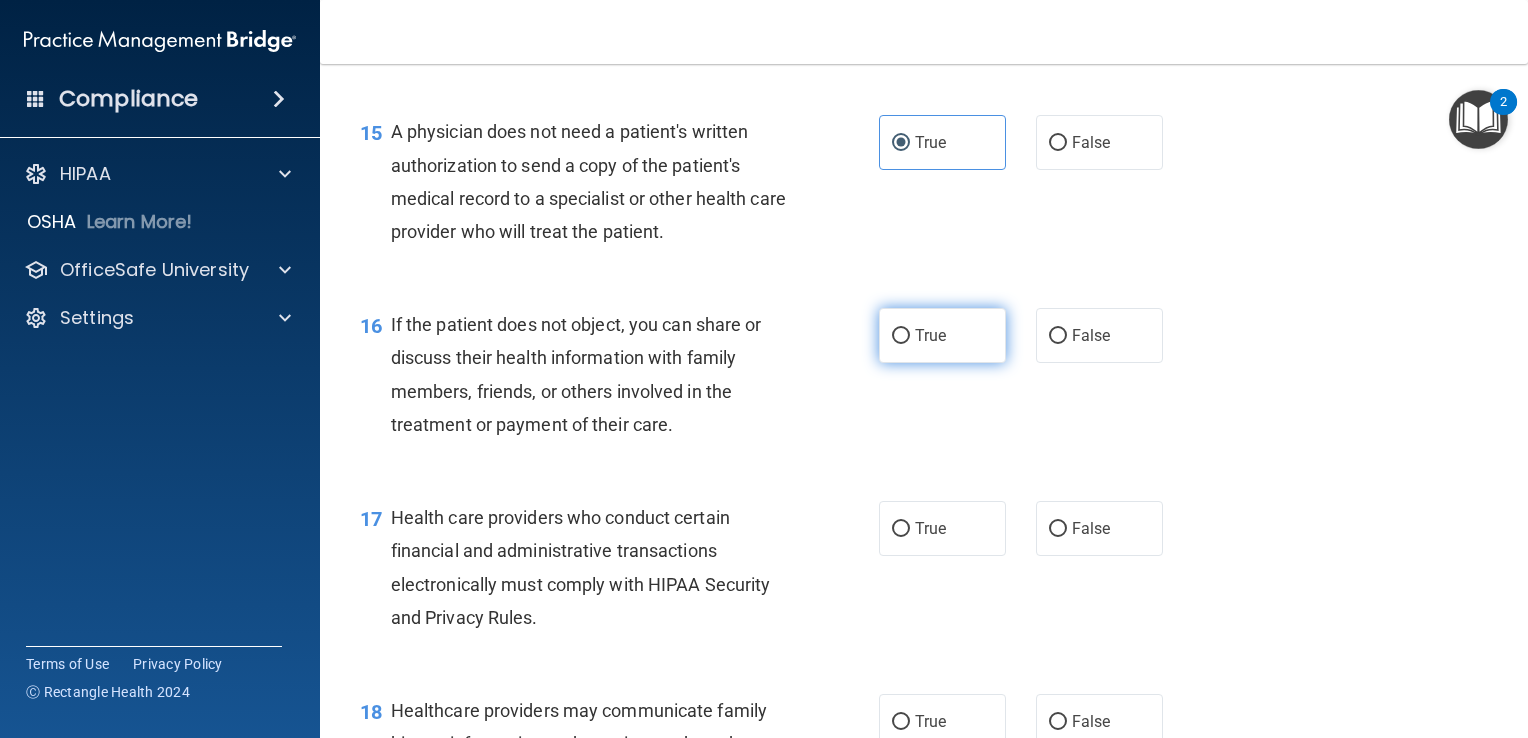 click on "True" at bounding box center (942, 335) 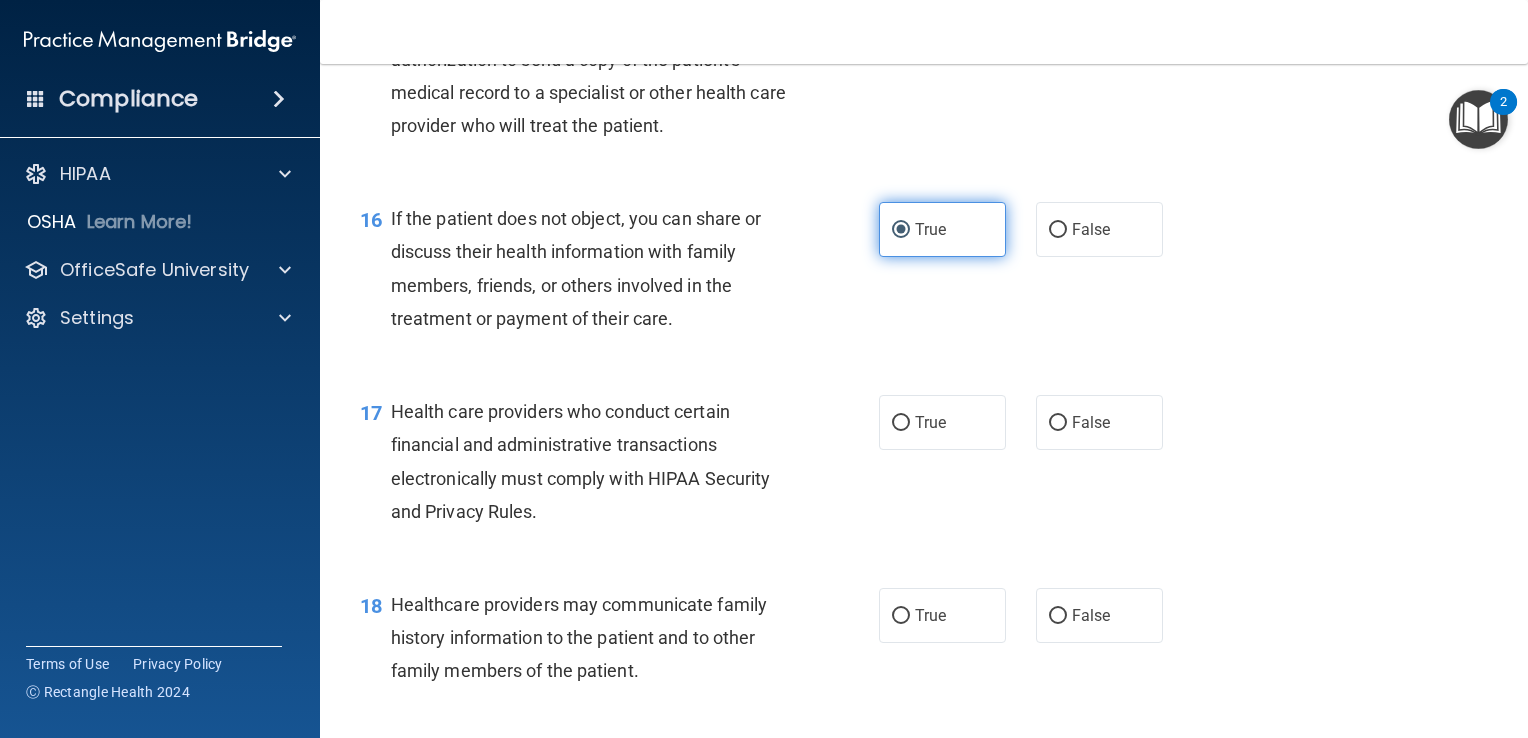 scroll, scrollTop: 2674, scrollLeft: 0, axis: vertical 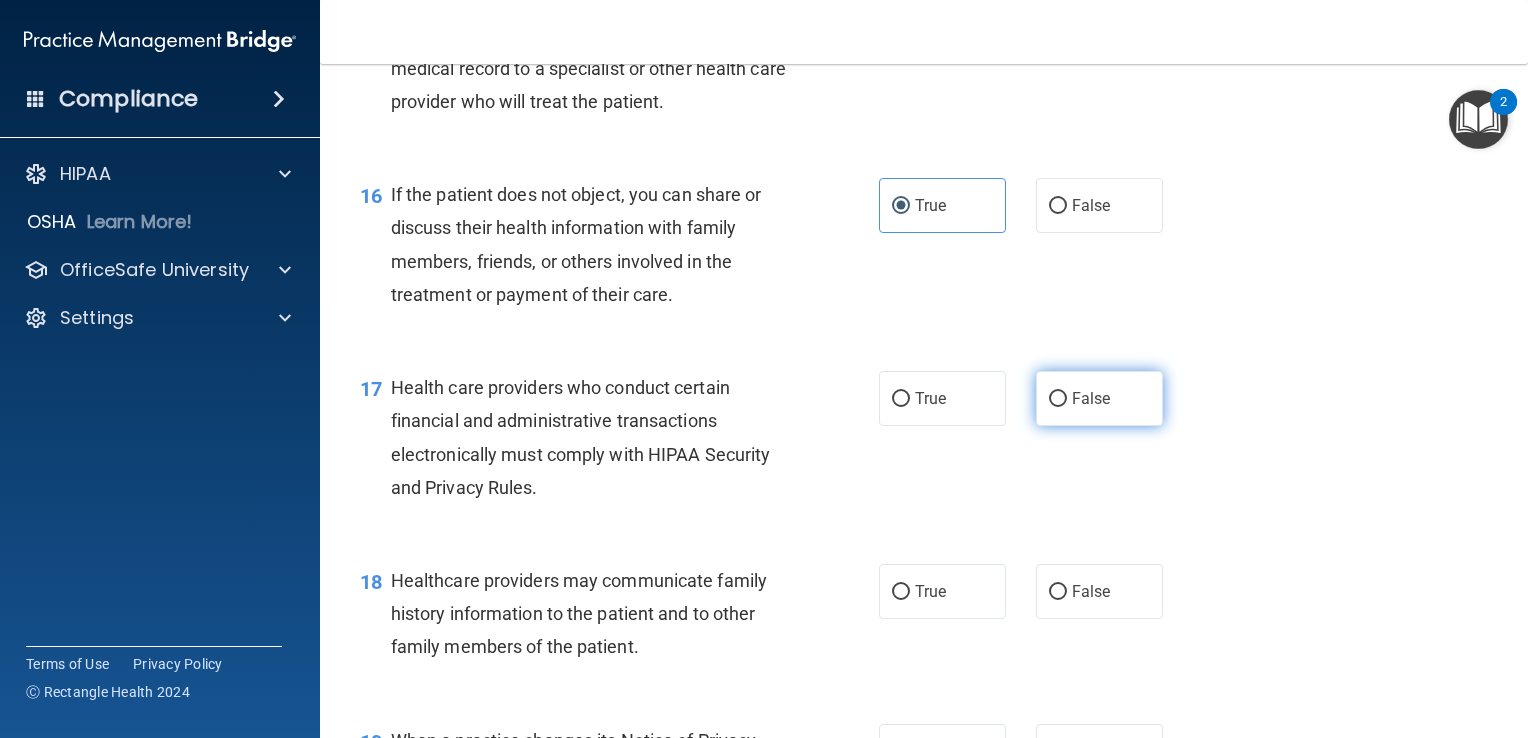 click on "False" at bounding box center (1099, 398) 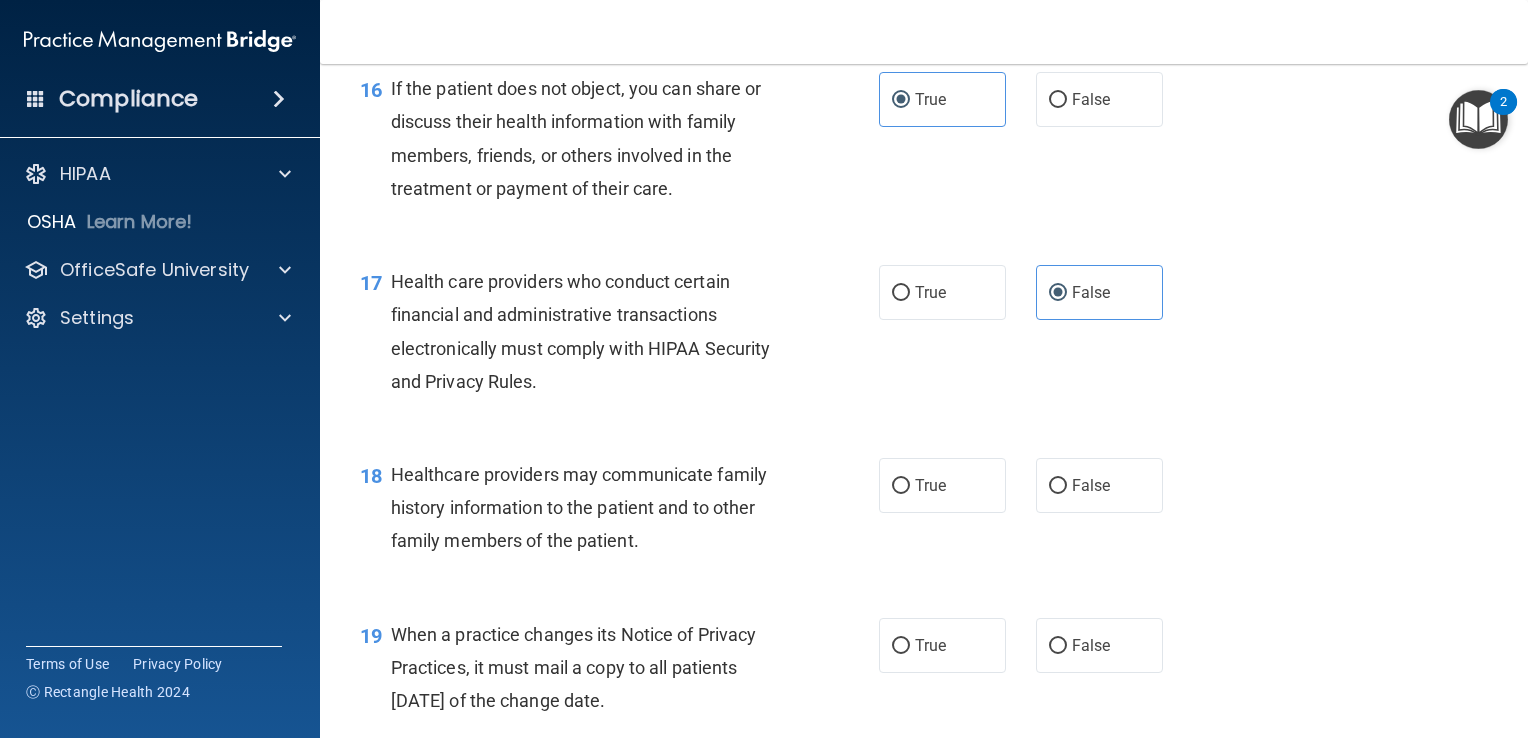 scroll, scrollTop: 2784, scrollLeft: 0, axis: vertical 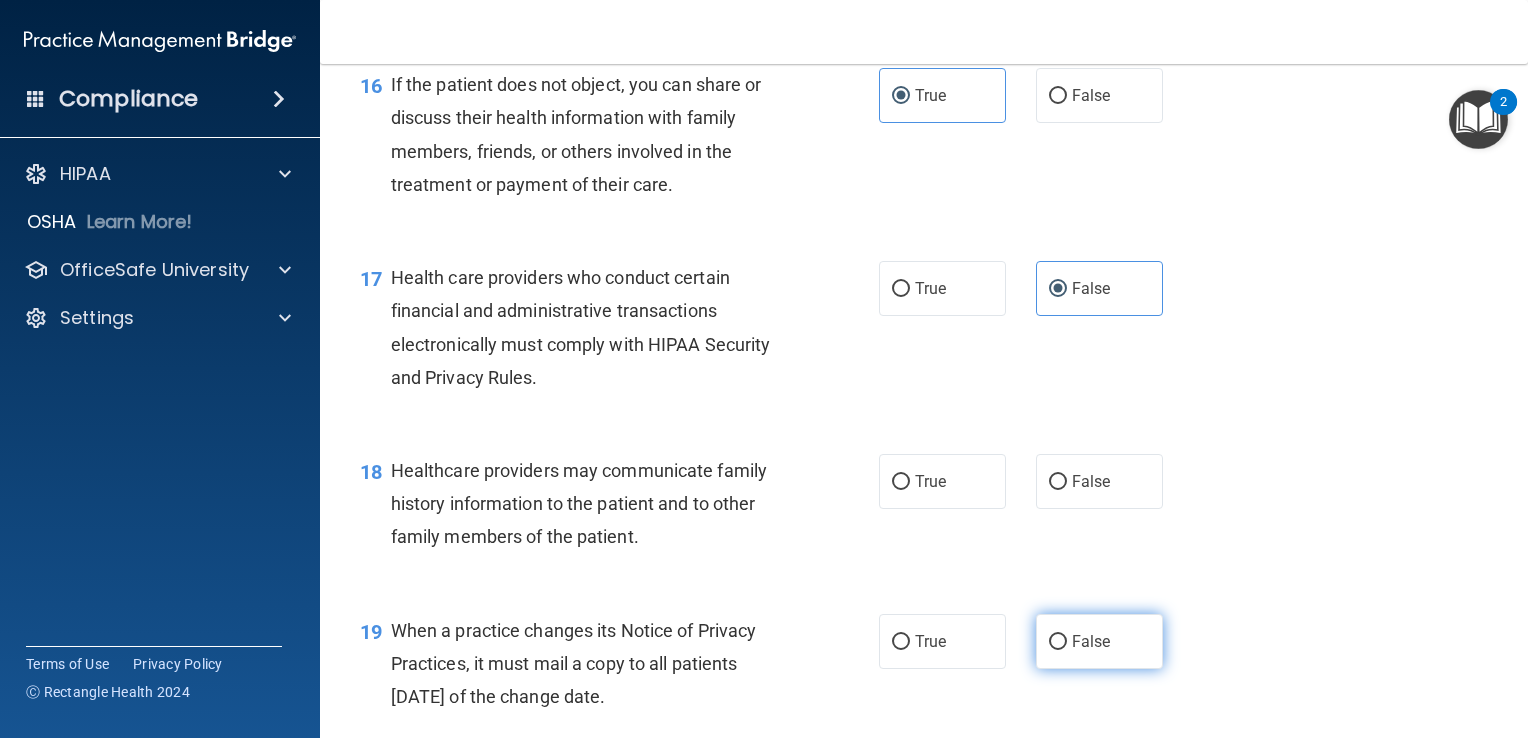 click on "False" at bounding box center (1091, 641) 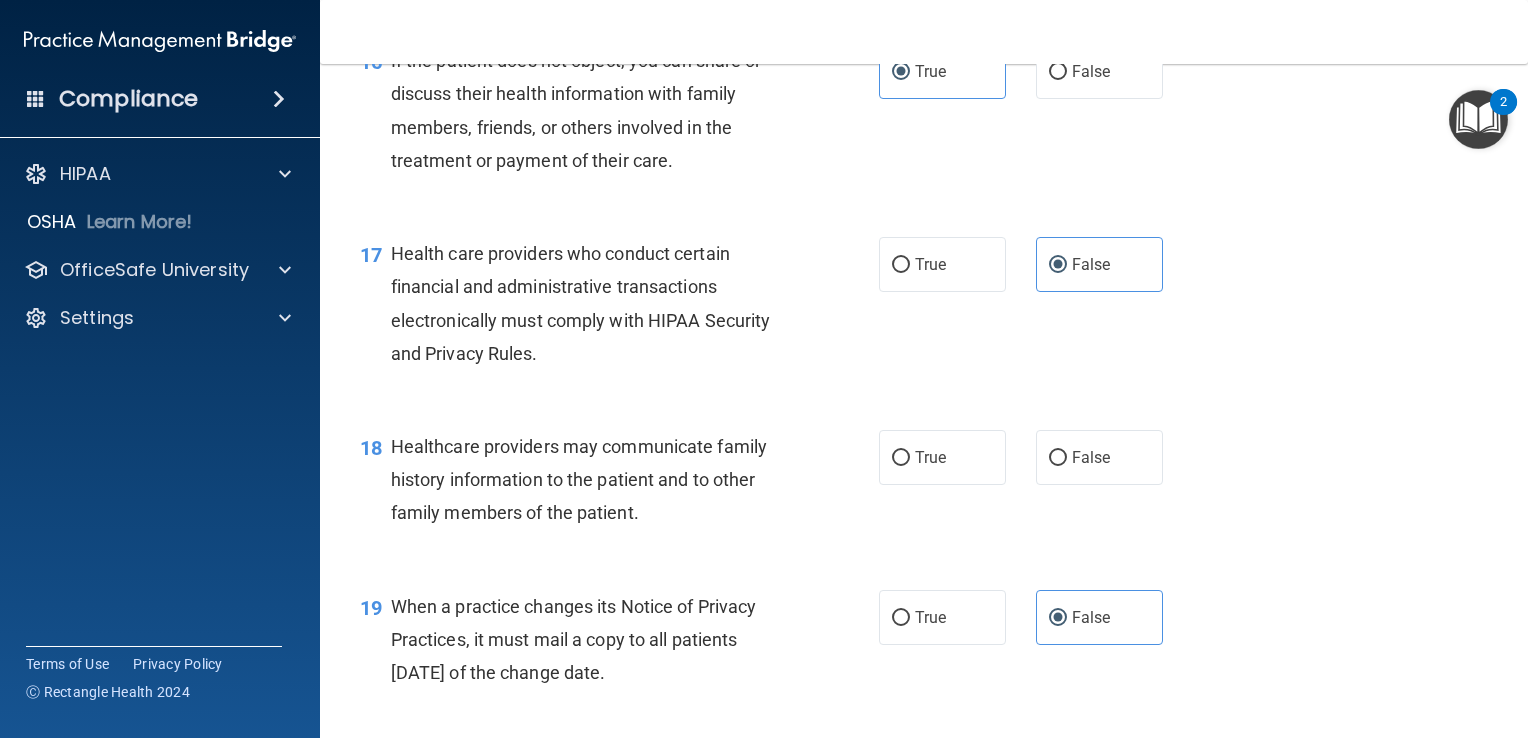scroll, scrollTop: 2812, scrollLeft: 0, axis: vertical 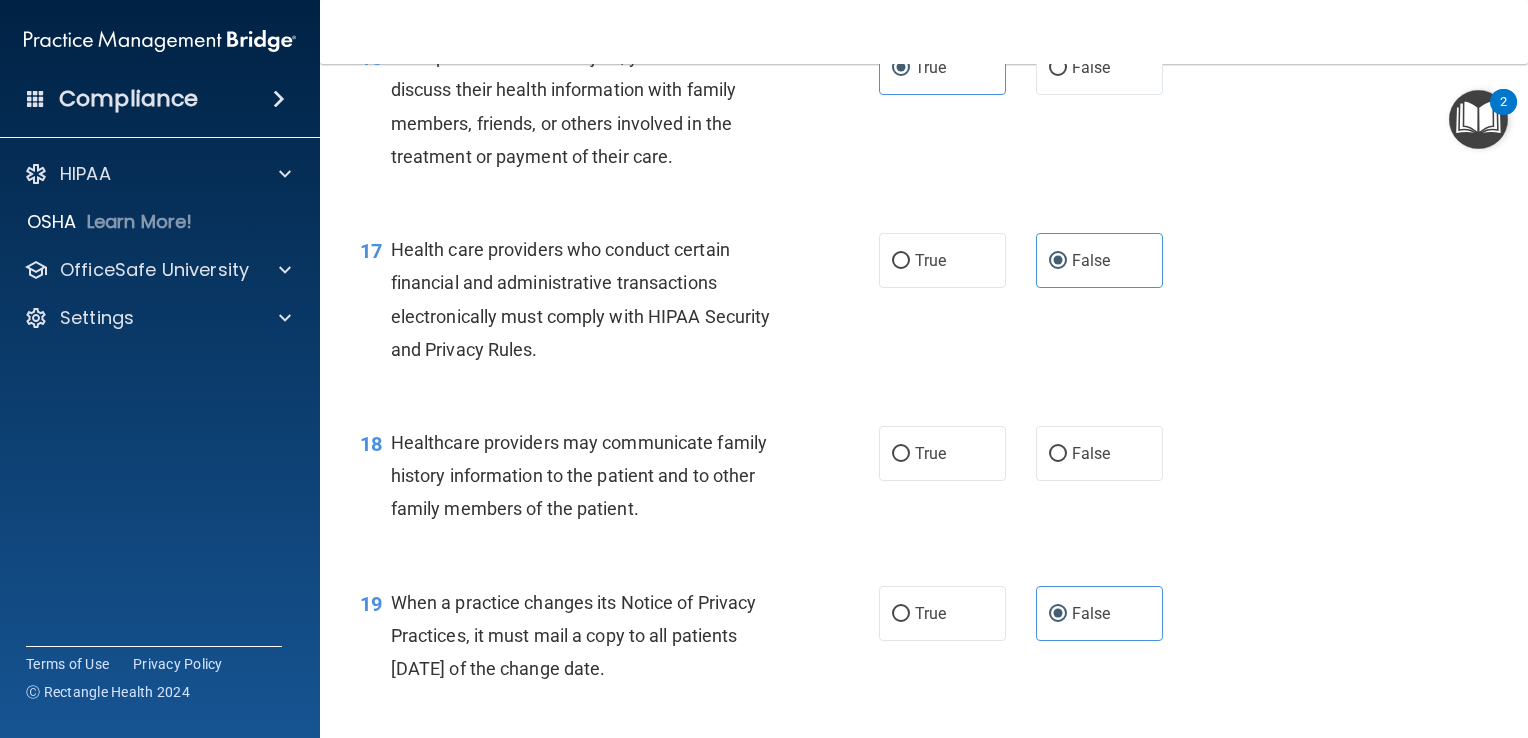 click on "17       Health care providers who conduct certain financial and administrative transactions electronically must comply with HIPAA Security and Privacy Rules." at bounding box center [619, 304] 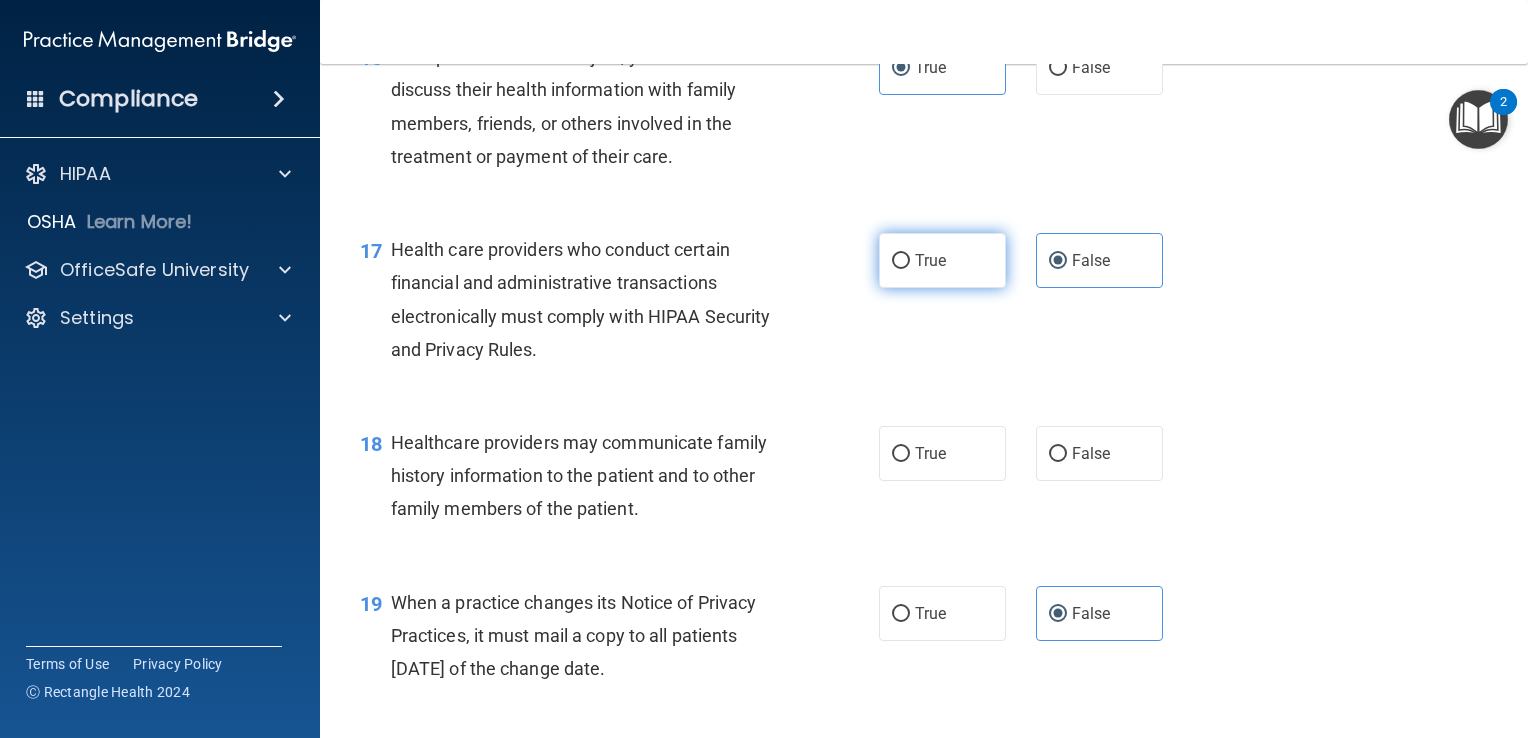 click on "True" at bounding box center [942, 260] 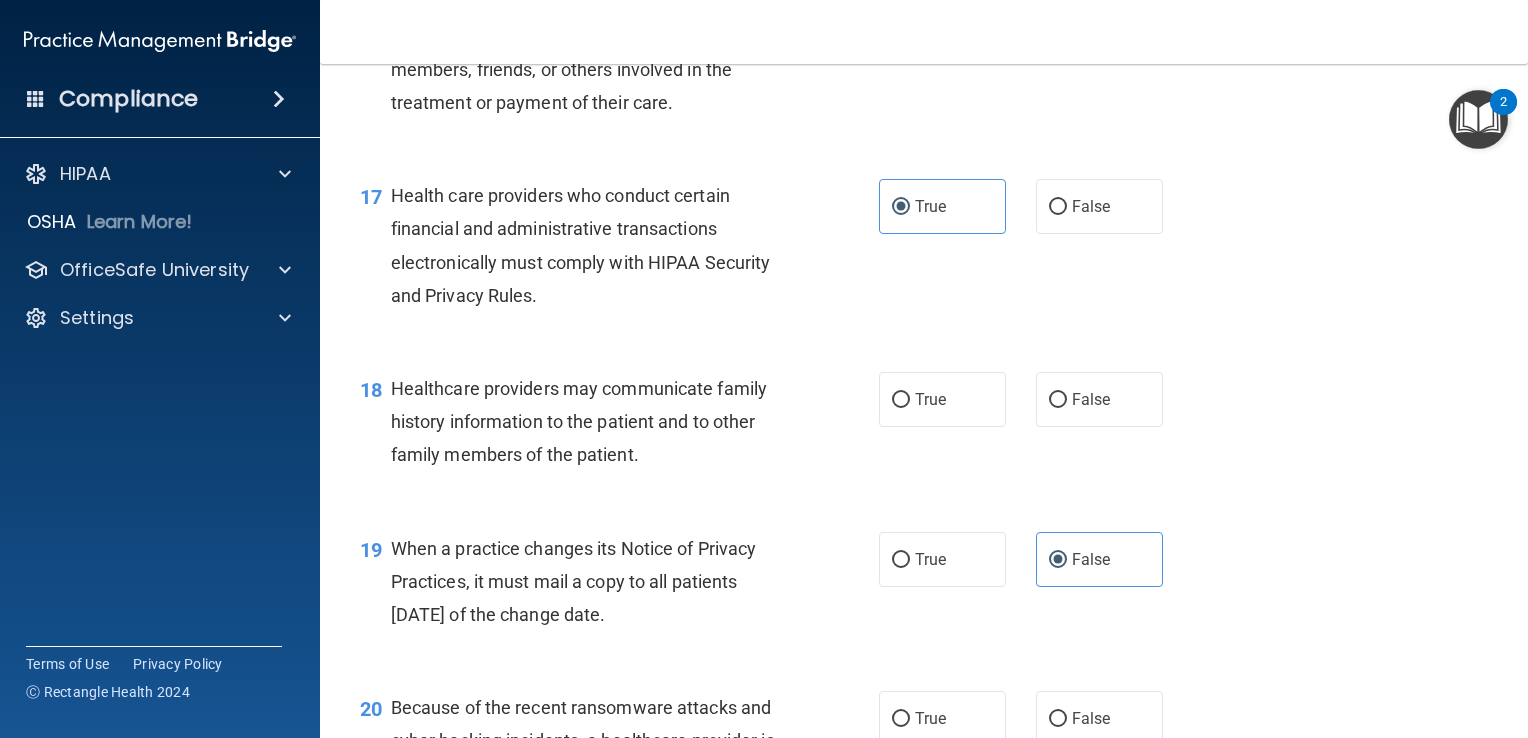 scroll, scrollTop: 2868, scrollLeft: 0, axis: vertical 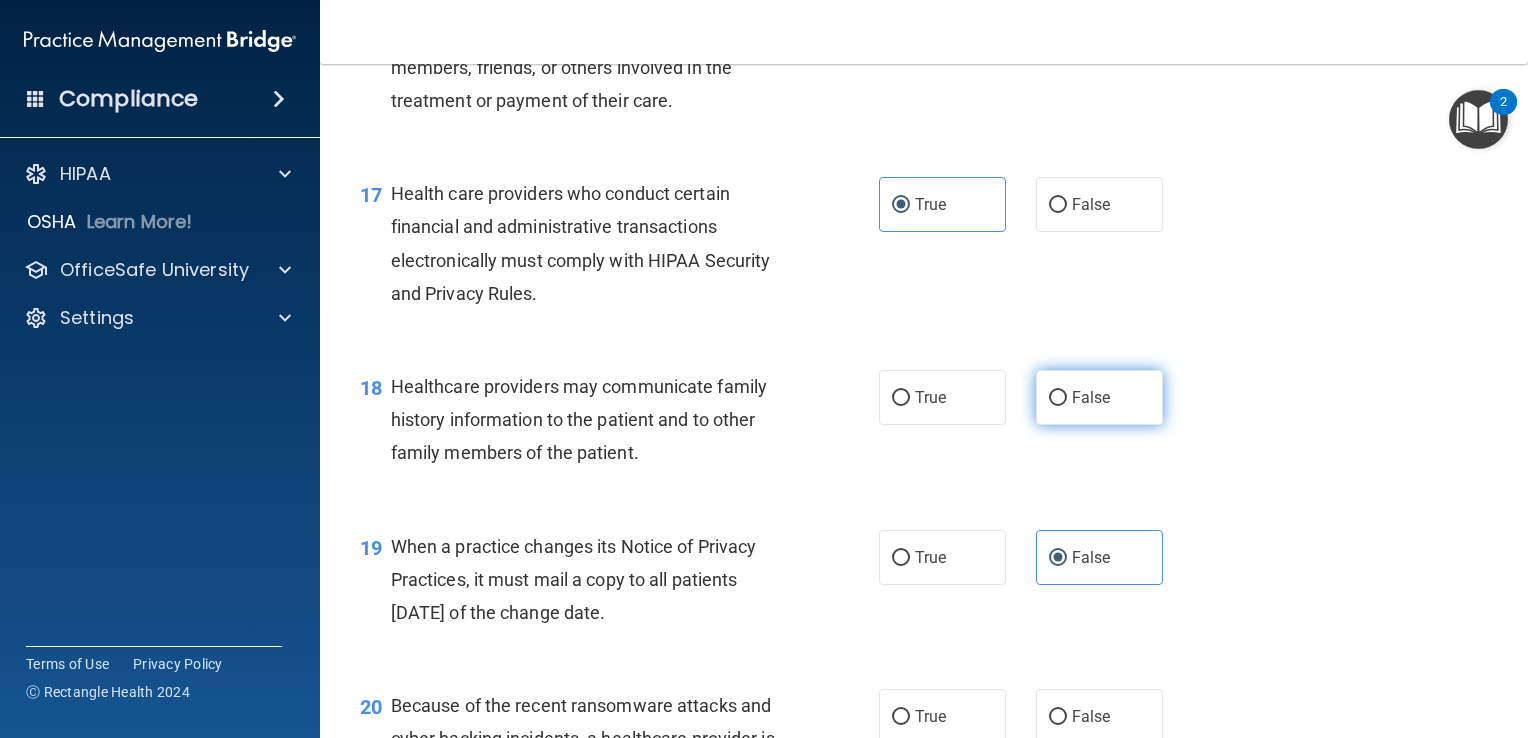 click on "False" at bounding box center [1091, 397] 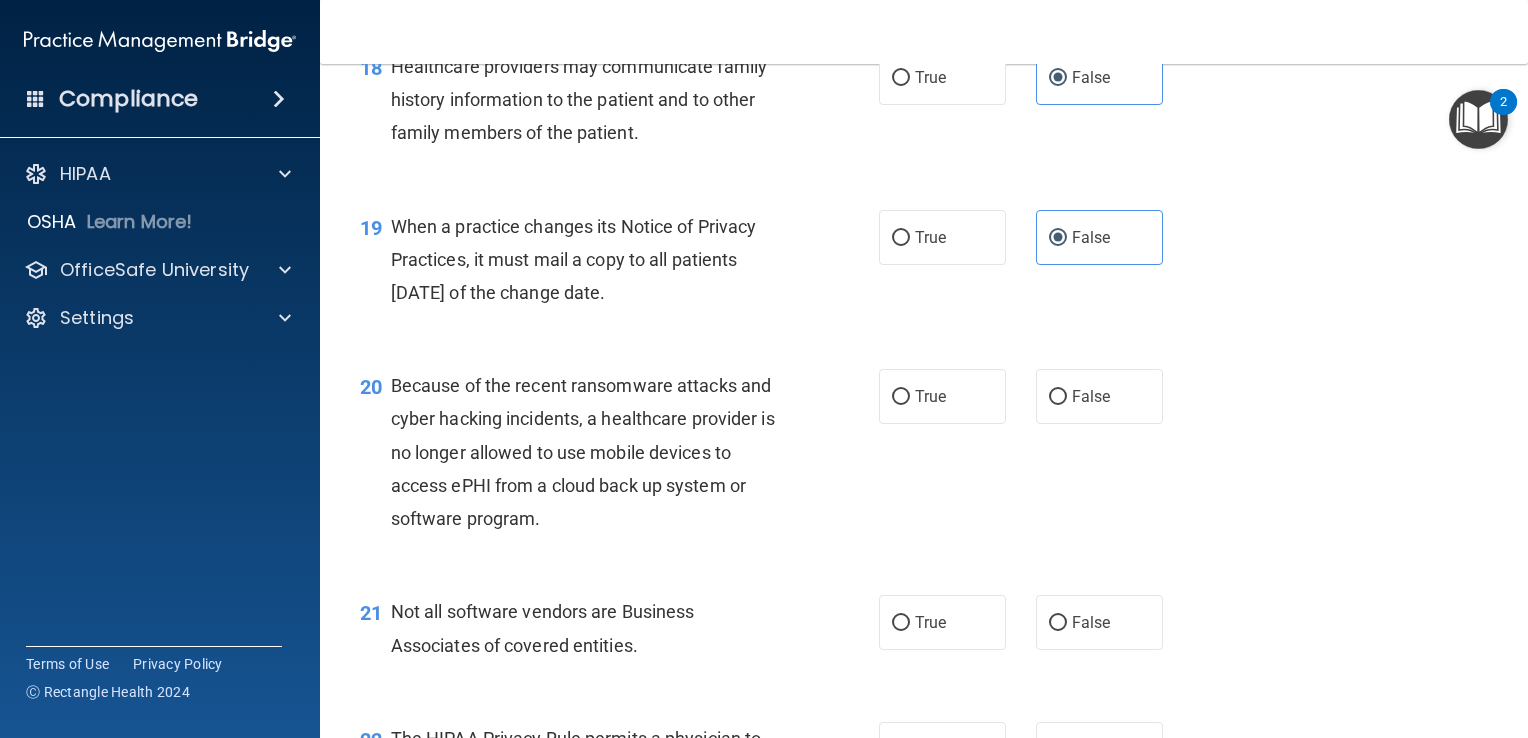 scroll, scrollTop: 3195, scrollLeft: 0, axis: vertical 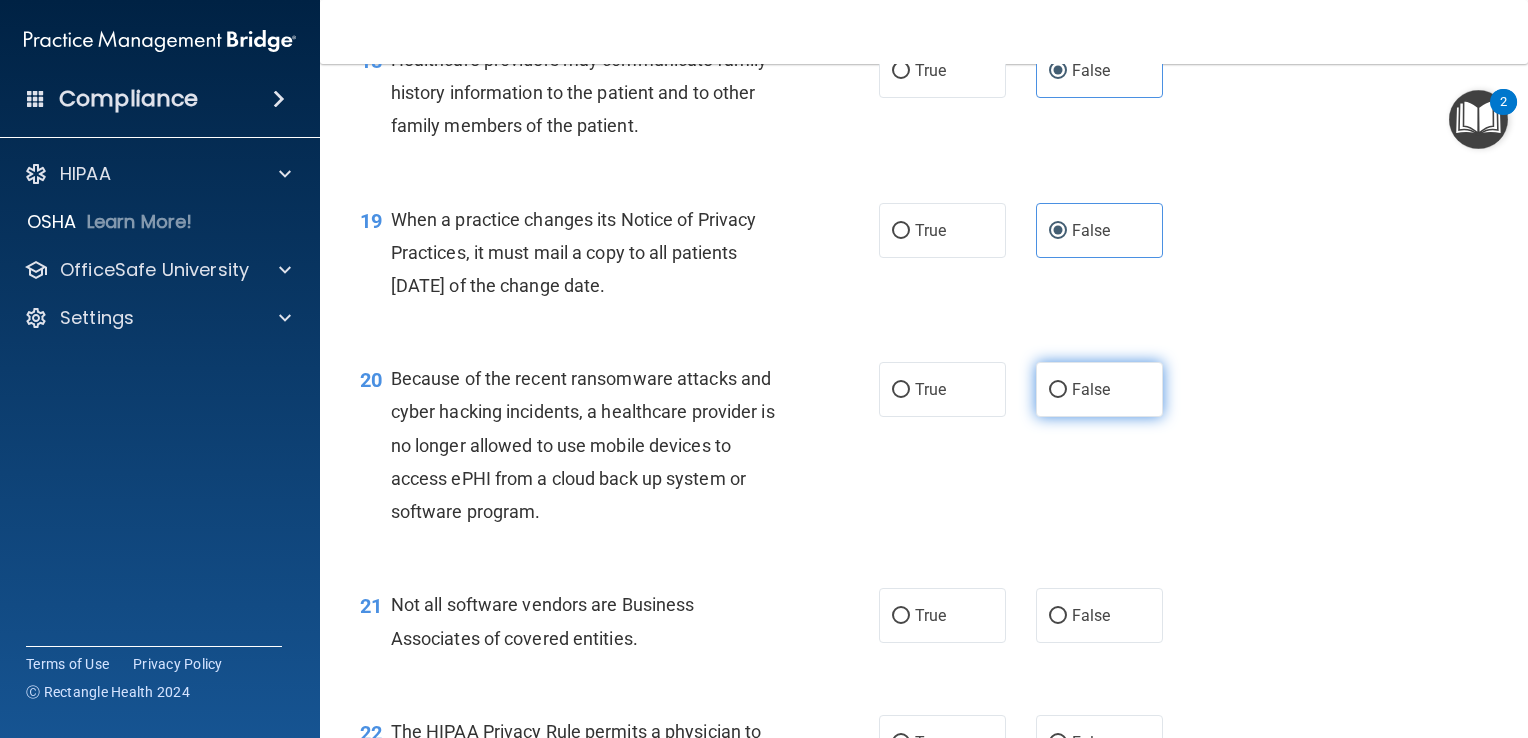 click on "False" at bounding box center [1099, 389] 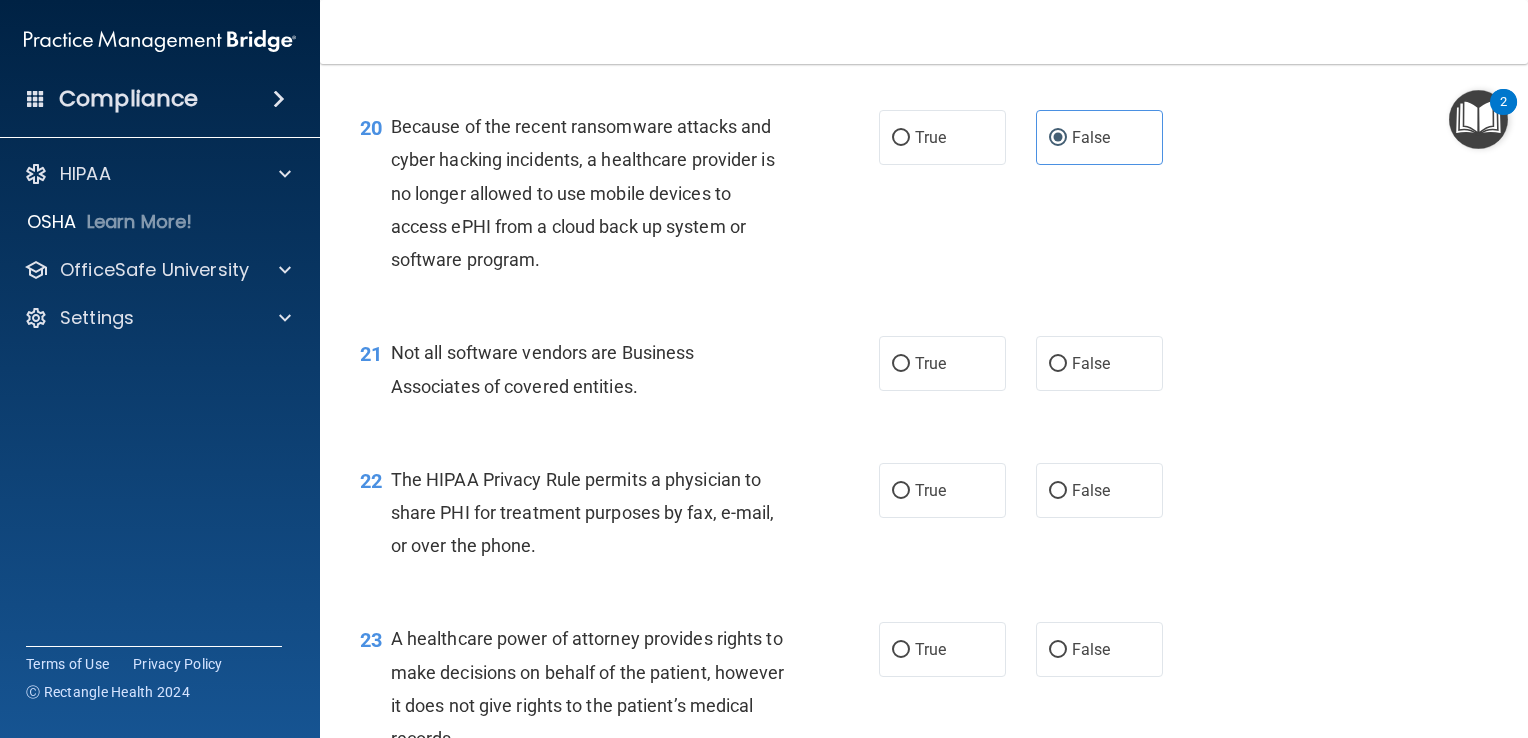 scroll, scrollTop: 3448, scrollLeft: 0, axis: vertical 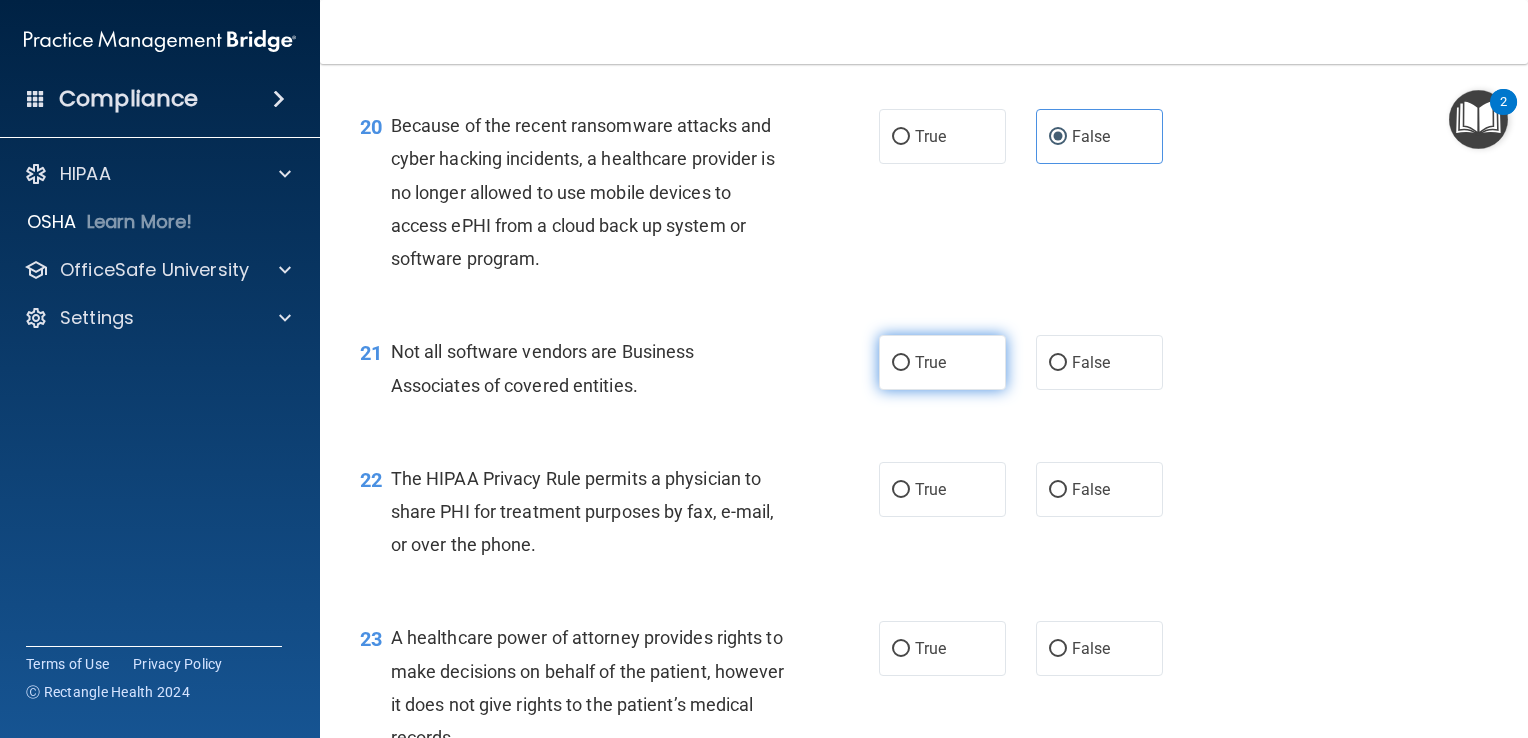 click on "True" at bounding box center [942, 362] 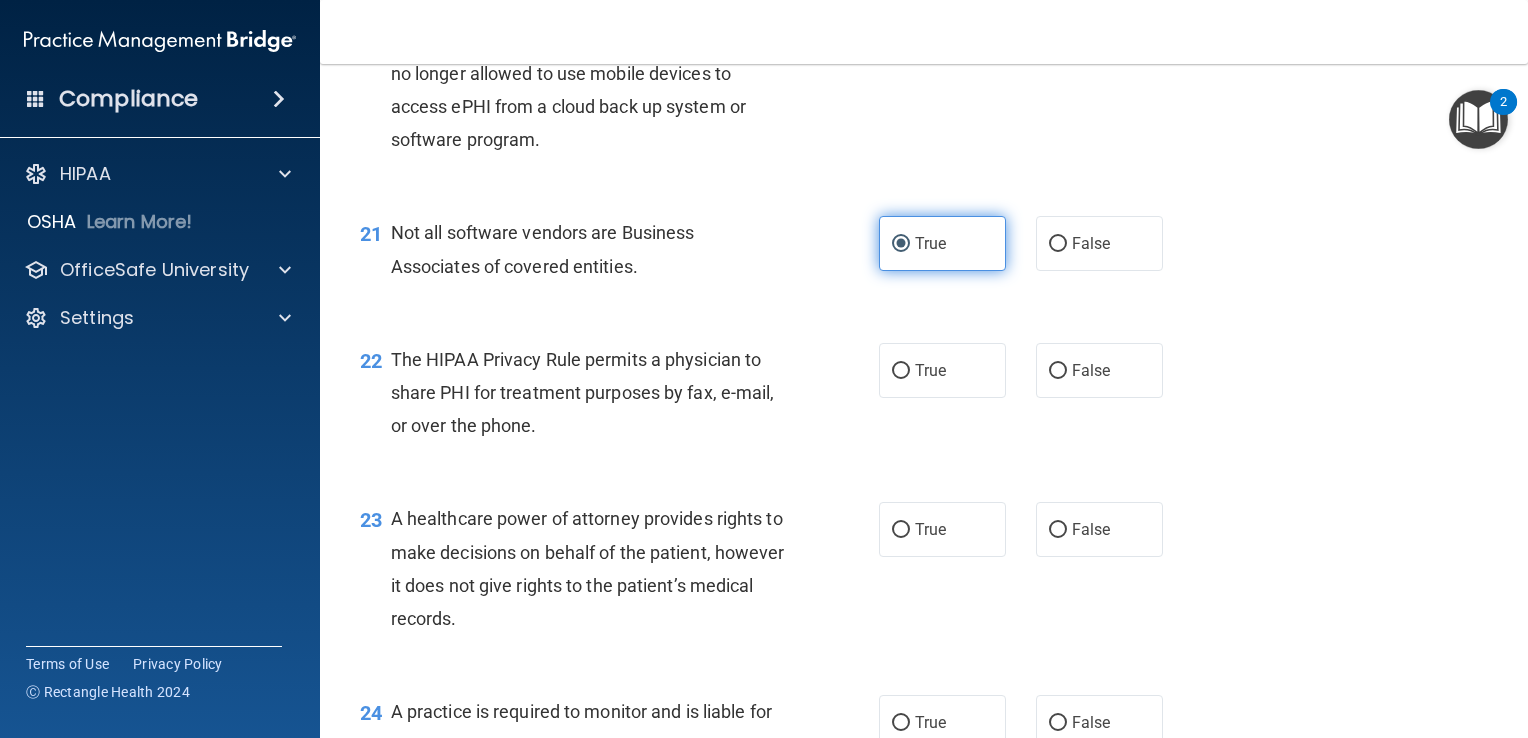 scroll, scrollTop: 3568, scrollLeft: 0, axis: vertical 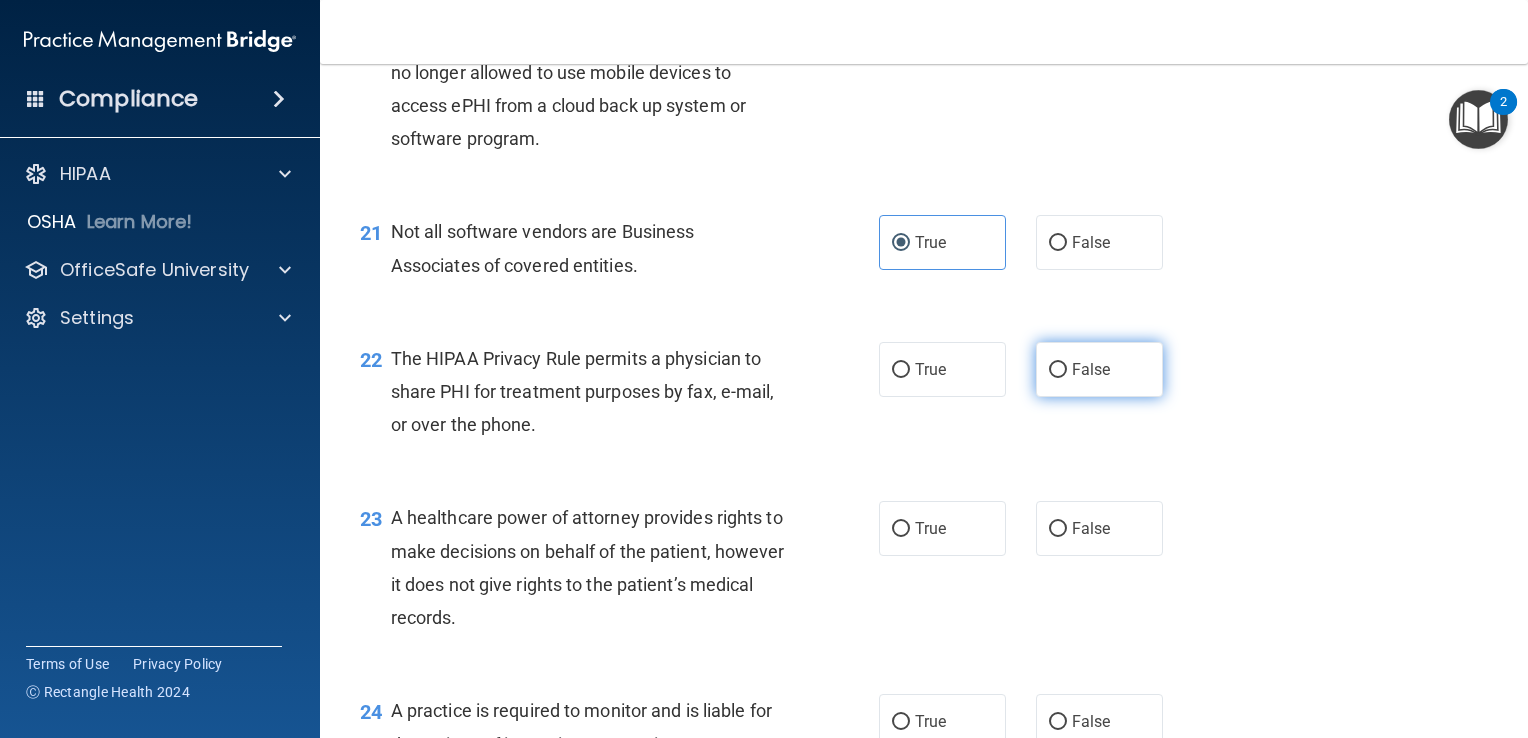 click on "False" at bounding box center [1091, 369] 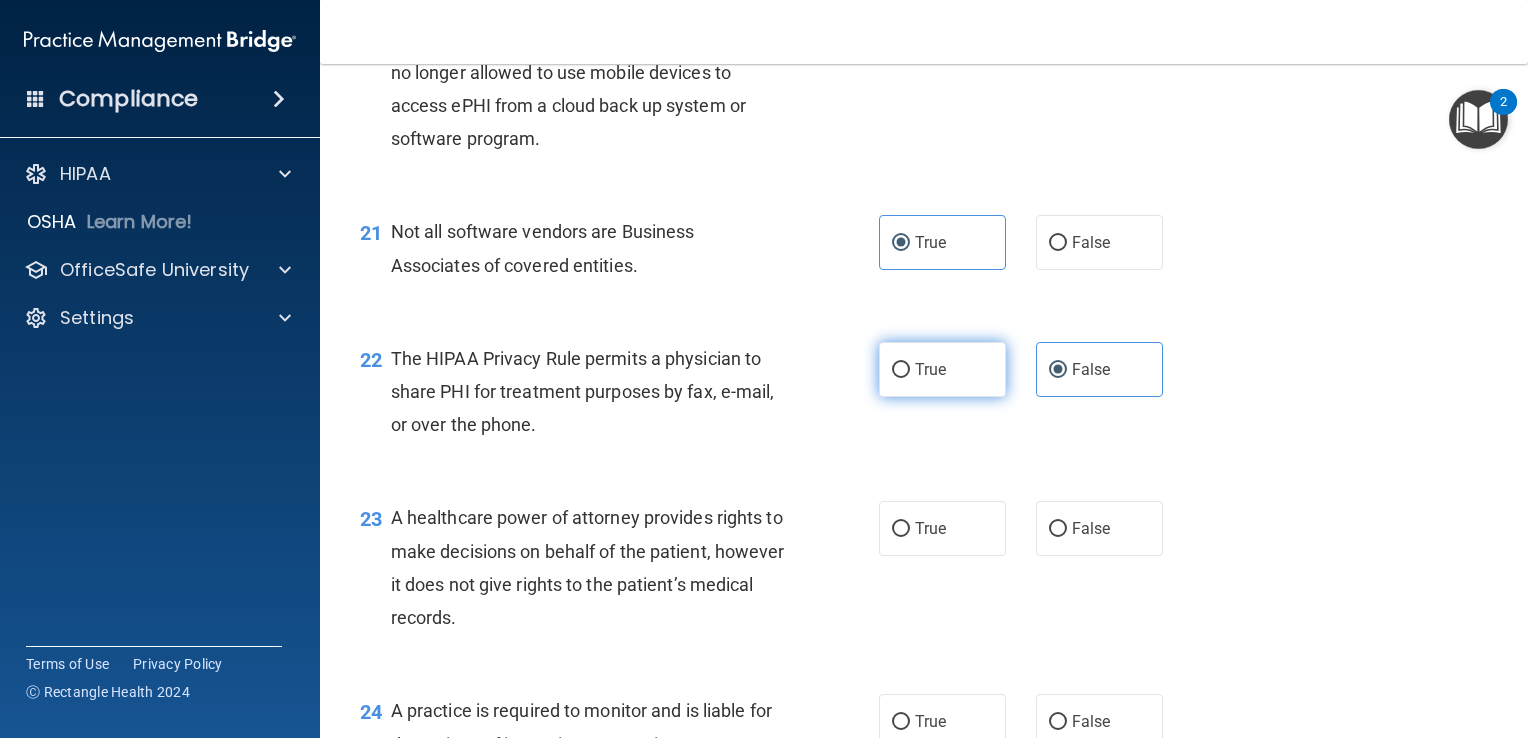 click on "True" at bounding box center (942, 369) 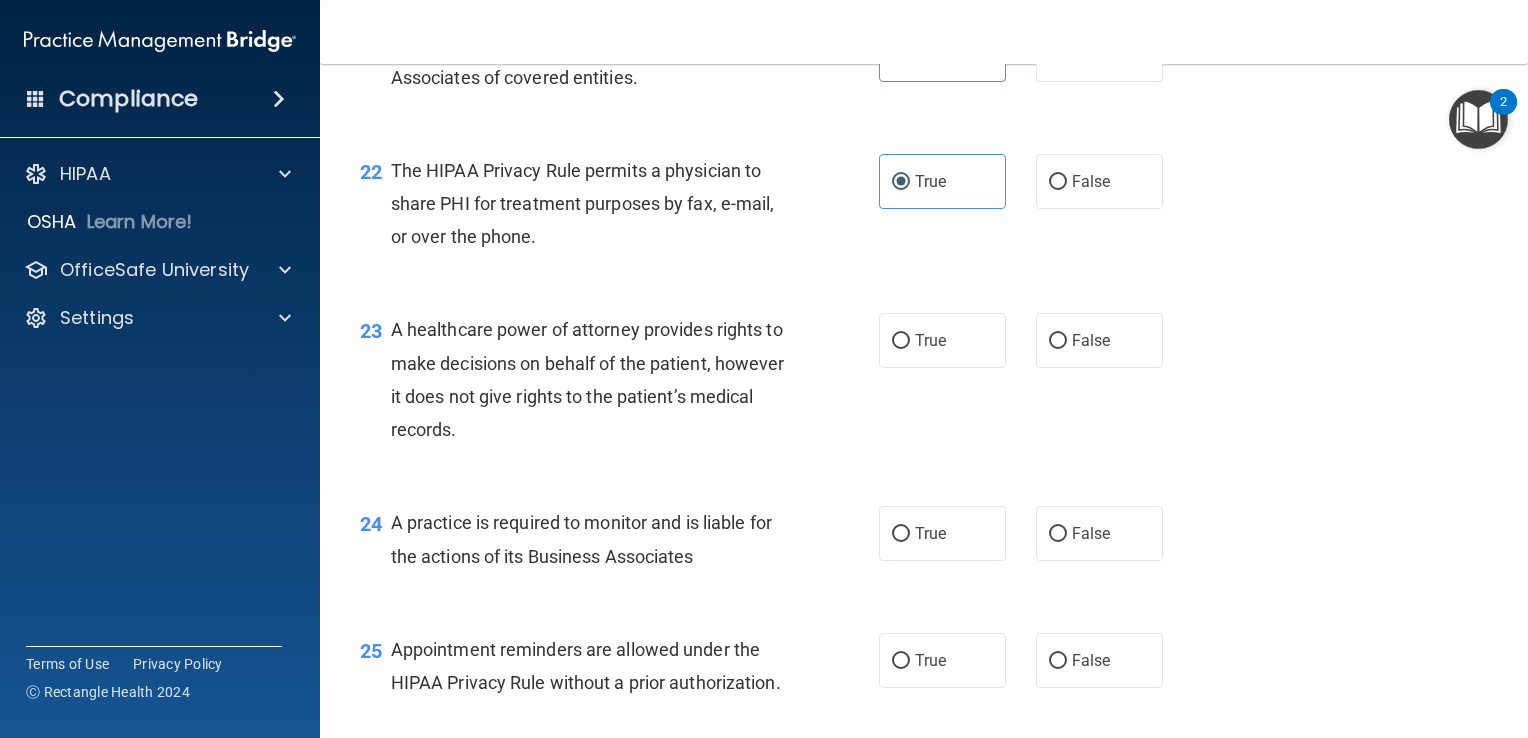 scroll, scrollTop: 3764, scrollLeft: 0, axis: vertical 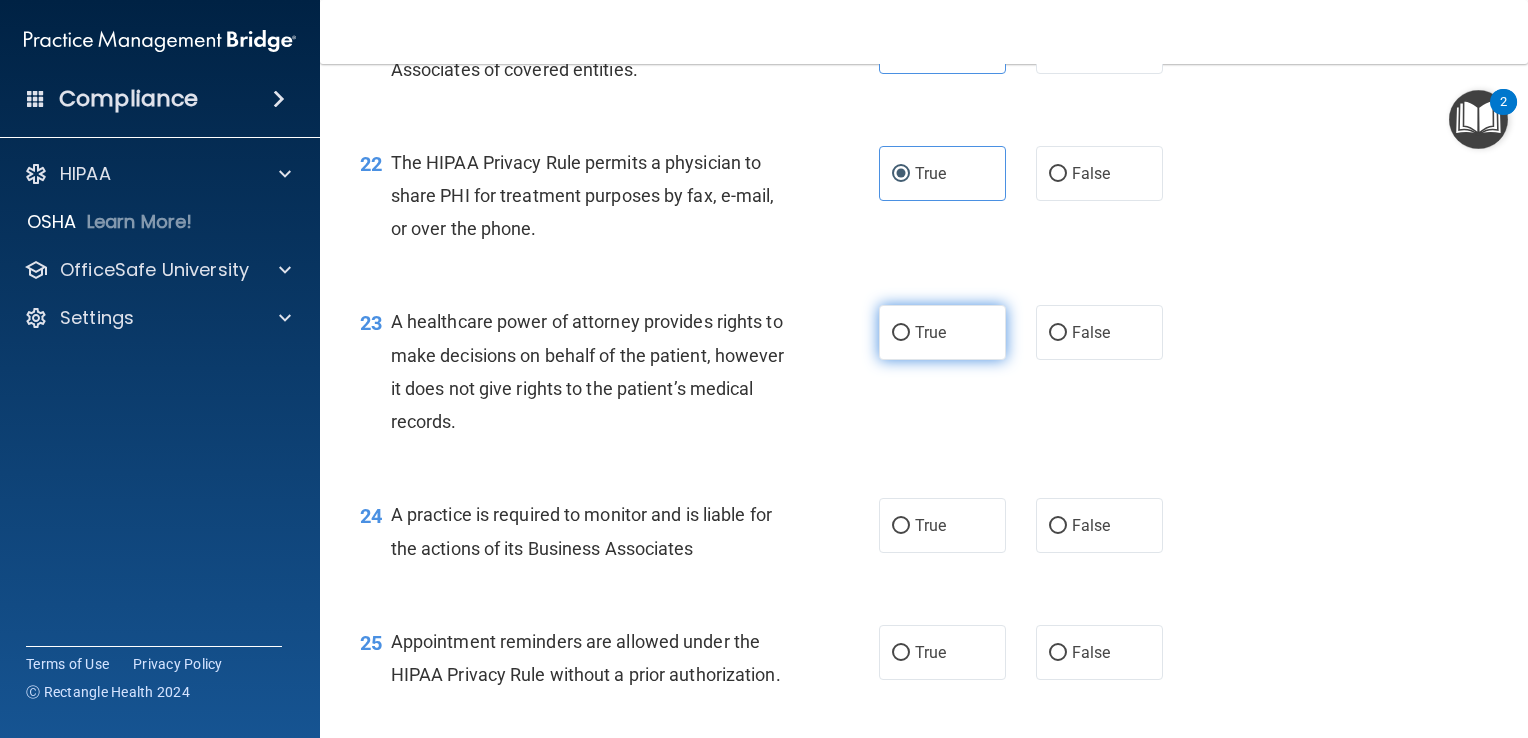 click on "True" at bounding box center [942, 332] 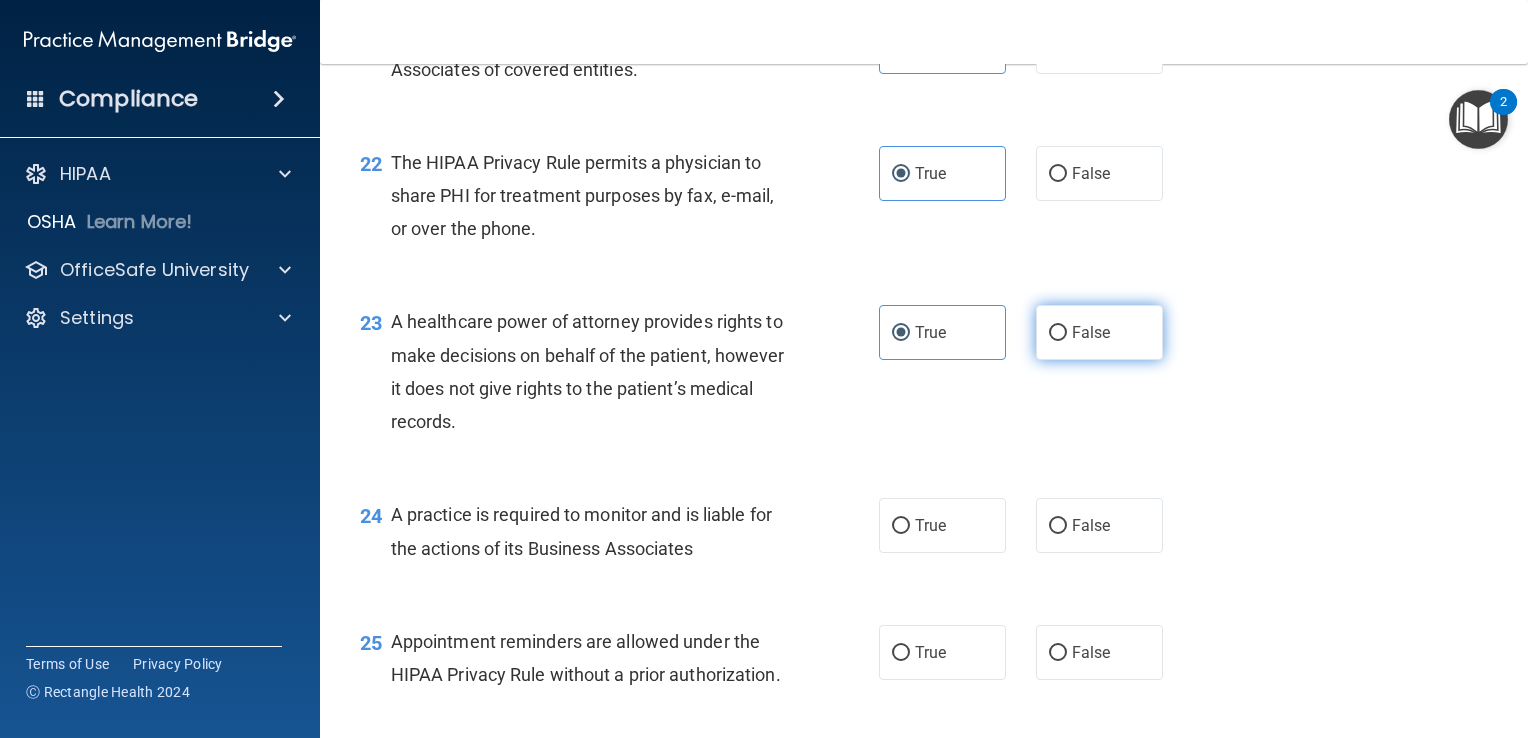 click on "False" at bounding box center [1099, 332] 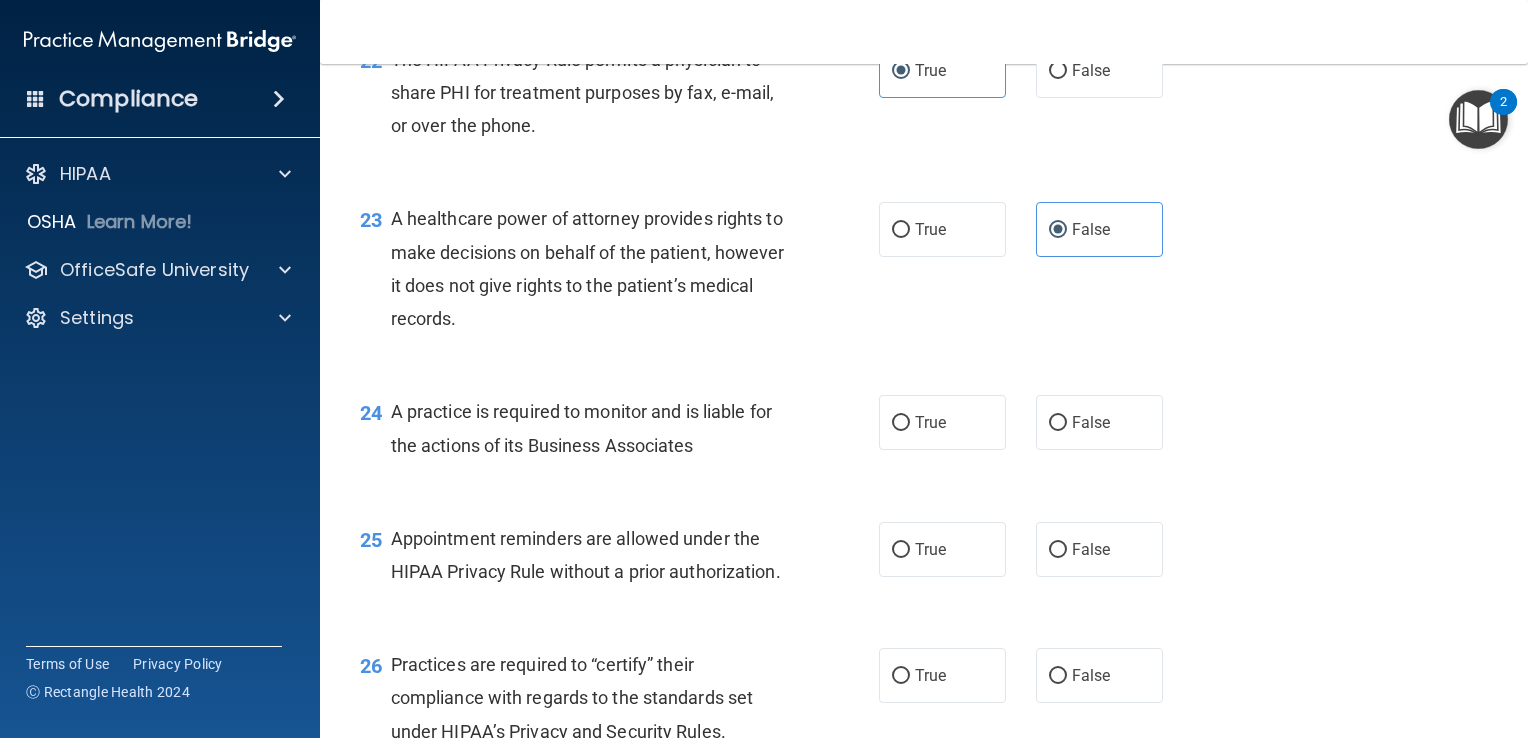 scroll, scrollTop: 3875, scrollLeft: 0, axis: vertical 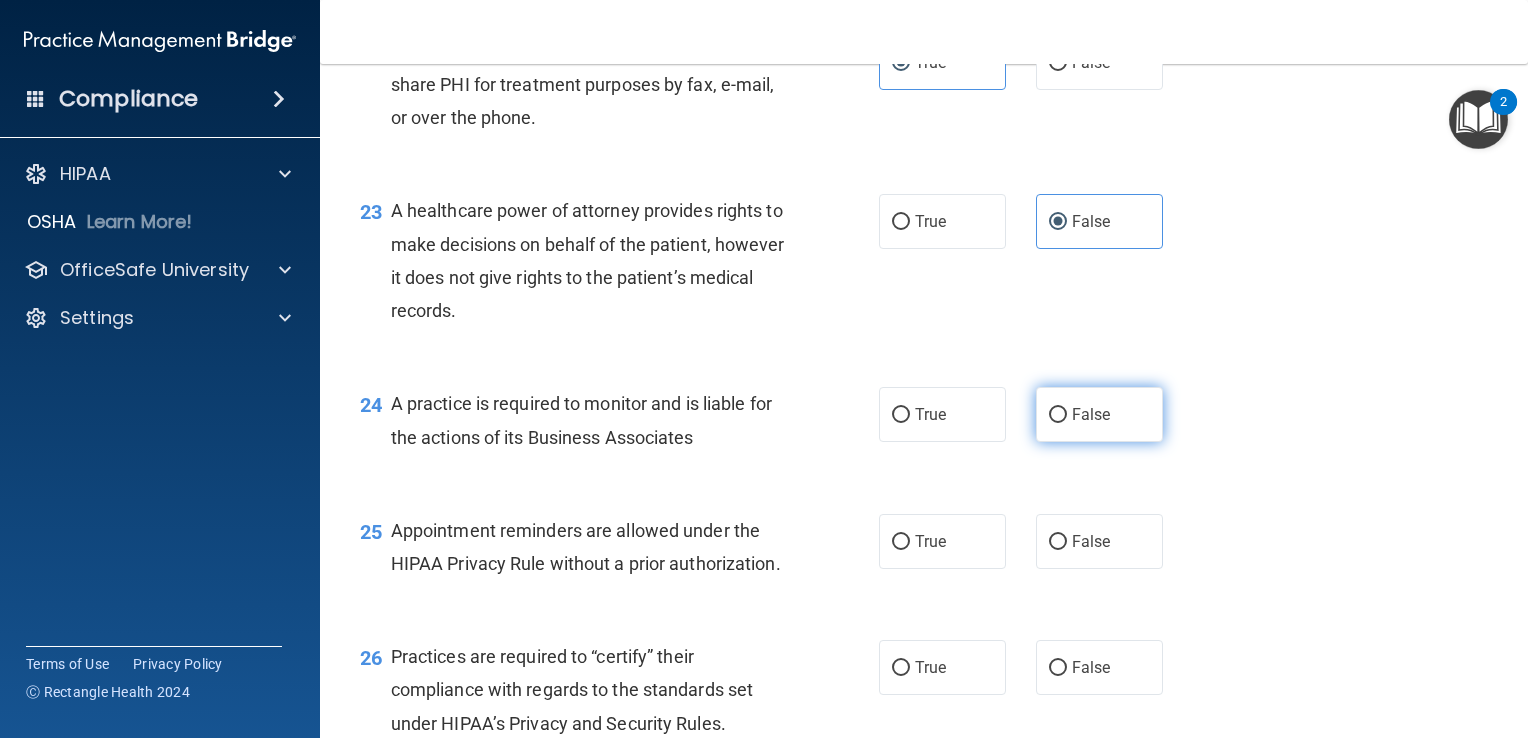 click on "False" at bounding box center (1099, 414) 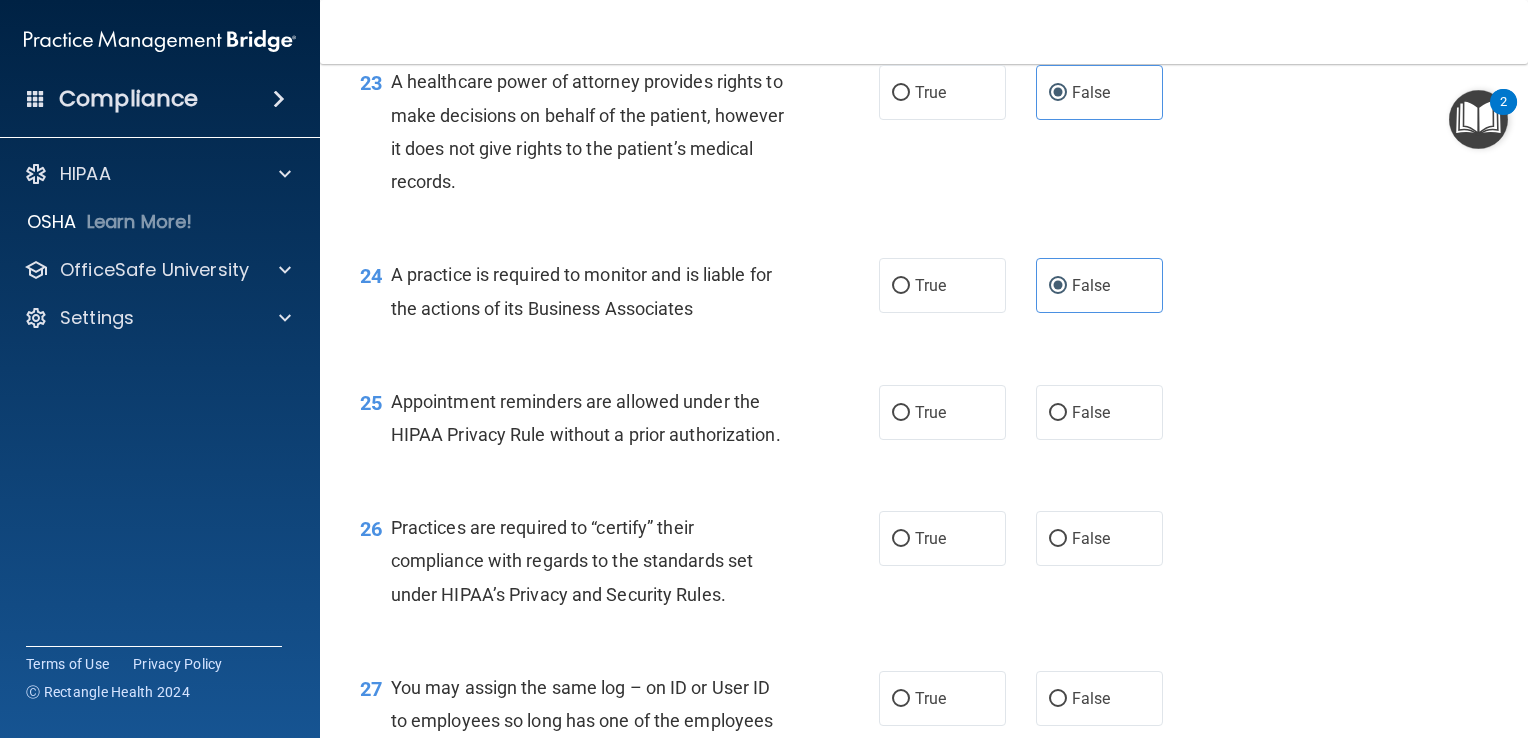scroll, scrollTop: 4004, scrollLeft: 0, axis: vertical 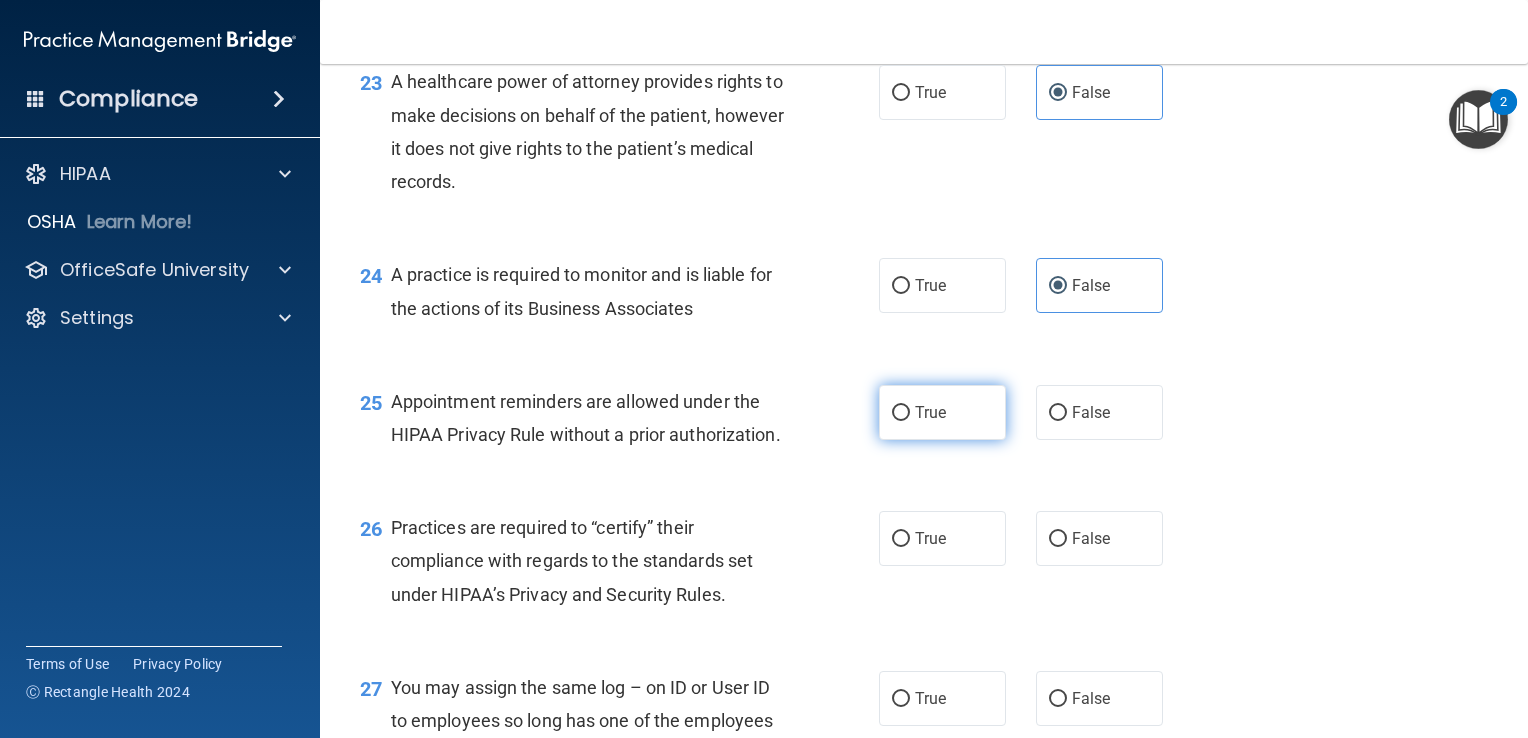 click on "True" at bounding box center (942, 412) 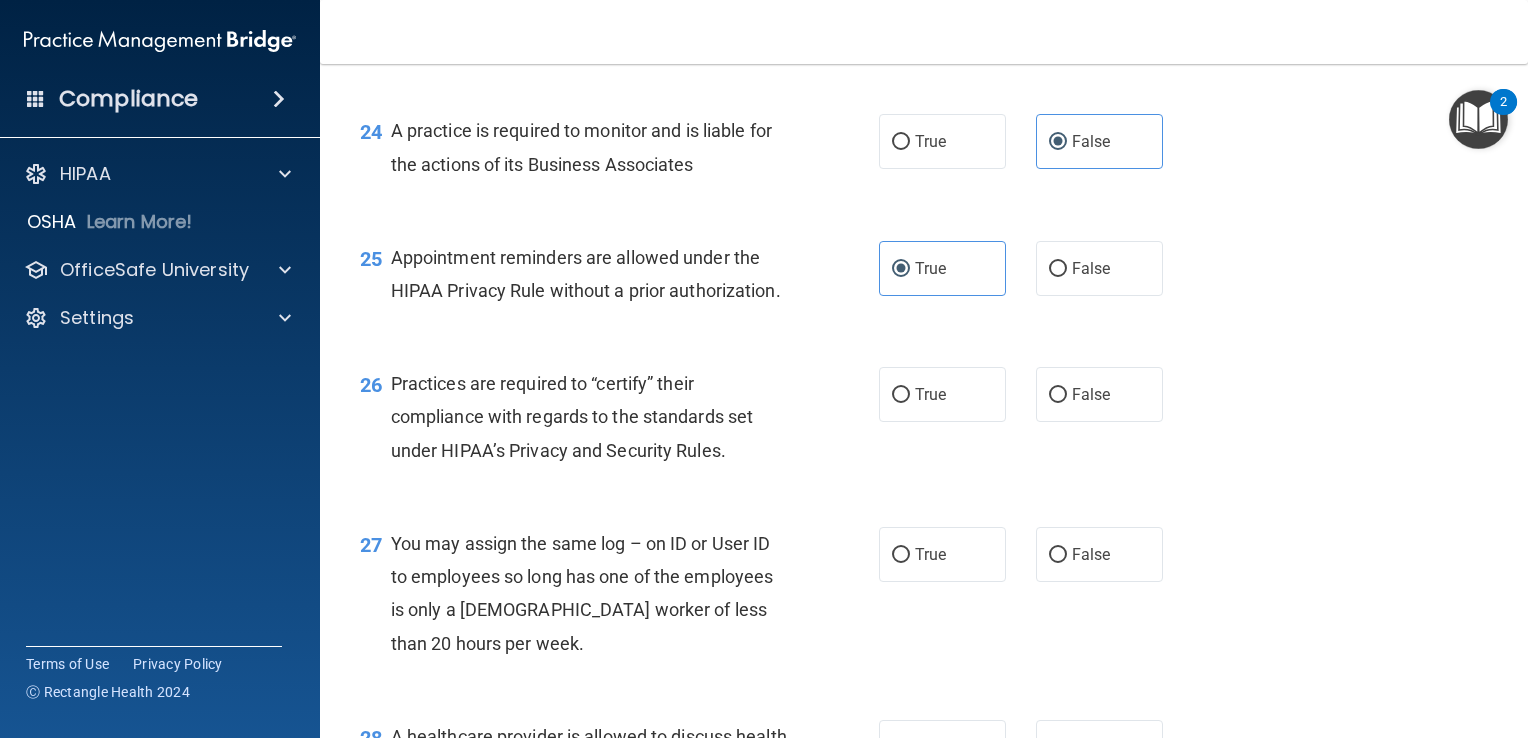 scroll, scrollTop: 4156, scrollLeft: 0, axis: vertical 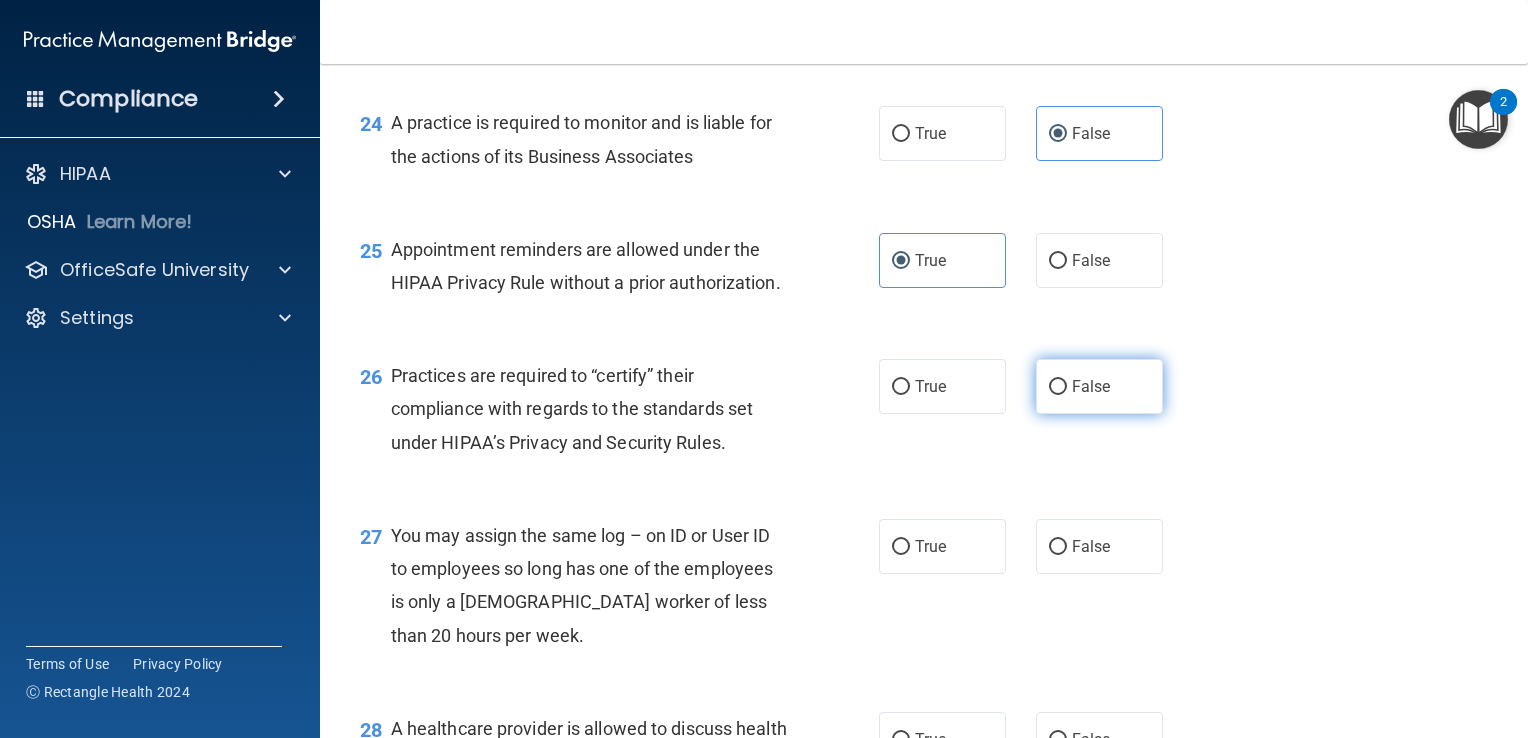 click on "False" at bounding box center [1099, 386] 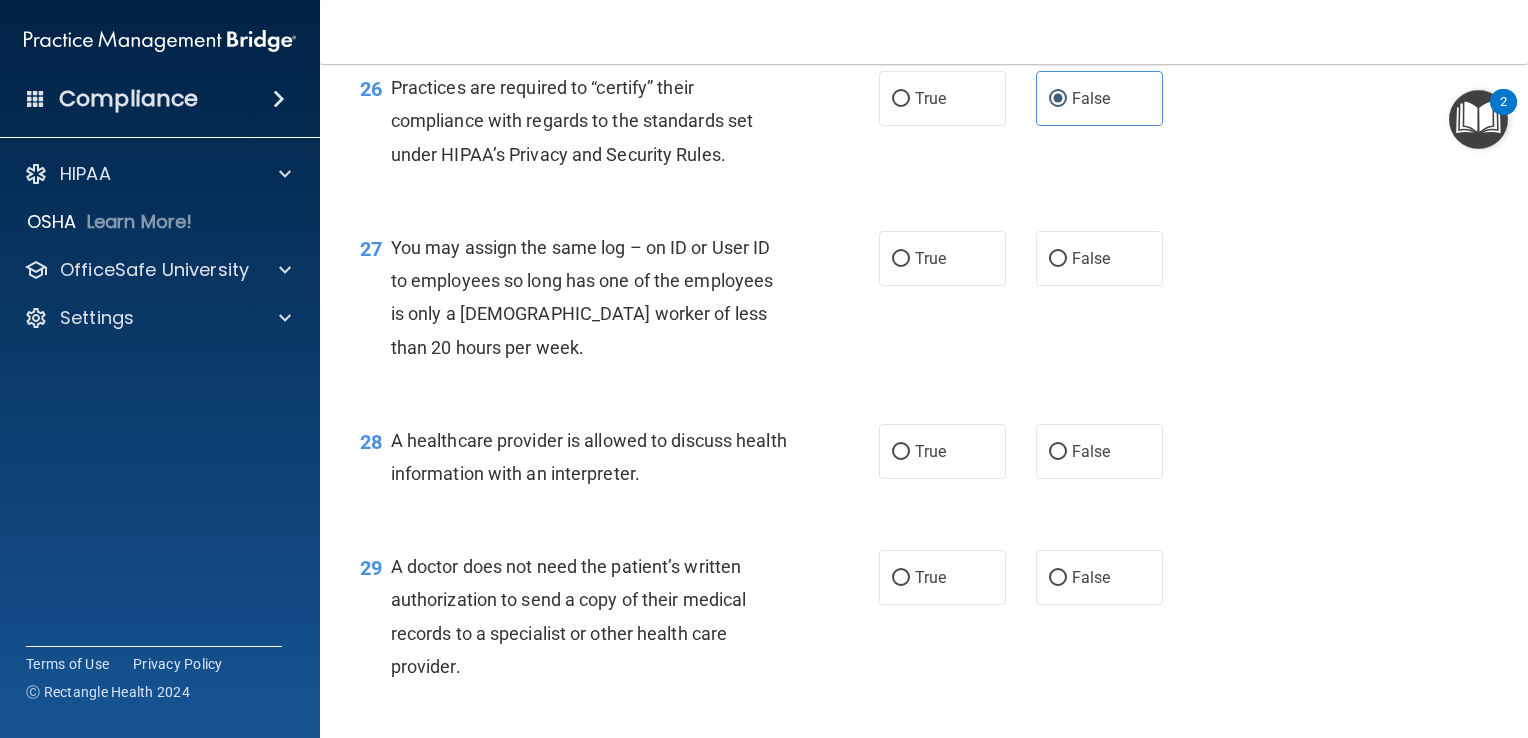 scroll, scrollTop: 4444, scrollLeft: 0, axis: vertical 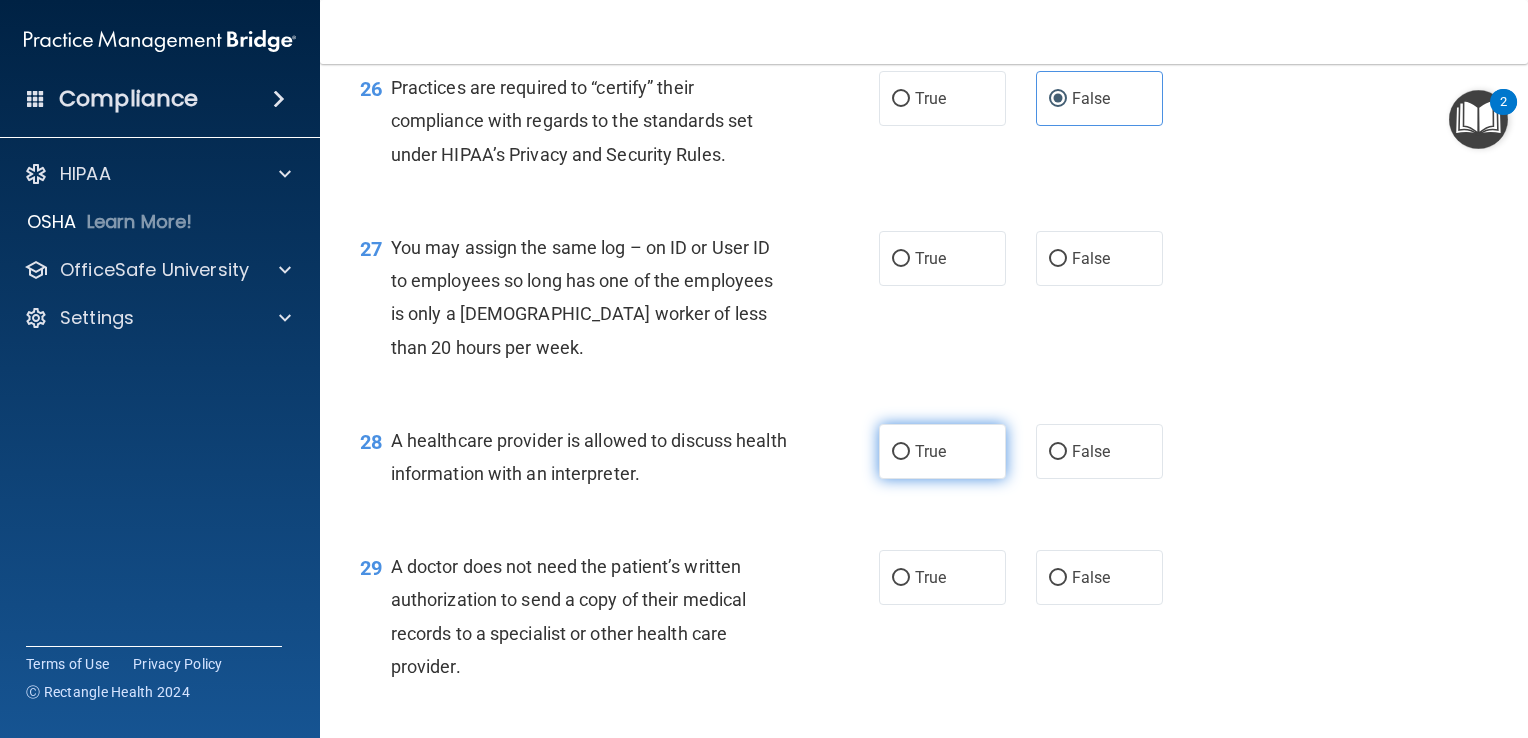 click on "True" at bounding box center [942, 451] 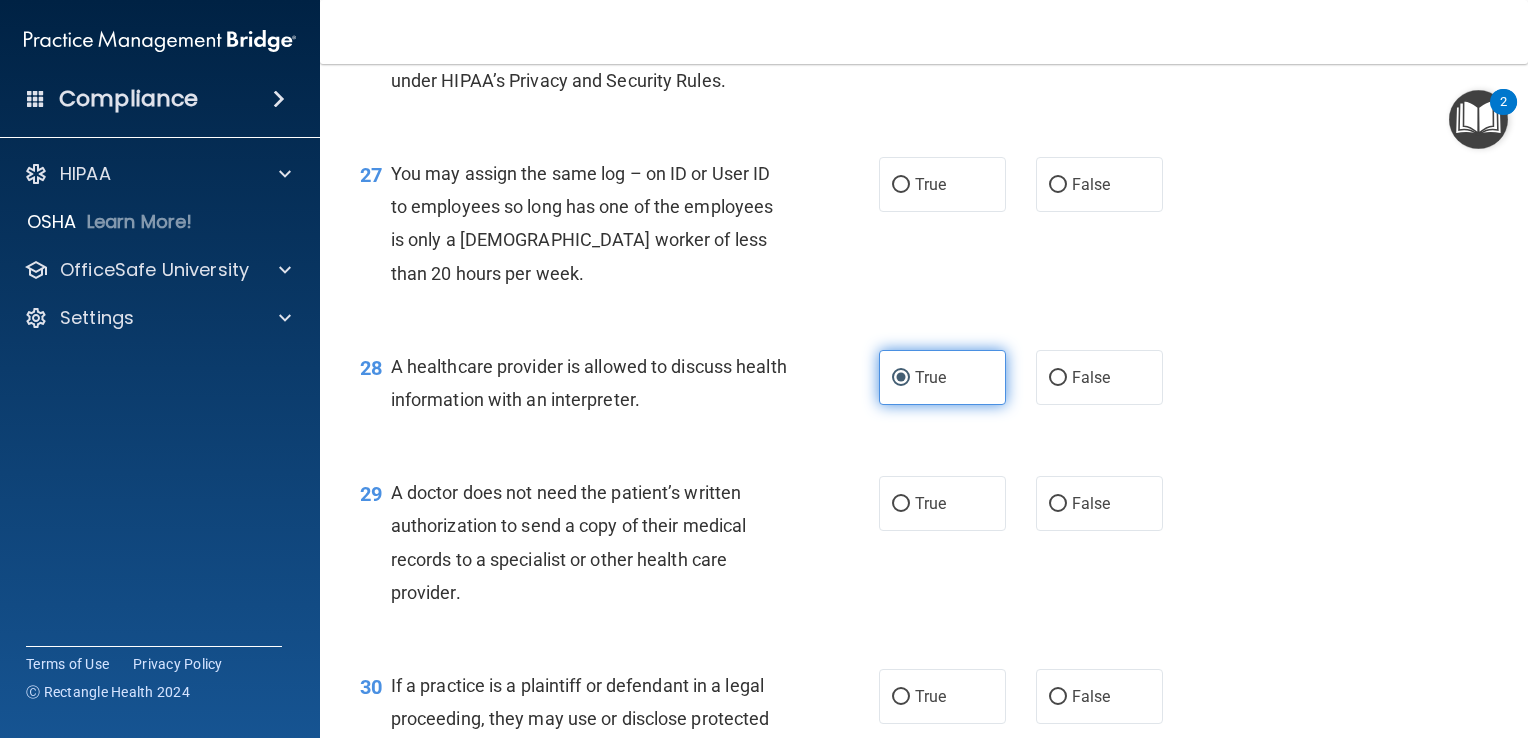 scroll, scrollTop: 4519, scrollLeft: 0, axis: vertical 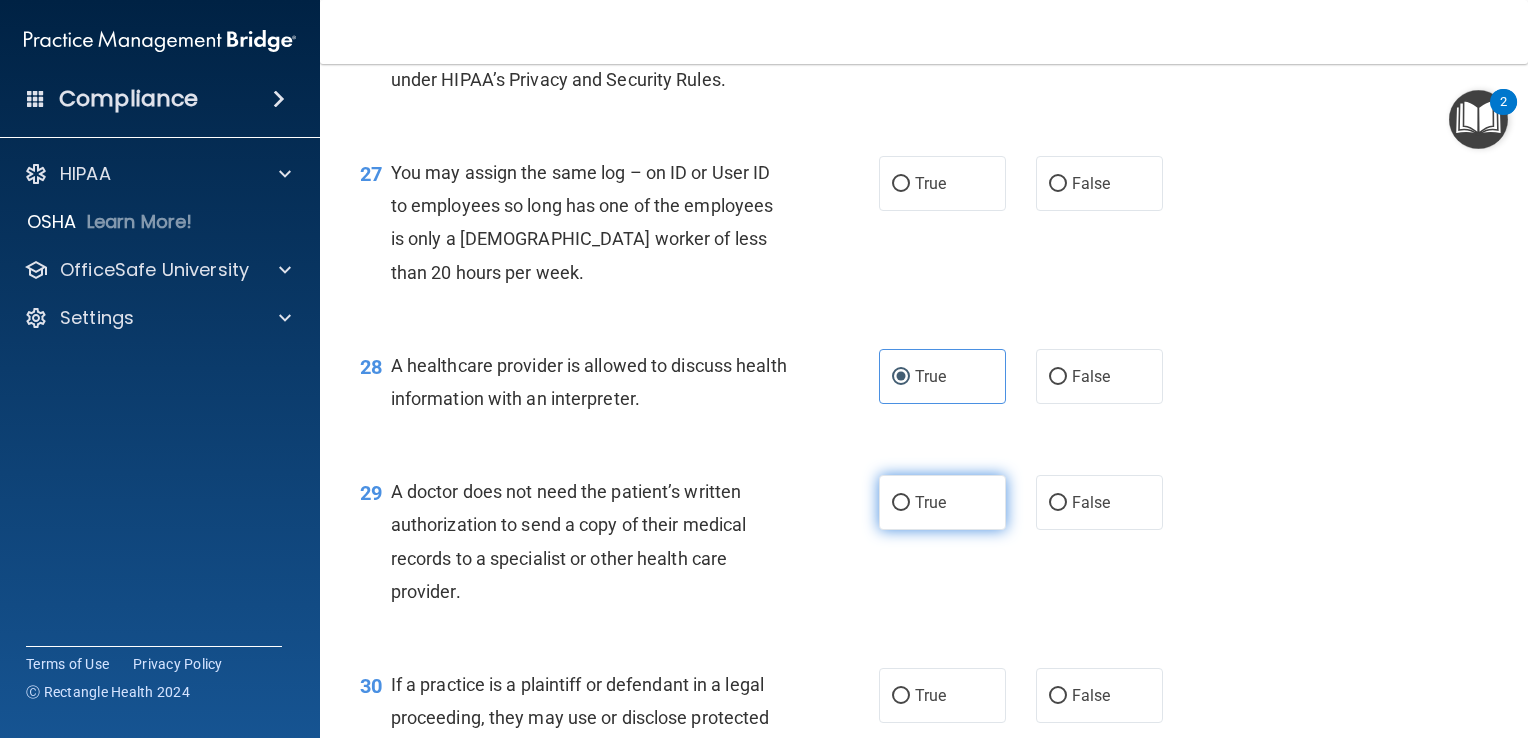 click on "True" at bounding box center (942, 502) 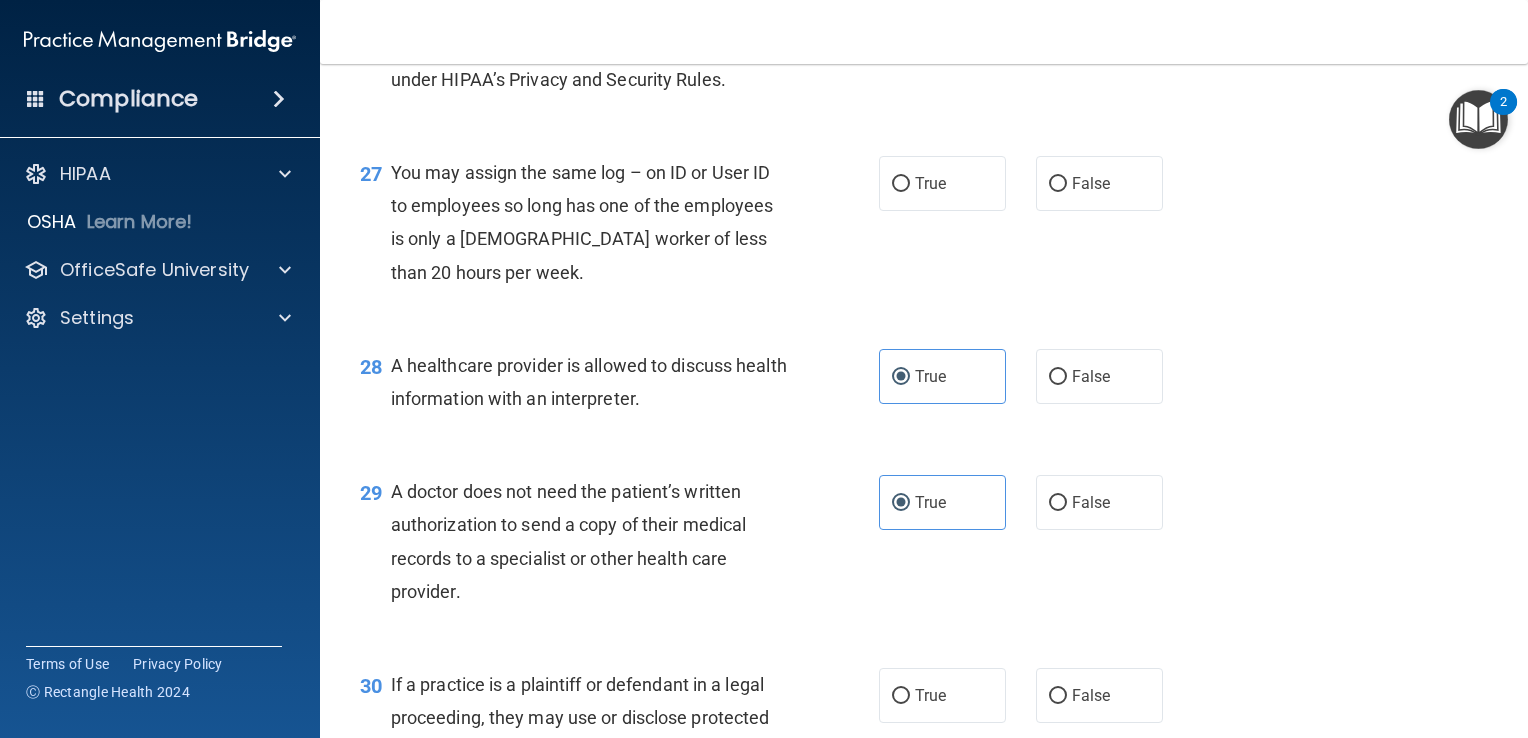 scroll, scrollTop: 4503, scrollLeft: 0, axis: vertical 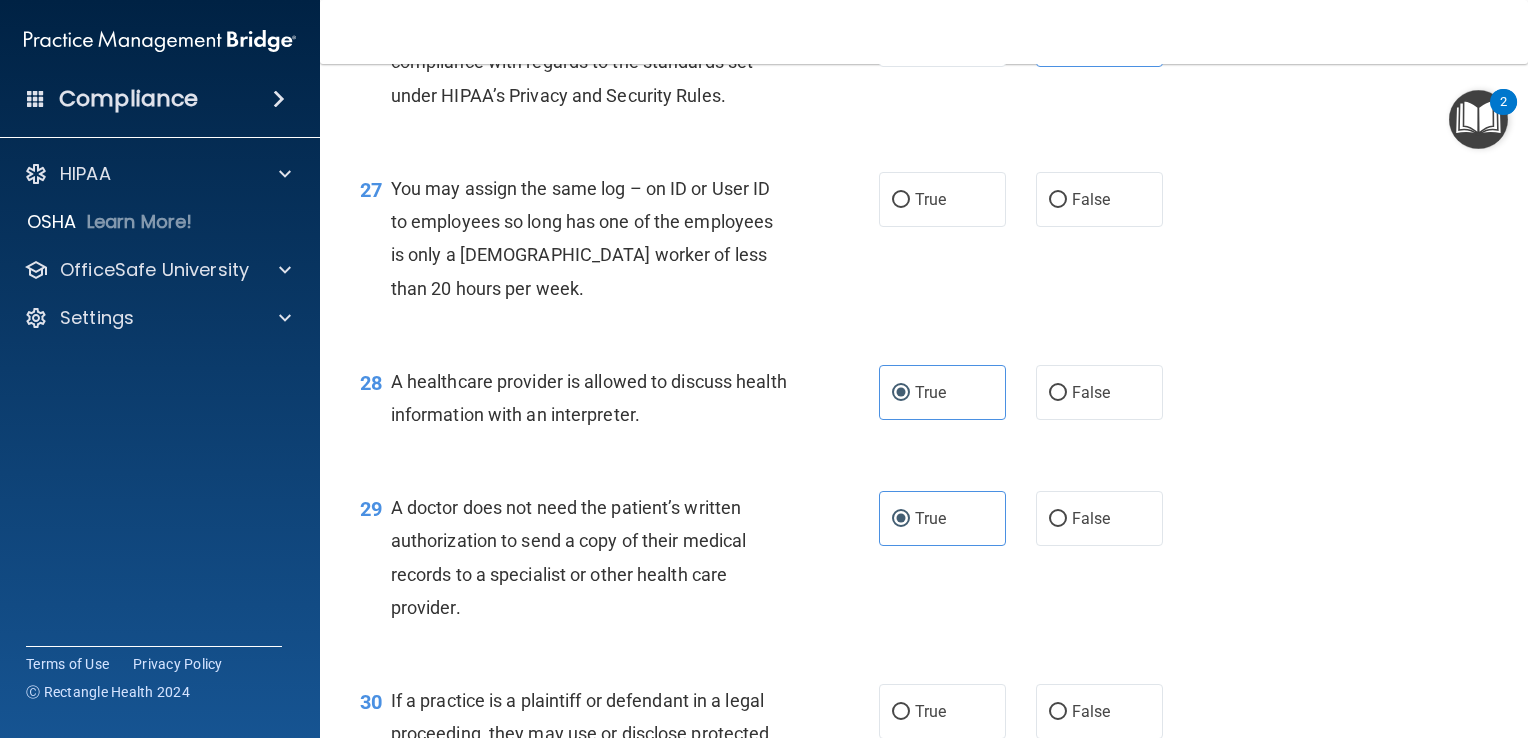 click on "27       You may assign the same log – on ID or User ID to employees so long has one of the employees is only a [DEMOGRAPHIC_DATA] worker of less than 20 hours per week.                 True           False" at bounding box center (924, 243) 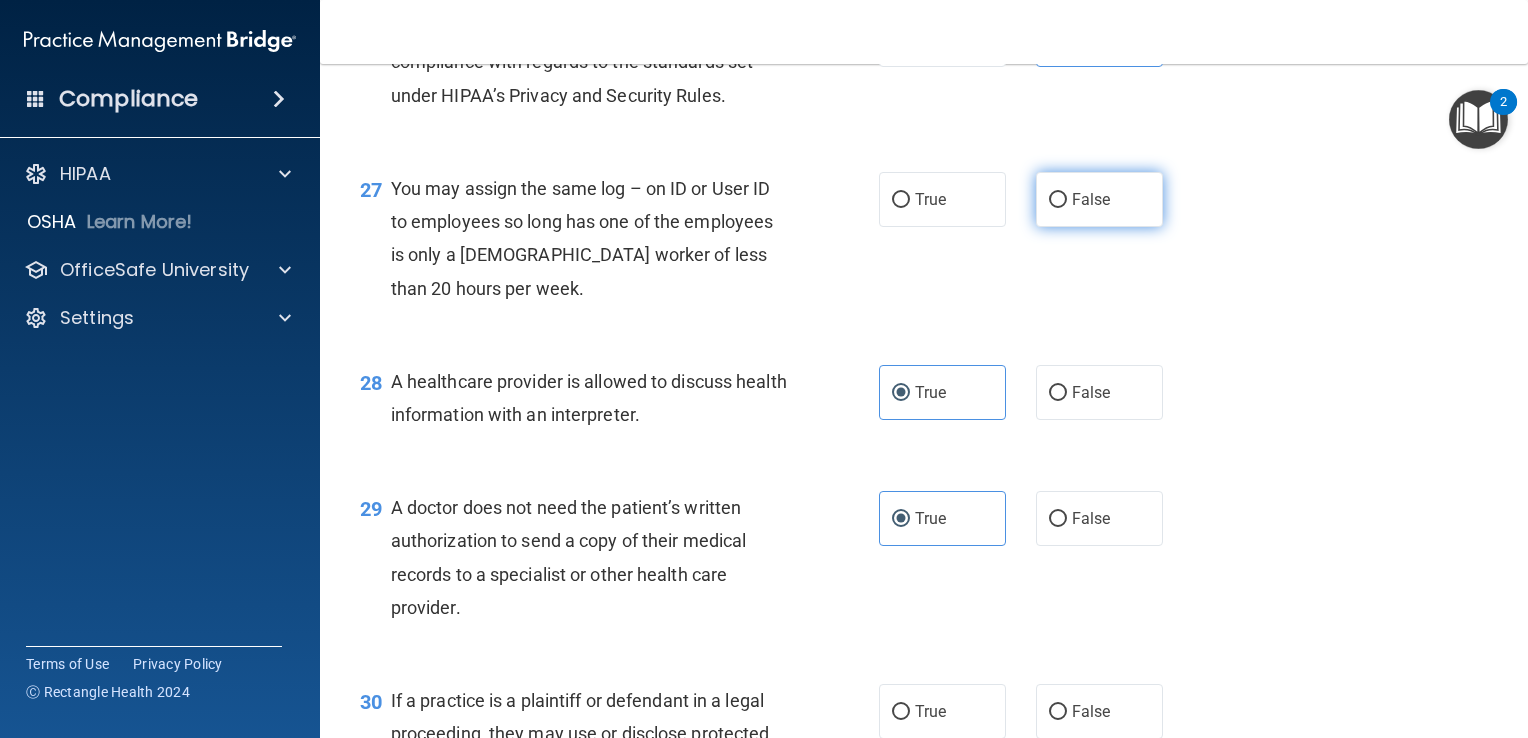 click on "False" at bounding box center [1099, 199] 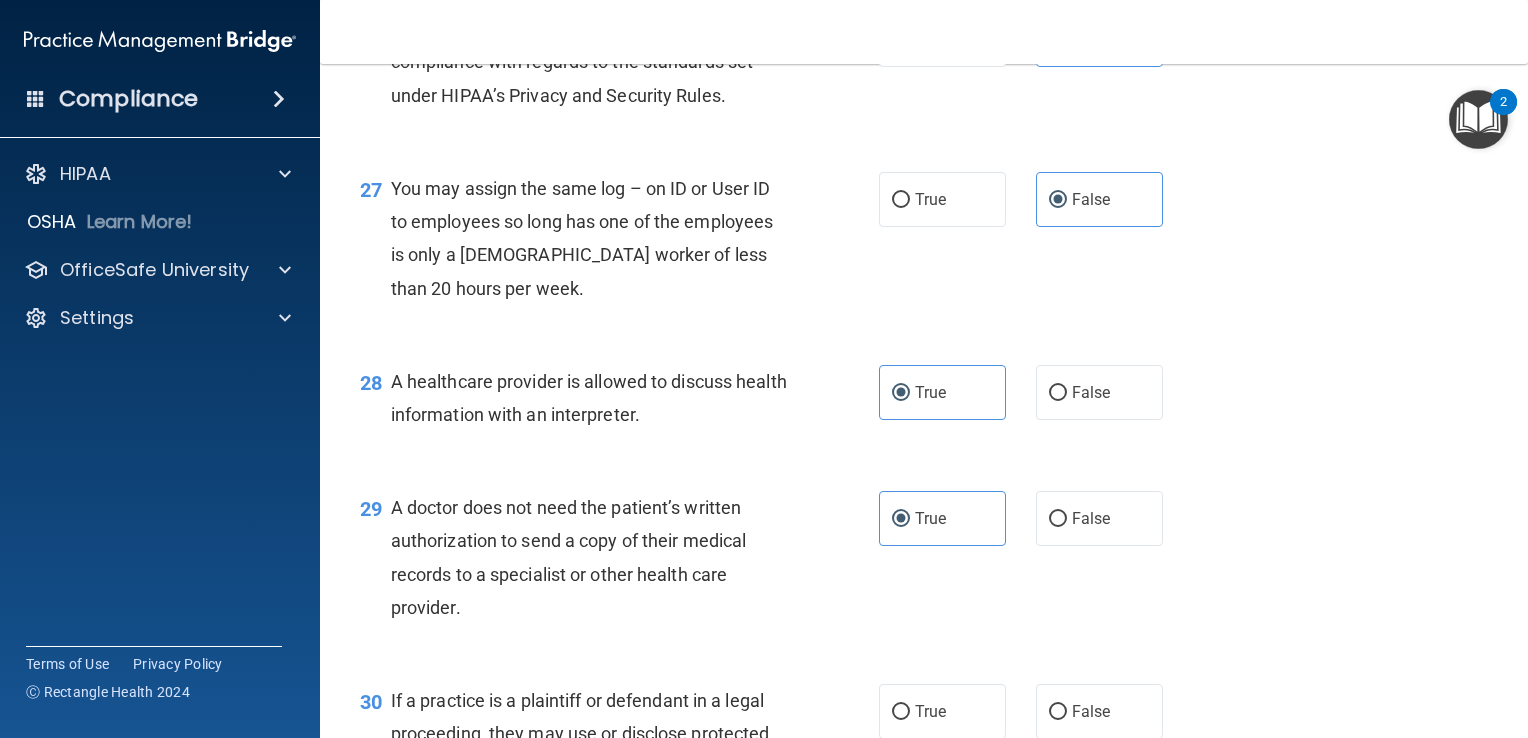 scroll, scrollTop: 4813, scrollLeft: 0, axis: vertical 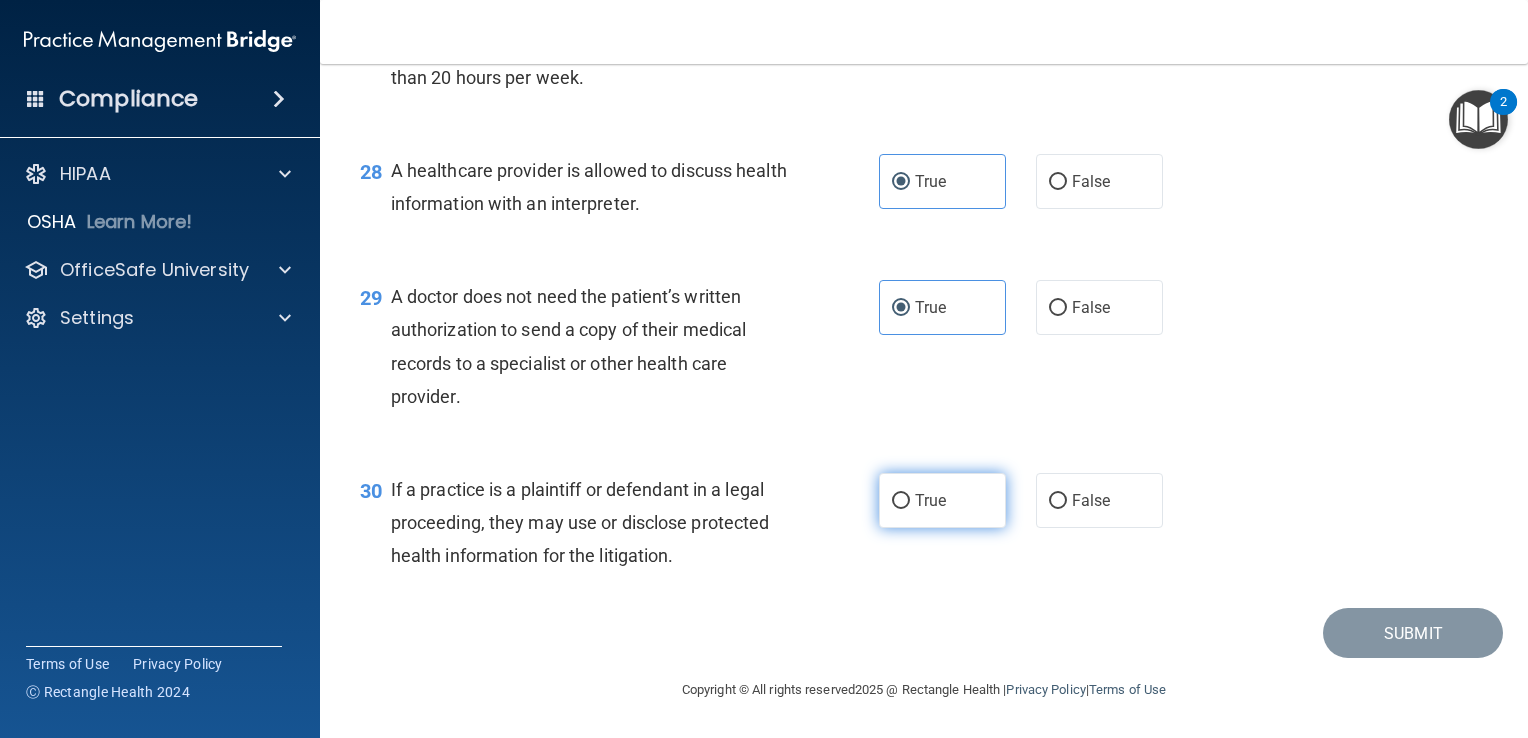 click on "True" at bounding box center (942, 500) 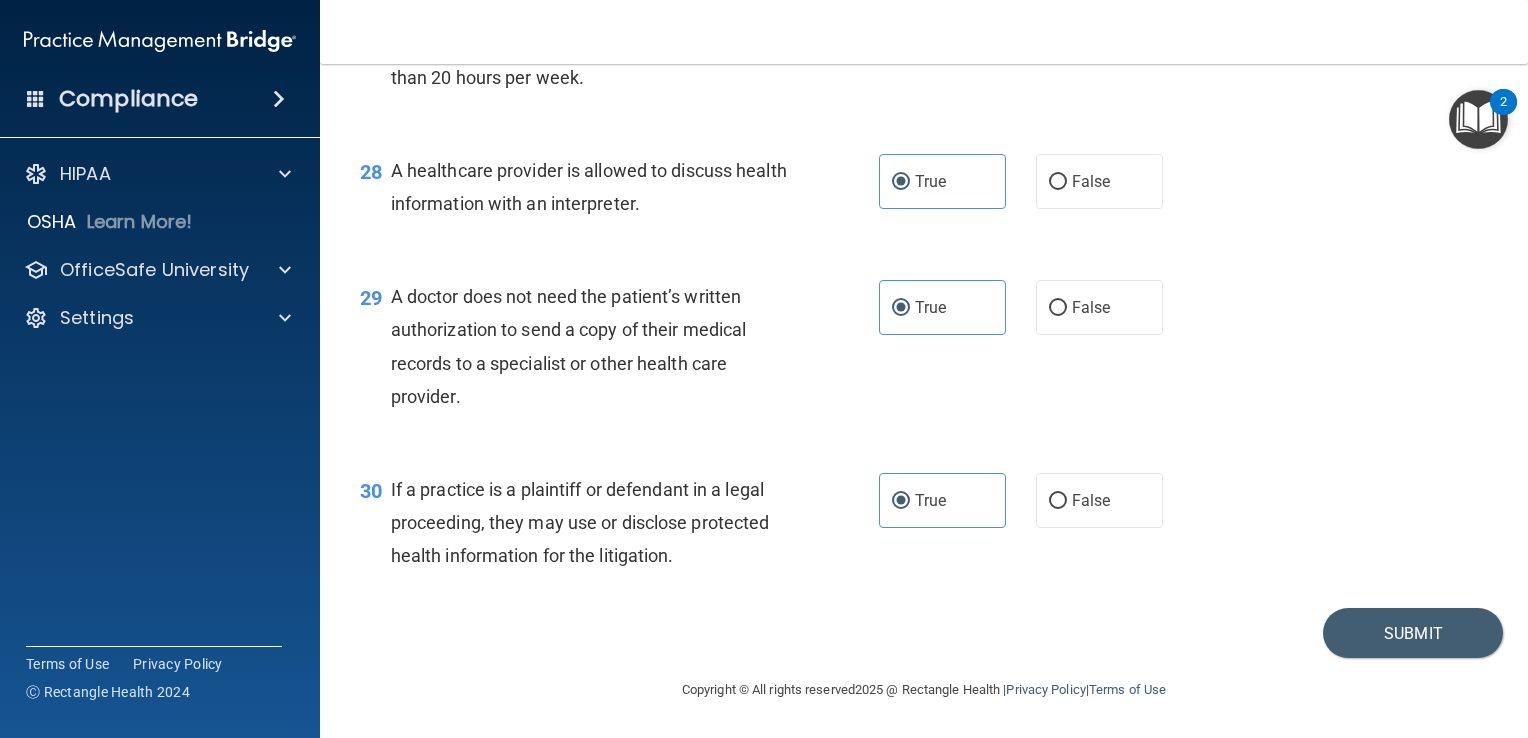 scroll, scrollTop: 4769, scrollLeft: 0, axis: vertical 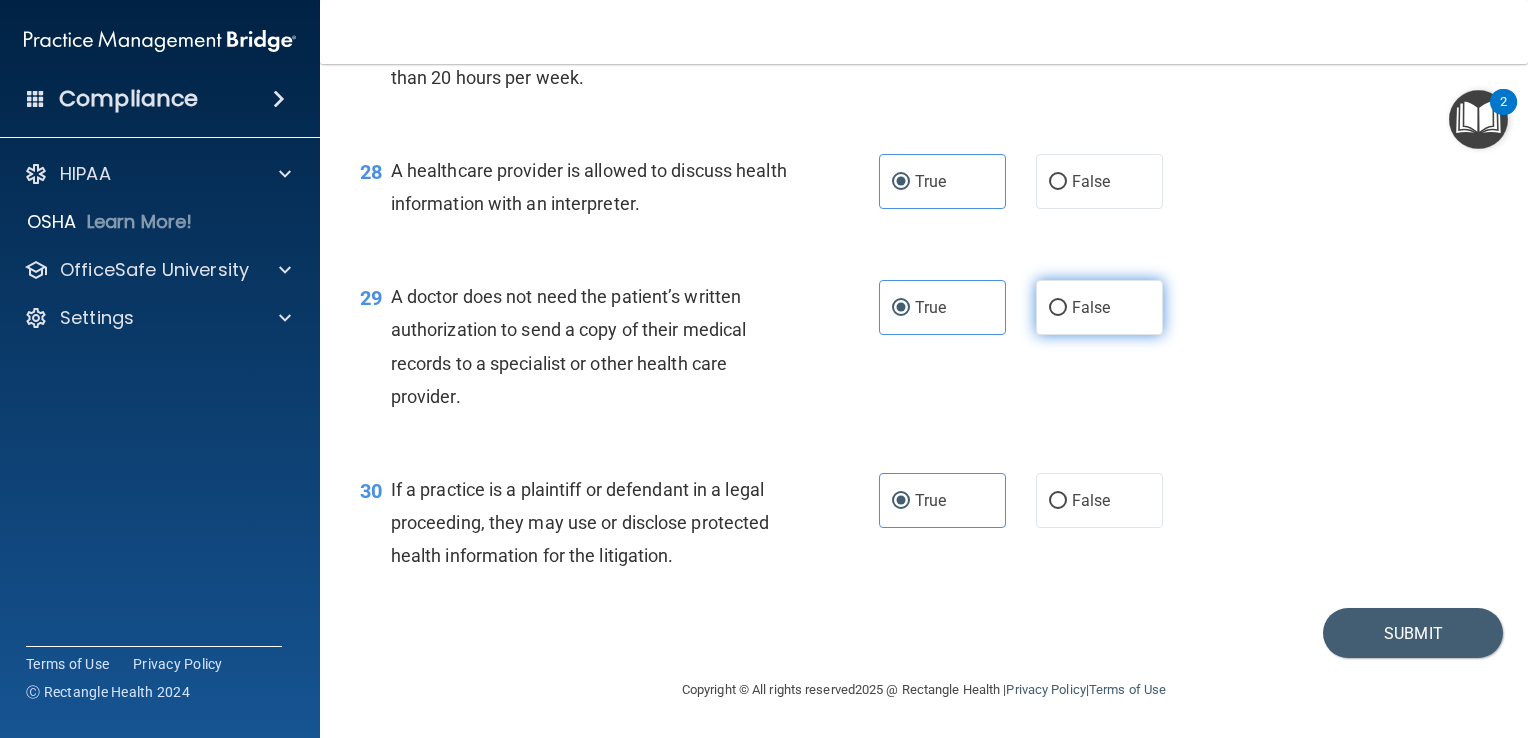 click on "False" at bounding box center (1058, 308) 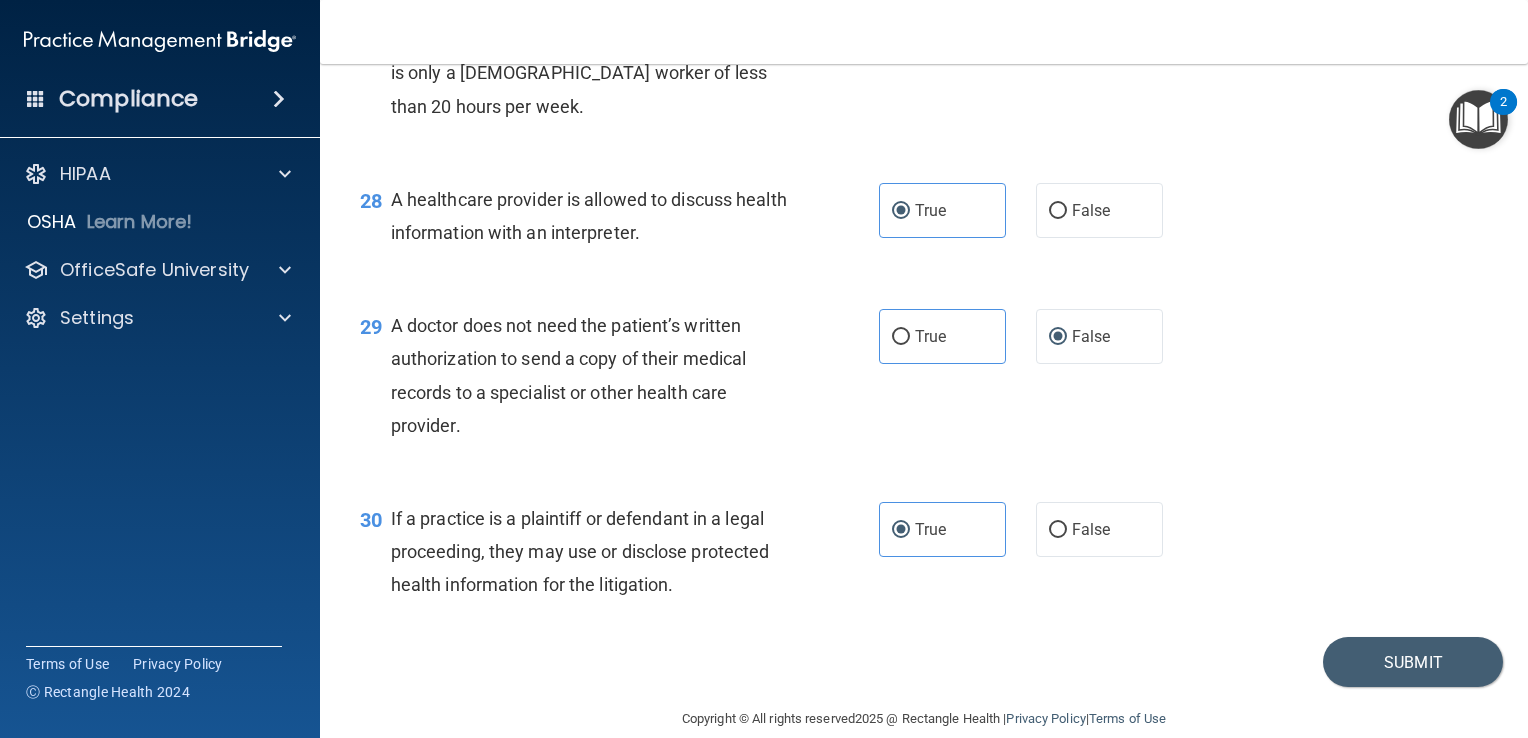 scroll, scrollTop: 4813, scrollLeft: 0, axis: vertical 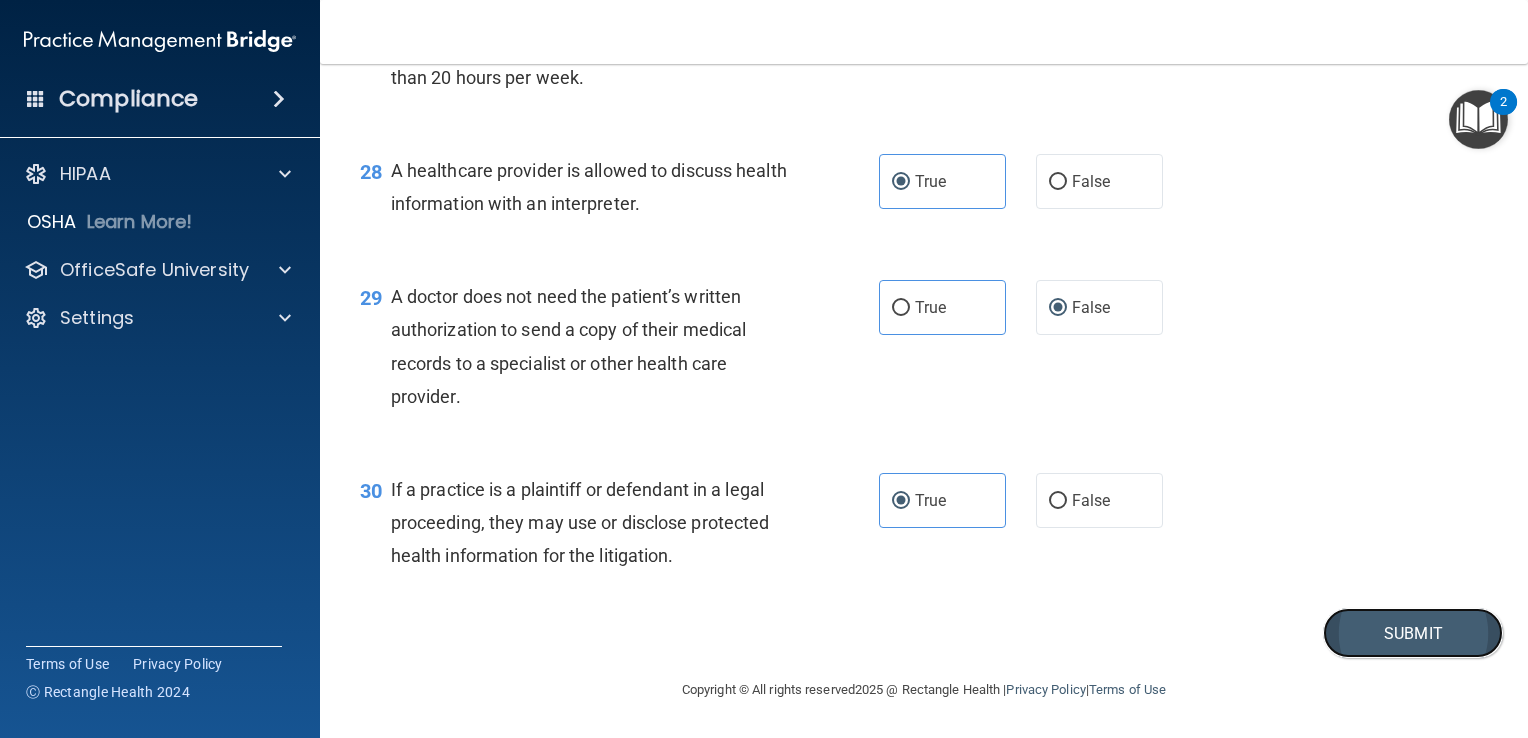 click on "Submit" at bounding box center [1413, 633] 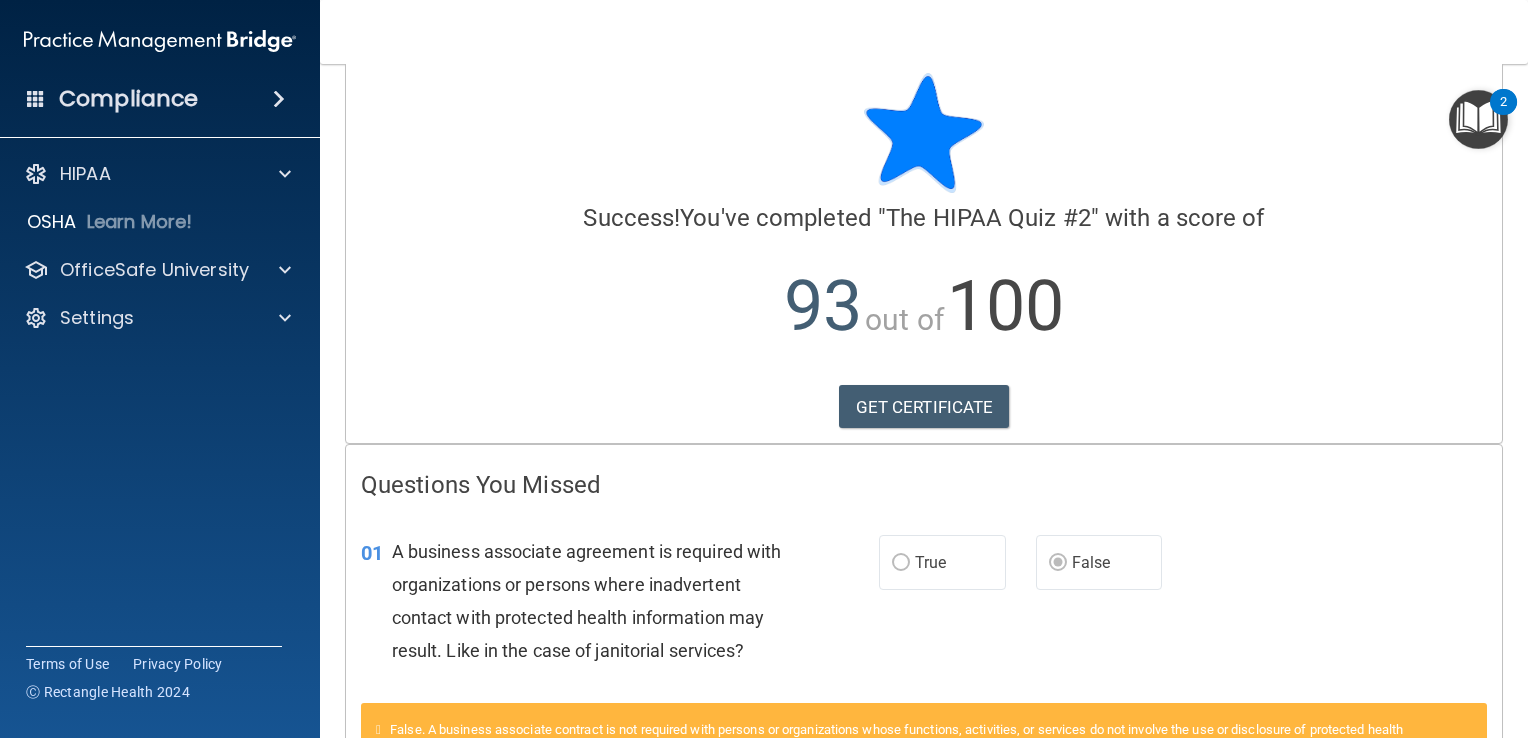 scroll, scrollTop: 20, scrollLeft: 0, axis: vertical 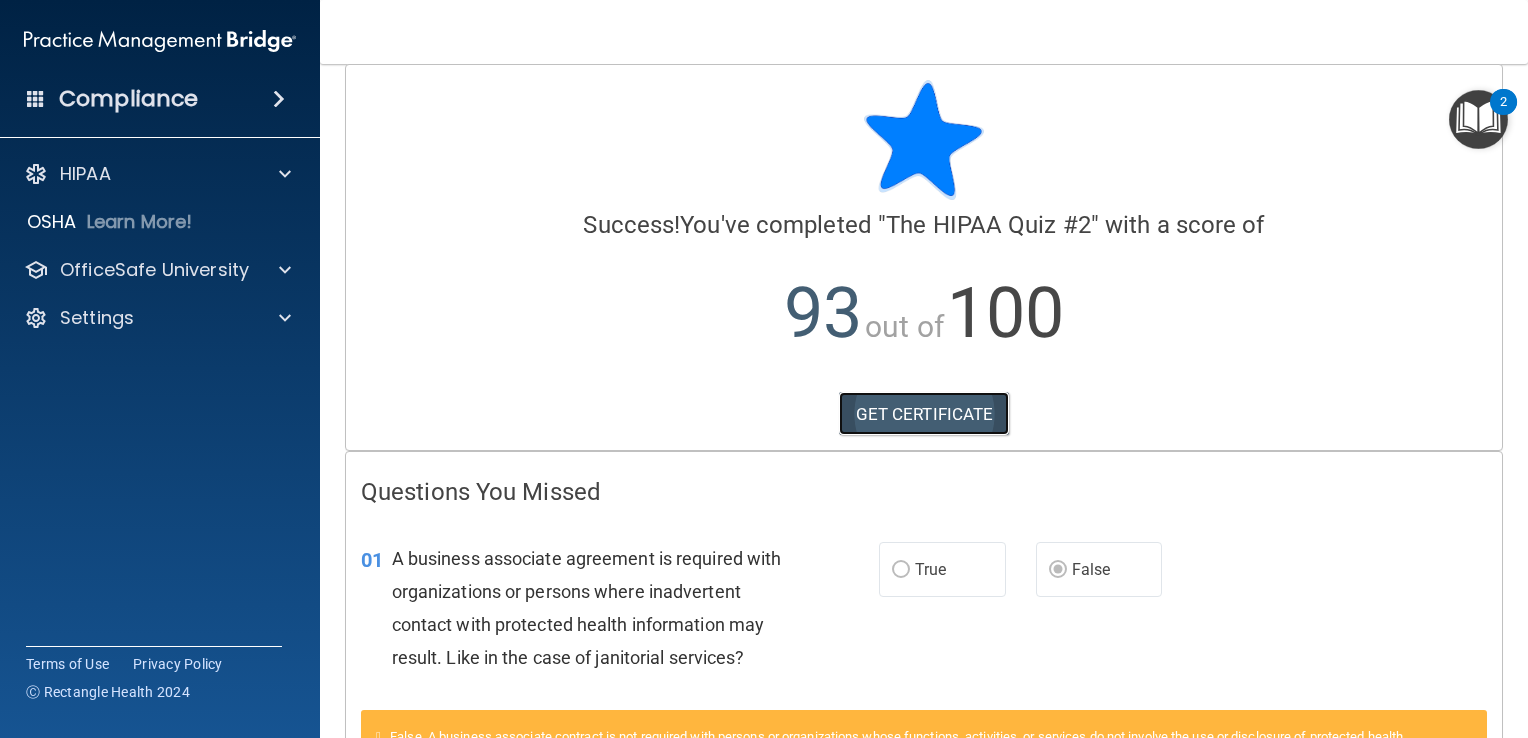click on "GET CERTIFICATE" at bounding box center [924, 414] 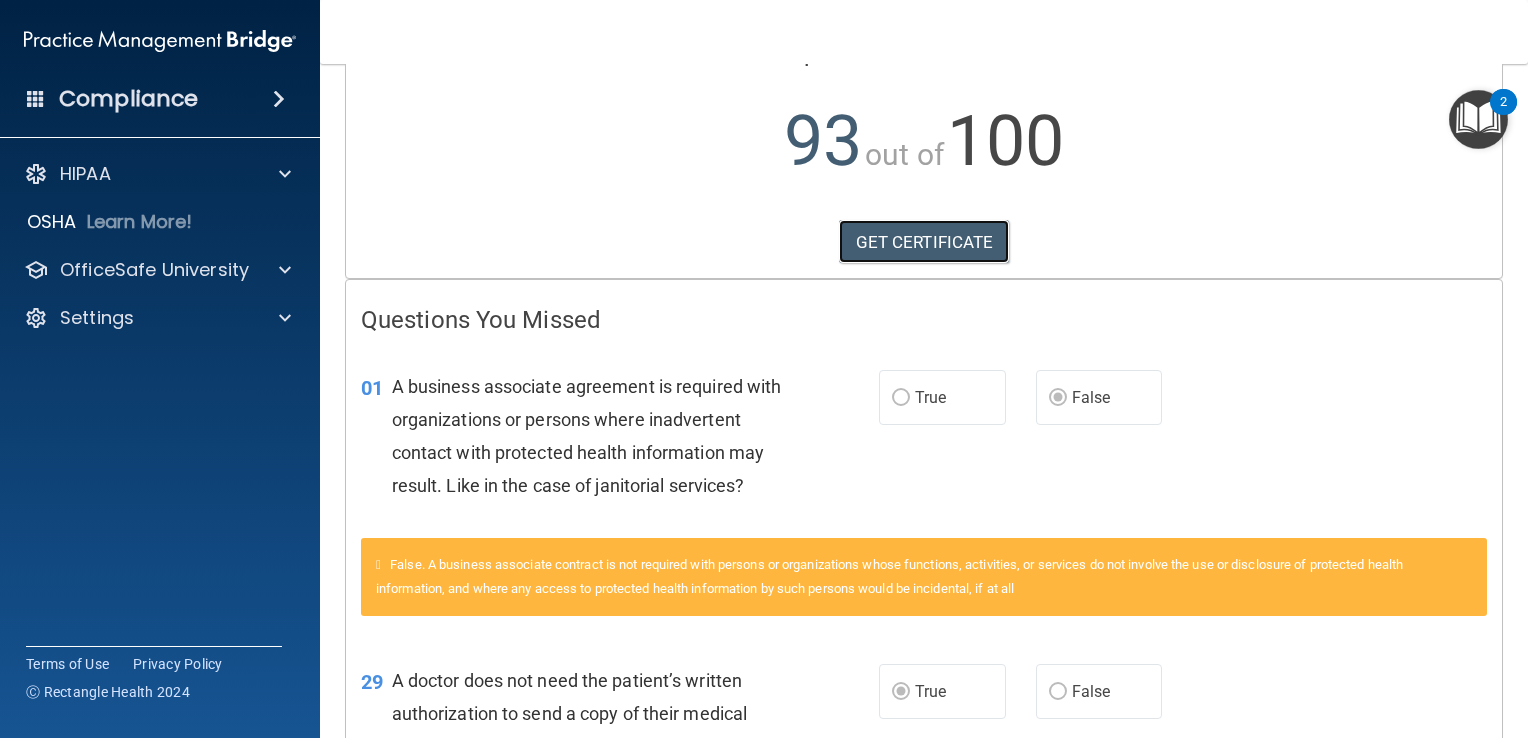 scroll, scrollTop: 0, scrollLeft: 0, axis: both 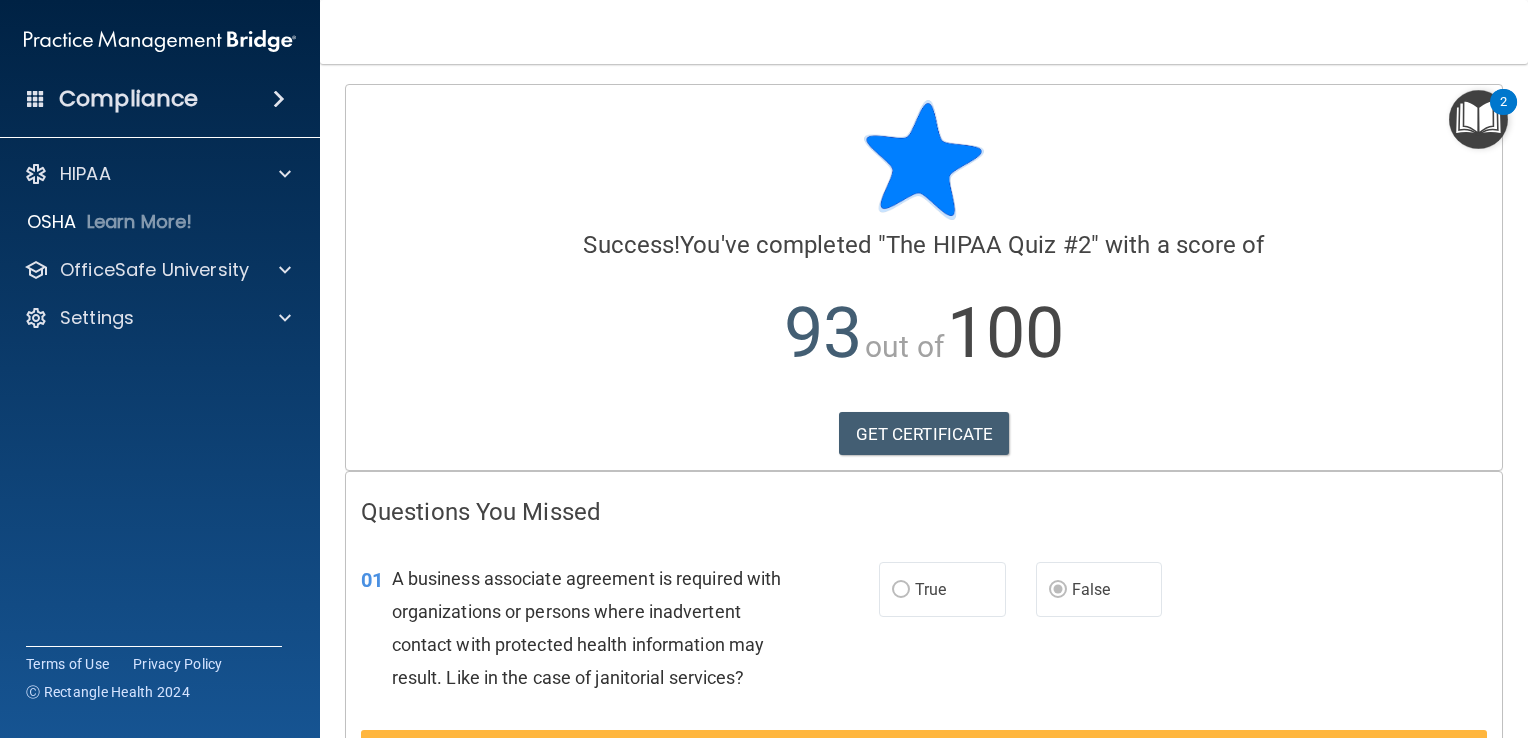 click at bounding box center (1478, 119) 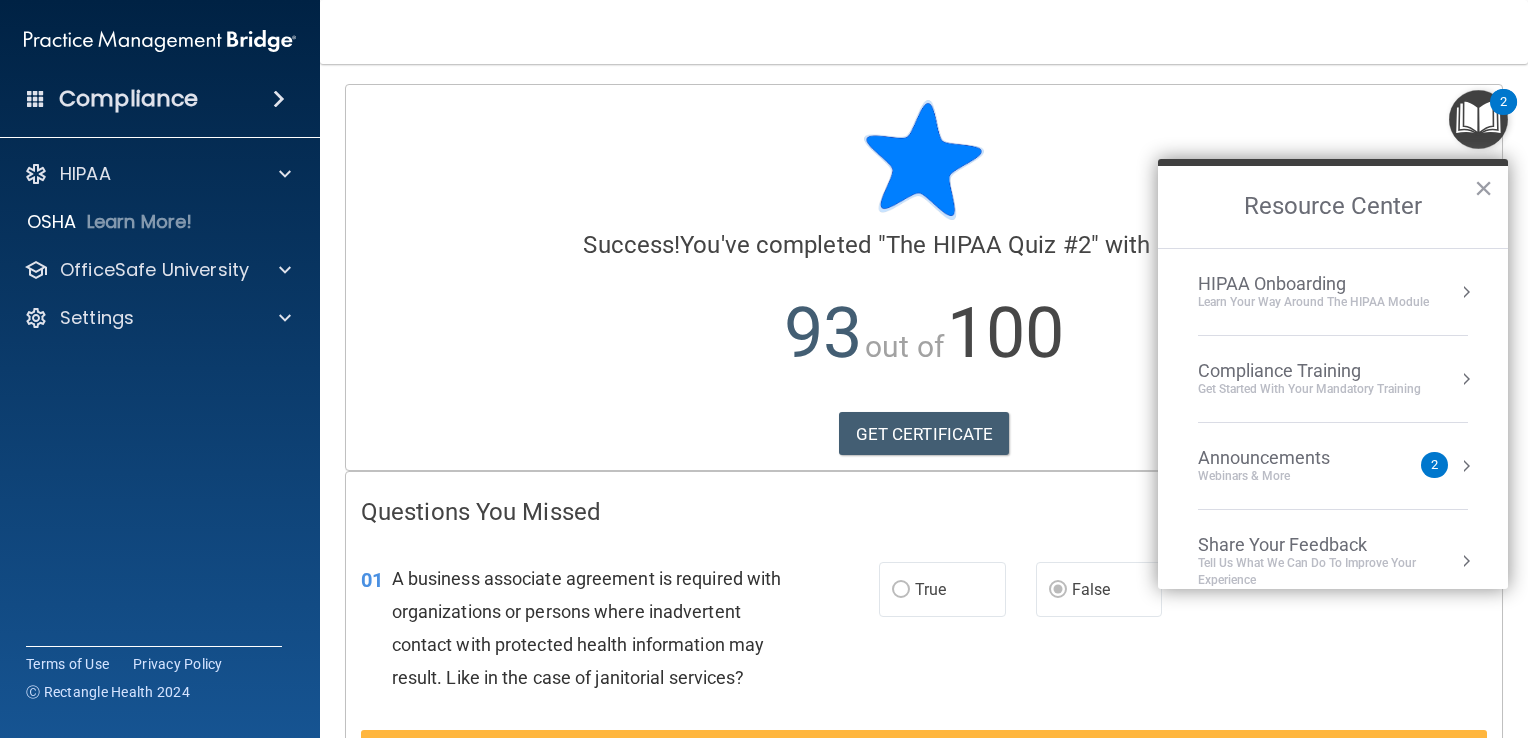 click on "HIPAA Onboarding" at bounding box center (1313, 284) 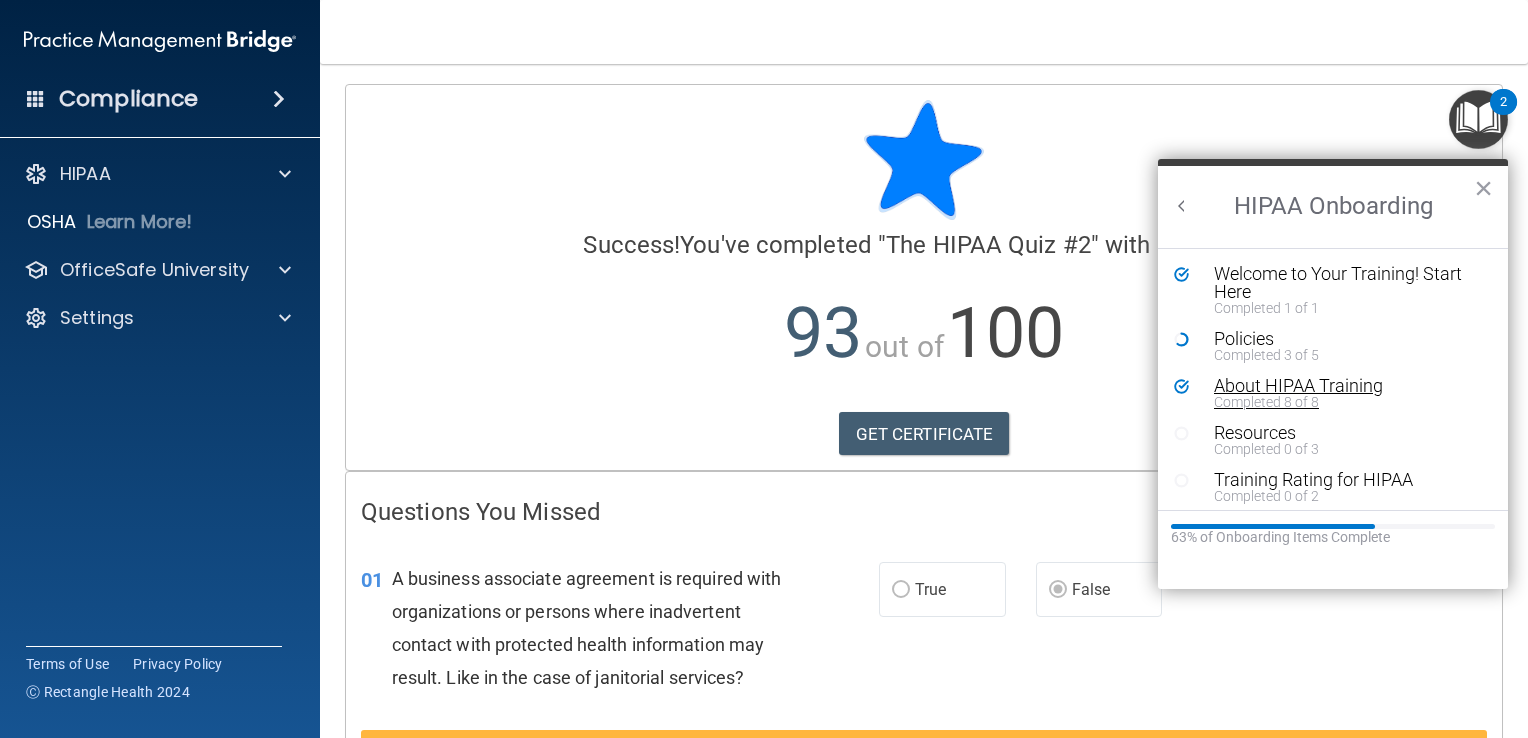 click on "About HIPAA Training" at bounding box center (1340, 386) 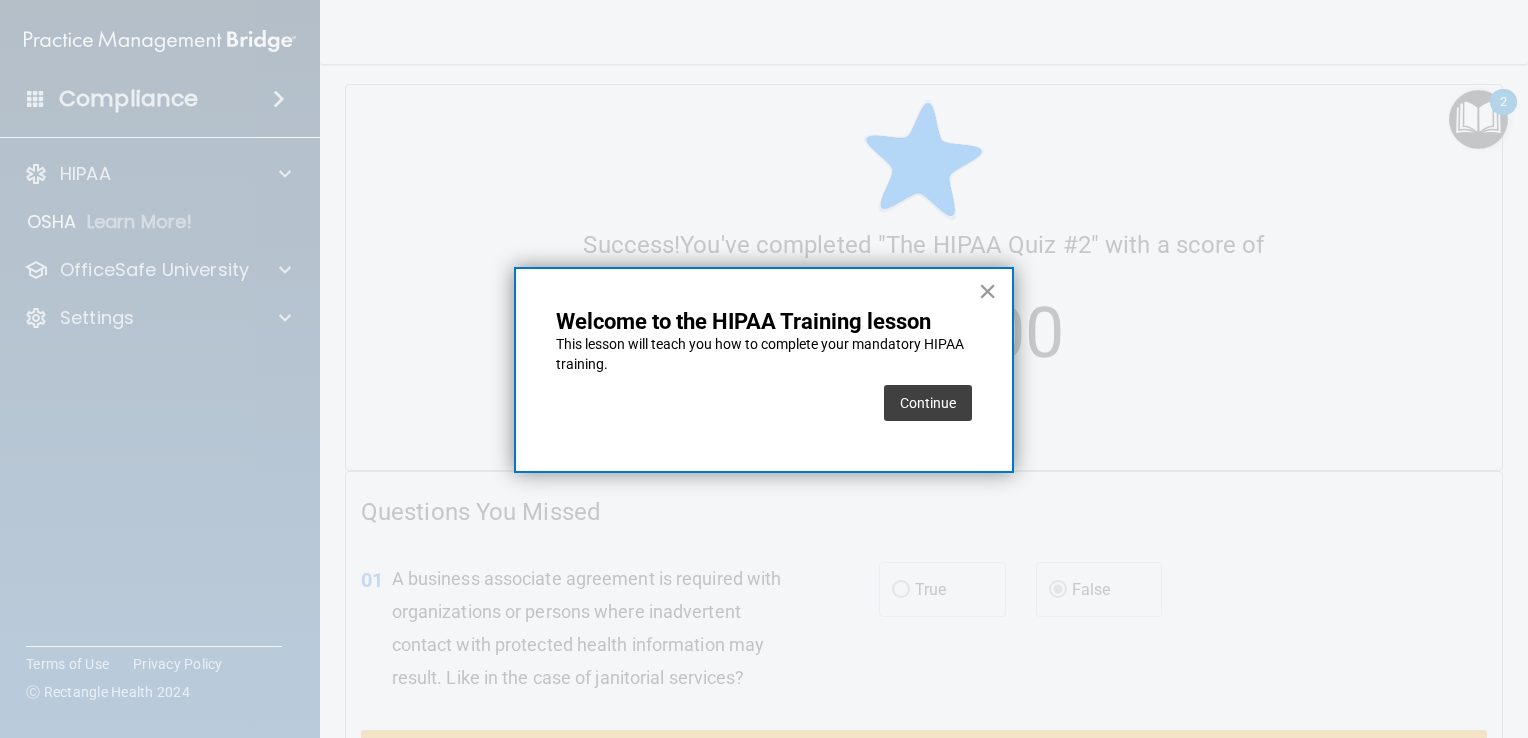 click on "×" at bounding box center [987, 291] 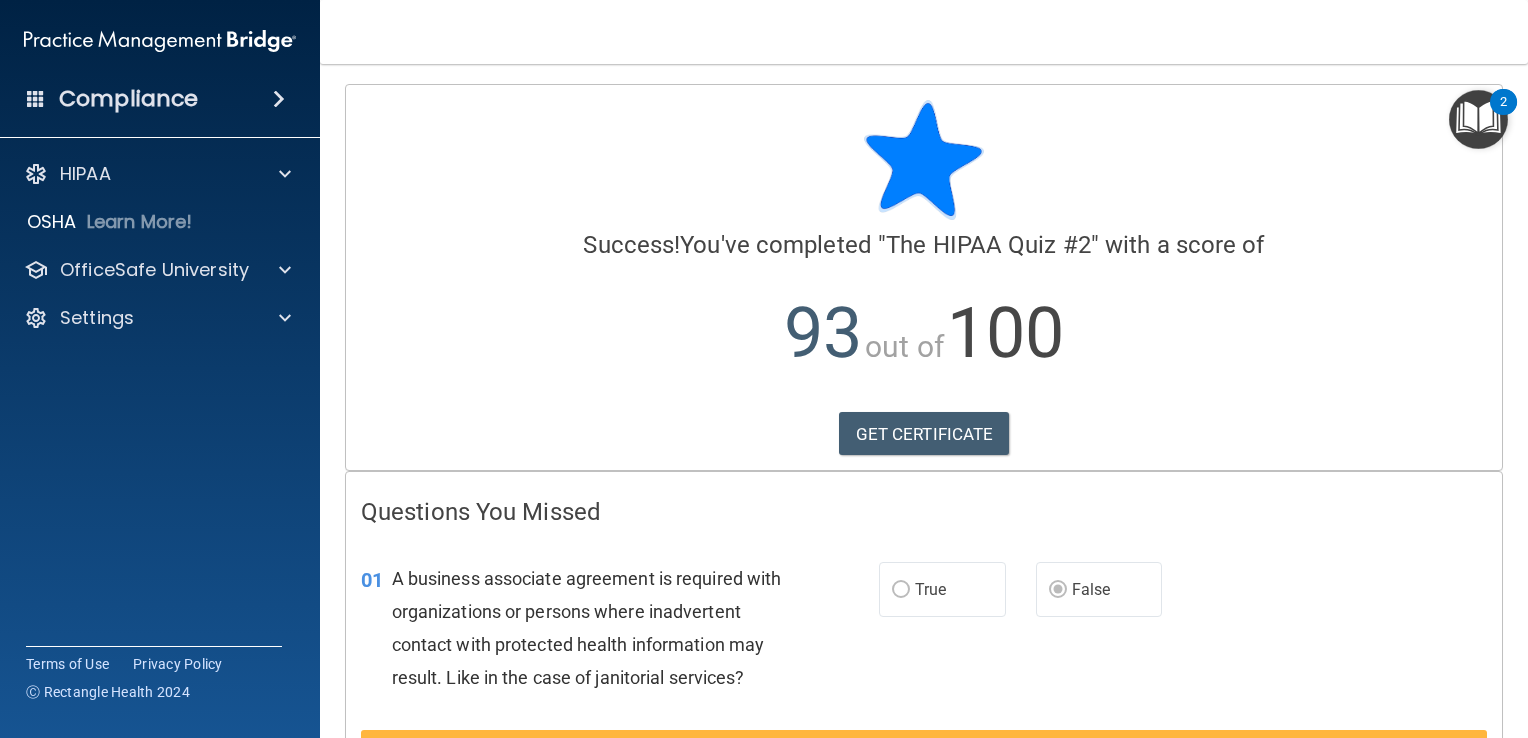 click at bounding box center [1478, 119] 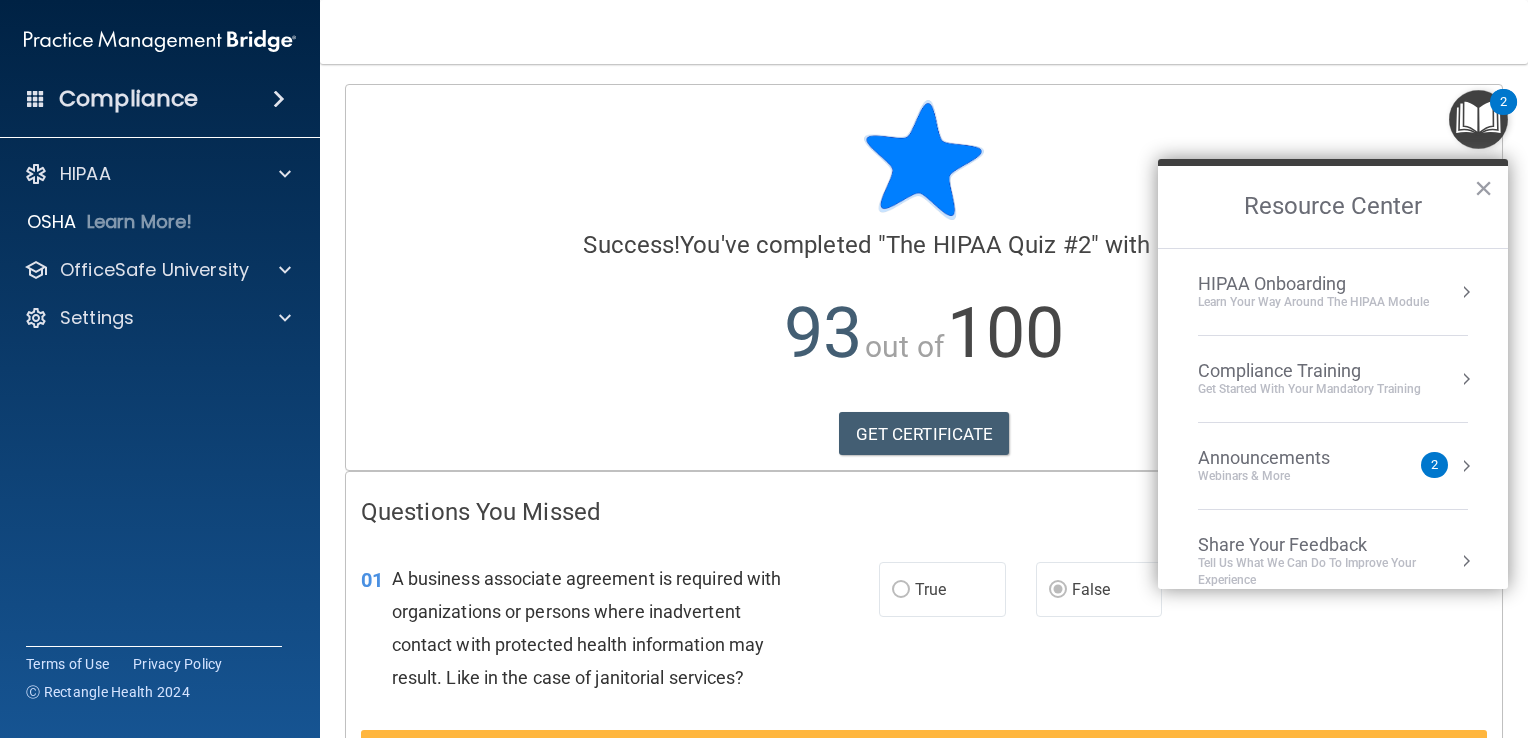 click on "Learn Your Way around the HIPAA module" at bounding box center [1313, 302] 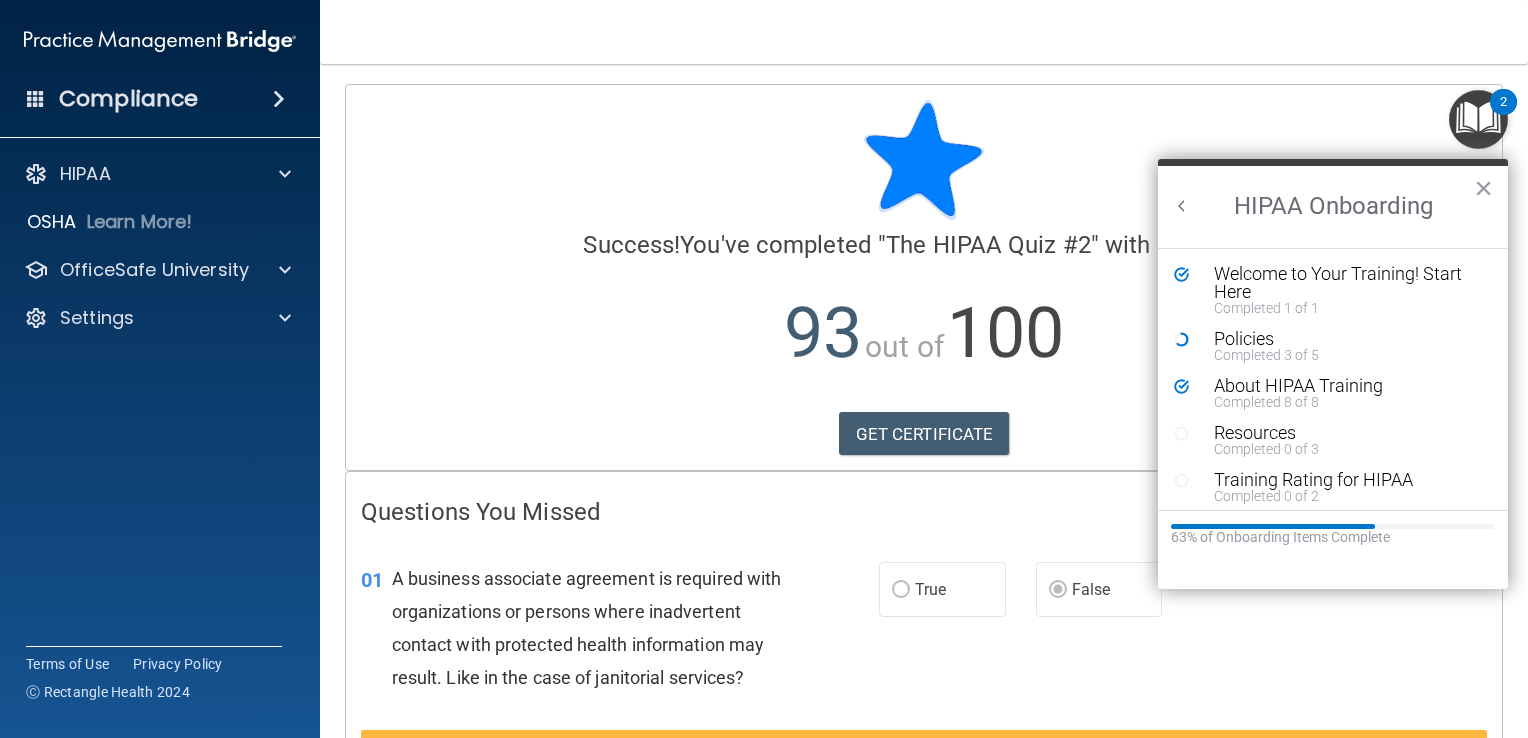 scroll, scrollTop: 0, scrollLeft: 0, axis: both 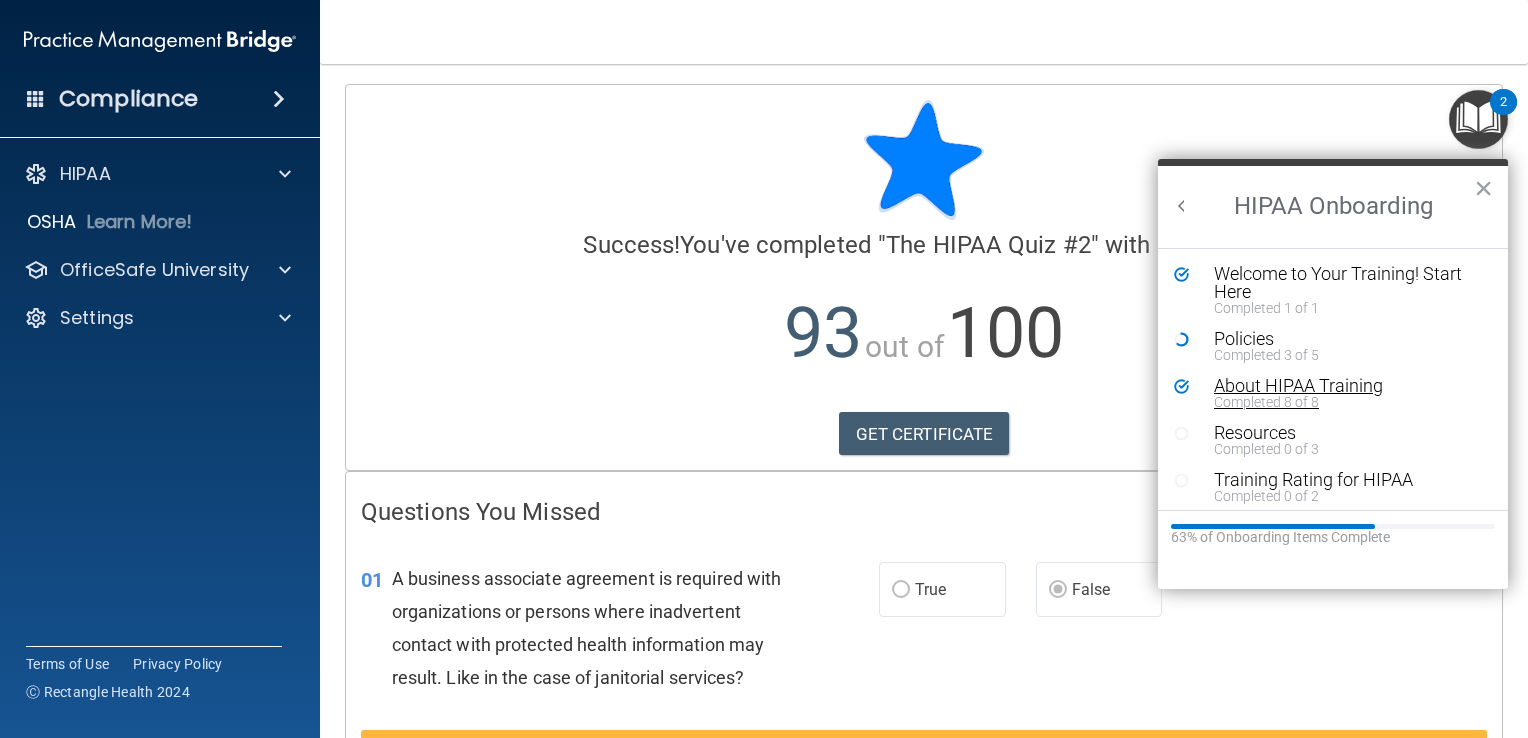 click on "About HIPAA Training" at bounding box center [1340, 386] 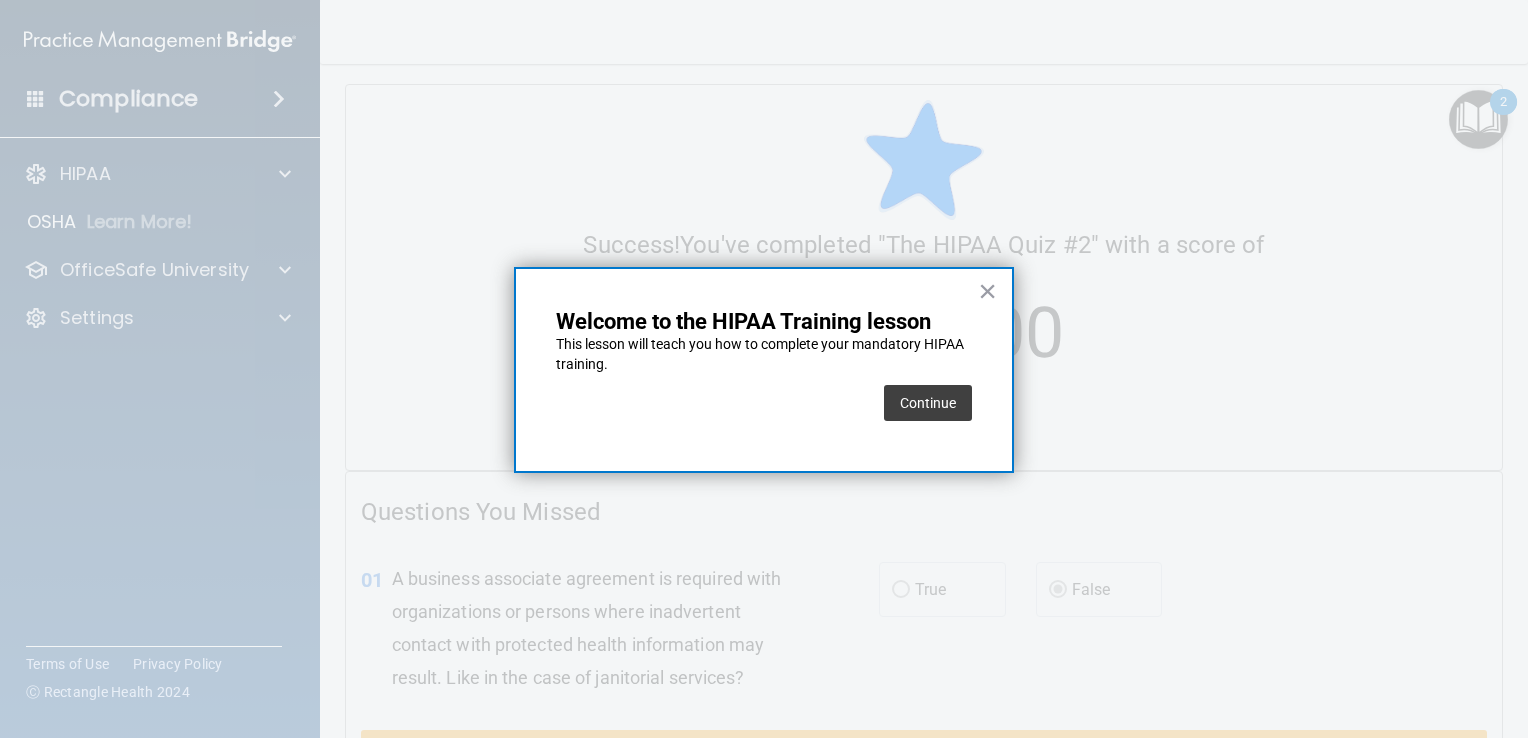 click on "× Welcome to the HIPAA Training lesson This lesson will teach you how to complete your mandatory HIPAA training. Continue" at bounding box center (764, 370) 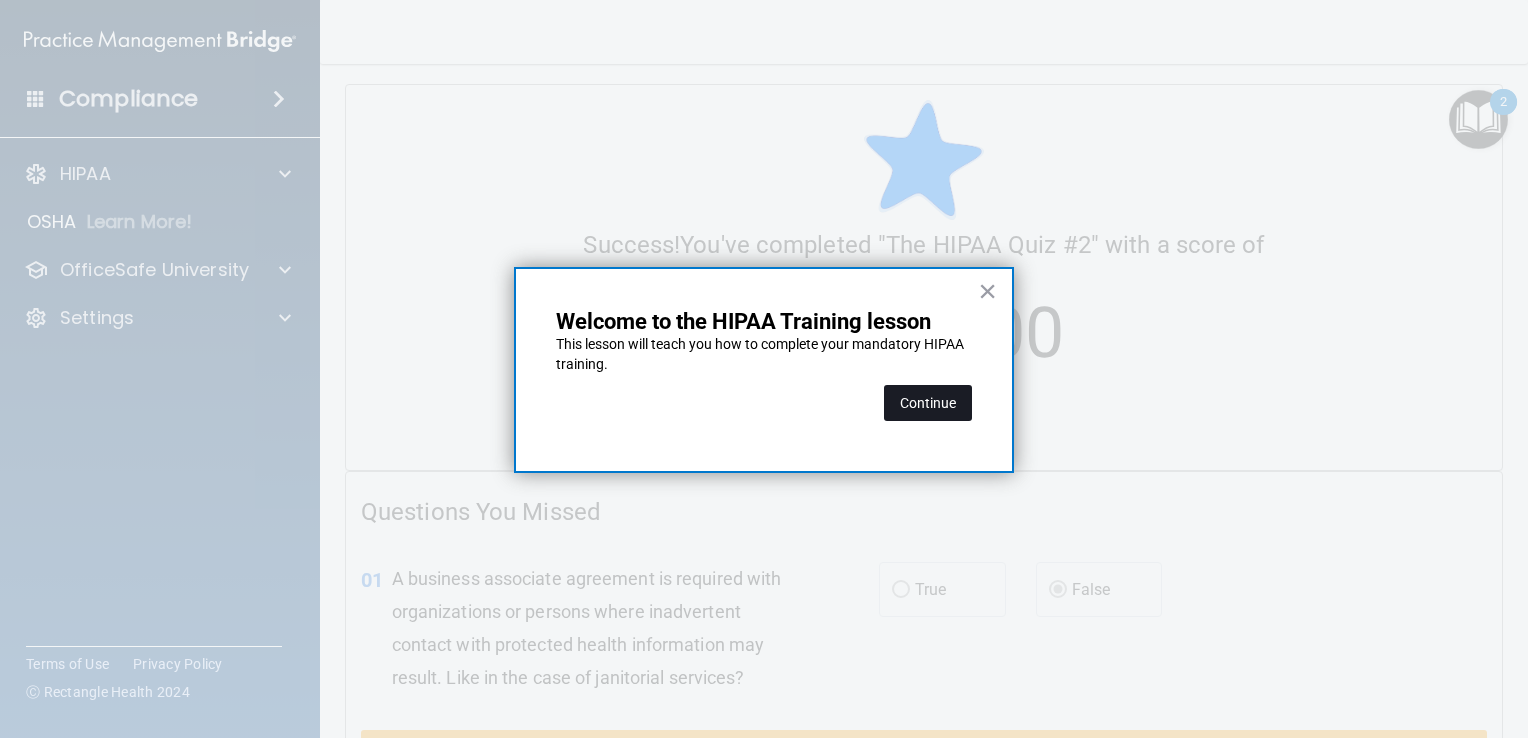 click on "Continue" at bounding box center [928, 403] 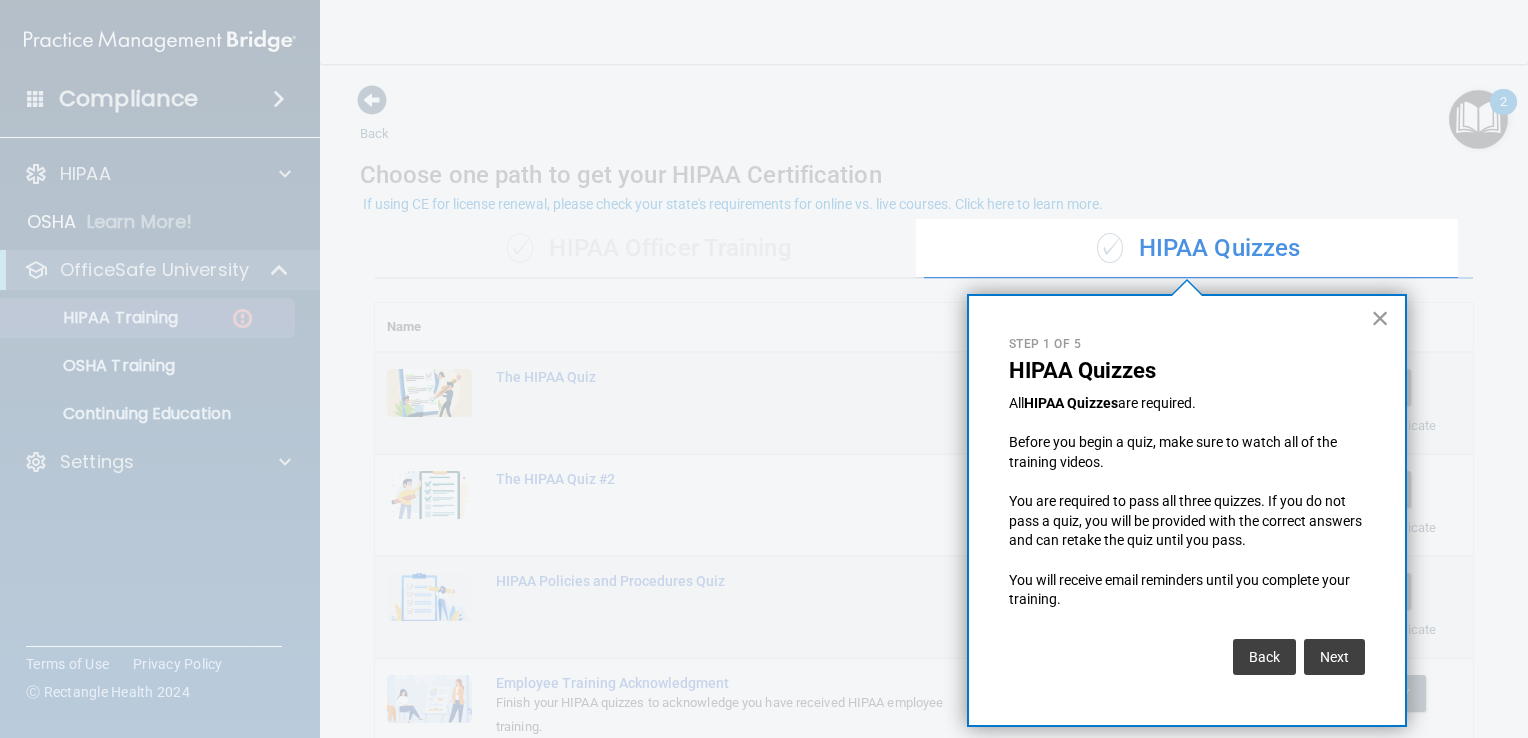 click on "×" at bounding box center [1380, 318] 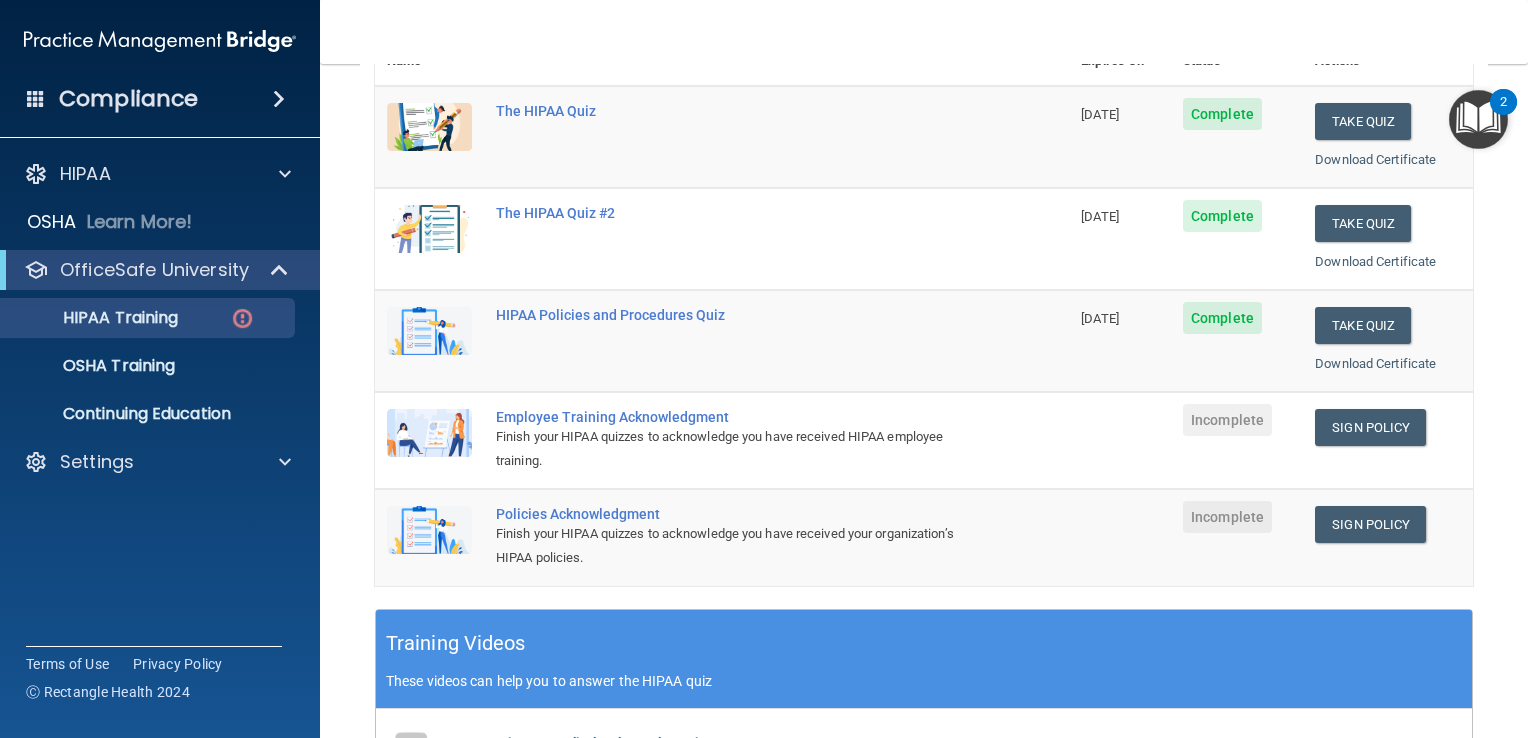scroll, scrollTop: 274, scrollLeft: 0, axis: vertical 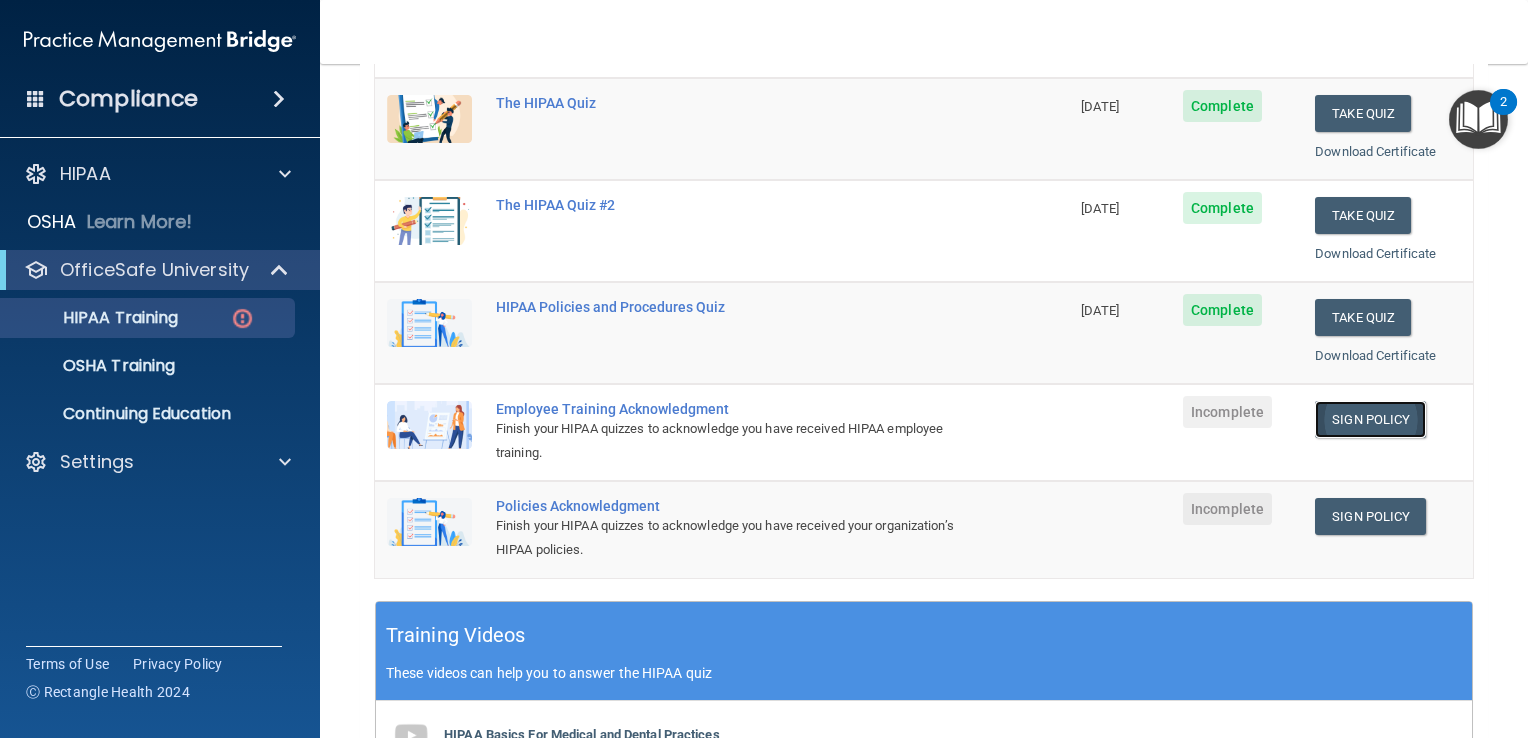 click on "Sign Policy" at bounding box center [1370, 419] 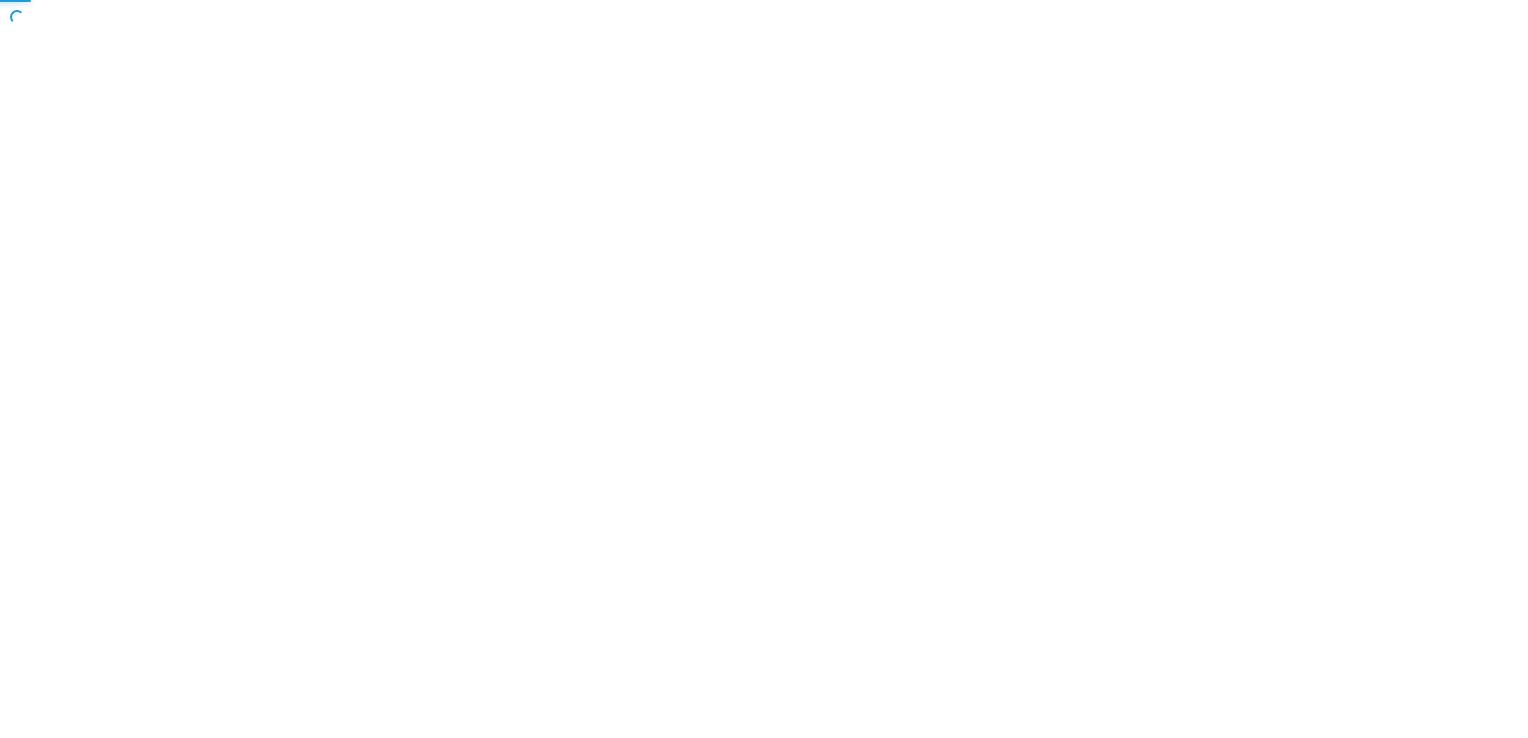 scroll, scrollTop: 0, scrollLeft: 0, axis: both 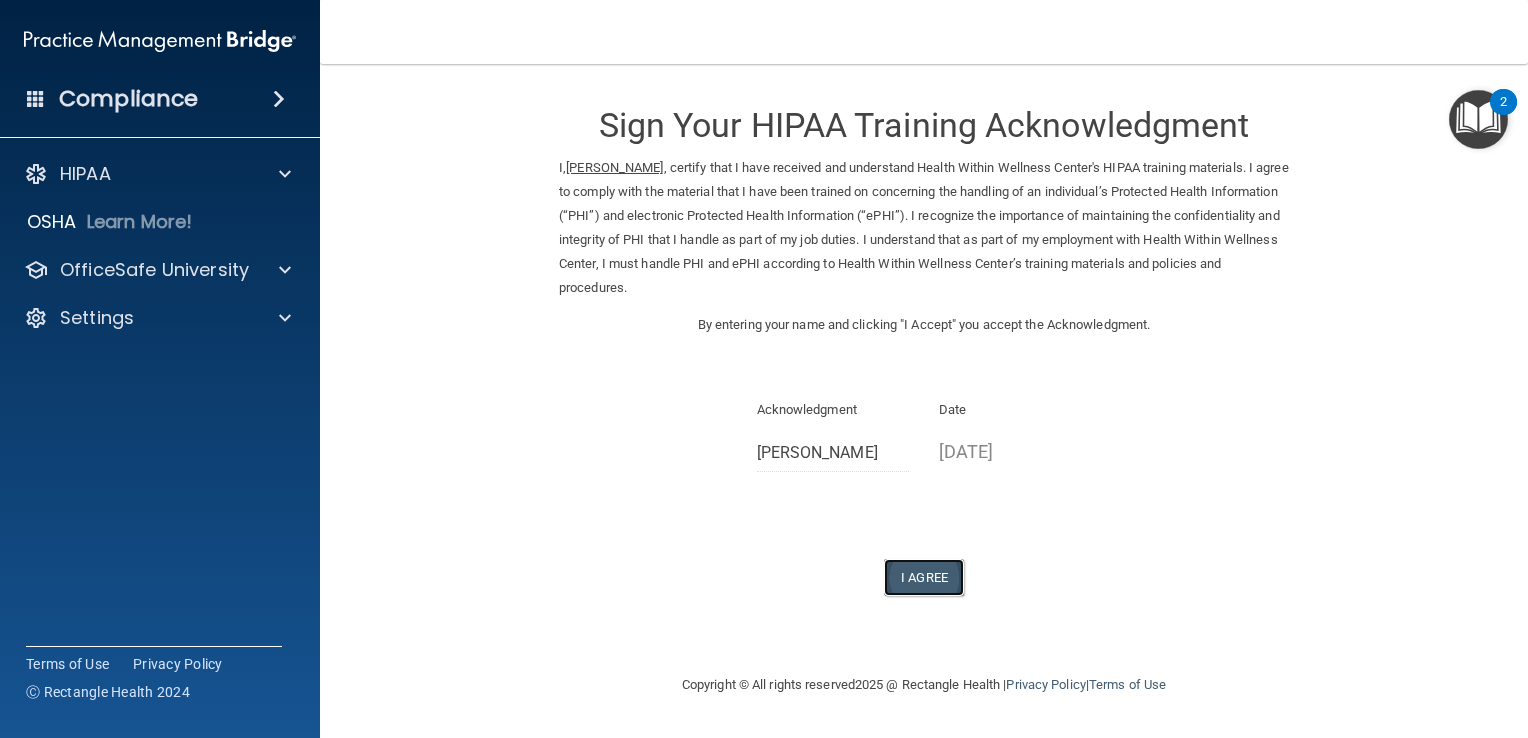 click on "I Agree" at bounding box center [924, 577] 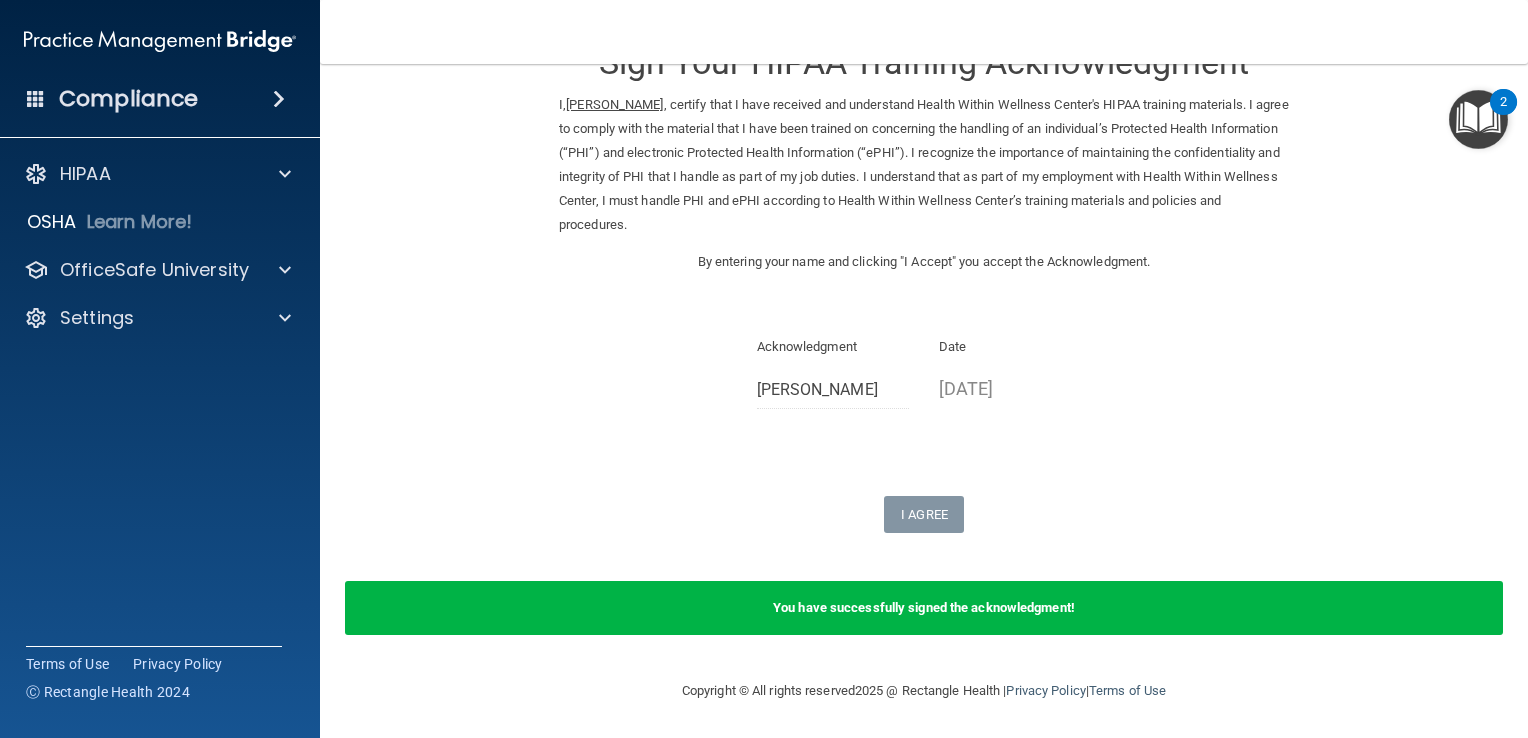 scroll, scrollTop: 0, scrollLeft: 0, axis: both 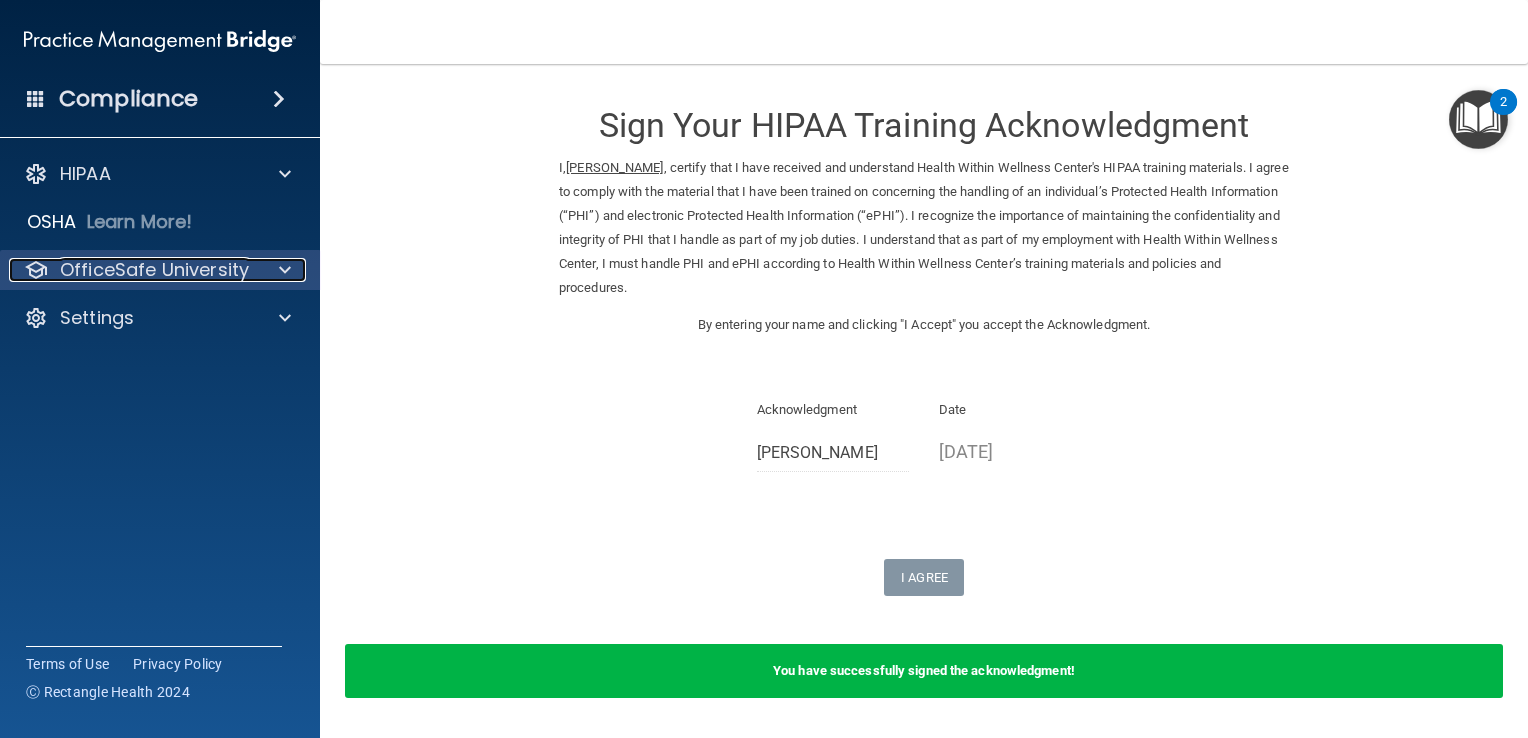 click on "OfficeSafe University" at bounding box center [154, 270] 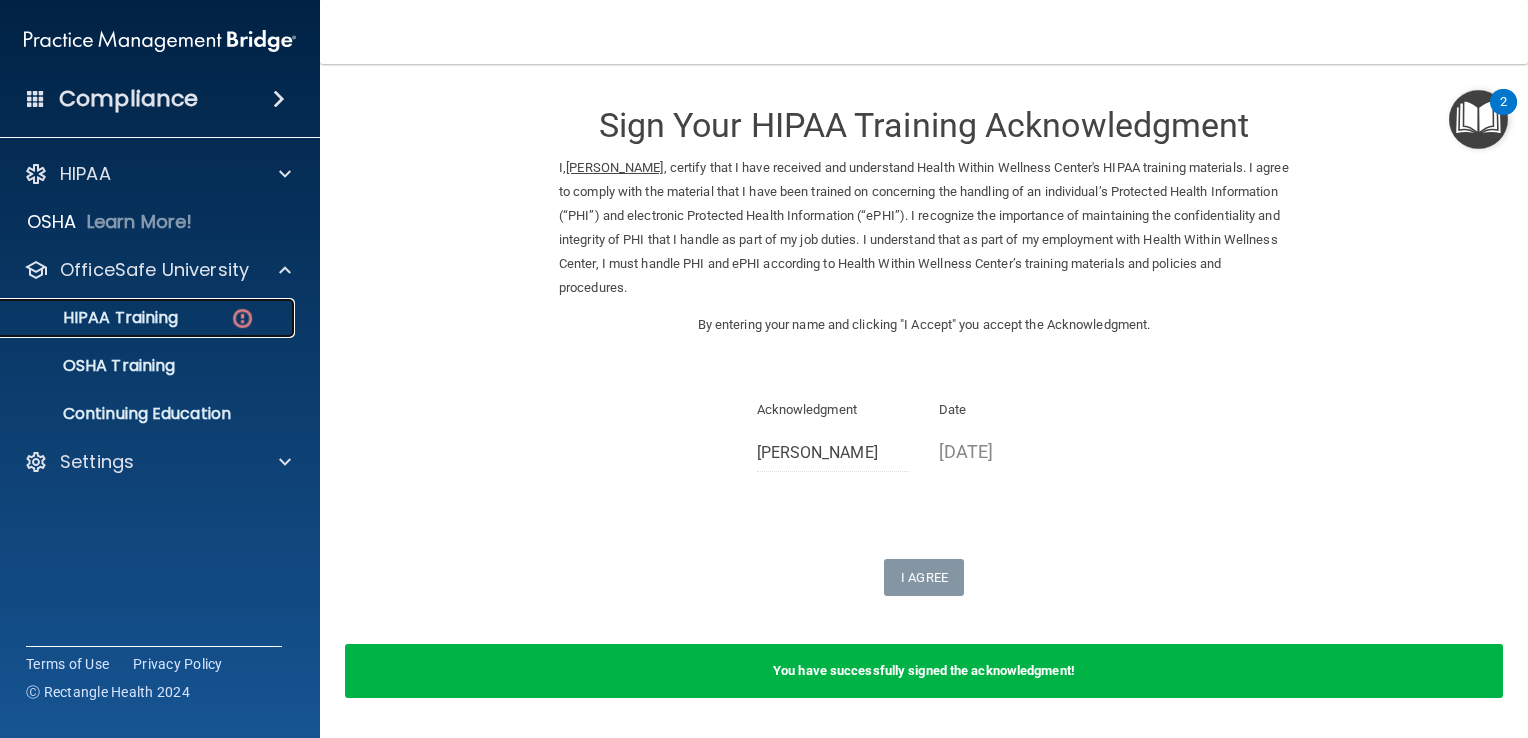 click on "HIPAA Training" at bounding box center (149, 318) 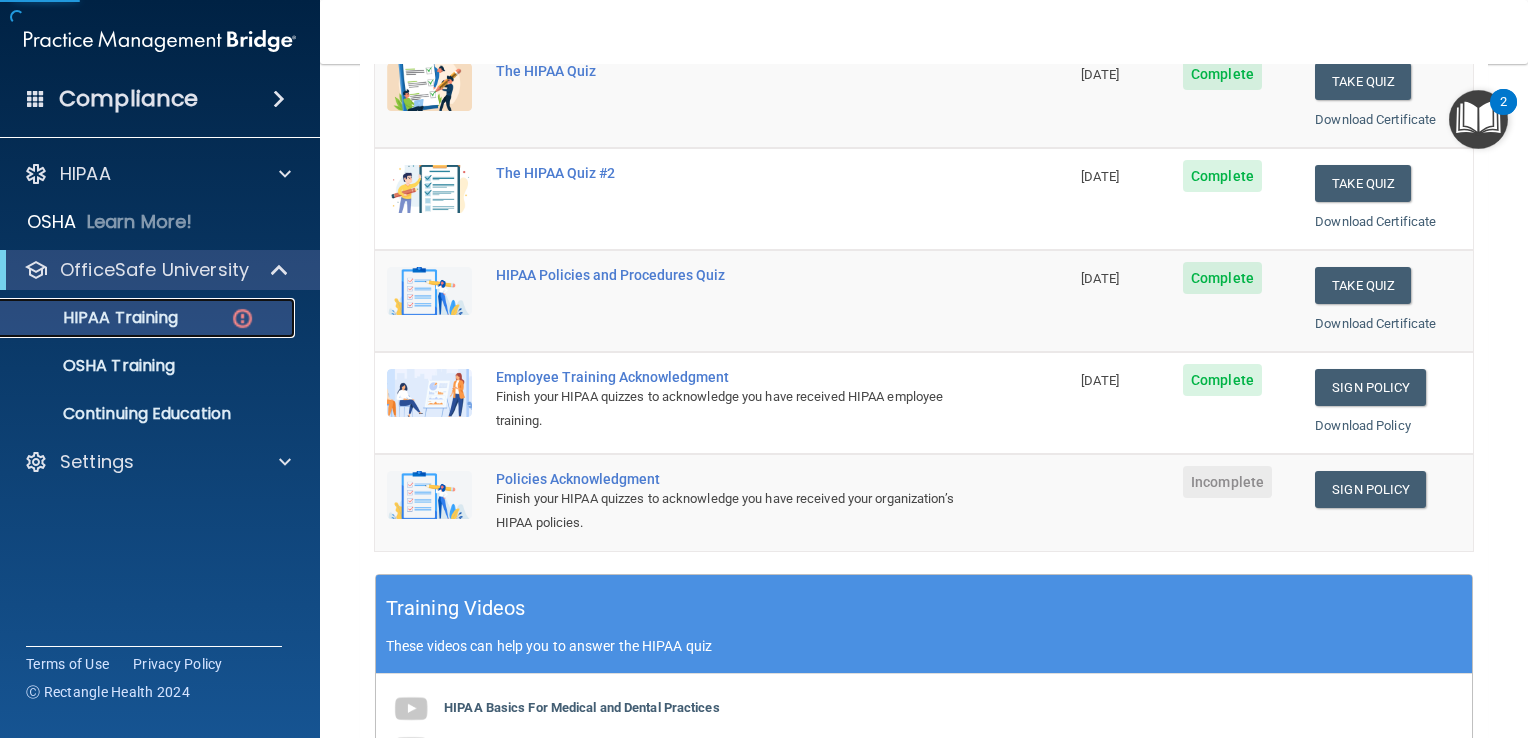 scroll, scrollTop: 307, scrollLeft: 0, axis: vertical 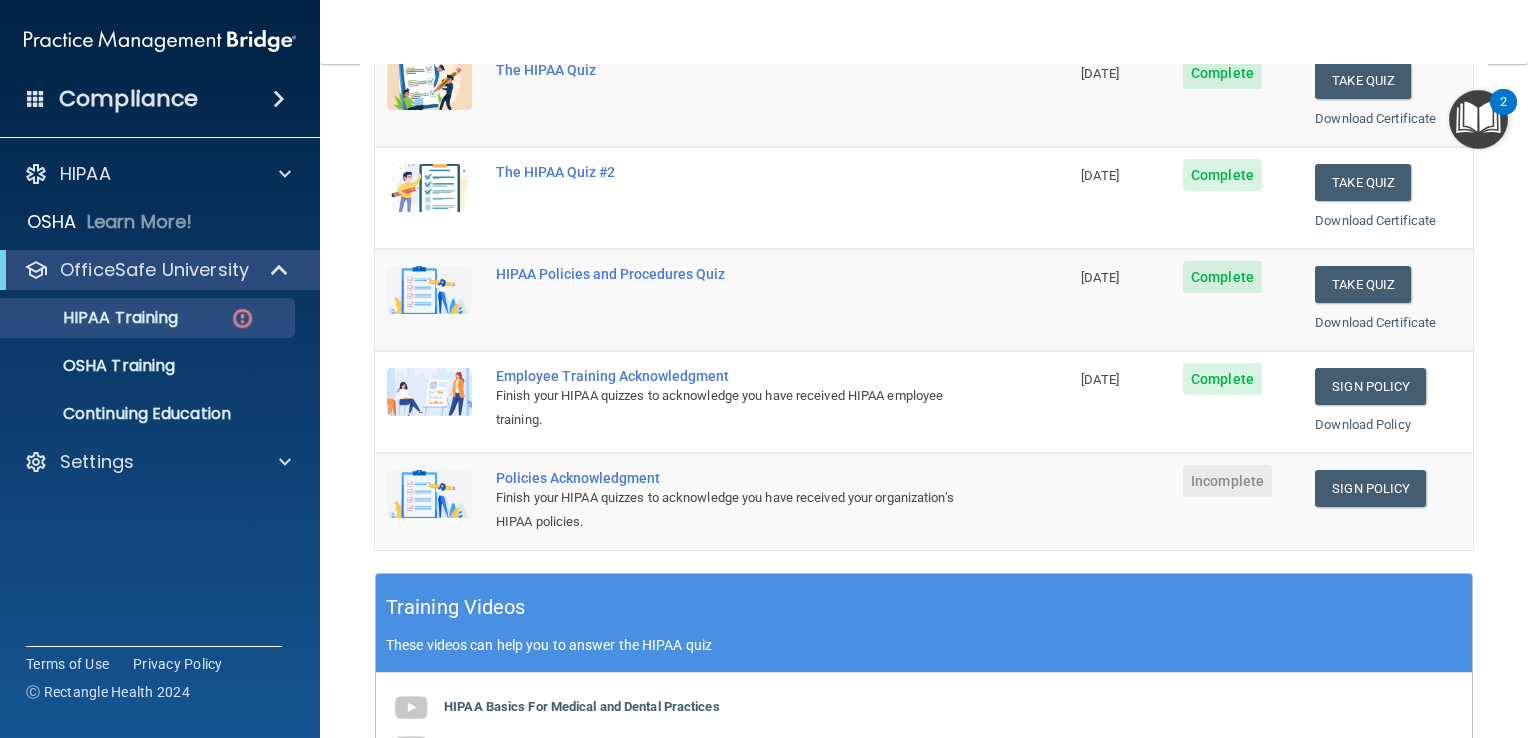 click on "Finish your HIPAA quizzes to acknowledge you have received your organization’s HIPAA policies." at bounding box center [732, 510] 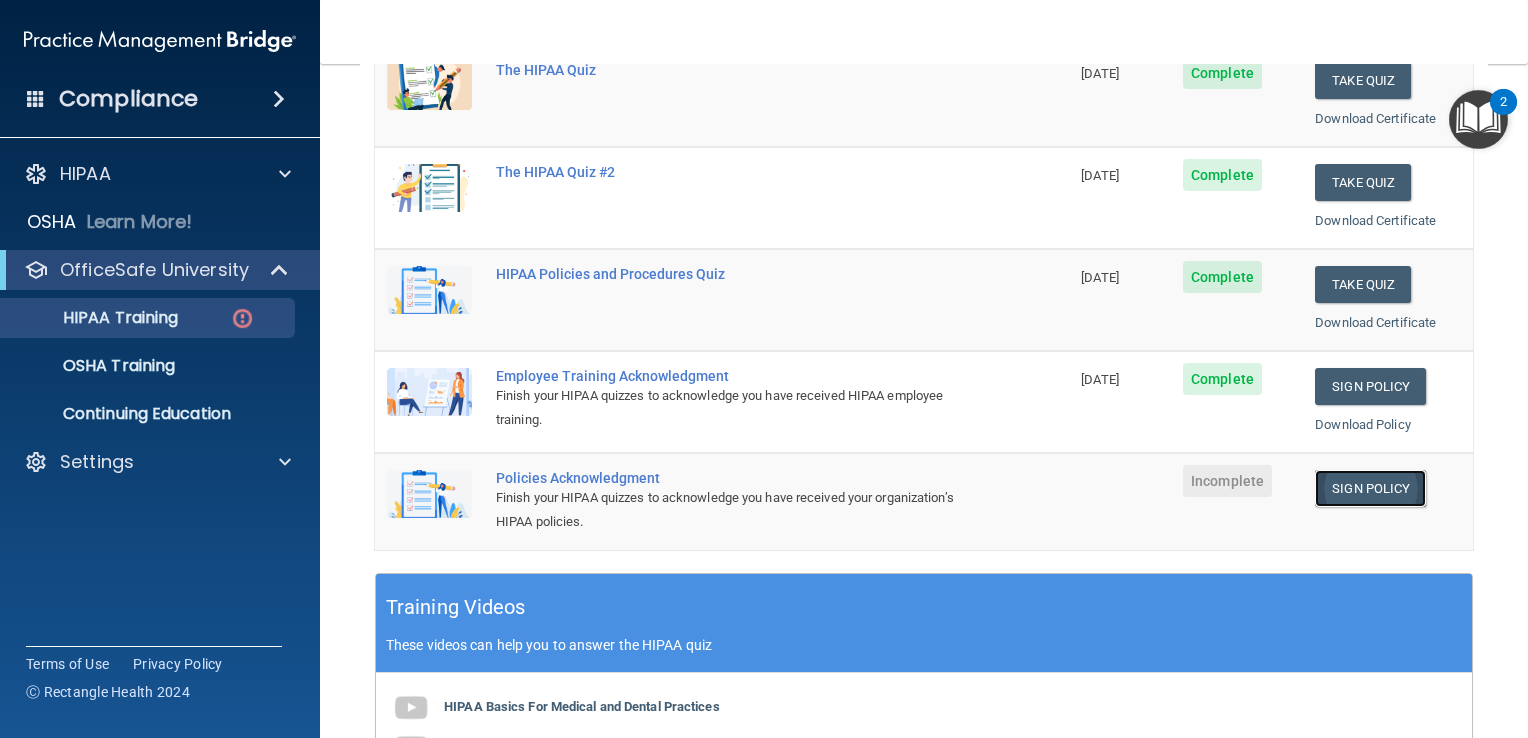 click on "Sign Policy" at bounding box center [1370, 488] 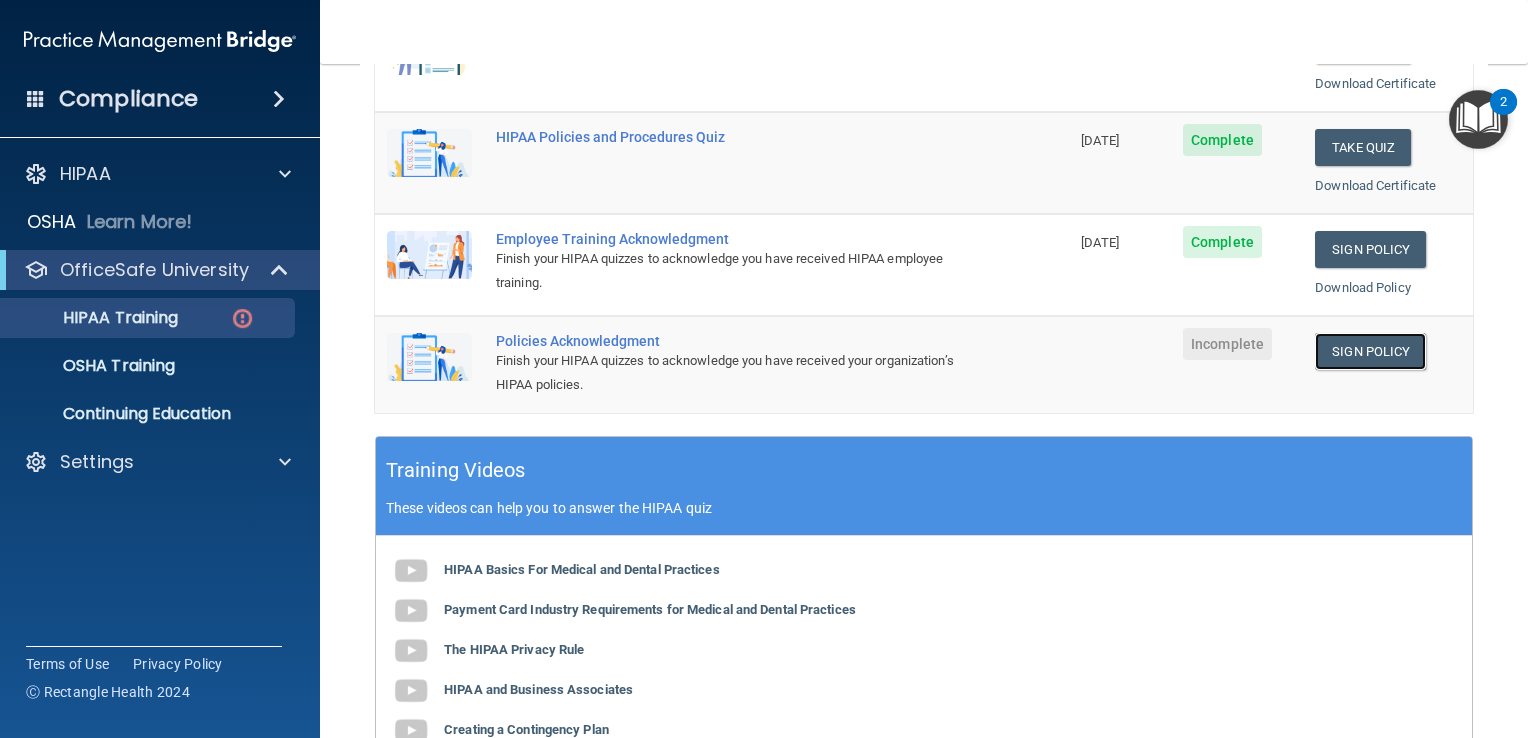 scroll, scrollTop: 443, scrollLeft: 0, axis: vertical 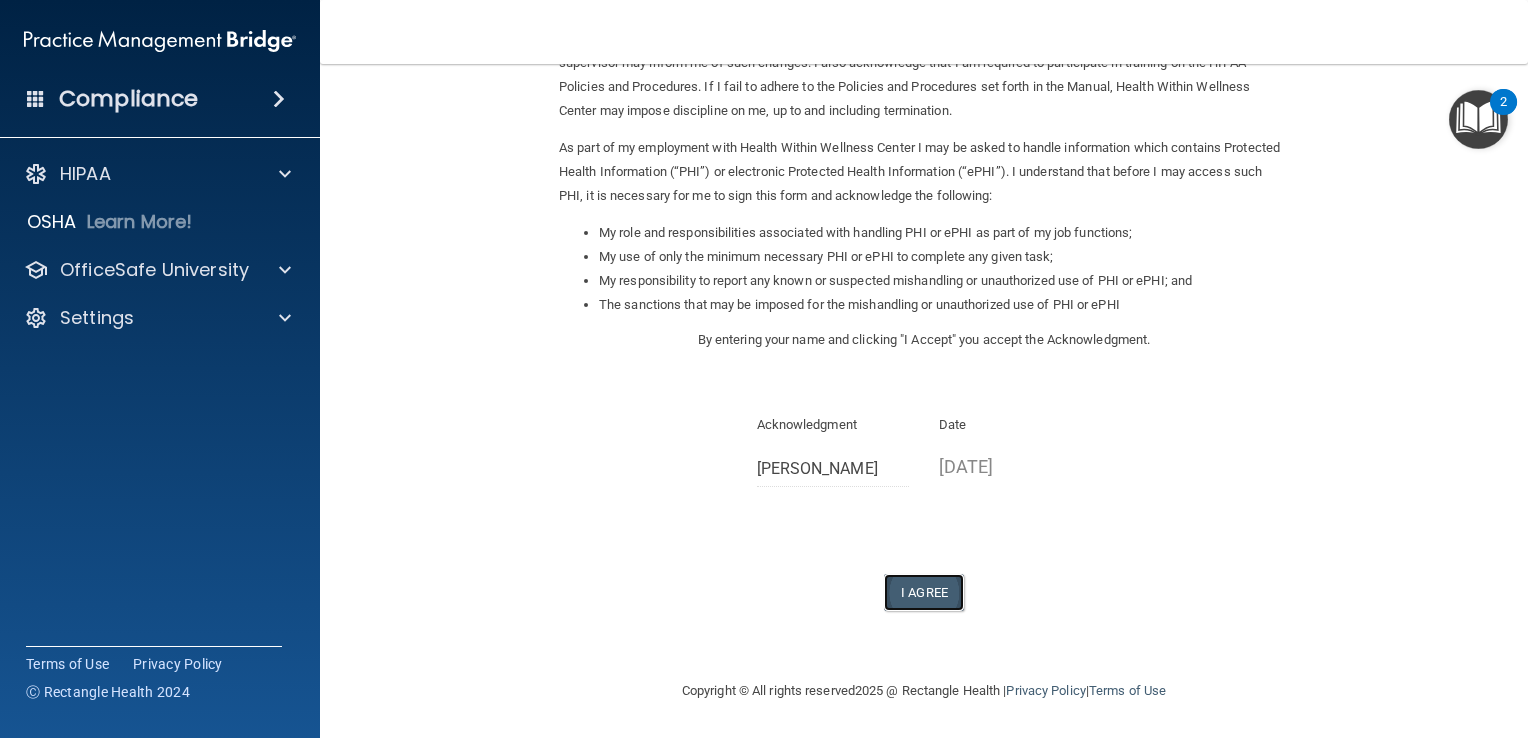 click on "I Agree" at bounding box center (924, 592) 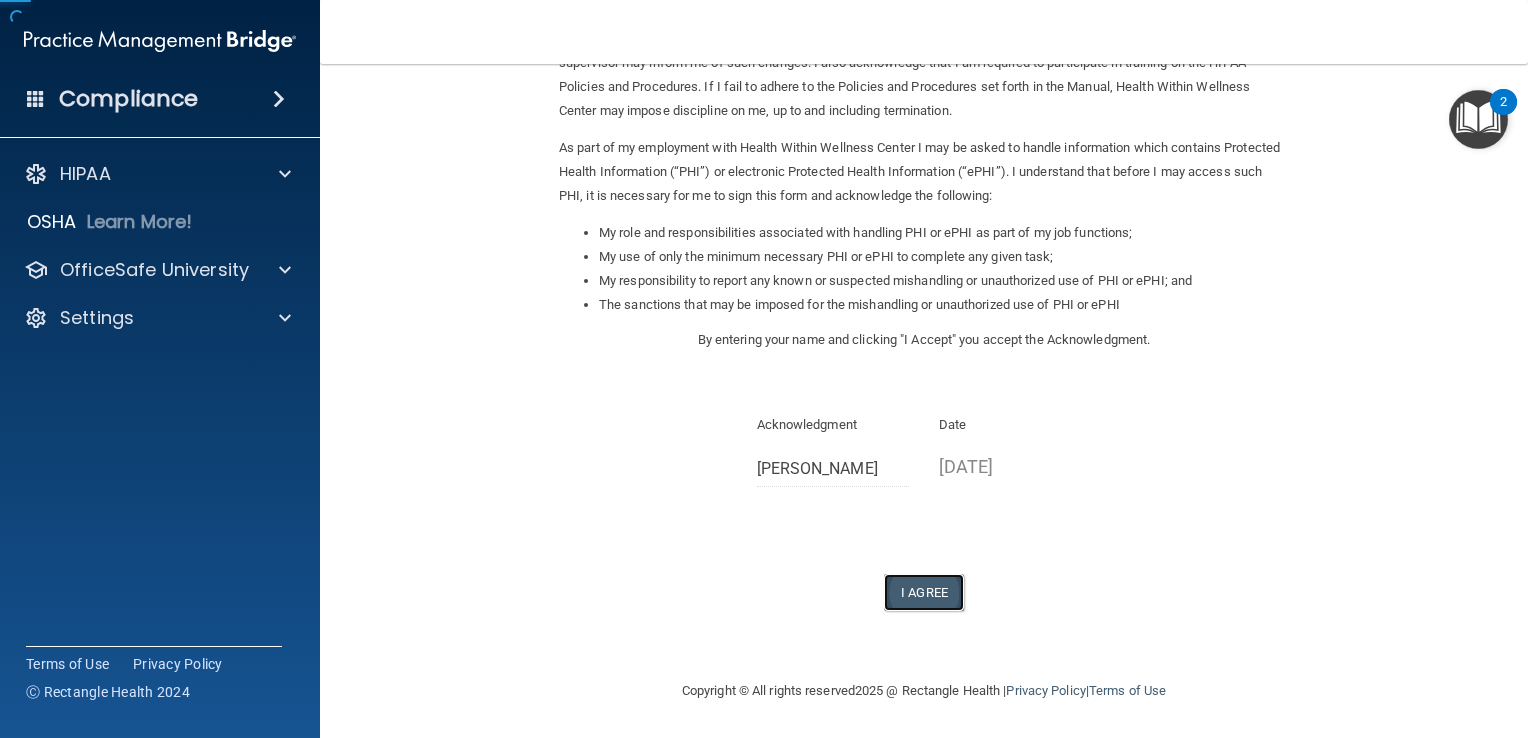 click on "I Agree" at bounding box center [924, 592] 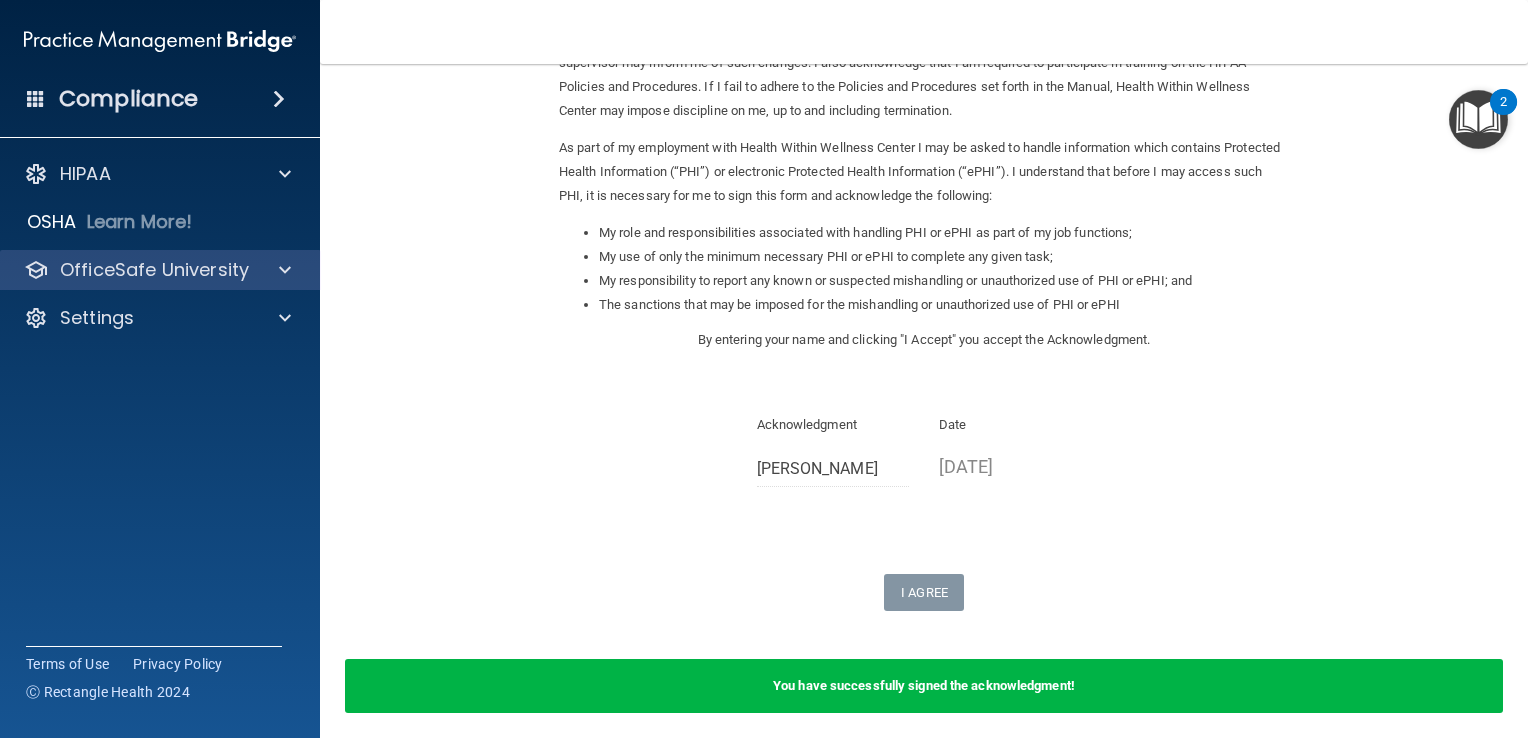 click on "OfficeSafe University" at bounding box center [160, 270] 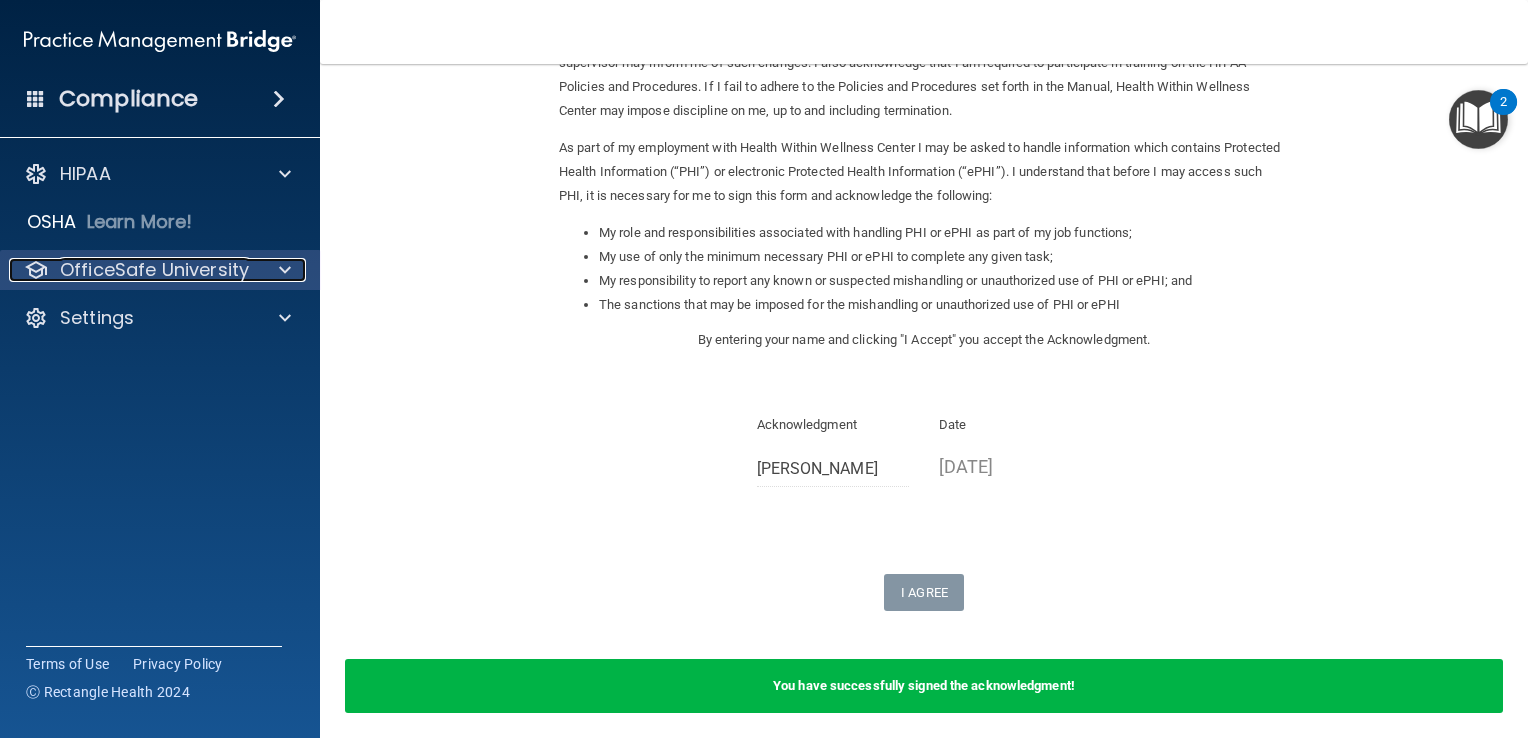 click at bounding box center [282, 270] 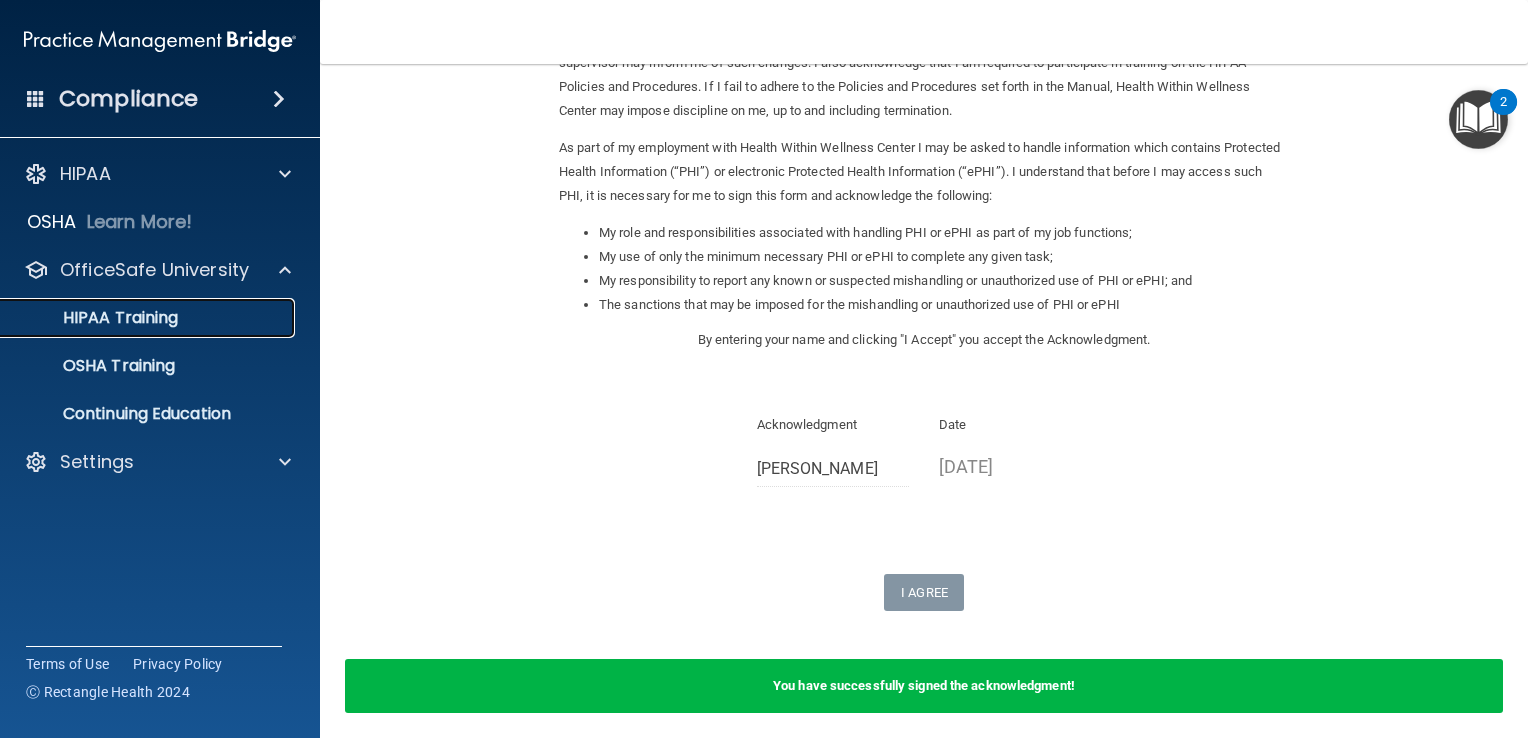 click on "HIPAA Training" at bounding box center [149, 318] 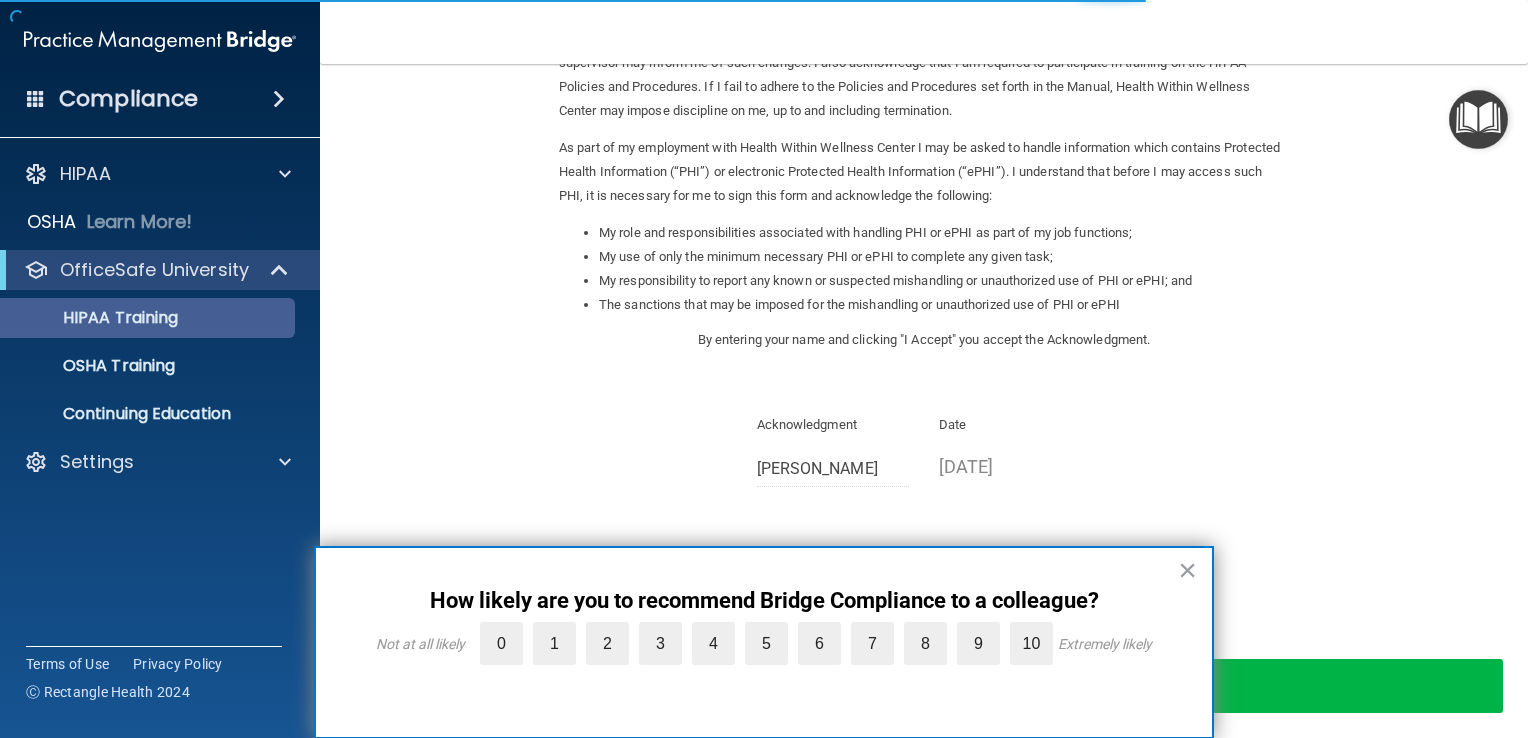 scroll, scrollTop: 685, scrollLeft: 0, axis: vertical 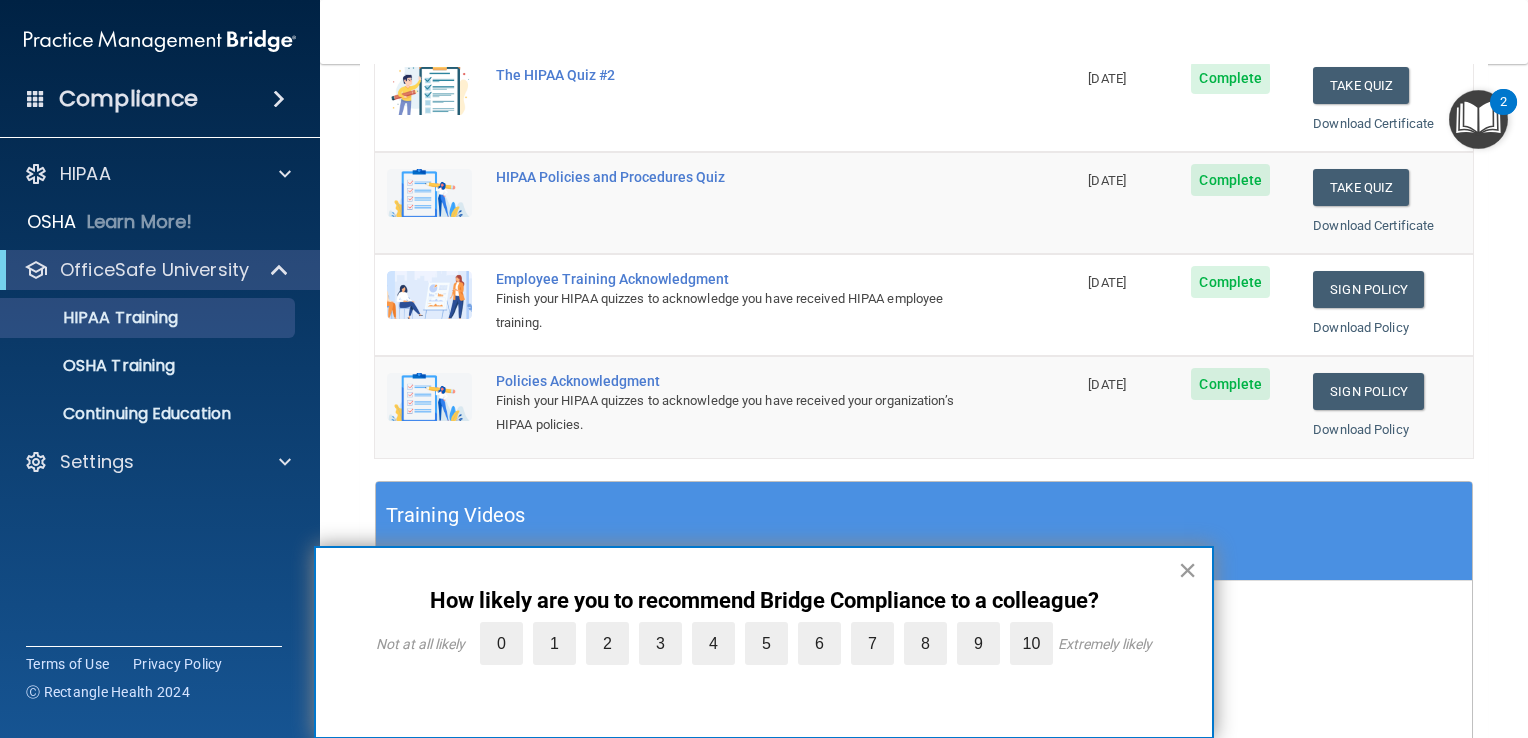 click on "×" at bounding box center [1187, 570] 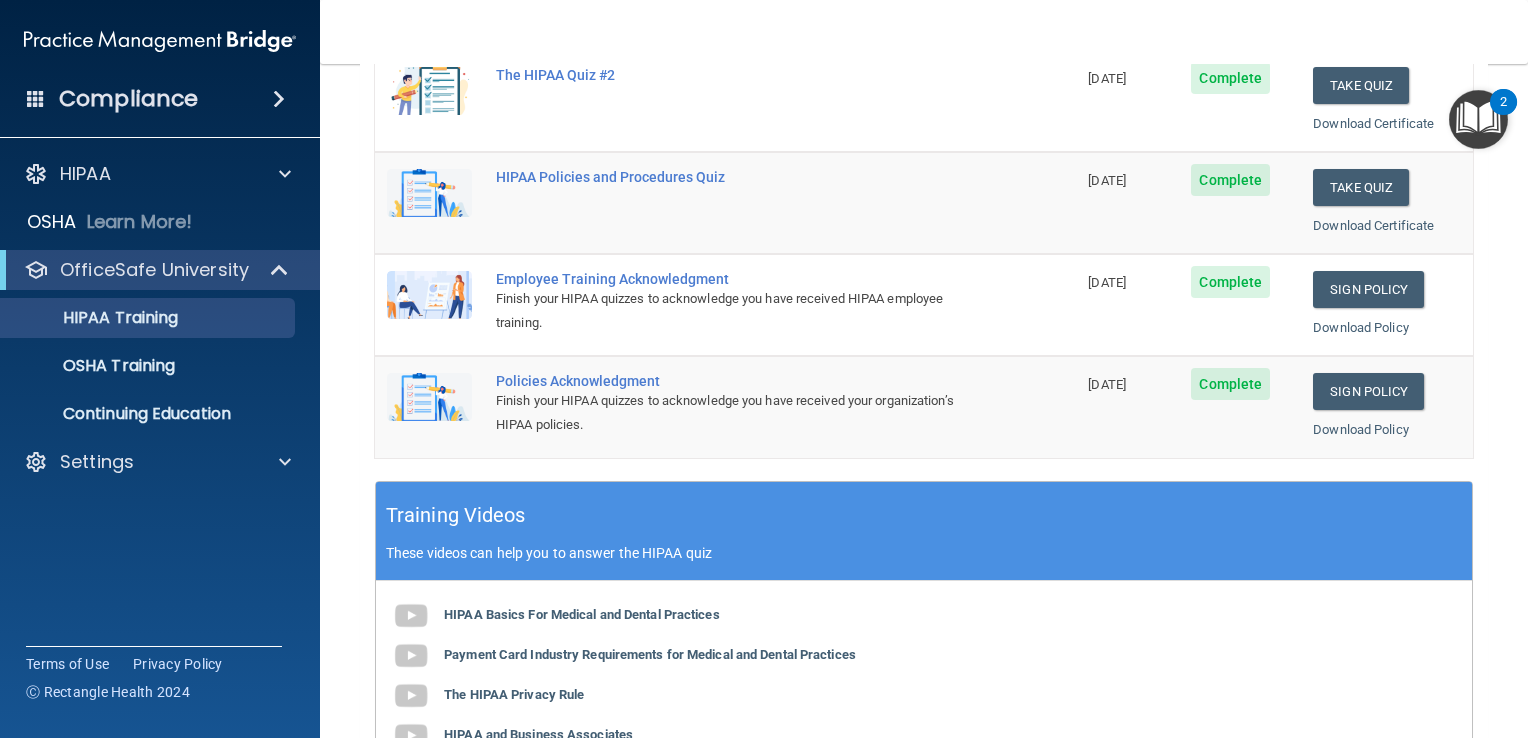 click at bounding box center [1478, 119] 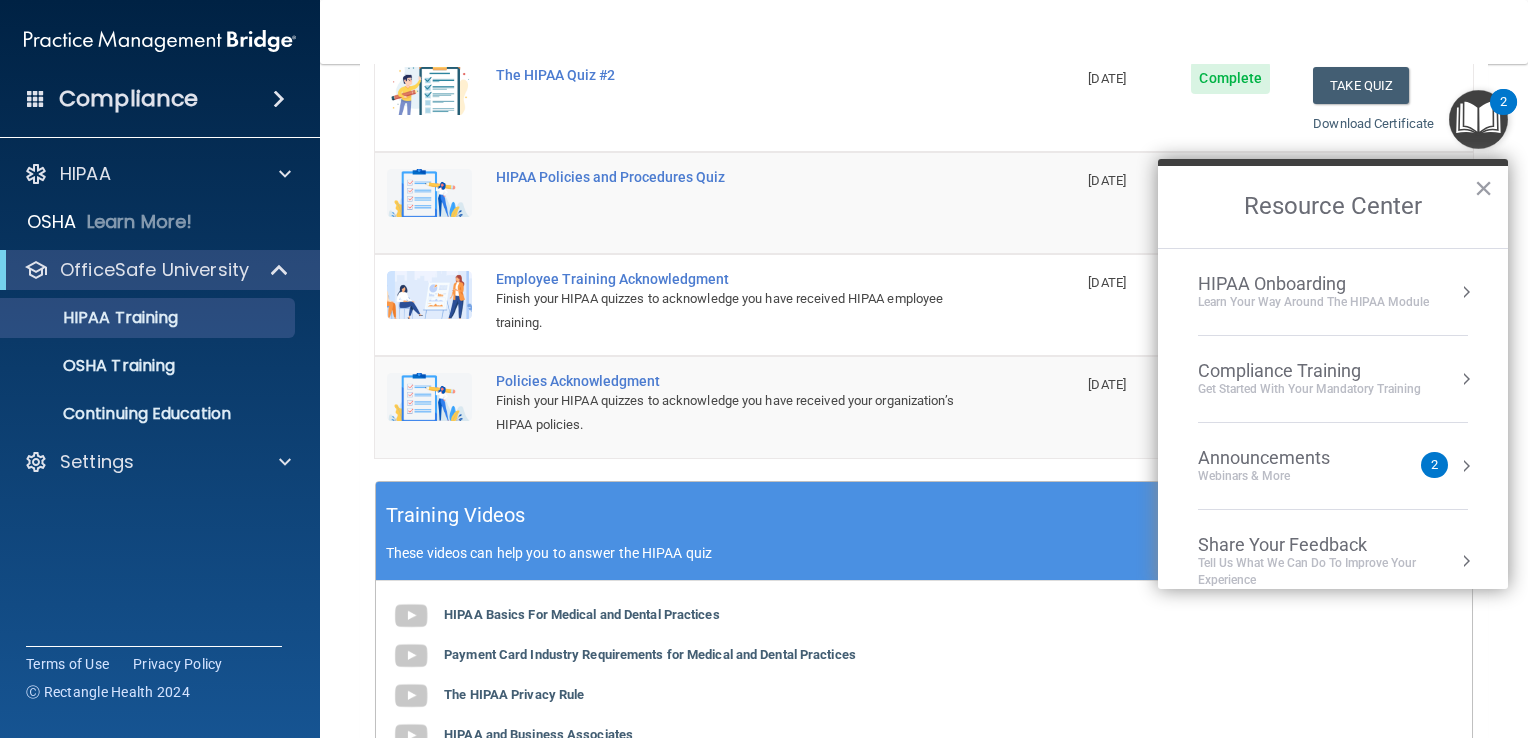 scroll, scrollTop: 7, scrollLeft: 0, axis: vertical 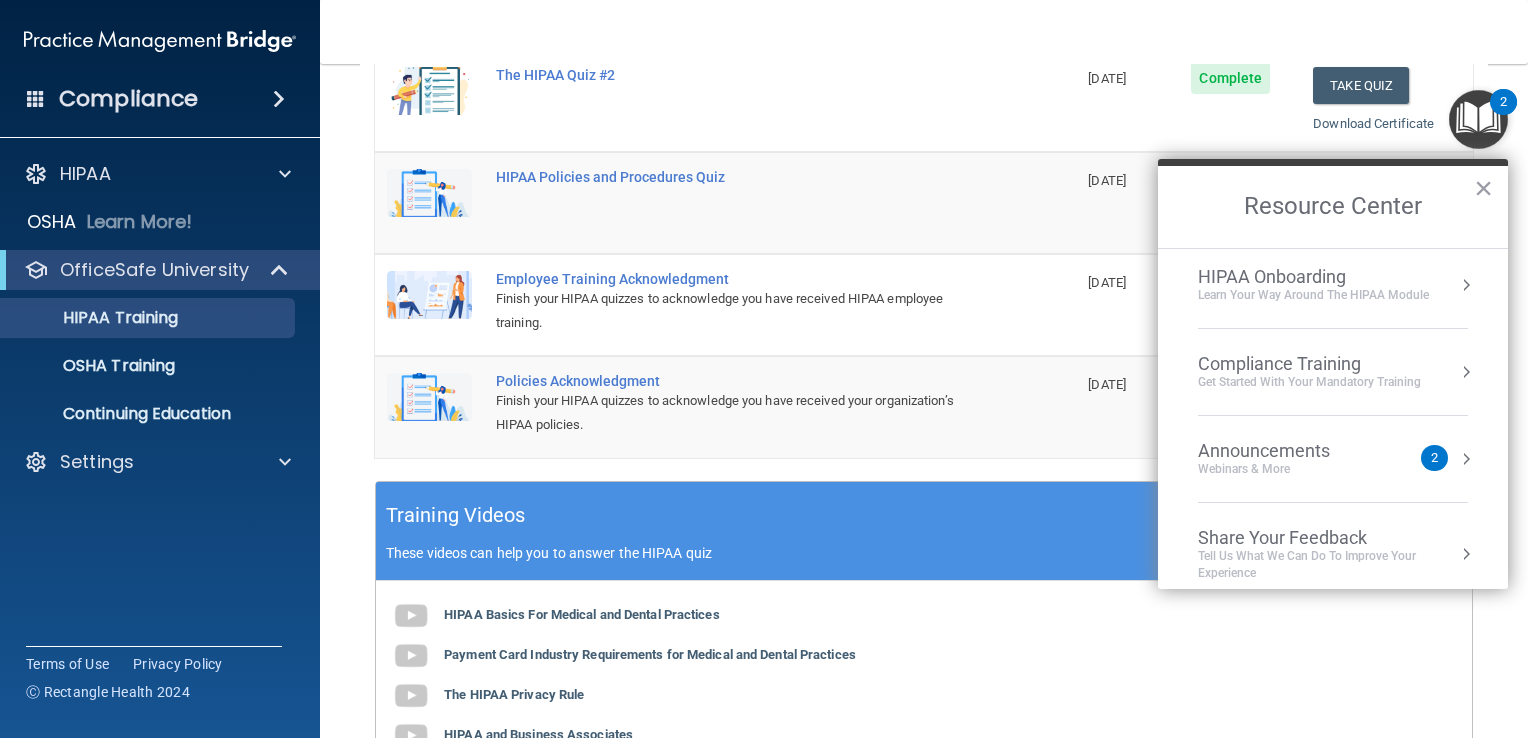click on "HIPAA Onboarding Learn Your Way around the HIPAA module" at bounding box center [1333, 285] 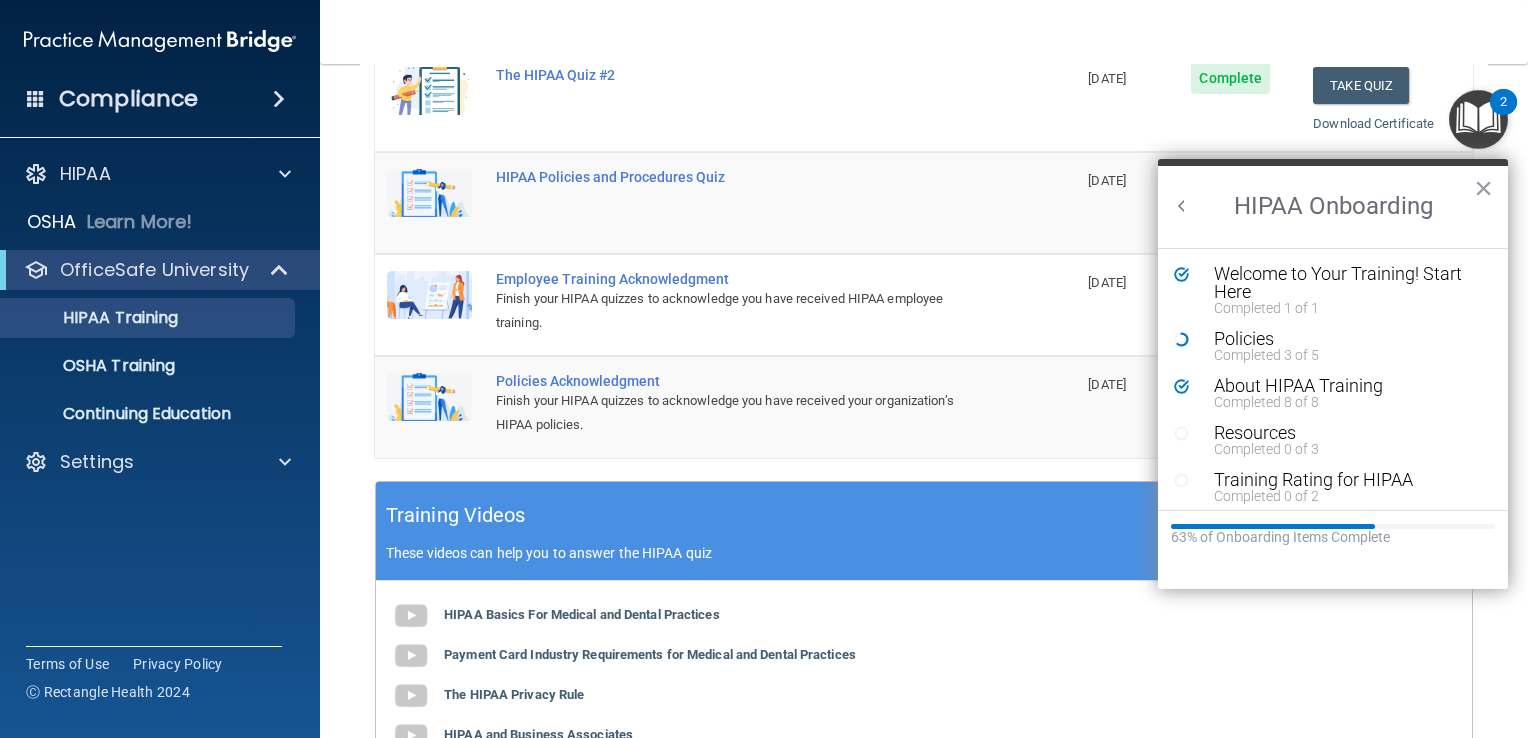 scroll, scrollTop: 0, scrollLeft: 0, axis: both 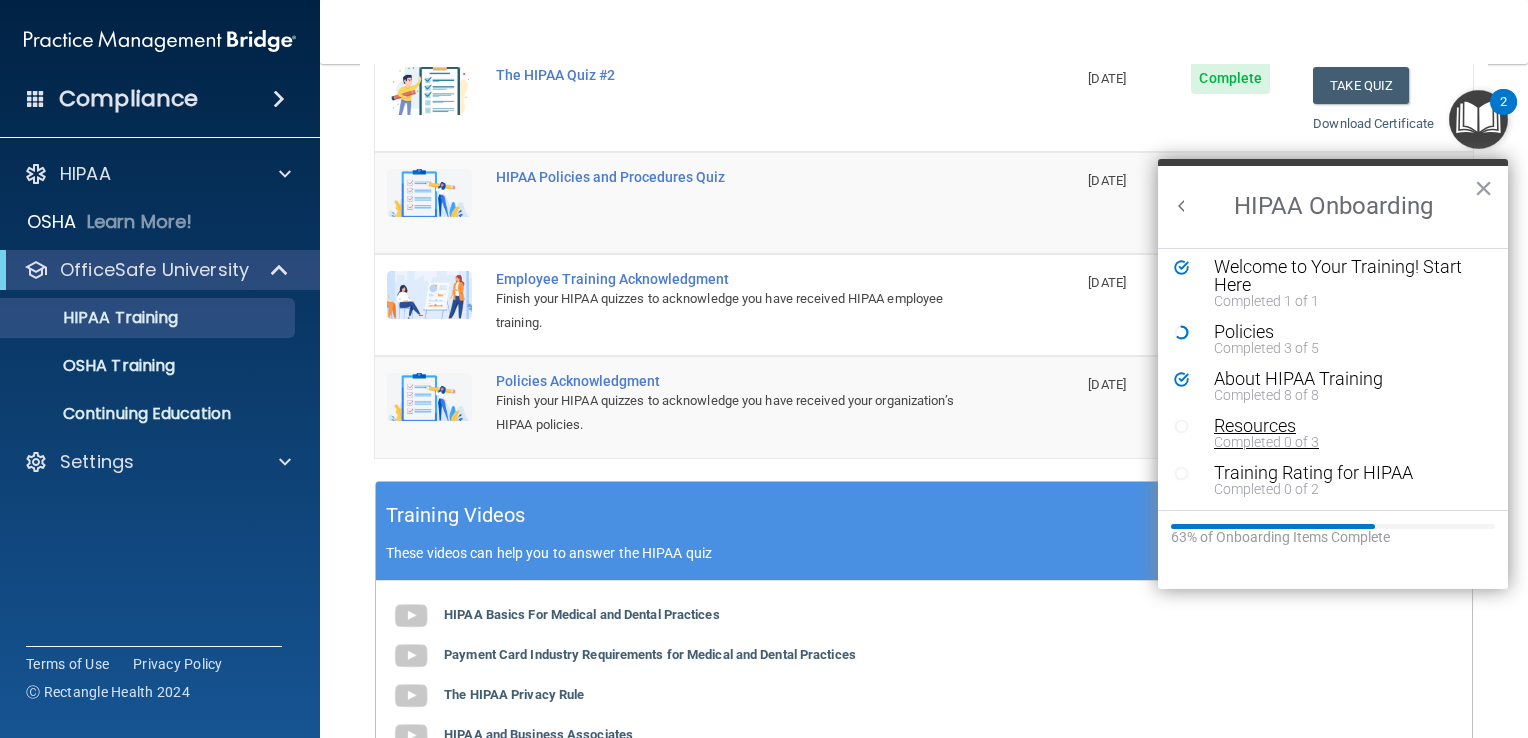 click on "Completed 0 of 3" at bounding box center (1340, 442) 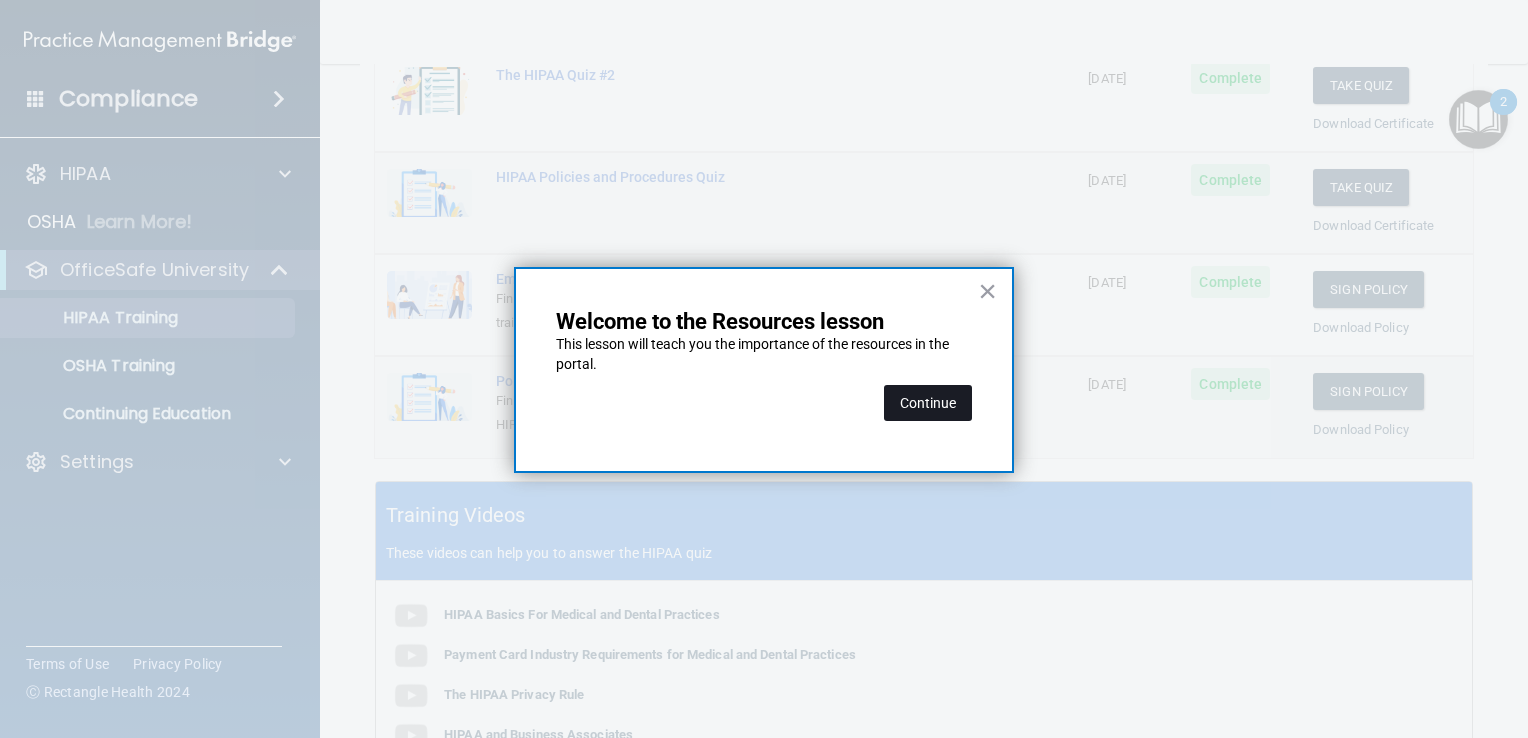 click on "Continue" at bounding box center (928, 403) 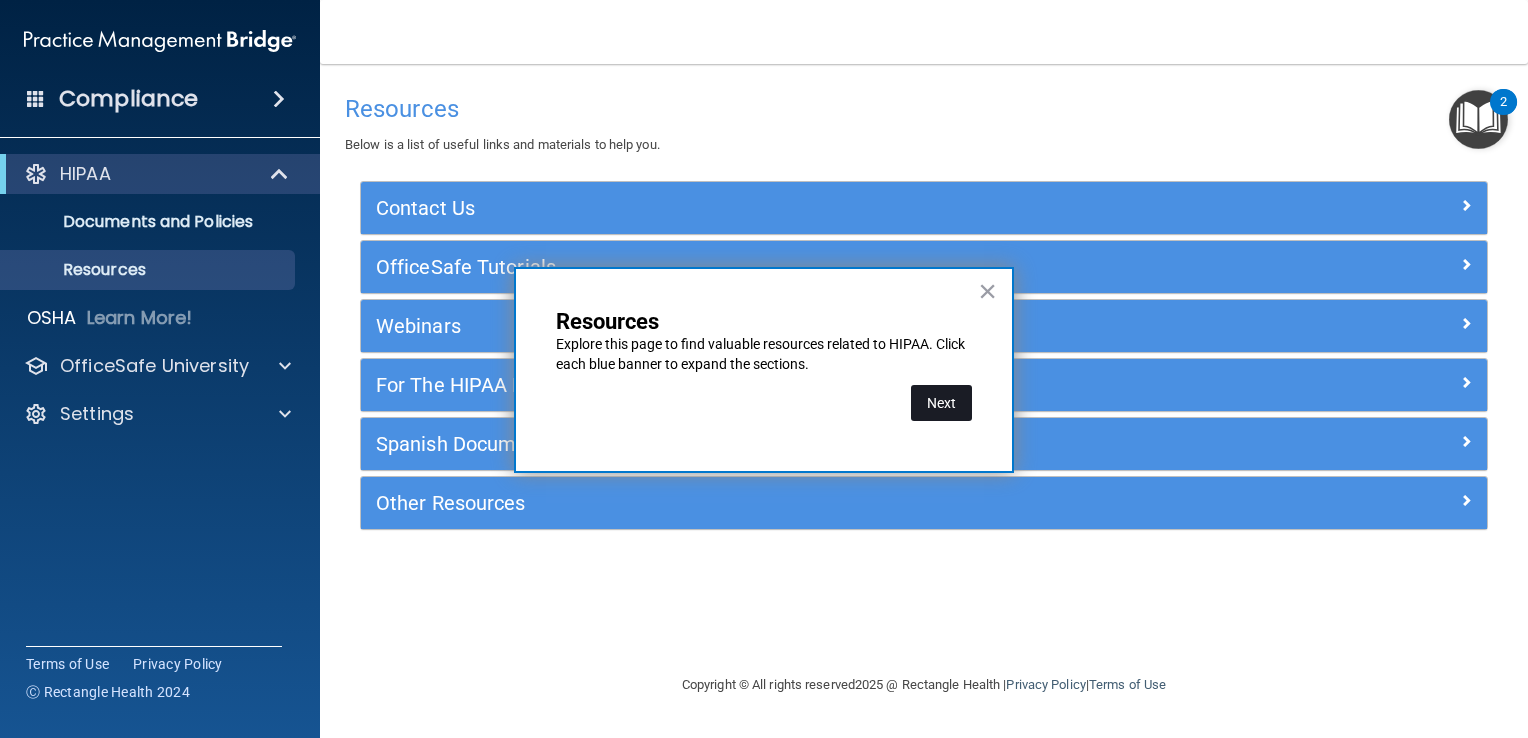 click on "Next" at bounding box center [941, 403] 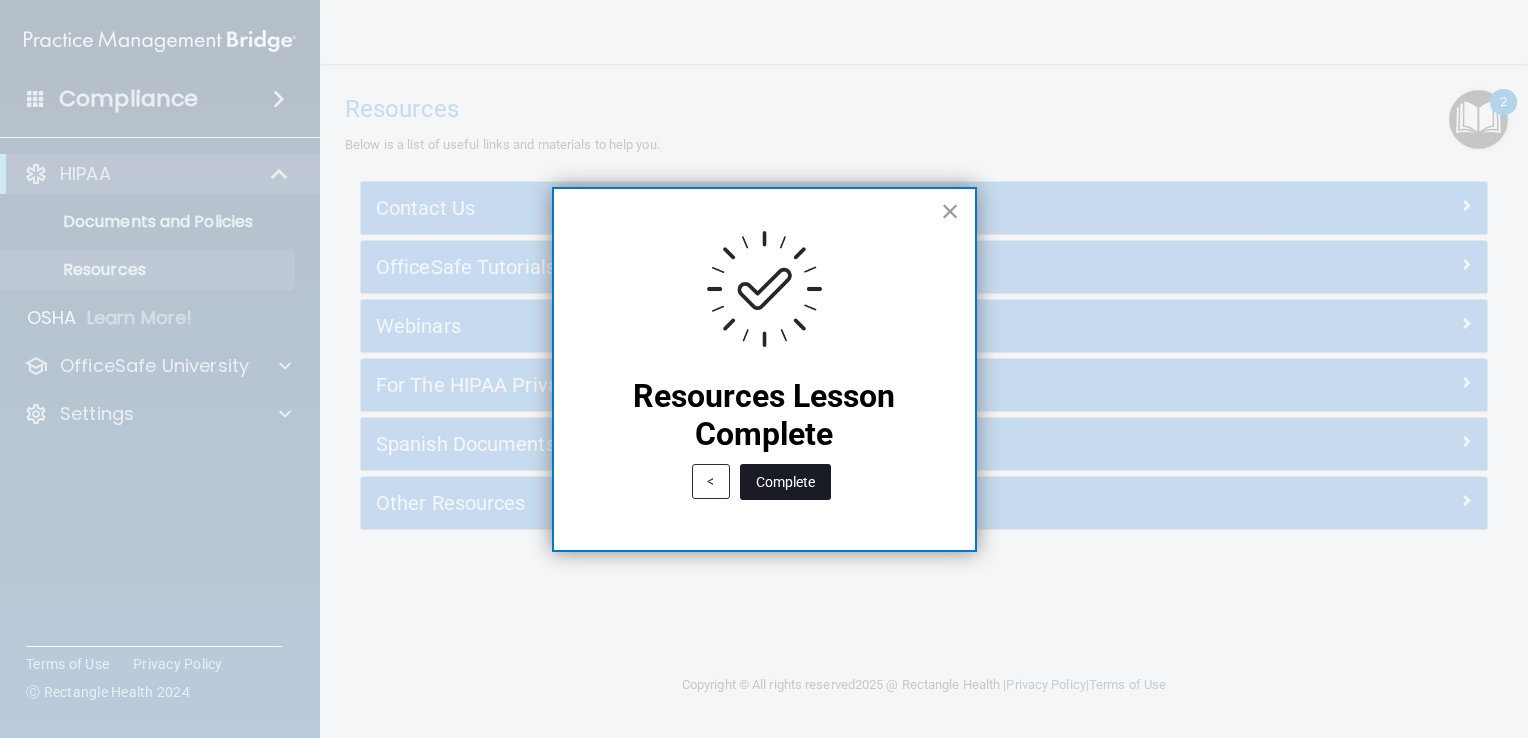 click on "Complete" at bounding box center (785, 482) 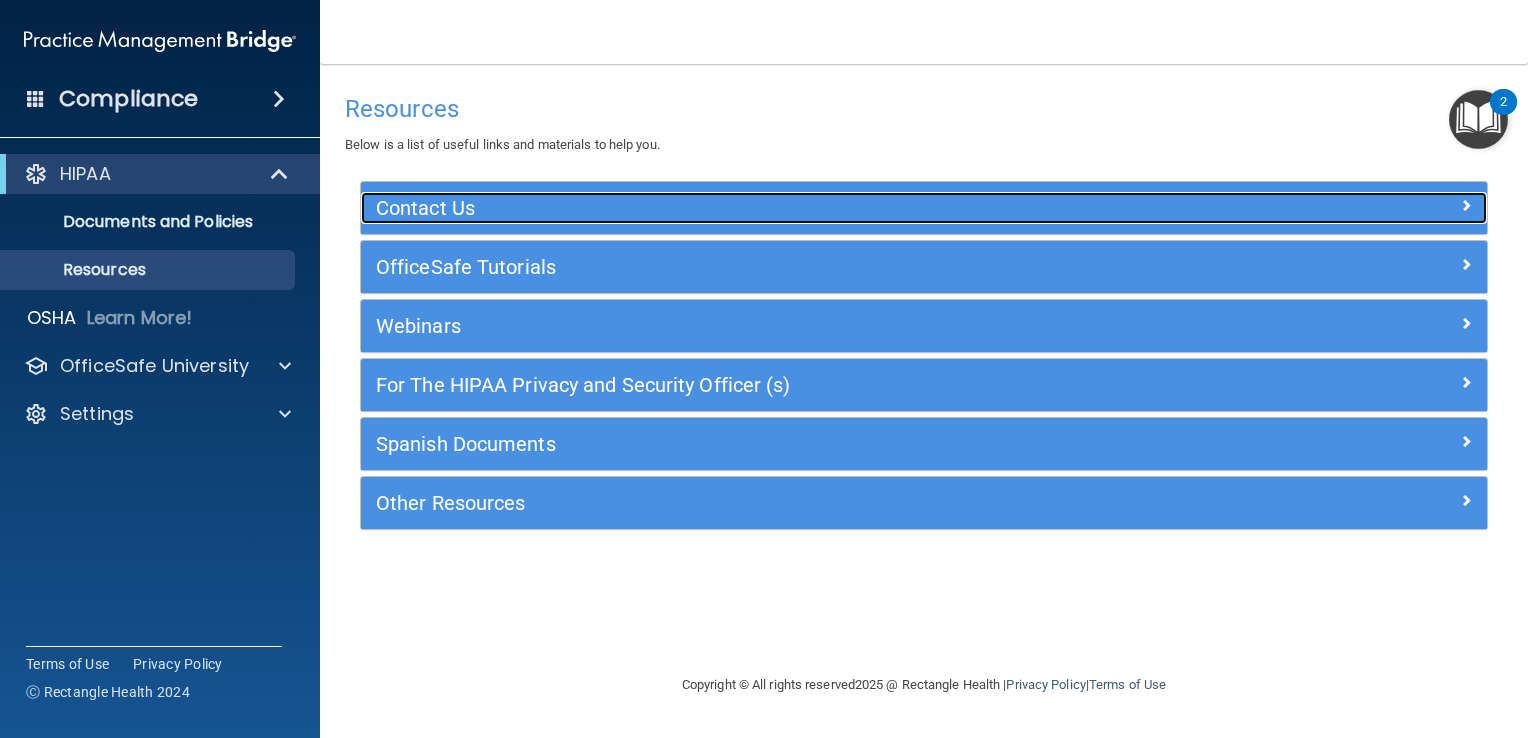 click on "Contact Us" at bounding box center [783, 208] 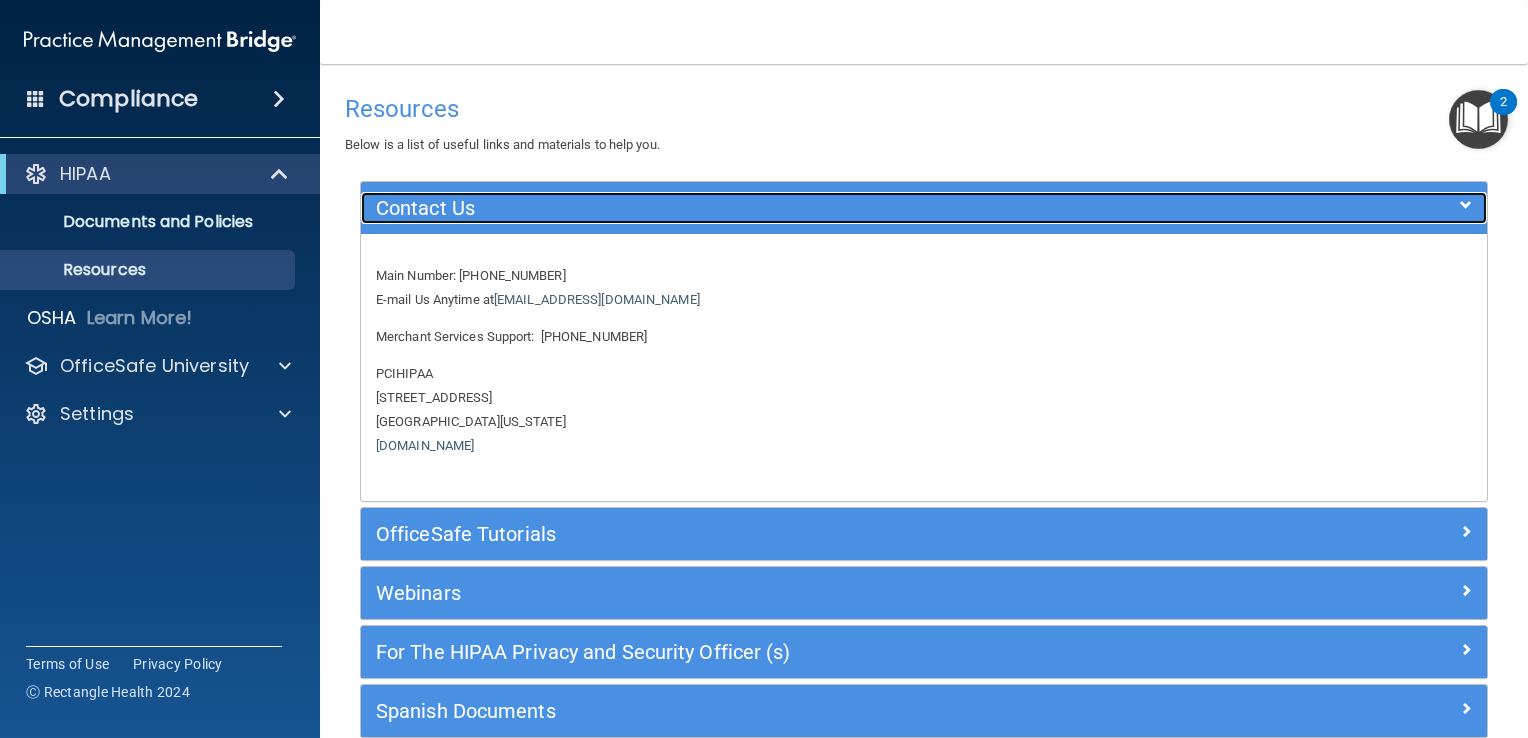 scroll, scrollTop: 159, scrollLeft: 0, axis: vertical 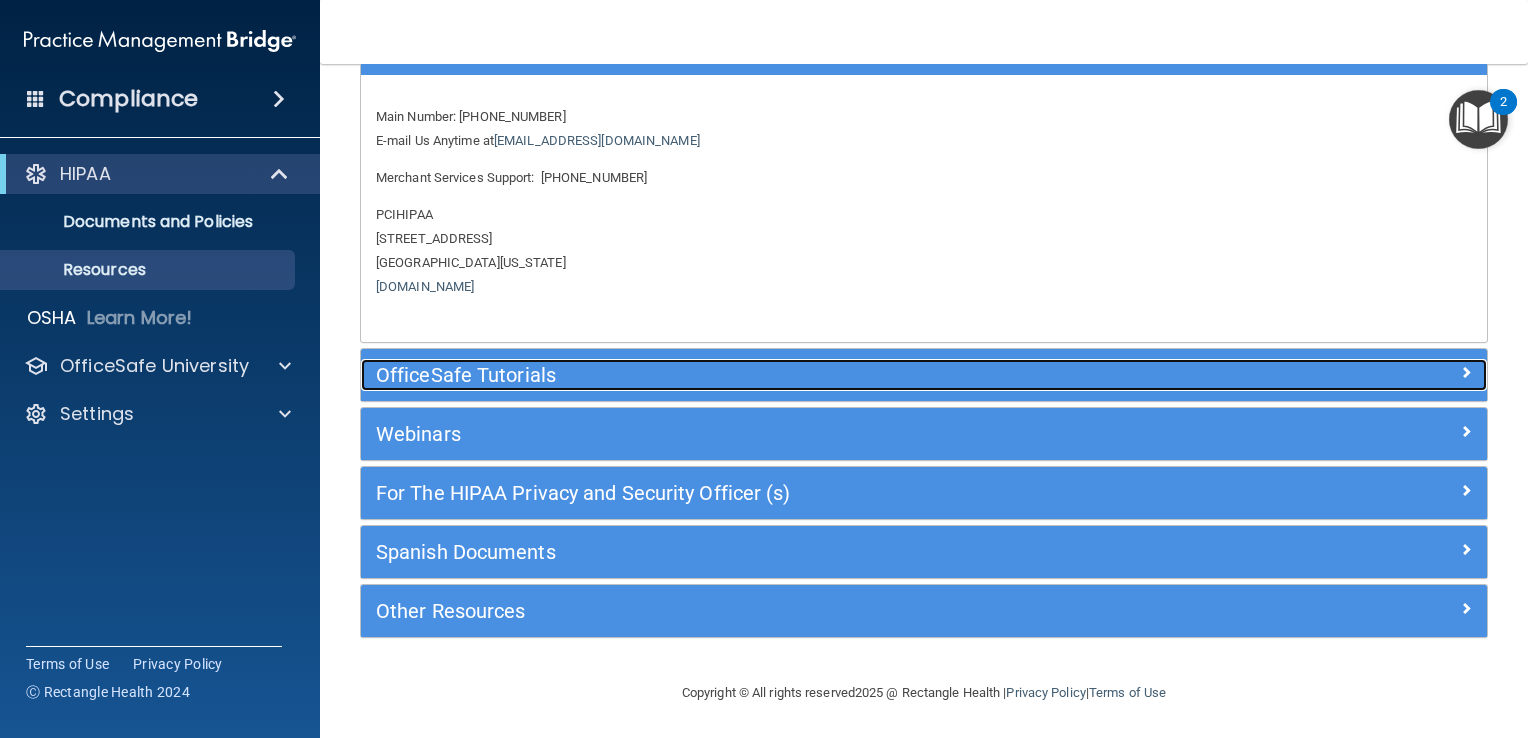 click on "OfficeSafe Tutorials" at bounding box center (783, 375) 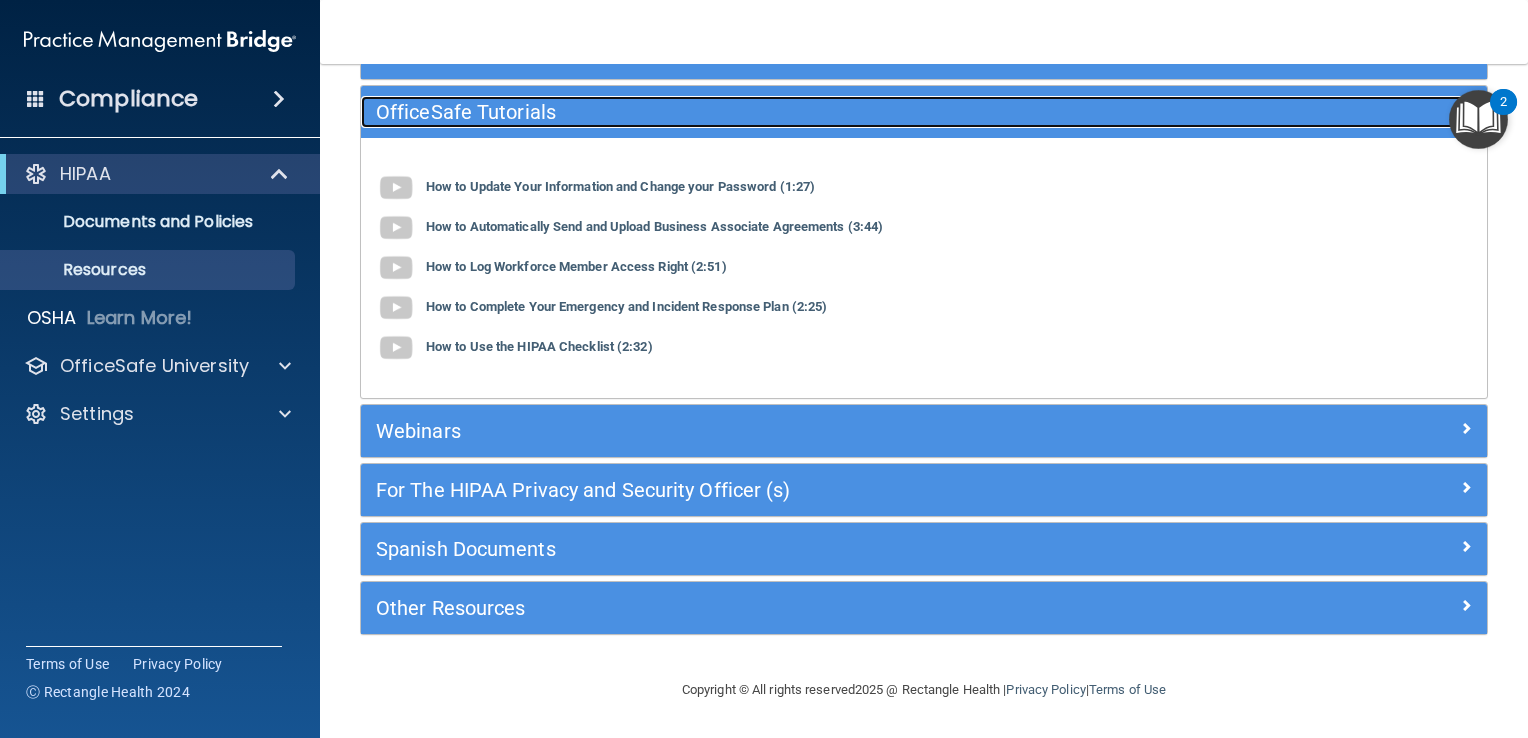scroll, scrollTop: 152, scrollLeft: 0, axis: vertical 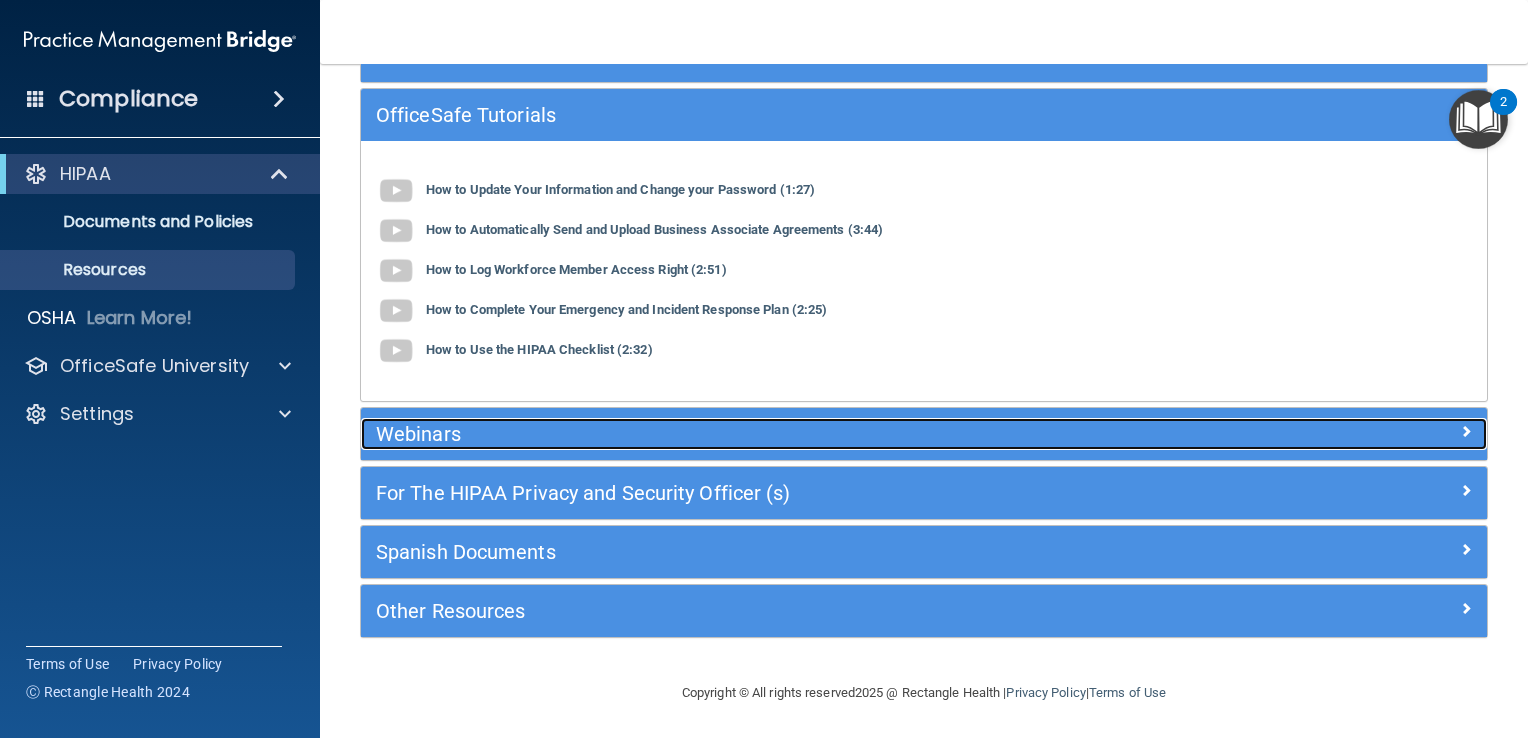 click on "Webinars" at bounding box center (783, 434) 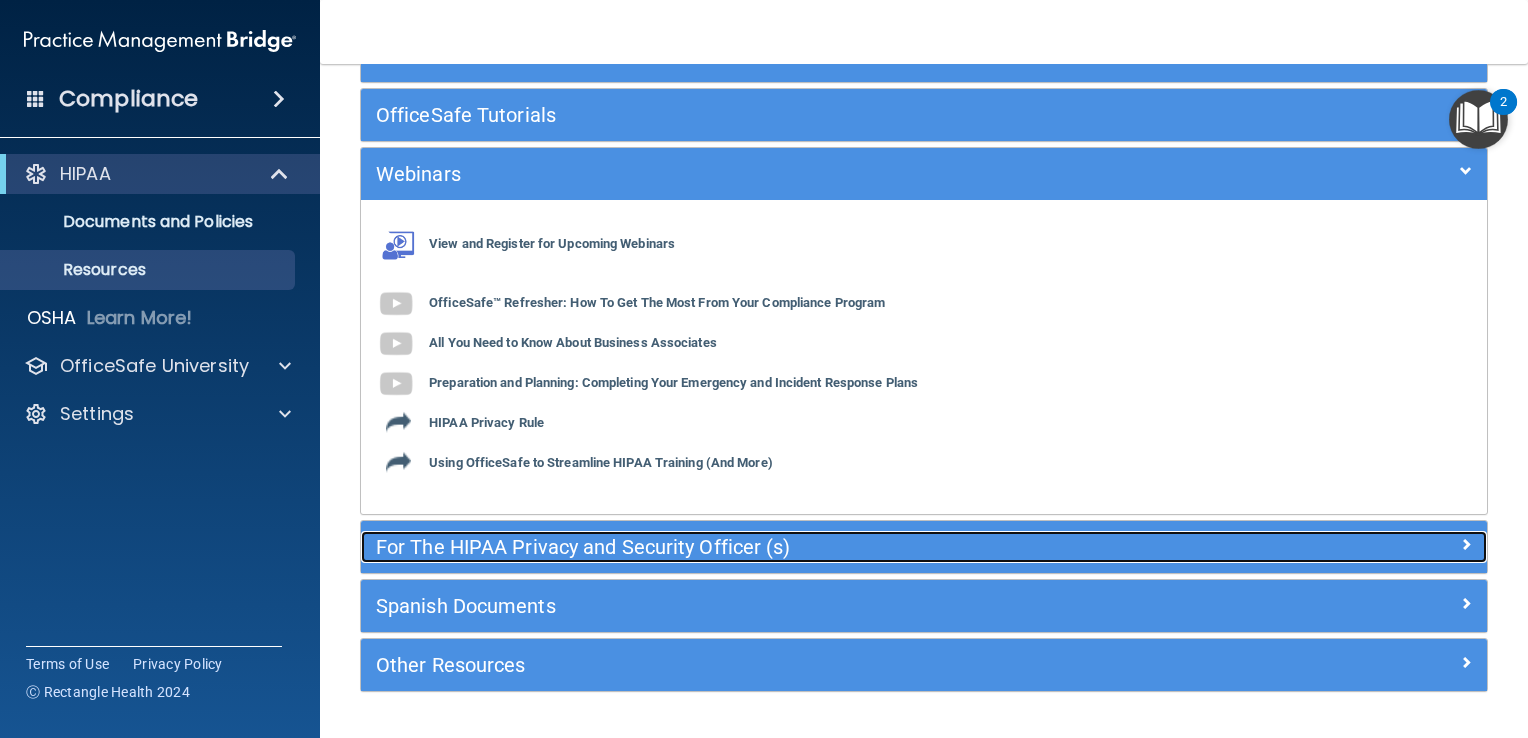 click on "For The HIPAA Privacy and Security Officer (s)" at bounding box center [783, 547] 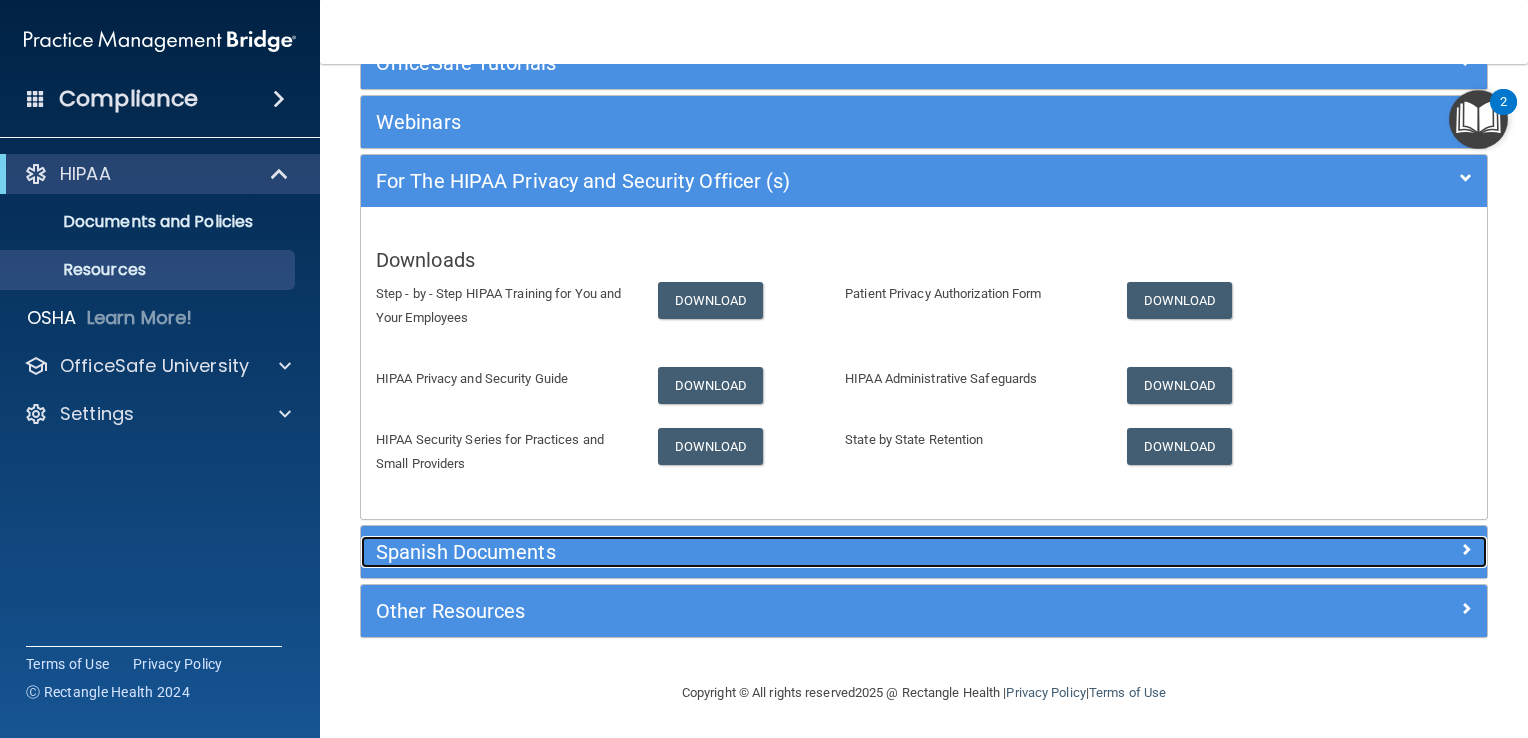 click on "Spanish Documents" at bounding box center (783, 552) 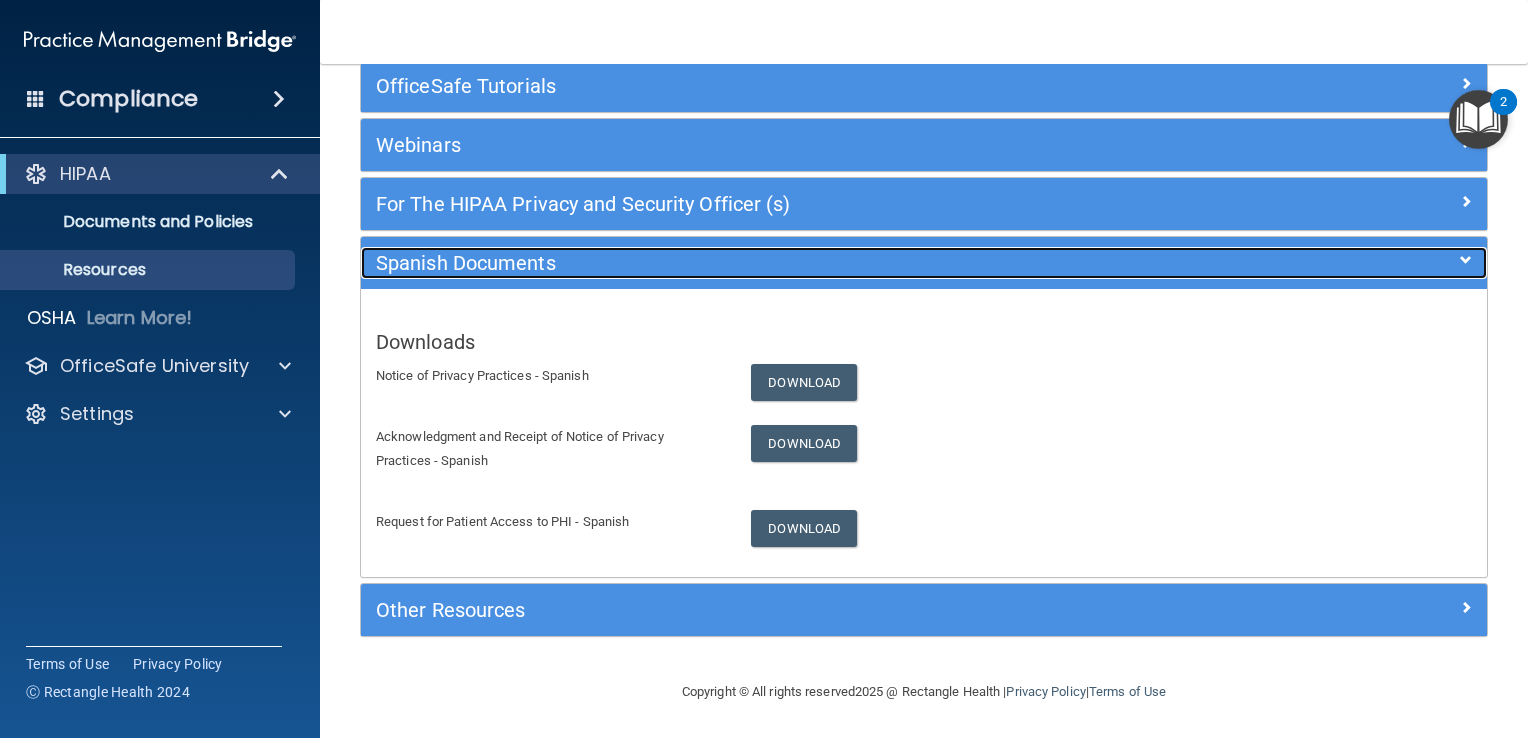 scroll, scrollTop: 180, scrollLeft: 0, axis: vertical 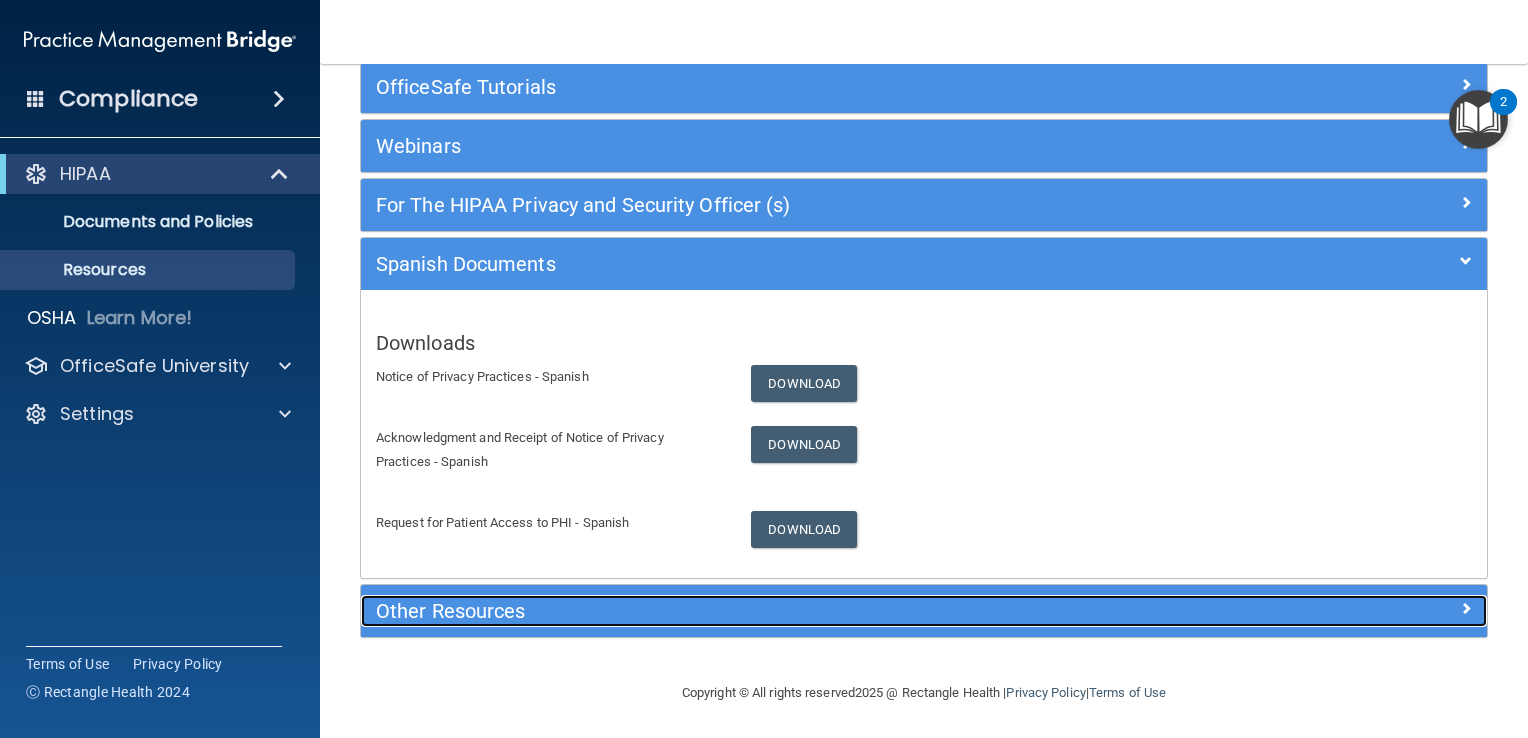 click on "Other Resources" at bounding box center [783, 611] 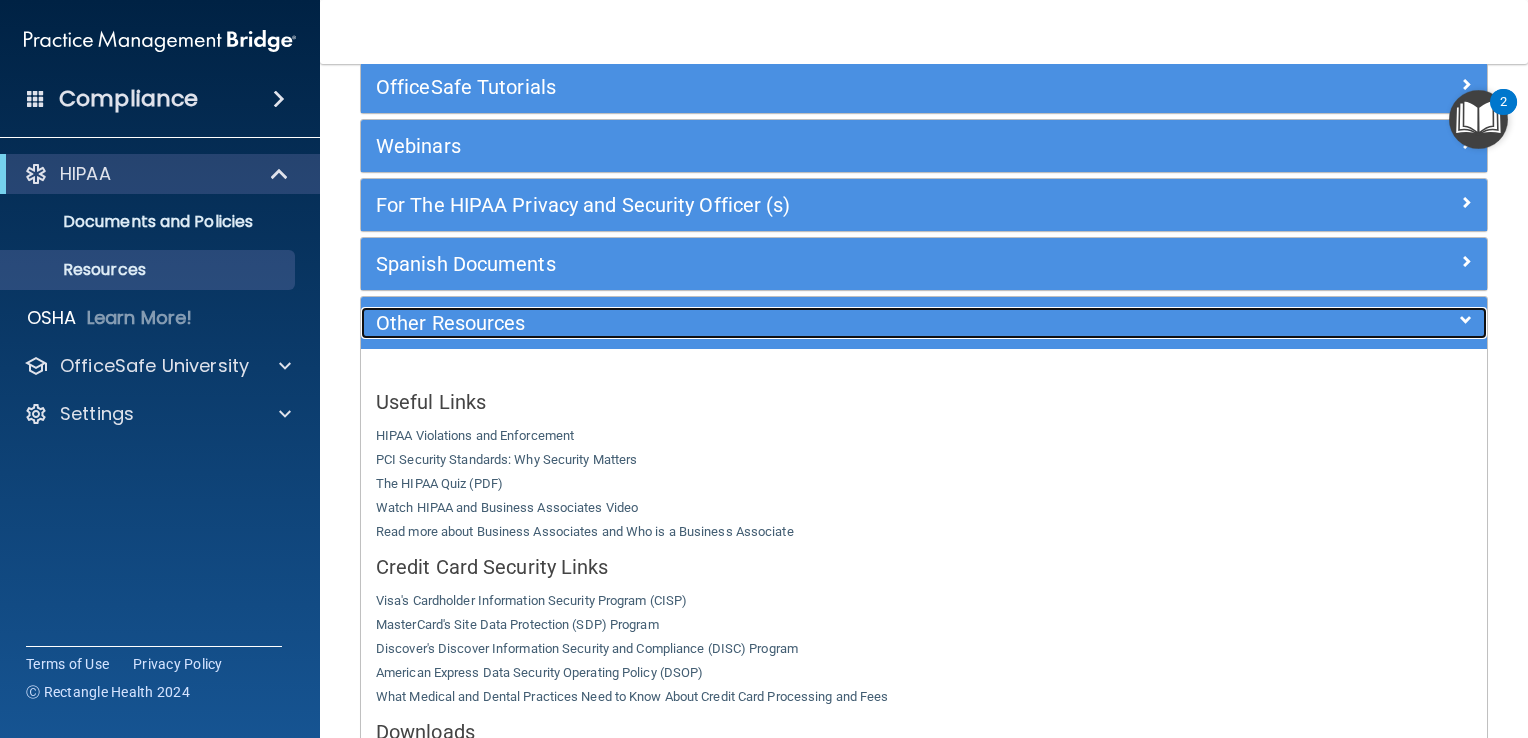 scroll, scrollTop: 534, scrollLeft: 0, axis: vertical 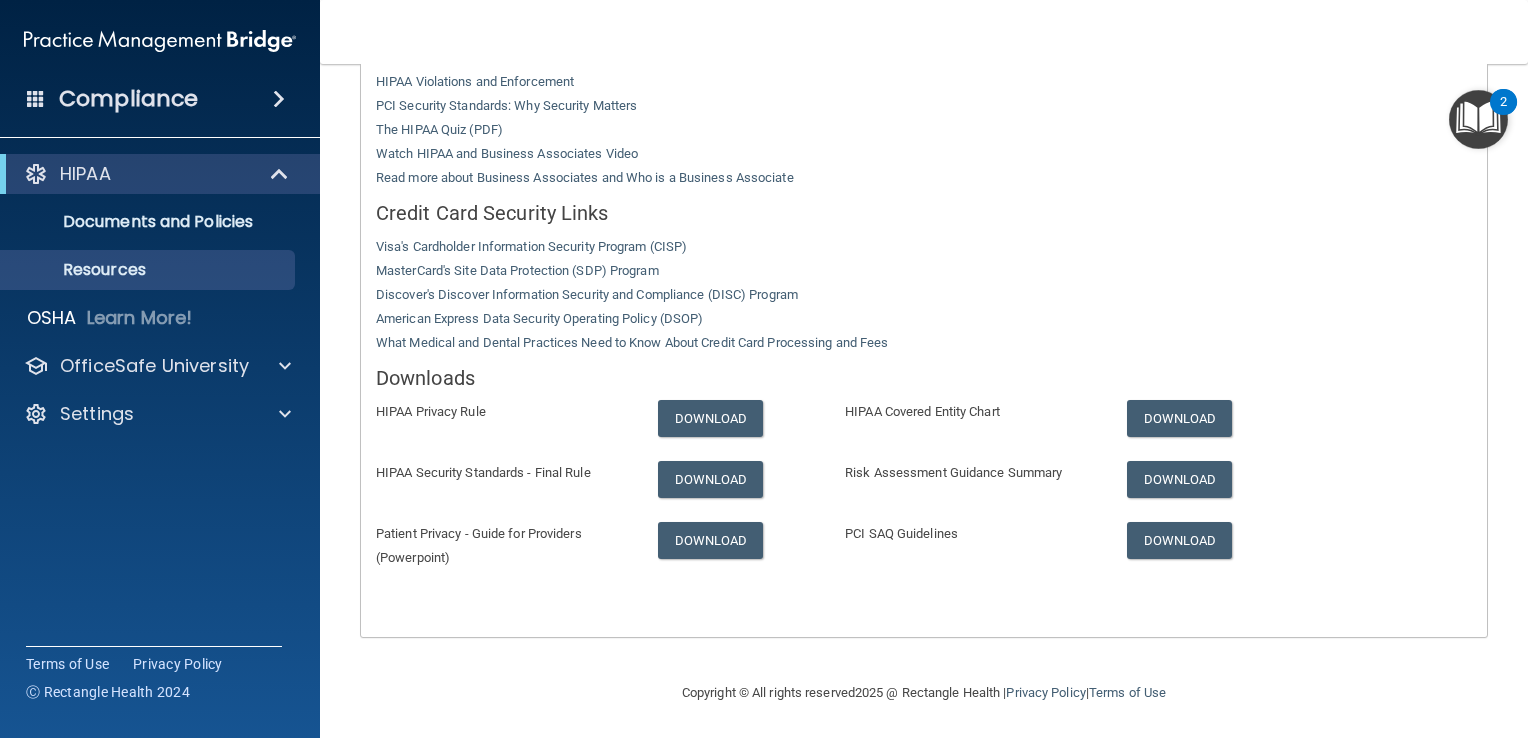 click on "2" at bounding box center [1503, 115] 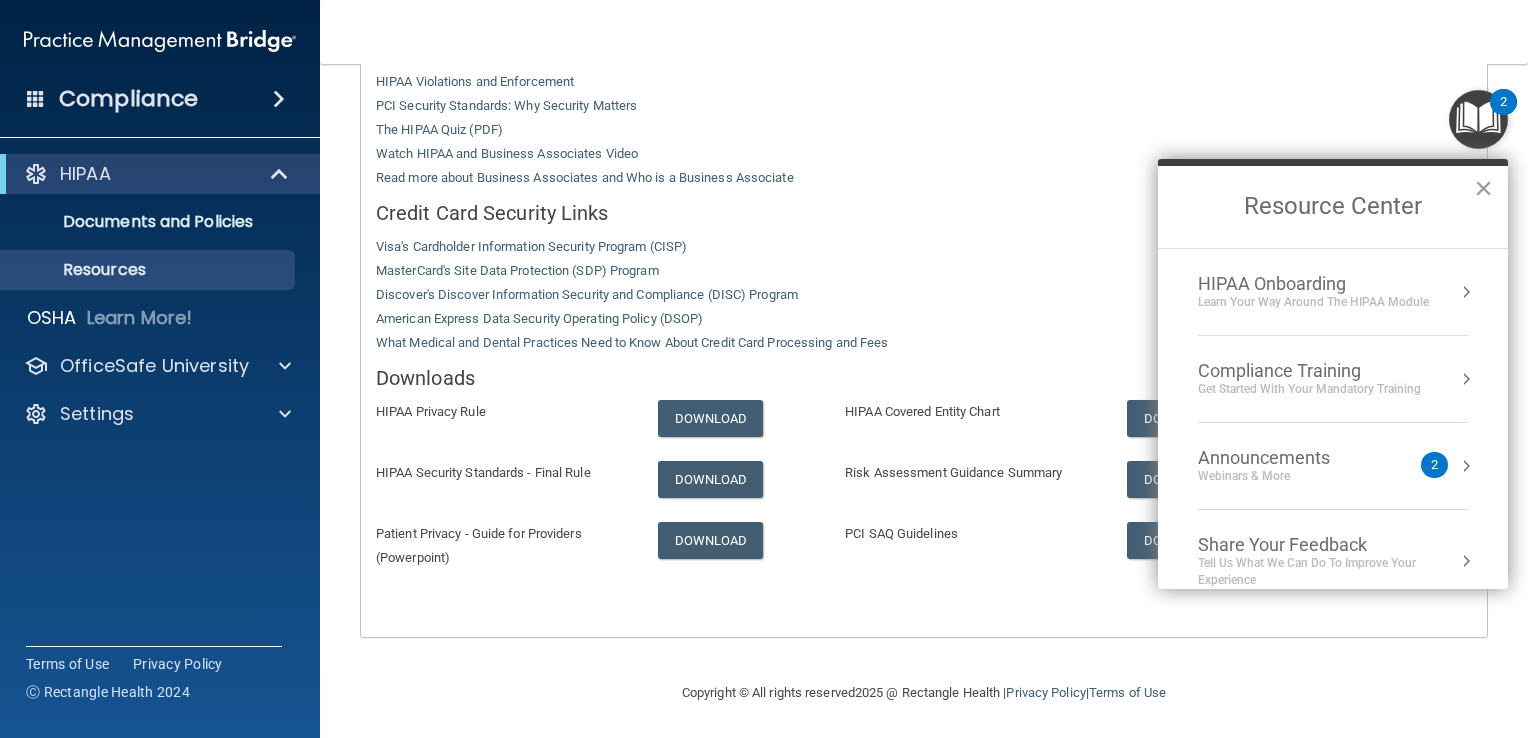 click on "HIPAA Onboarding Learn Your Way around the HIPAA module" at bounding box center [1333, 292] 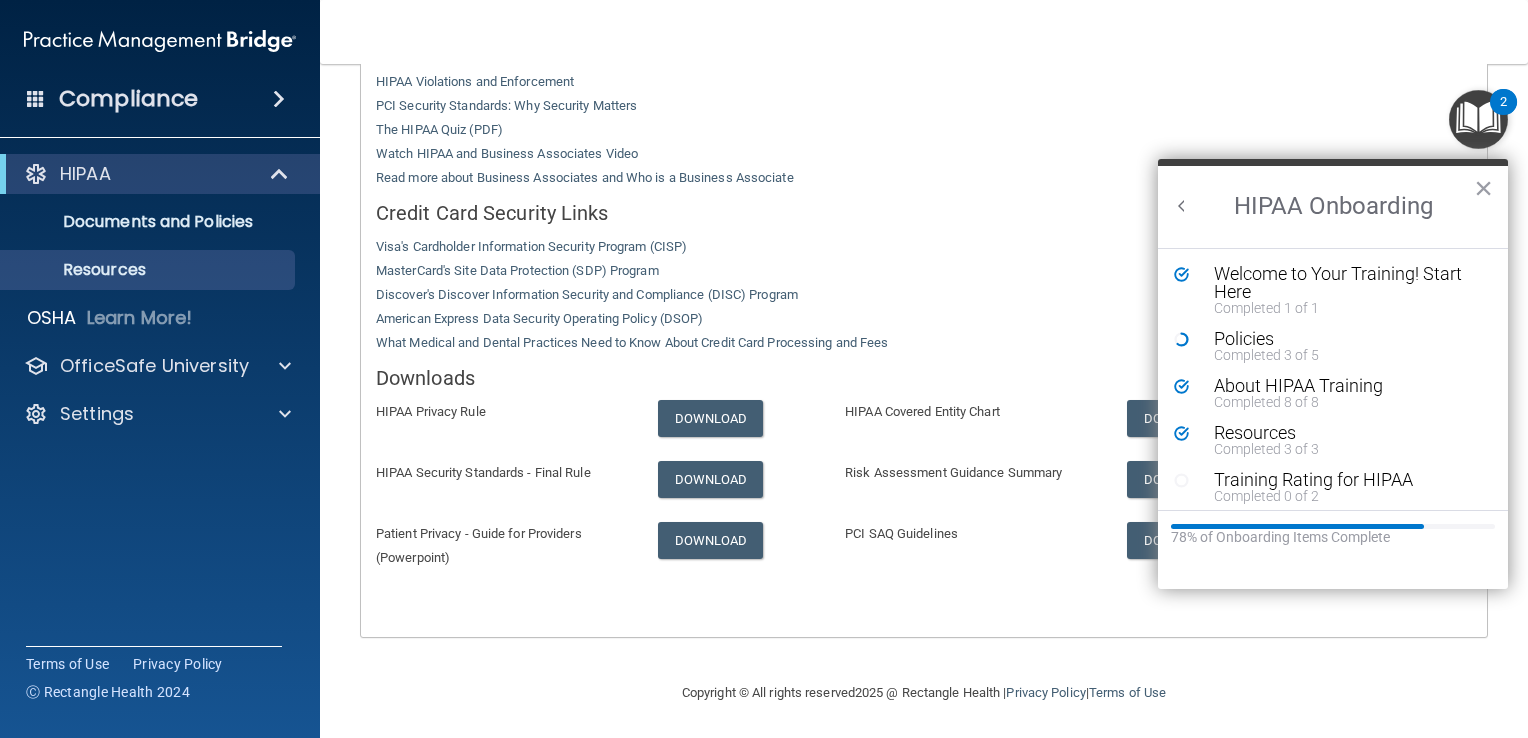 scroll, scrollTop: 0, scrollLeft: 0, axis: both 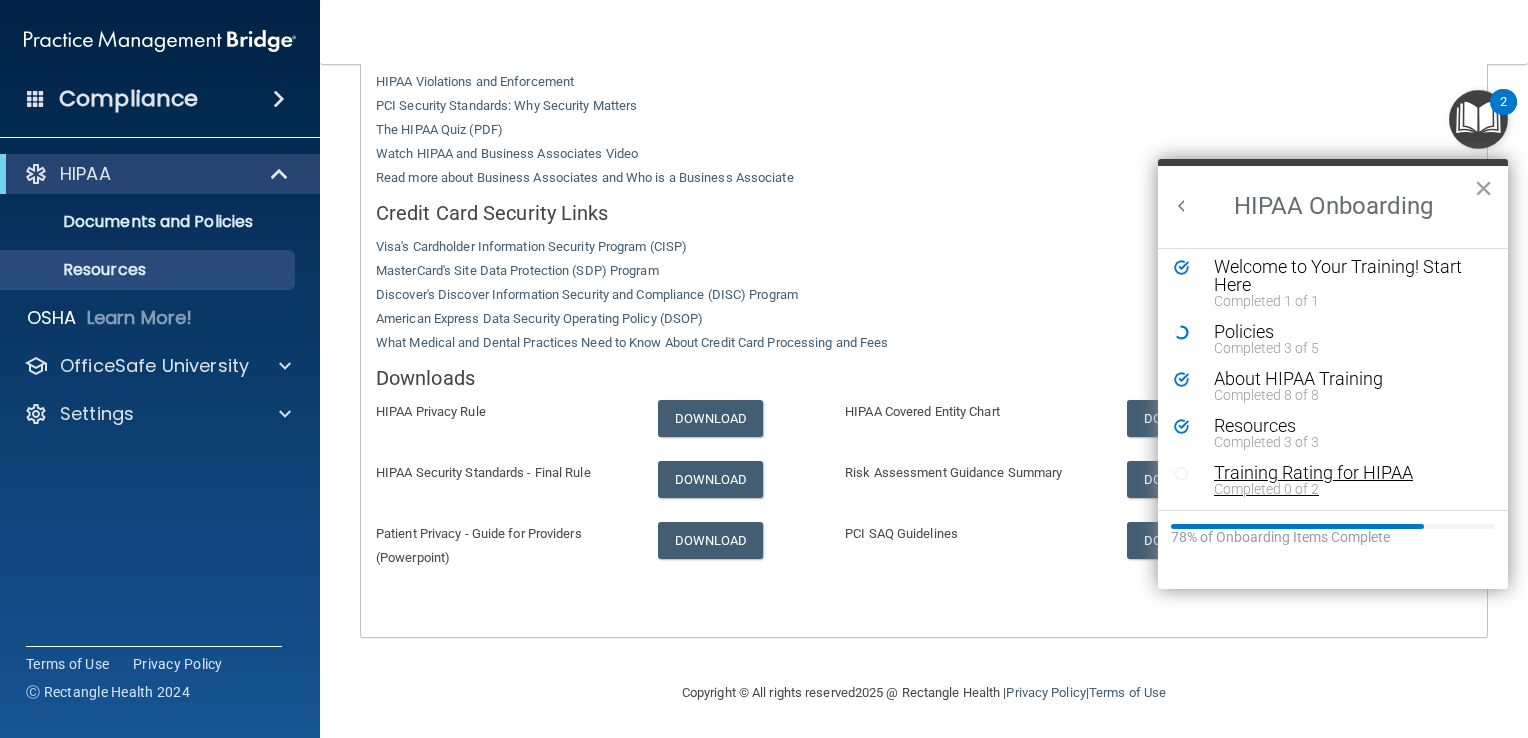 click on "Training Rating for HIPAA" at bounding box center (1340, 473) 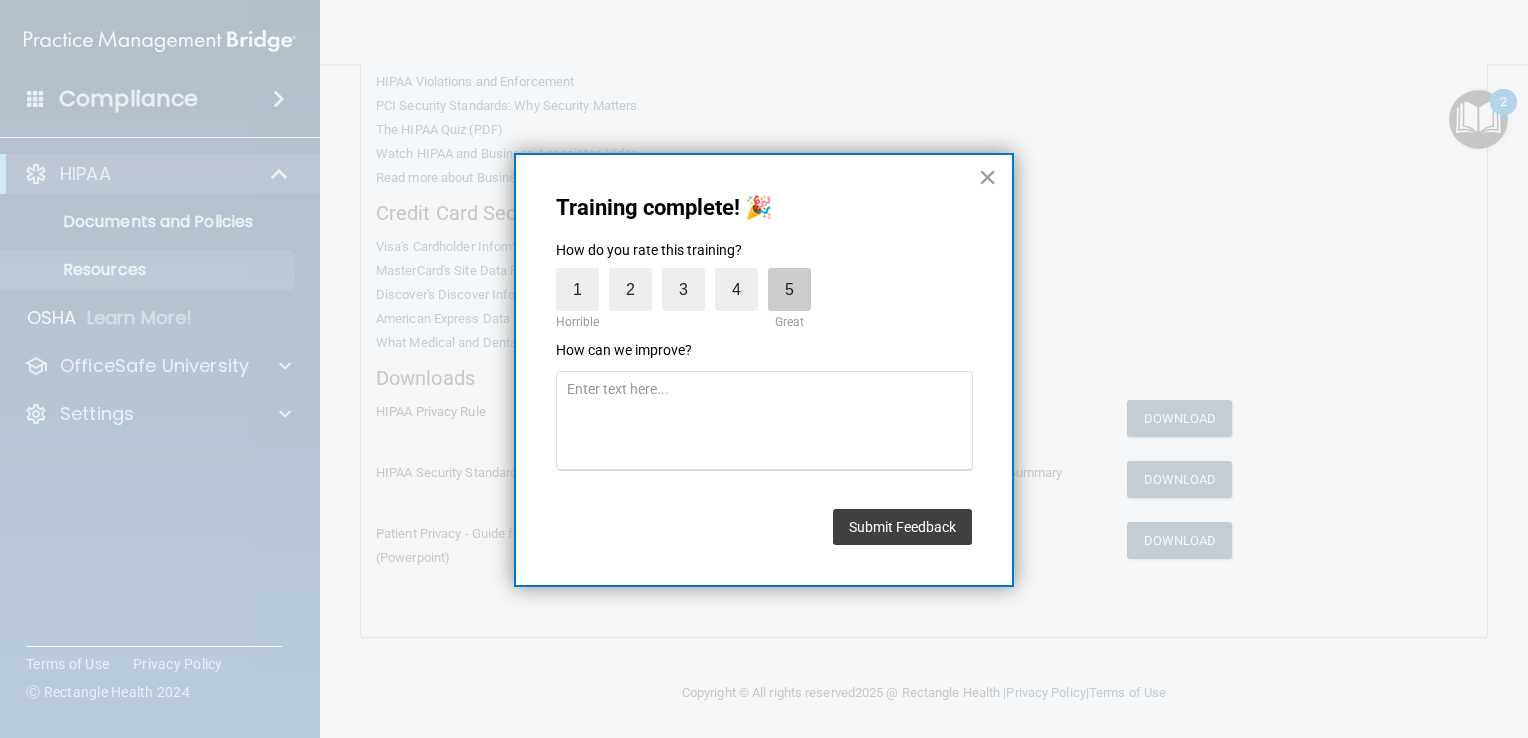 click on "5" at bounding box center (789, 289) 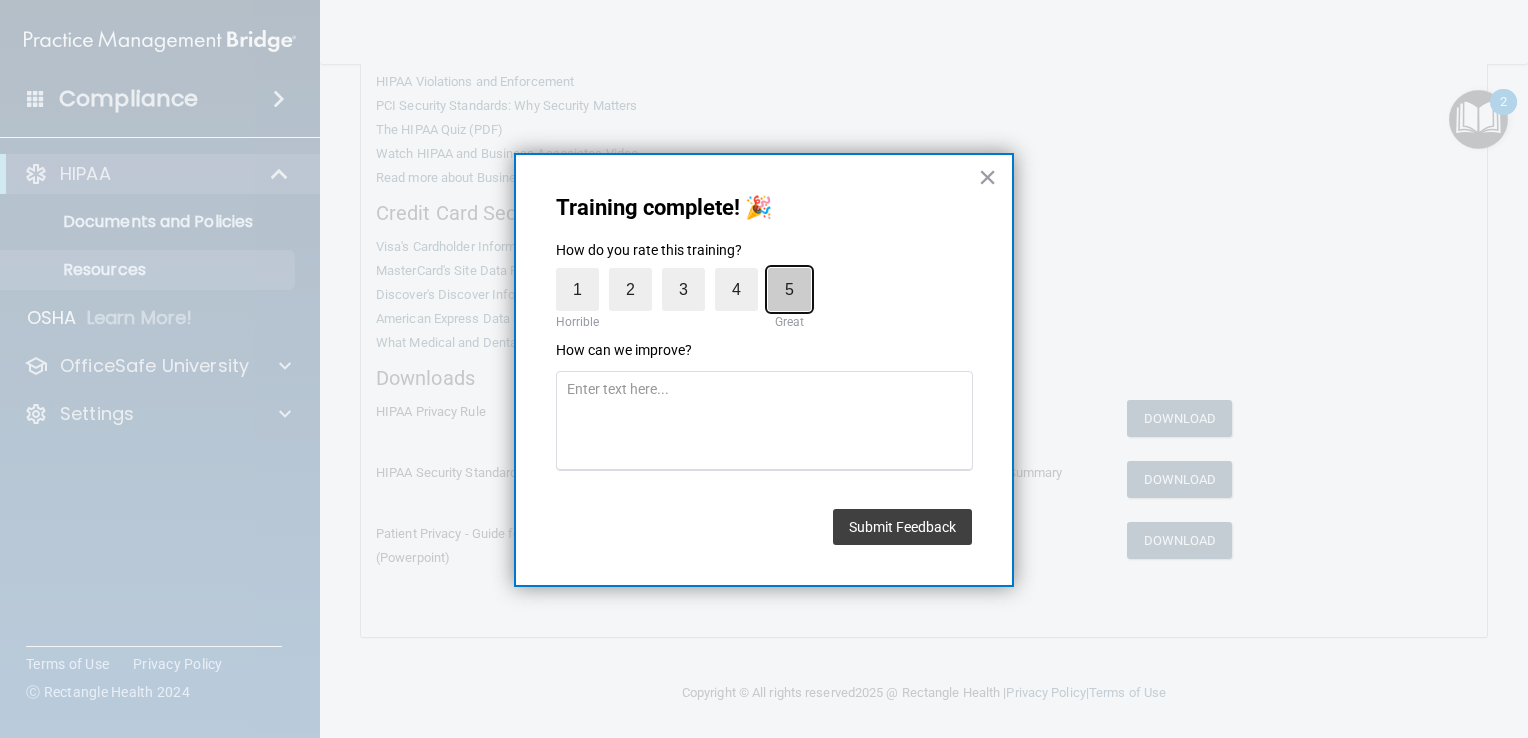 click on "5" at bounding box center (743, 273) 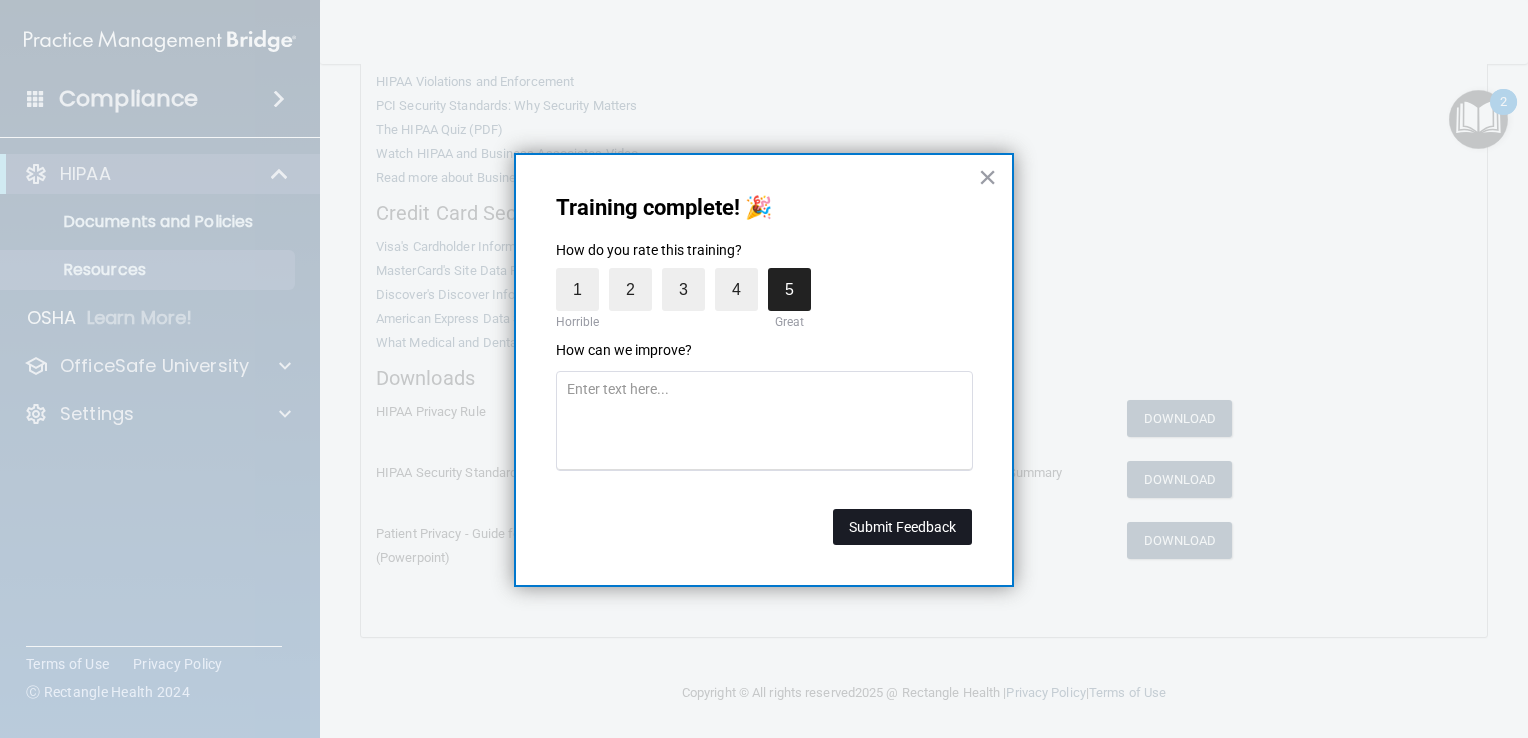 click on "Submit Feedback" at bounding box center (902, 527) 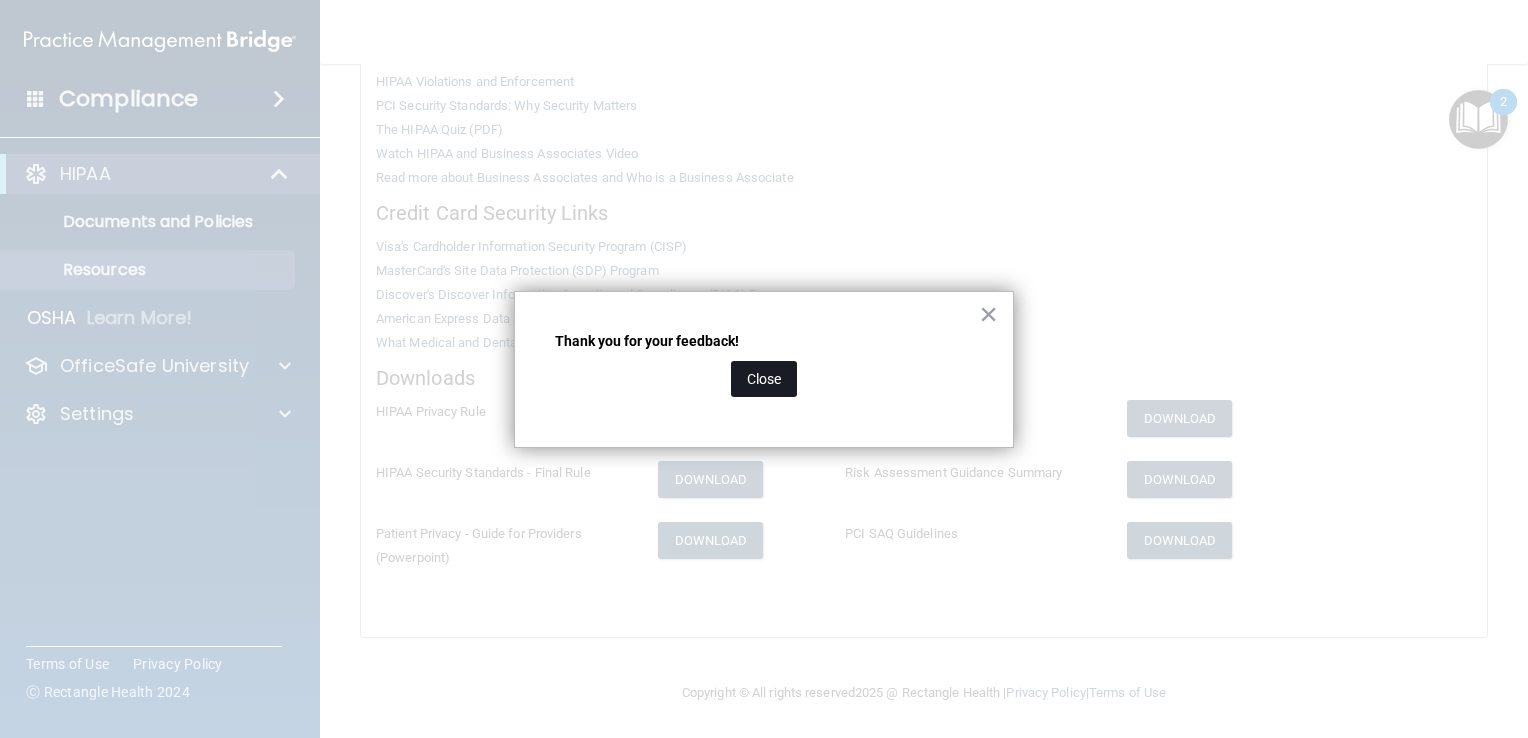 click on "Close" at bounding box center [764, 379] 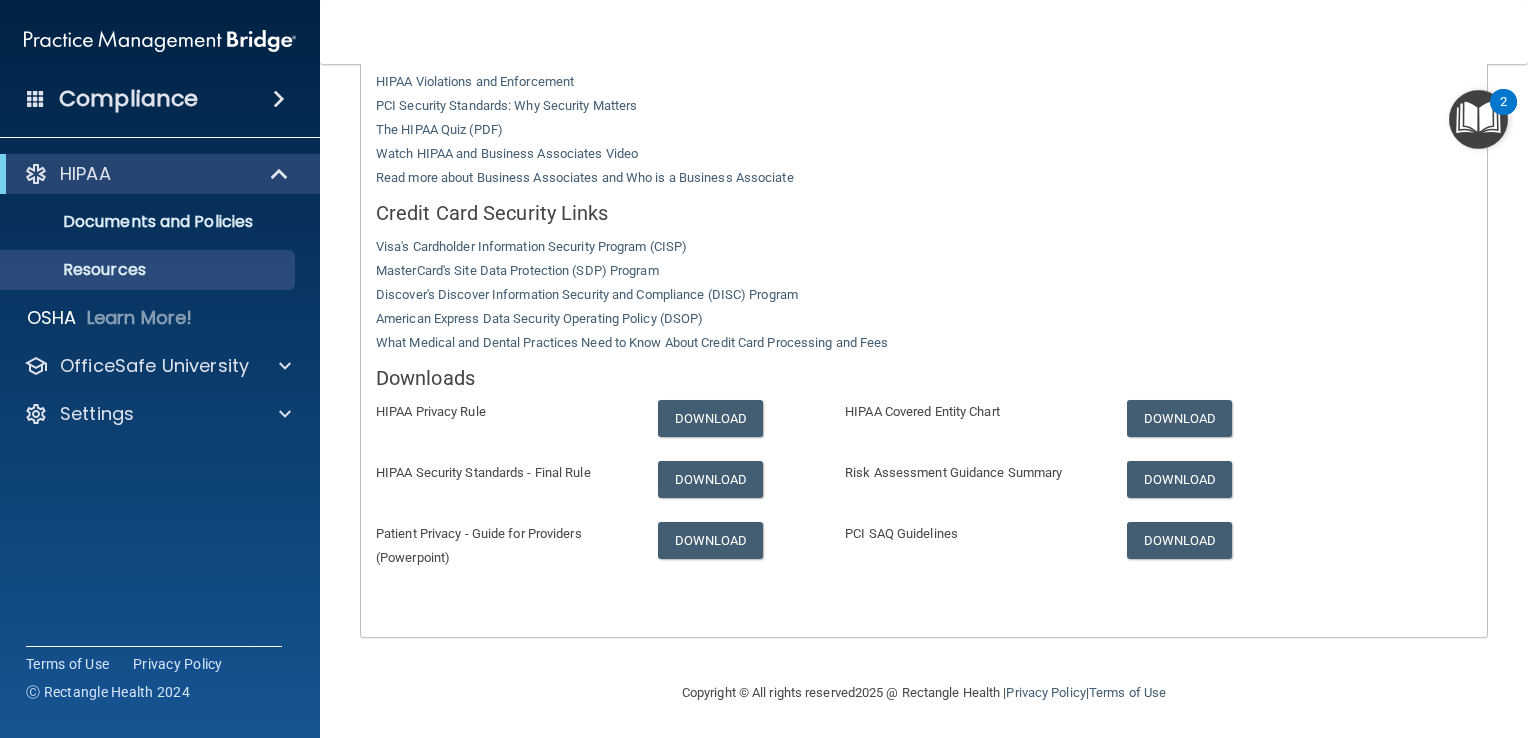 click on "2" at bounding box center [1503, 102] 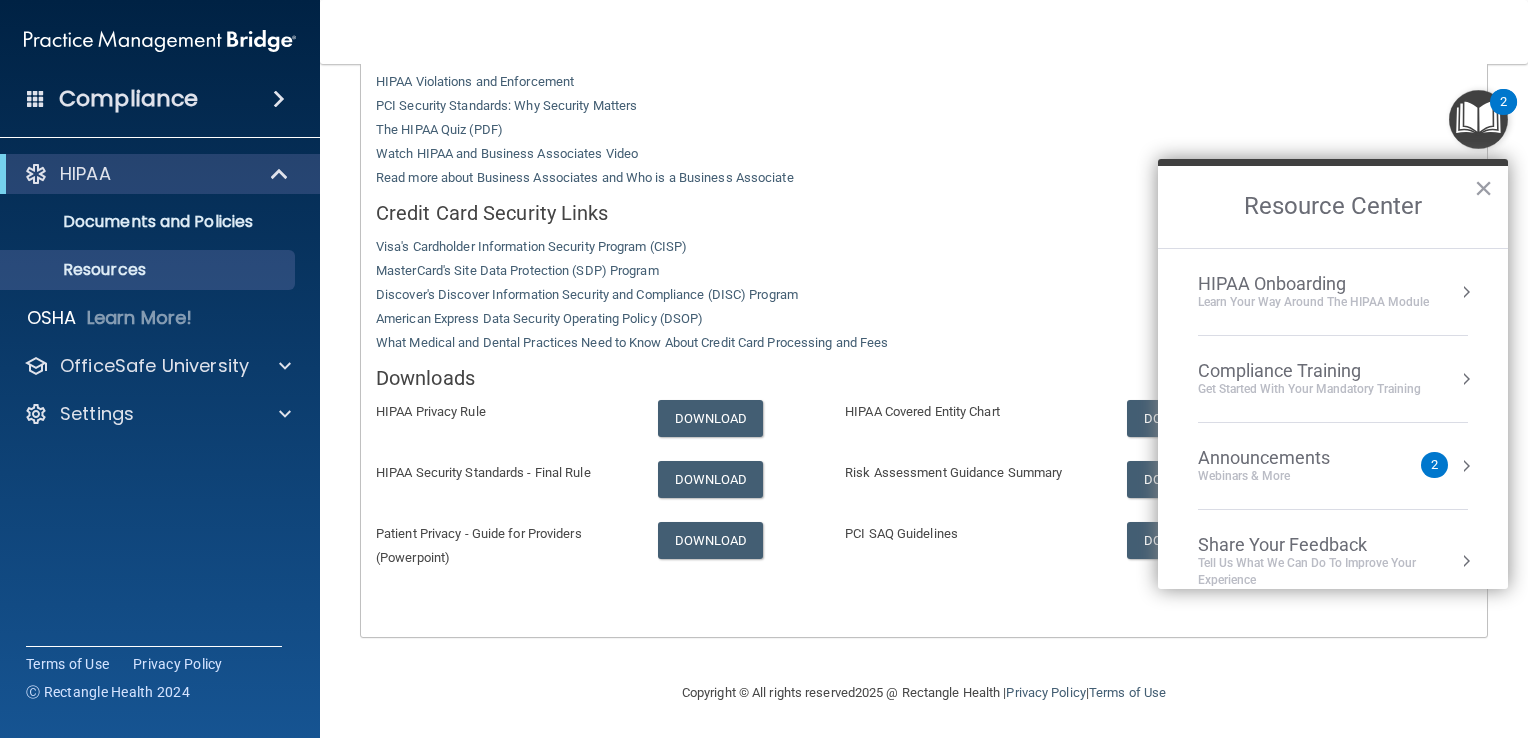 click on "Learn Your Way around the HIPAA module" at bounding box center [1313, 302] 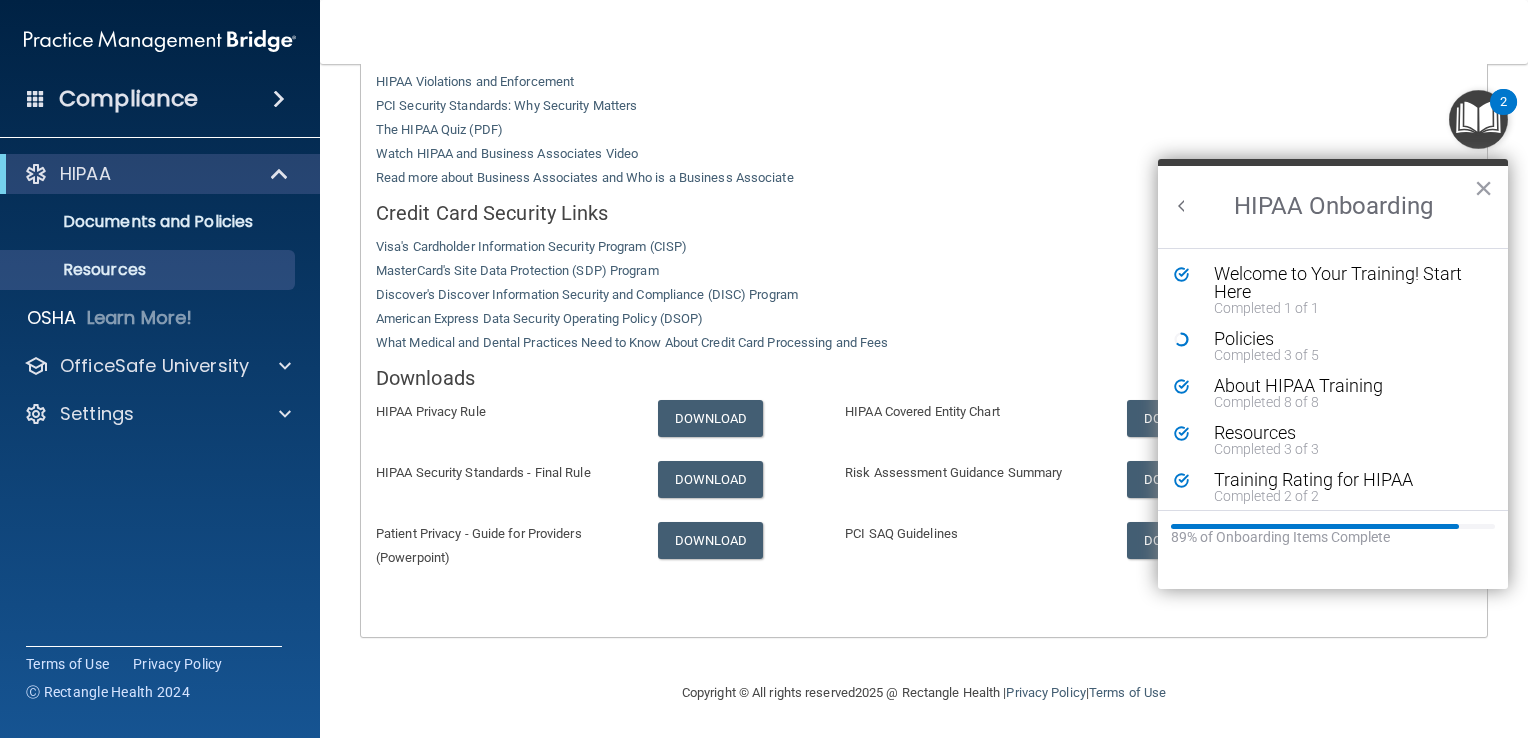 scroll, scrollTop: 0, scrollLeft: 0, axis: both 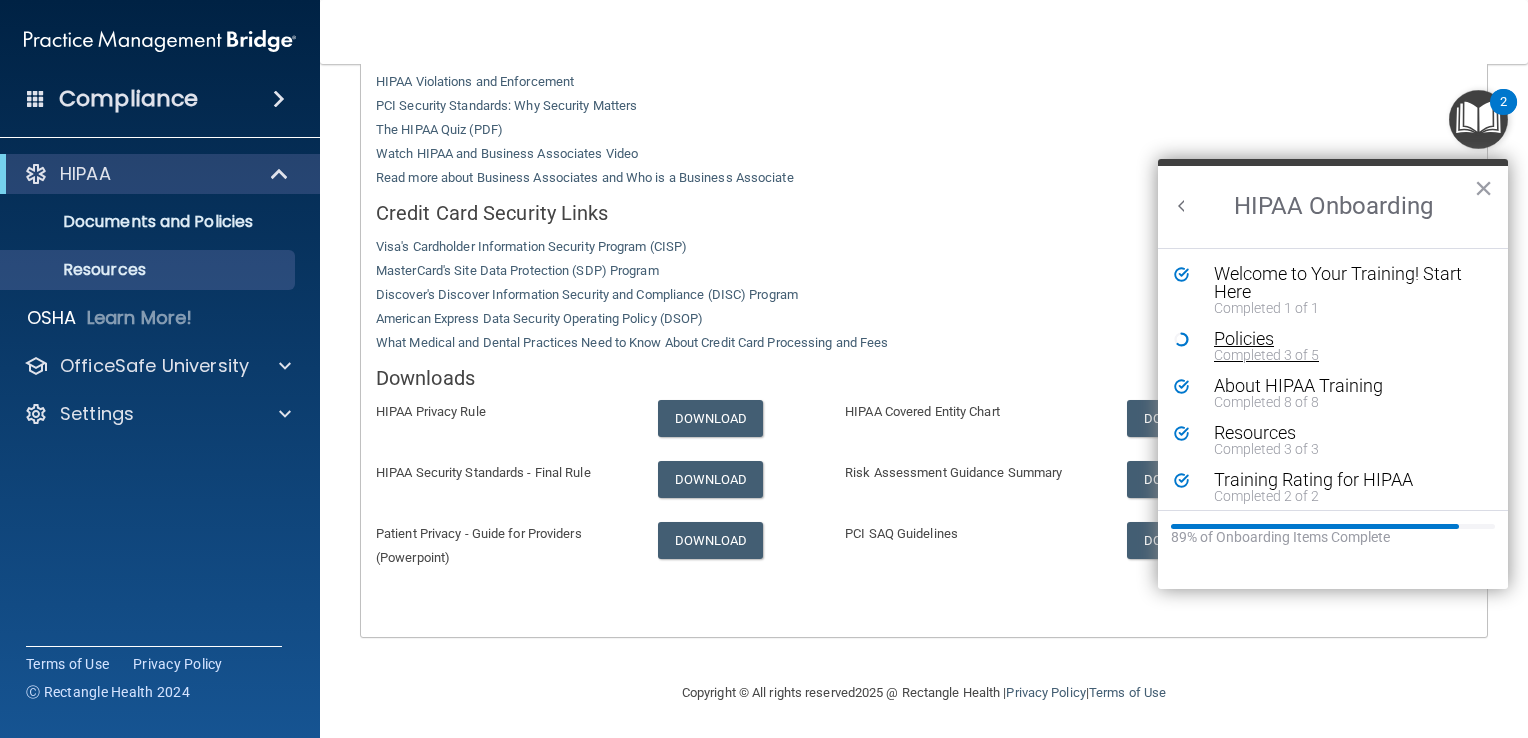 click on "Completed 3 of 5" at bounding box center (1340, 355) 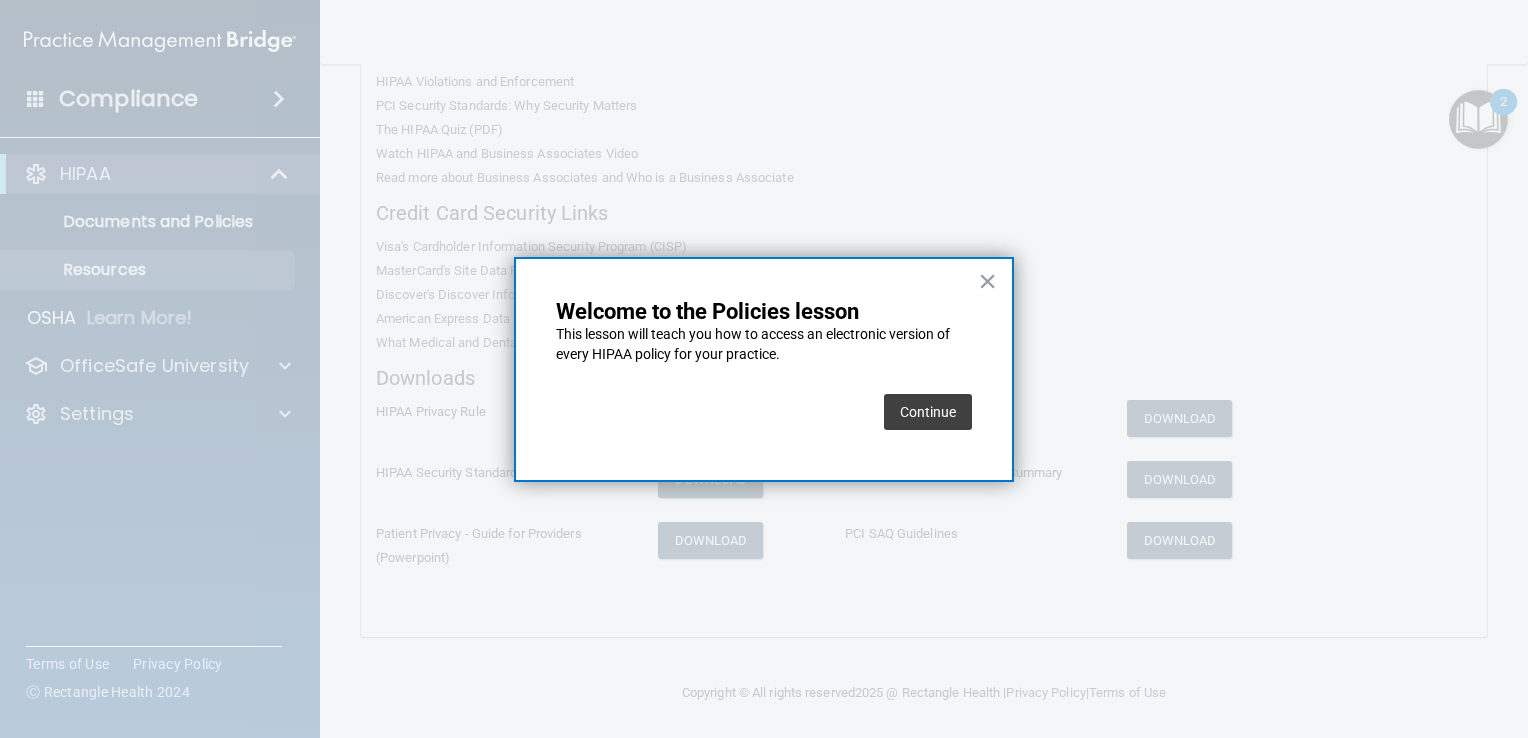 click on "Continue" at bounding box center (928, 412) 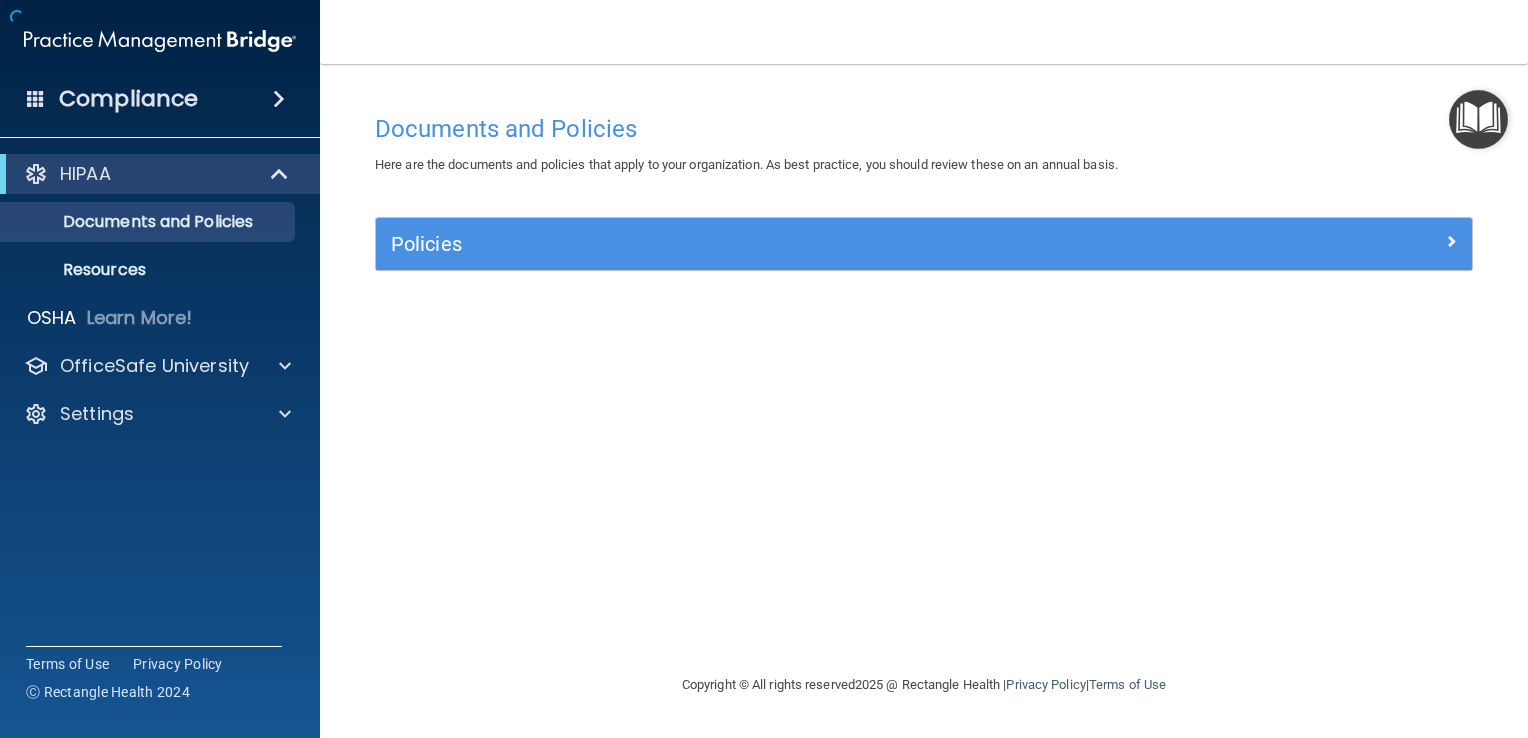 scroll, scrollTop: 0, scrollLeft: 0, axis: both 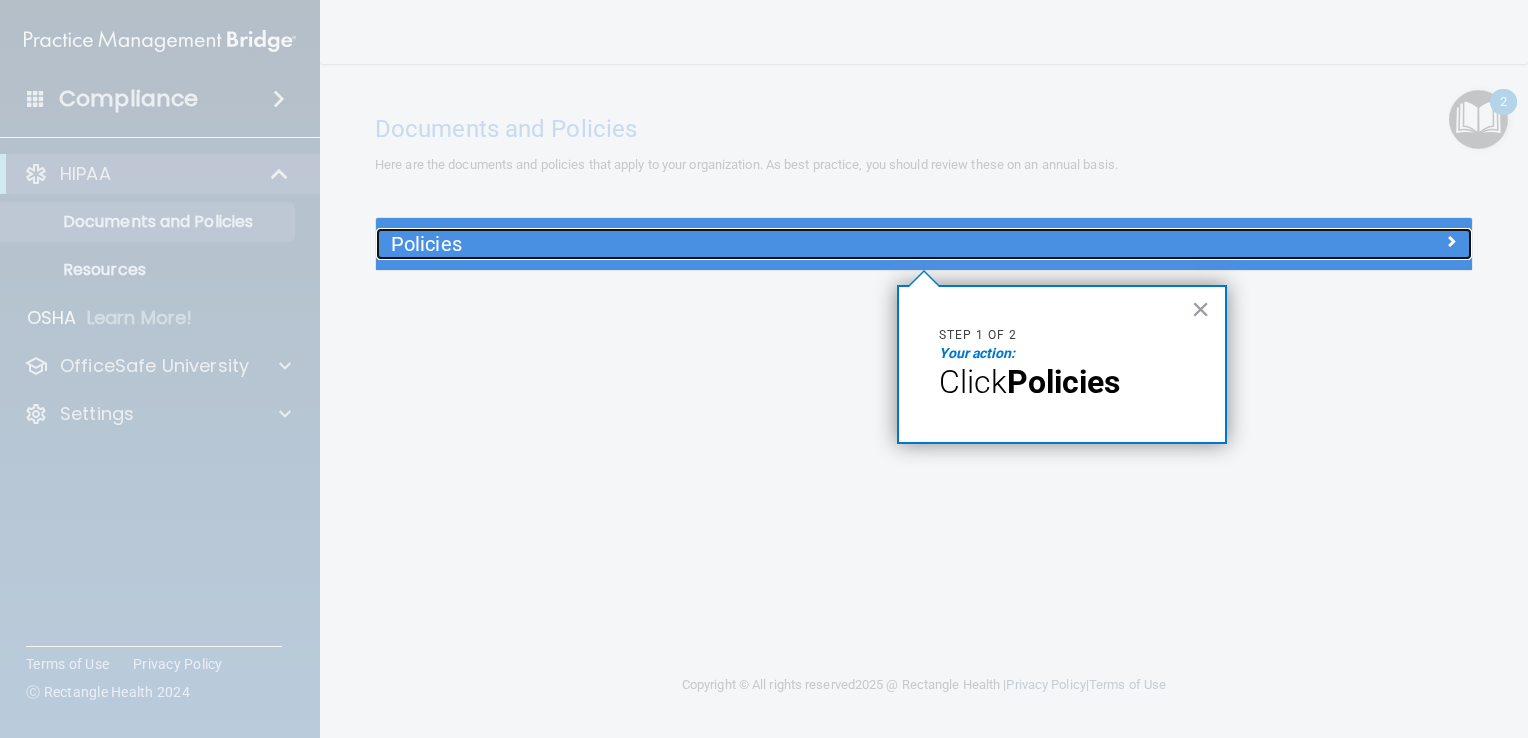 click on "Policies" at bounding box center (787, 244) 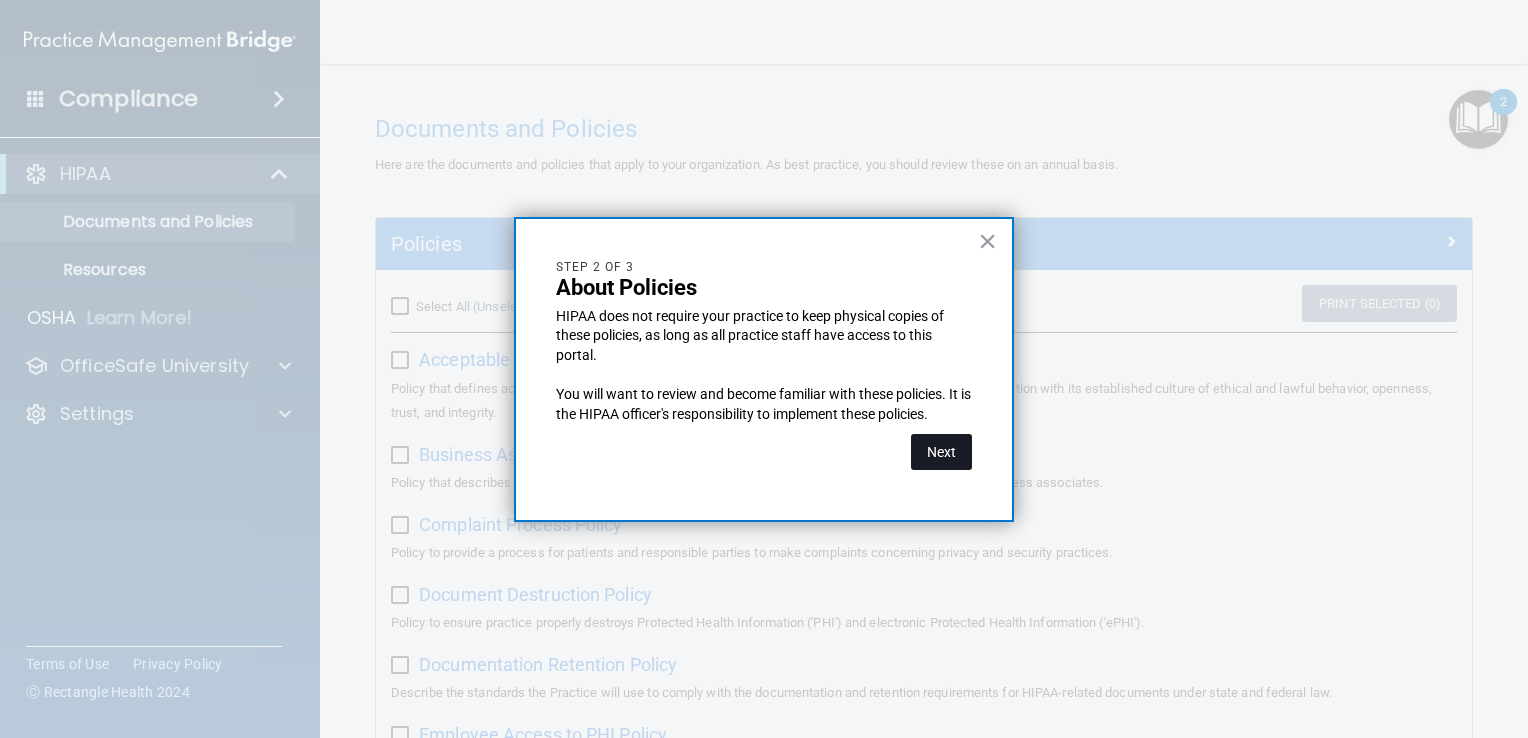 click on "Next" at bounding box center (941, 452) 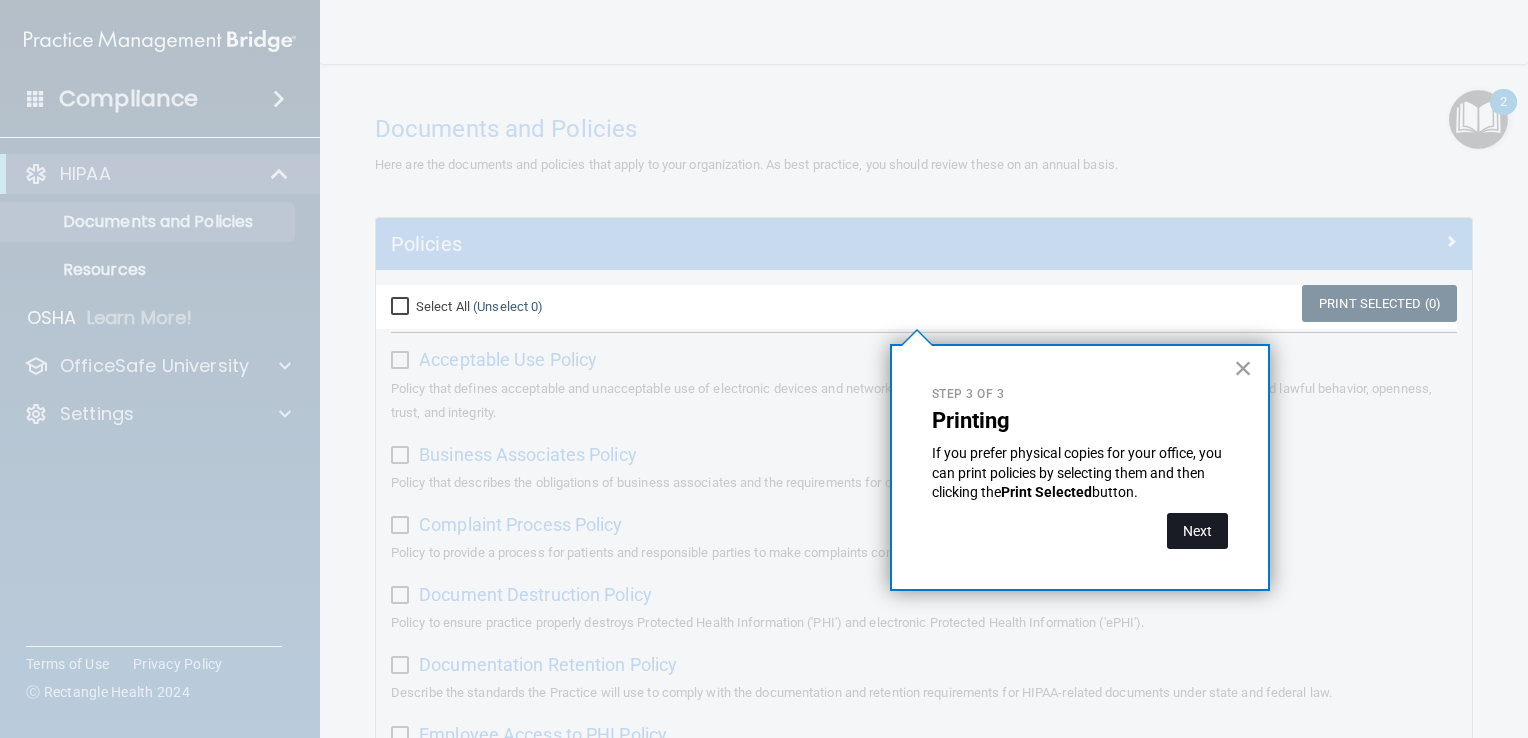 click on "Next" at bounding box center [1197, 531] 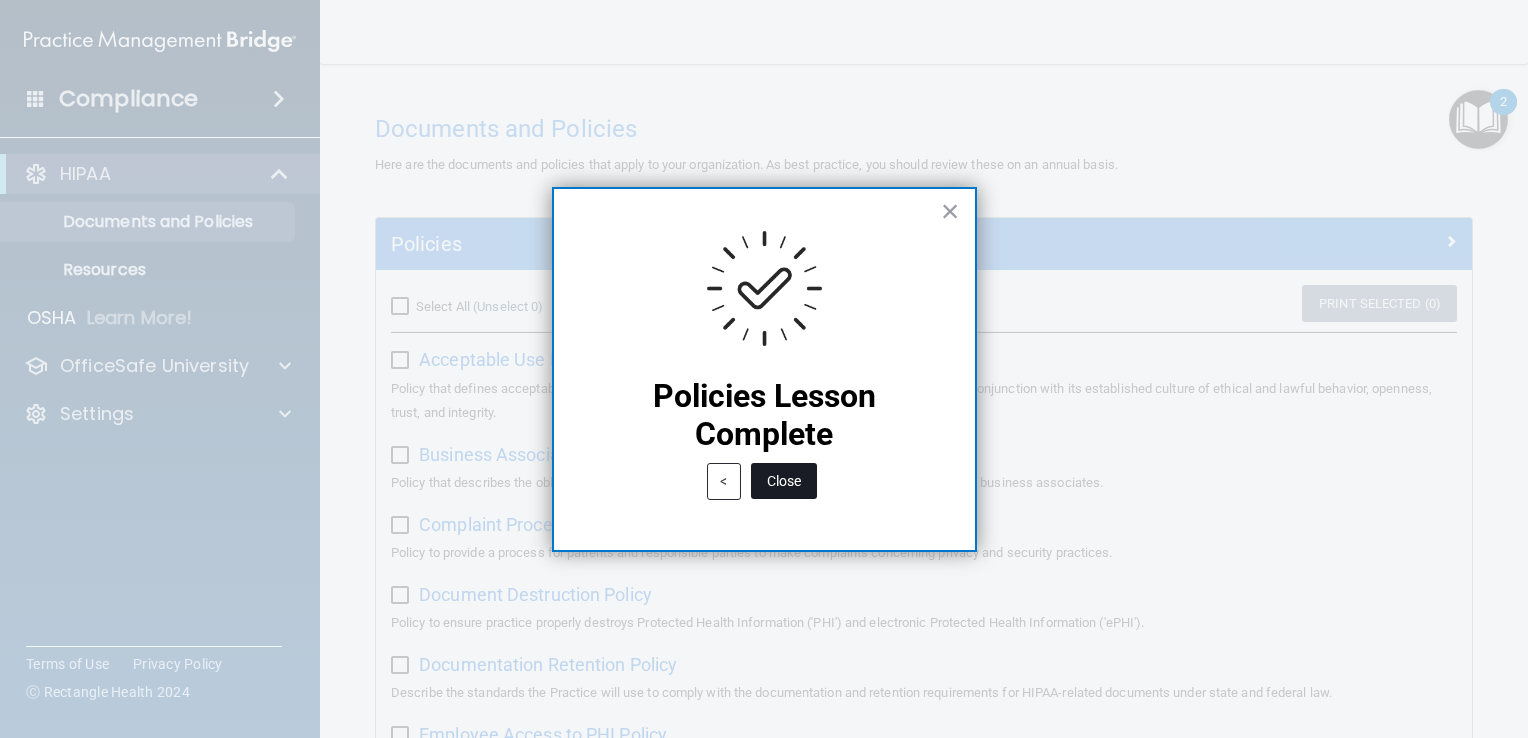 click on "Close" at bounding box center [784, 481] 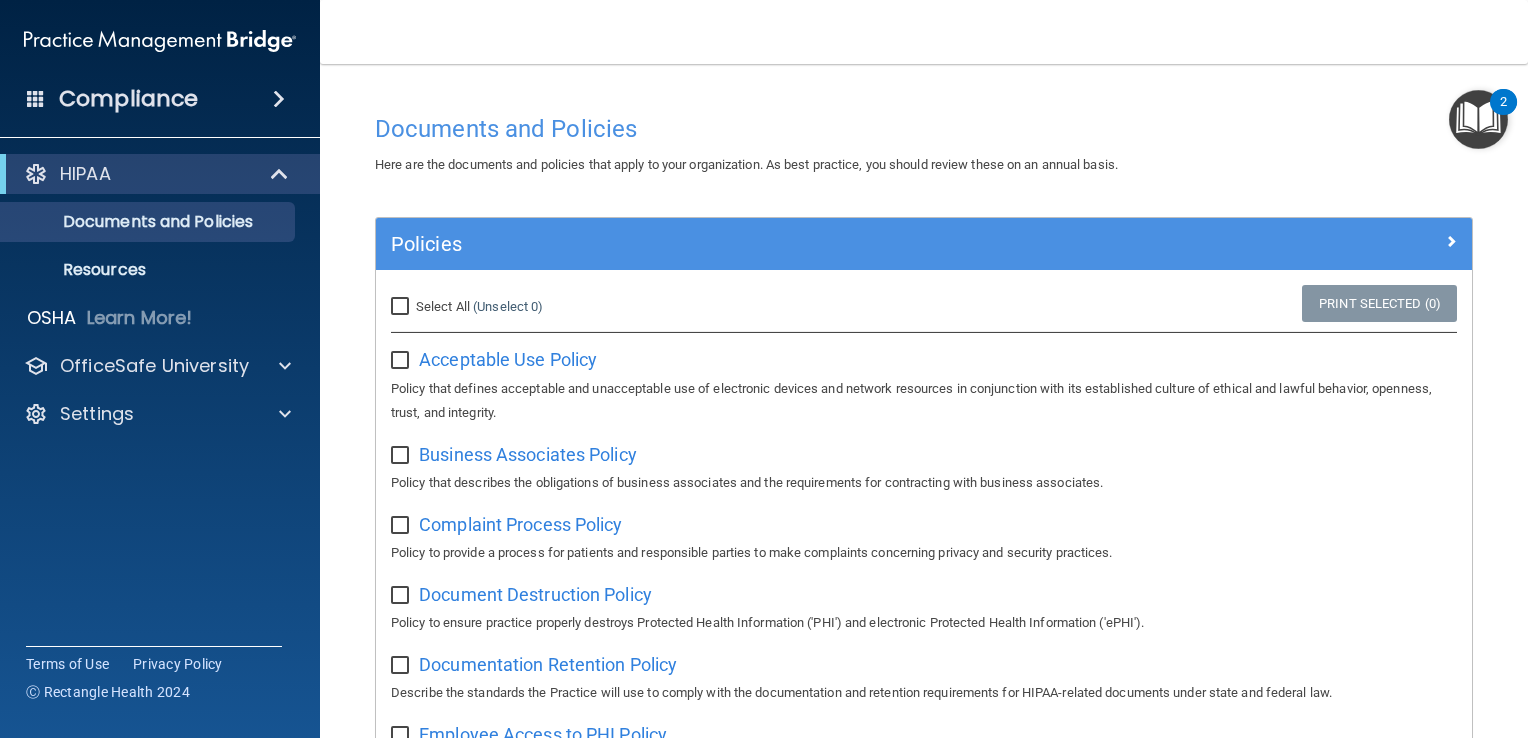 click at bounding box center [1478, 119] 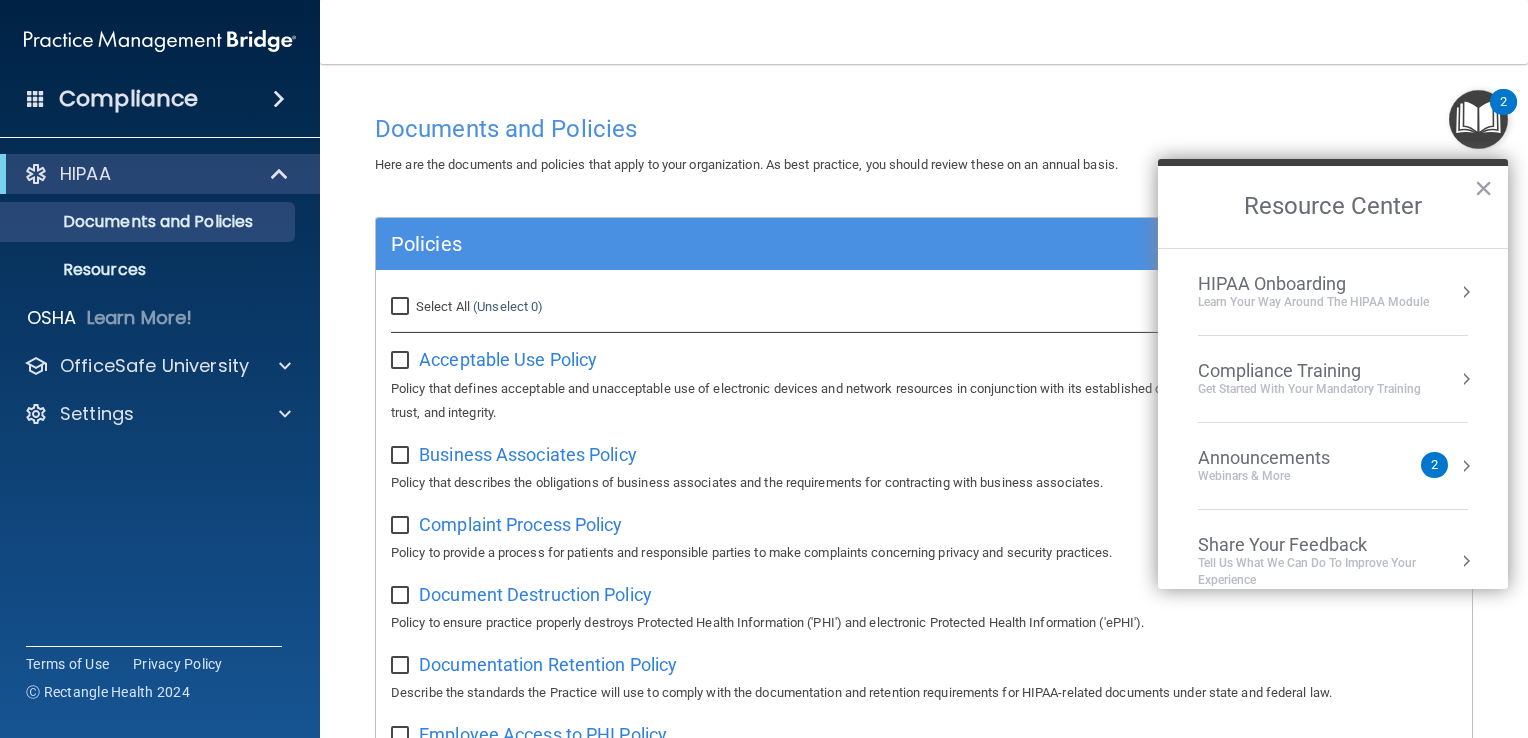 click on "HIPAA Onboarding" at bounding box center (1313, 284) 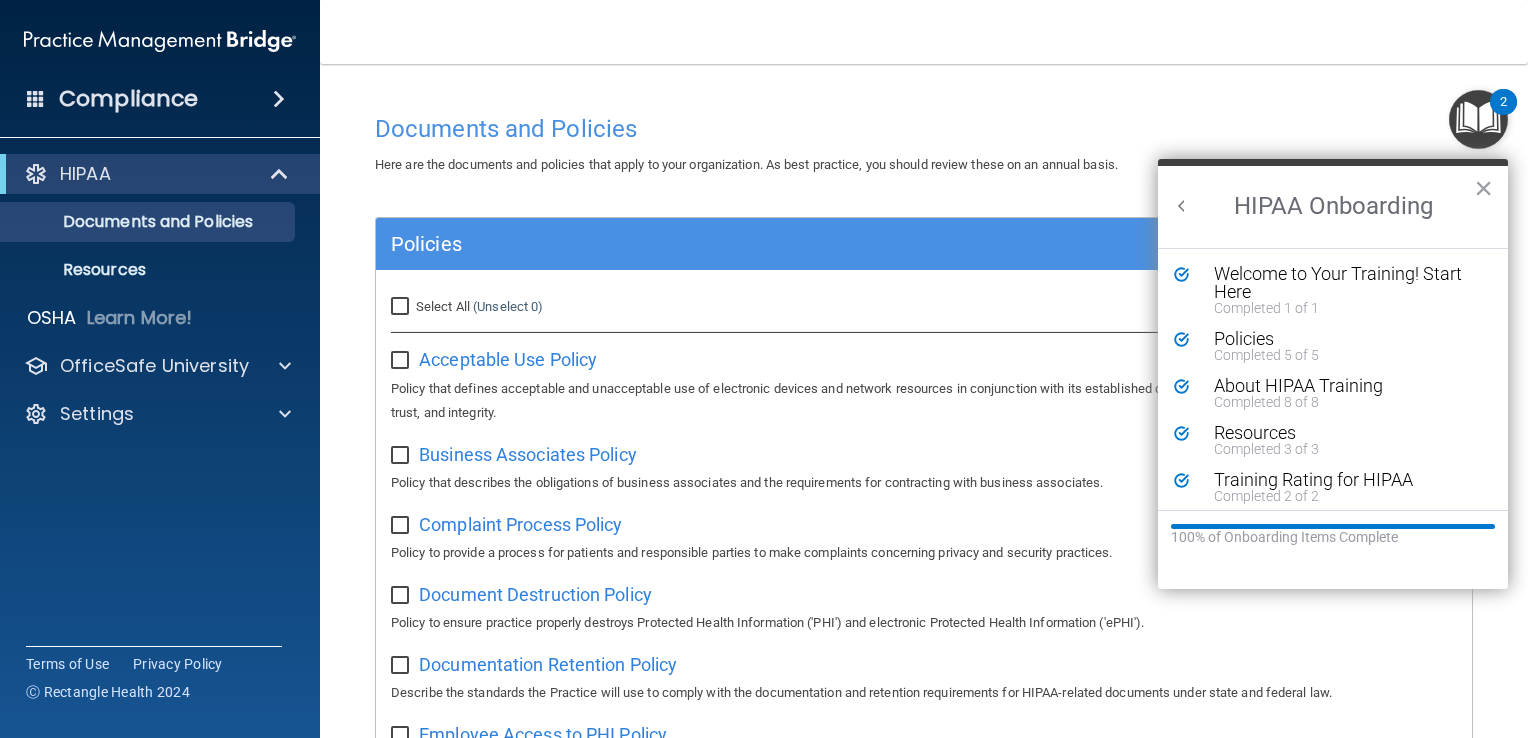 scroll, scrollTop: 0, scrollLeft: 0, axis: both 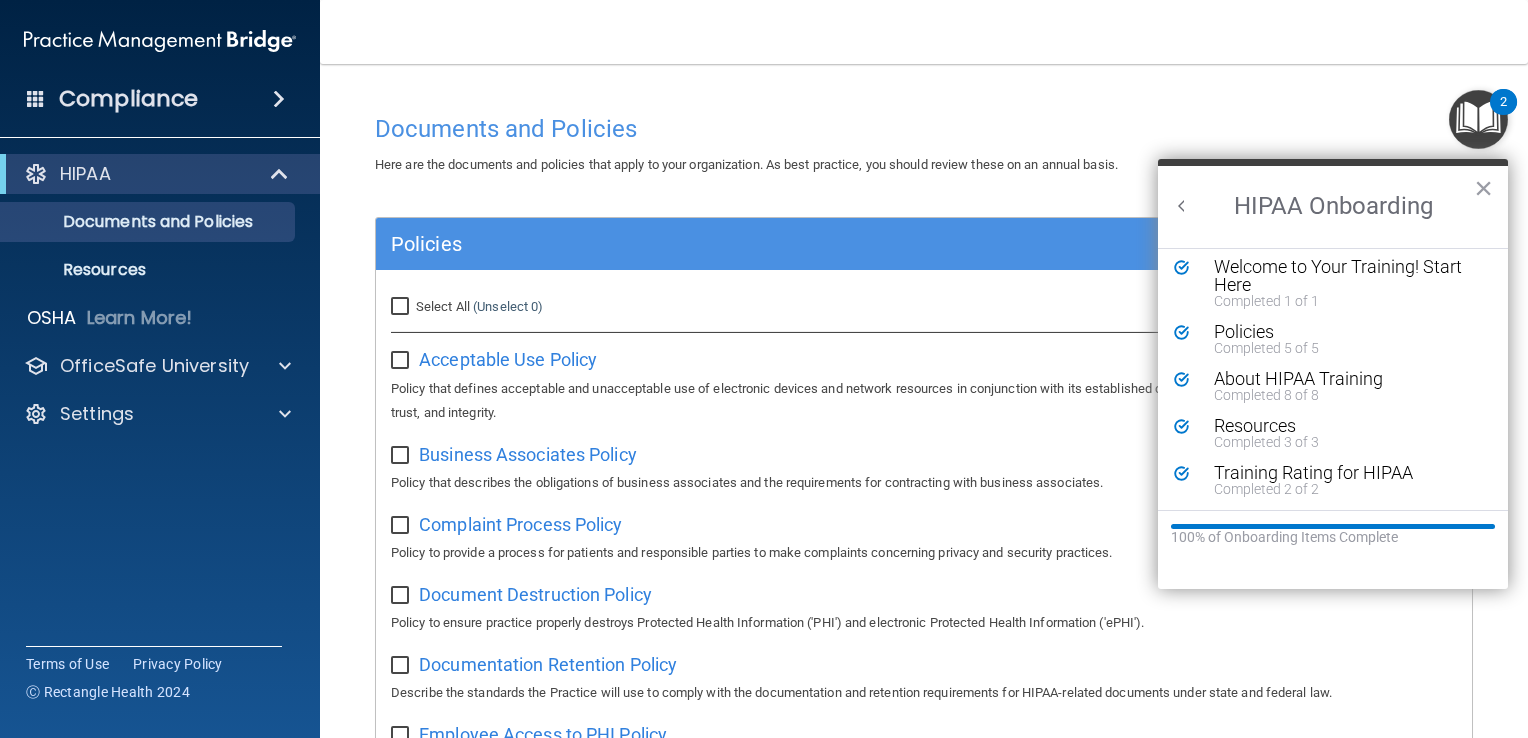 click at bounding box center (1478, 119) 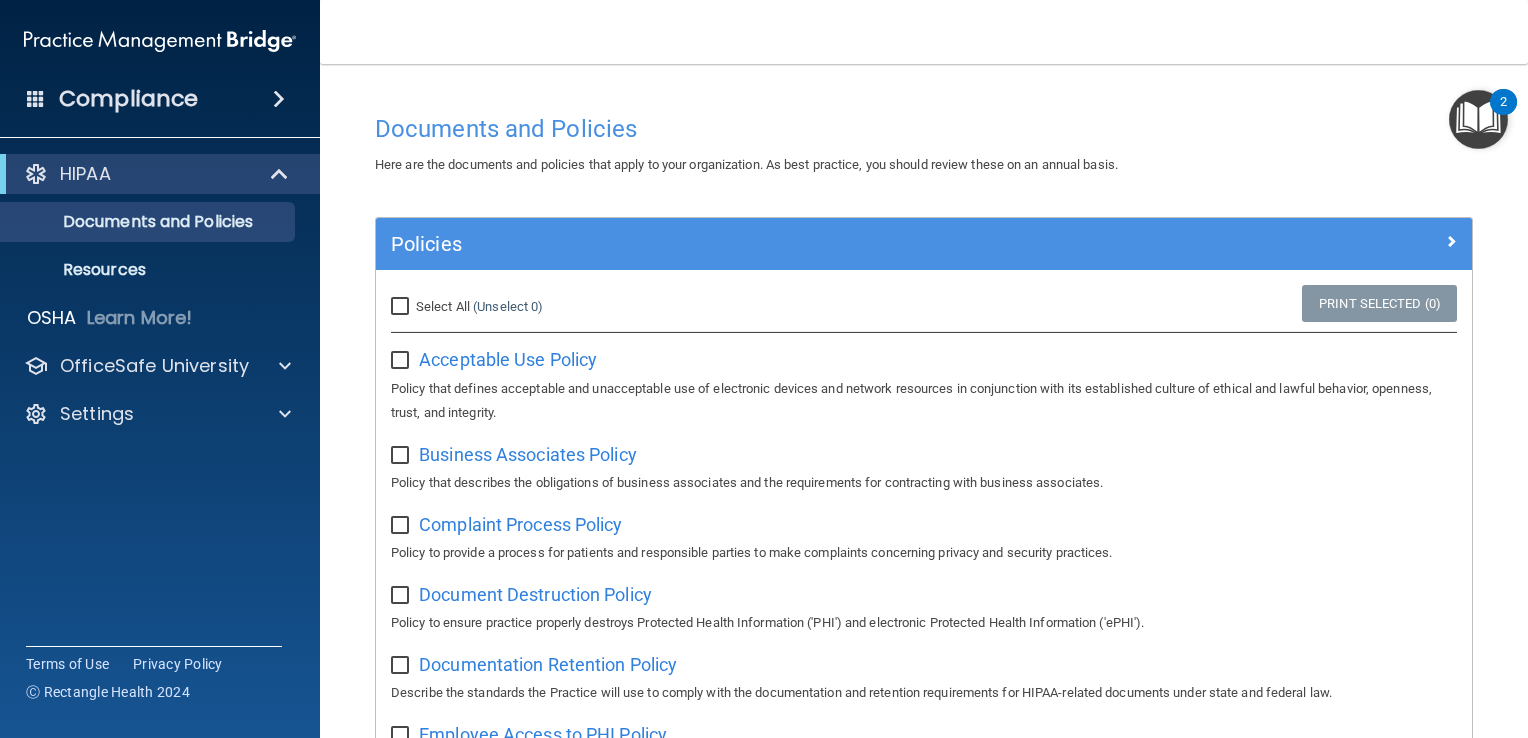 scroll, scrollTop: 0, scrollLeft: 0, axis: both 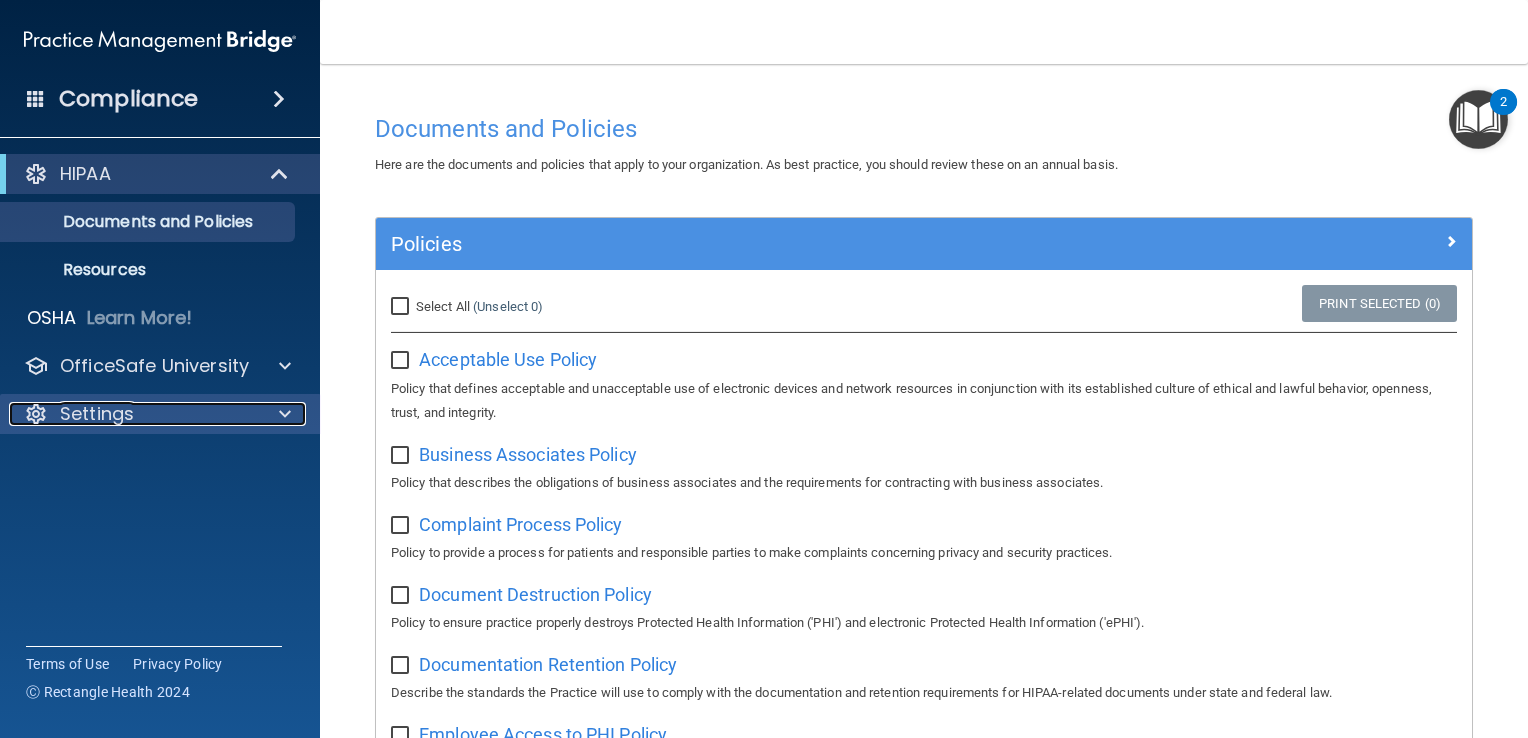 click on "Settings" at bounding box center (133, 414) 